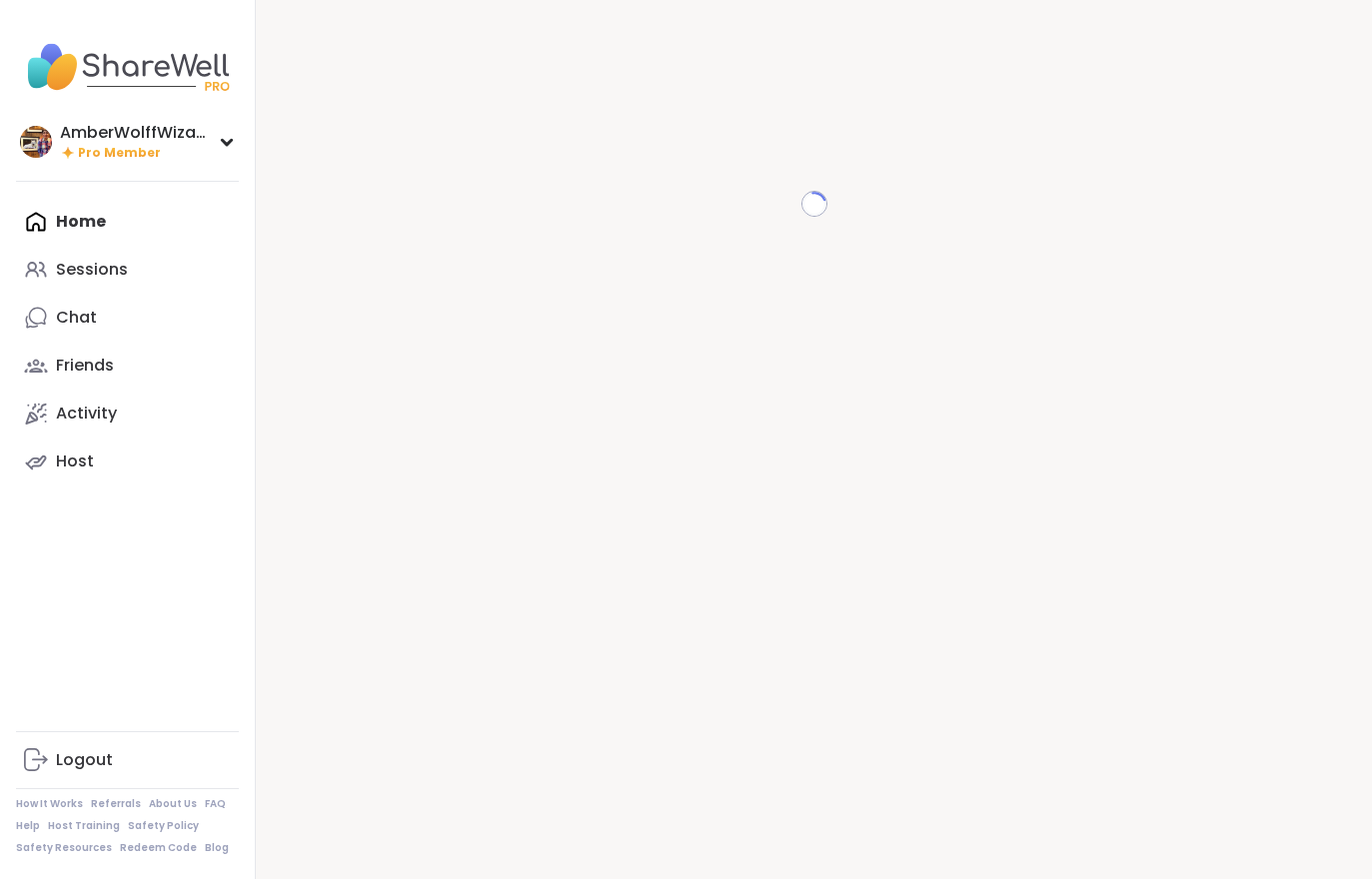 scroll, scrollTop: 0, scrollLeft: 0, axis: both 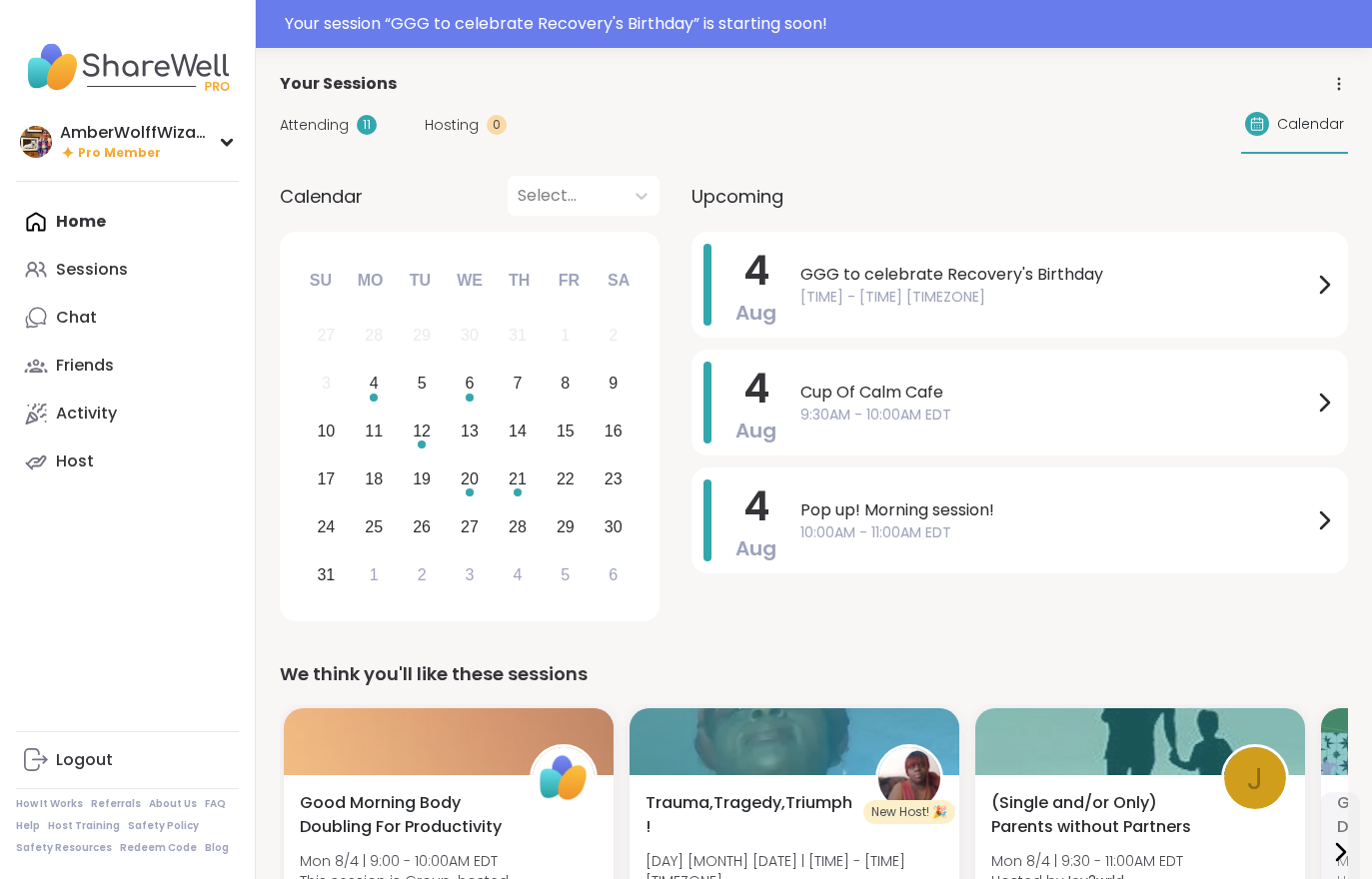 click on "Your session “ GGG to celebrate Recovery's Birthday ” is starting soon!" at bounding box center [822, 24] 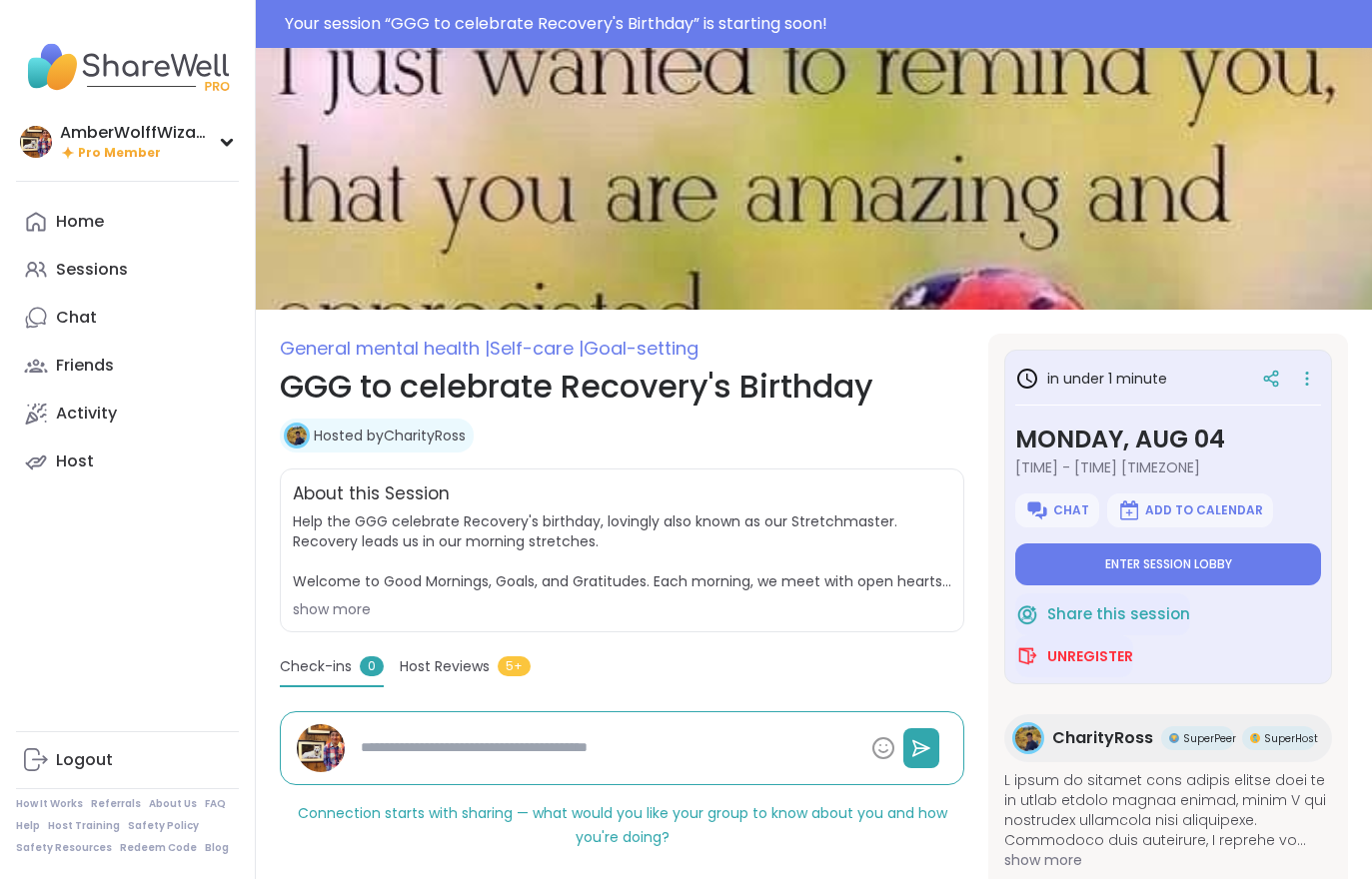 click on "Chat" at bounding box center (127, 318) 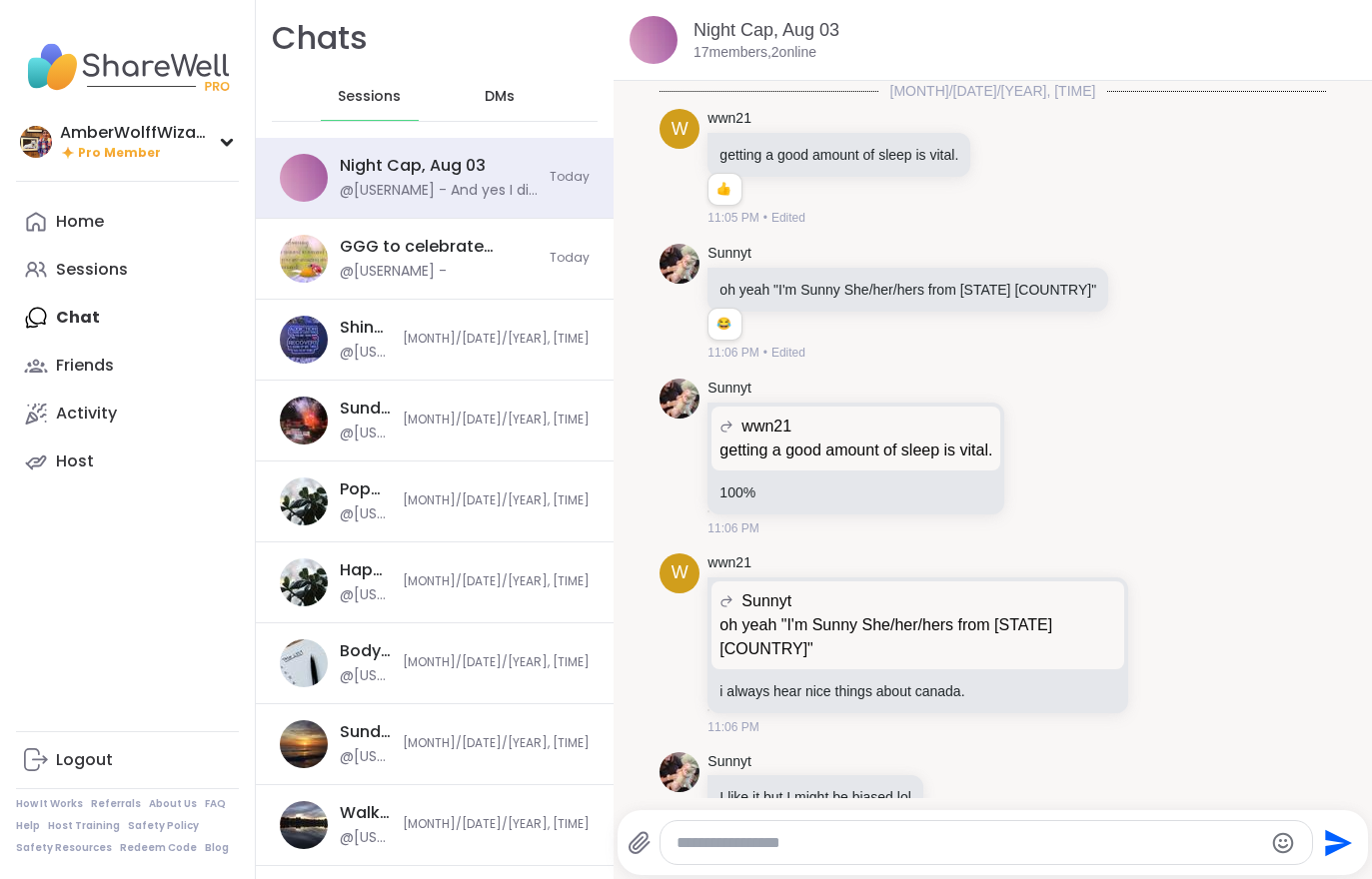scroll, scrollTop: 2761, scrollLeft: 0, axis: vertical 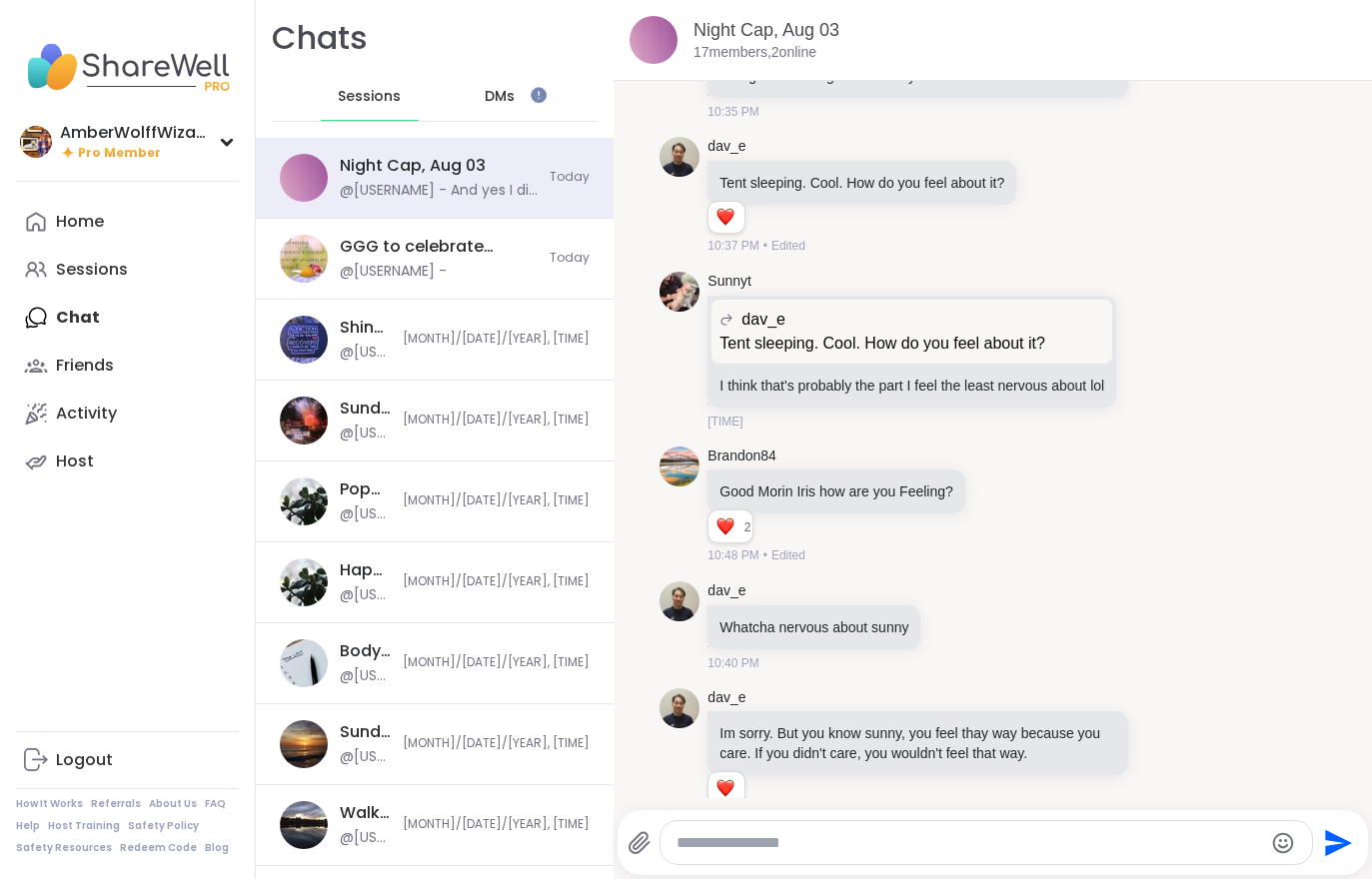 click on "Sessions" at bounding box center (92, 270) 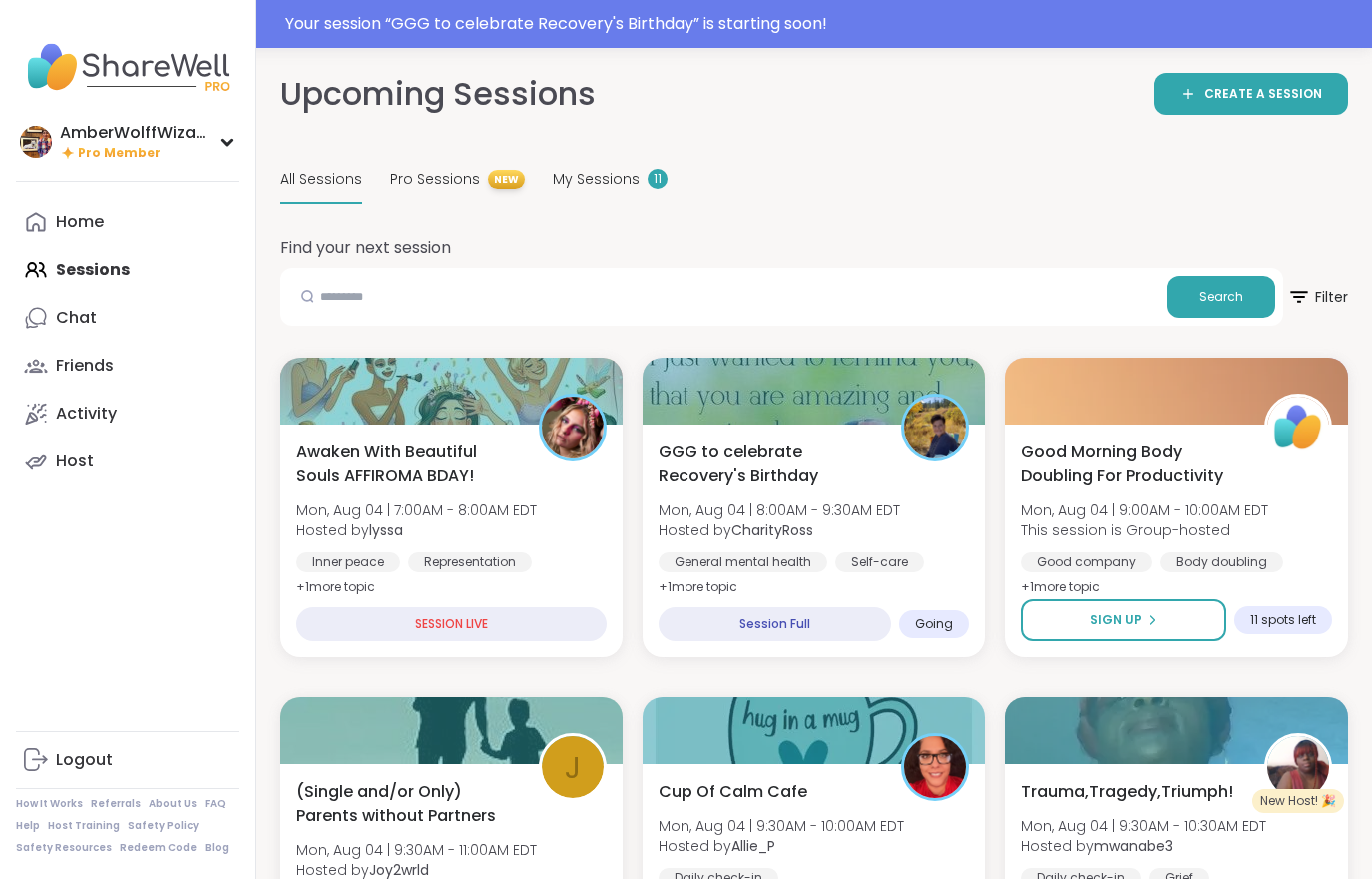 click on "Hosted by  lyssa" at bounding box center [416, 530] 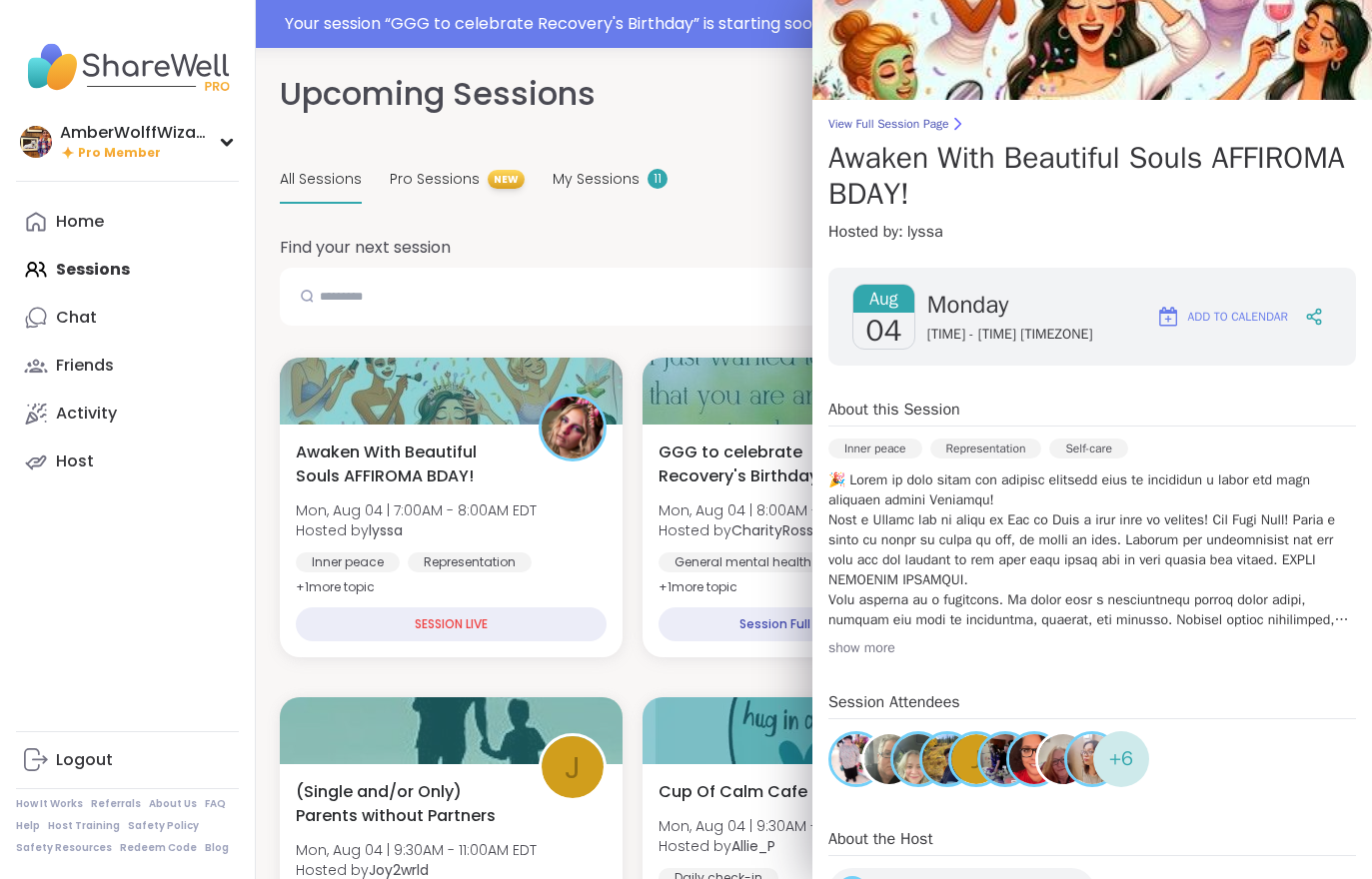 scroll, scrollTop: 58, scrollLeft: 0, axis: vertical 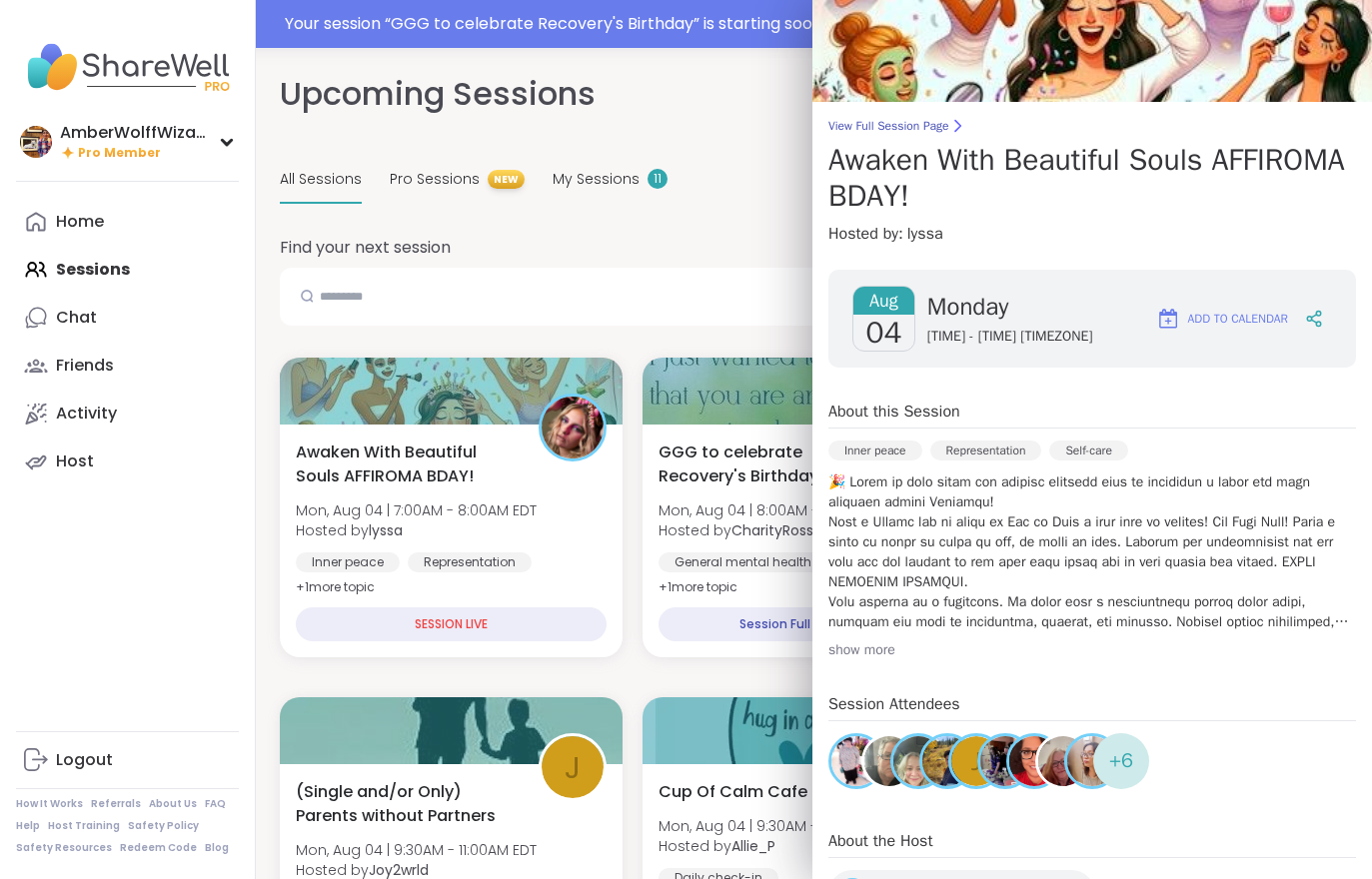 click on "View Full Session Page" at bounding box center [1092, 126] 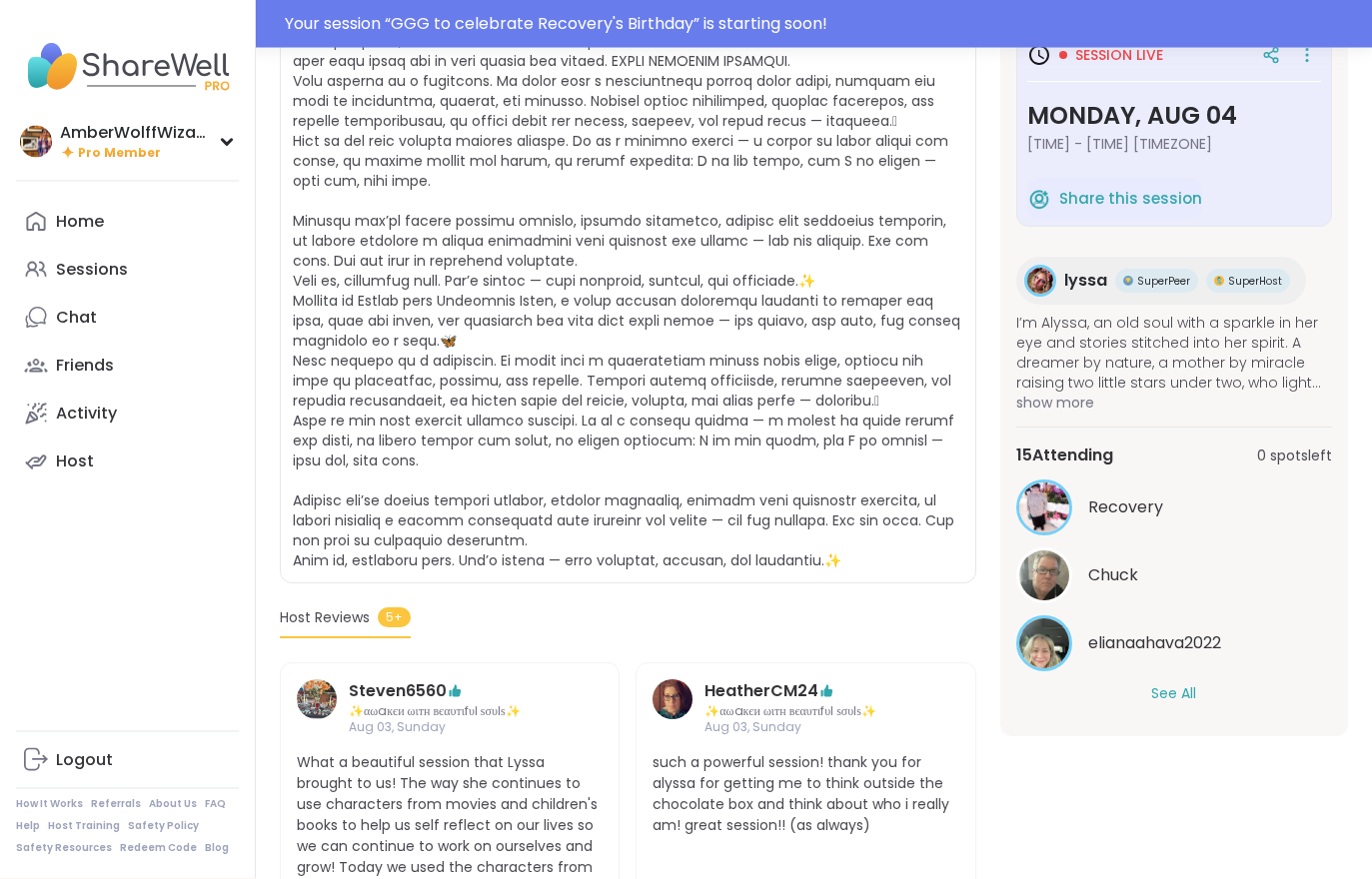 scroll, scrollTop: 629, scrollLeft: 0, axis: vertical 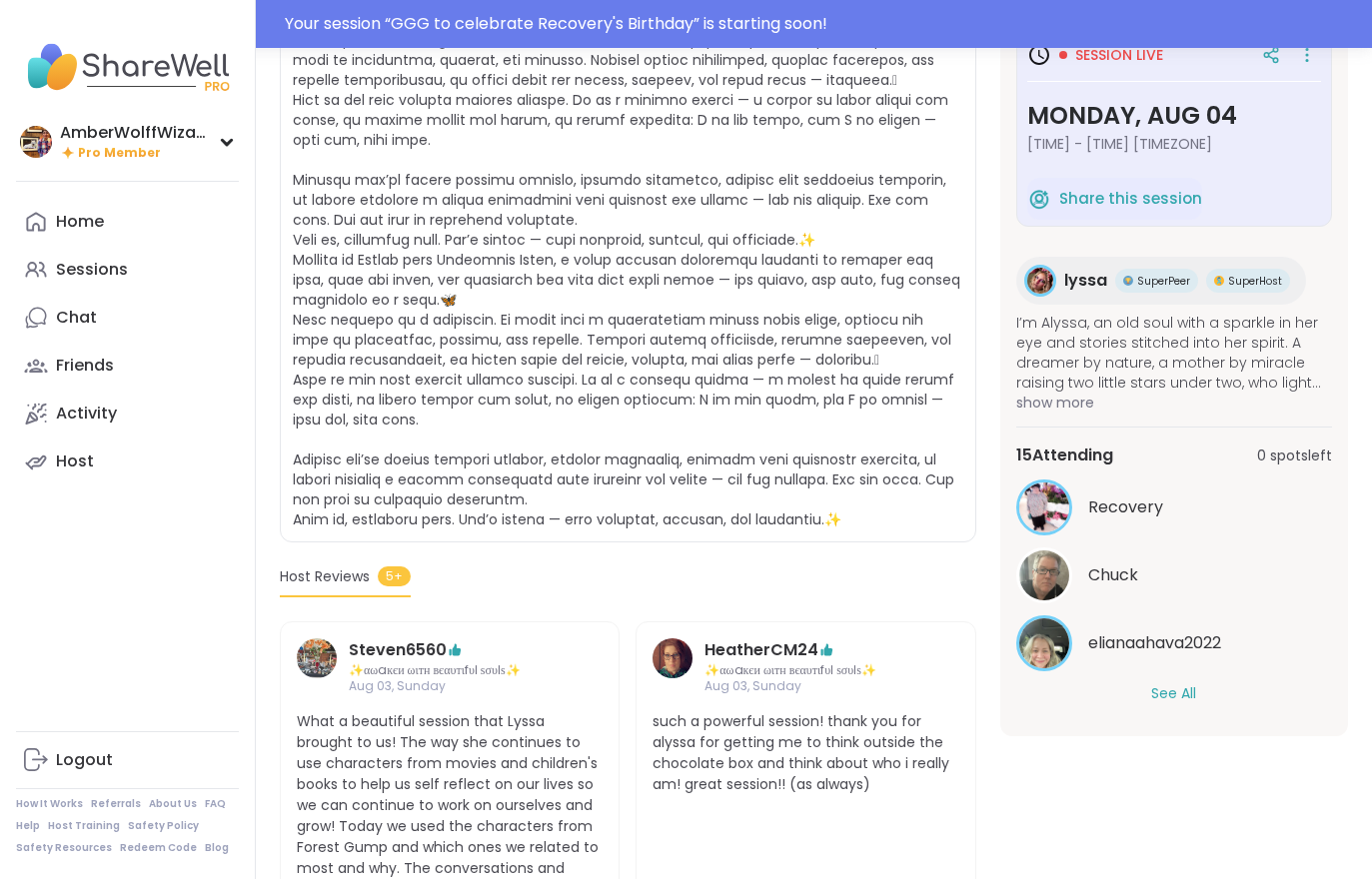 click on "See All" at bounding box center [1173, 693] 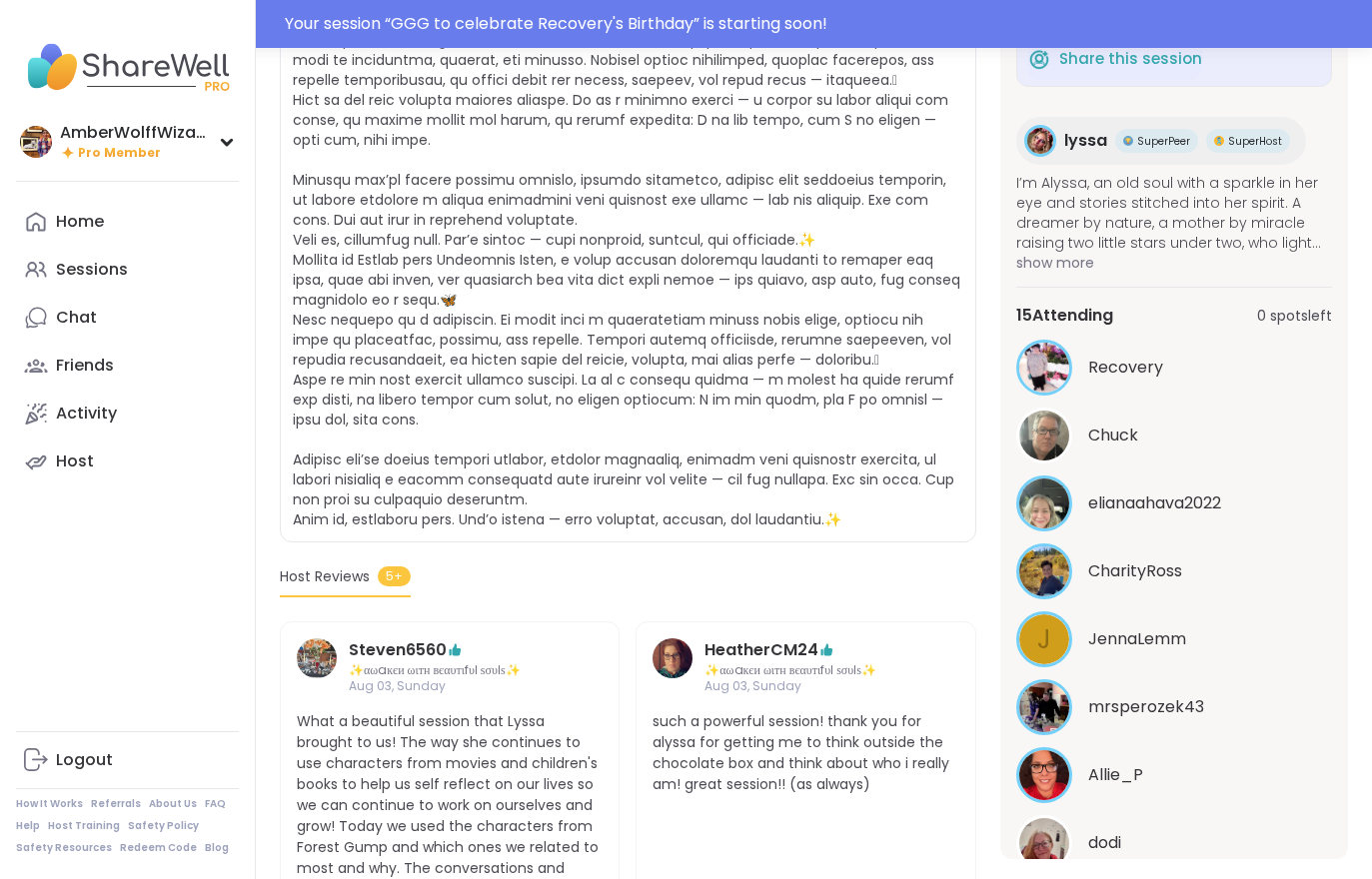 scroll, scrollTop: 64, scrollLeft: 0, axis: vertical 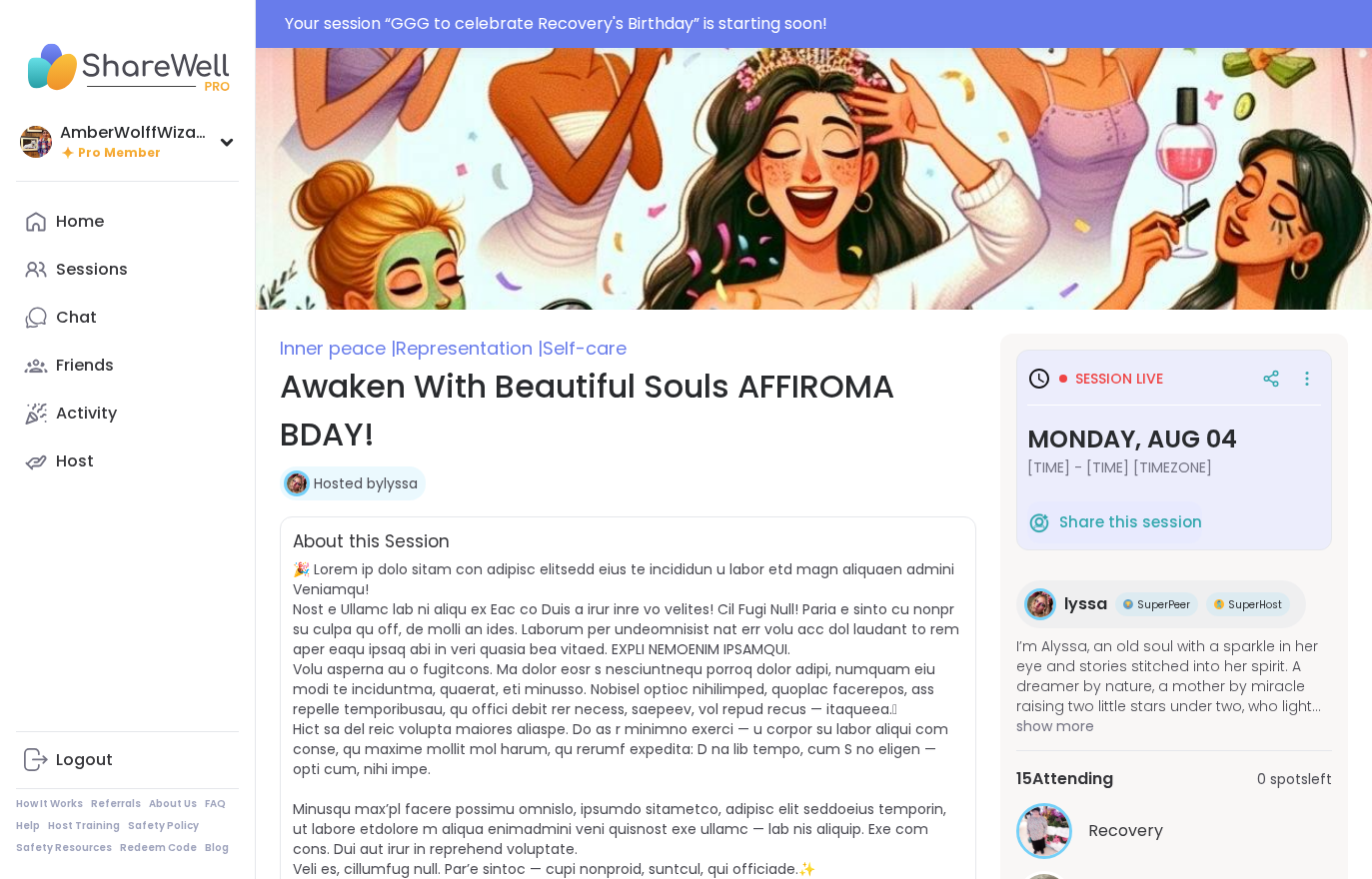 click on "Home" at bounding box center (127, 222) 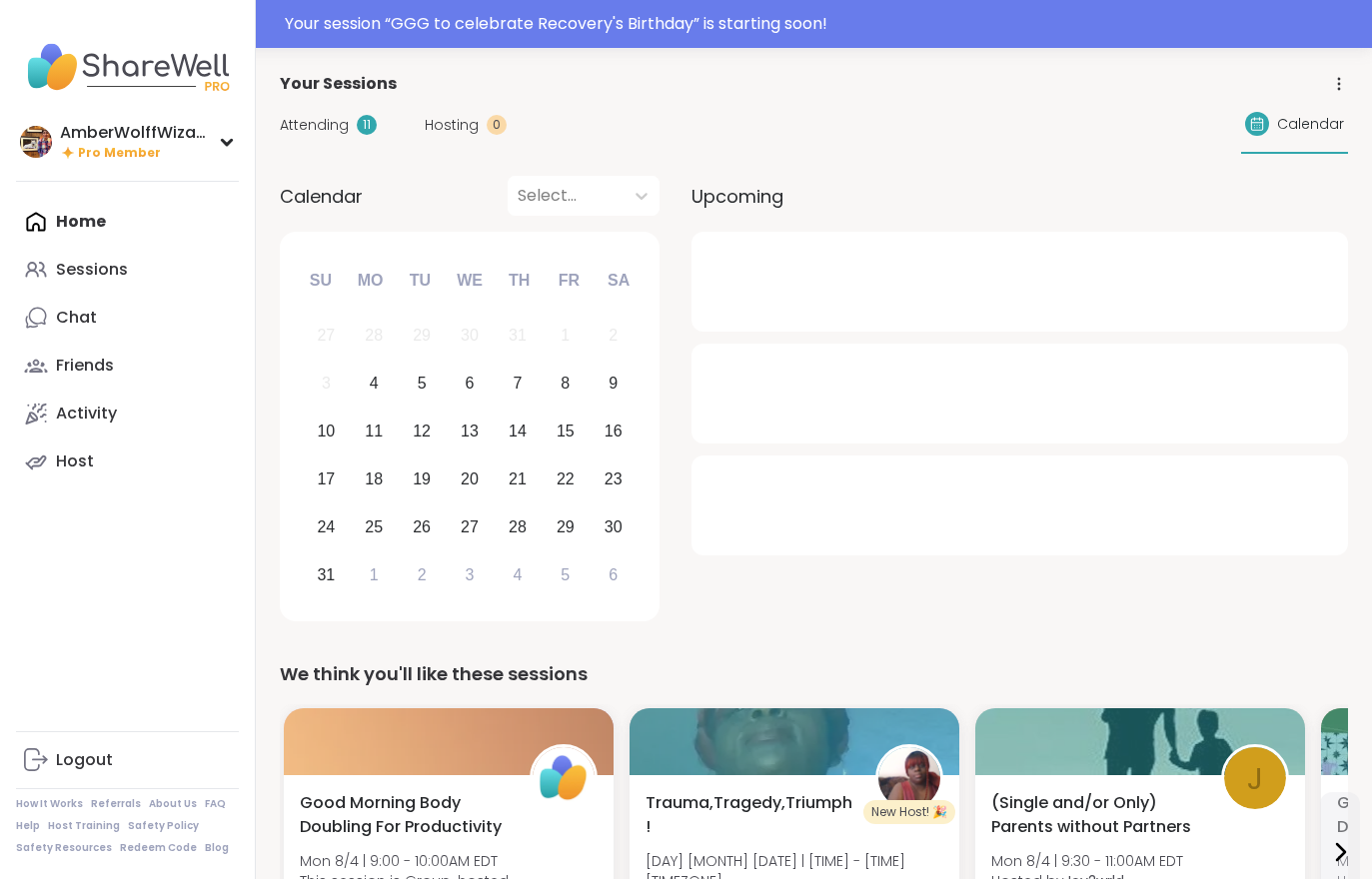 click on "Your session “ GGG to celebrate Recovery's Birthday ” is starting soon!" at bounding box center (822, 24) 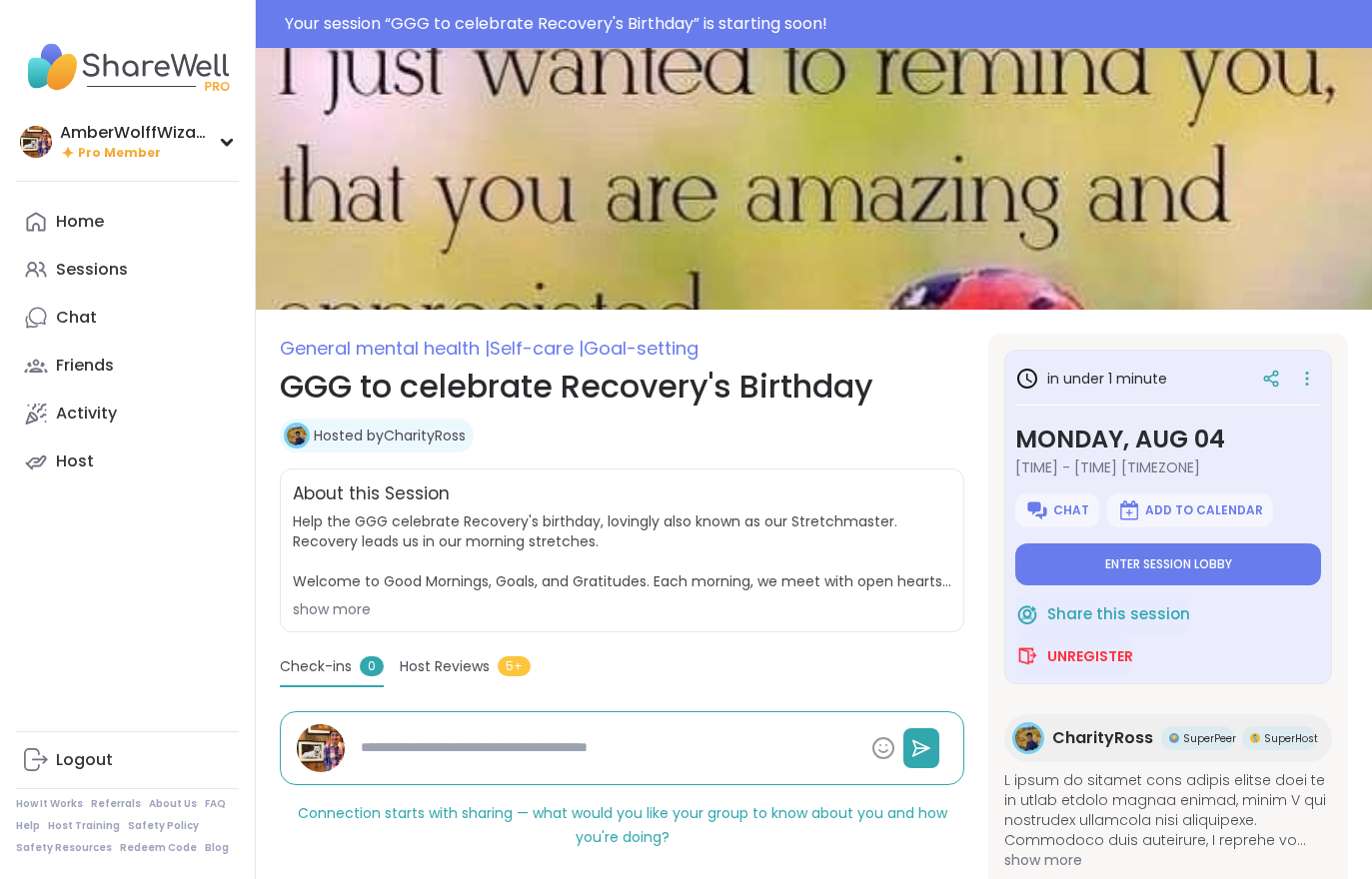 click on "Enter session lobby" at bounding box center (1168, 564) 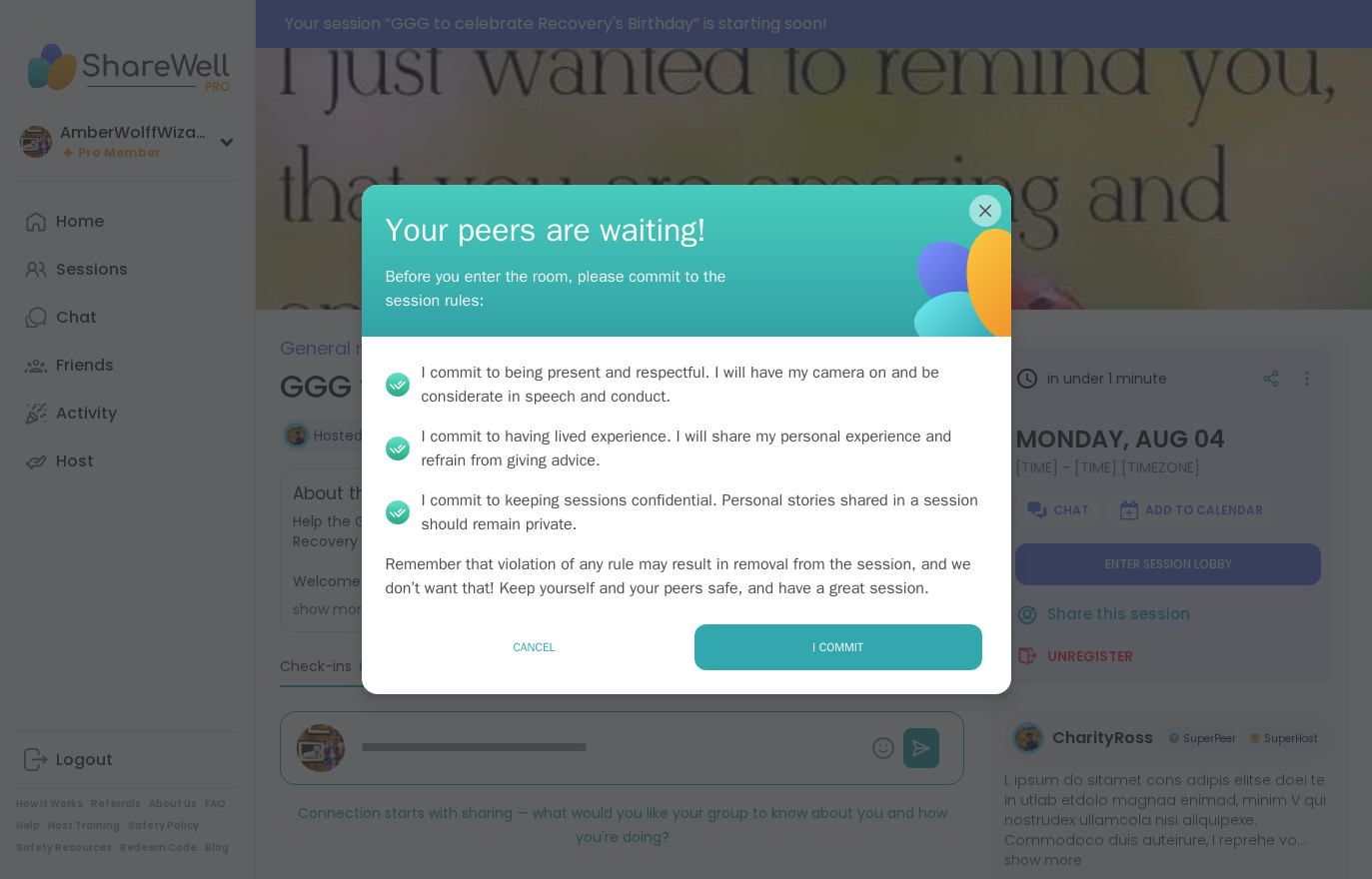 click on "I commit" at bounding box center (838, 647) 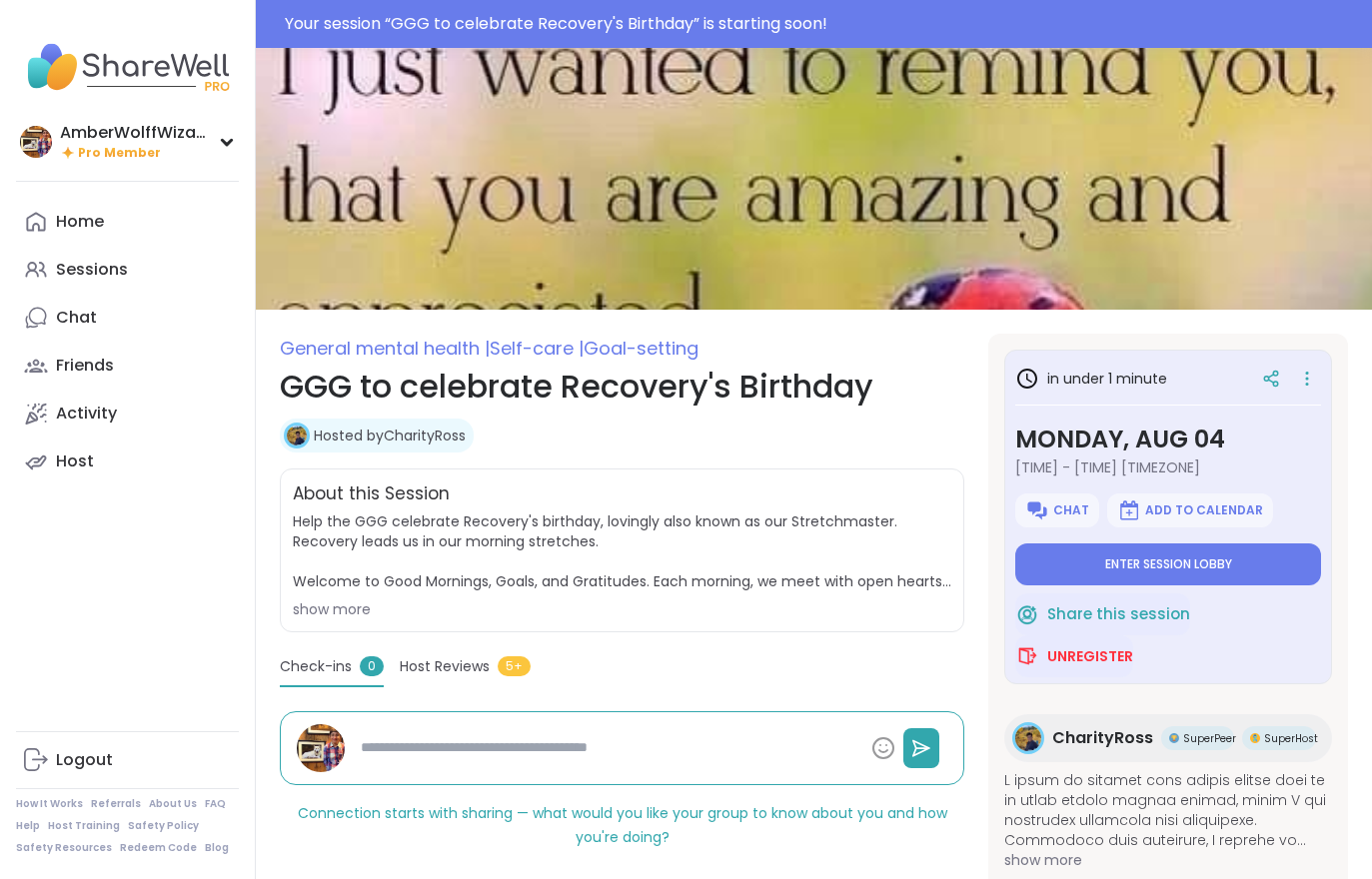 type on "*" 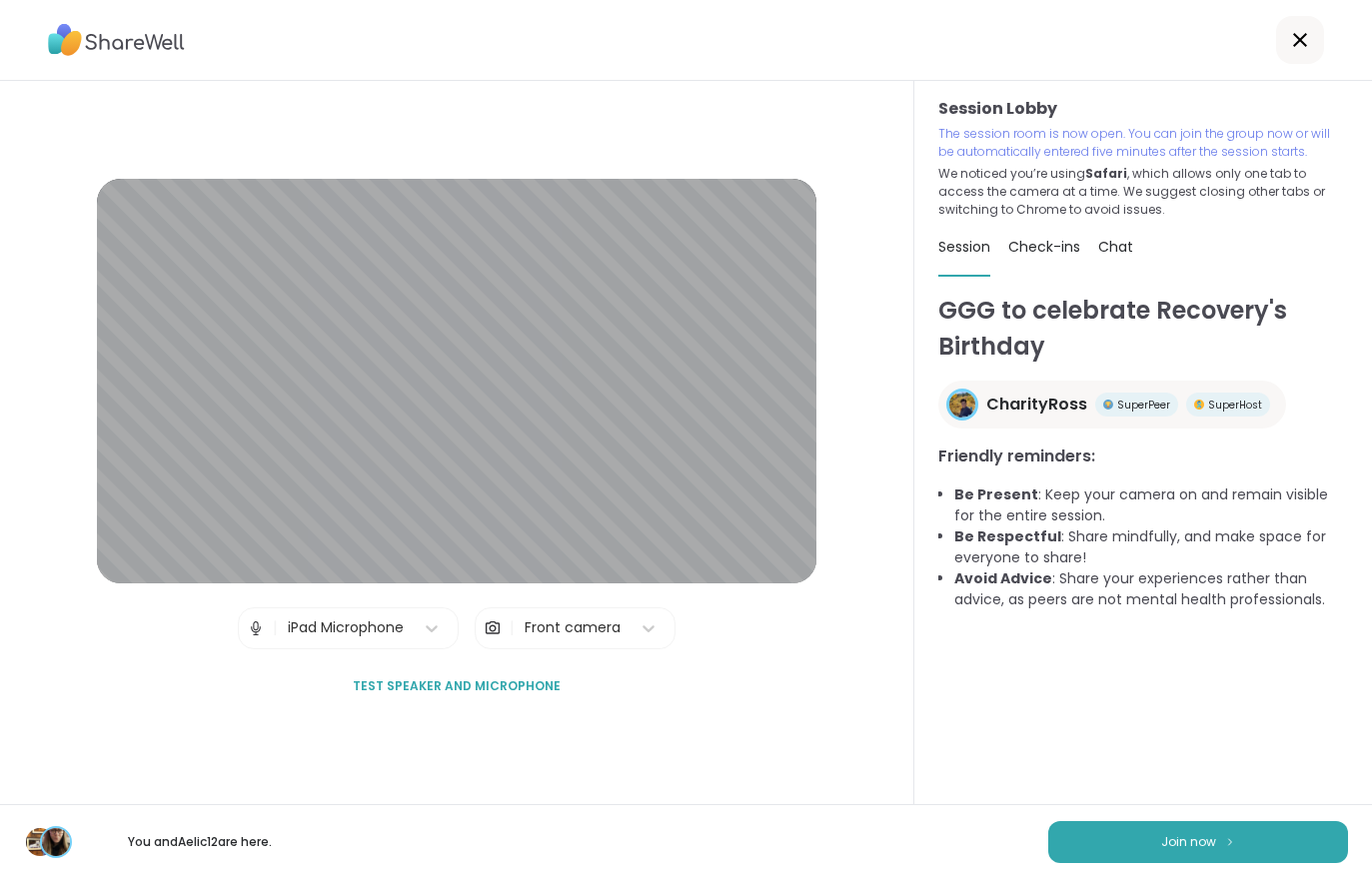 click on "Join now" at bounding box center [1198, 842] 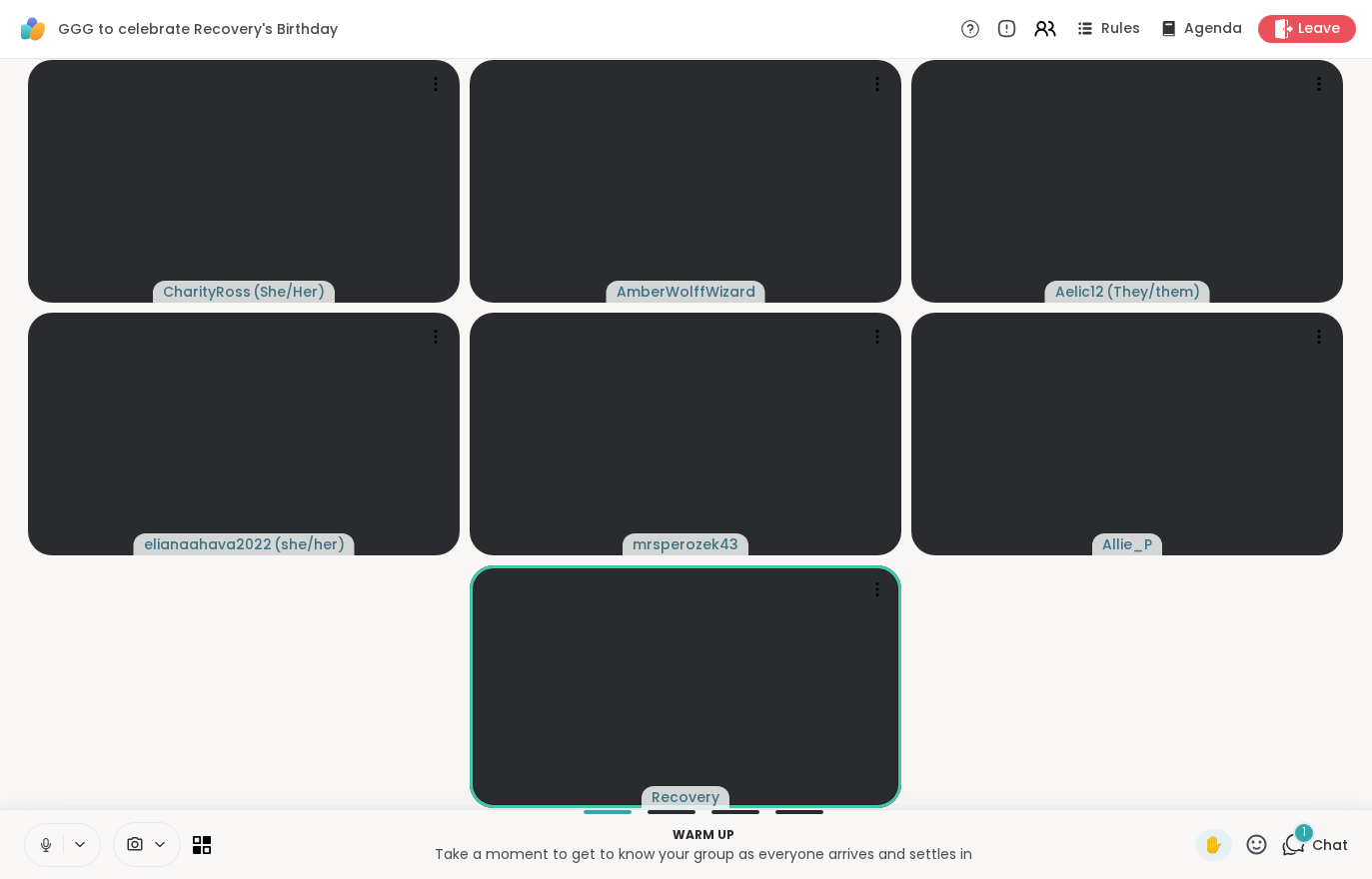 click at bounding box center [44, 845] 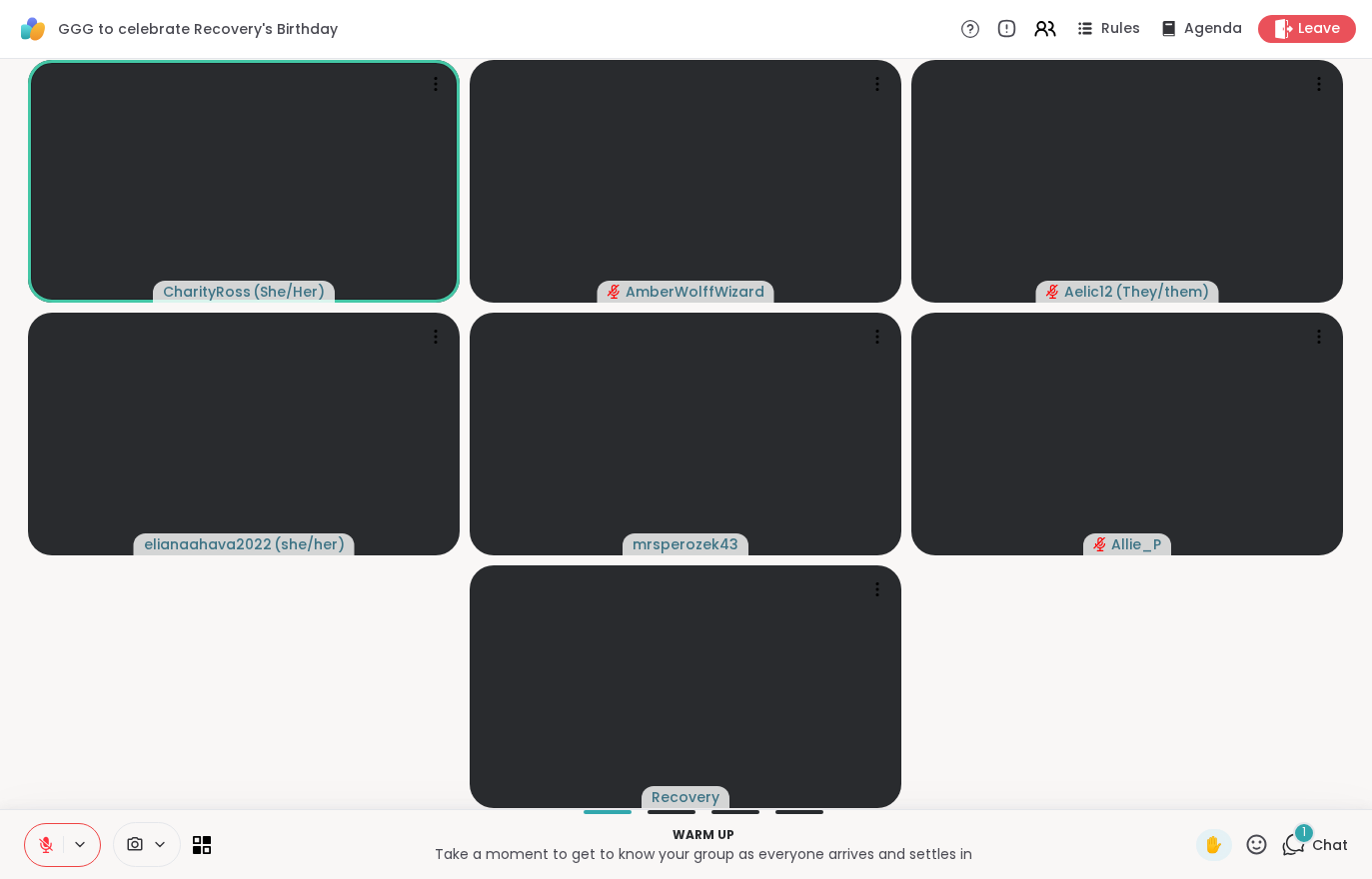 click at bounding box center (44, 845) 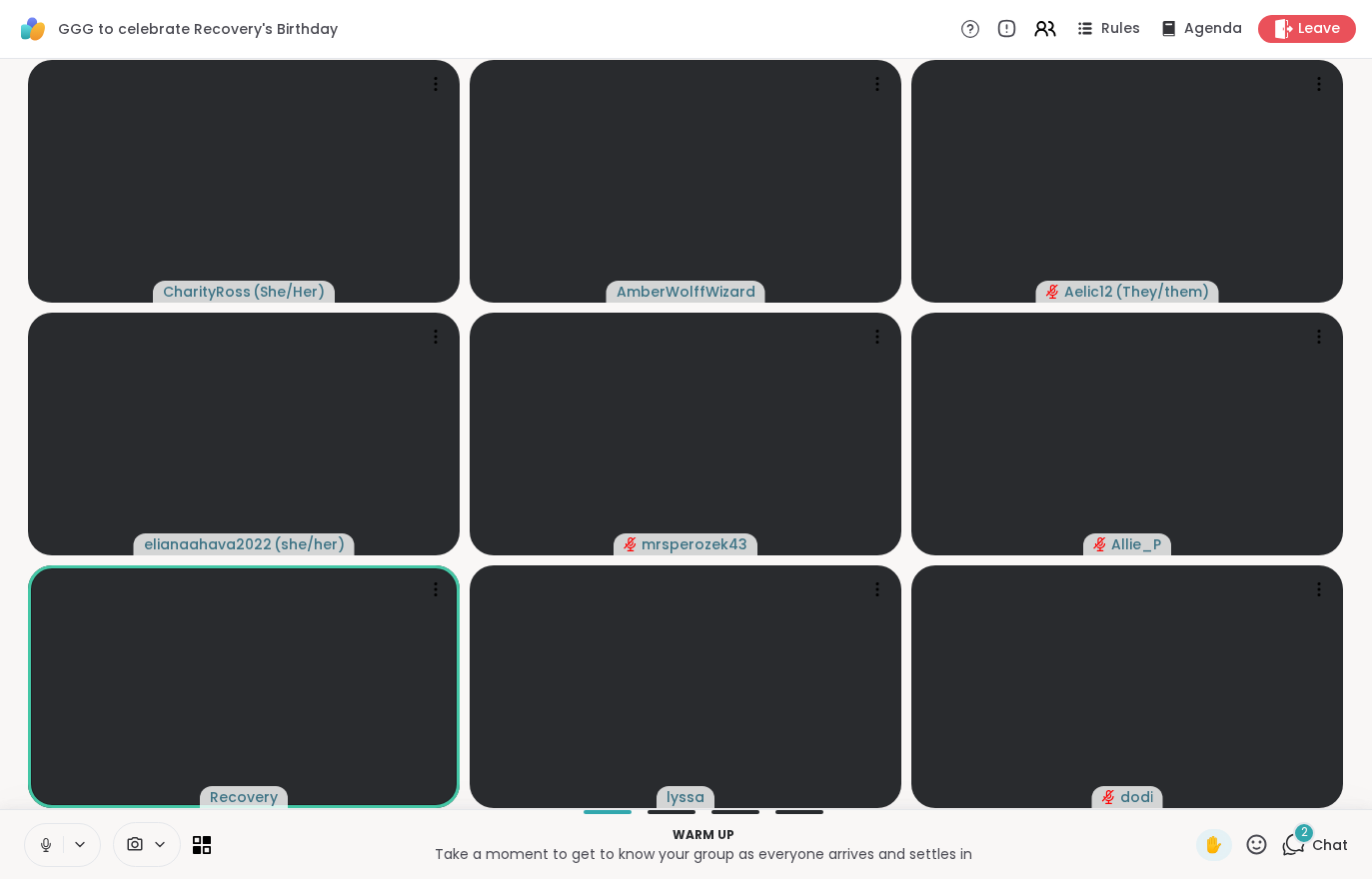click on "2 Chat" at bounding box center (1314, 845) 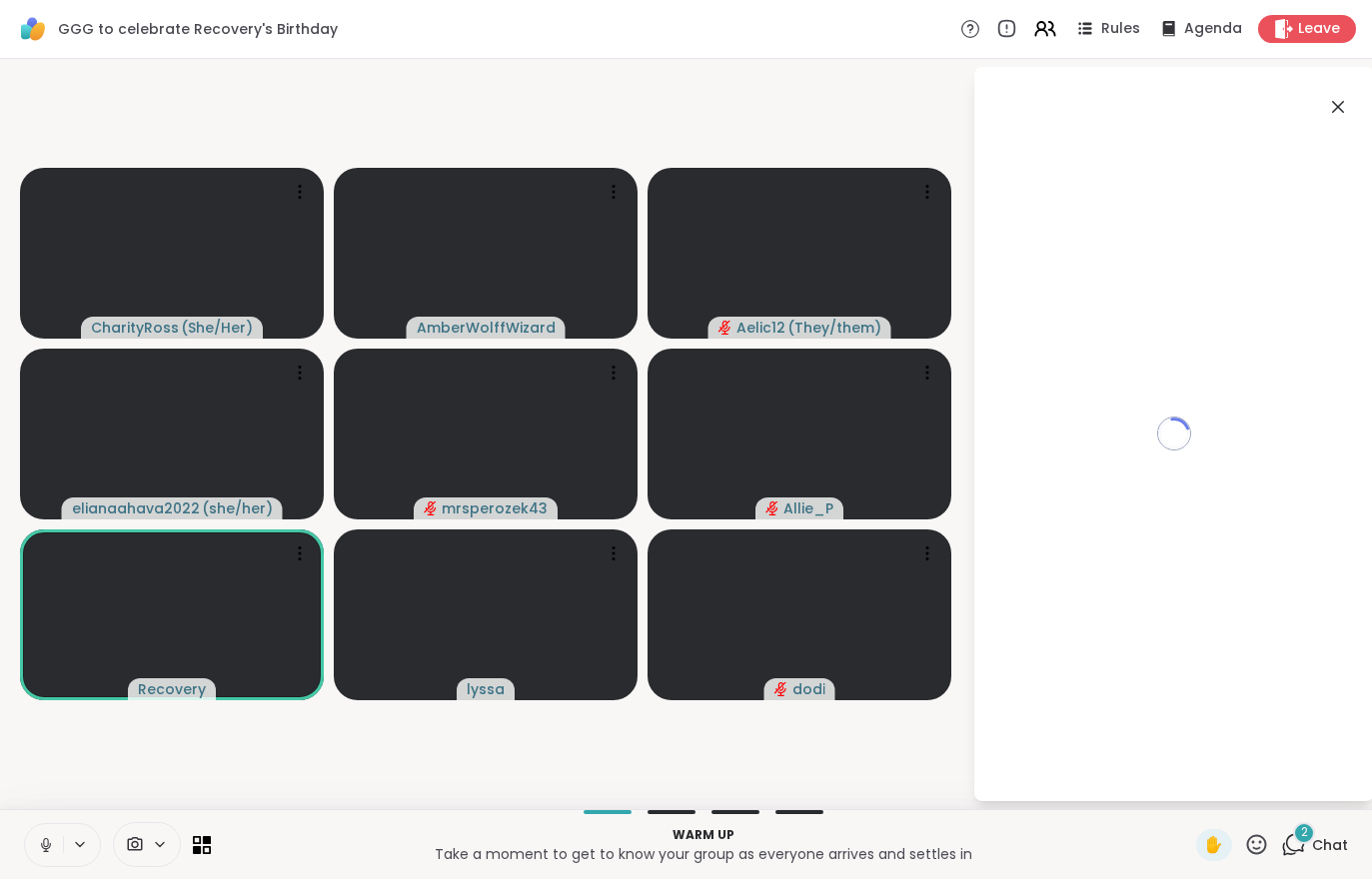 click on "Warm up Take a moment to get to know your group as everyone arrives and settles in ✋ 2 Chat" at bounding box center [686, 844] 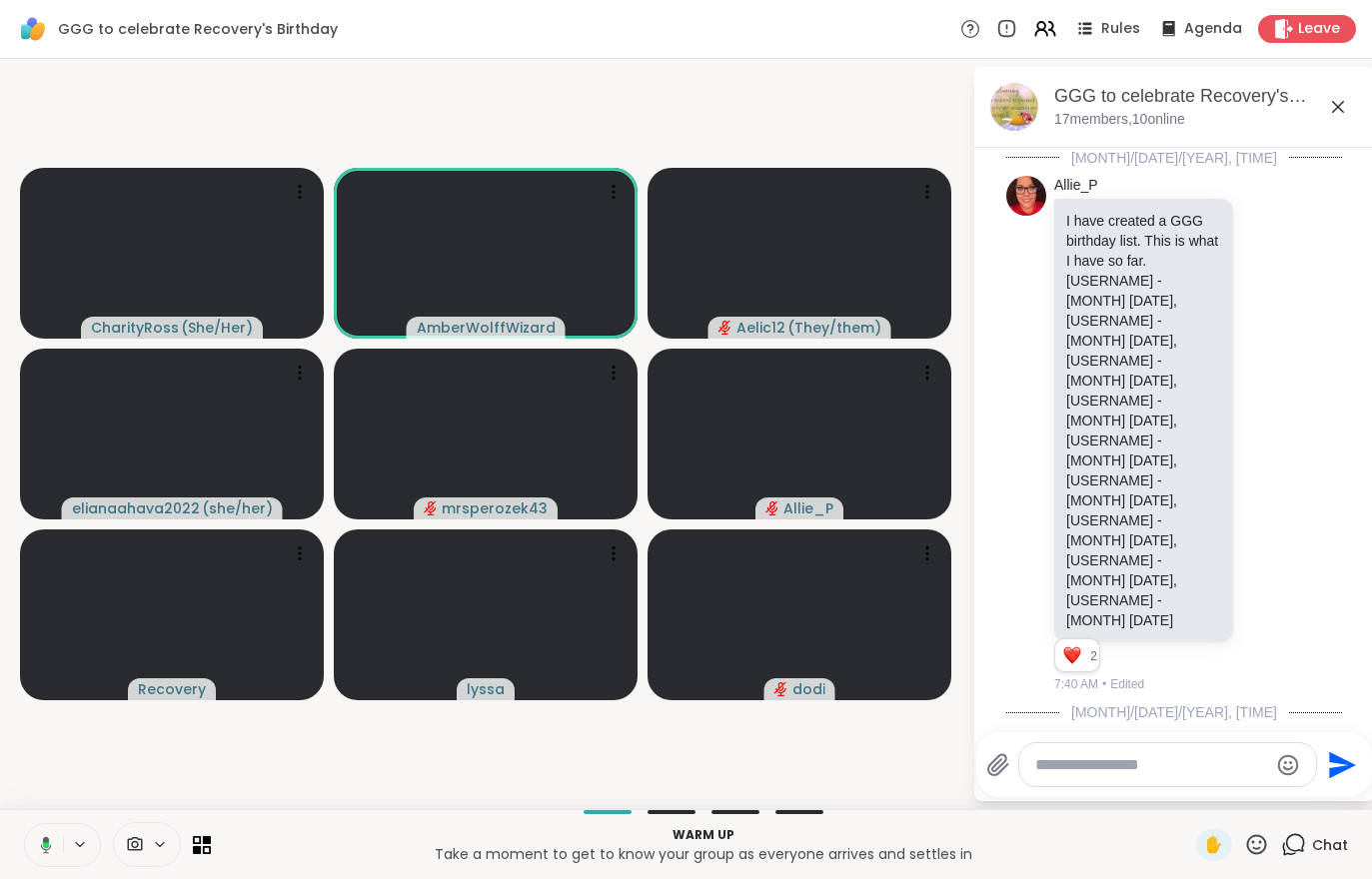 scroll, scrollTop: 1849, scrollLeft: 0, axis: vertical 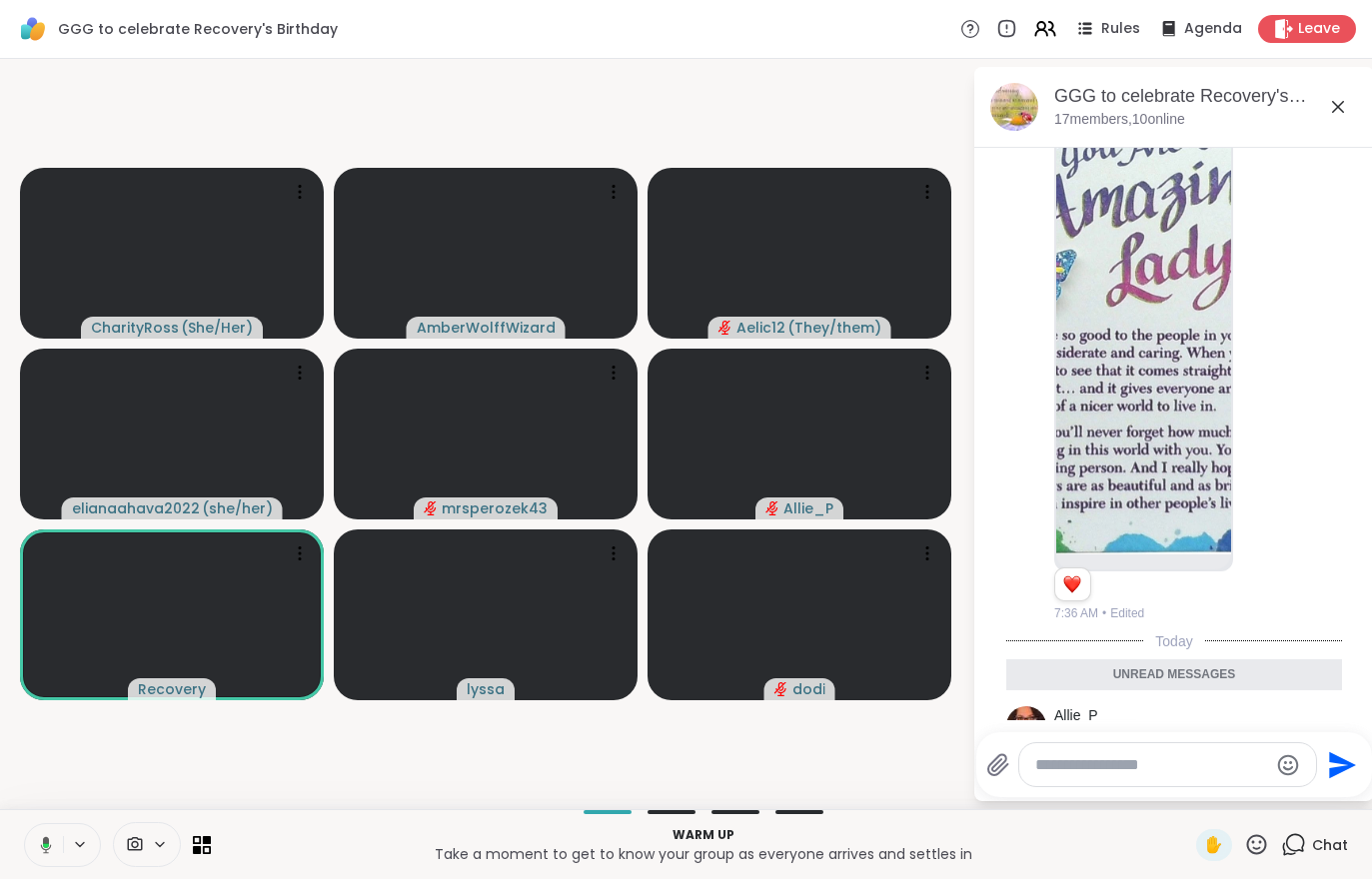 click on "Chat" at bounding box center (1314, 845) 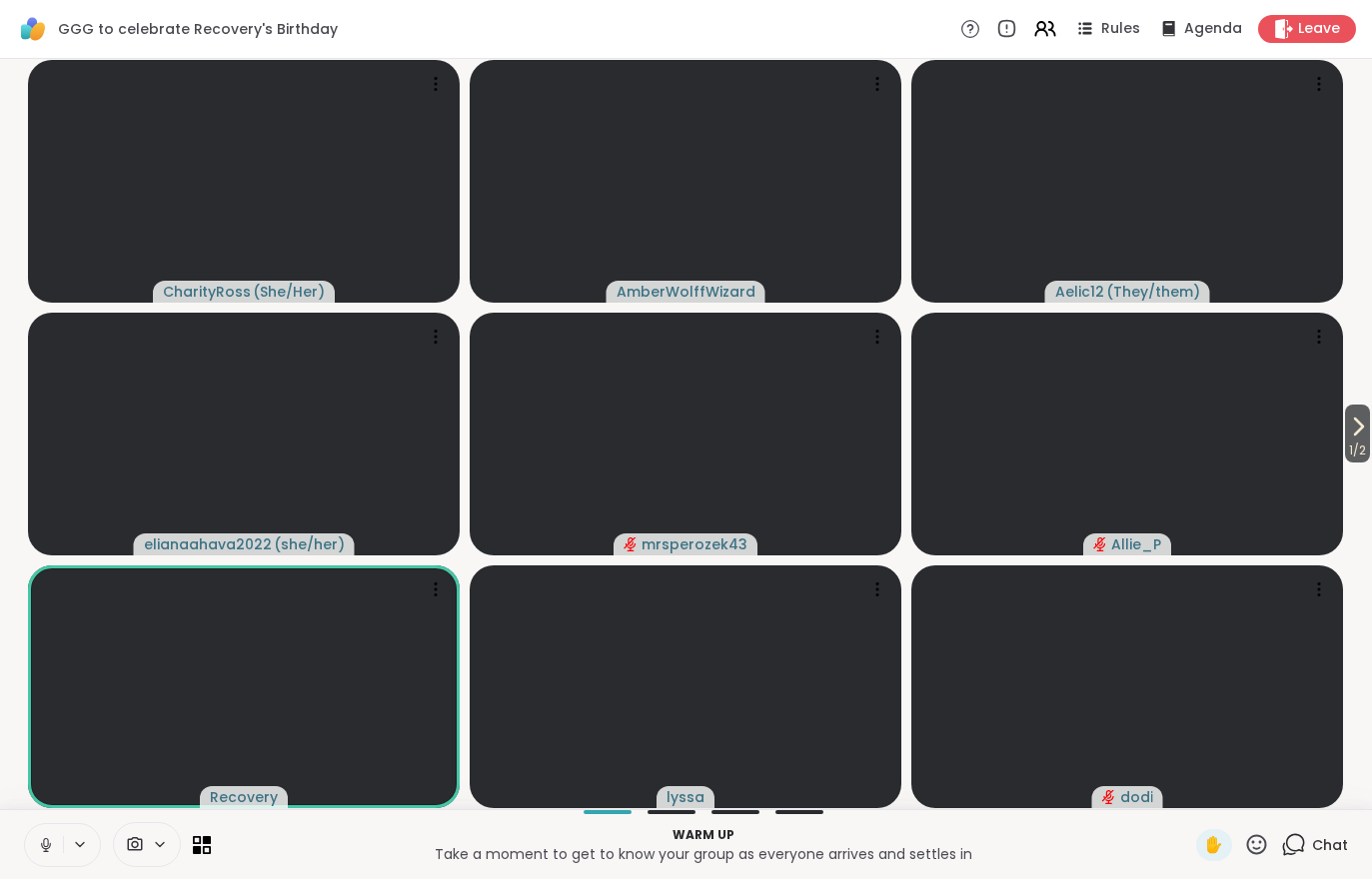 click at bounding box center (1127, 434) 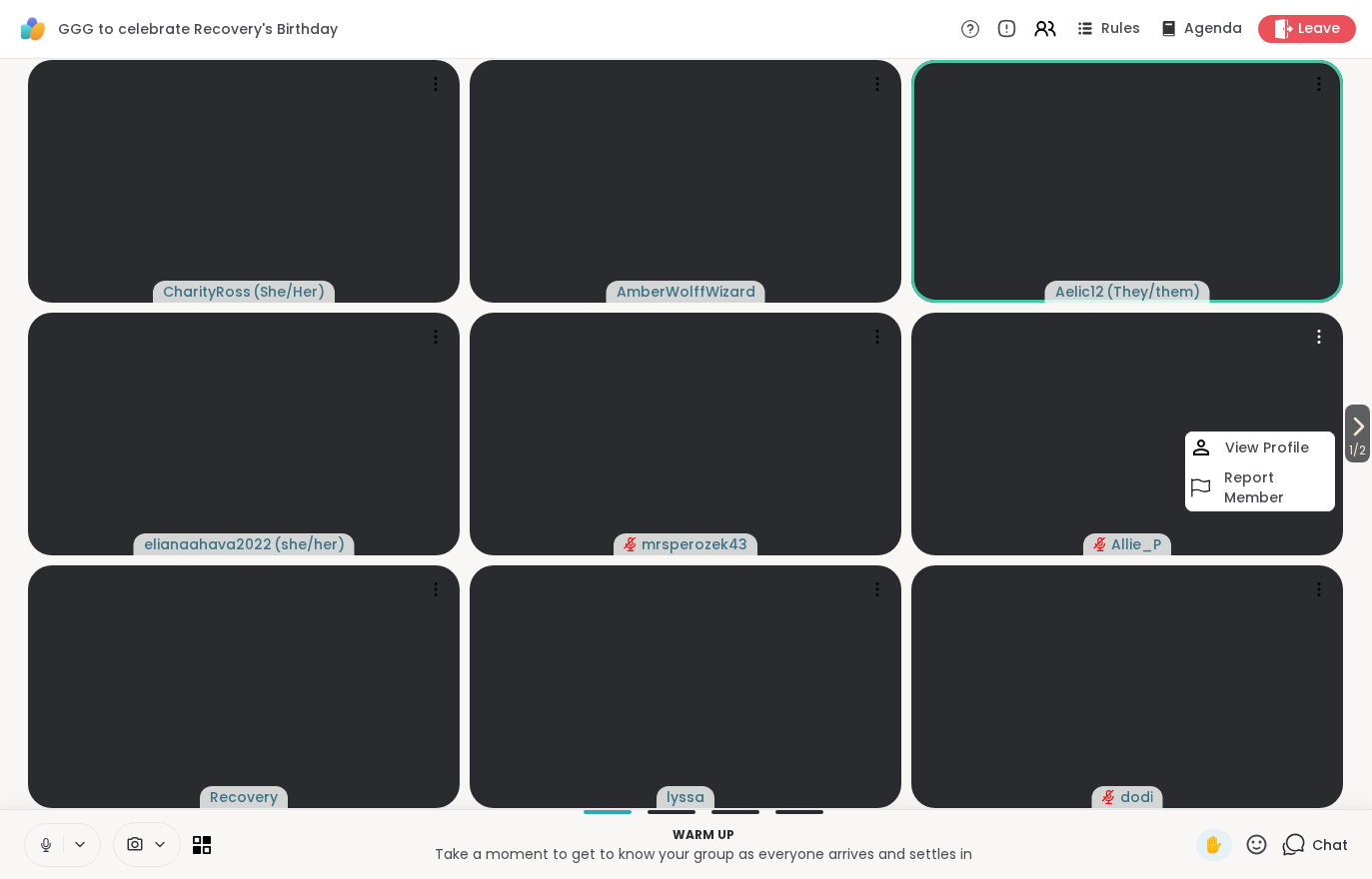 click 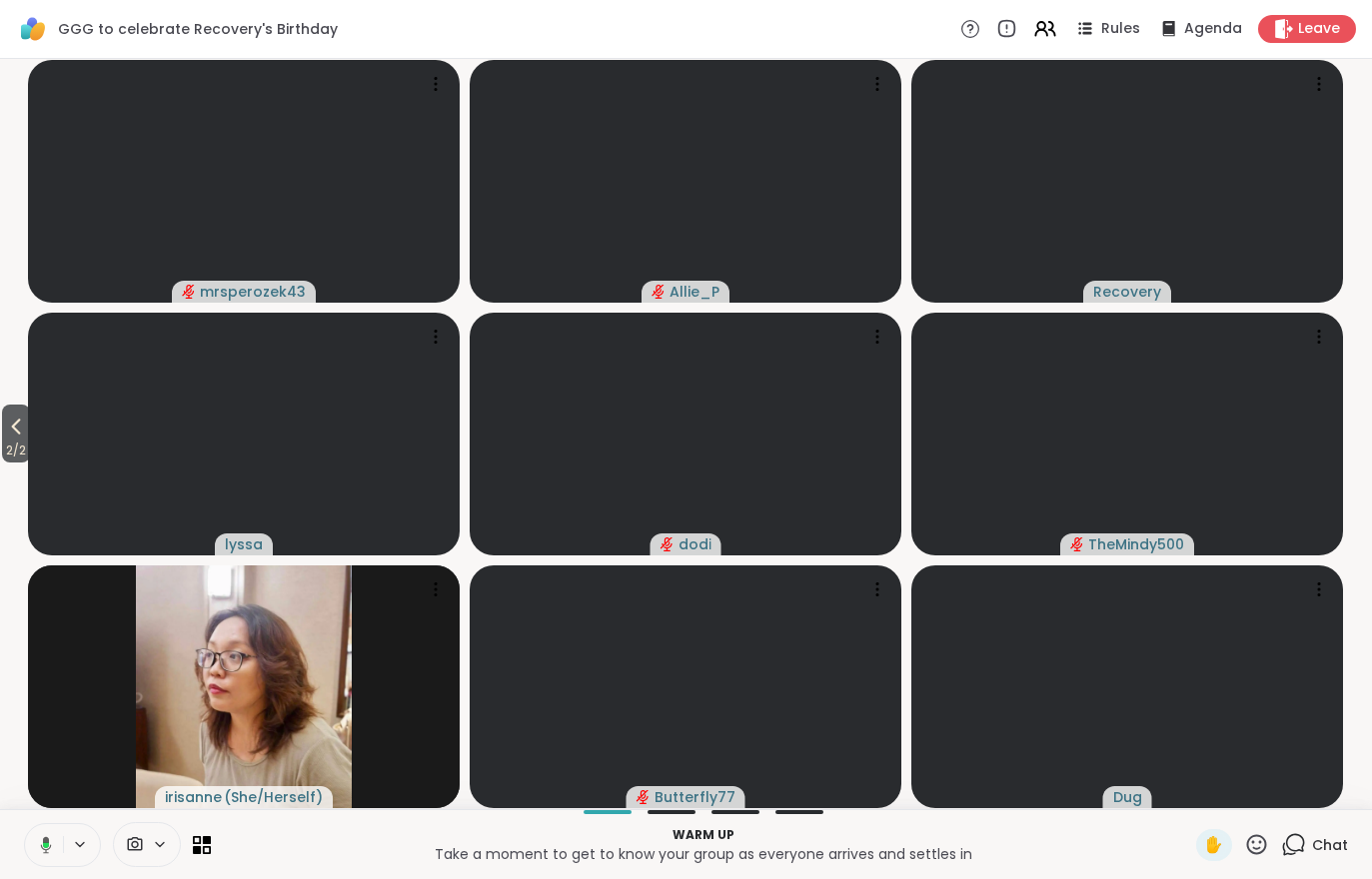 click at bounding box center (42, 845) 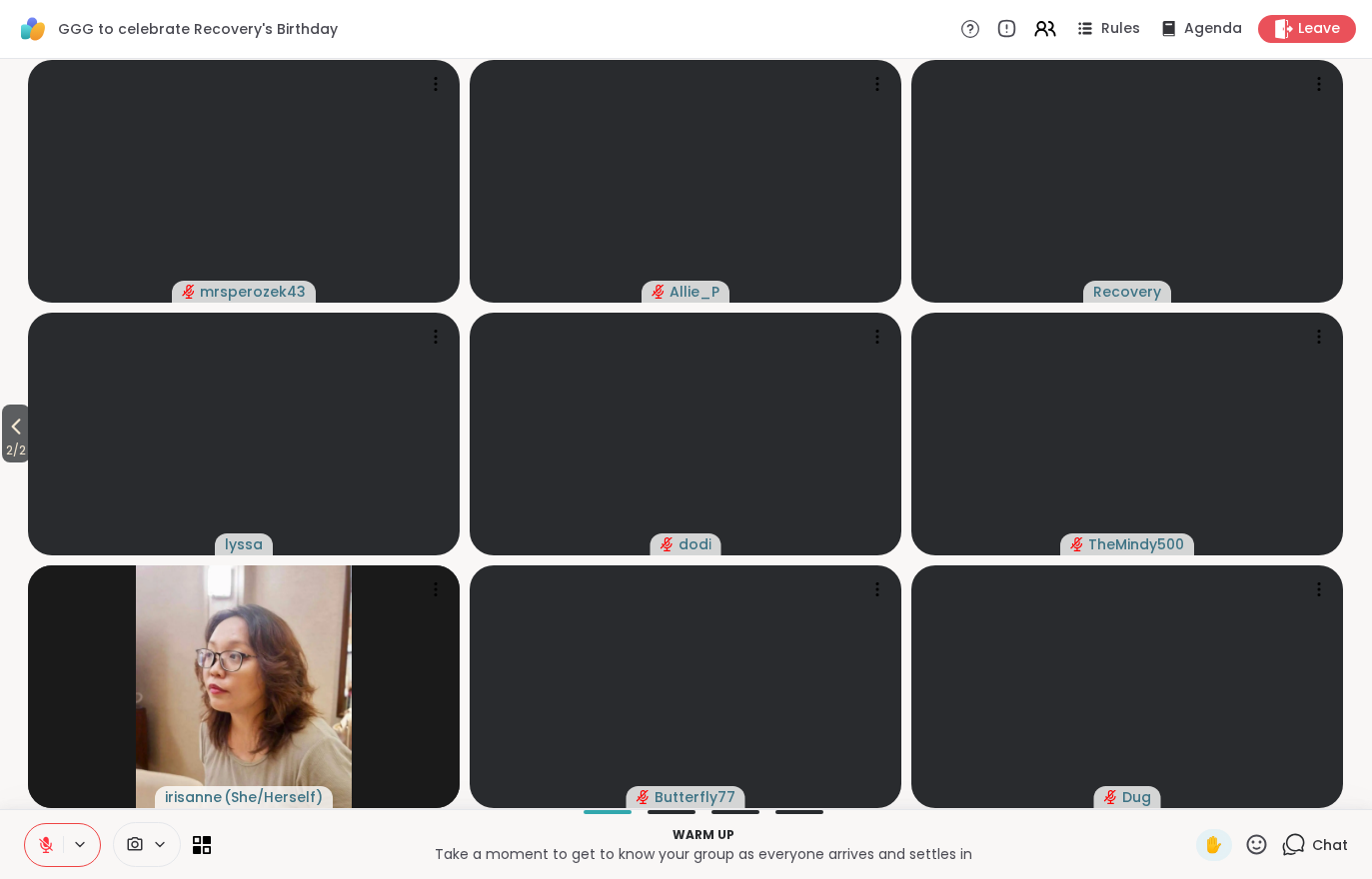 click at bounding box center [44, 845] 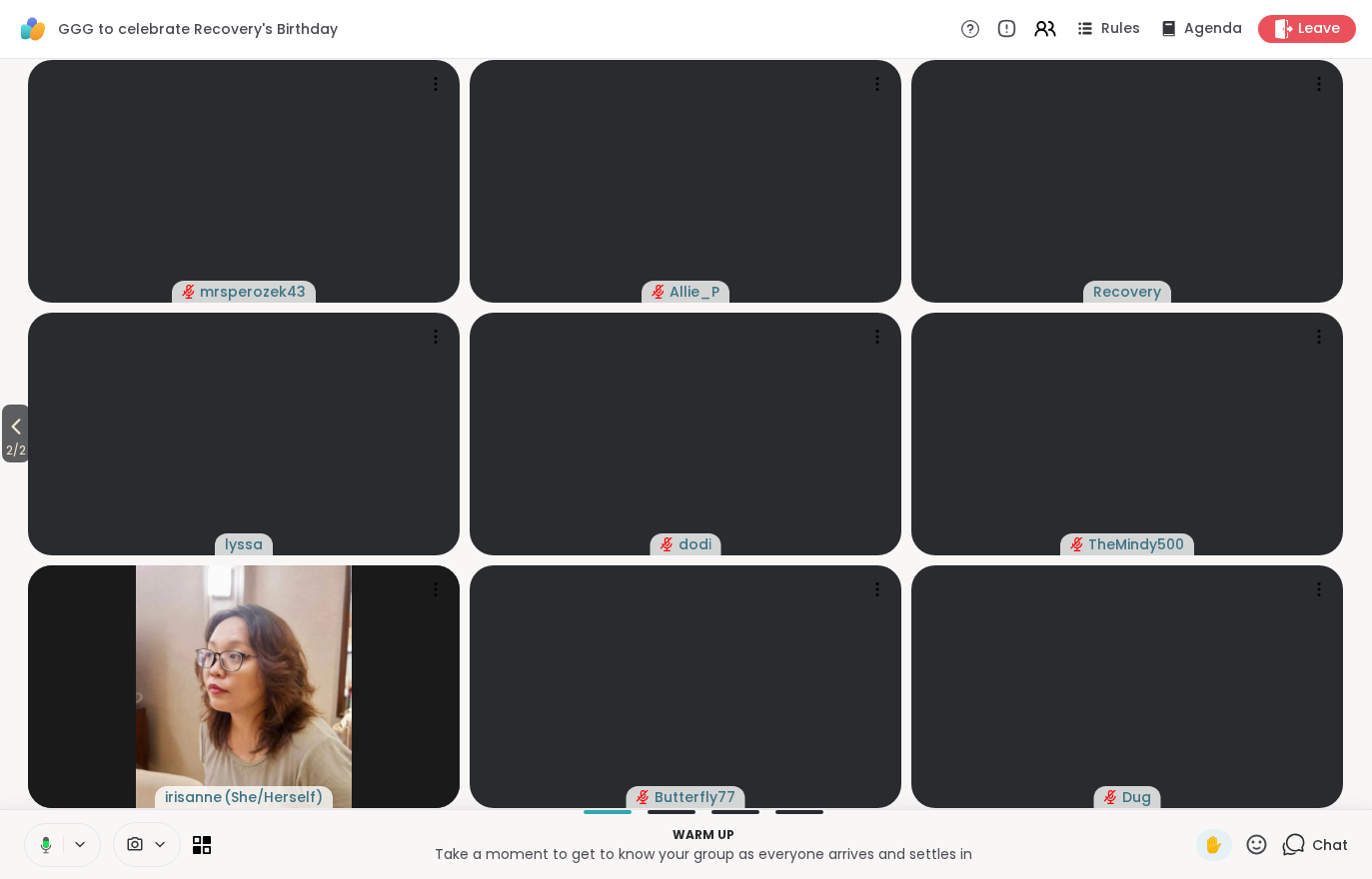 click 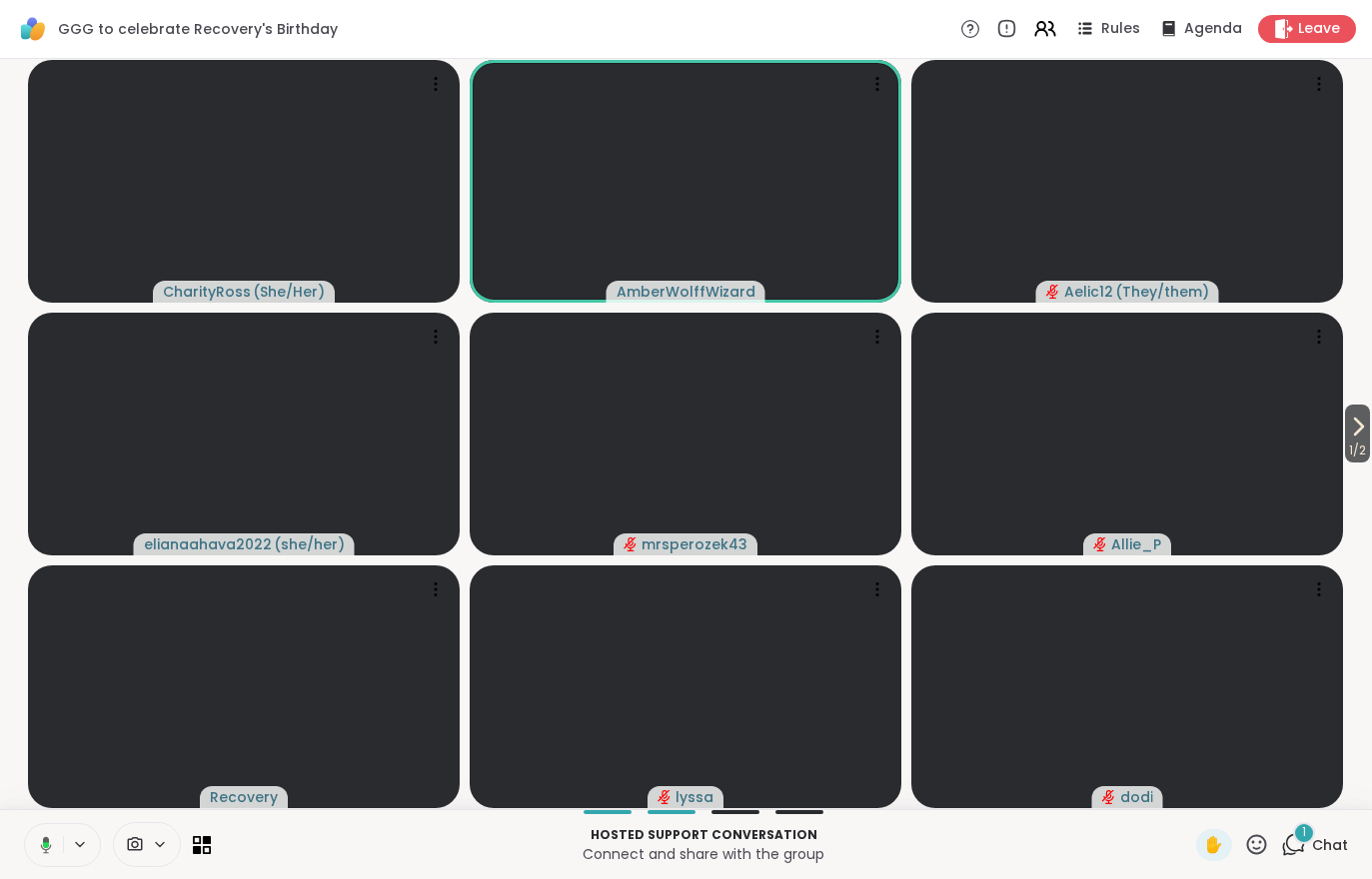 click on "1  /  2" at bounding box center (1357, 450) 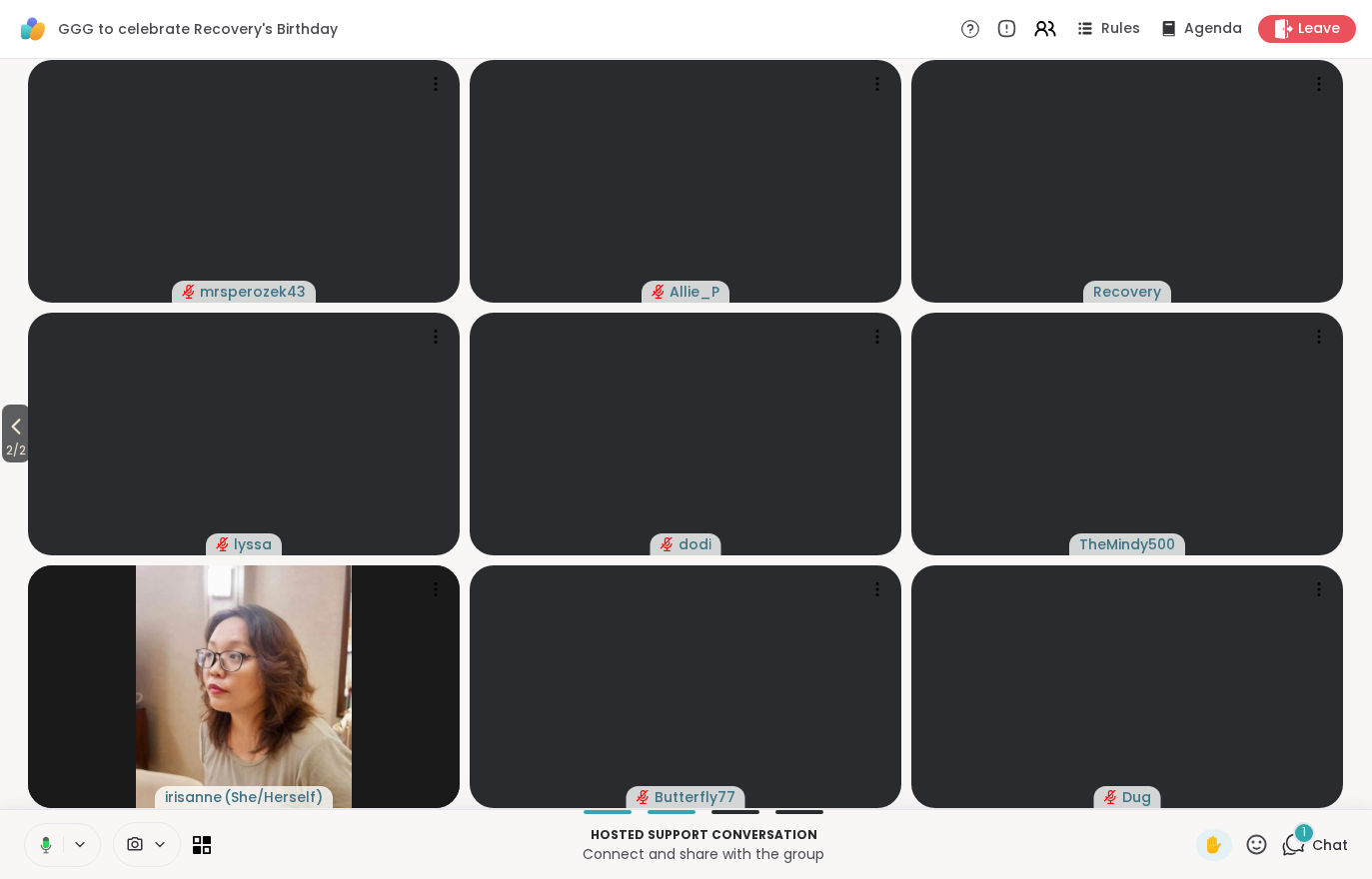 click 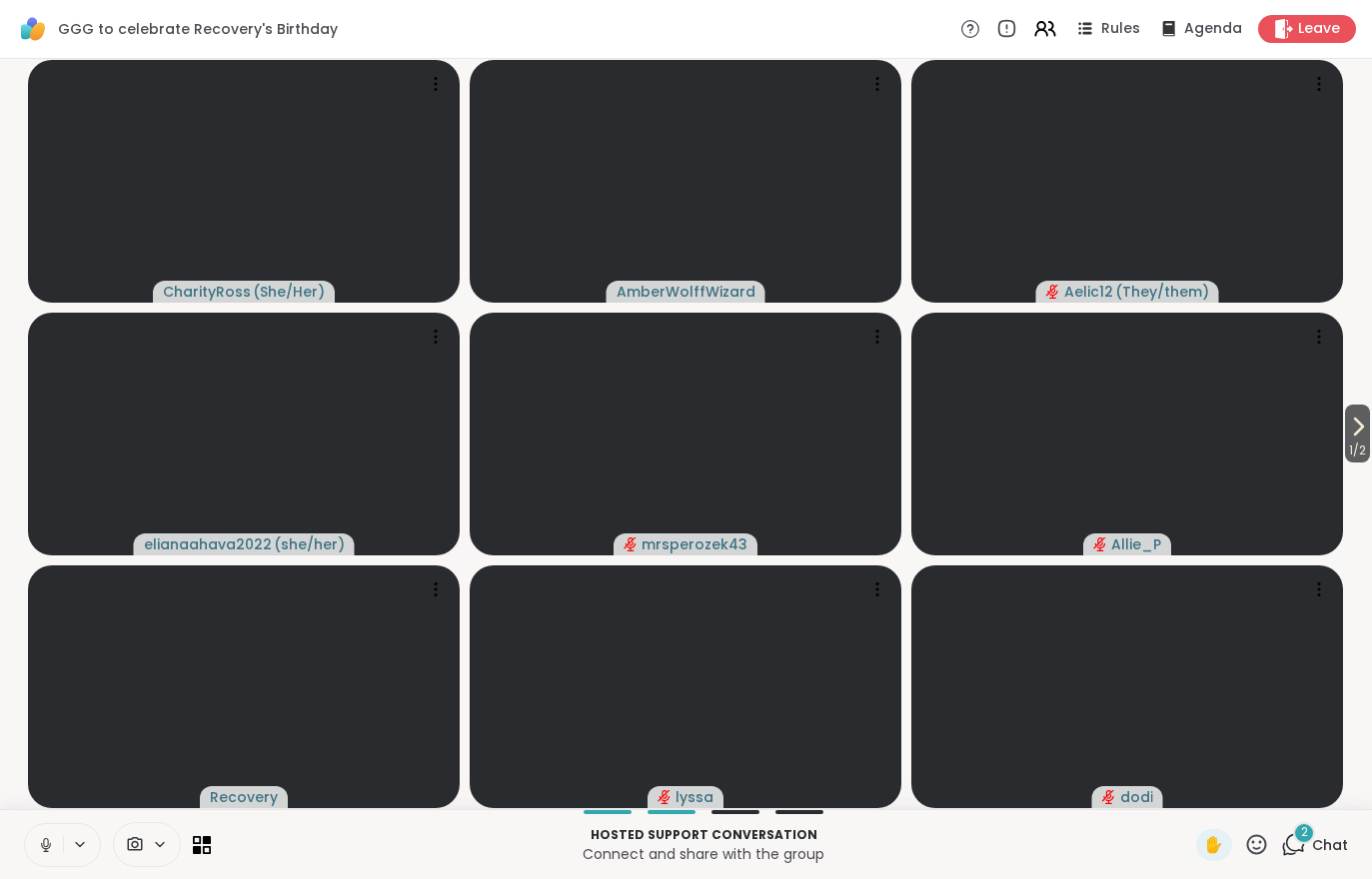 click at bounding box center [44, 845] 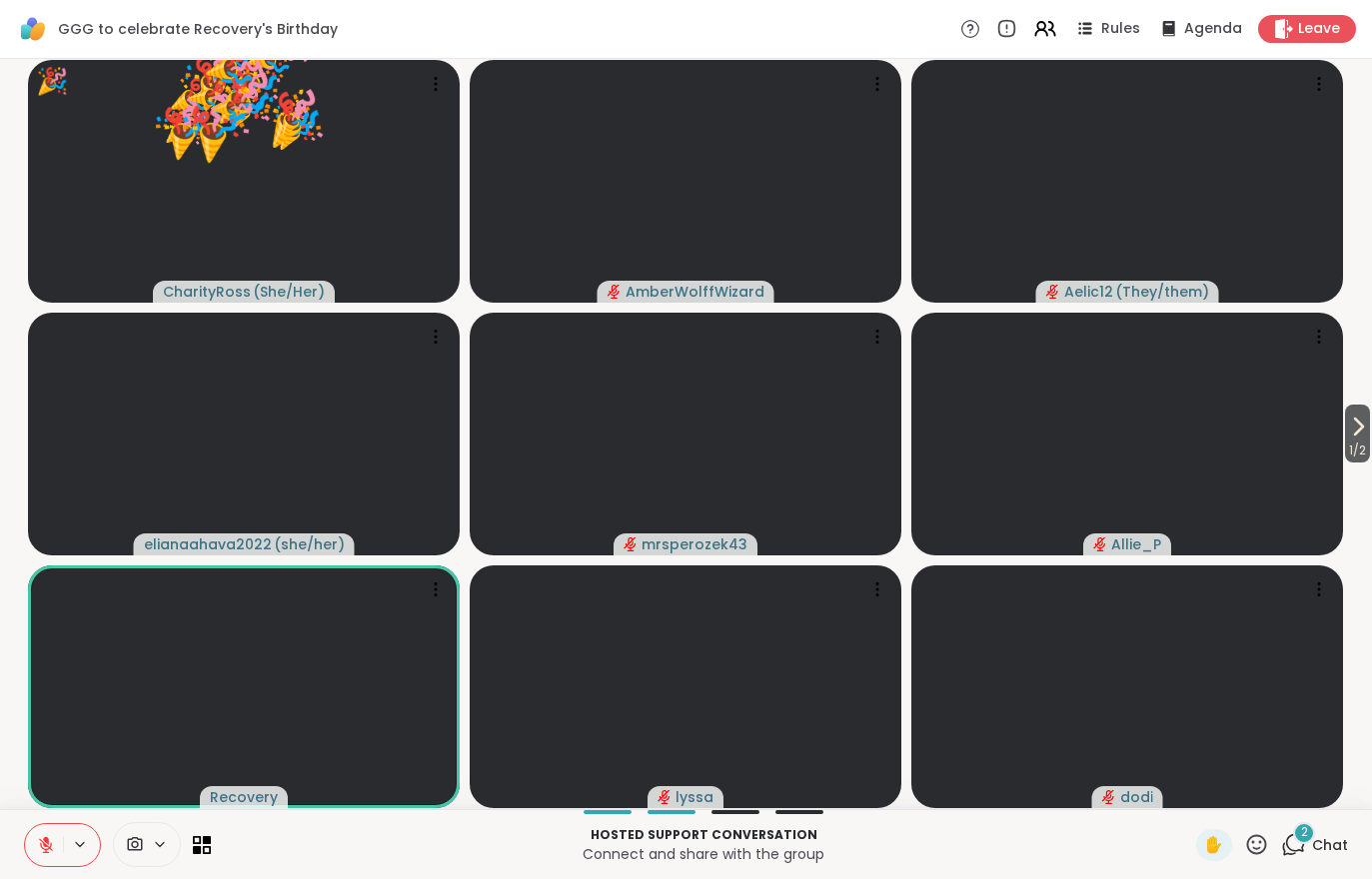 click on "1  /  2" at bounding box center (1357, 450) 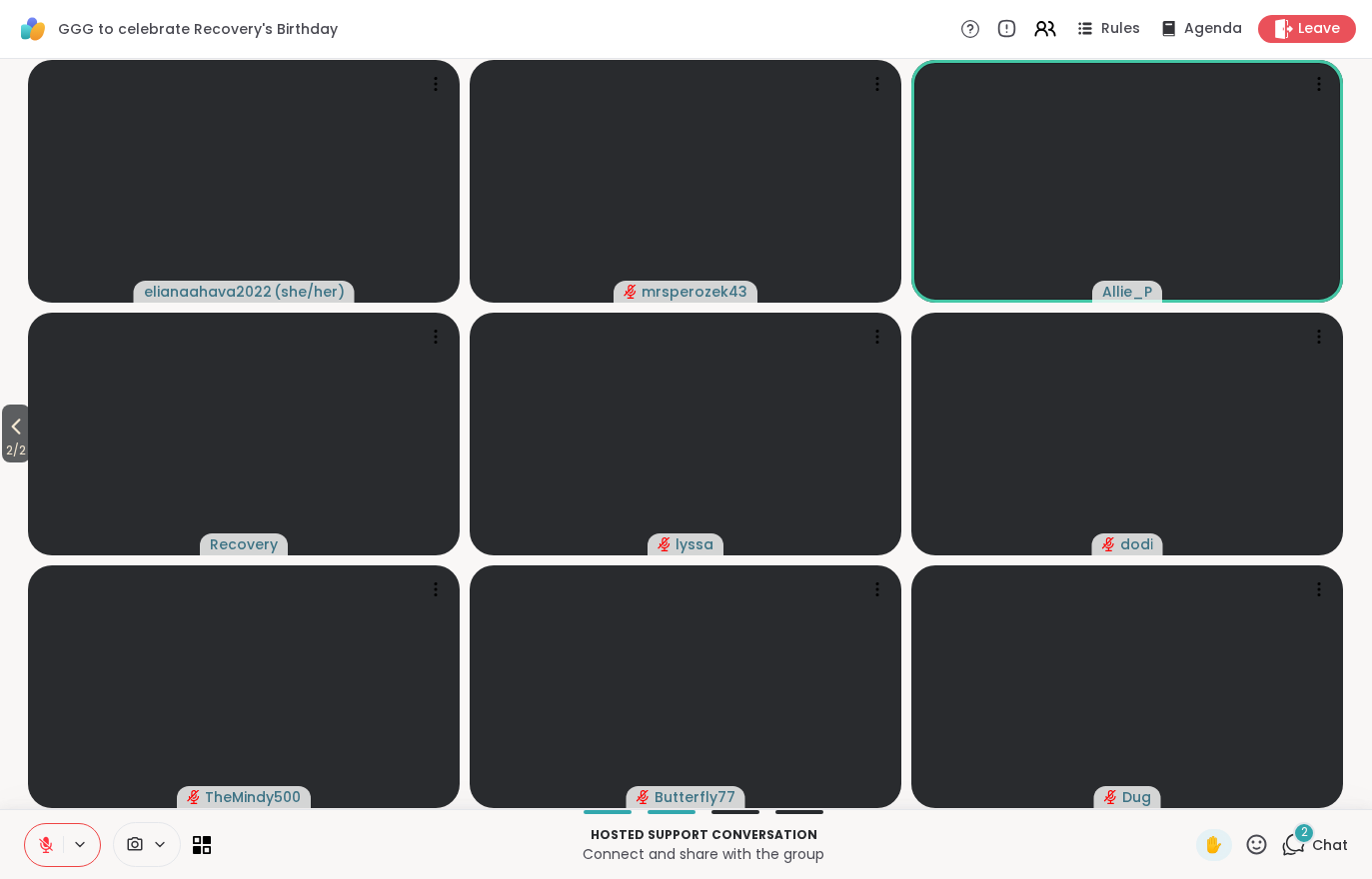 click on "2" at bounding box center [1304, 833] 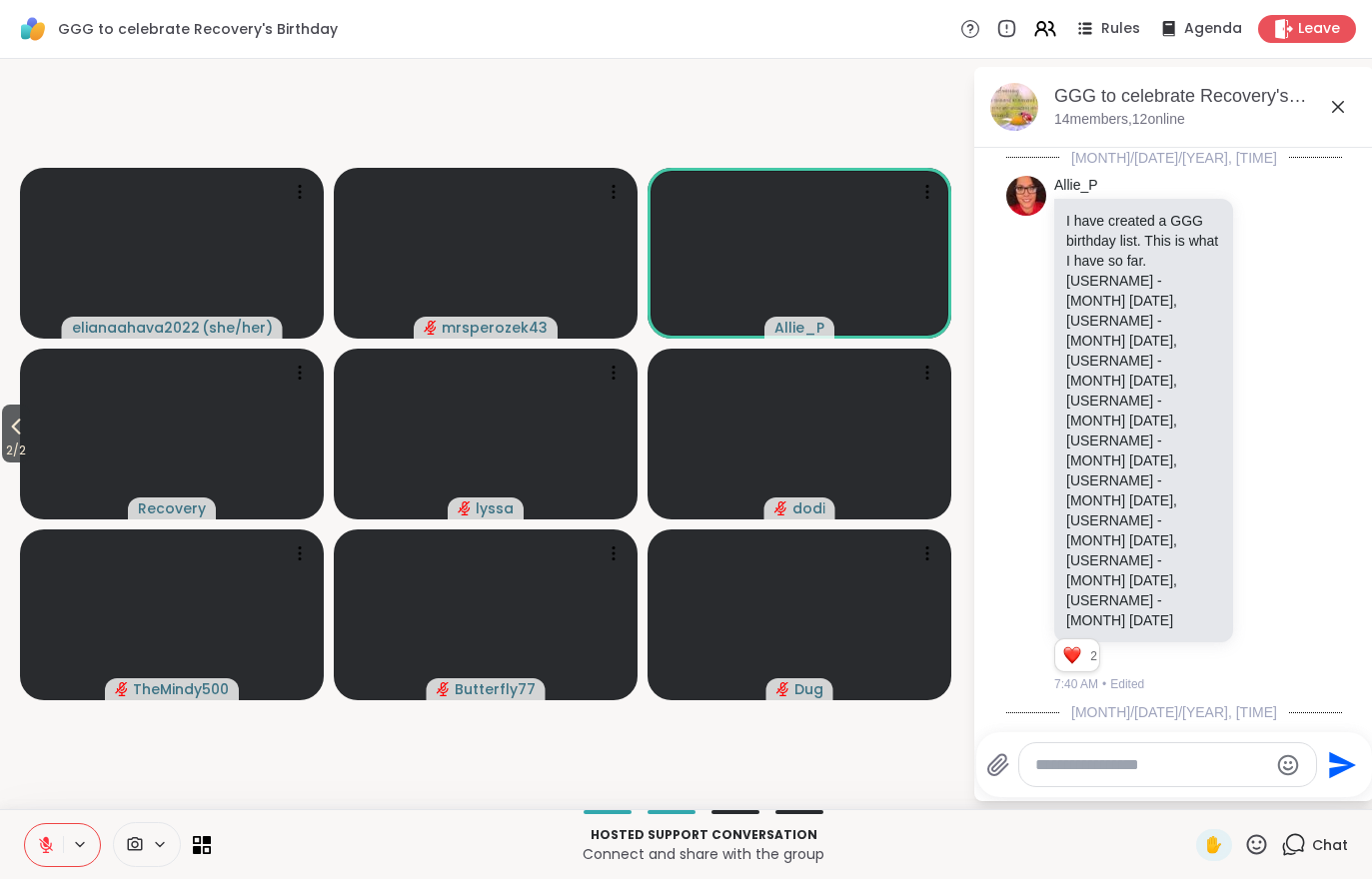scroll, scrollTop: 2555, scrollLeft: 0, axis: vertical 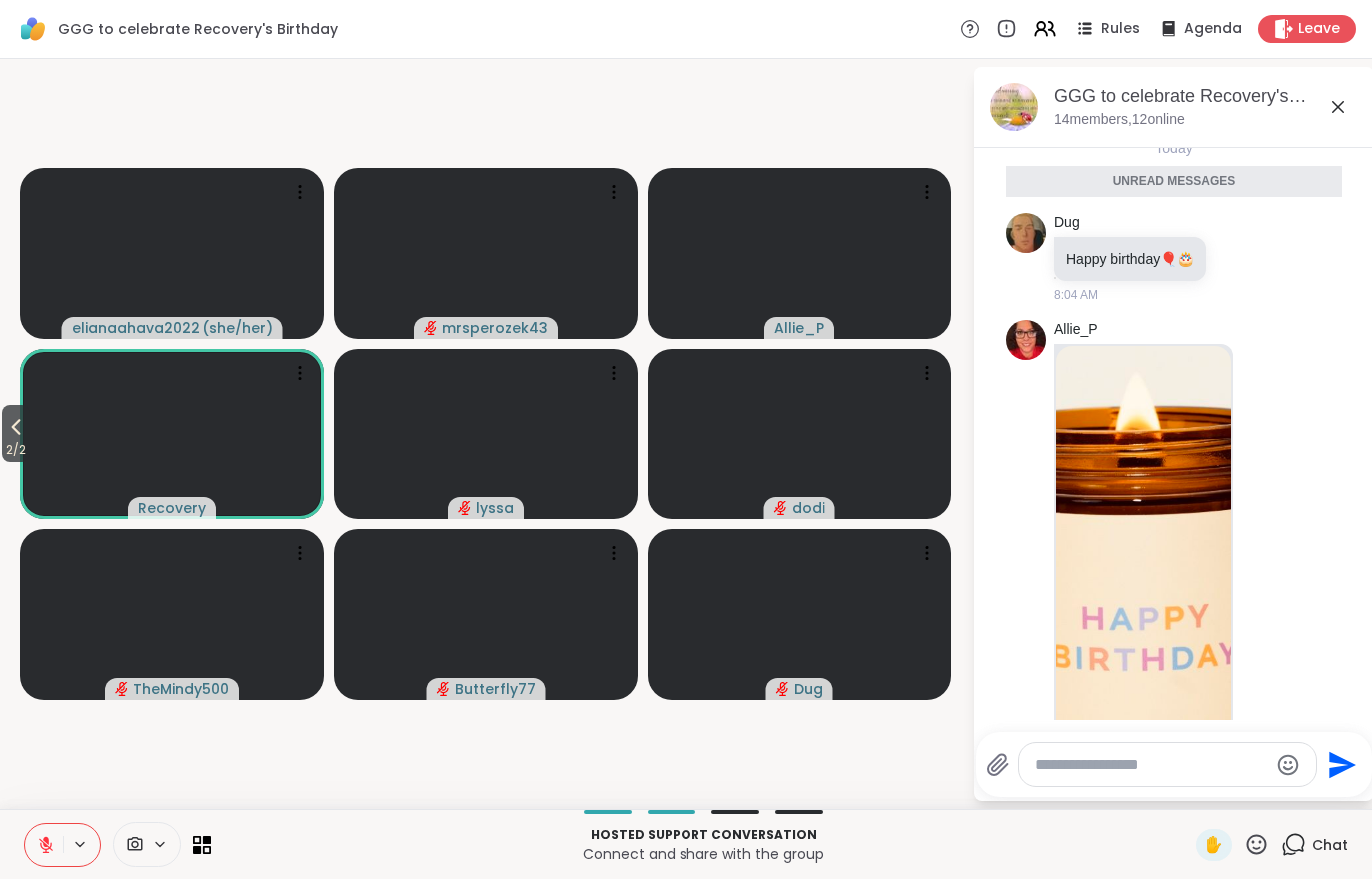 click 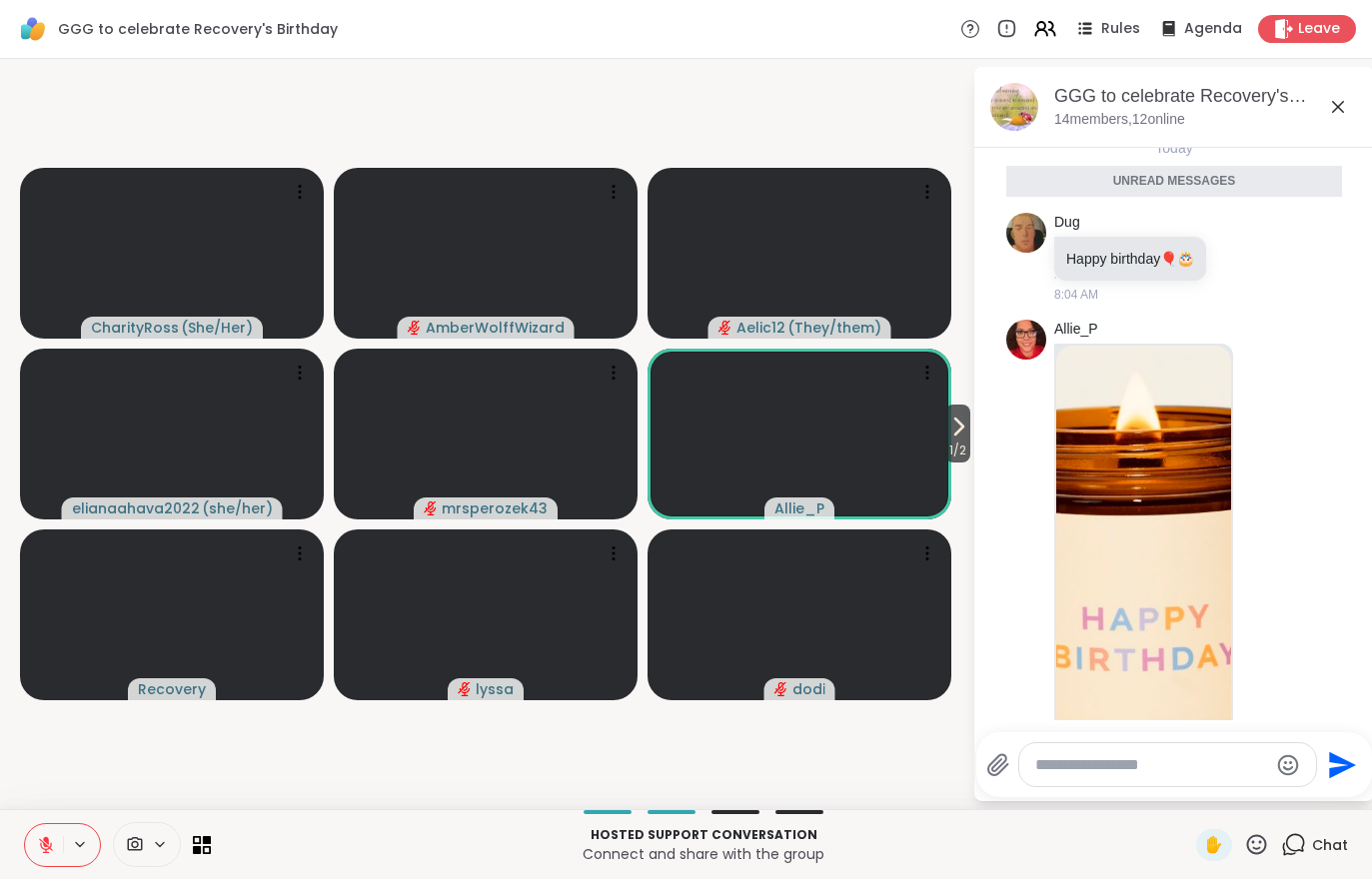 click at bounding box center (799, 434) 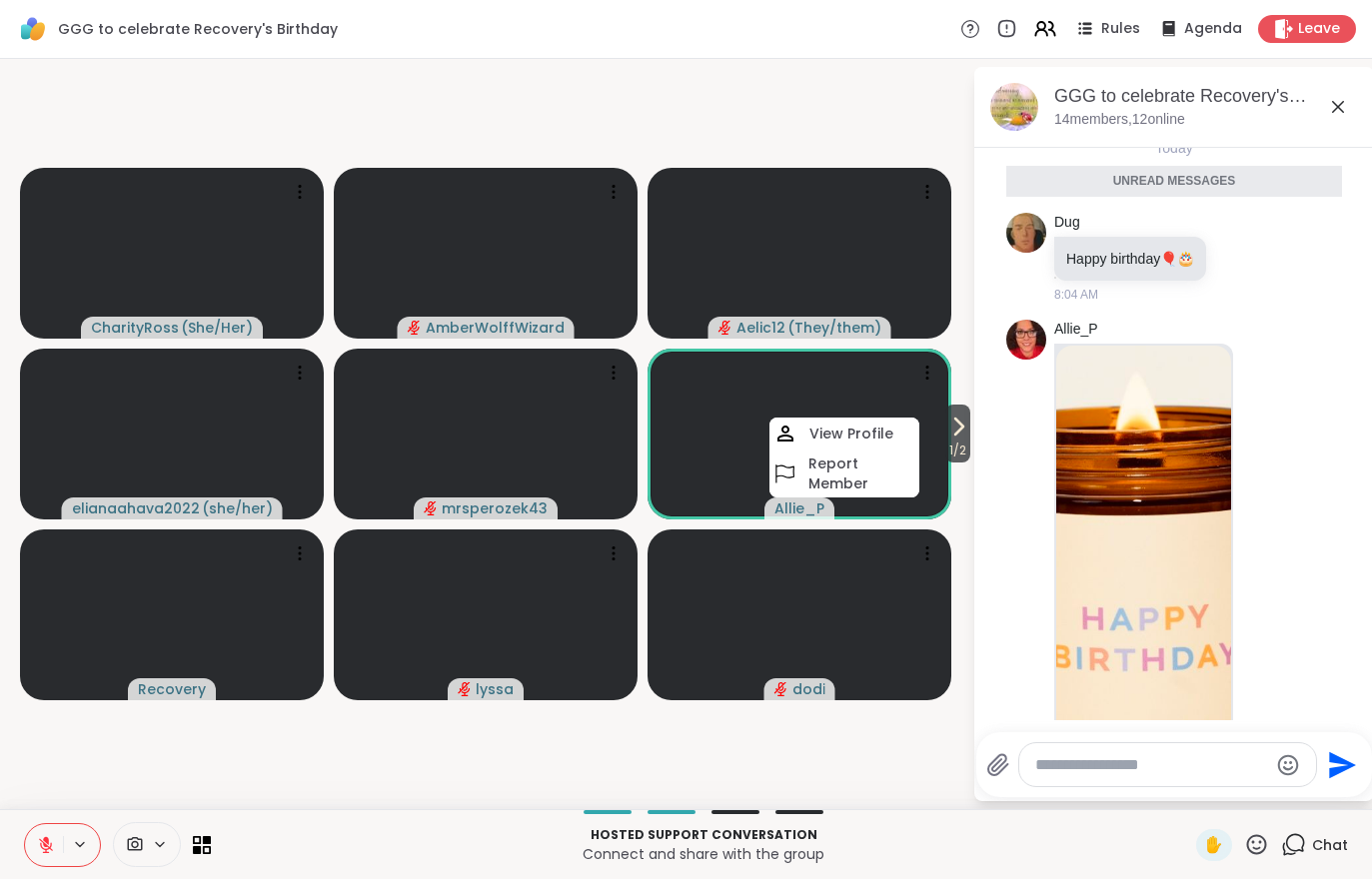 click on "8/2/2025, 5:45 PM Allie_P I have created a GGG birthday list. This is what I have so far. Allie - March 5th,
Aelic - March 24th,
Dodi - April 1st,
Lynn - June 24th,
Butterfly - July 6th,
Recovery - August 4th,
Lyssa - September 15th,
Lynette - October 11th,
Iris - November 19th   2 2 2 7:40 AM • Edited 8/3/2025, 11:13 PM CharityRoss Happy Birthday RECOVERY!!!!!!!!! 11:13 PM CharityRoss Bing Happy Birthday Wishes For Friend Images 80+ Happy Birthday Wishes For Found on Bing from fity.club sl.bing.net/fz9SBGypSgu   2 2 2 7:39 AM • Edited CharityRoss Journal prompt: What is one of your fond memories with Recovery? What does she inspire in you?   2 2 2 7:39 AM • Edited AliciaMarie alicia is july 15   2 2 2 6:33 AM • Edited Today Allie_P AliciaMarie alicia is july 15 alicia is july 15 I will add it to the list. Thanks! 6:33 AM Recovery   1 1 7:36 AM • Edited Allie_P brb 8:00 AM dodi brb 8:02 AM Today Unread messages Dug Happy birthday  🎈 🎂 8:04 AM Allie_P @Recovery 8:05 AM" at bounding box center [1174, -747] 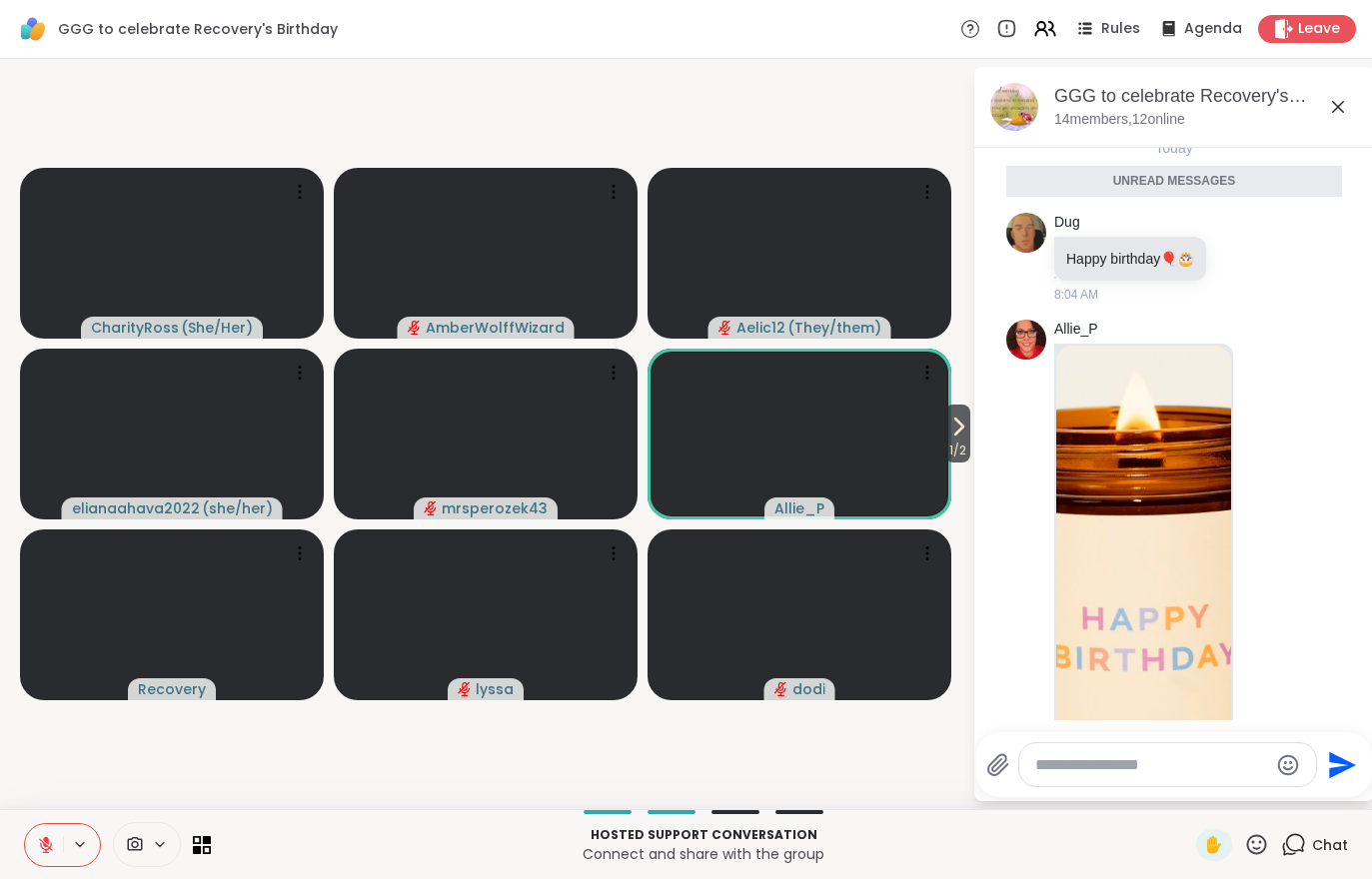 click on "1  /  2" at bounding box center [957, 450] 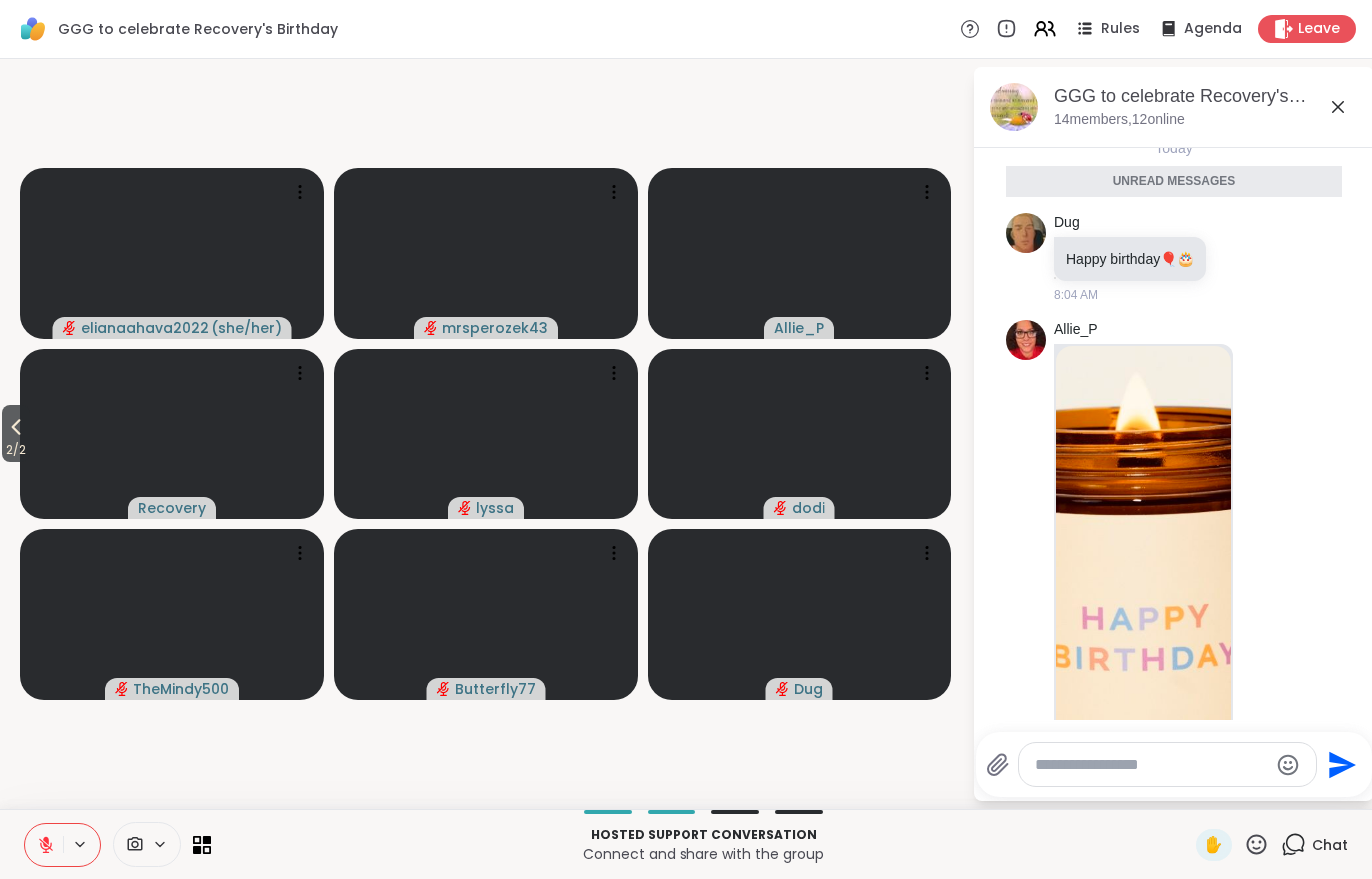 click on "2  /  2" at bounding box center (16, 450) 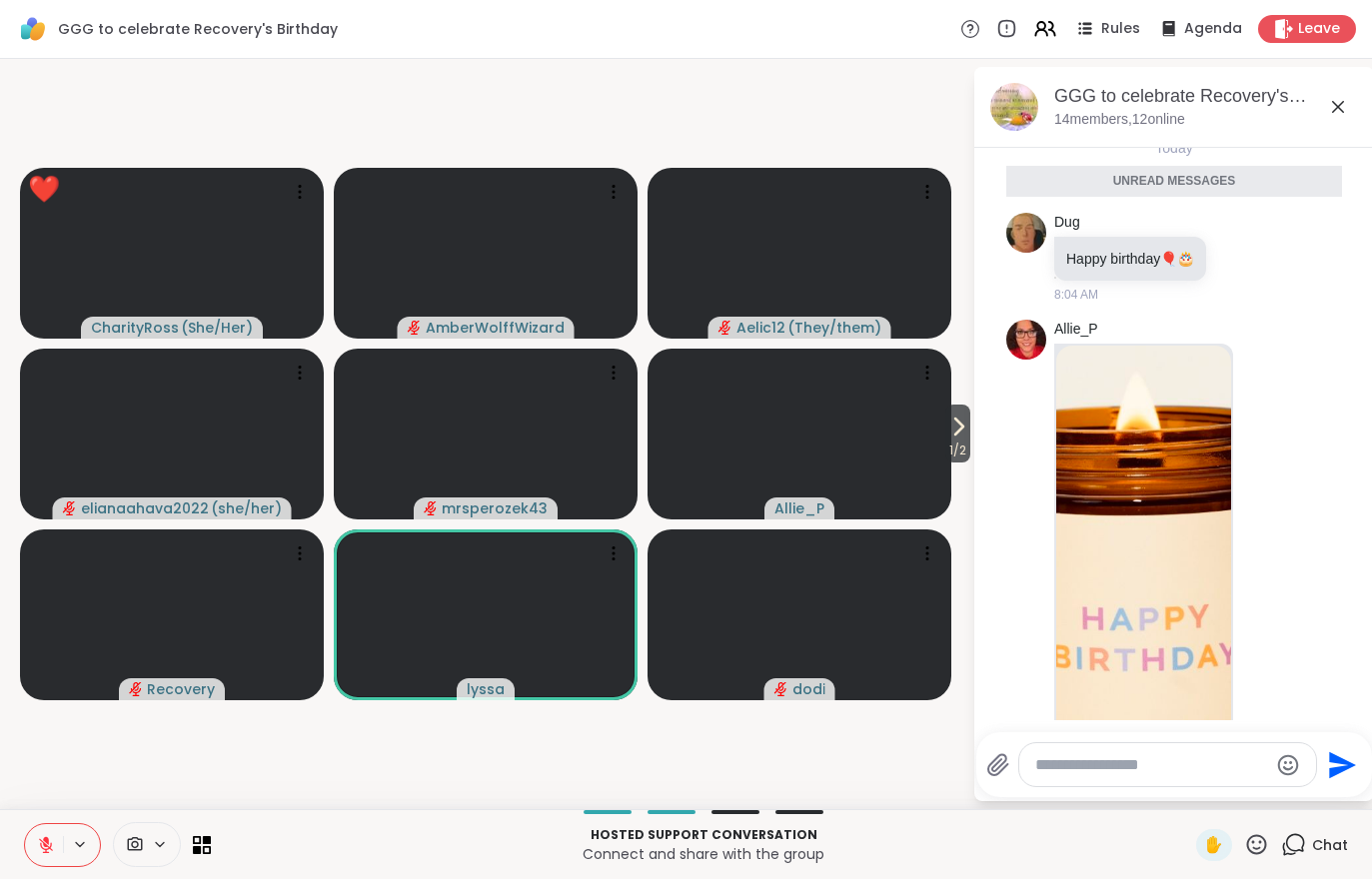 click 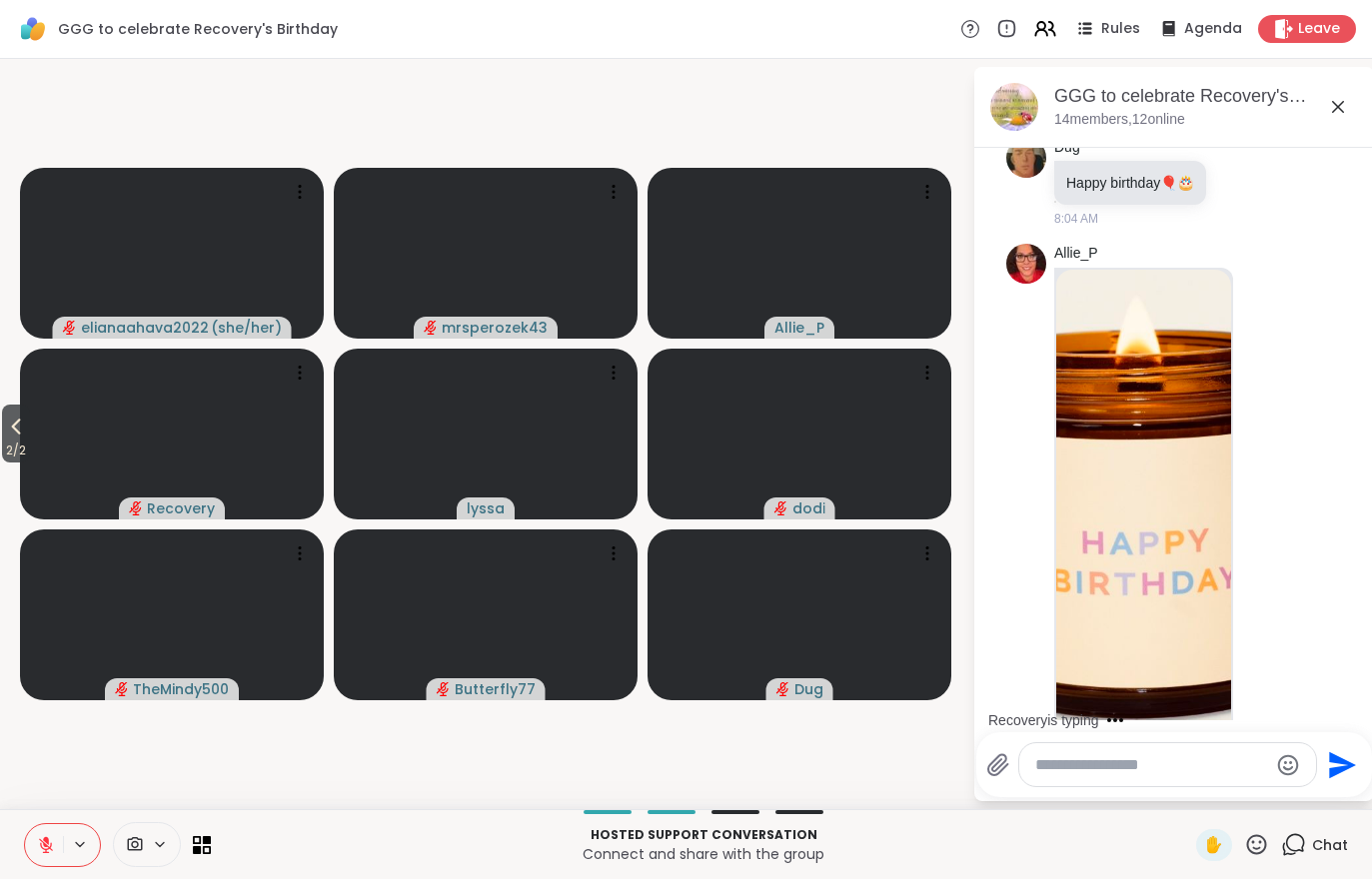 scroll, scrollTop: 2642, scrollLeft: 0, axis: vertical 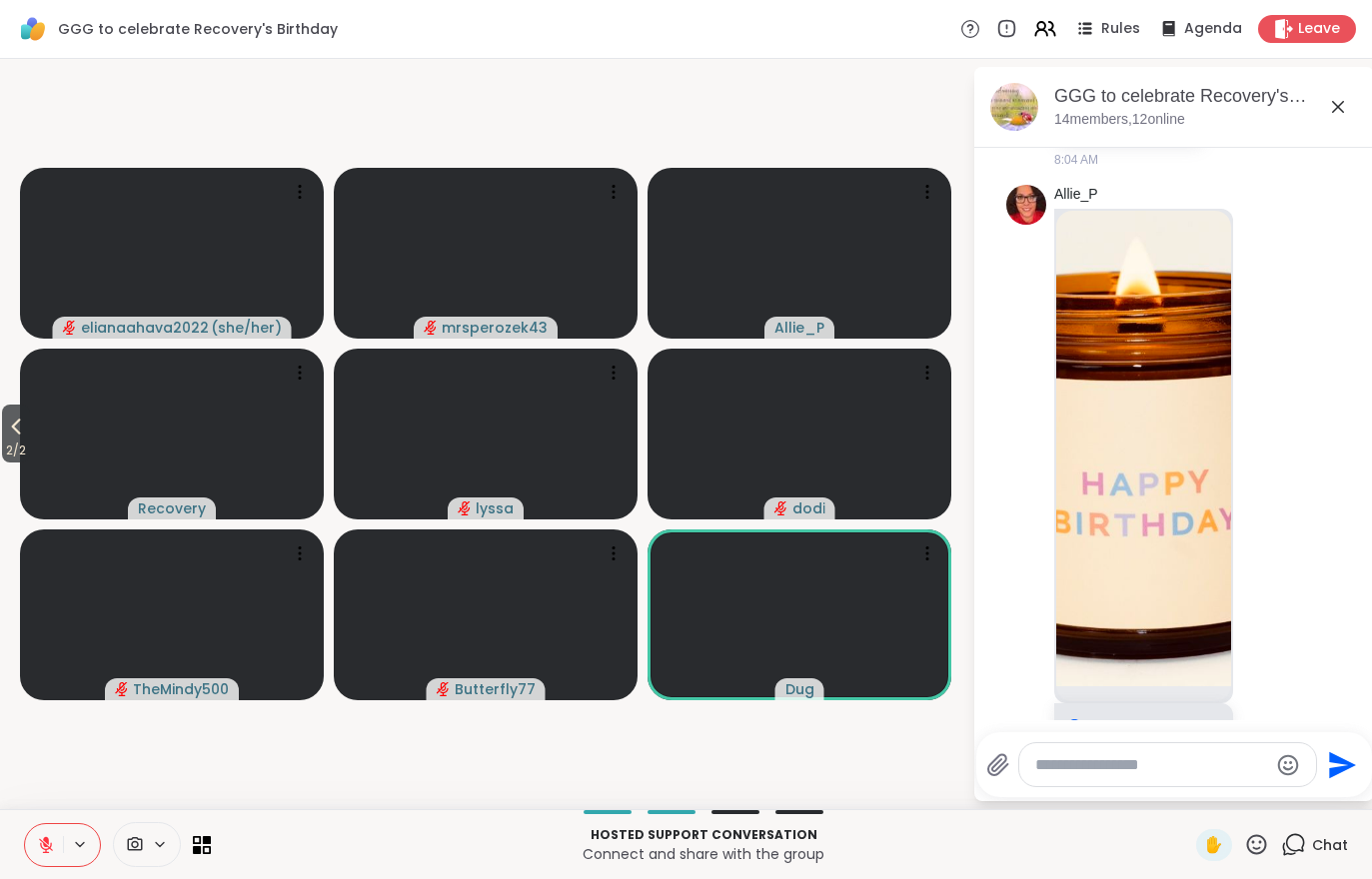 click 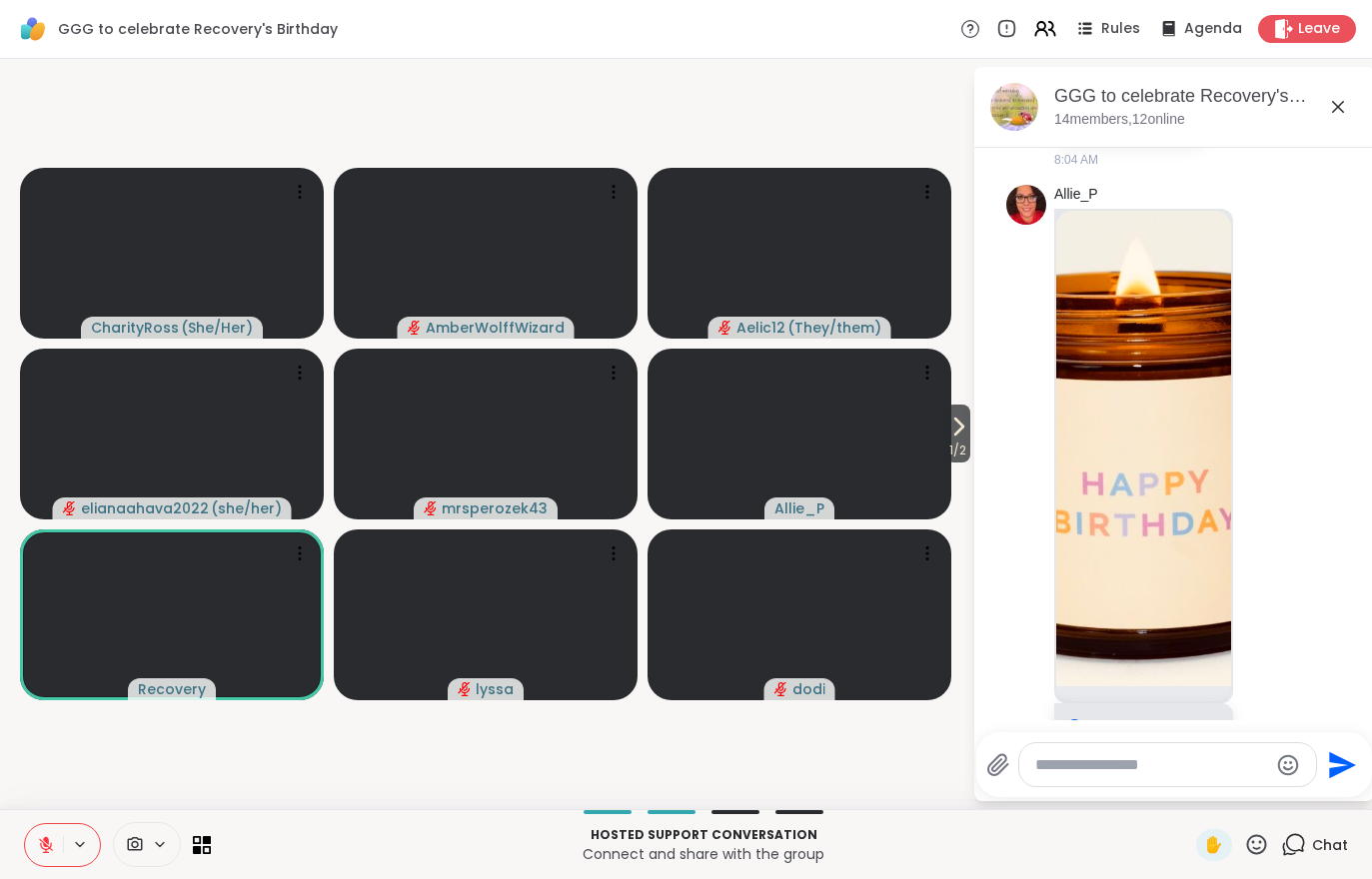 click 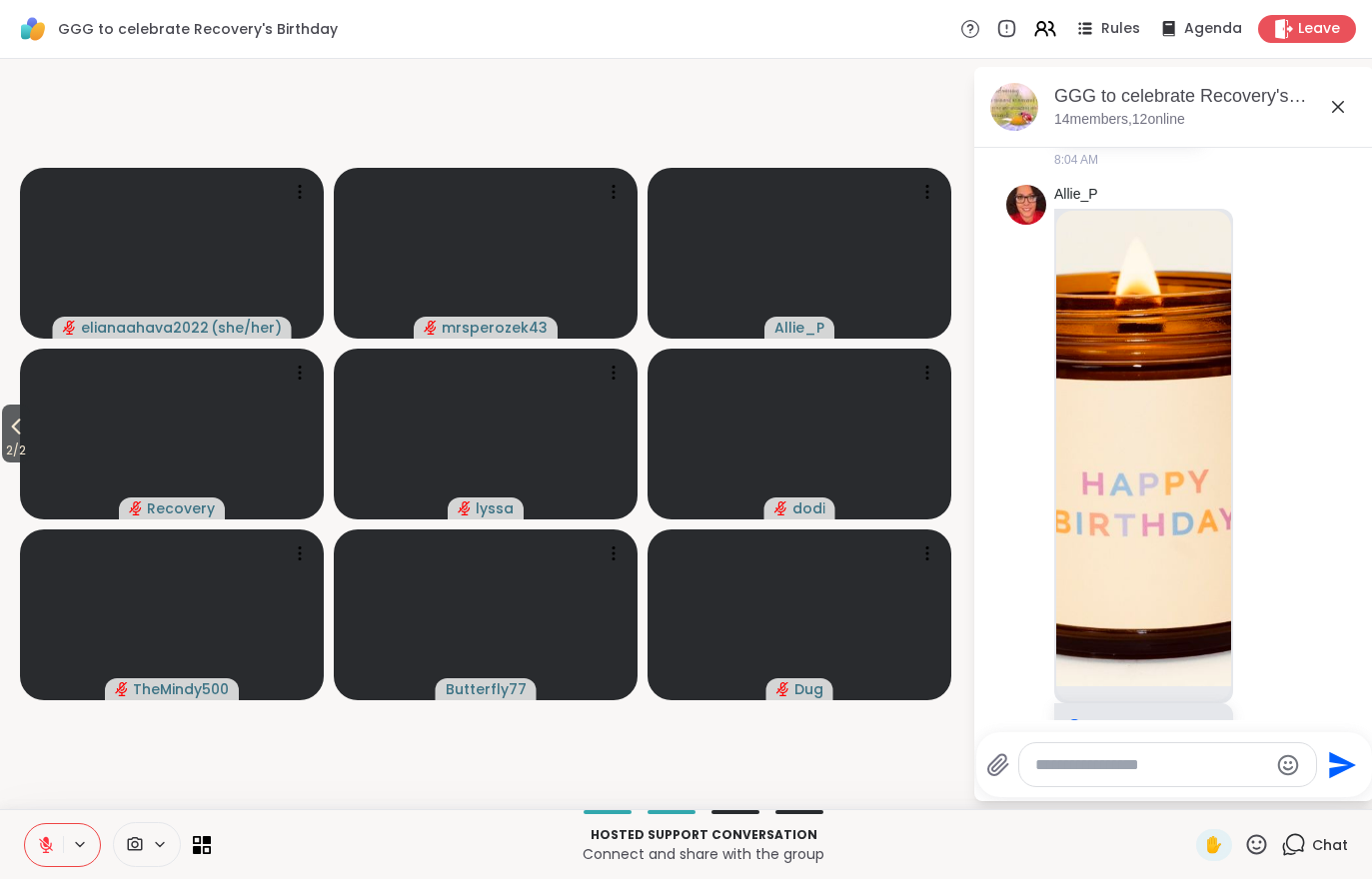 click at bounding box center (44, 845) 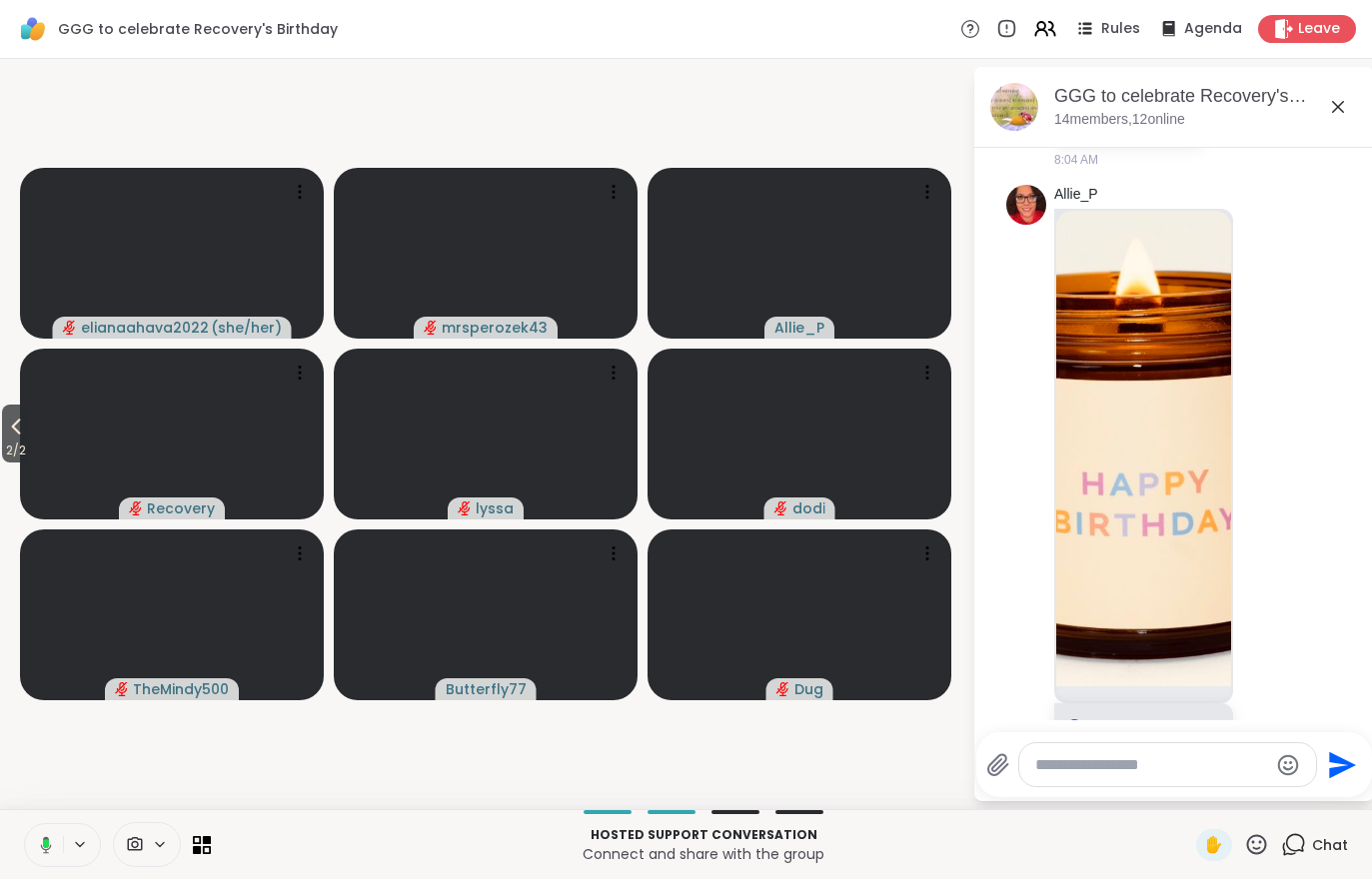 click 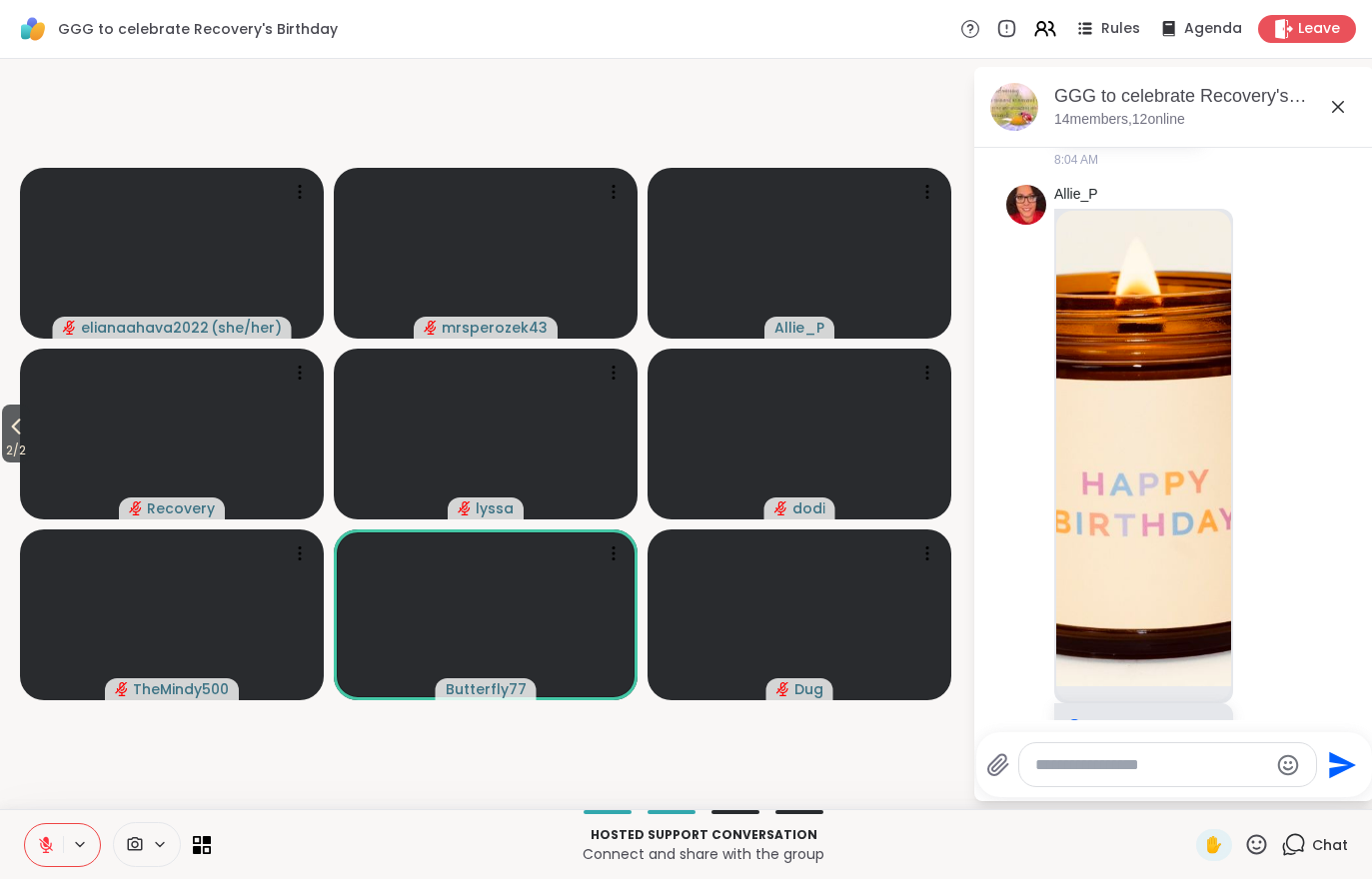 click on "2  /  2" at bounding box center (16, 434) 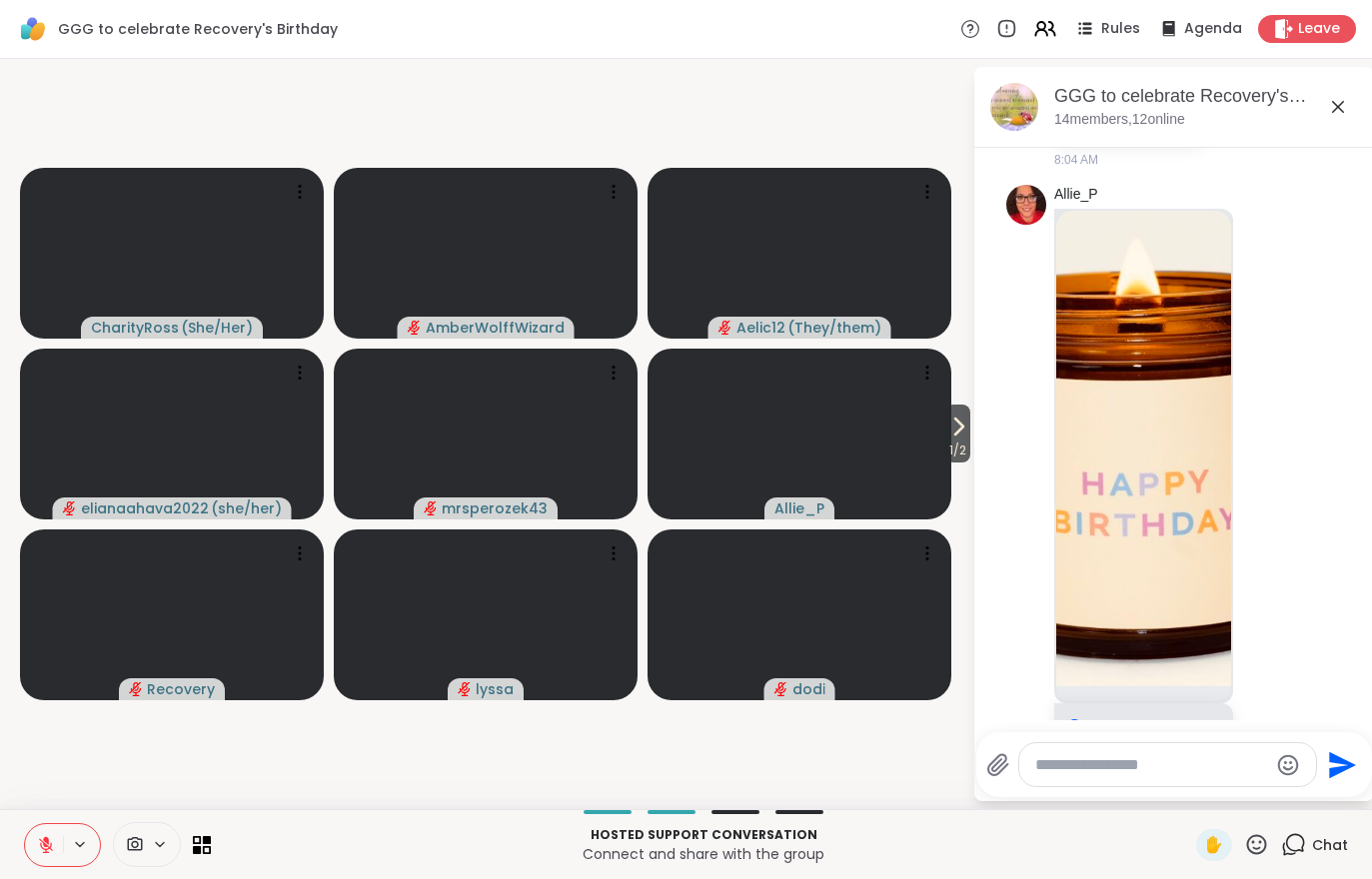 click 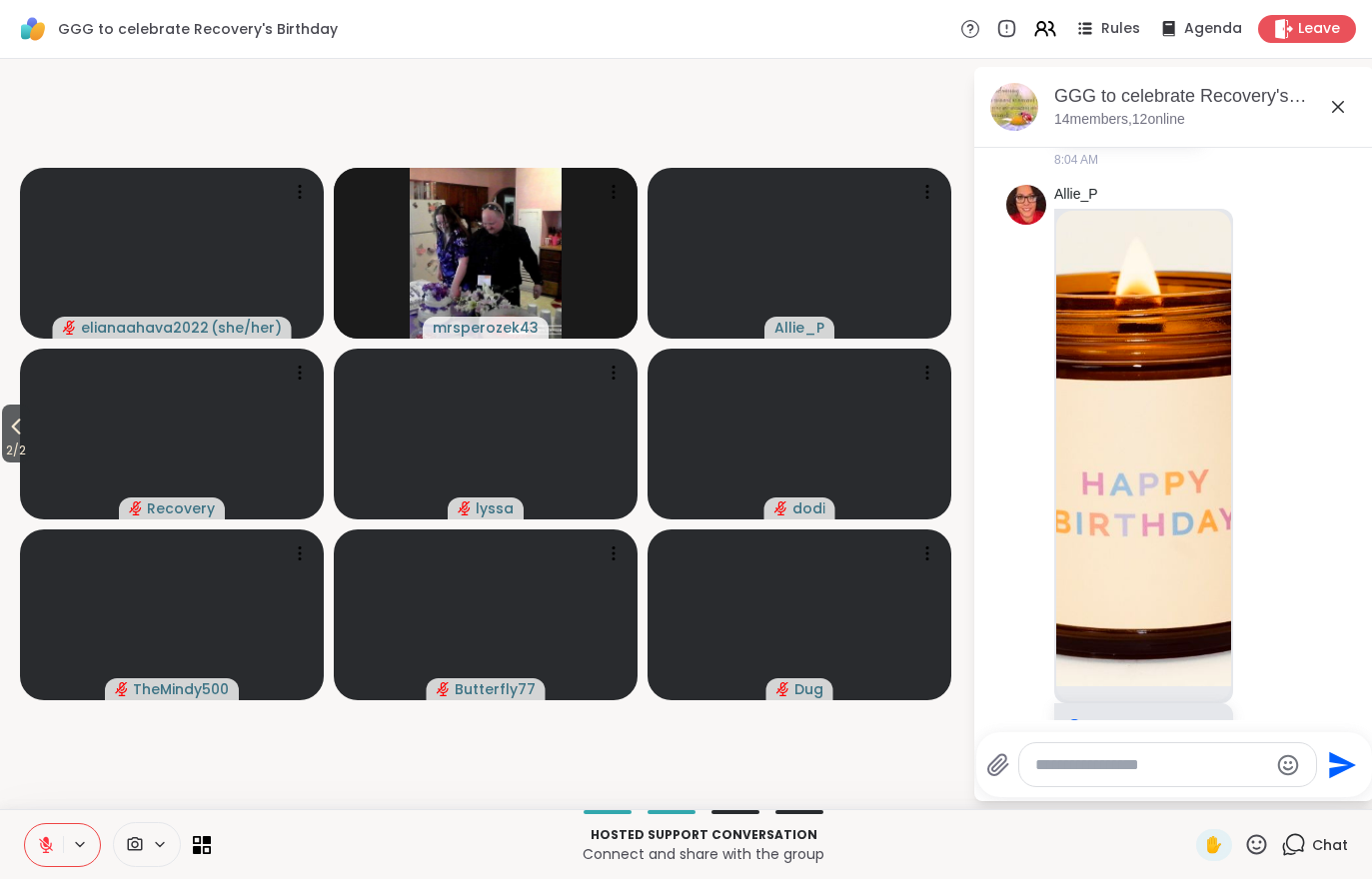 click on "Hosted support conversation Connect and share with the group ✋ Chat" at bounding box center [686, 844] 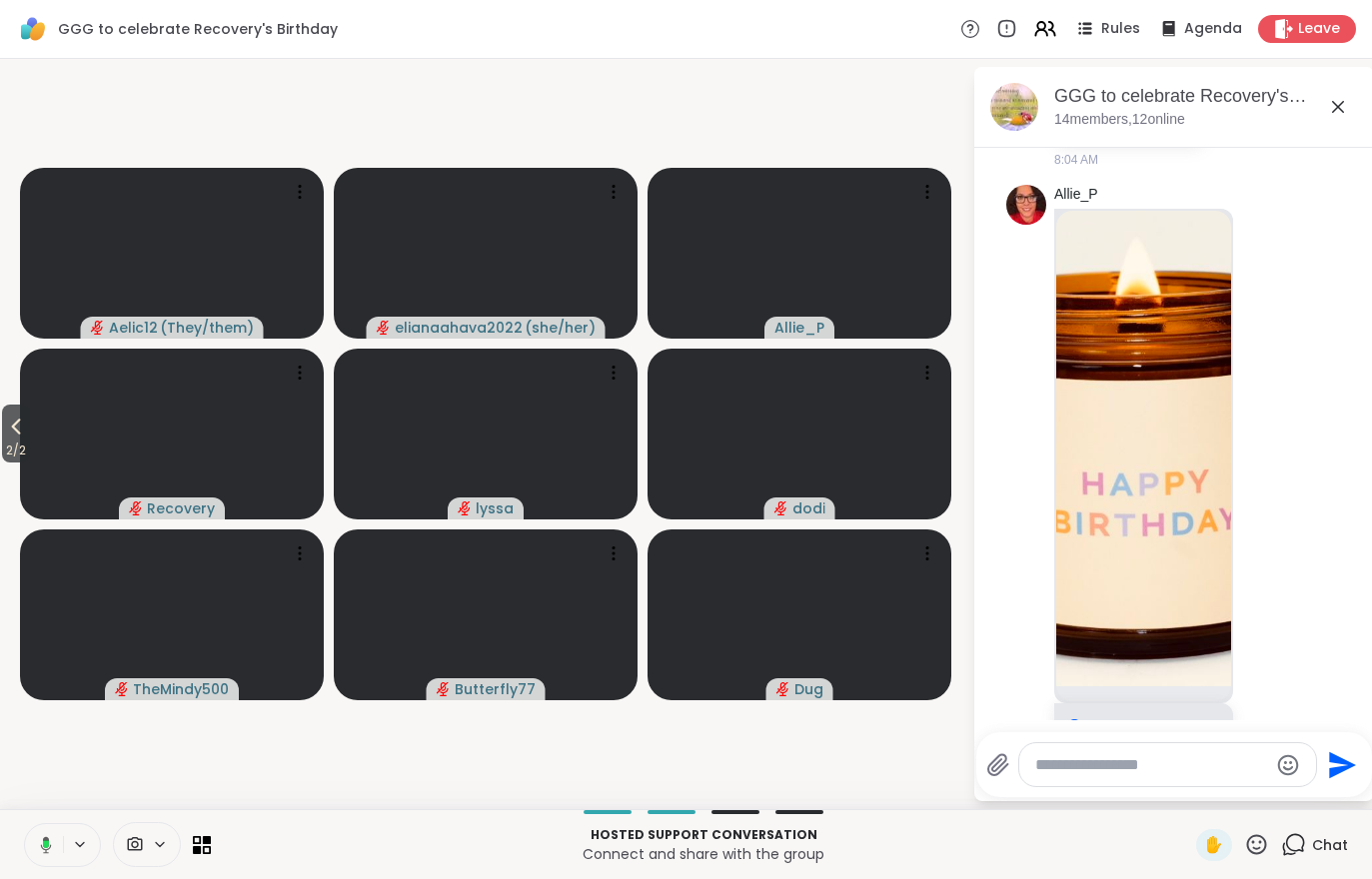 click on "2  /  2" at bounding box center (16, 450) 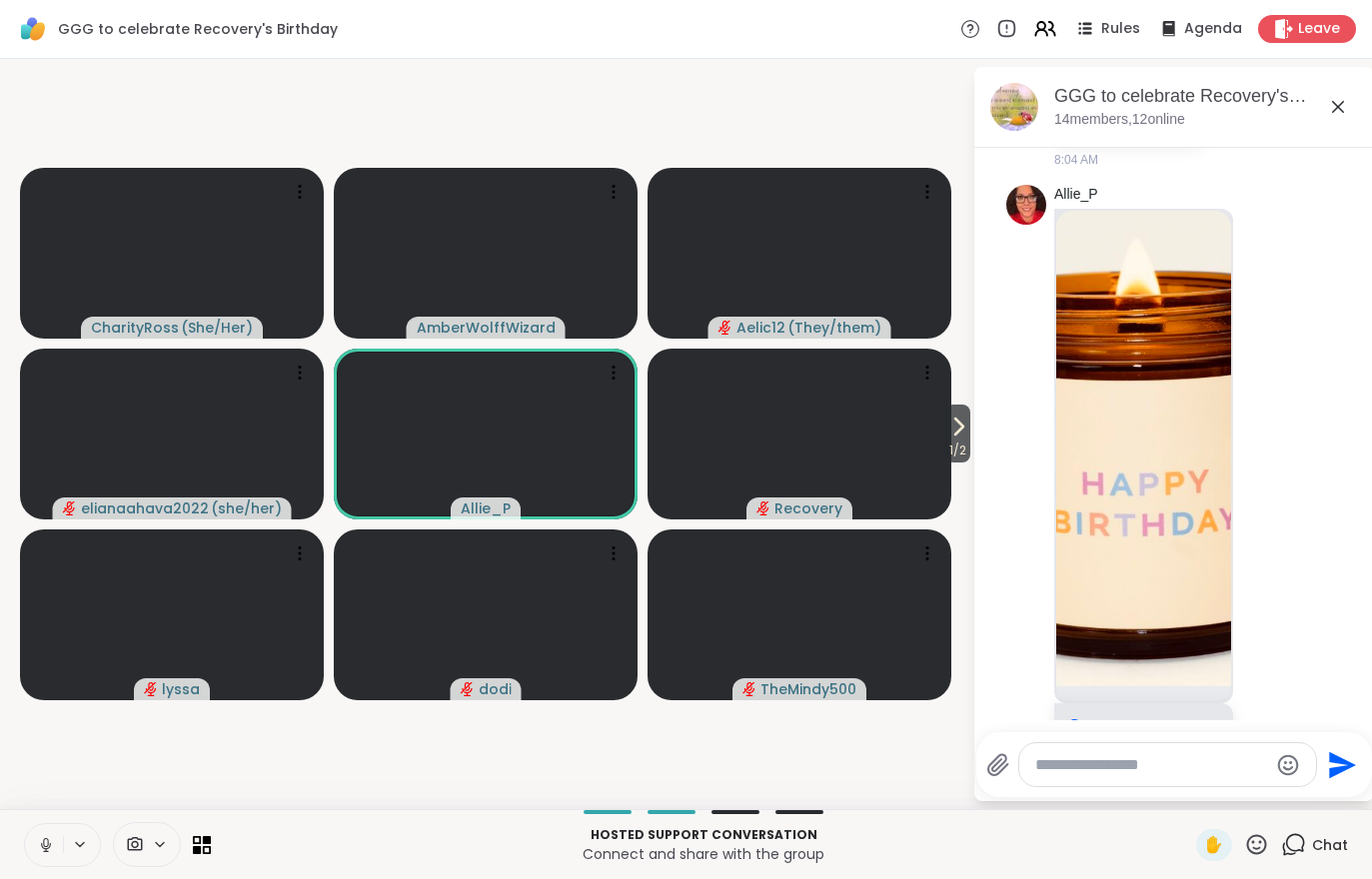 click at bounding box center [44, 845] 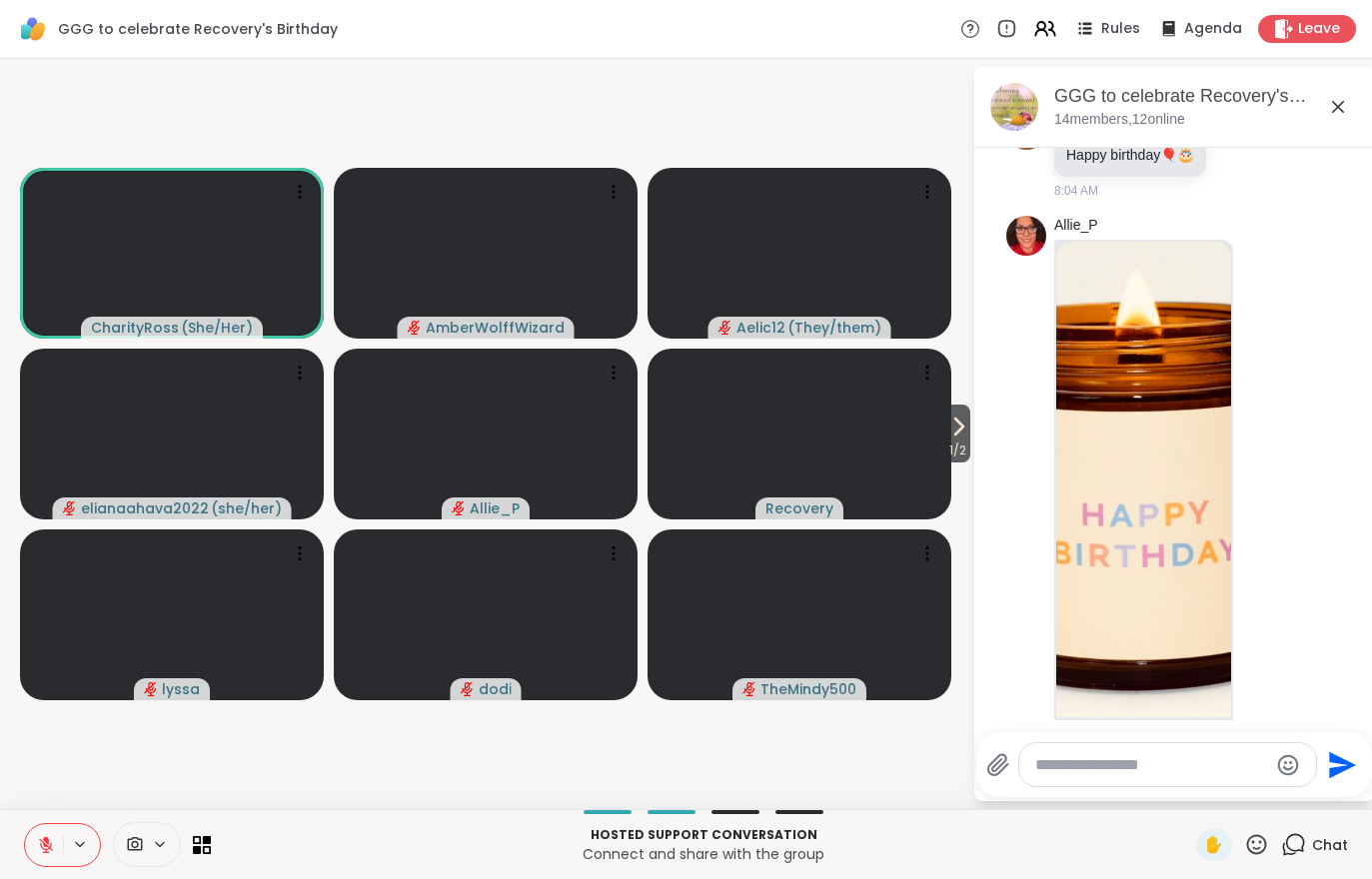 scroll, scrollTop: 2748, scrollLeft: 0, axis: vertical 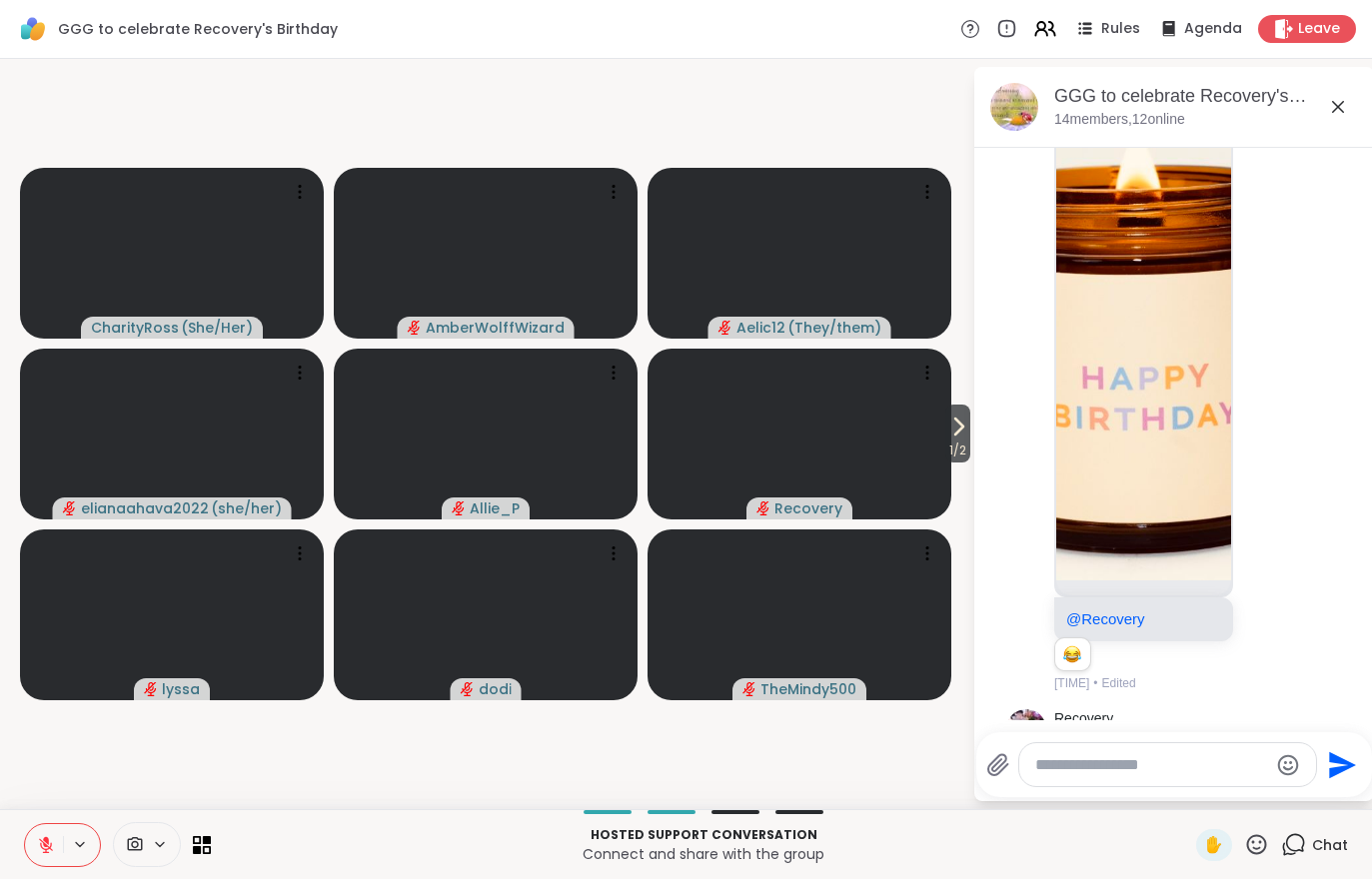 click on "8/2/2025, 5:45 PM Allie_P I have created a GGG birthday list. This is what I have so far. Allie - March 5th,
Aelic - March 24th,
Dodi - April 1st,
Lynn - June 24th,
Butterfly - July 6th,
Recovery - August 4th,
Lyssa - September 15th,
Lynette - October 11th,
Iris - November 19th   2 2 2 7:40 AM • Edited 8/3/2025, 11:13 PM CharityRoss Happy Birthday RECOVERY!!!!!!!!! 11:13 PM CharityRoss Bing Happy Birthday Wishes For Friend Images 80+ Happy Birthday Wishes For Found on Bing from fity.club sl.bing.net/fz9SBGypSgu   2 2 2 7:39 AM • Edited CharityRoss Journal prompt: What is one of your fond memories with Recovery? What does she inspire in you?   2 2 2 7:39 AM • Edited AliciaMarie alicia is july 15   2 2 2 6:33 AM • Edited Today Allie_P AliciaMarie alicia is july 15 alicia is july 15 I will add it to the list. Thanks! 6:33 AM Recovery   1 1 7:36 AM • Edited Allie_P brb 8:00 AM dodi brb 8:02 AM Today Dug Happy birthday  🎈 🎂 8:04 AM Allie_P @Recovery   1 1 8:09 AM • Edited Recovery 8:09 AM" at bounding box center [1174, -843] 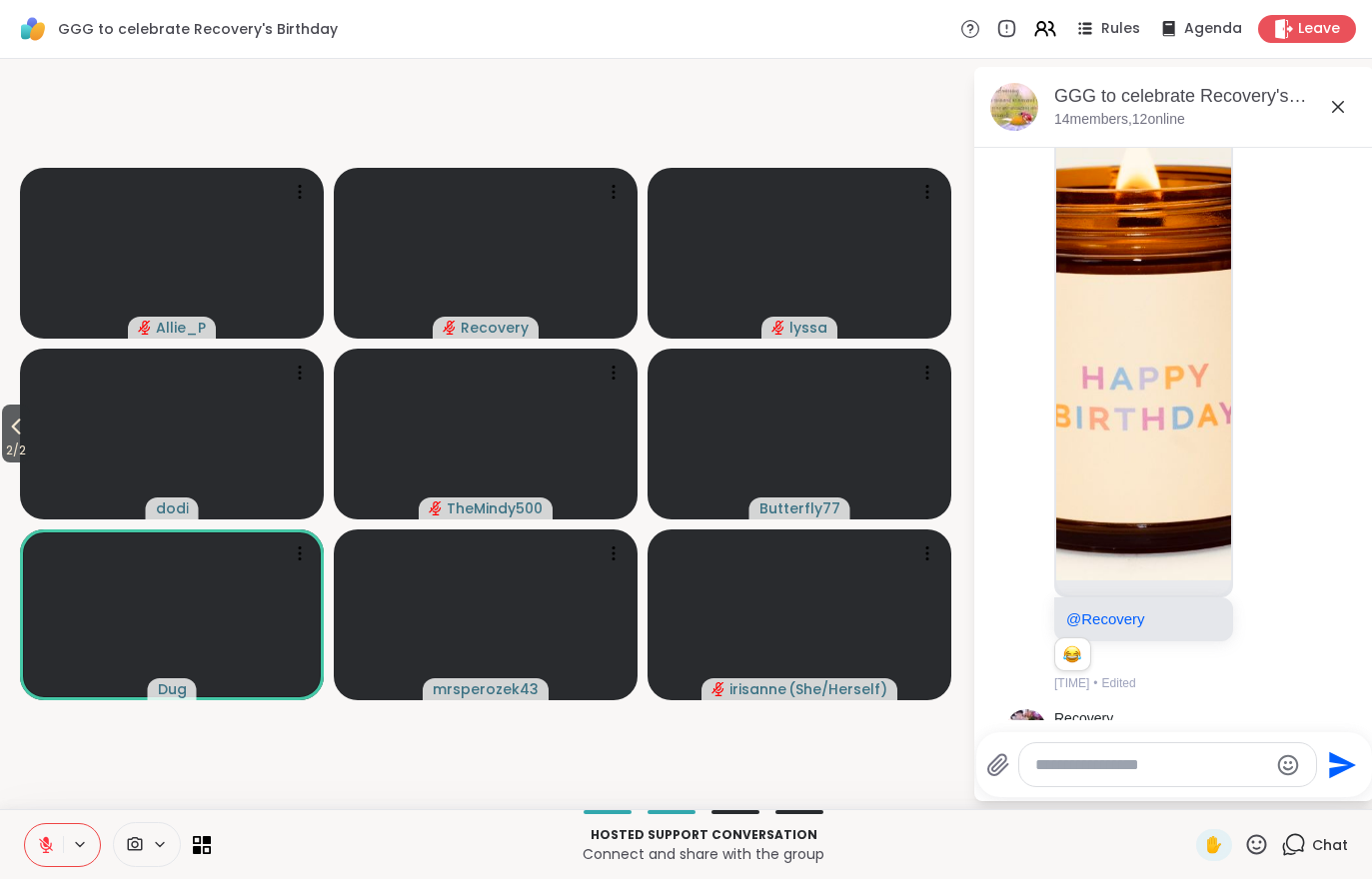 click on "2  /  2" at bounding box center [16, 434] 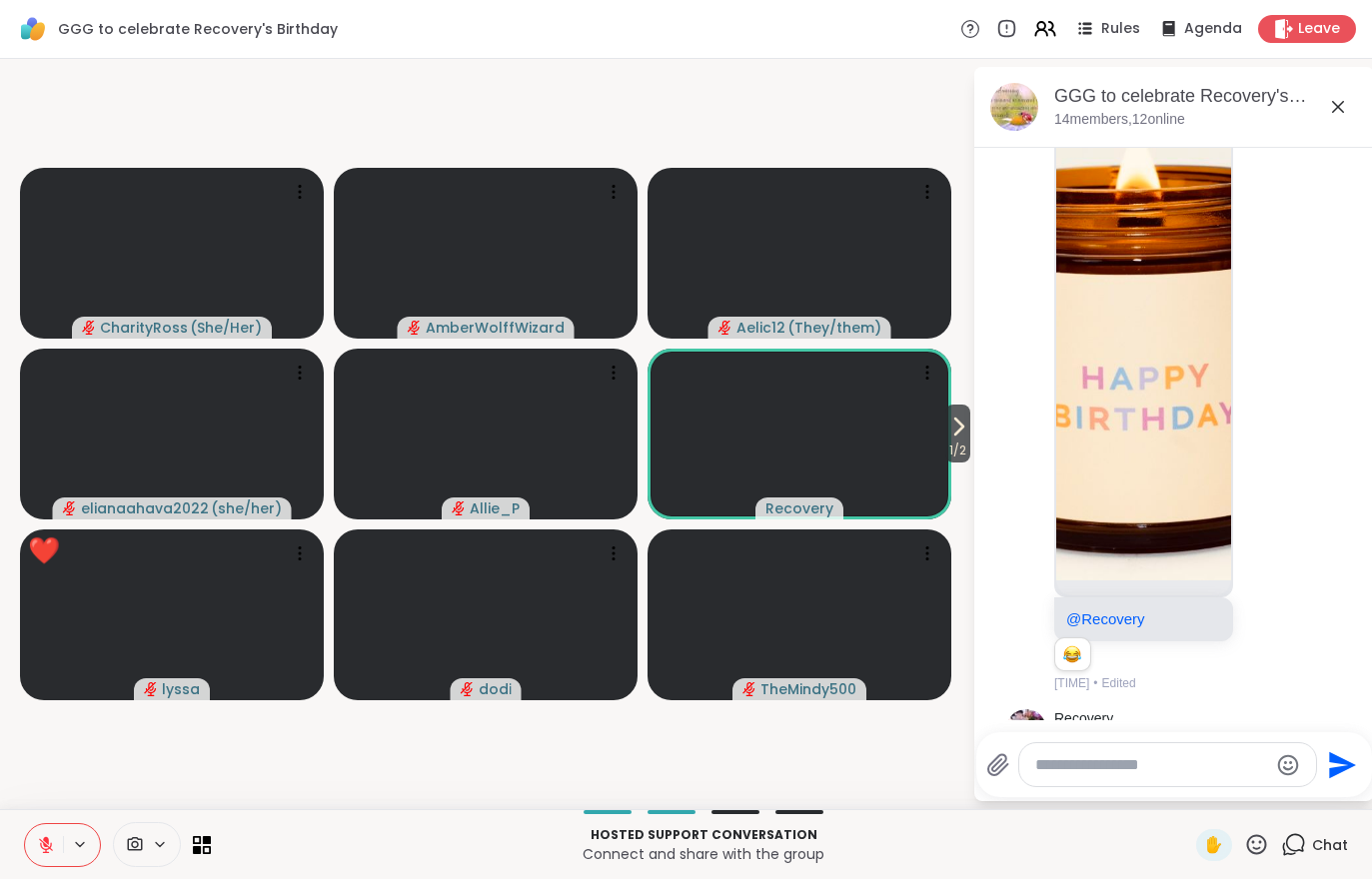 click 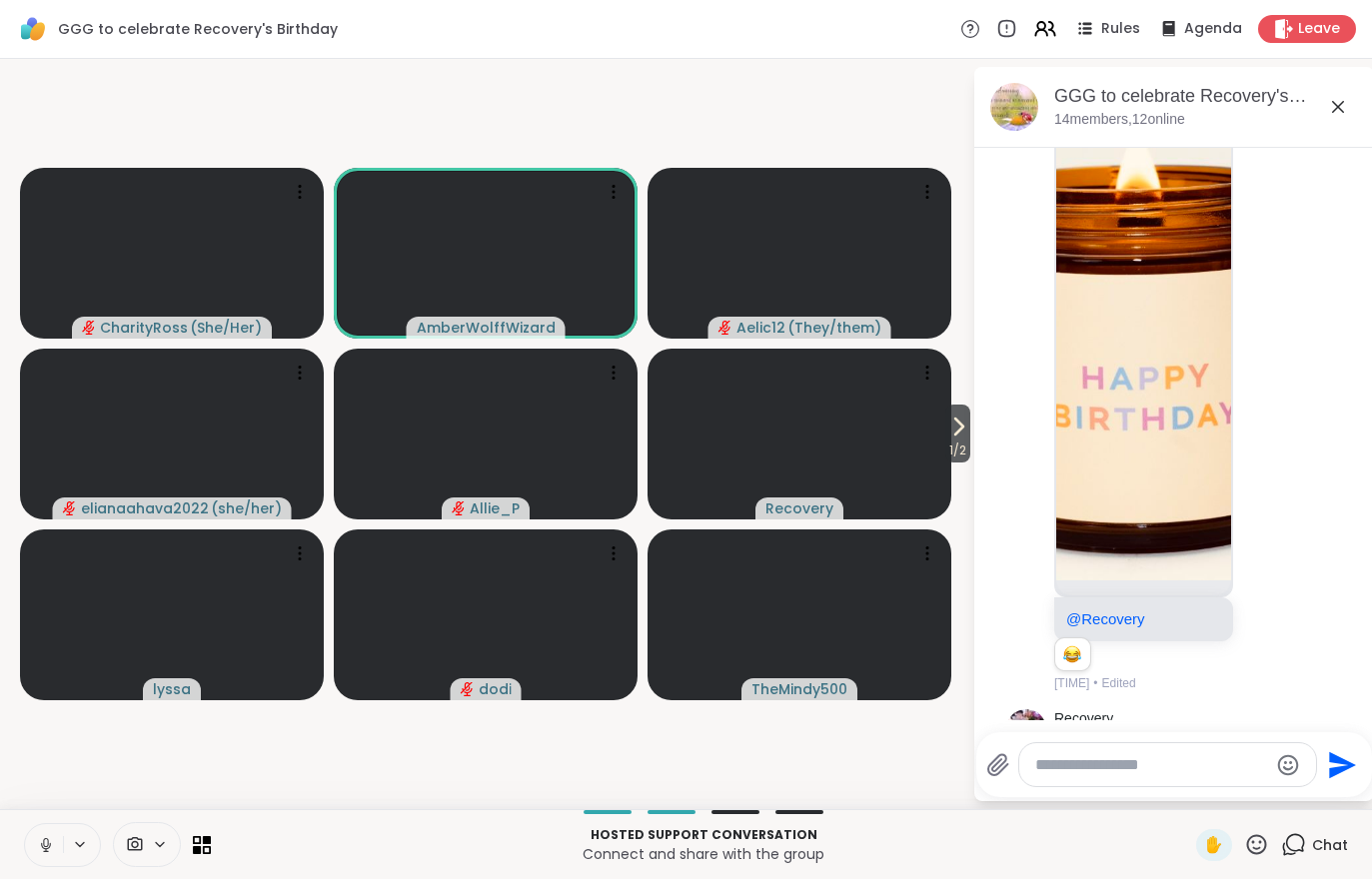 click 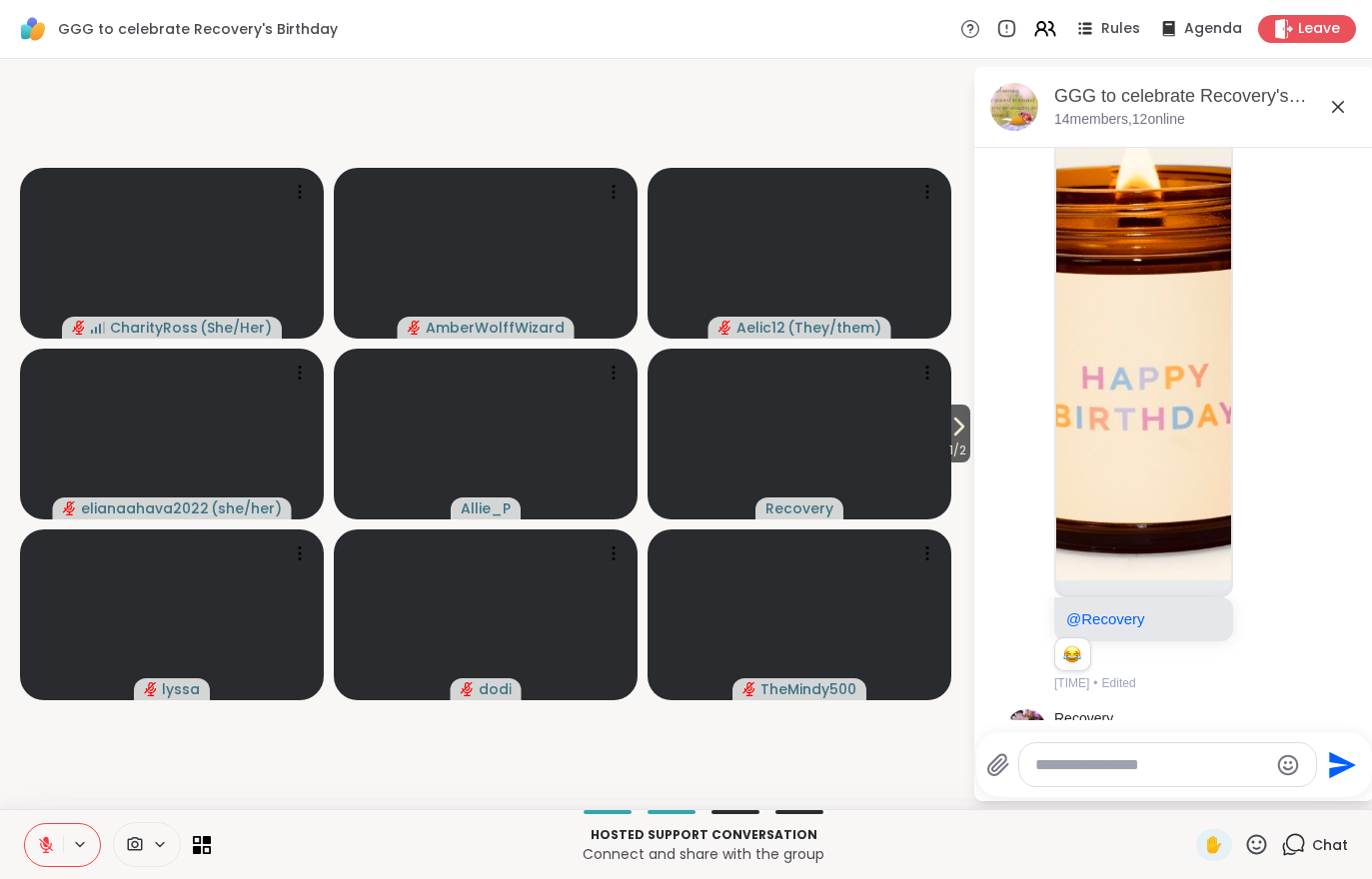 click at bounding box center [44, 845] 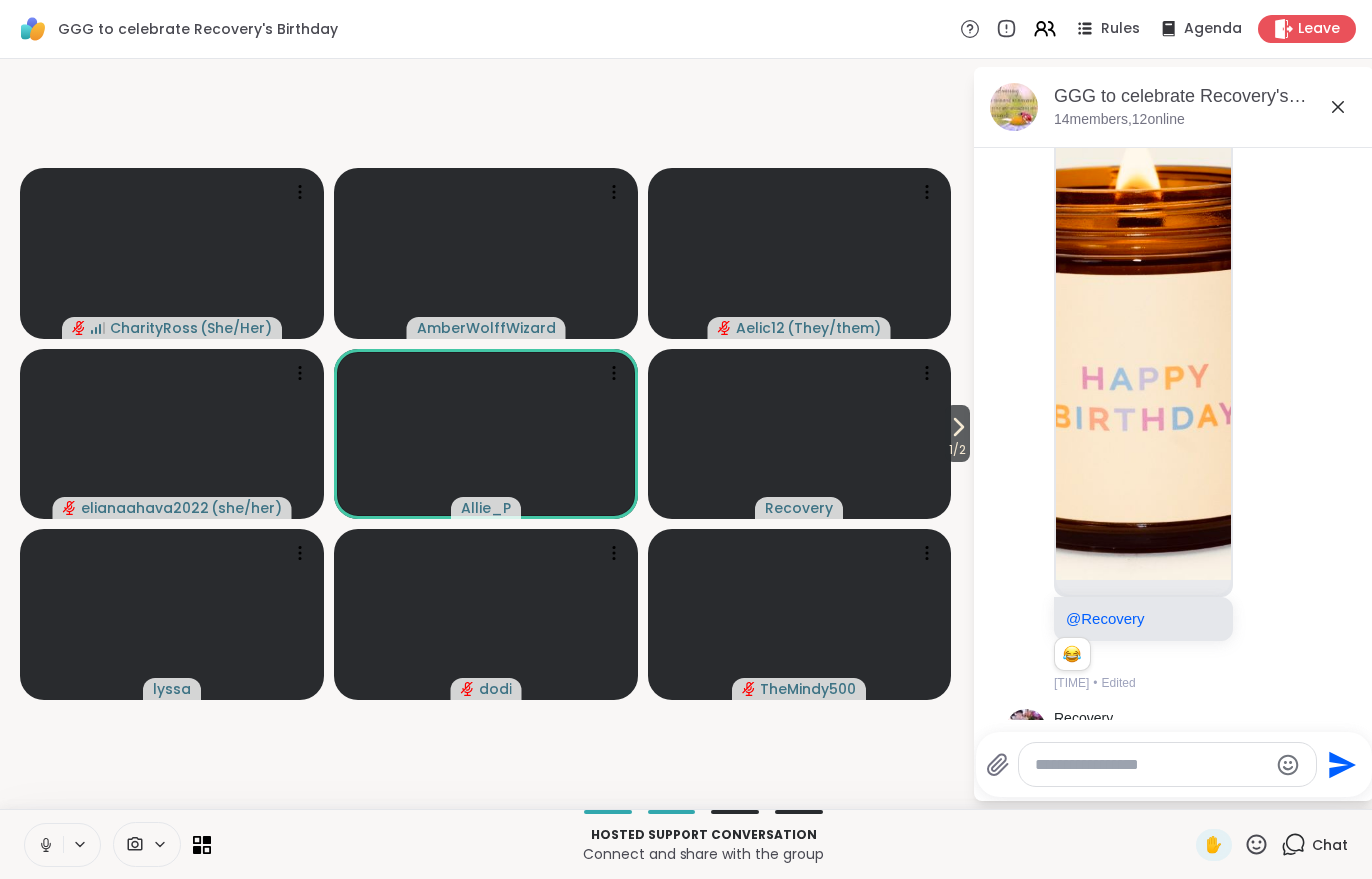 click 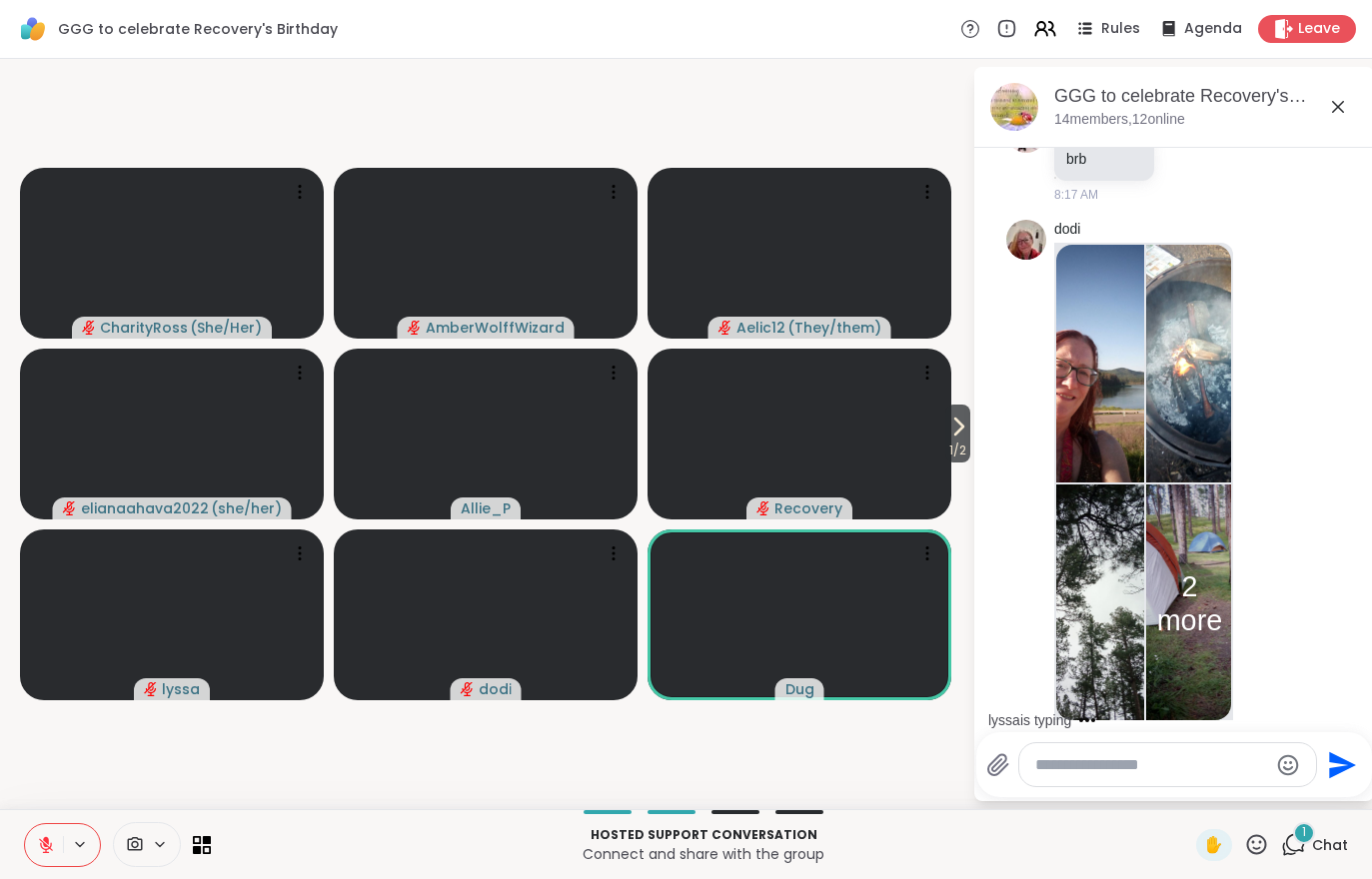 scroll, scrollTop: 3600, scrollLeft: 0, axis: vertical 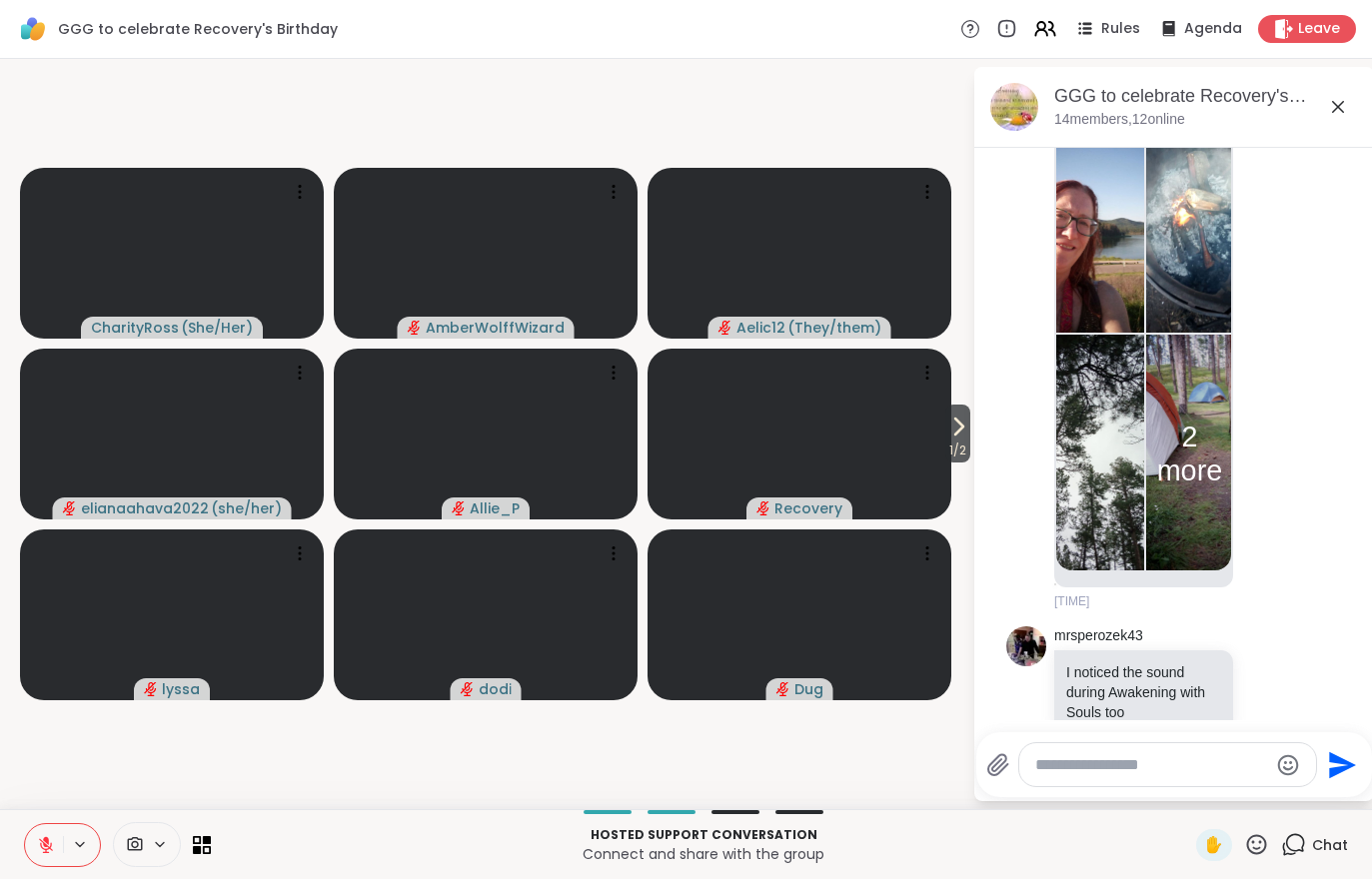 click on "1  /  2" at bounding box center (957, 450) 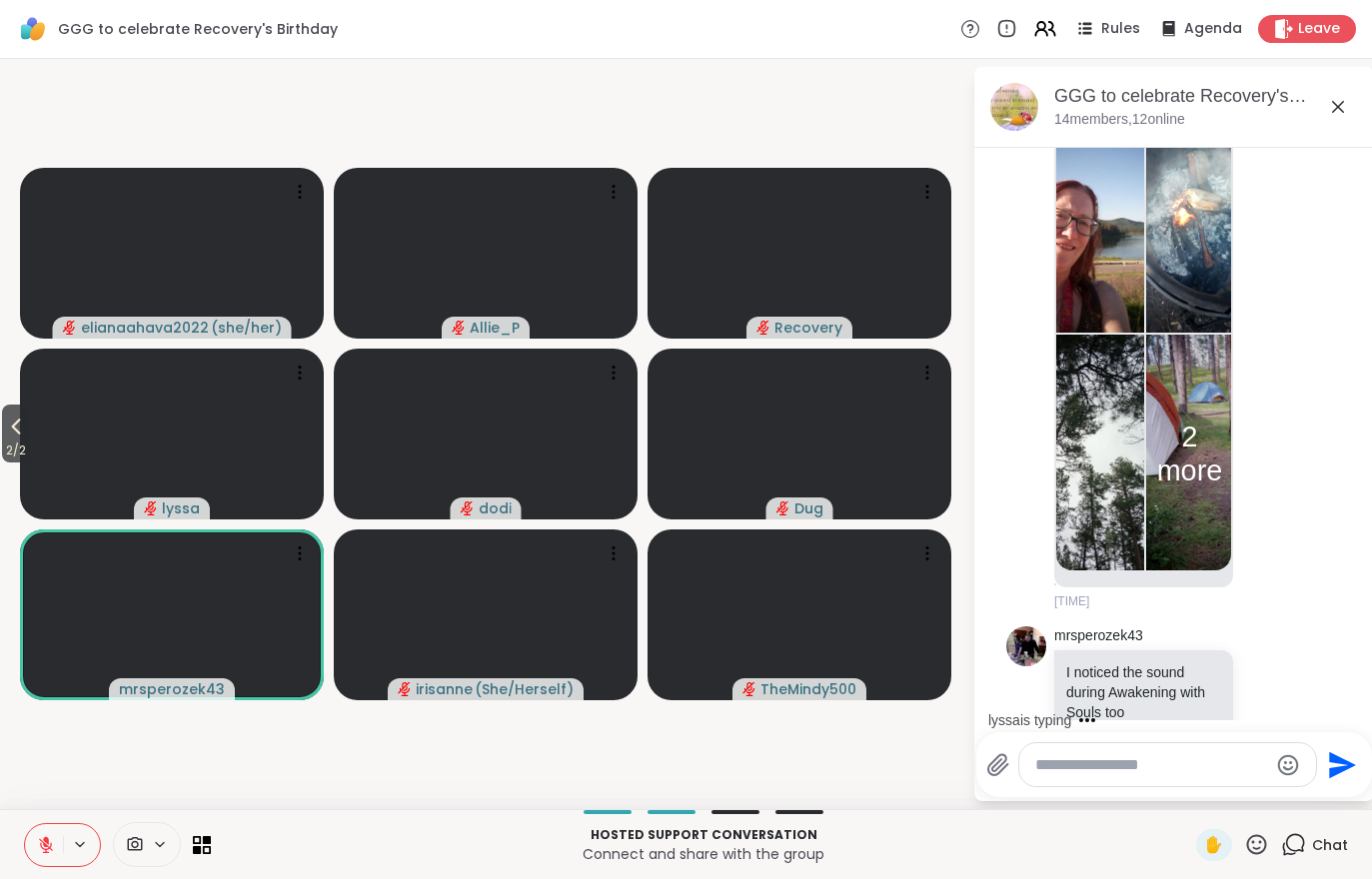 scroll, scrollTop: 3850, scrollLeft: 0, axis: vertical 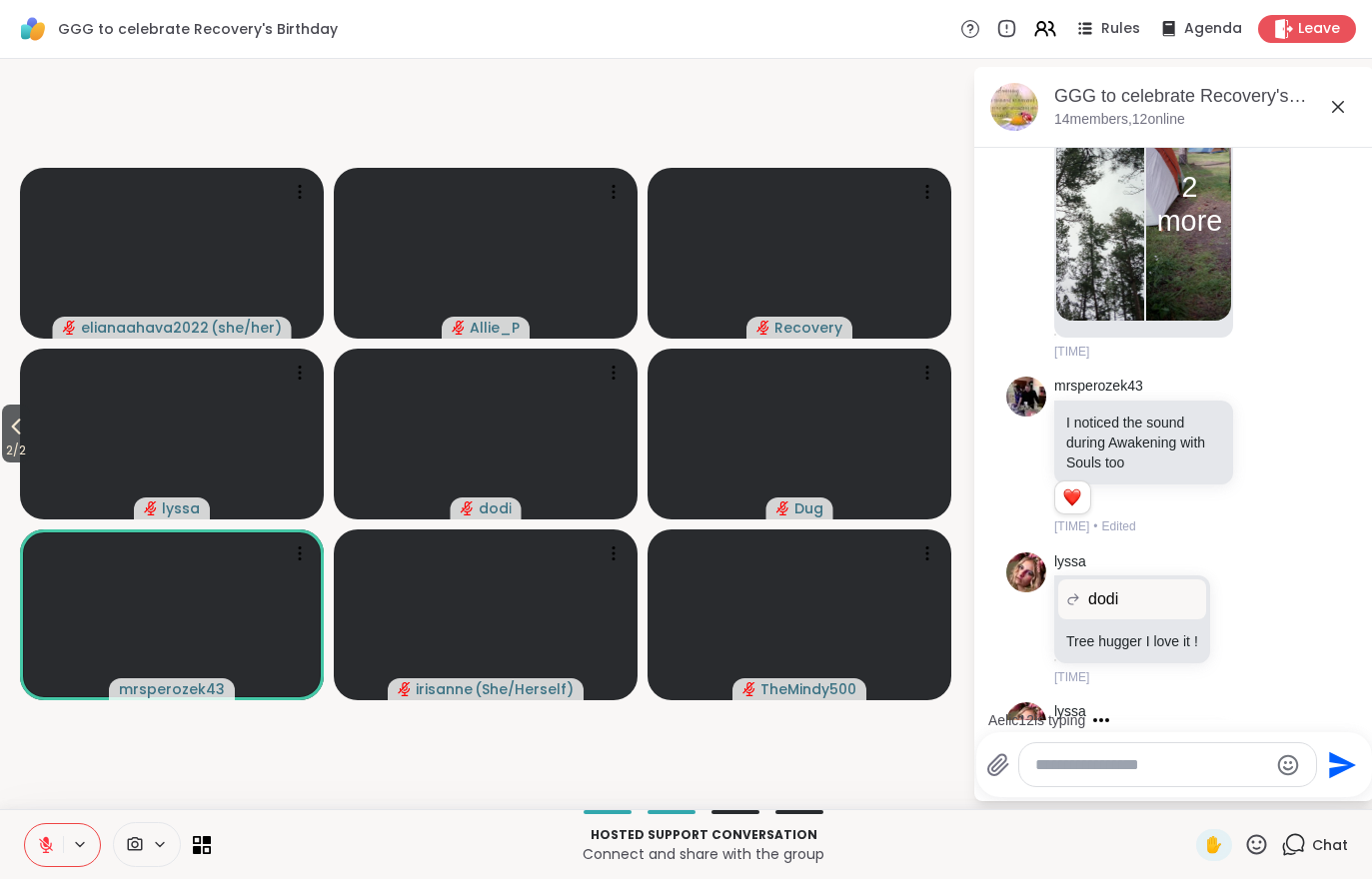 click on "2  /  2" at bounding box center (16, 434) 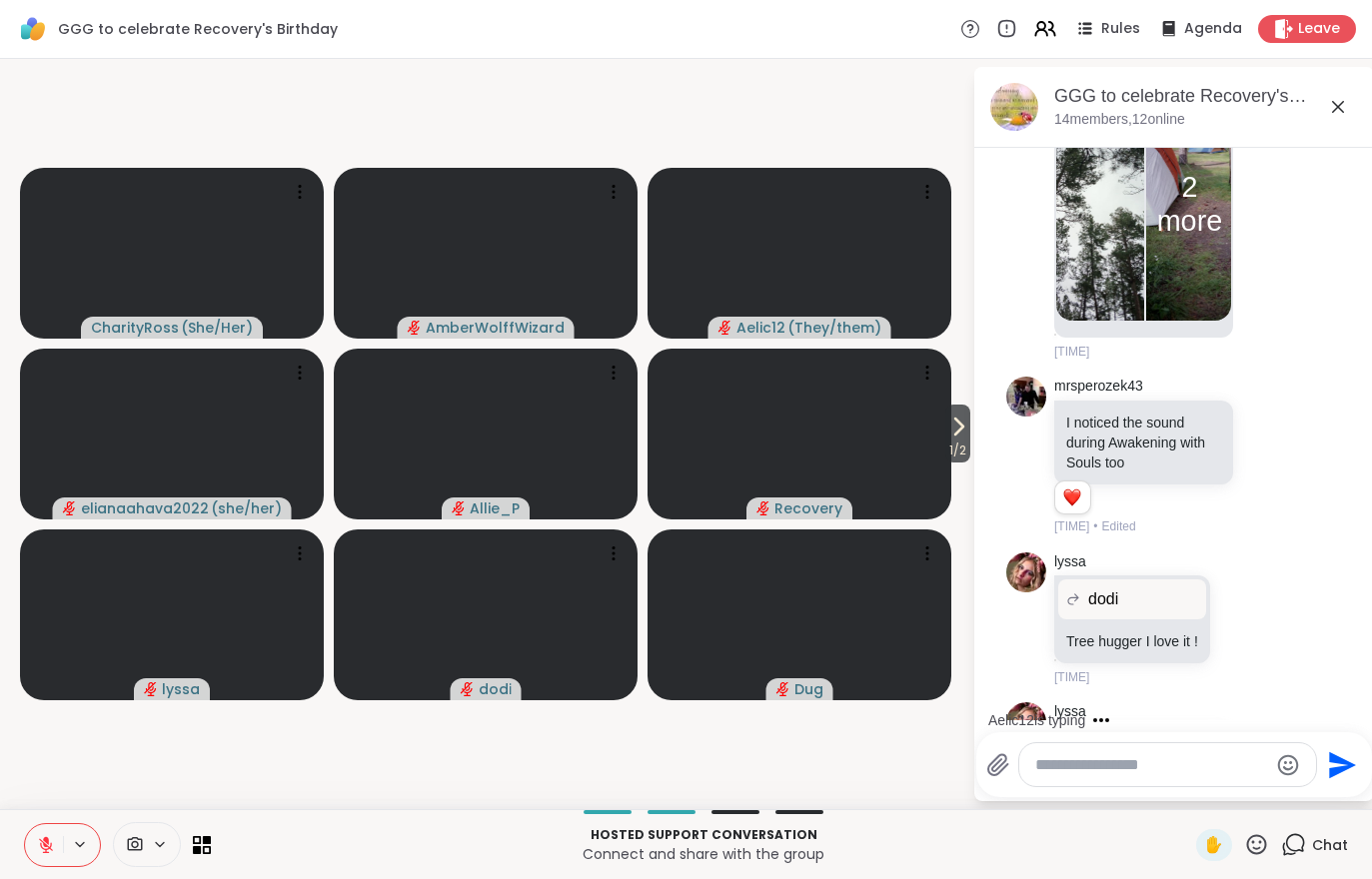 click on "lyssa dodi Tree hugger I love it ! 8:43 AM" at bounding box center [1174, 619] 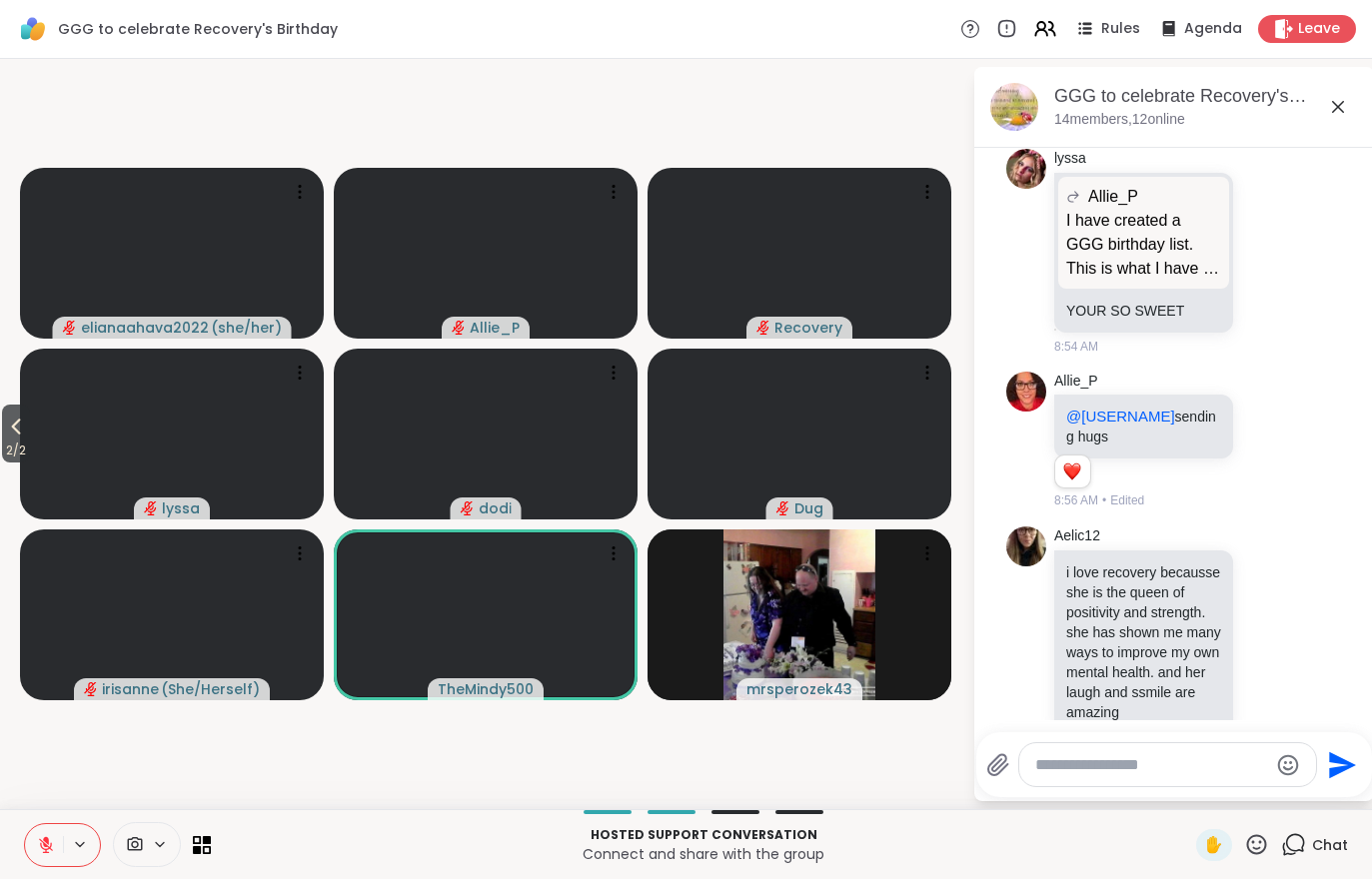 scroll, scrollTop: 4431, scrollLeft: 0, axis: vertical 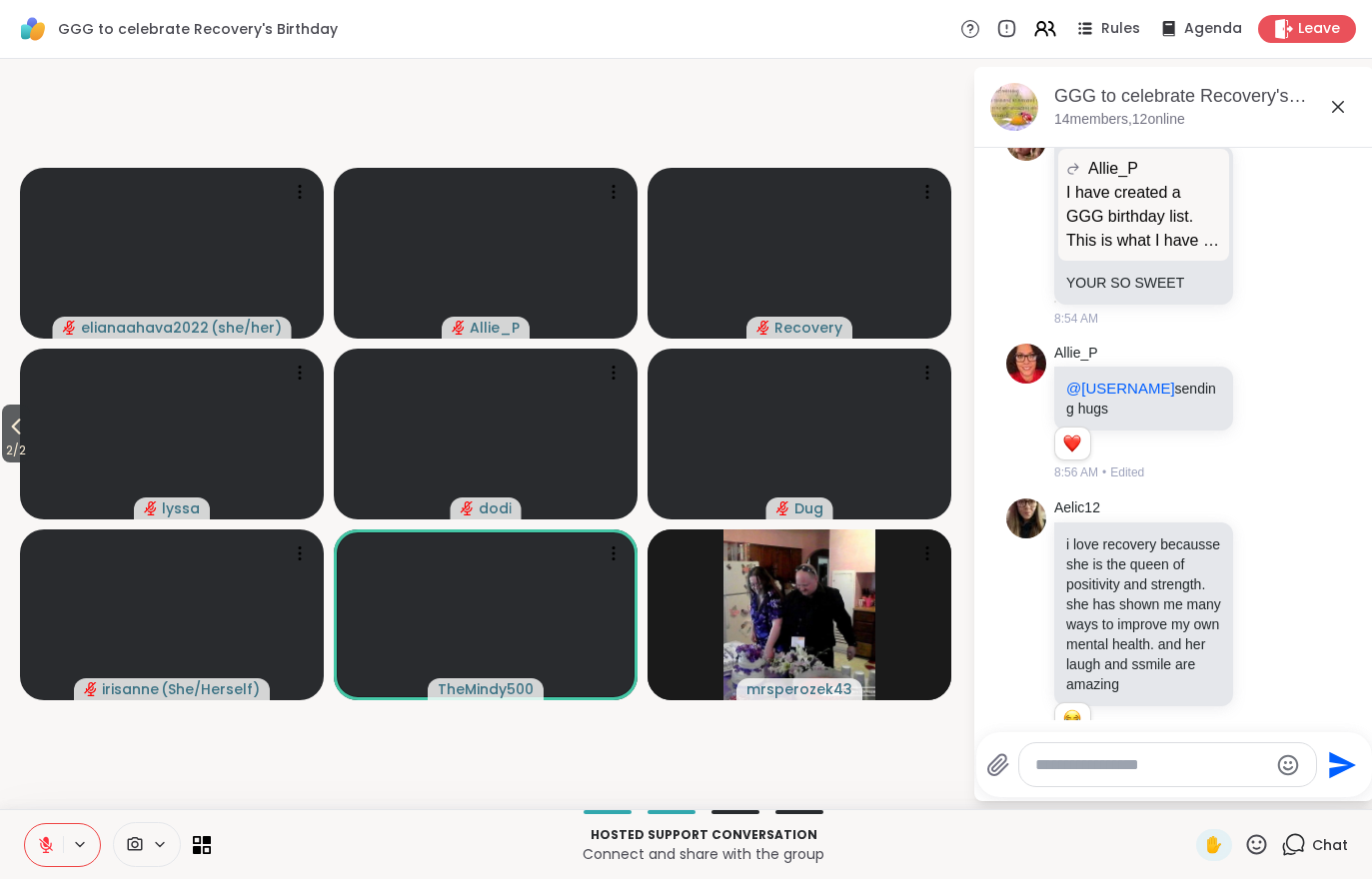 click 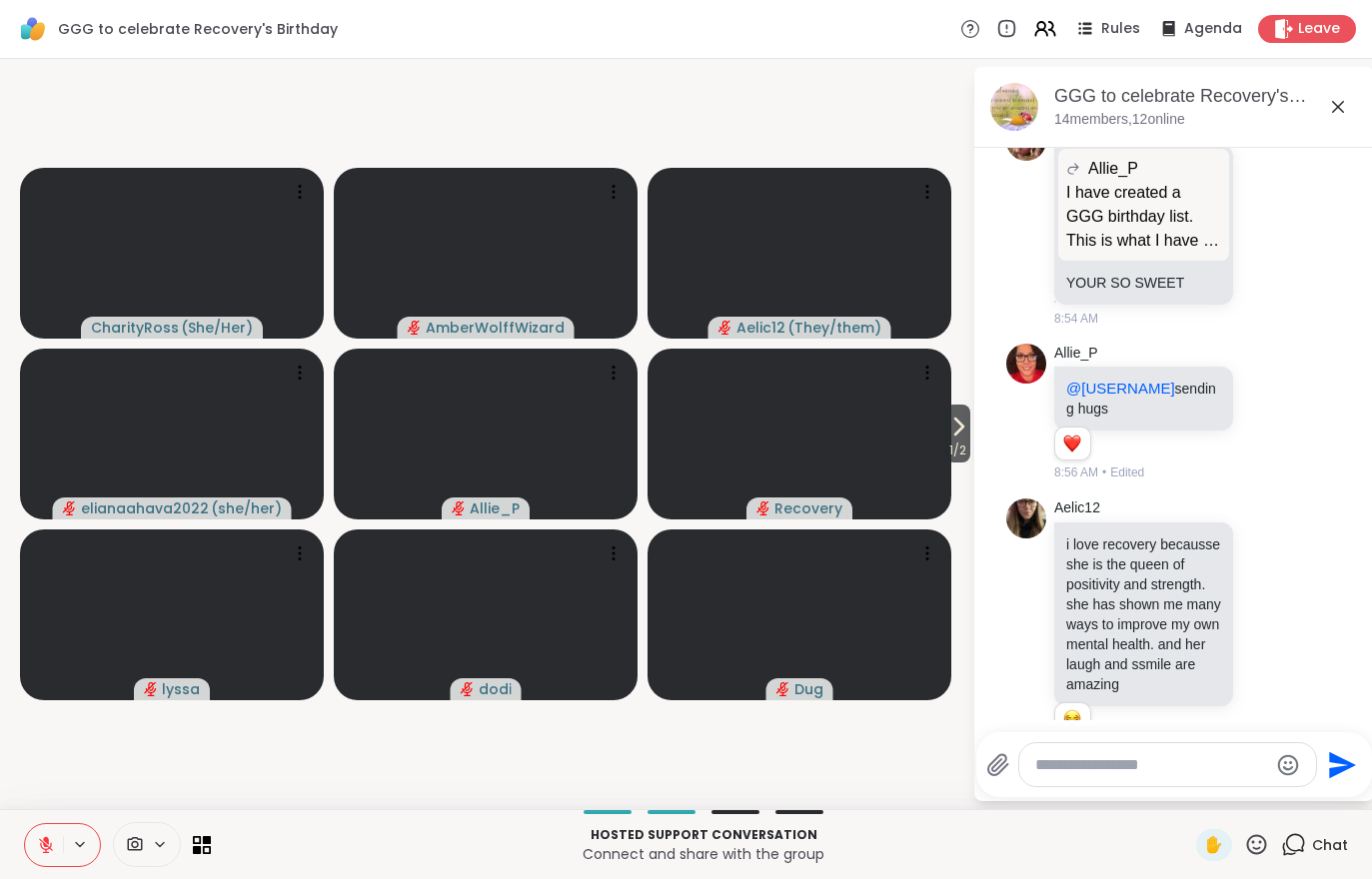click on "1  /  2" at bounding box center [957, 450] 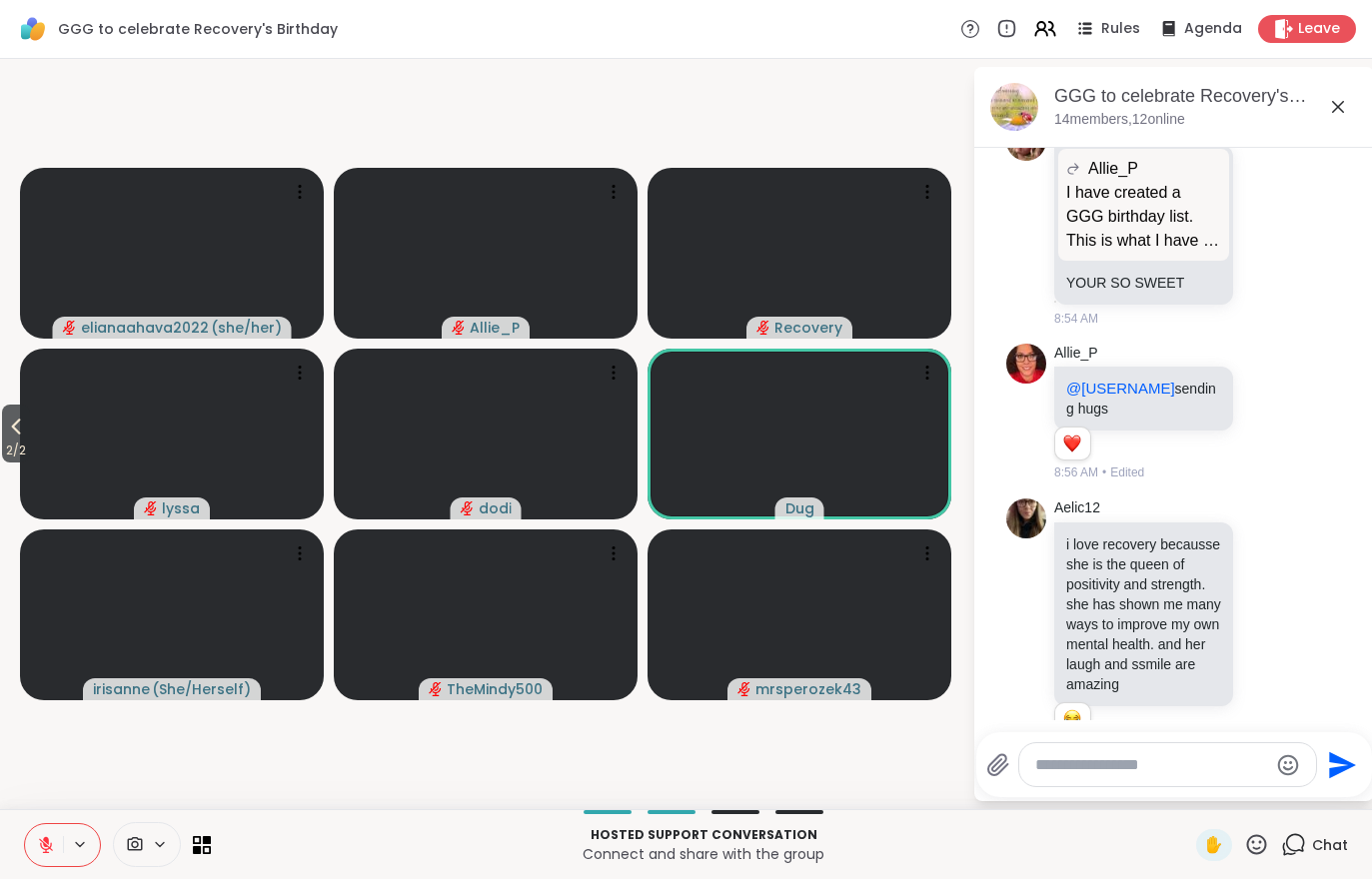 click on "2  /  2" at bounding box center (16, 434) 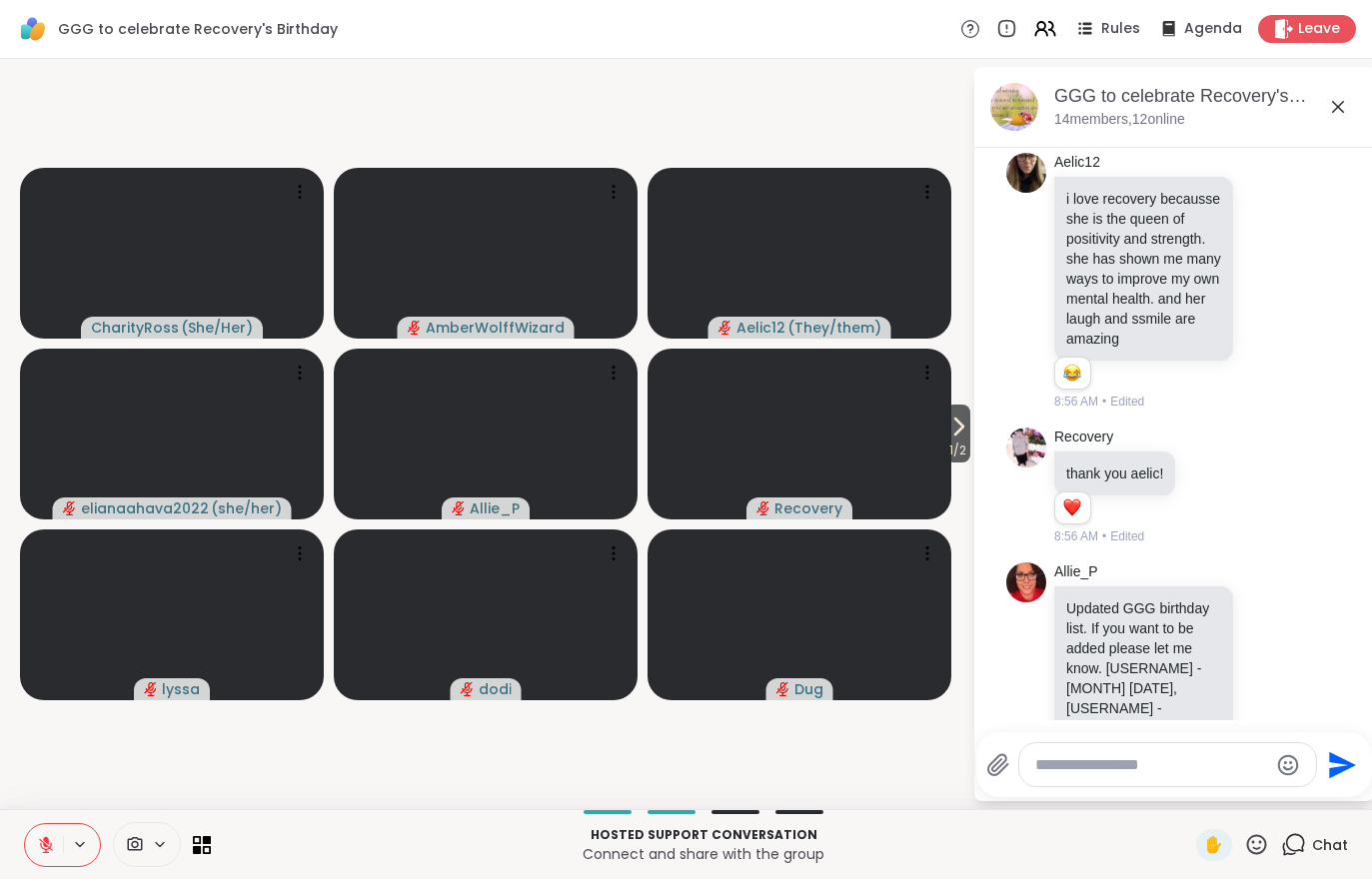 click at bounding box center [799, 434] 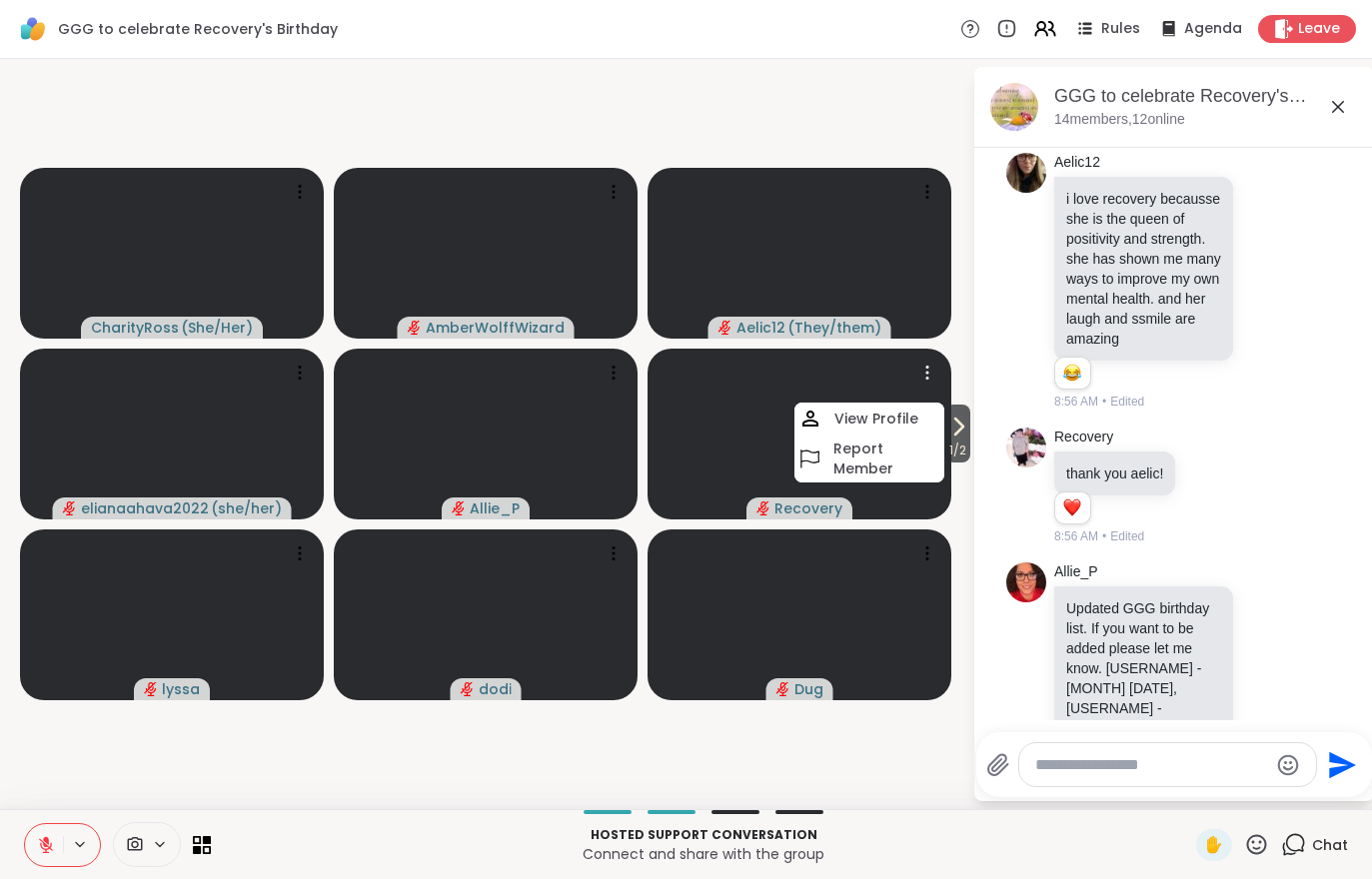 click 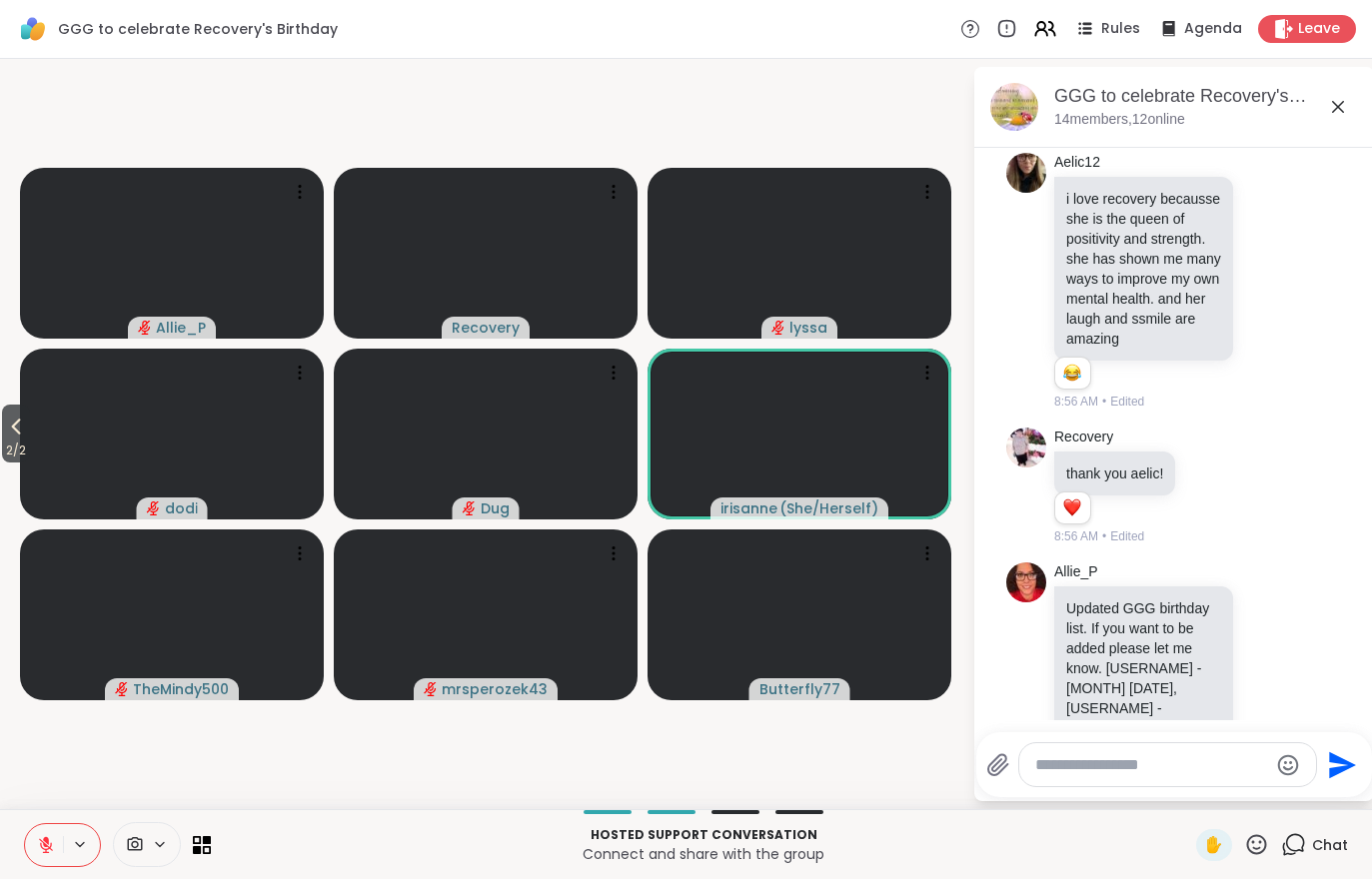 click on "2  /  2" at bounding box center (16, 434) 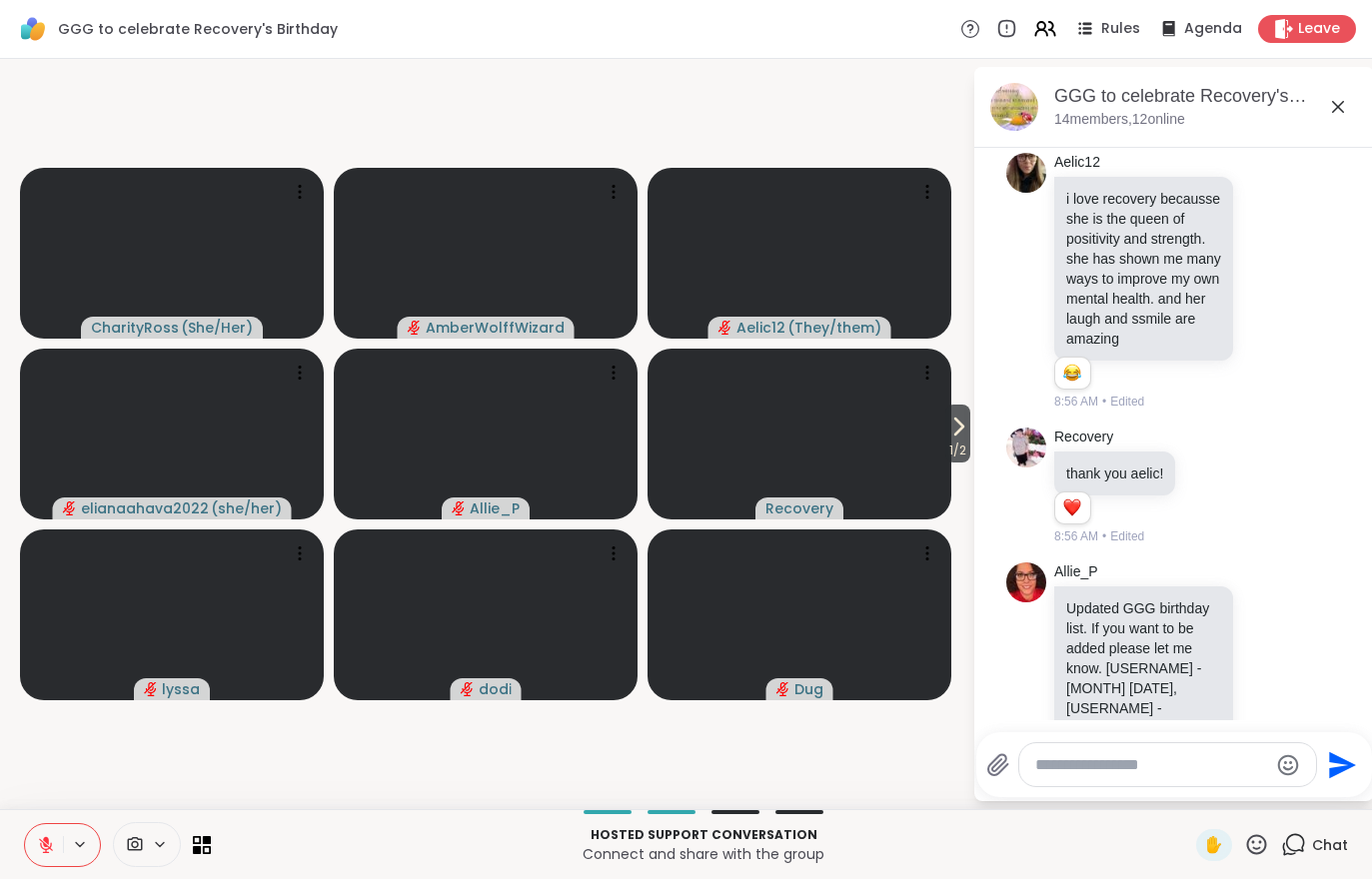 click on "1  /  2" at bounding box center (957, 450) 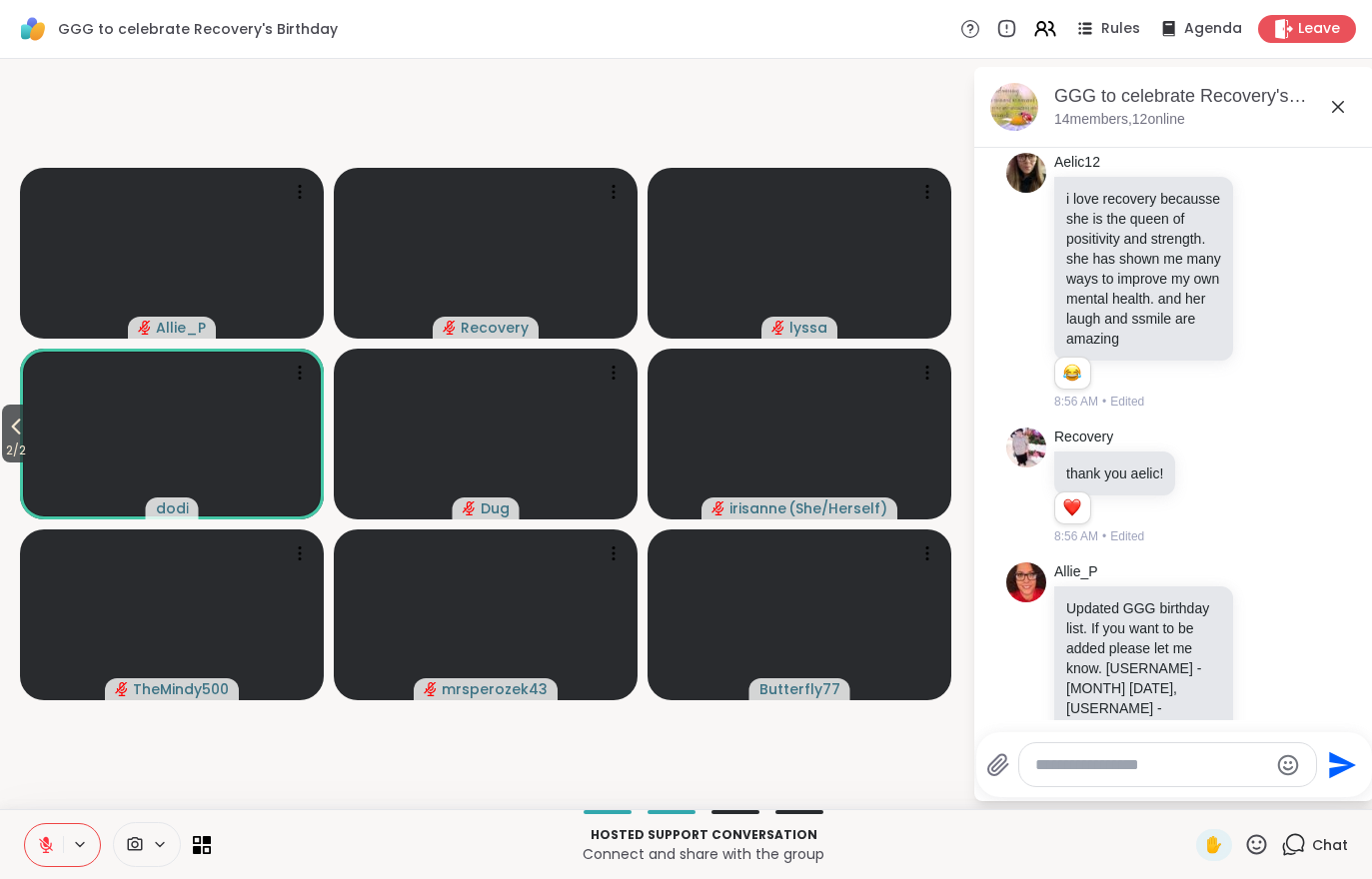 click on "2  /  2" at bounding box center [16, 434] 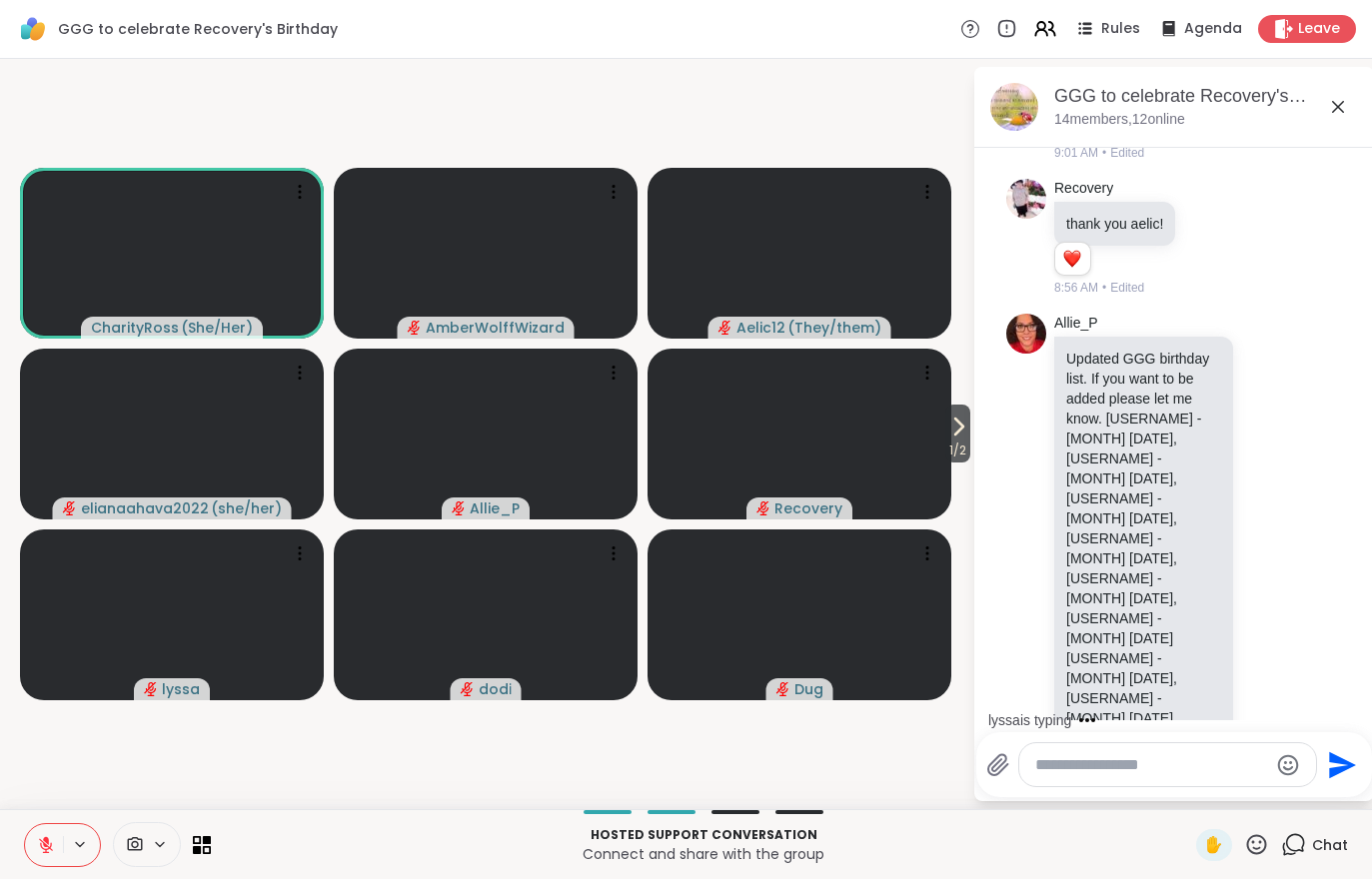 scroll, scrollTop: 5200, scrollLeft: 0, axis: vertical 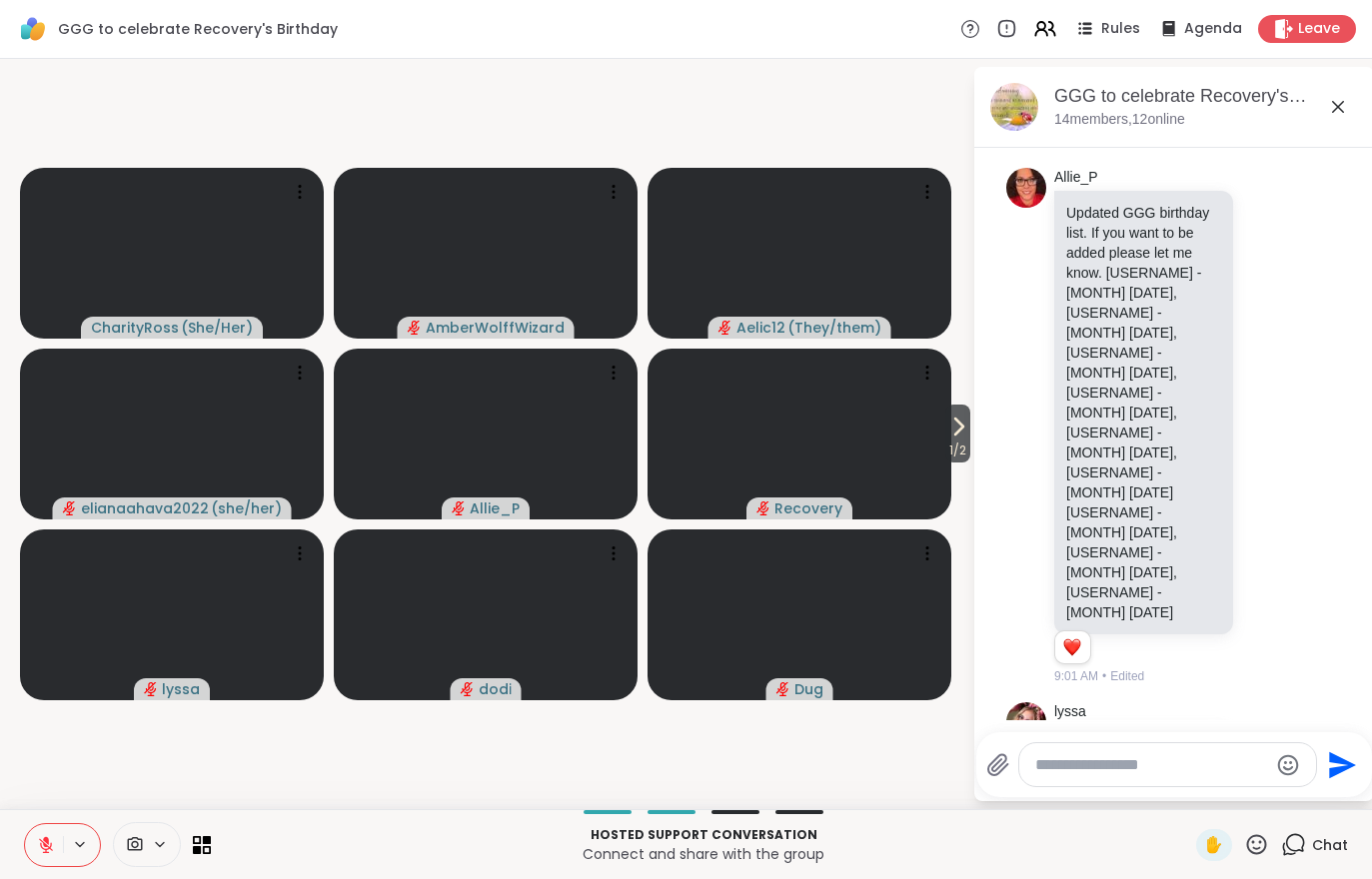 click at bounding box center [799, 434] 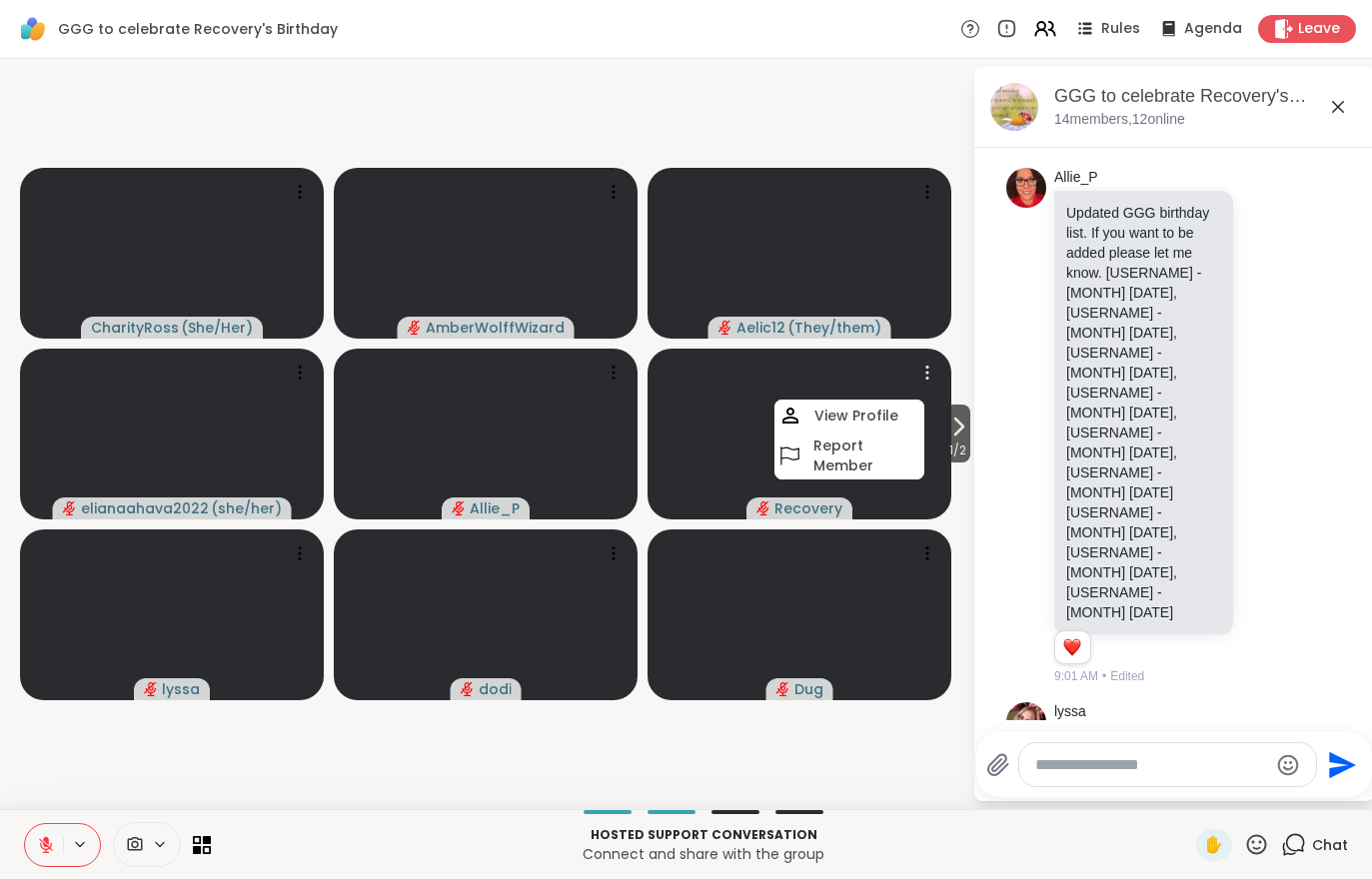 click on "1  /  2" at bounding box center [957, 450] 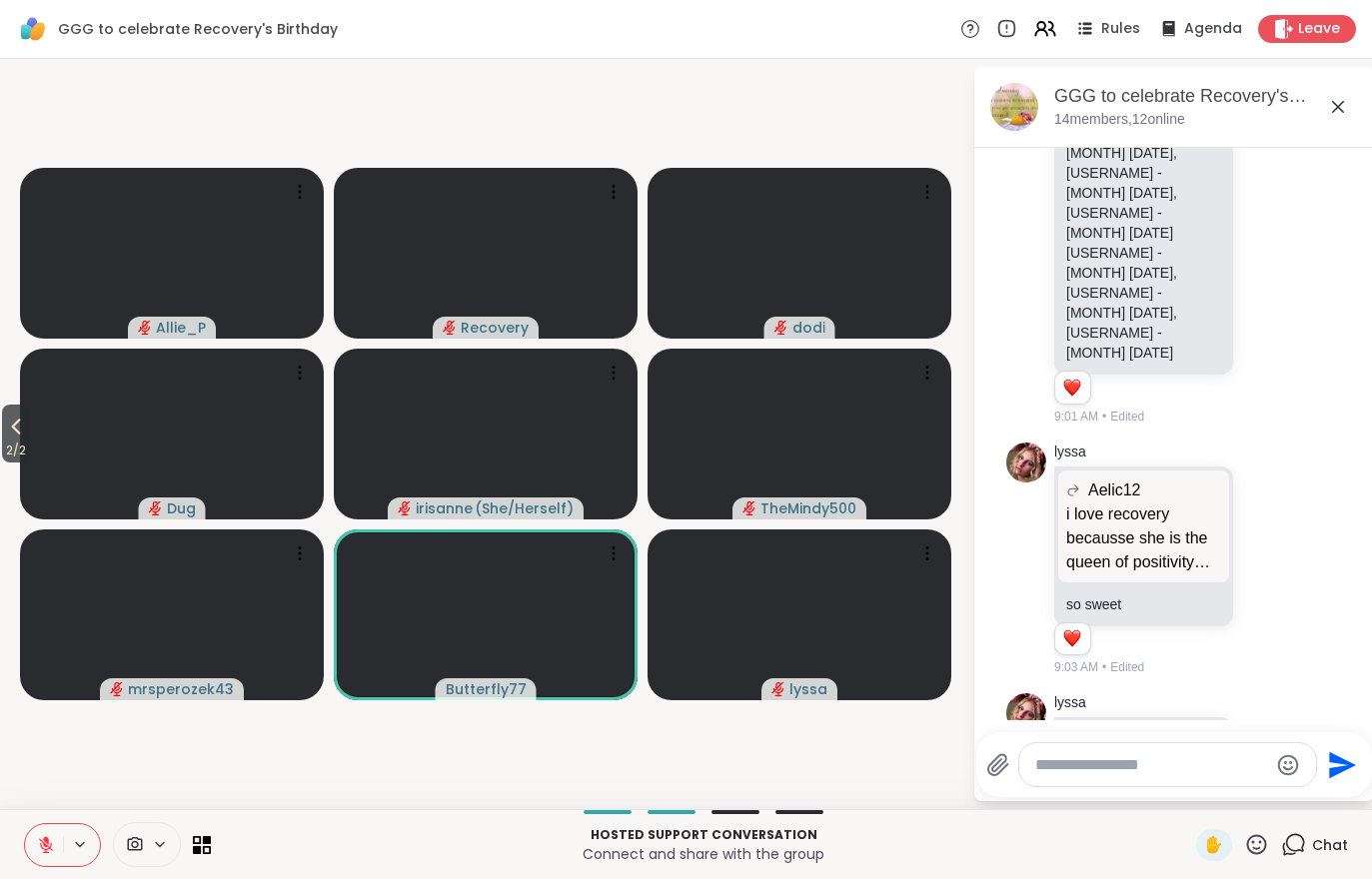 scroll, scrollTop: 5488, scrollLeft: 0, axis: vertical 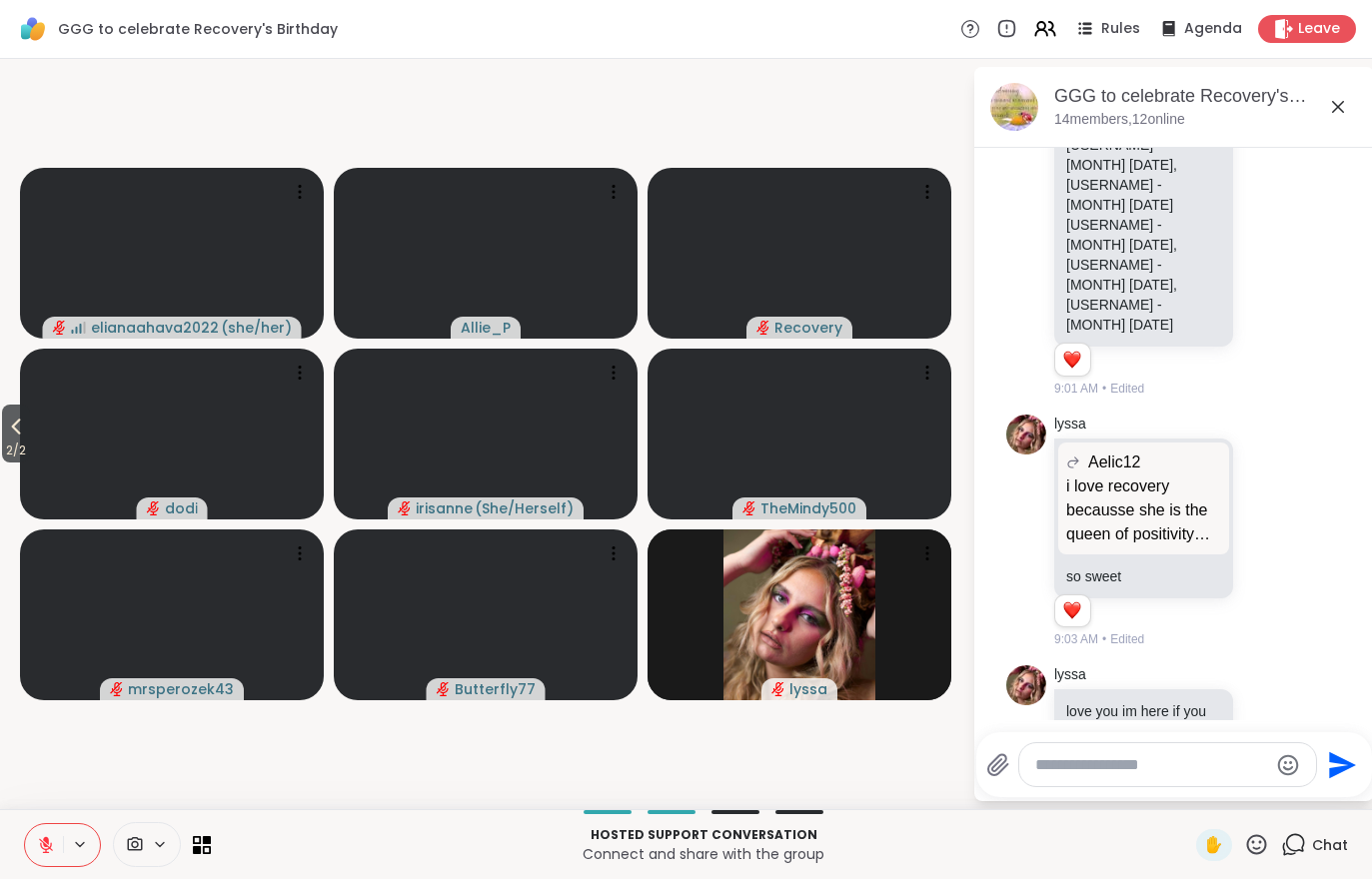click 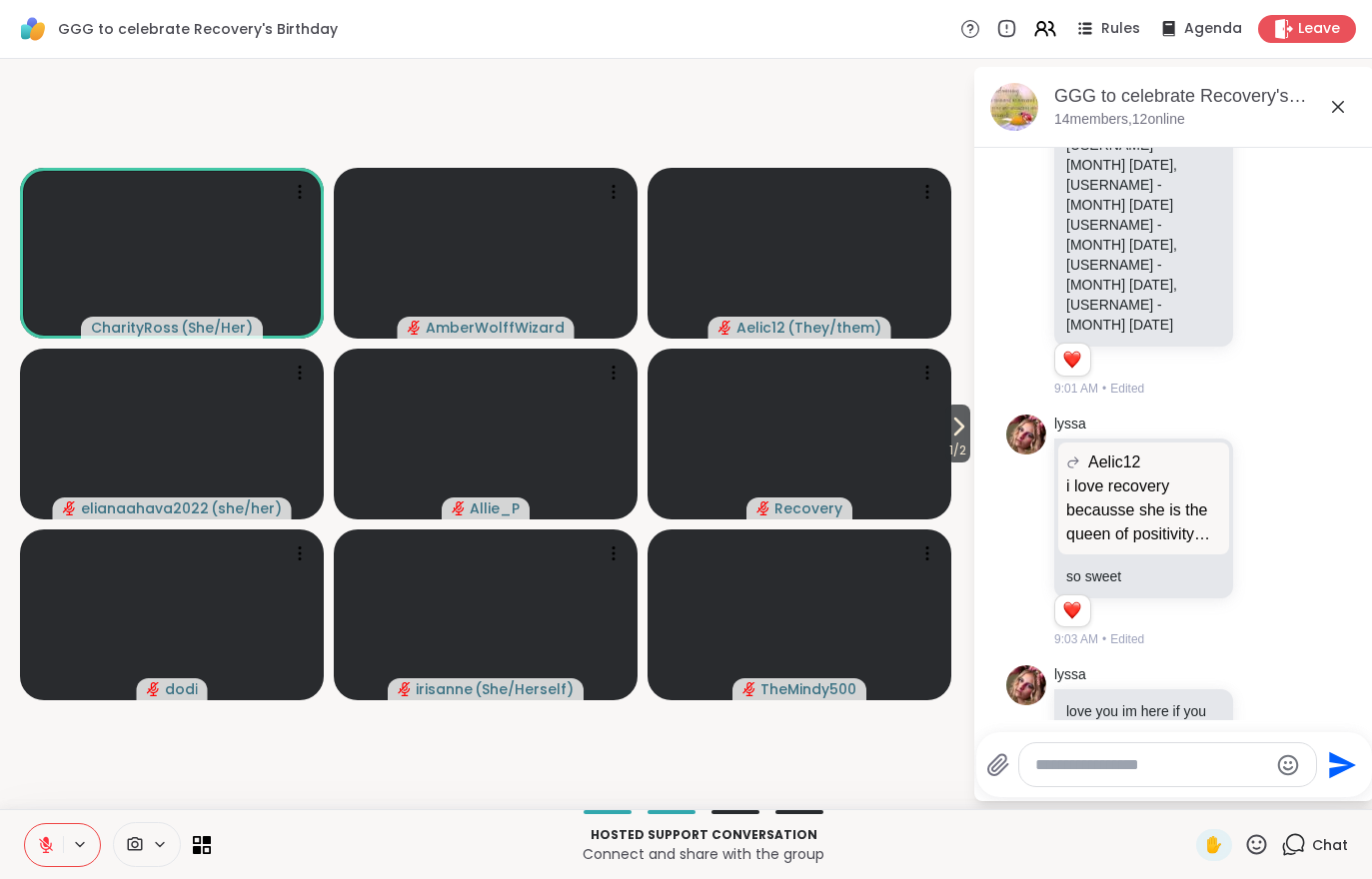 click at bounding box center (44, 845) 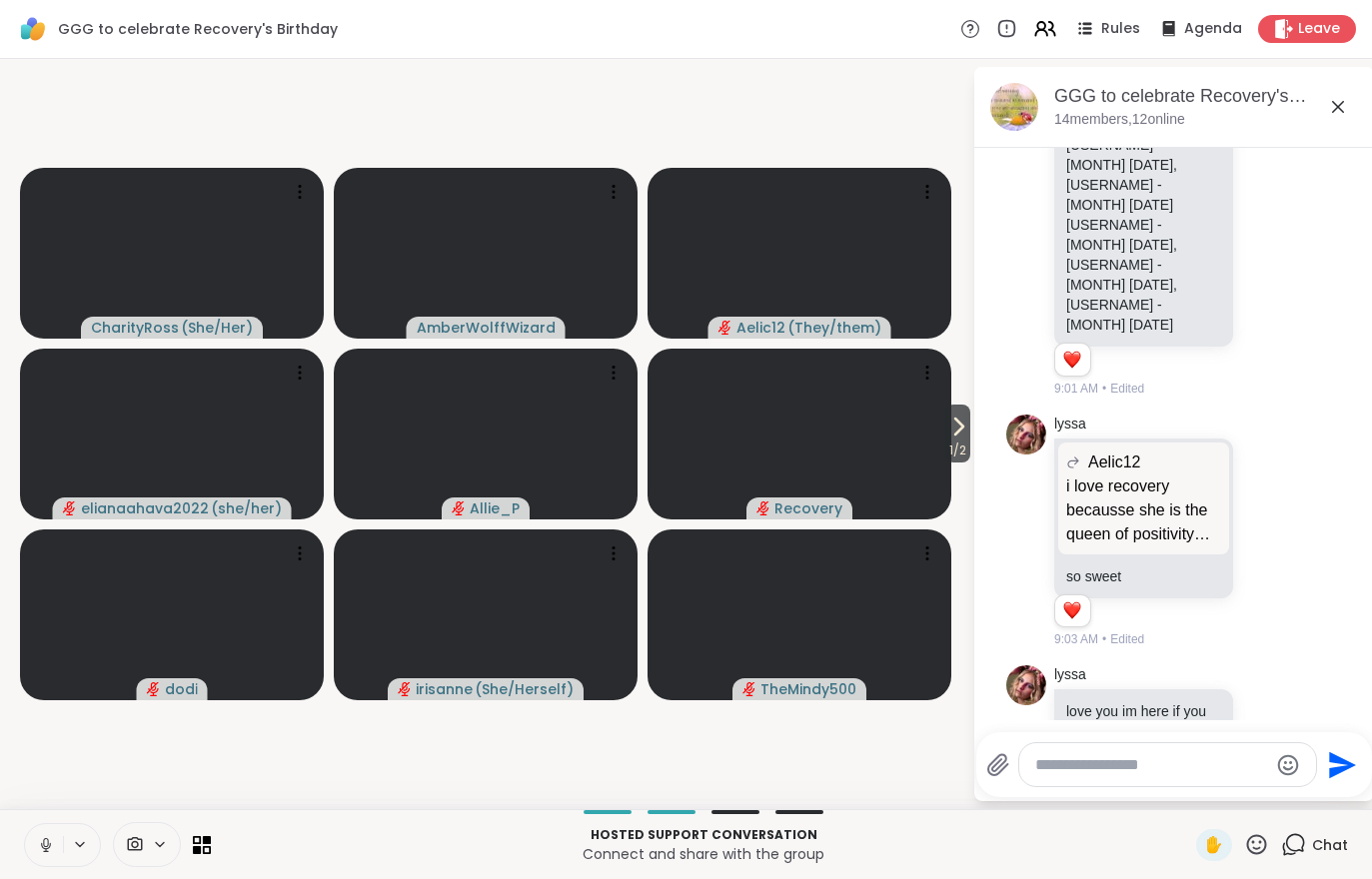 scroll, scrollTop: 5614, scrollLeft: 0, axis: vertical 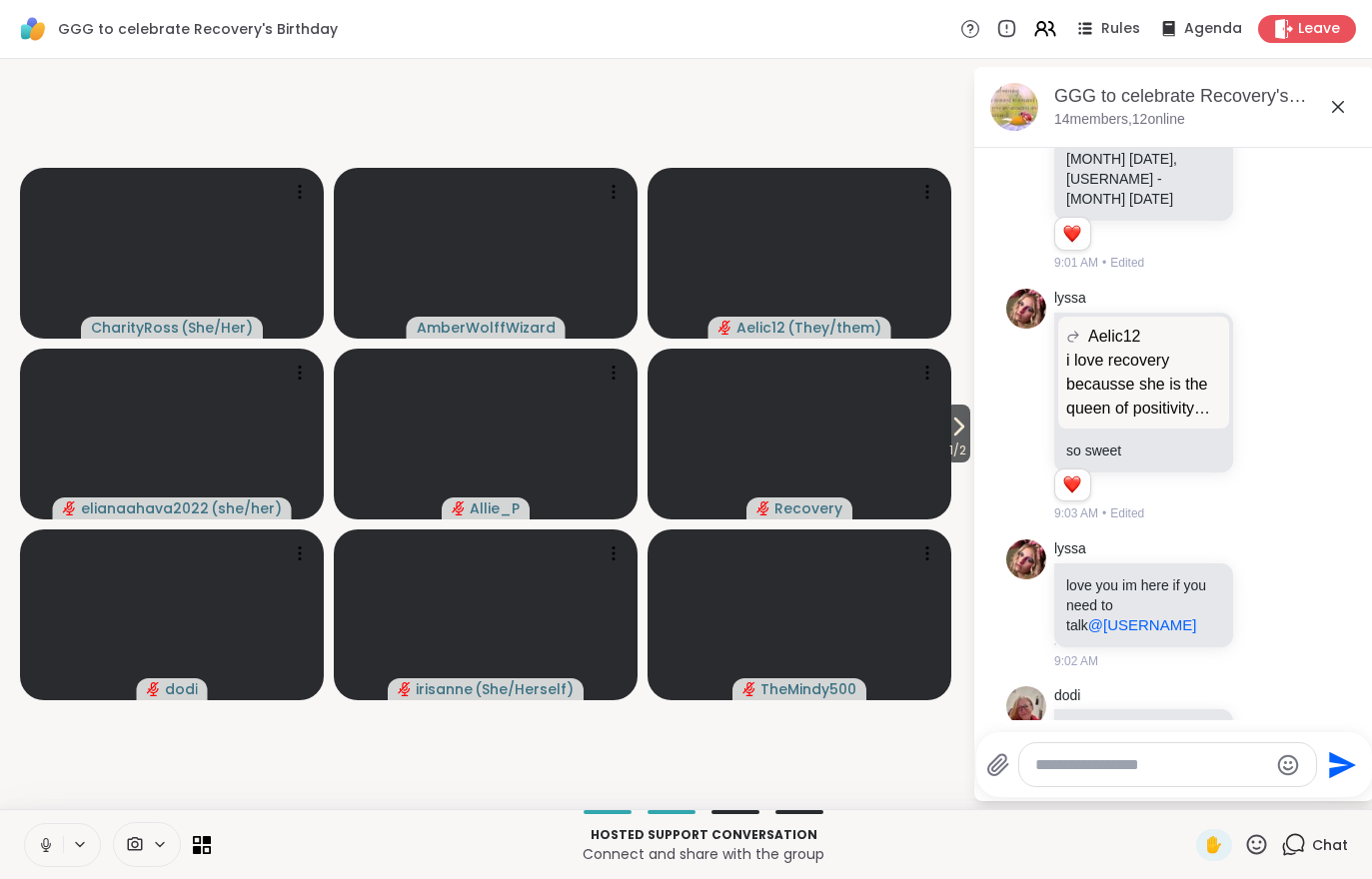 click on "1  /  2" at bounding box center (957, 450) 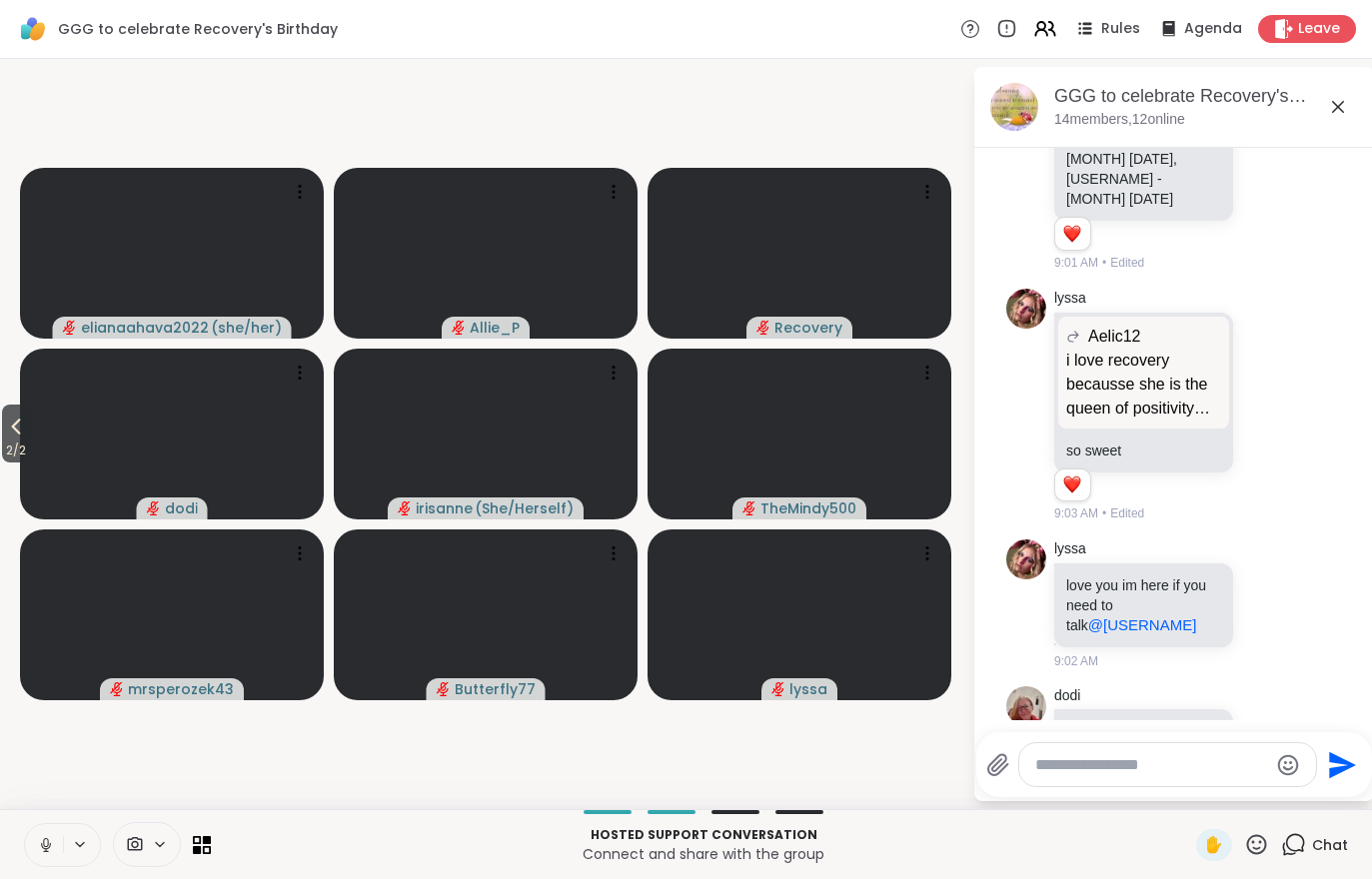 click 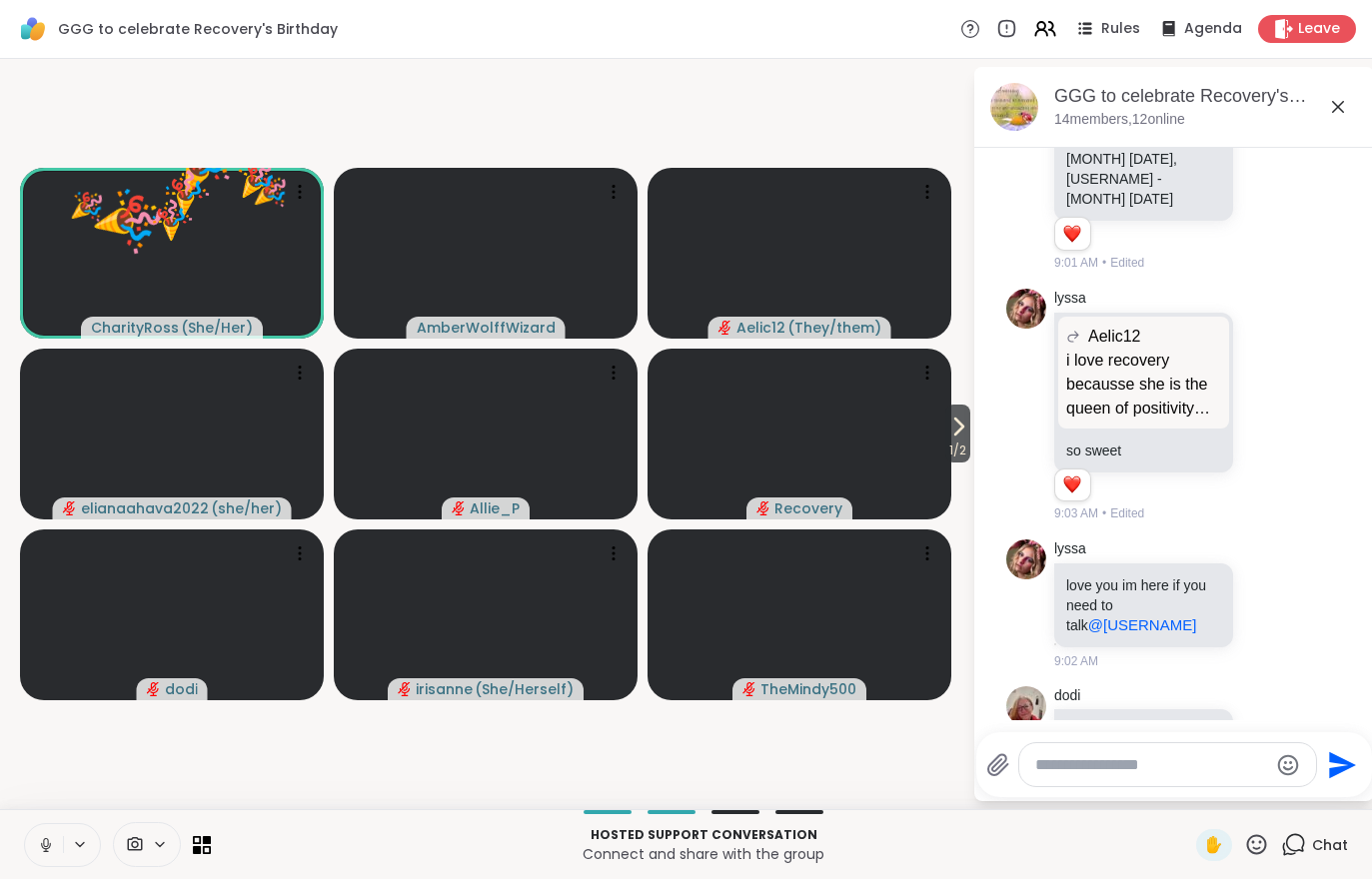 click 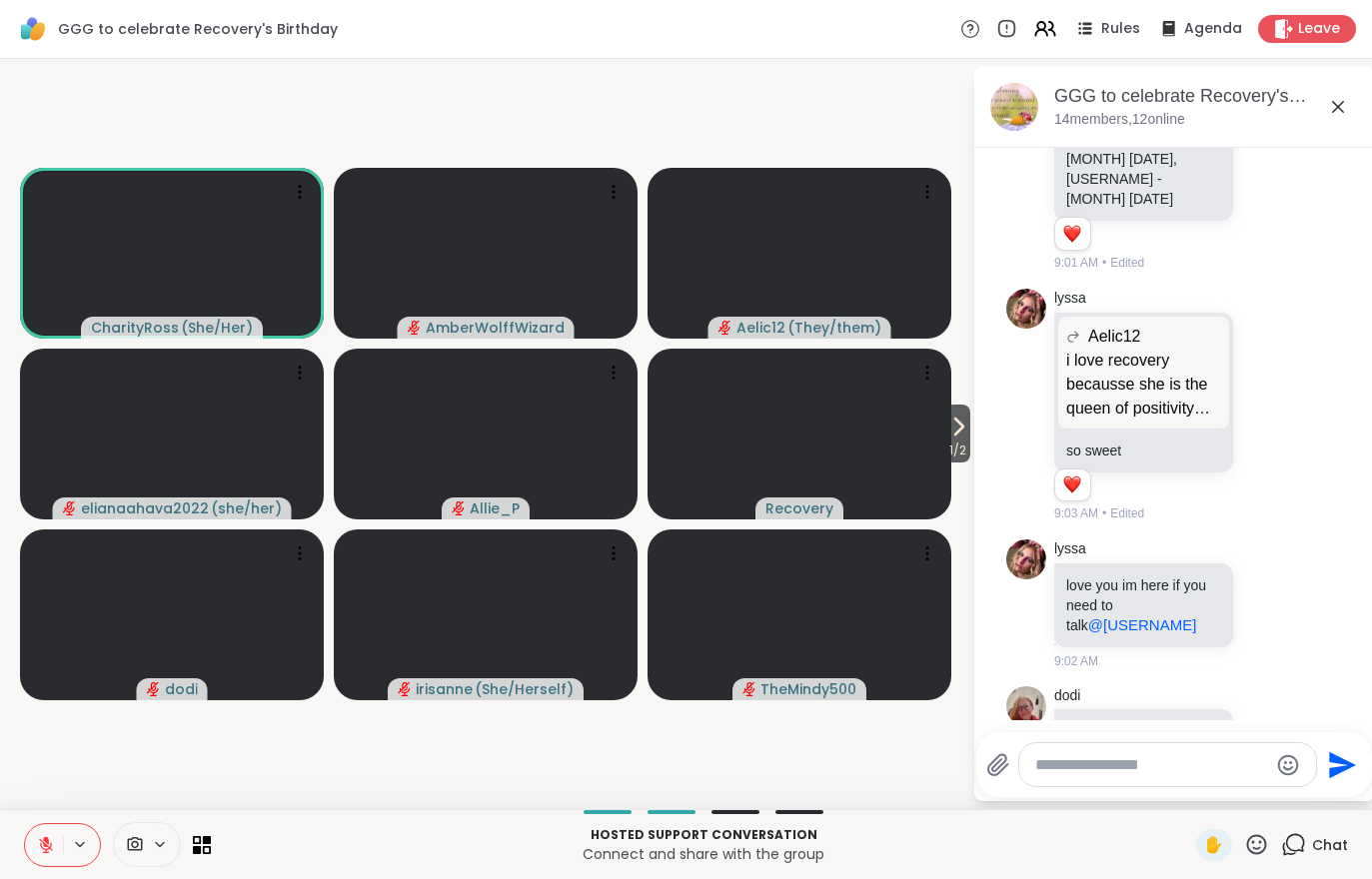 click on "1  /  2" at bounding box center (957, 450) 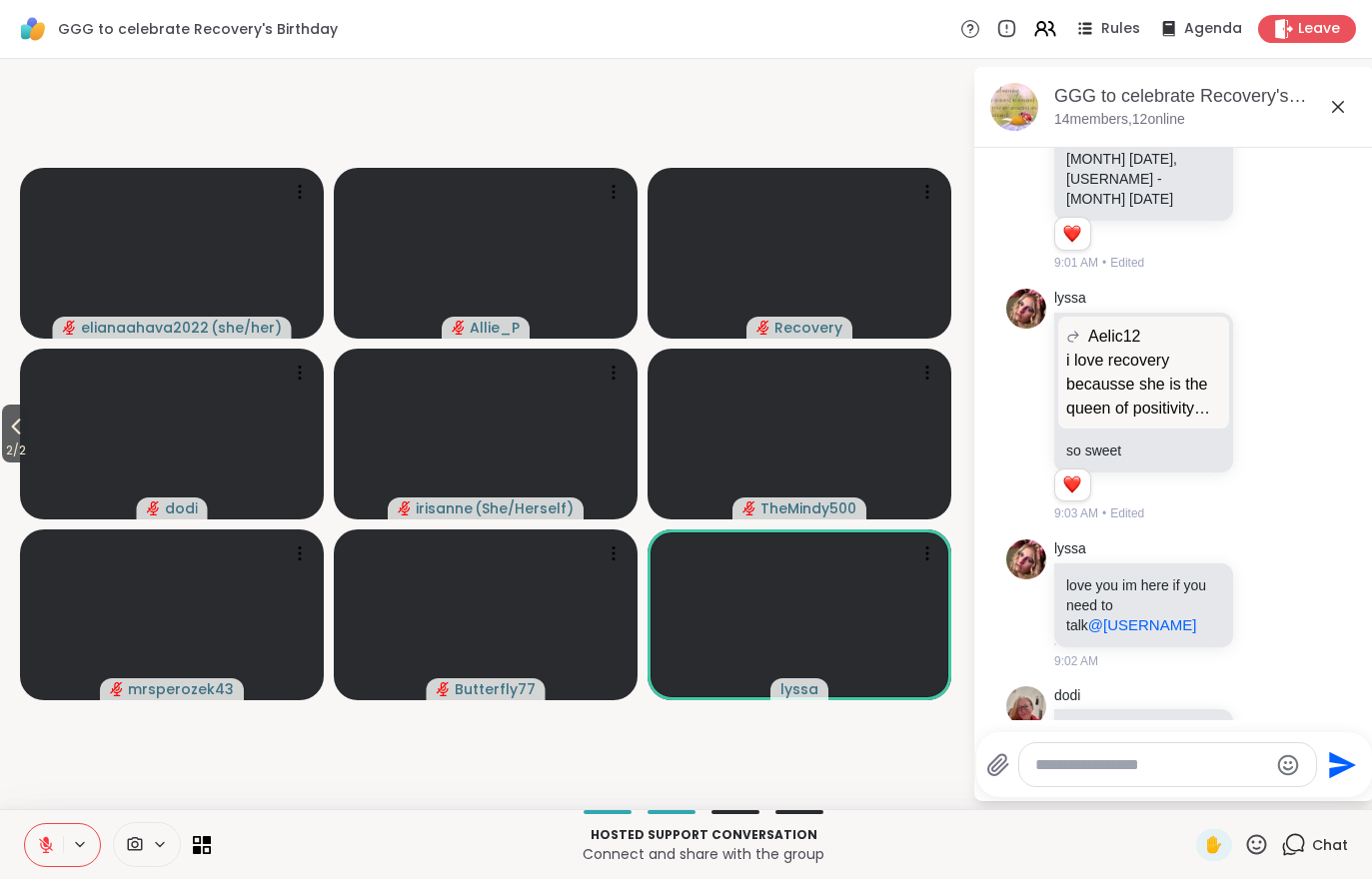 click 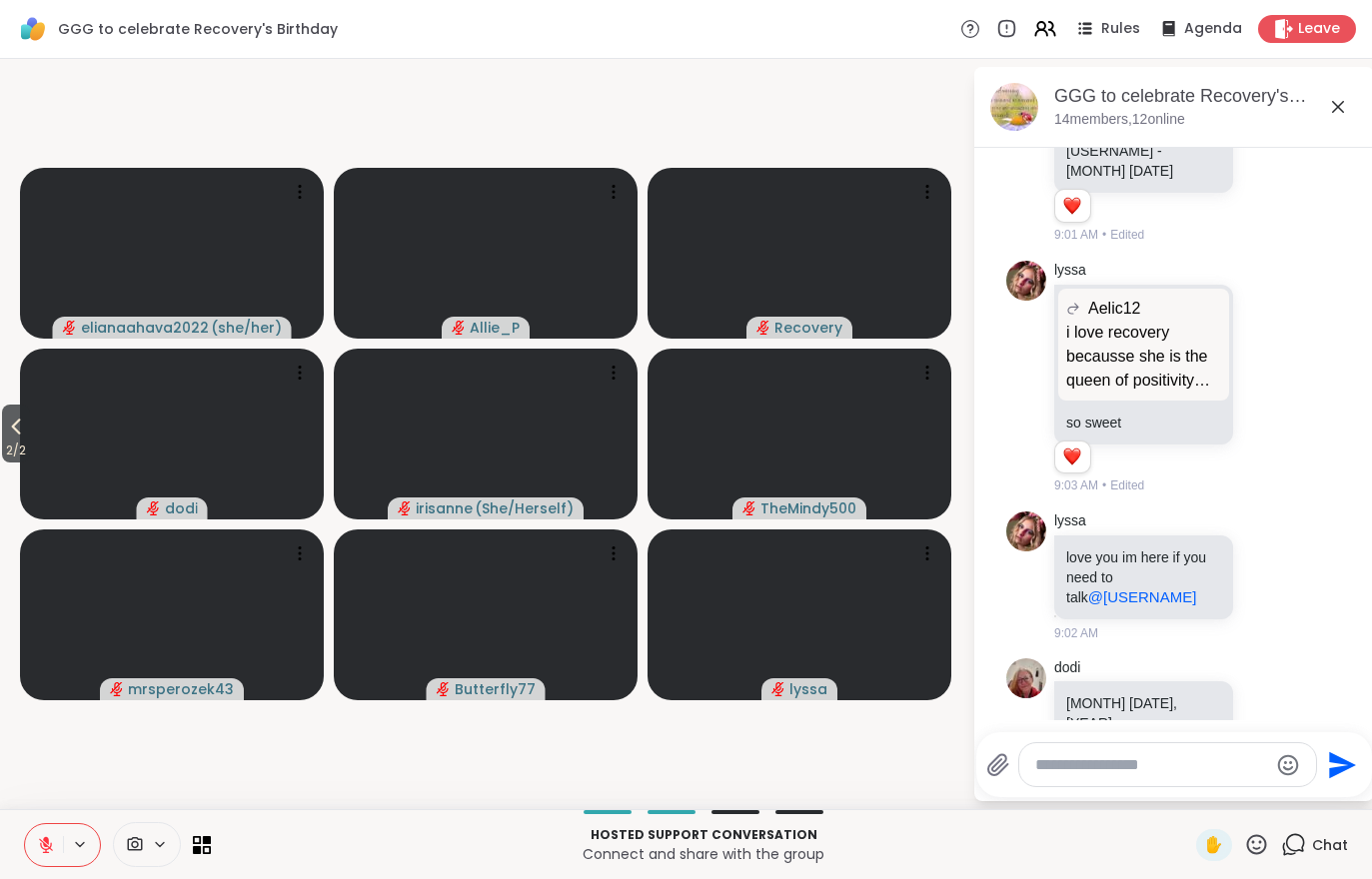 scroll, scrollTop: 5807, scrollLeft: 0, axis: vertical 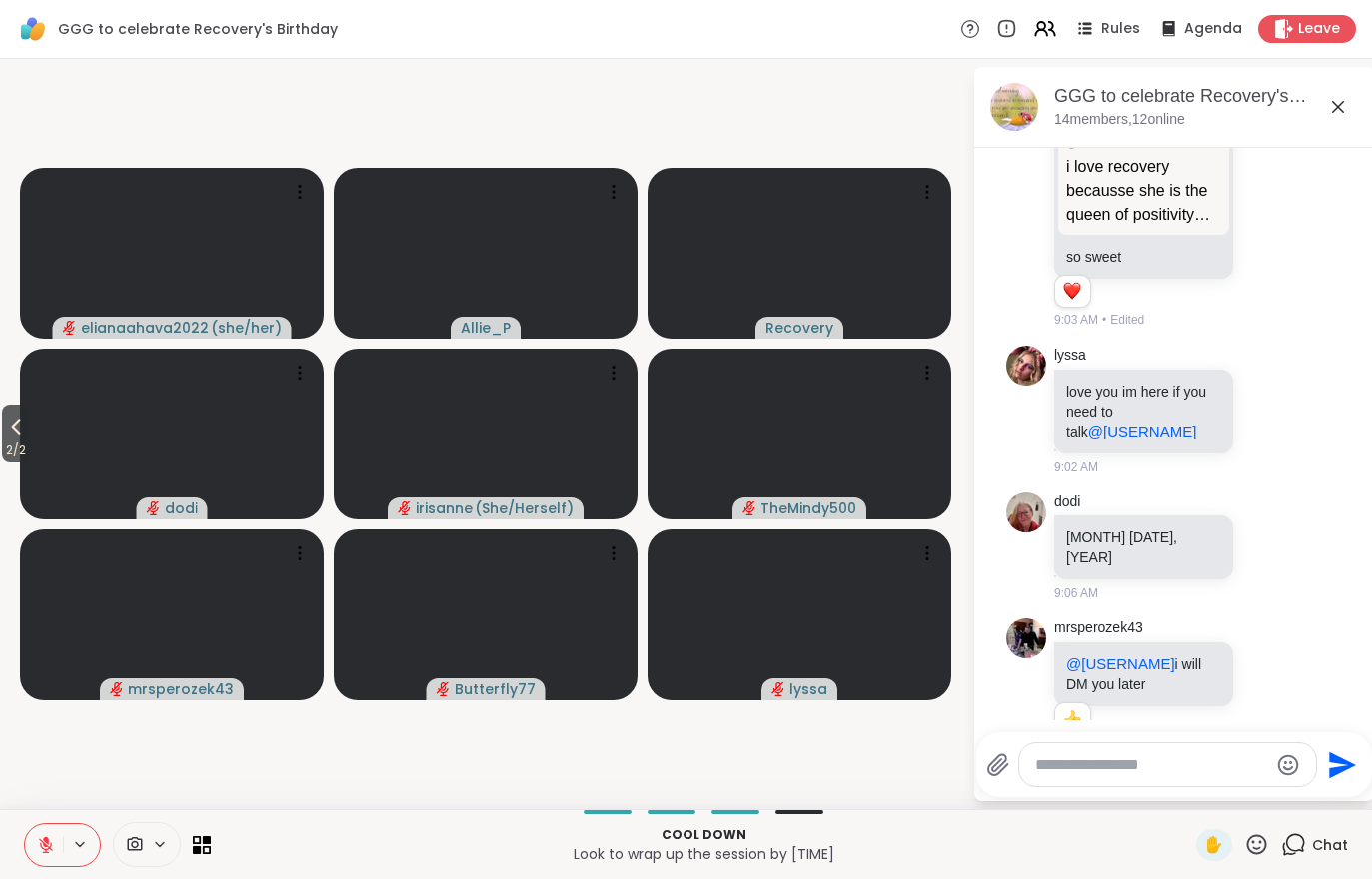click on "2  /  2" at bounding box center [16, 450] 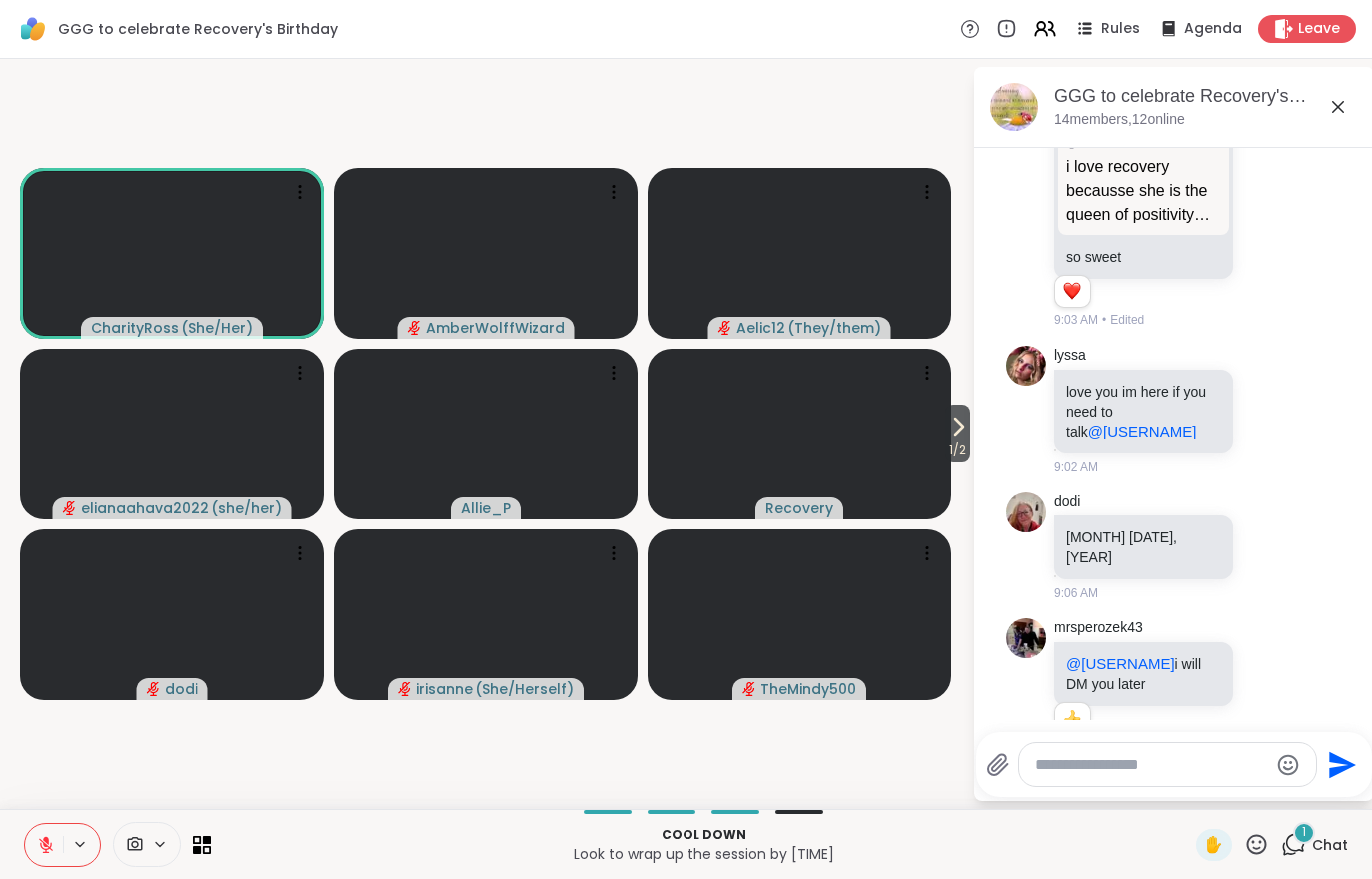 scroll, scrollTop: 5993, scrollLeft: 0, axis: vertical 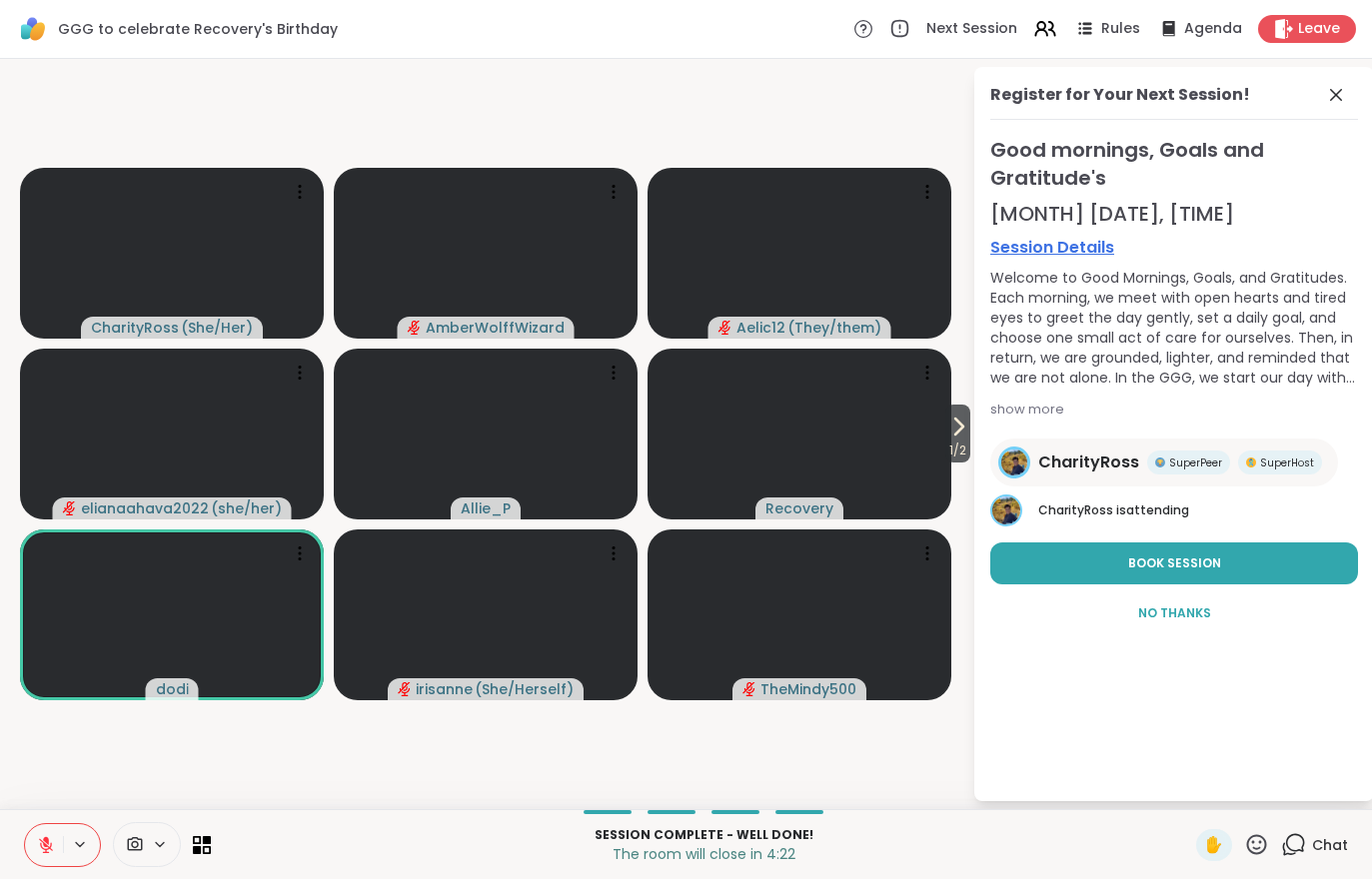 click at bounding box center [44, 845] 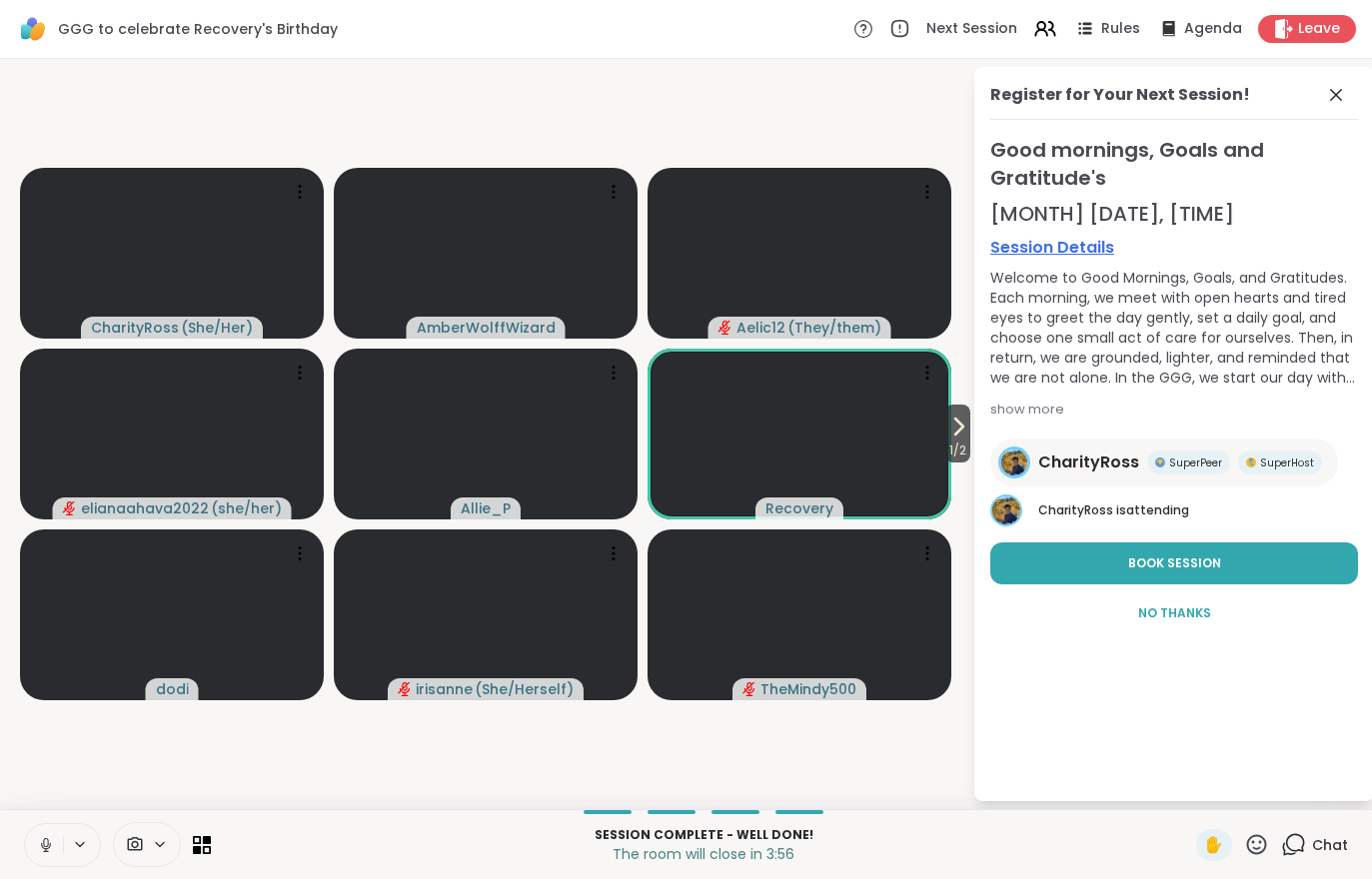 click 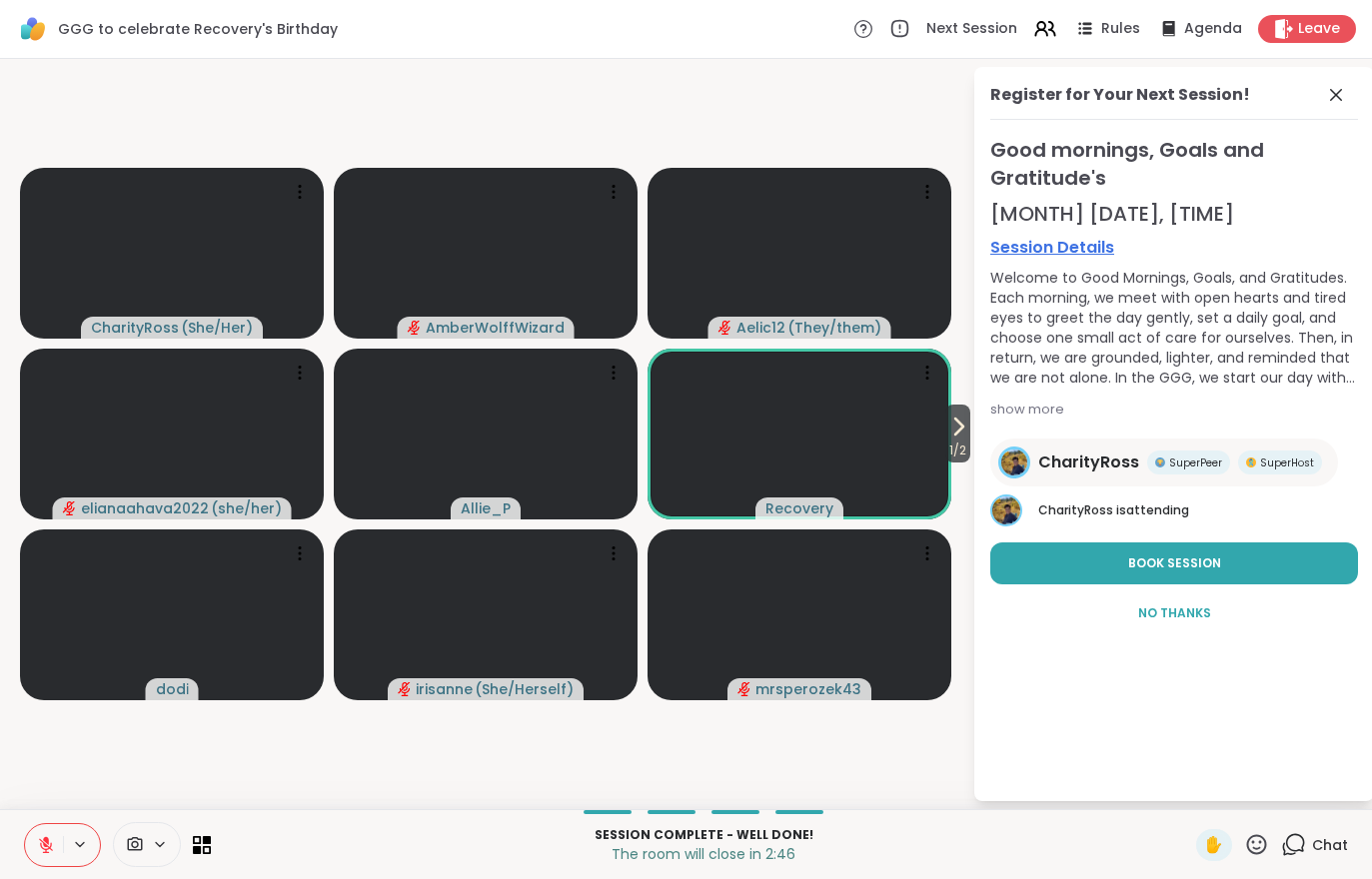 click on "Leave" at bounding box center [1319, 29] 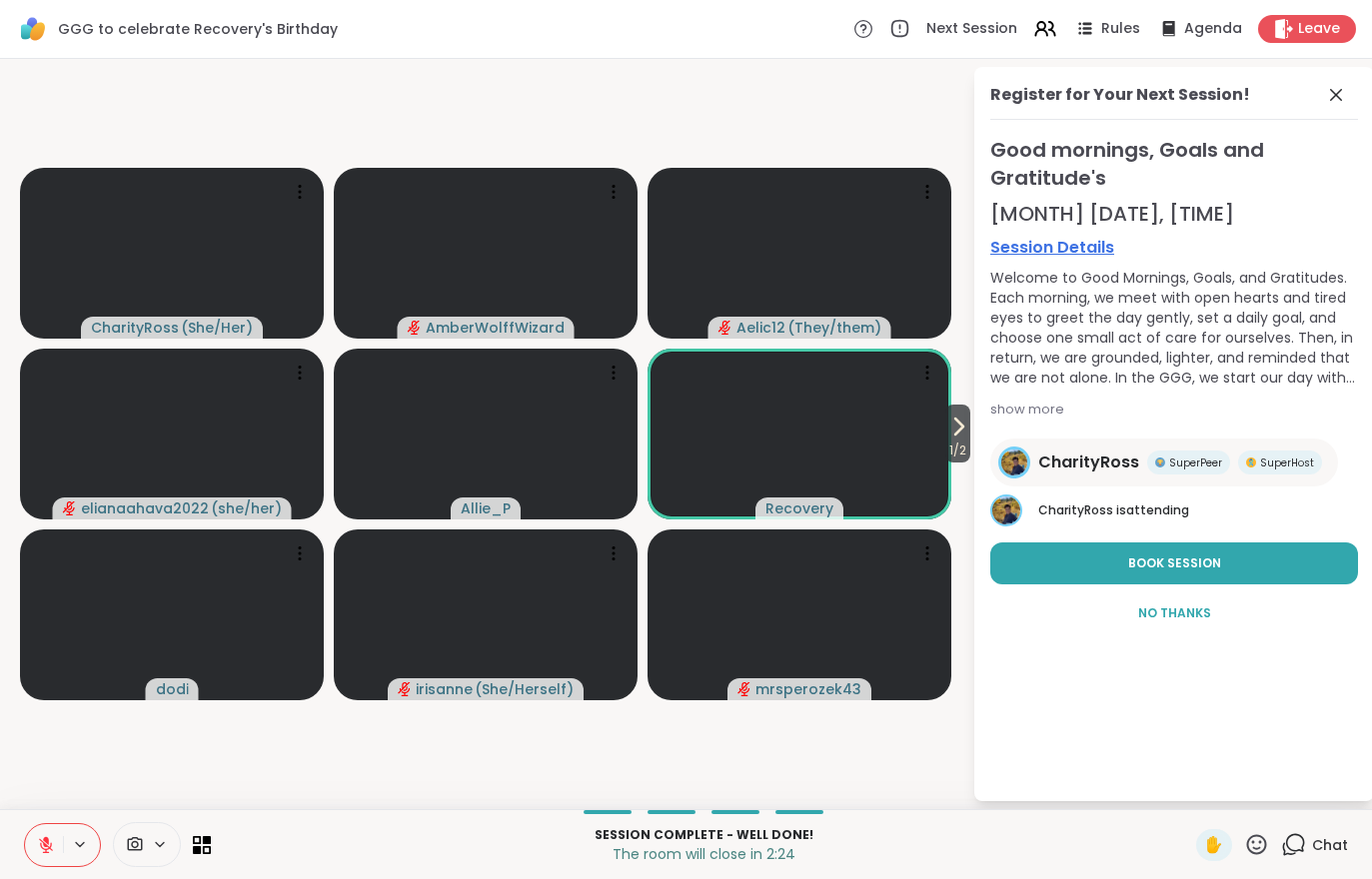 click on "1  /  2 CharityRoss ( She/Her ) AmberWolffWizard Aelic12 ( They/them ) elianaahava2022 ( she/her ) Allie_P Recovery dodi irisanne ( She/Herself ) mrsperozek43" at bounding box center [486, 434] 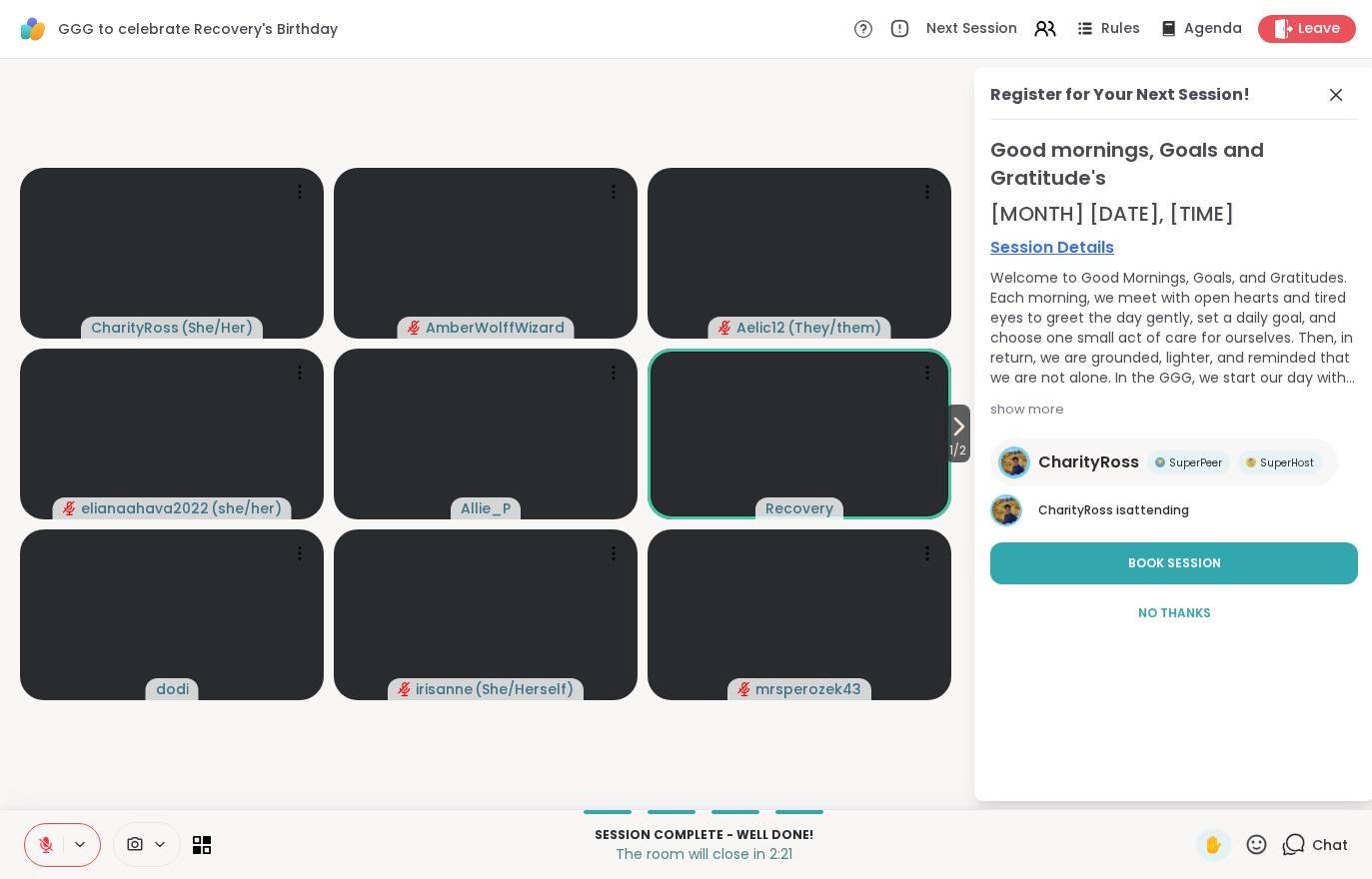 click 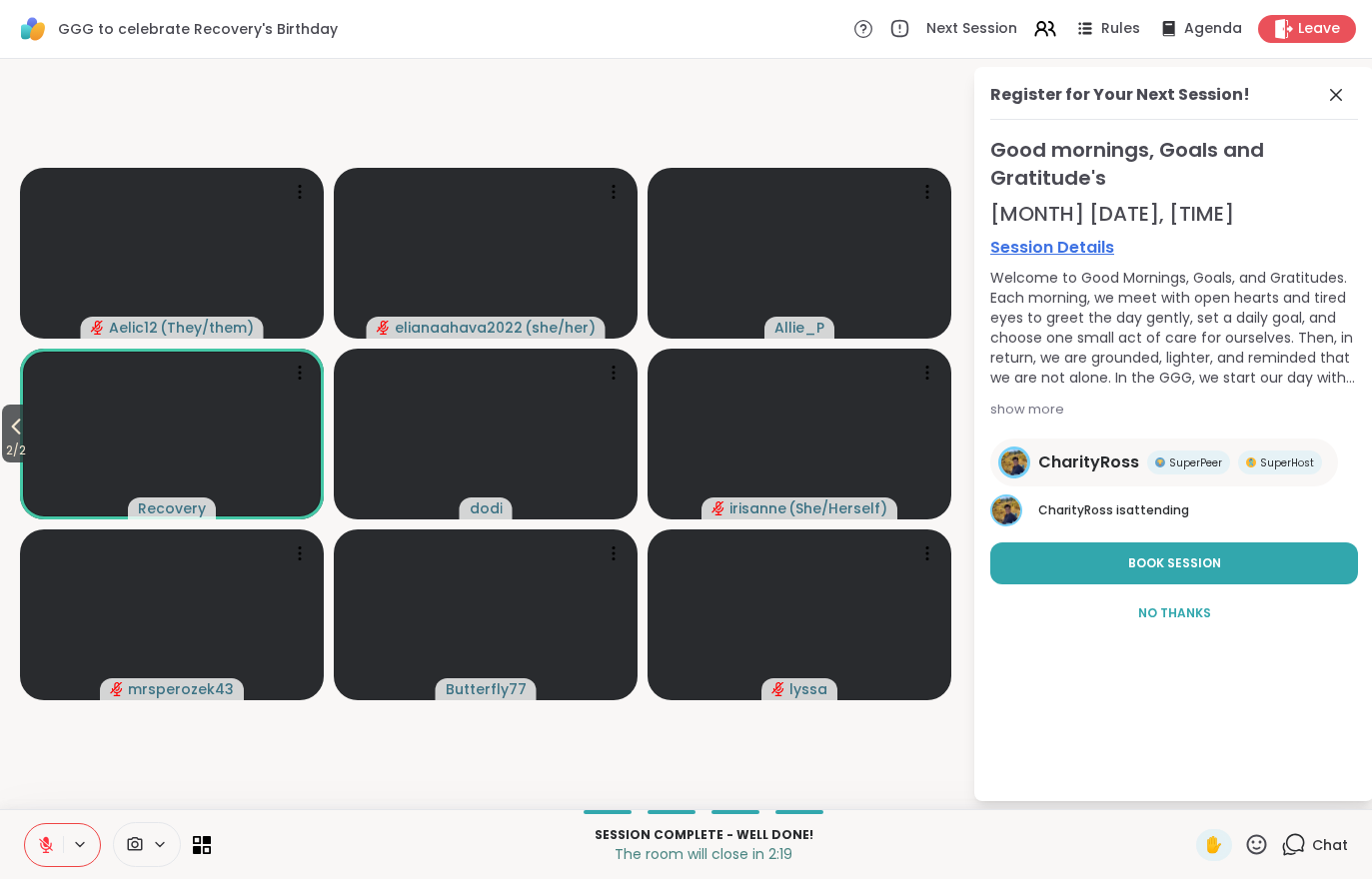click on "Leave" at bounding box center [1319, 29] 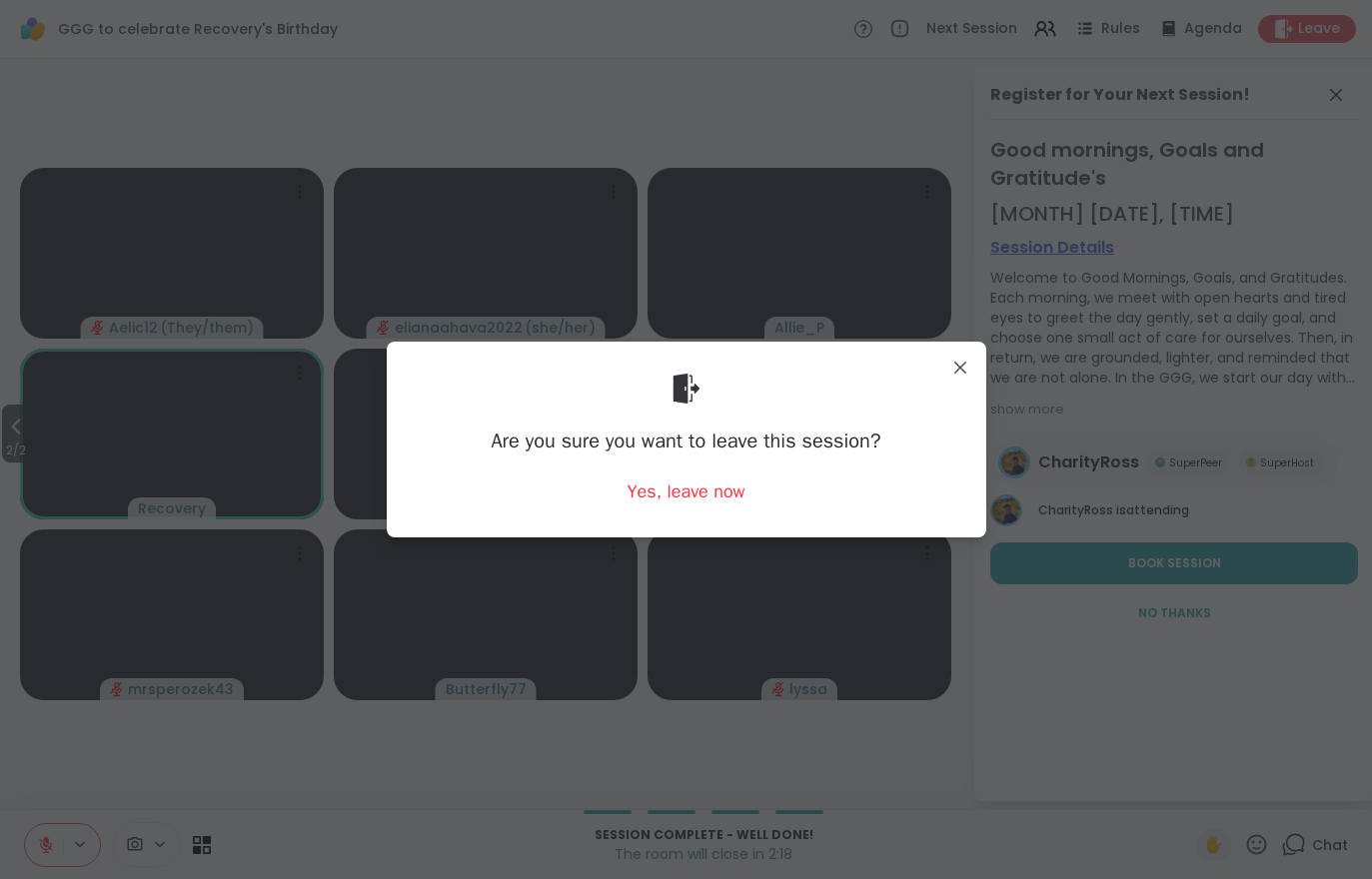 click on "Yes, leave now" at bounding box center (686, 491) 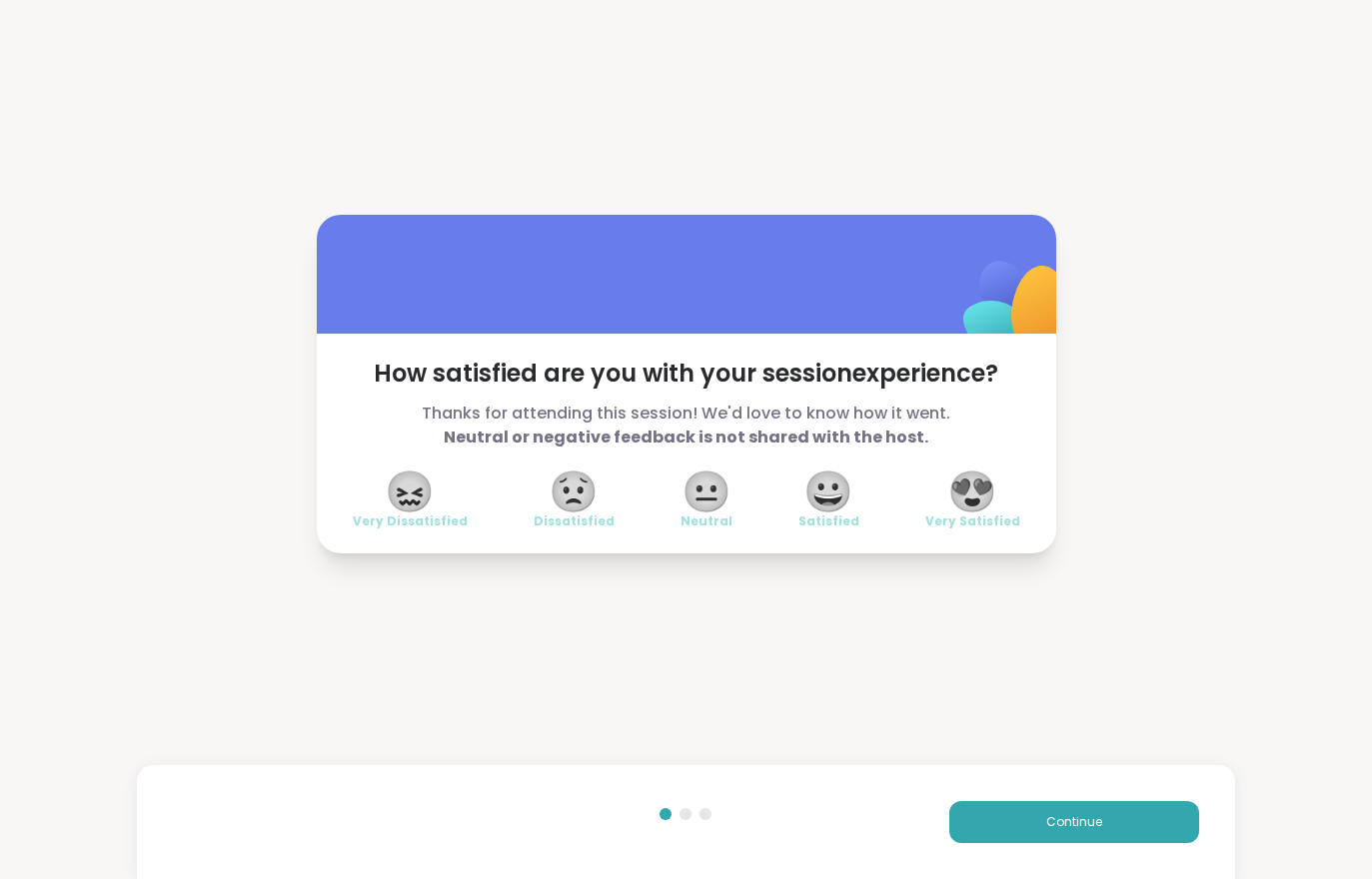 click on "Continue" at bounding box center [1074, 822] 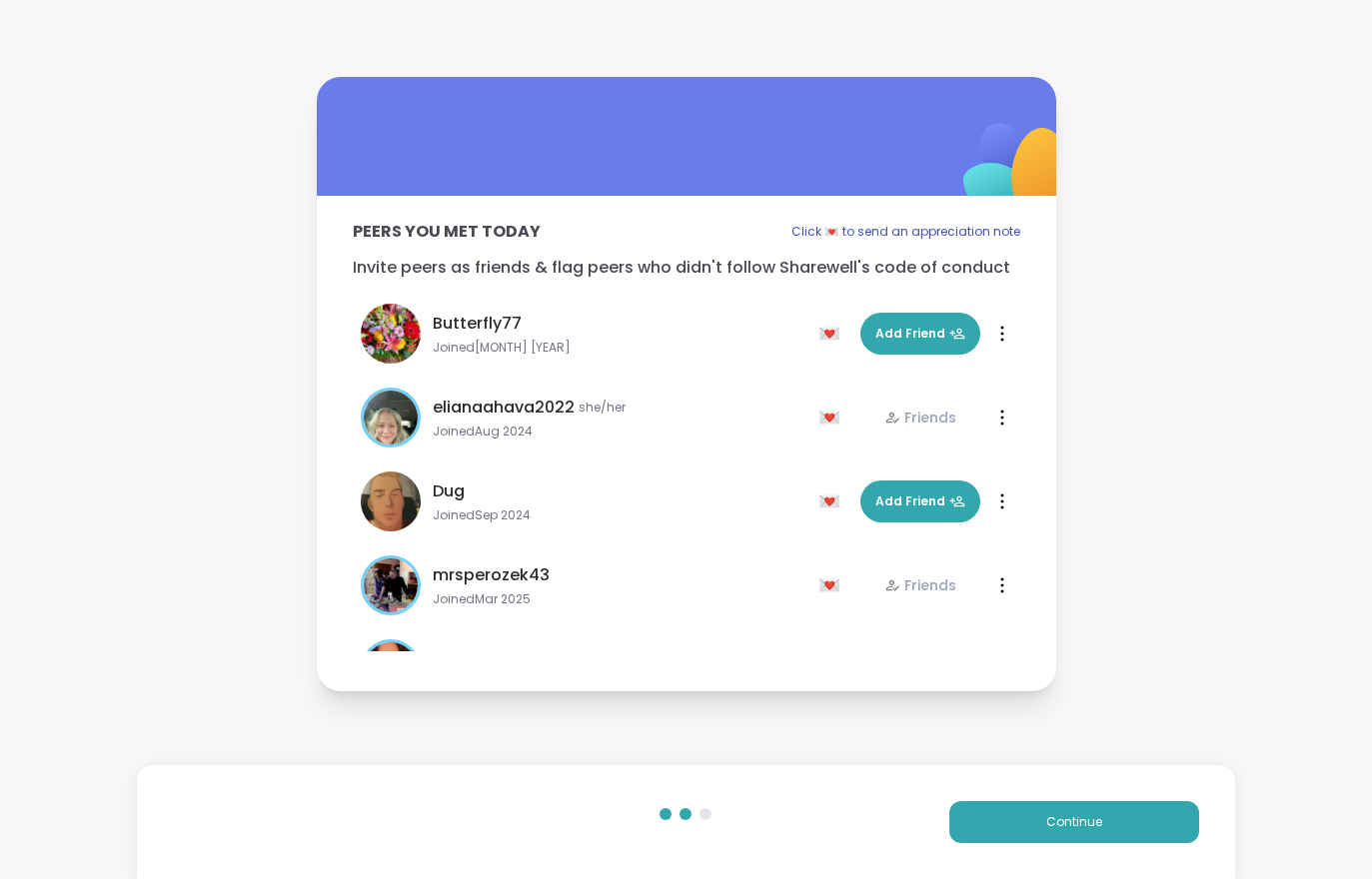 click on "Continue" at bounding box center [1074, 822] 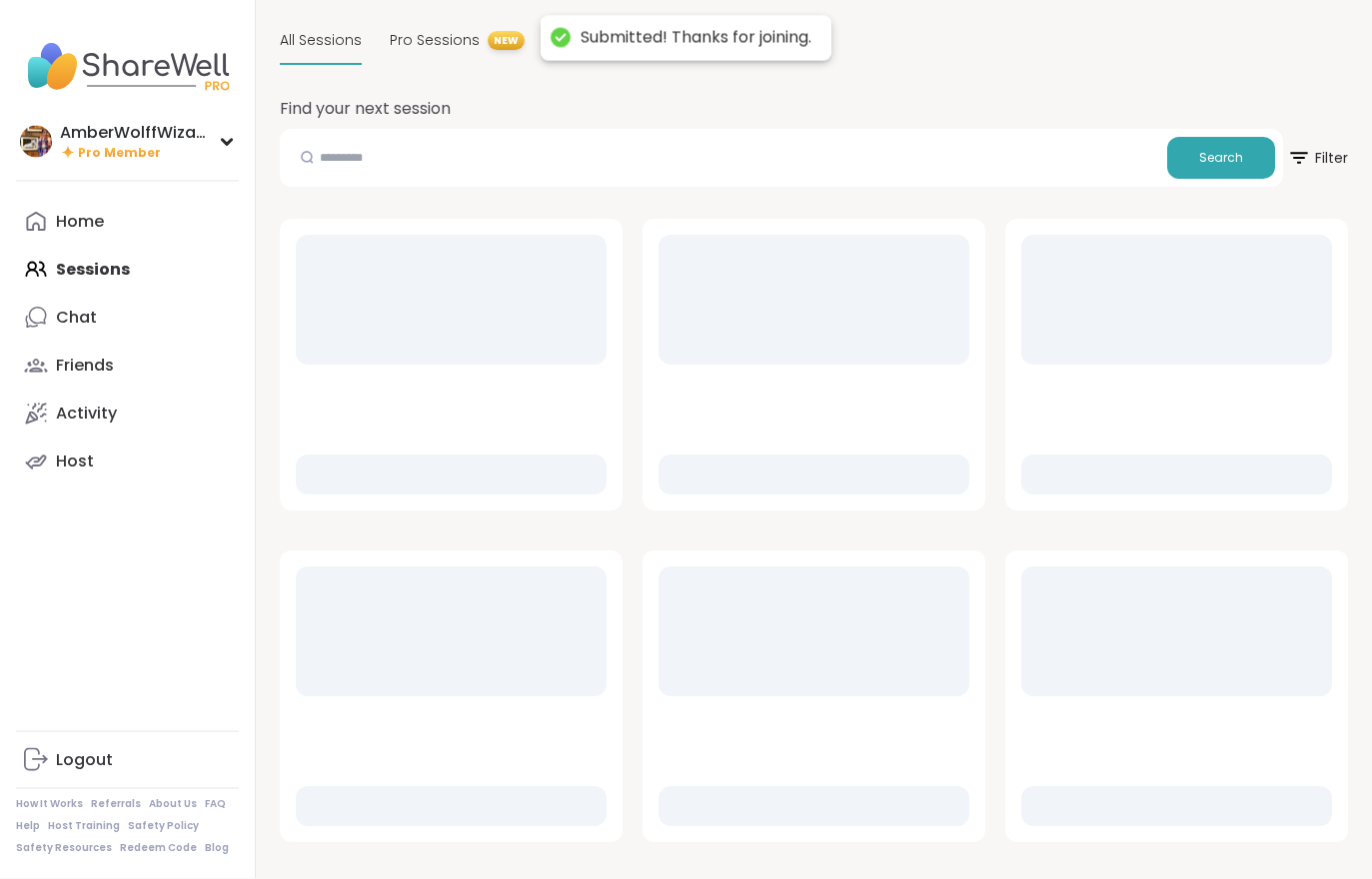 scroll, scrollTop: 0, scrollLeft: 0, axis: both 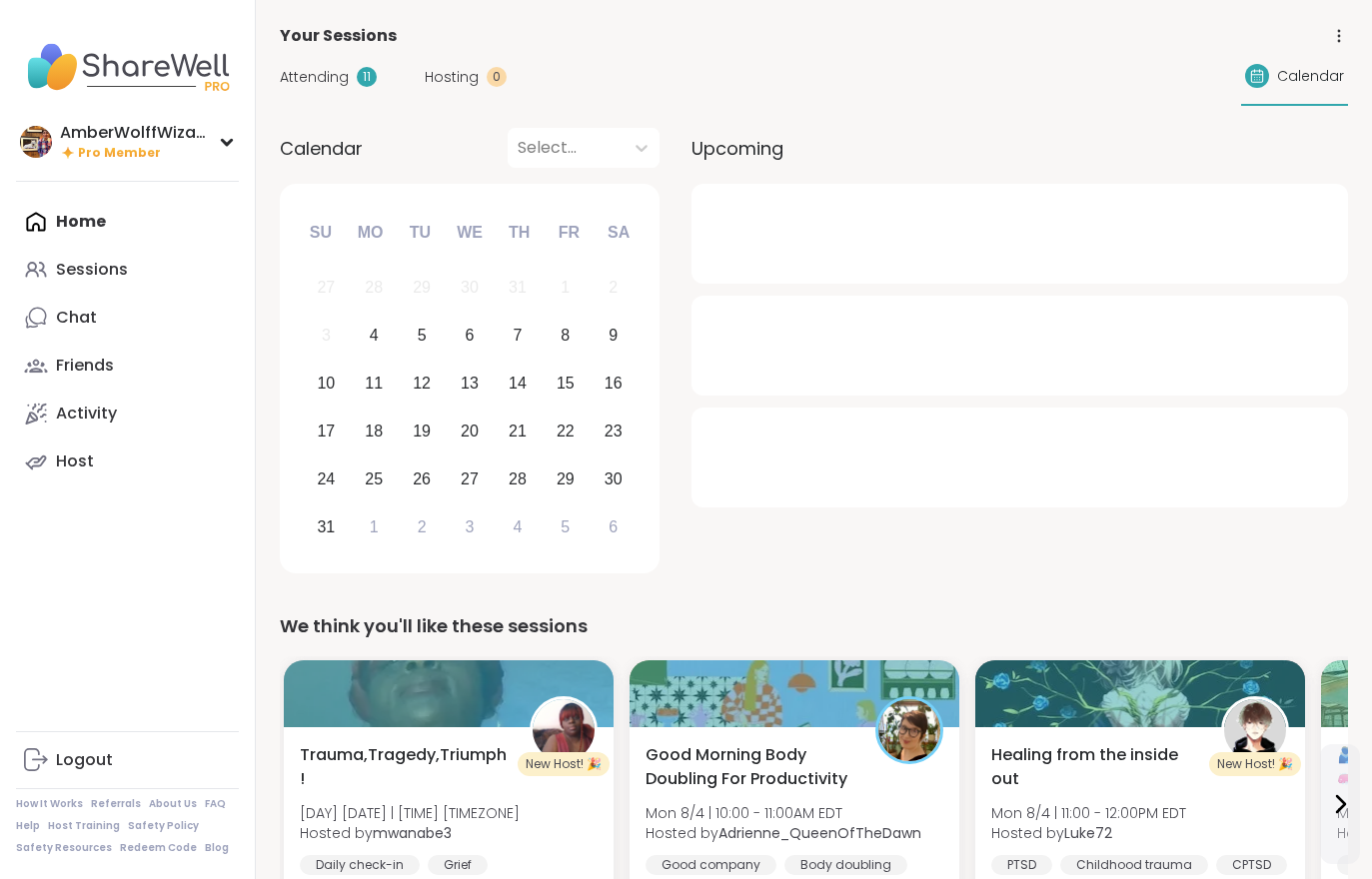 click on "Attending" at bounding box center (314, 77) 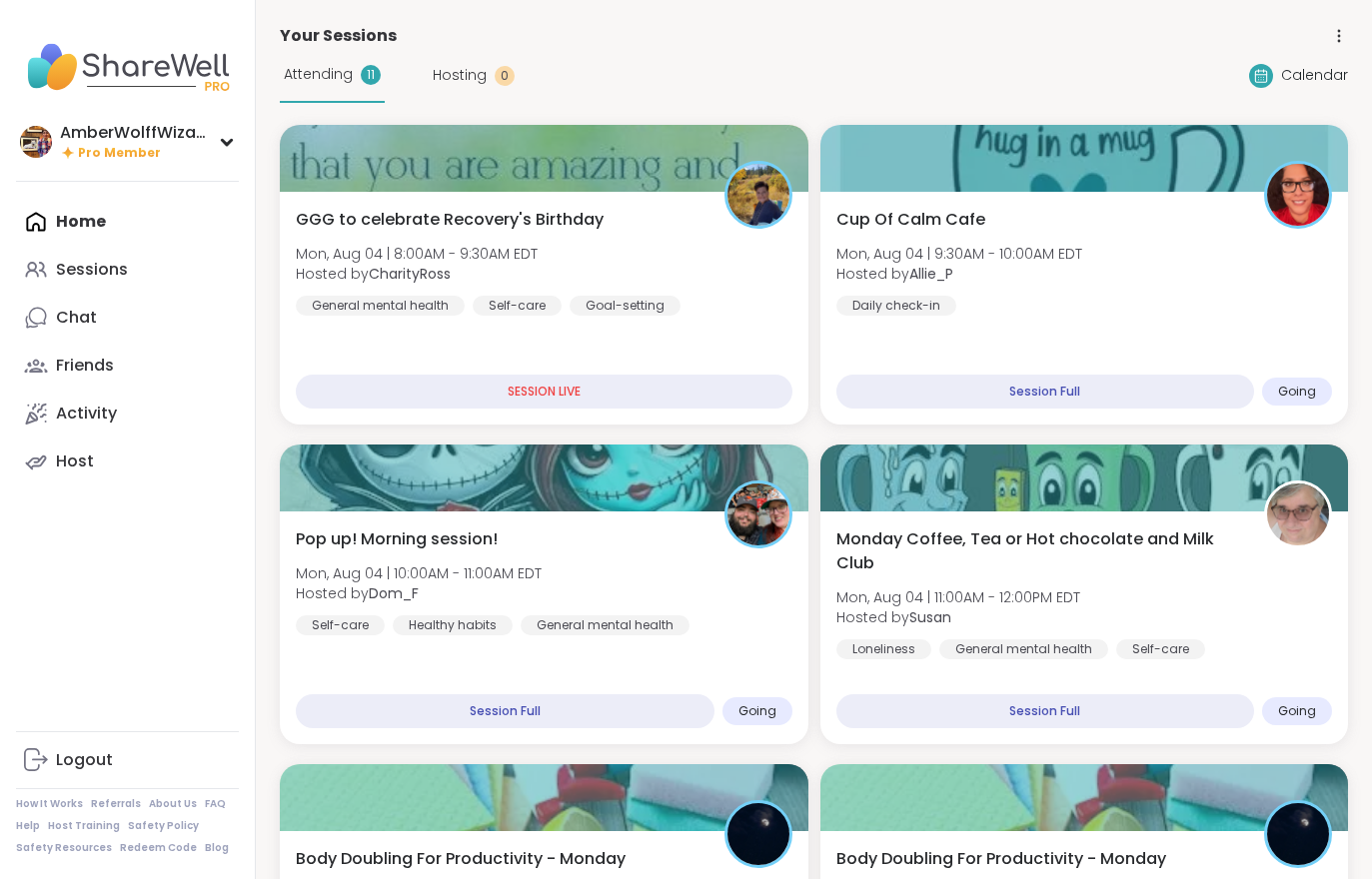 click on "Daily check-in" at bounding box center [896, 306] 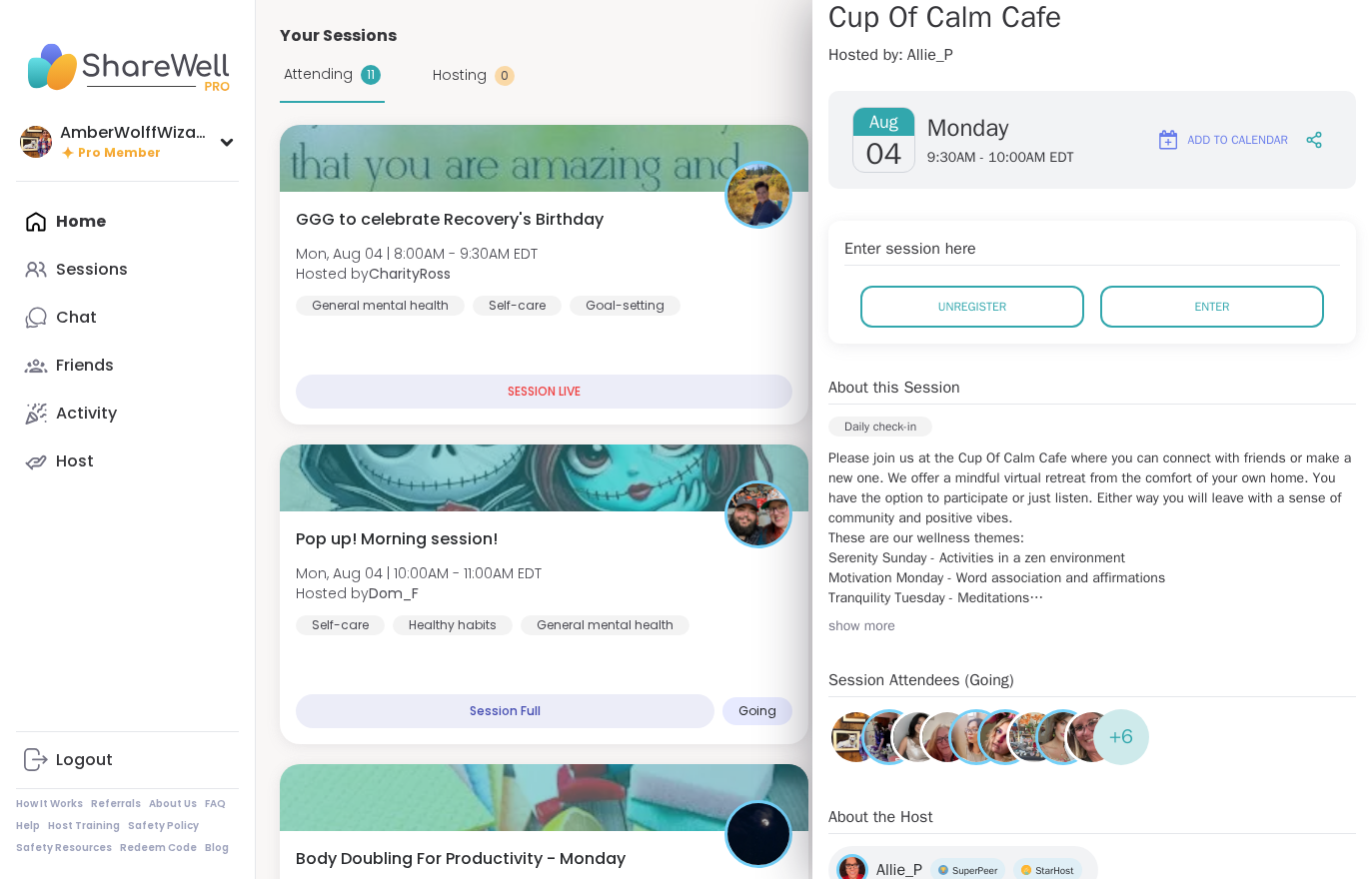 scroll, scrollTop: 198, scrollLeft: 0, axis: vertical 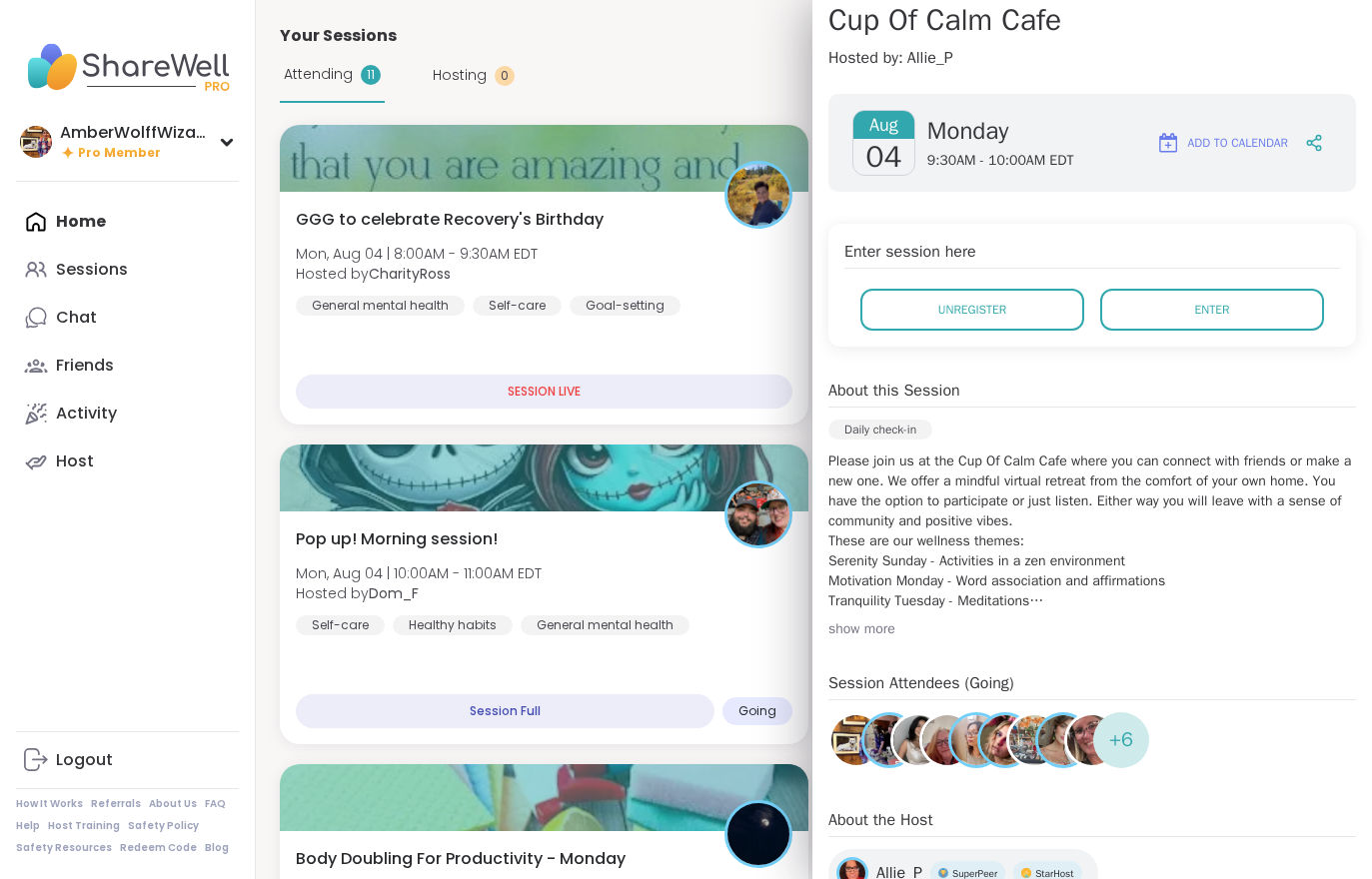 click on "Enter" at bounding box center [1212, 310] 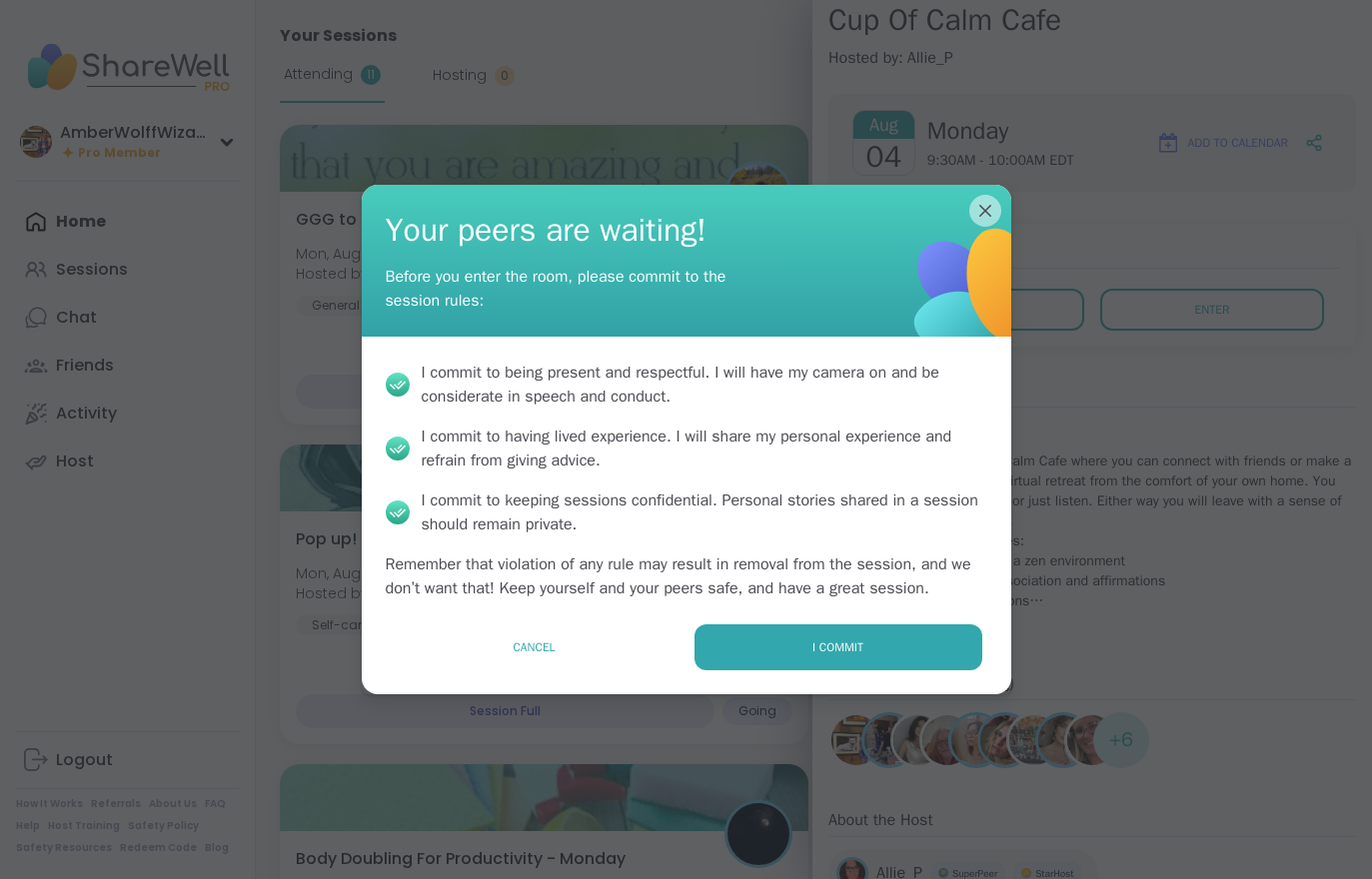 click on "I commit" at bounding box center [838, 647] 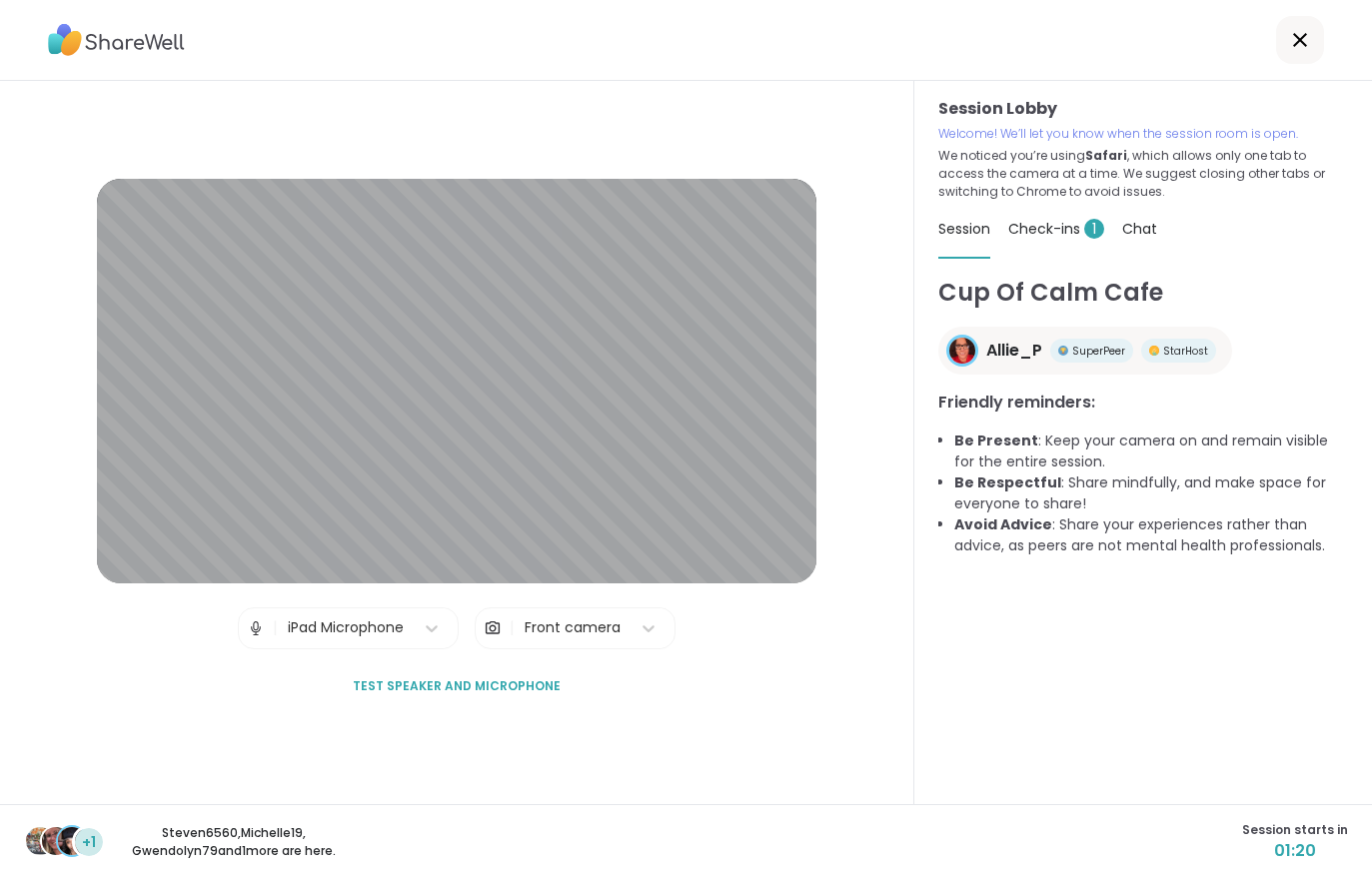 click on "Session Lobby Welcome! We’ll let you know when the session room is open. We noticed you’re using  Safari , which allows only one tab to access the camera at a time. We suggest closing other tabs or switching to Chrome to avoid issues. Session Check-ins 1 Chat Cup Of Calm Cafe Allie_P SuperPeer StarHost Friendly reminders: Be Present : Keep your camera on and remain visible for the entire session. Be Respectful : Share mindfully, and make space for everyone to share! Avoid Advice : Share your experiences rather than advice, as peers are not mental health professionals." at bounding box center [1143, 442] 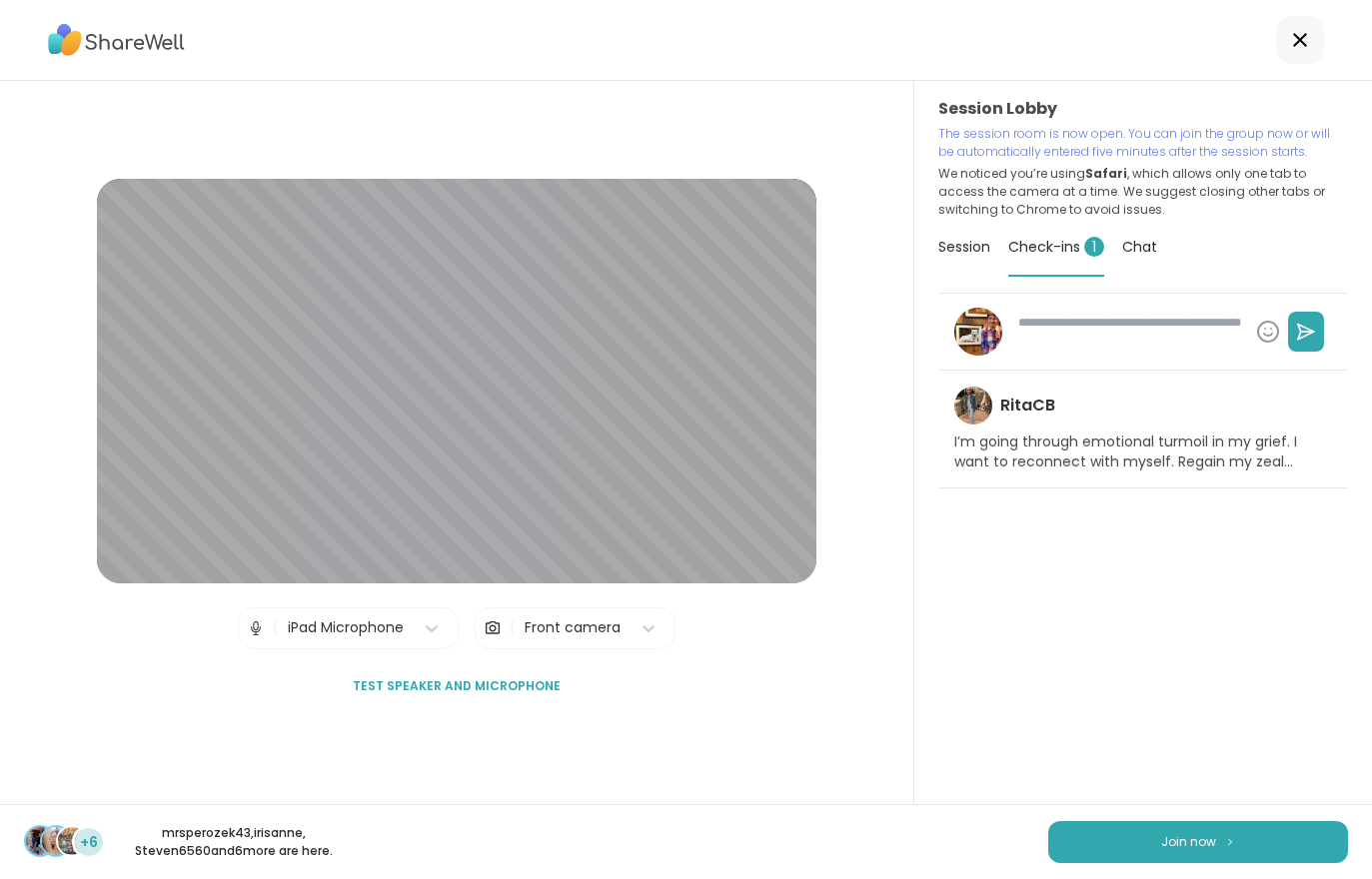 click on "Join now" at bounding box center [1188, 842] 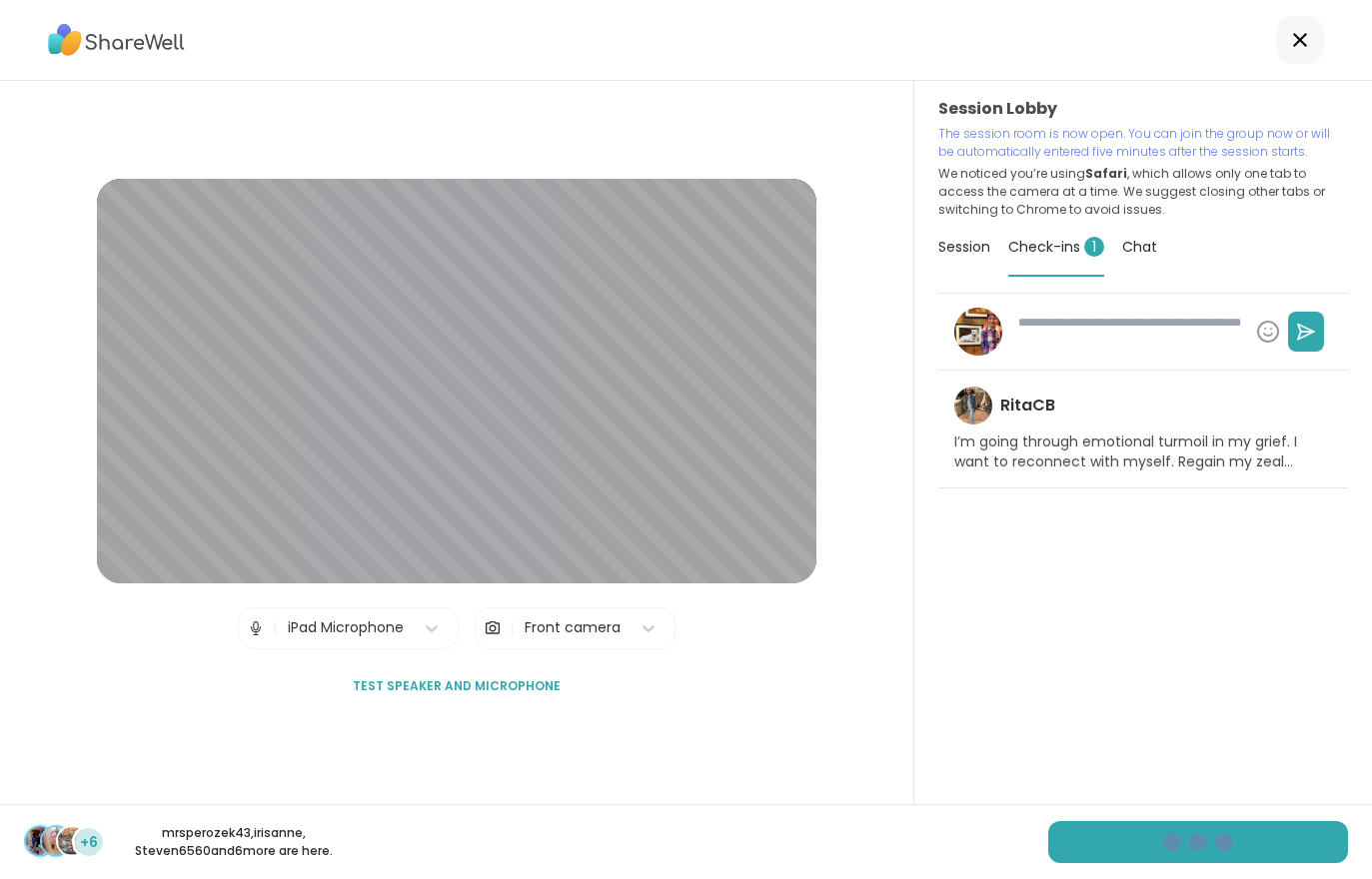 type on "*" 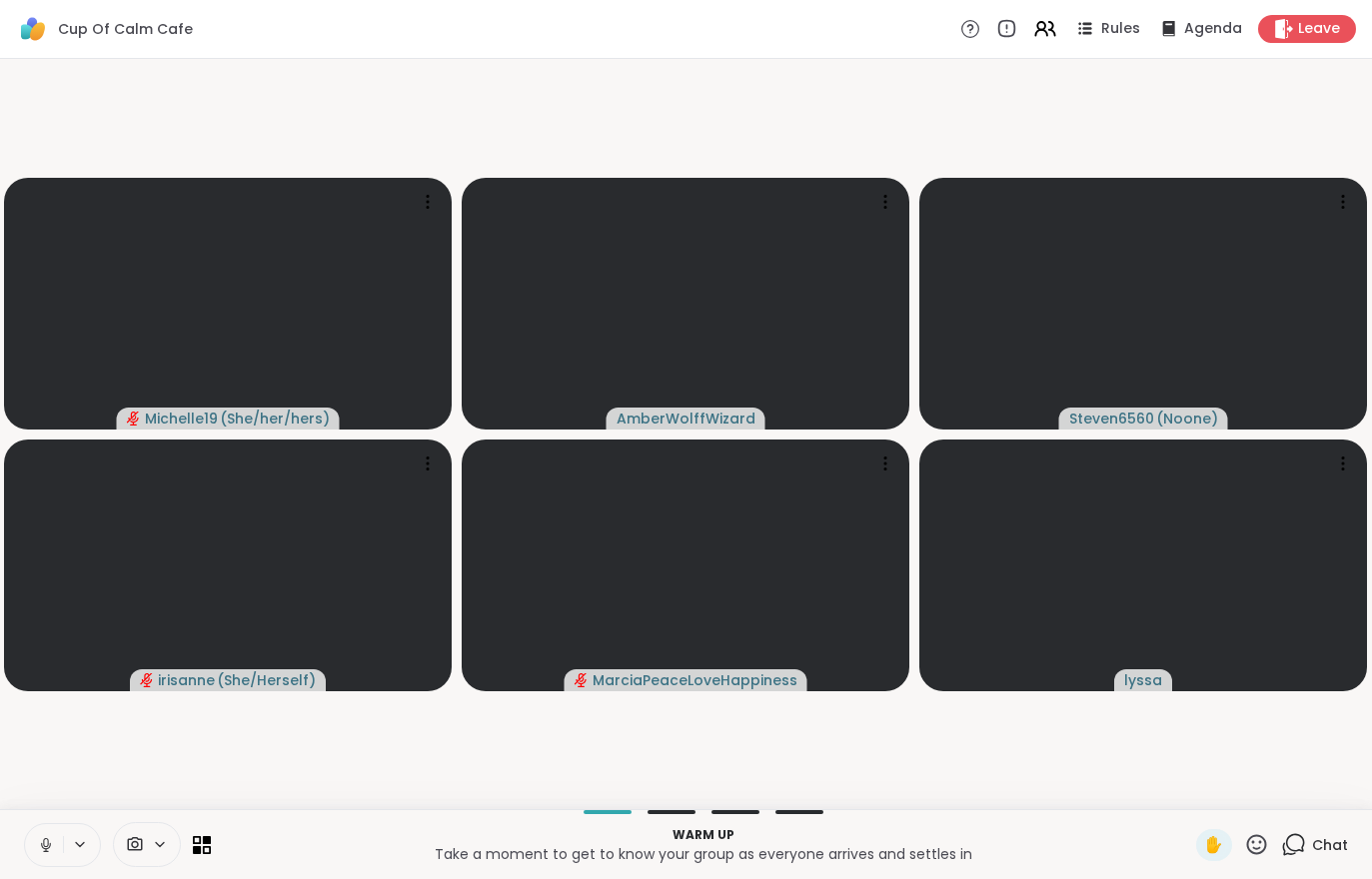 click 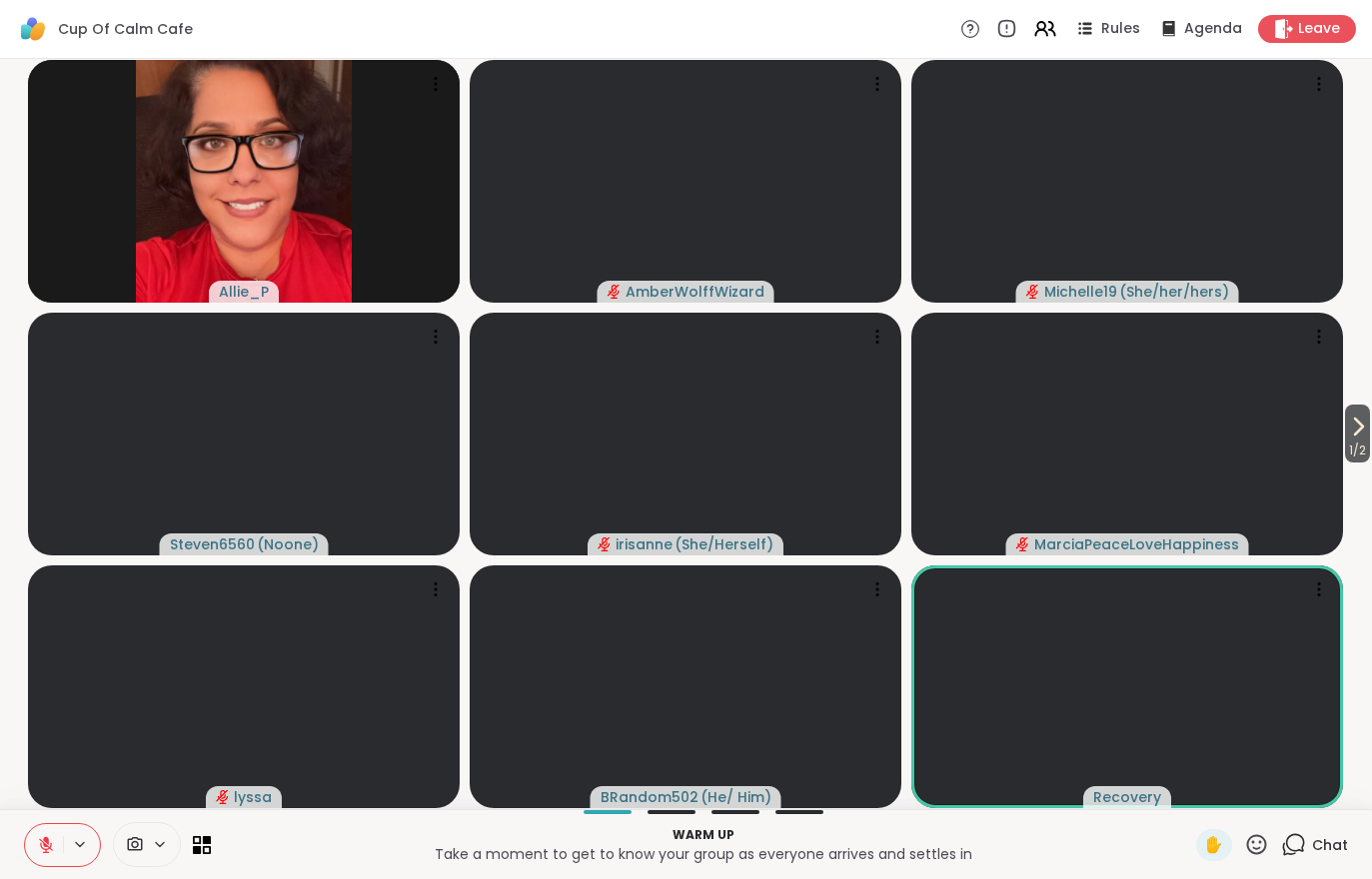 click on "1  /  2" at bounding box center [1357, 434] 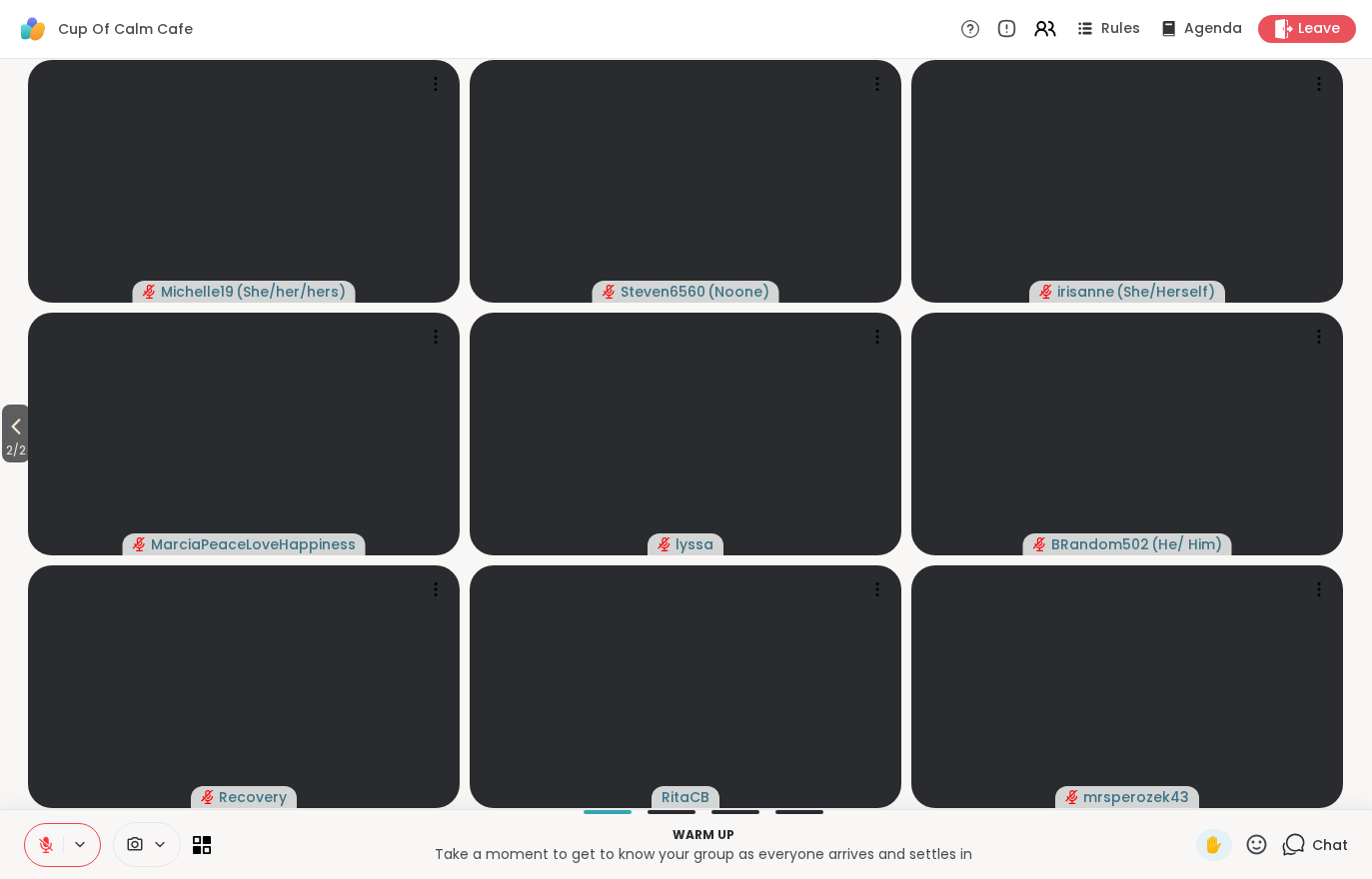 click on "2  /  2" at bounding box center (16, 450) 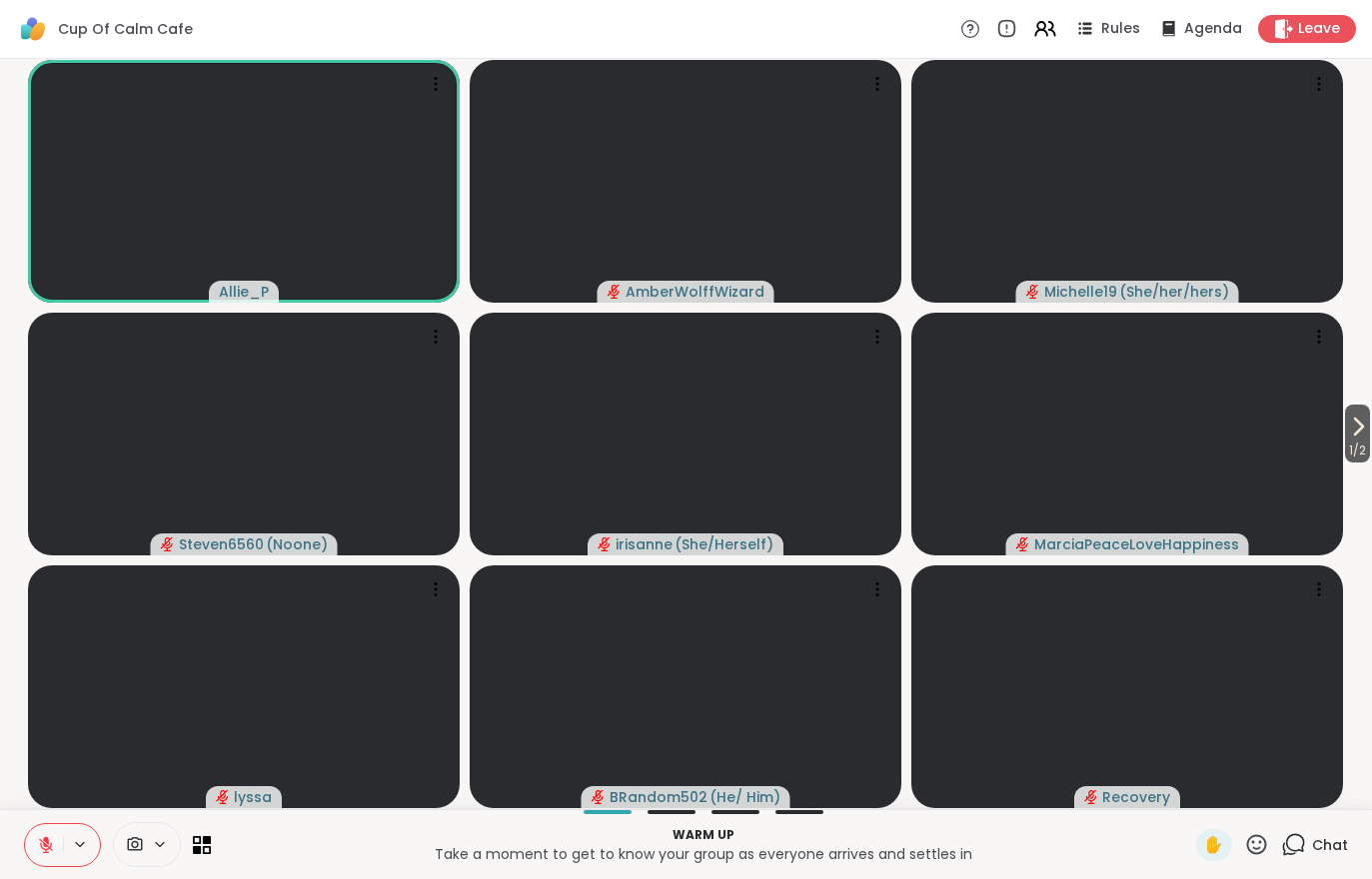 click on "1  /  2" at bounding box center [1357, 434] 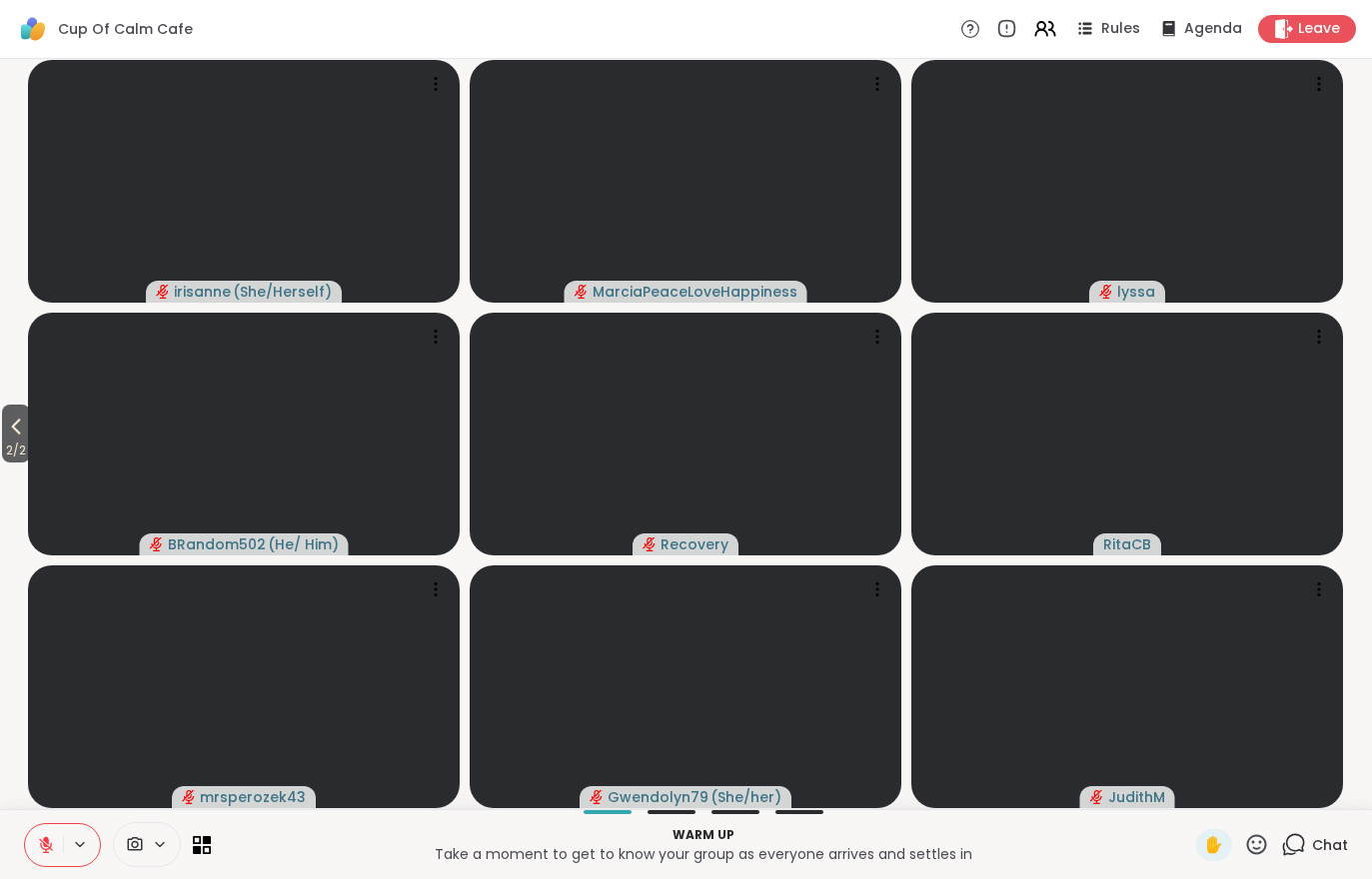 click on "2  /  2" at bounding box center [16, 450] 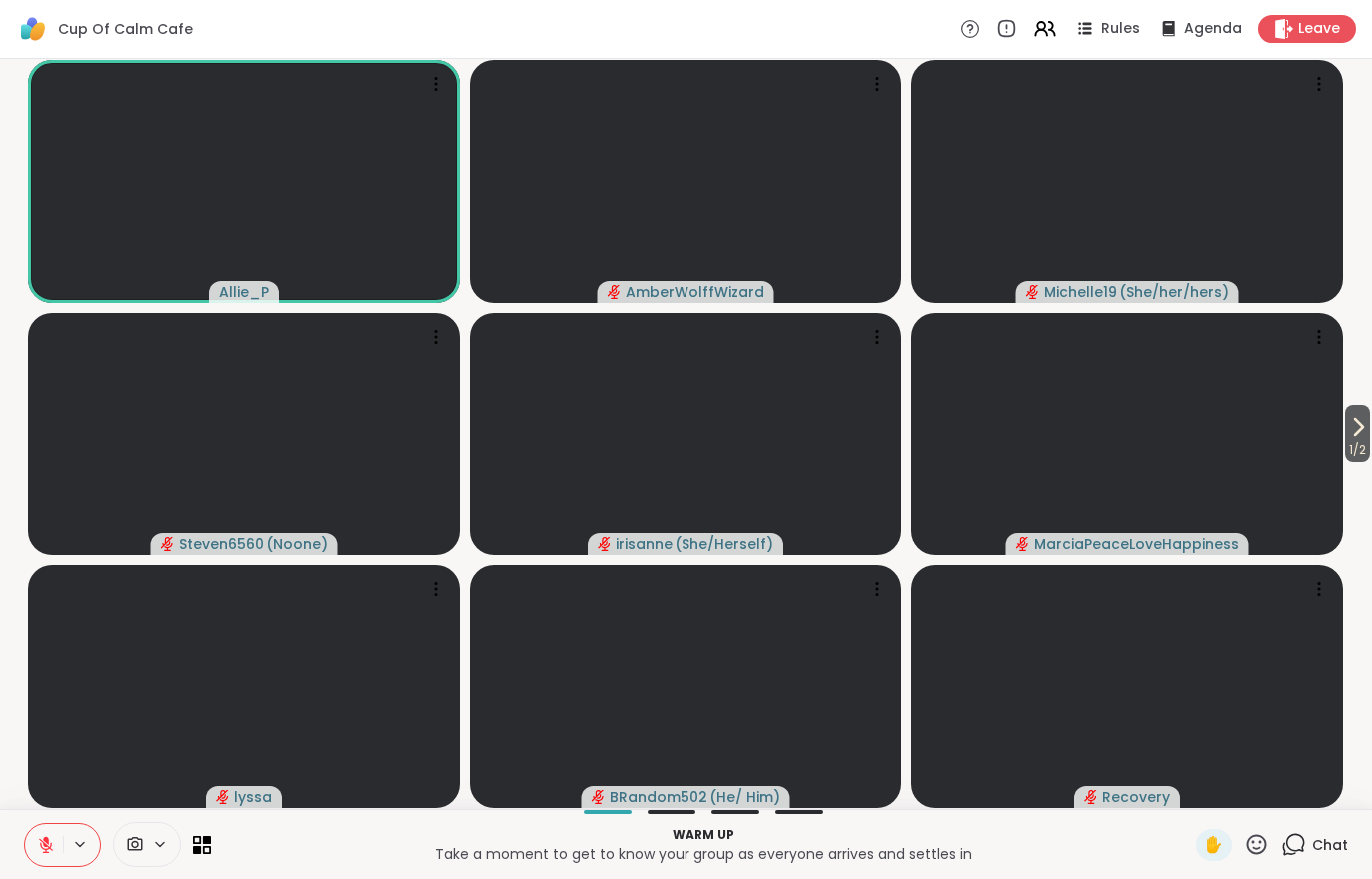 click at bounding box center (44, 845) 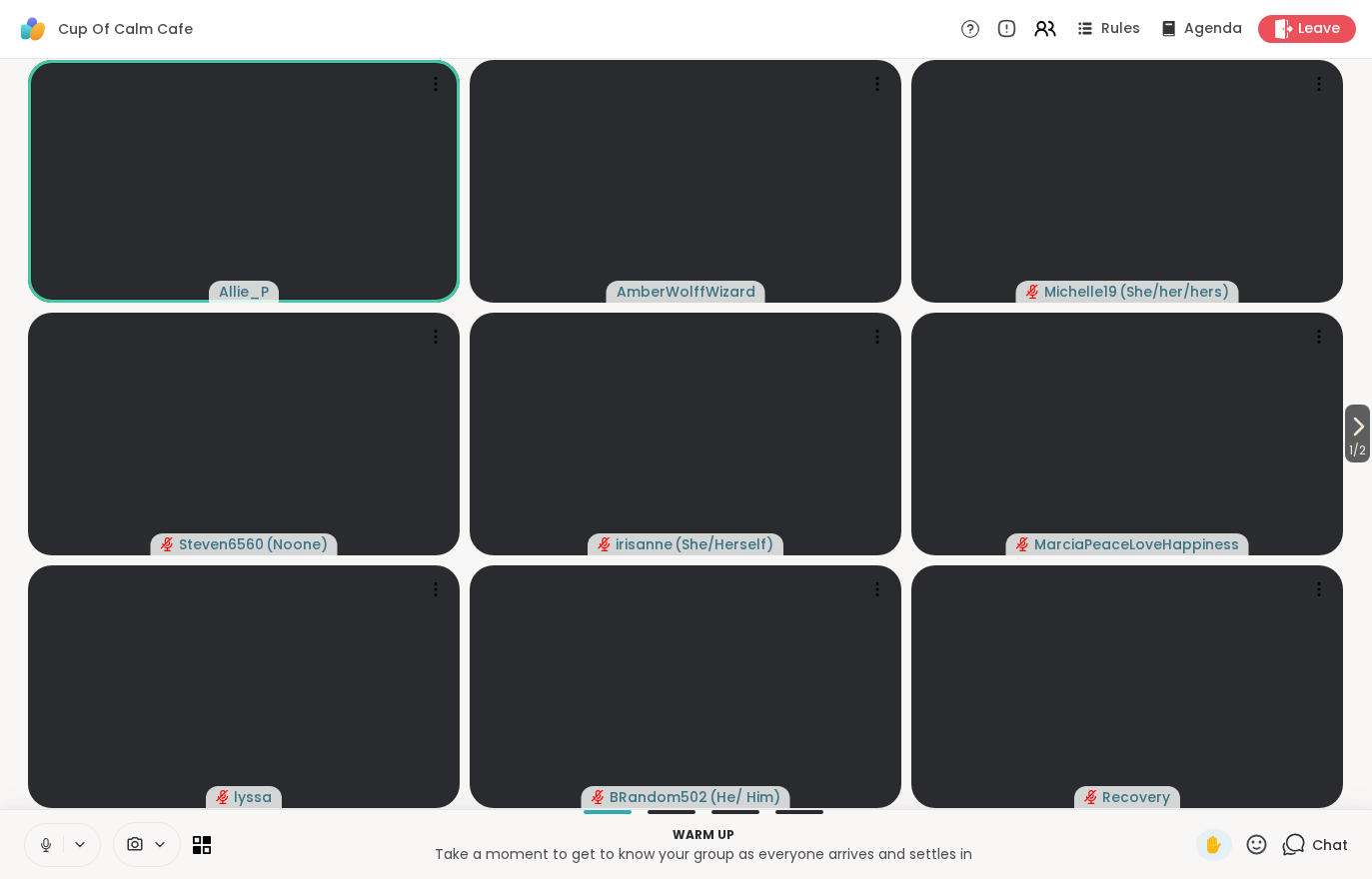 click on "1  /  2" at bounding box center (1357, 450) 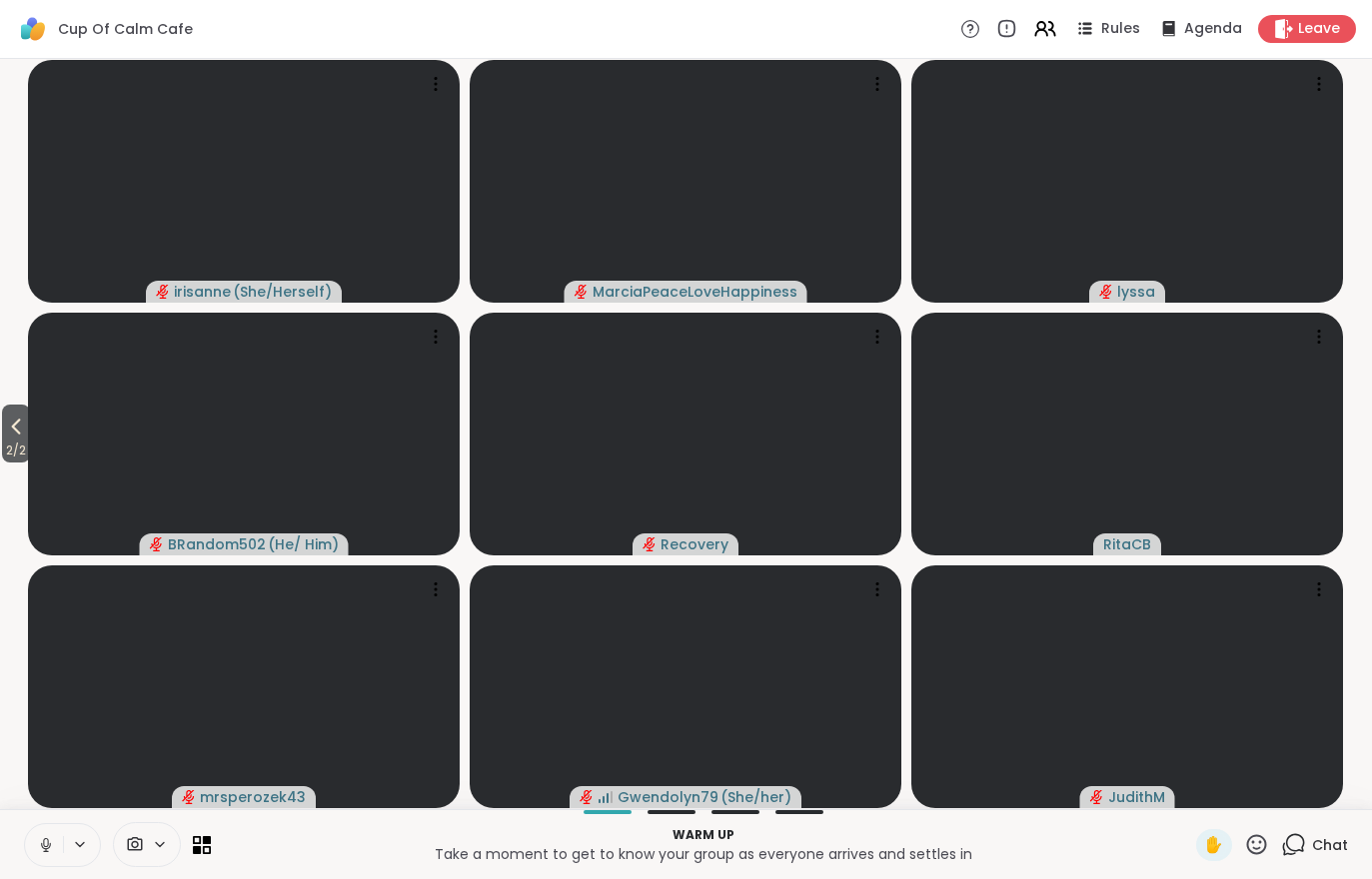 click 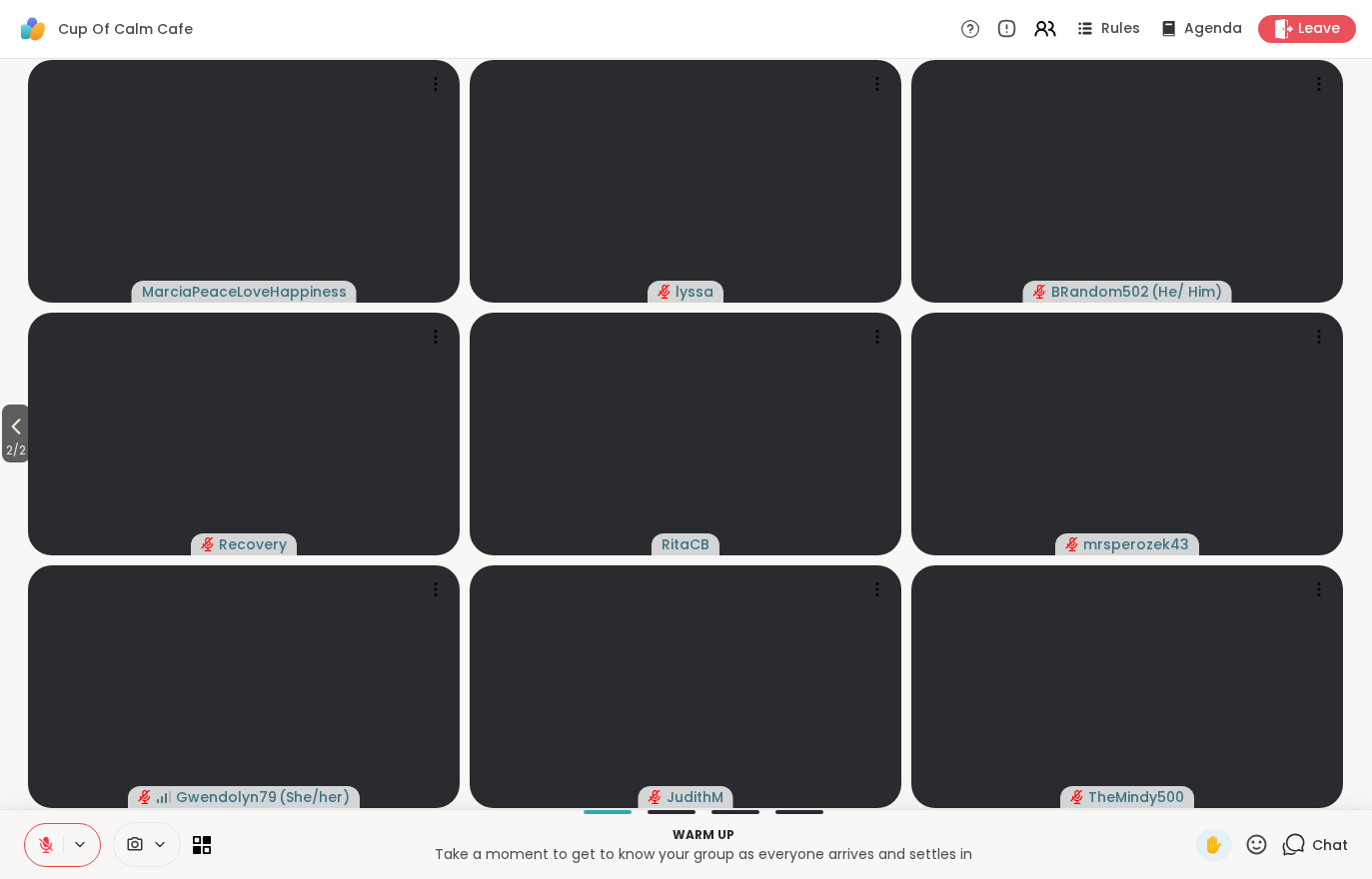 click on "2  /  2" at bounding box center (16, 450) 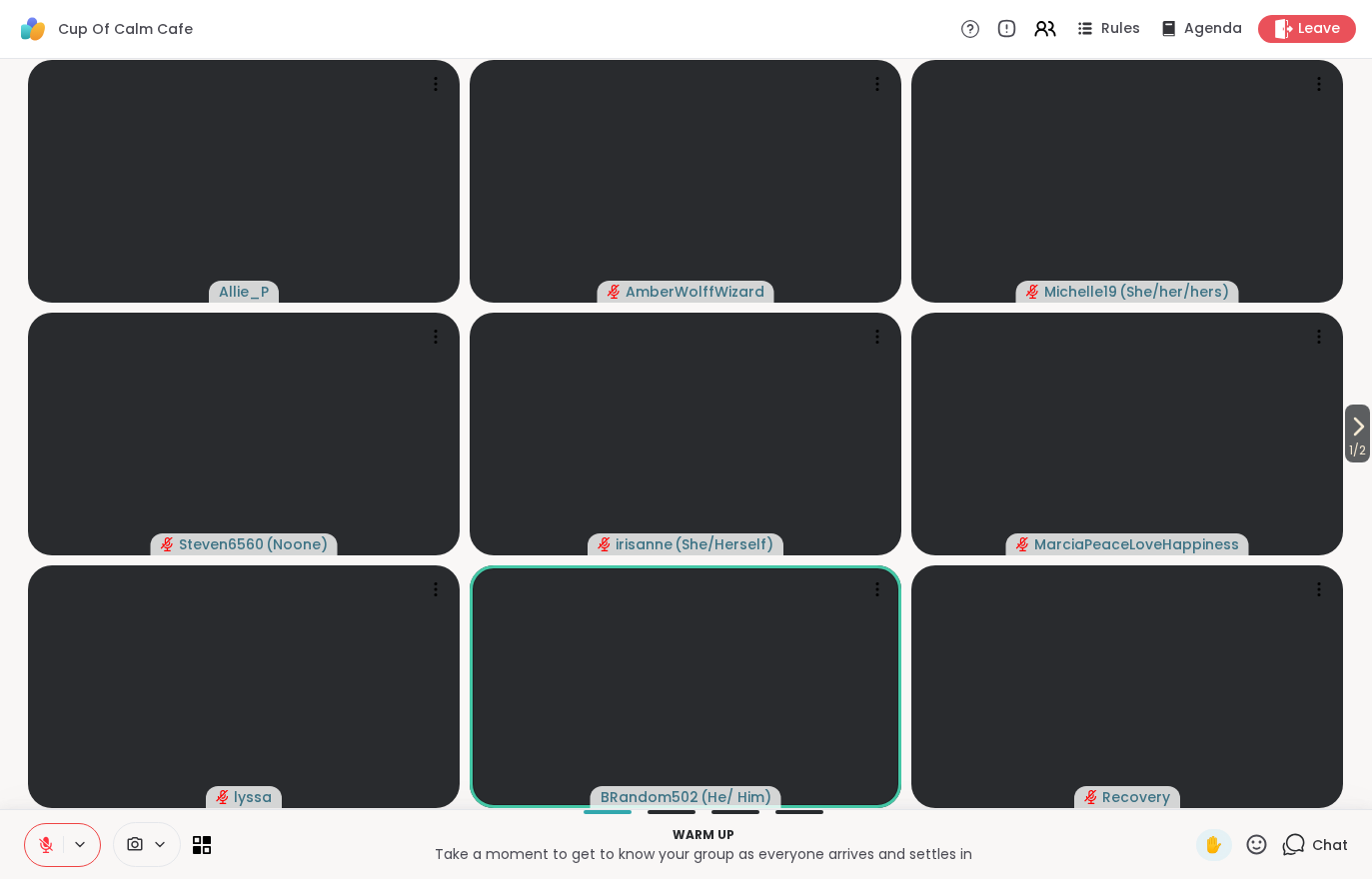 click on "1  /  2" at bounding box center [1357, 450] 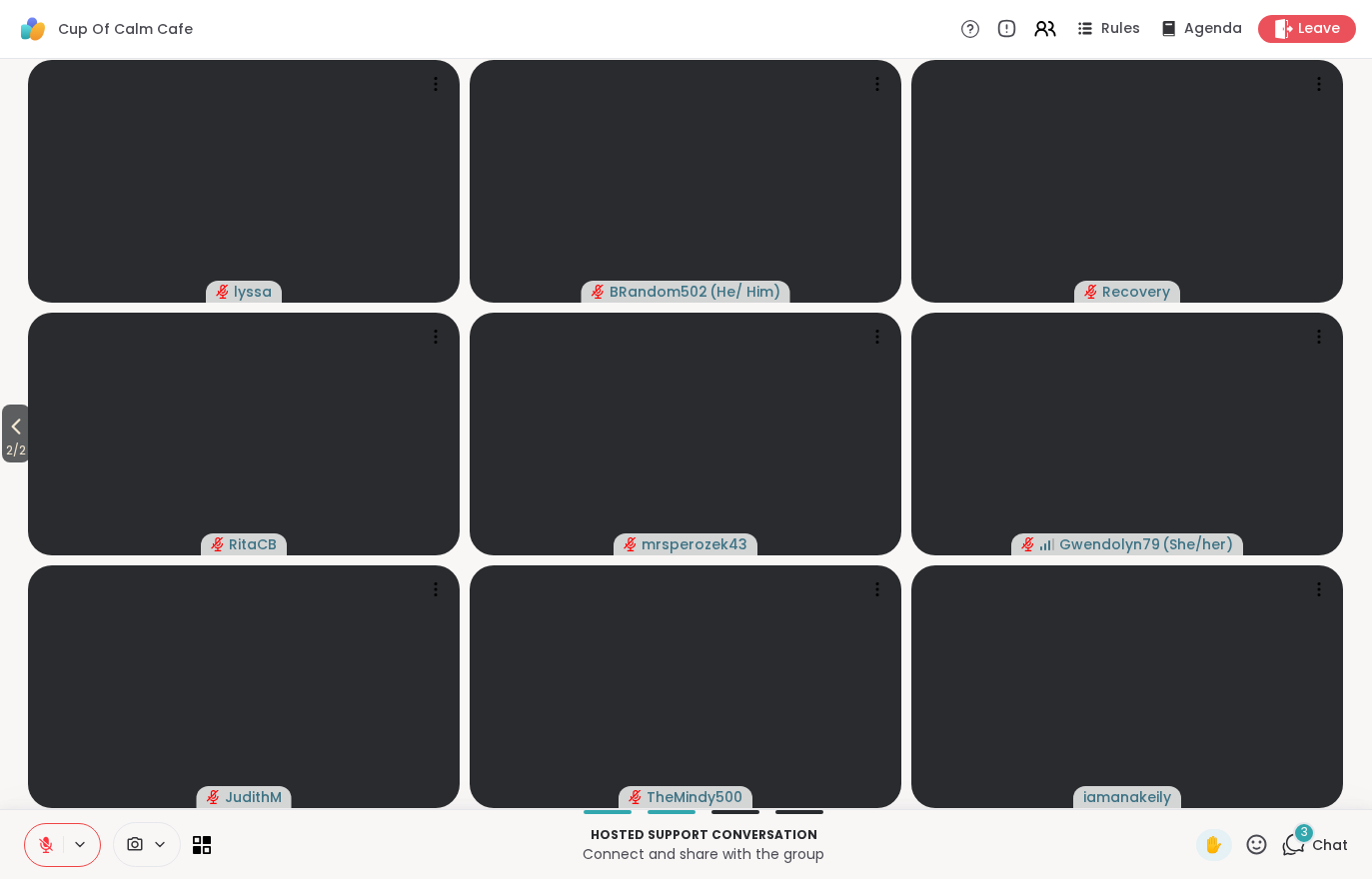 click on "Chat" at bounding box center [1330, 845] 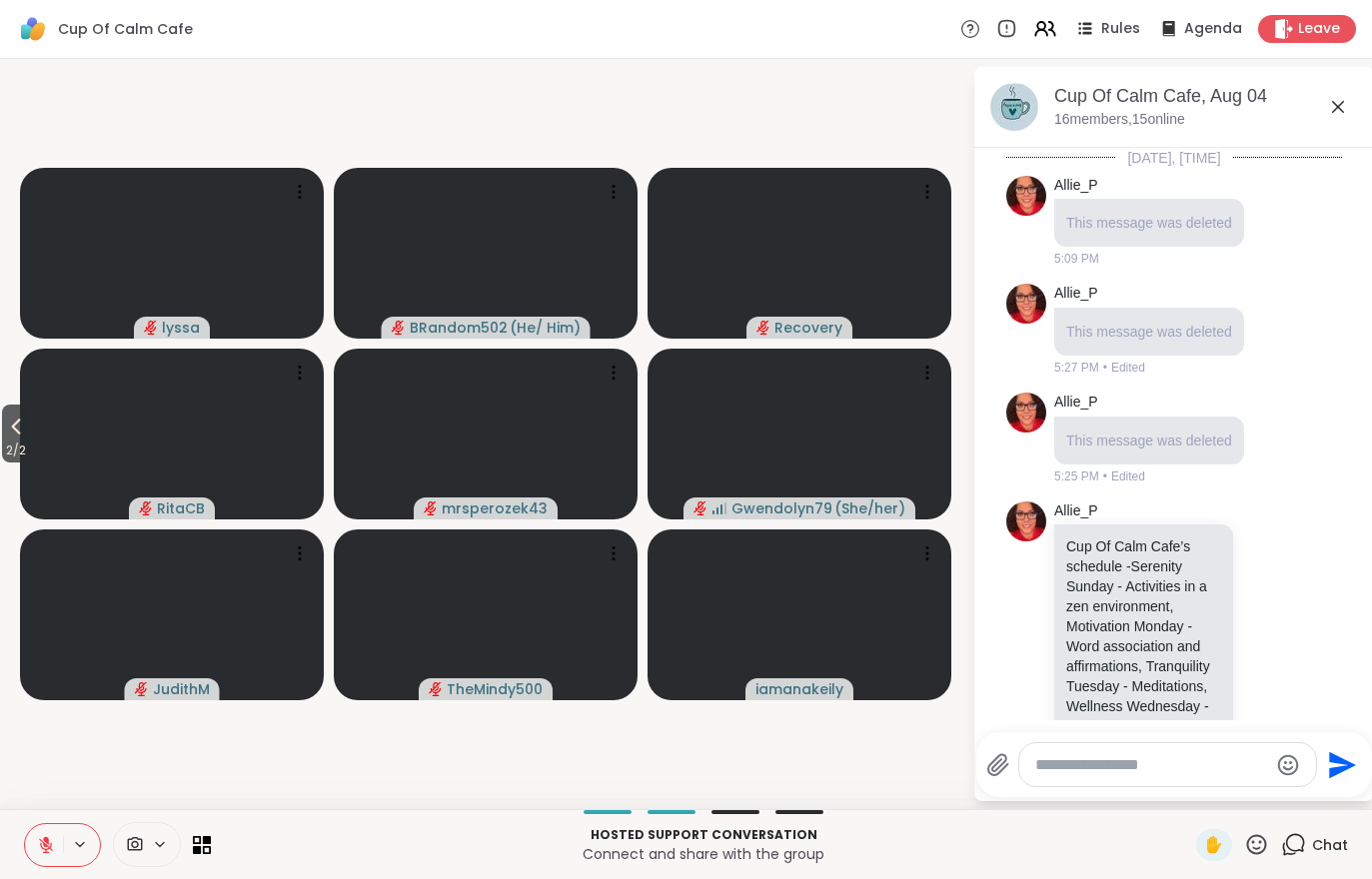 scroll, scrollTop: 1211, scrollLeft: 0, axis: vertical 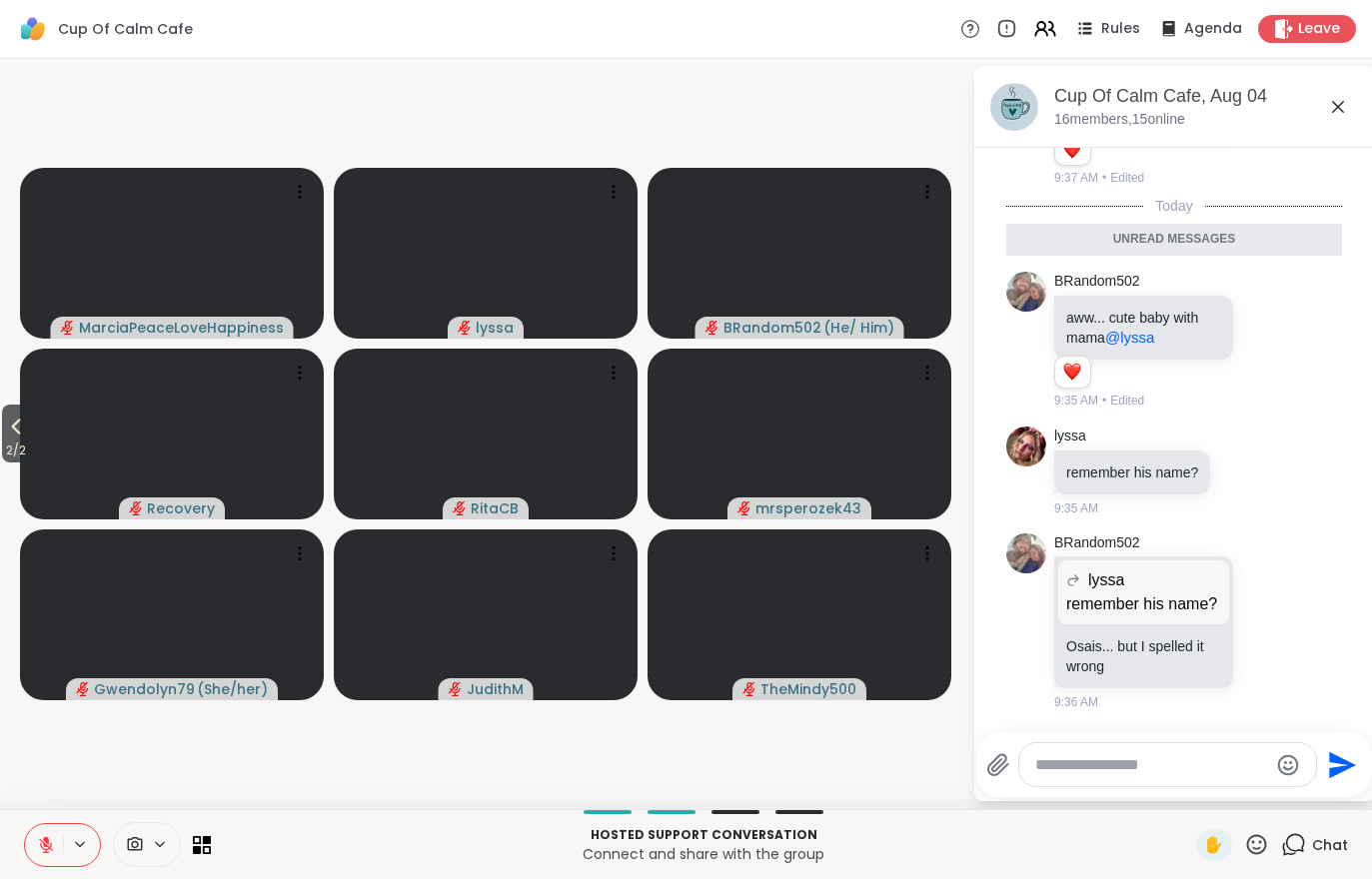 click 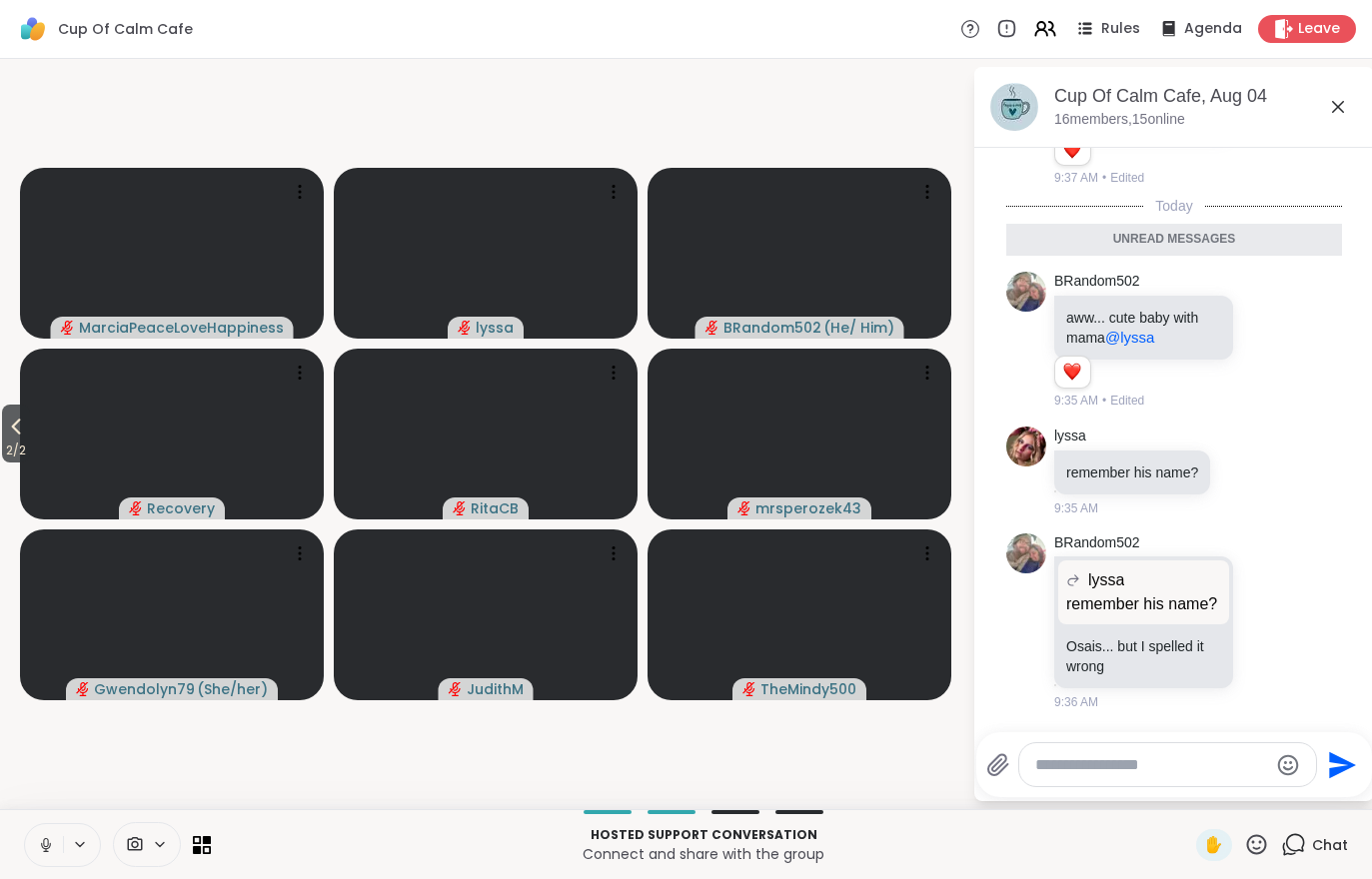click at bounding box center (44, 845) 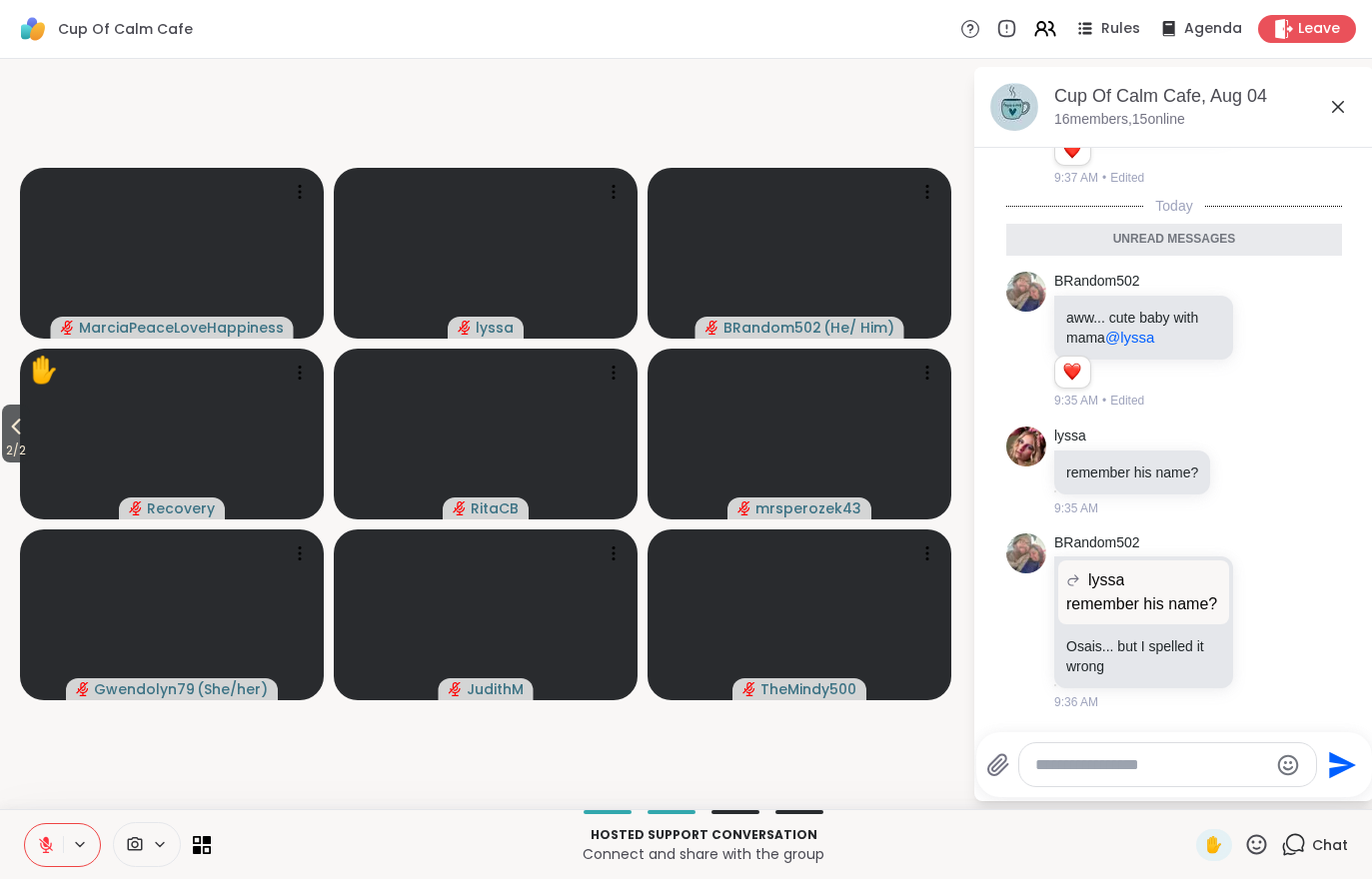 click on "Hosted support conversation Connect and share with the group ✋ Chat" at bounding box center [686, 844] 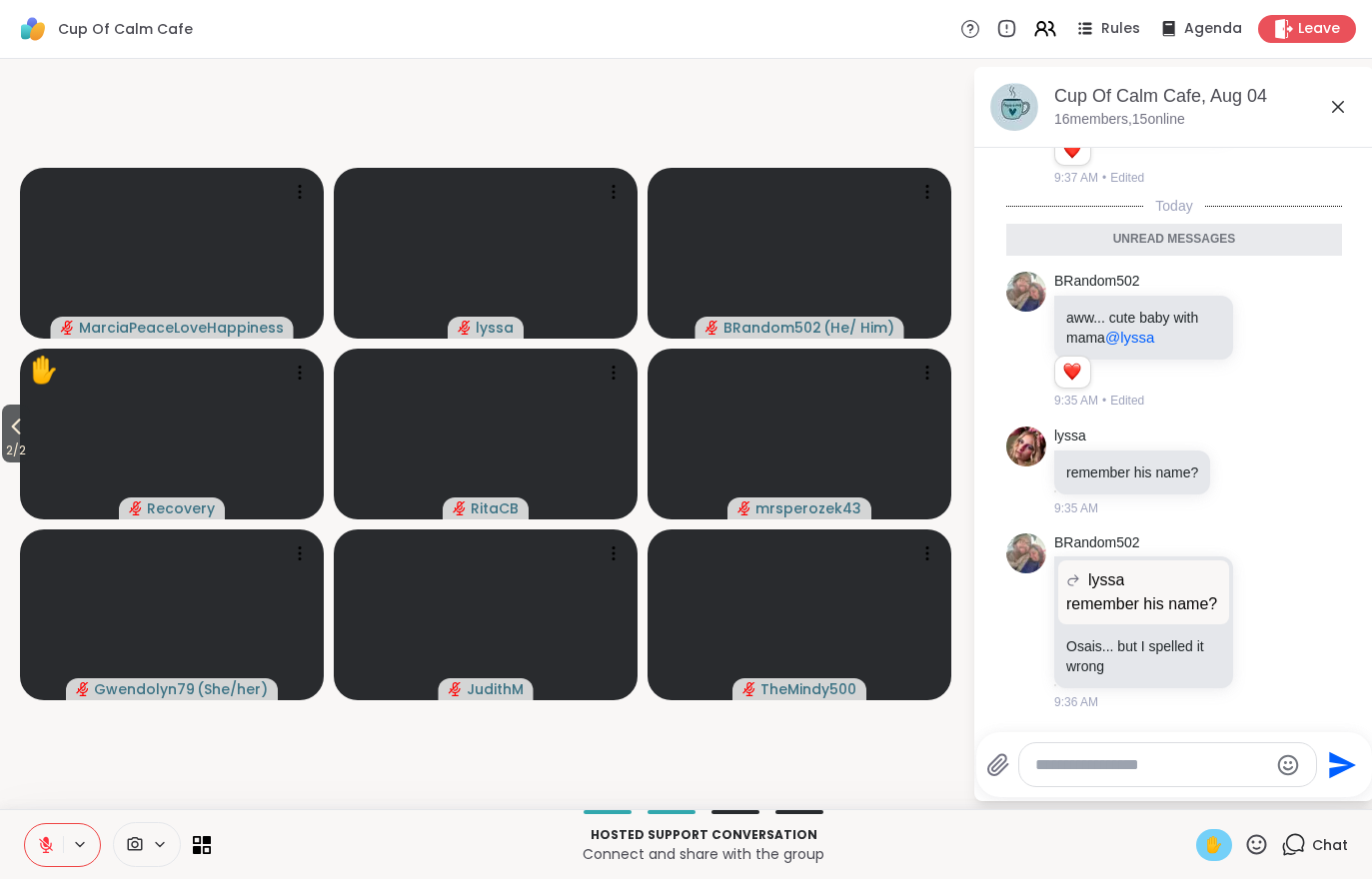click on "2  /  2" at bounding box center [16, 450] 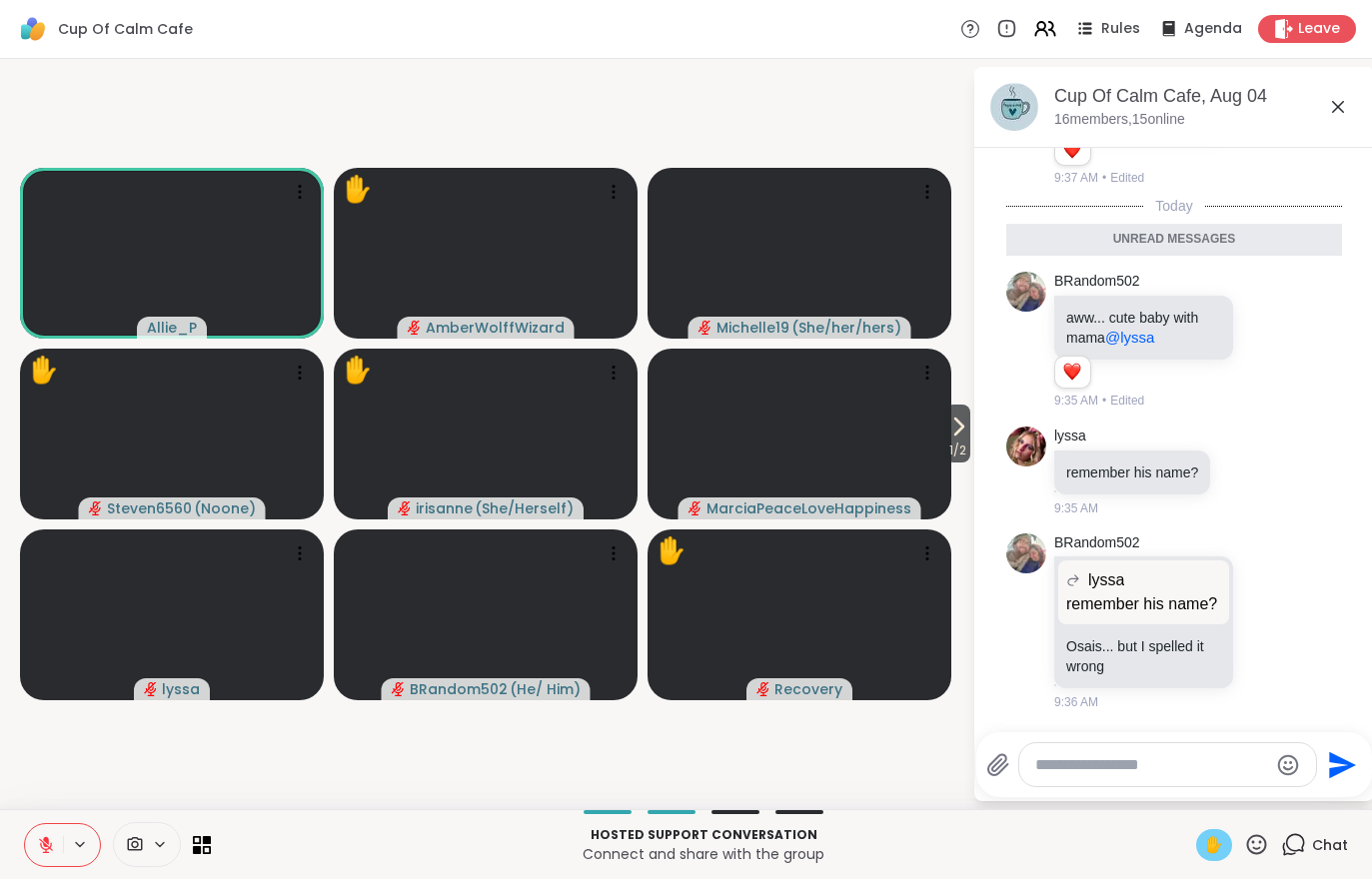 click on "1  /  2" at bounding box center [957, 450] 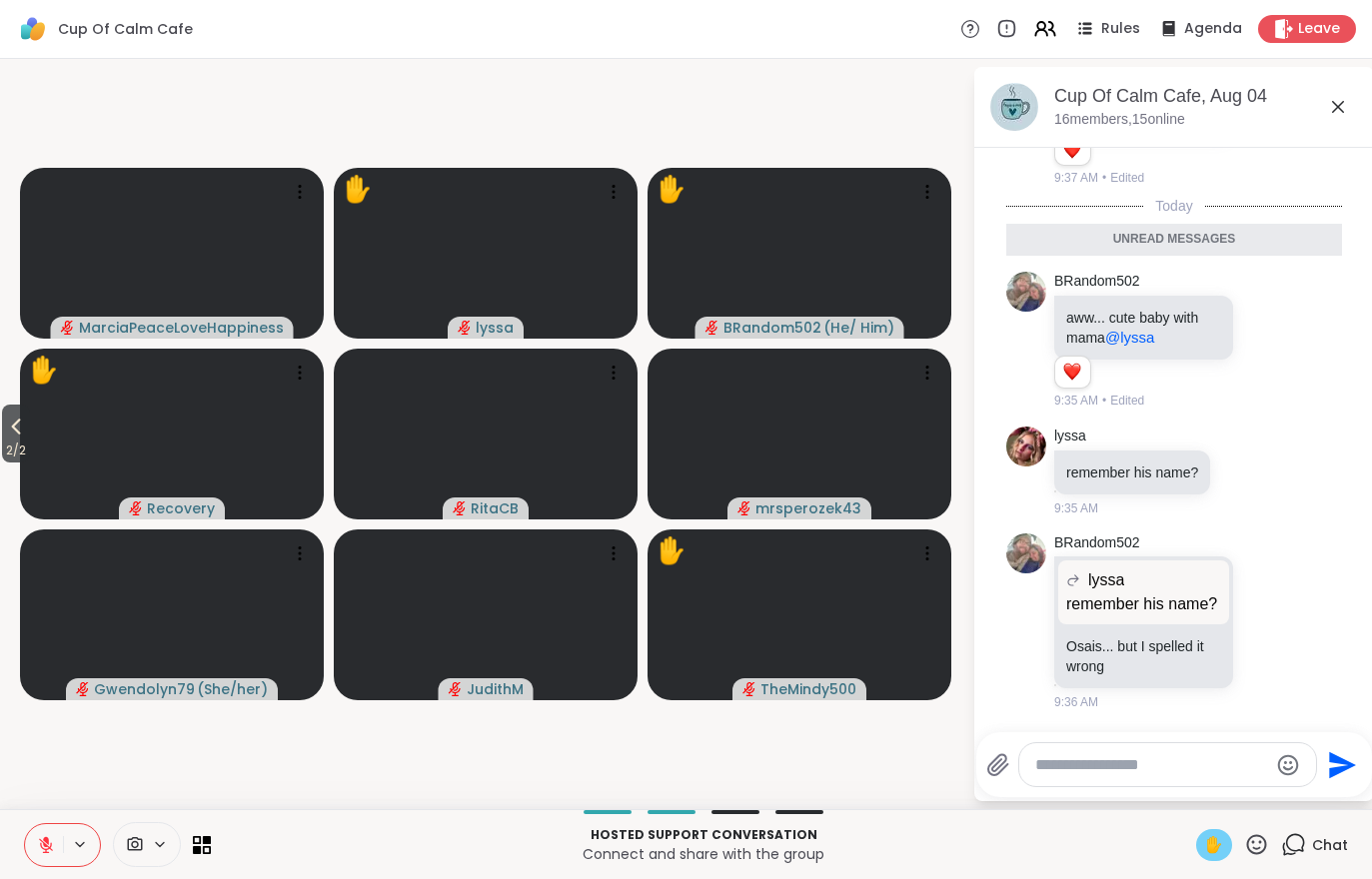 click at bounding box center [44, 845] 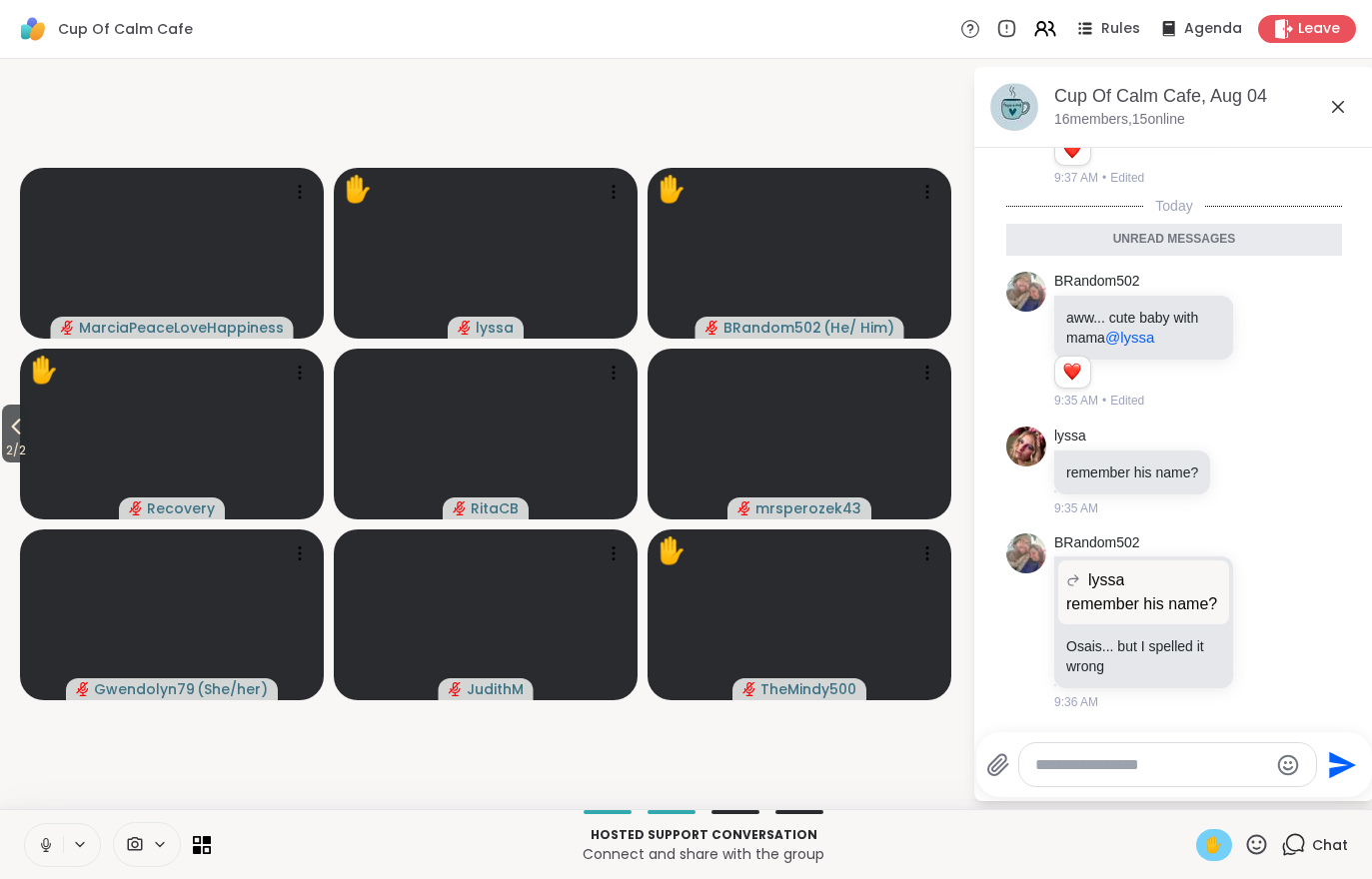 click on "2  /  2" at bounding box center (16, 450) 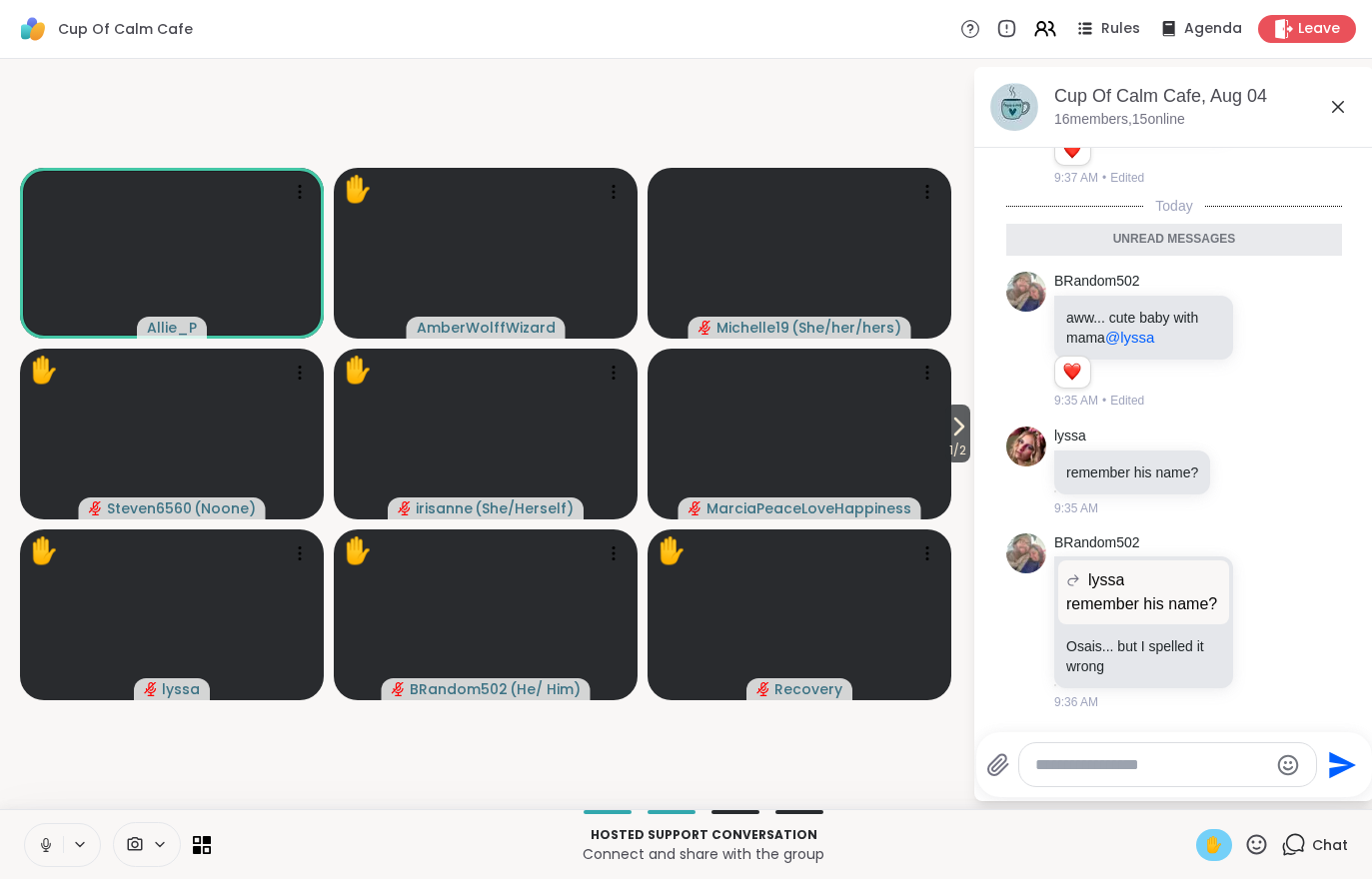 click 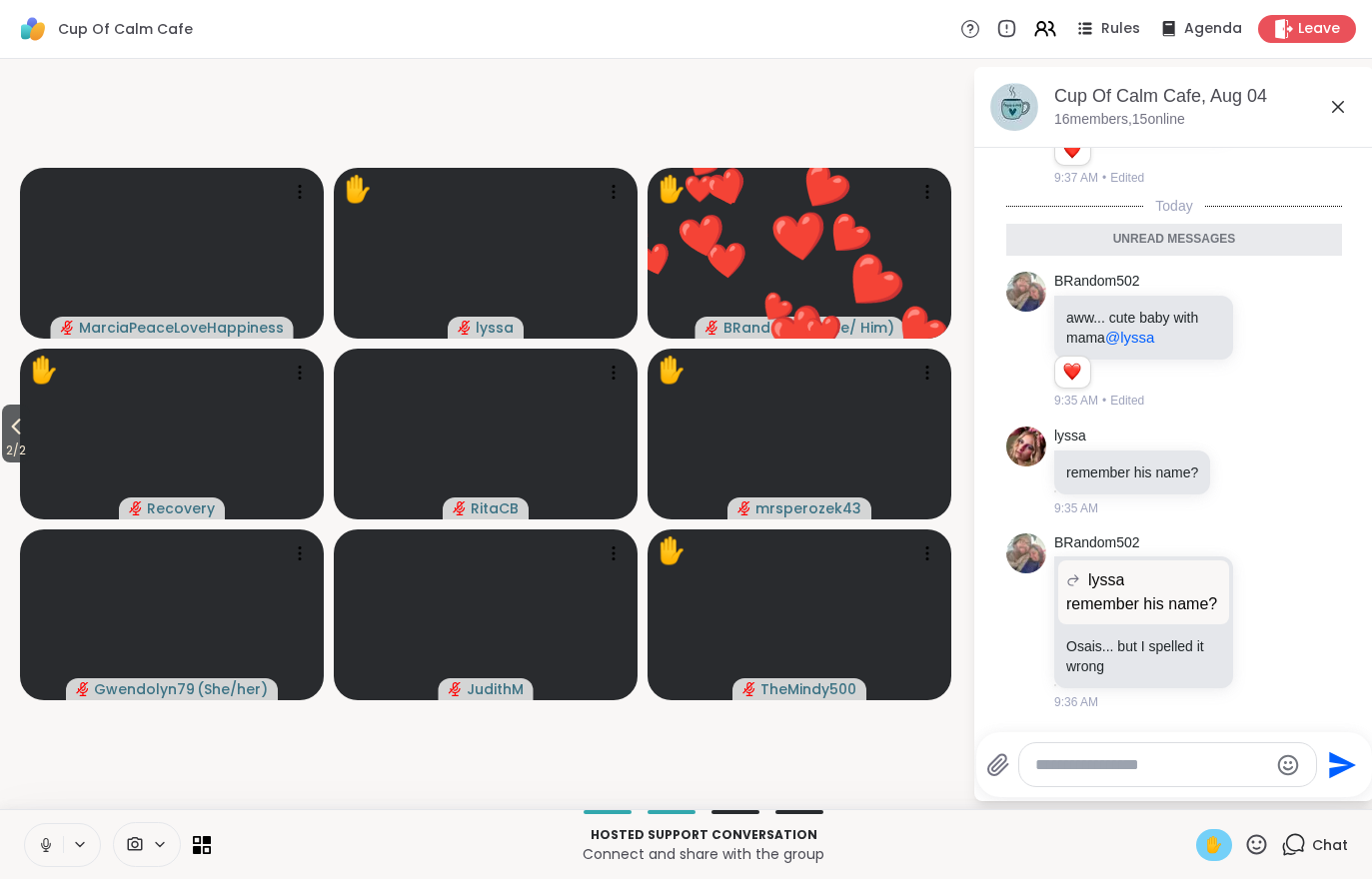click at bounding box center [44, 845] 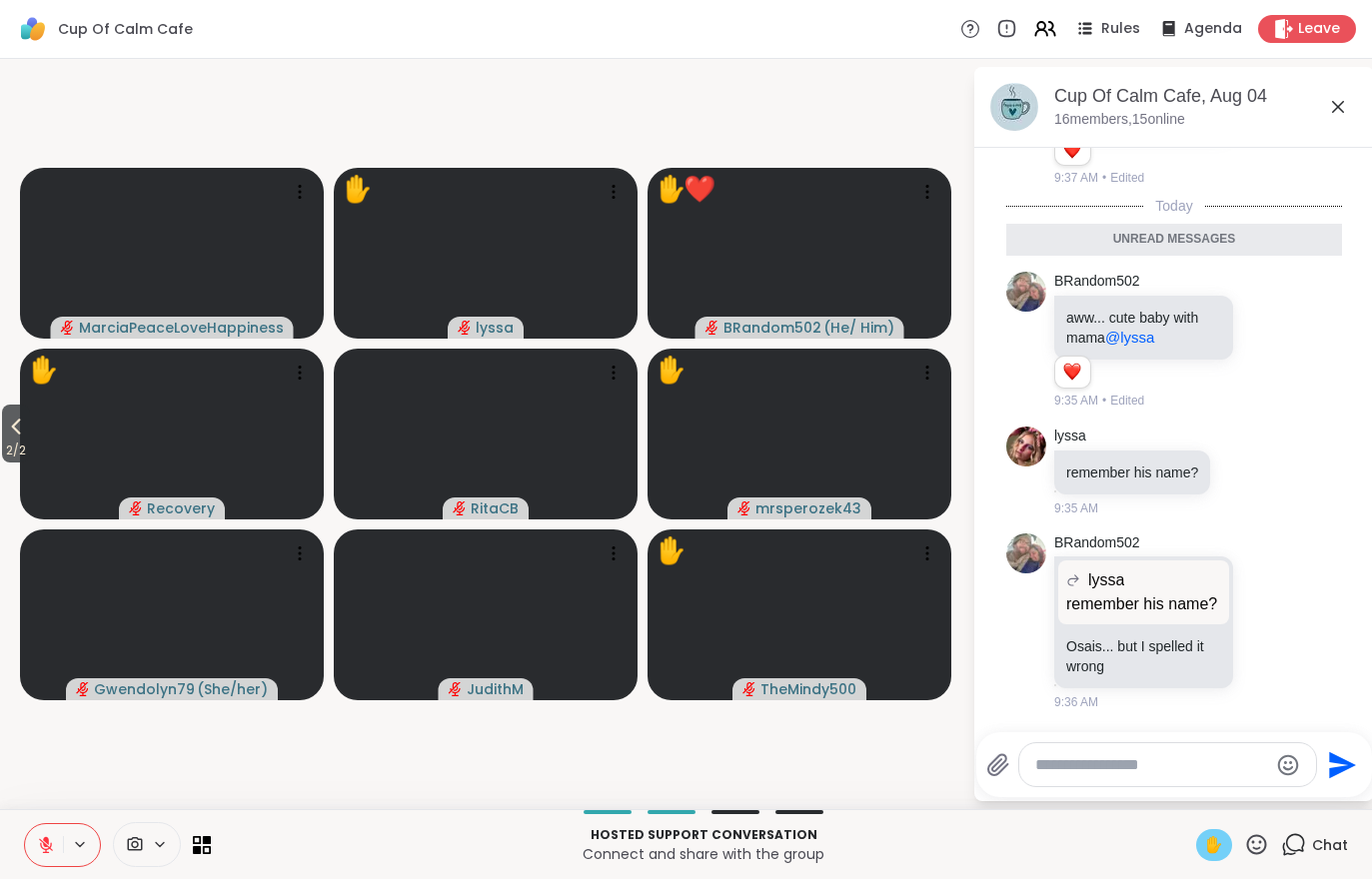 click 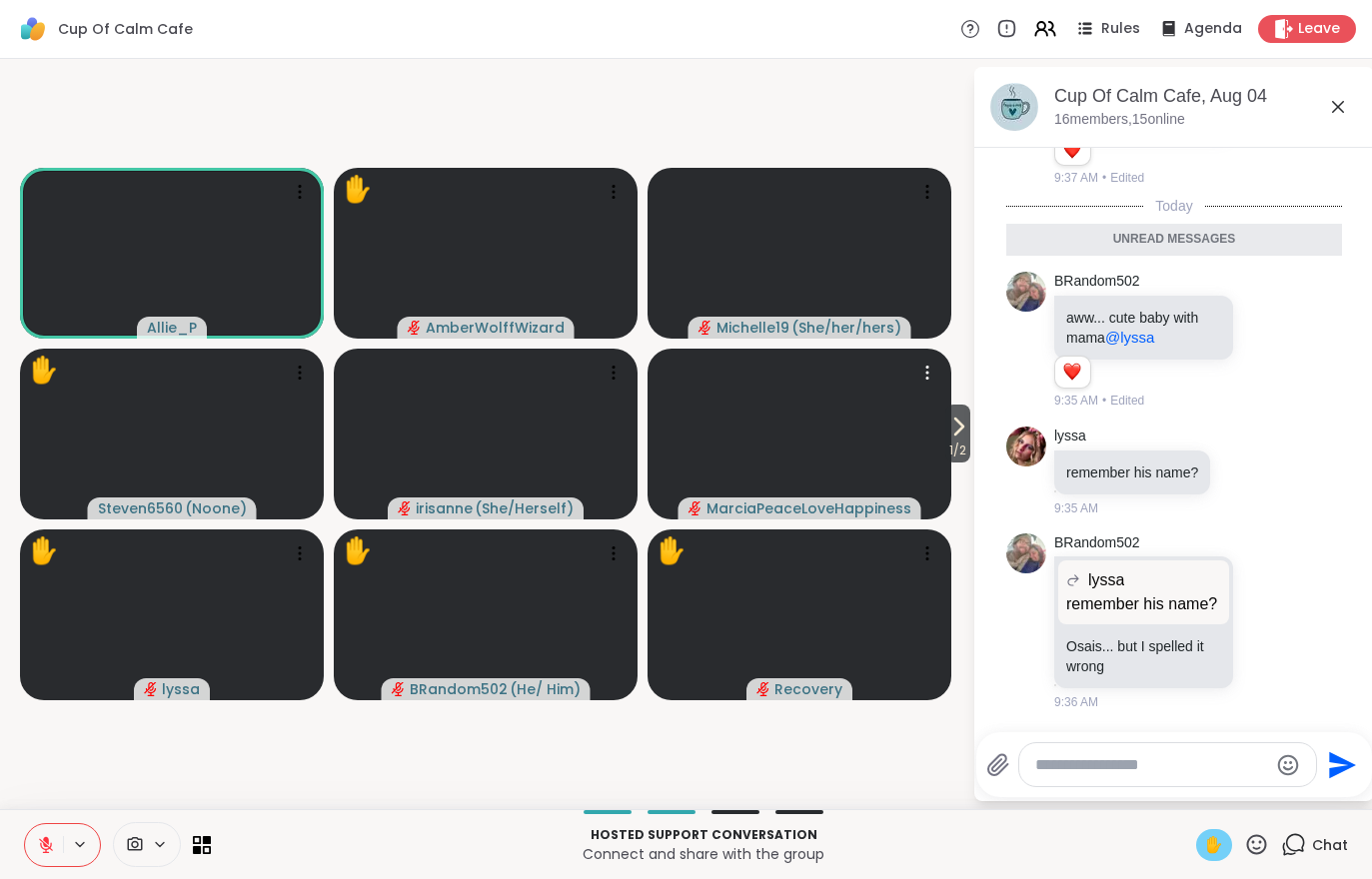 click at bounding box center (799, 434) 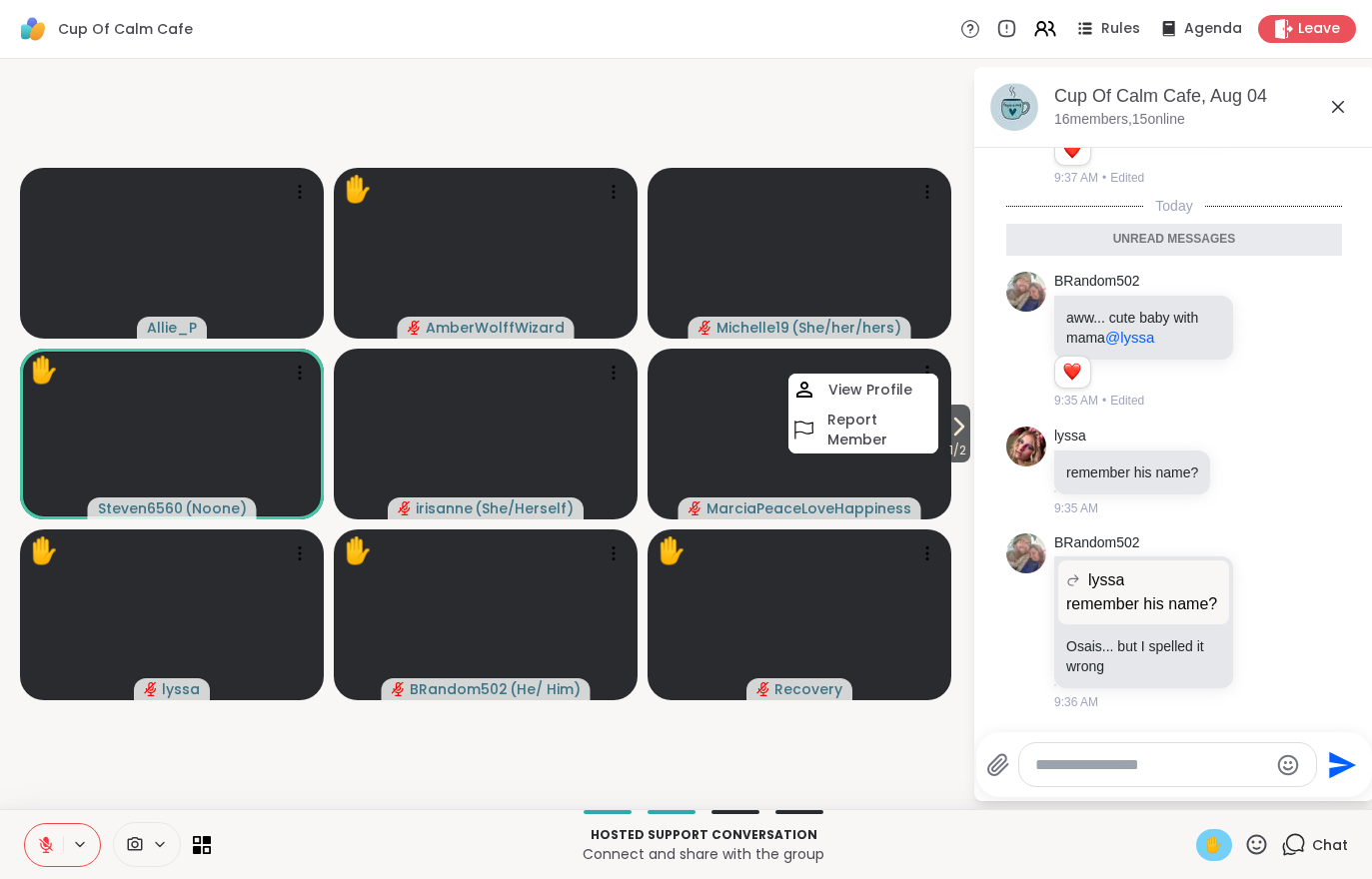 click on "1  /  2" at bounding box center (957, 450) 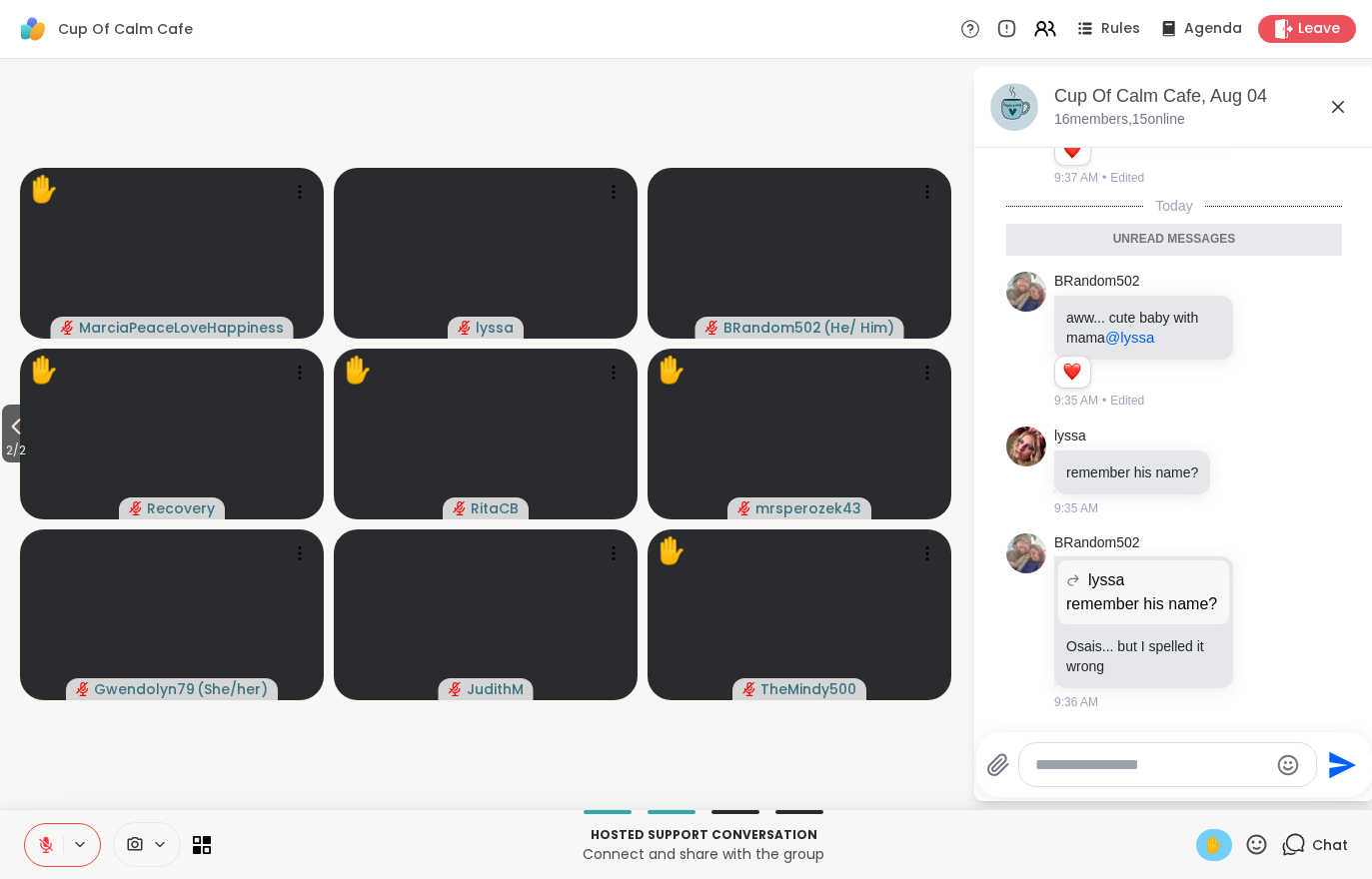 click 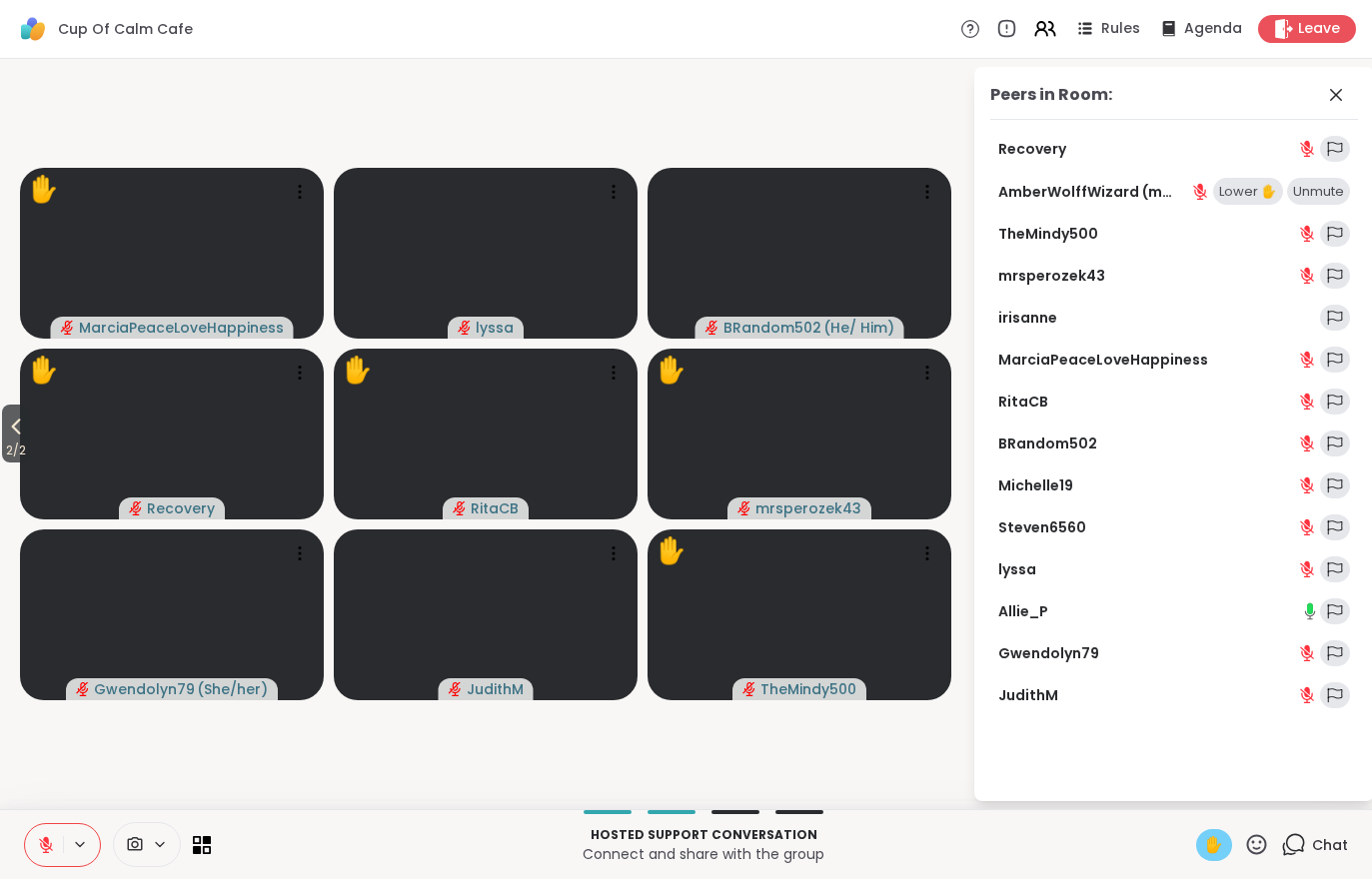 click on "✋" at bounding box center (1214, 845) 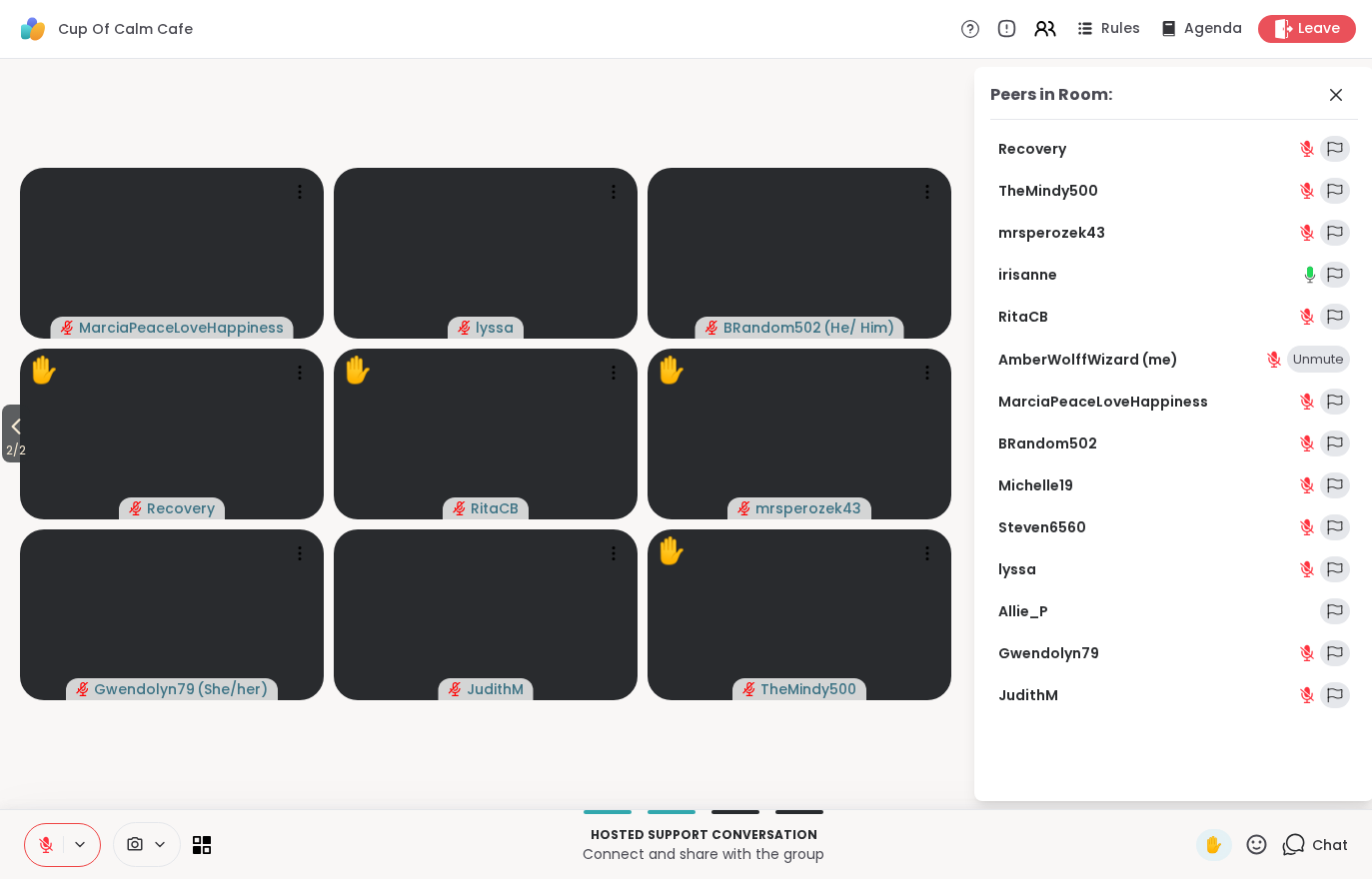 click on "2  /  2" at bounding box center (16, 450) 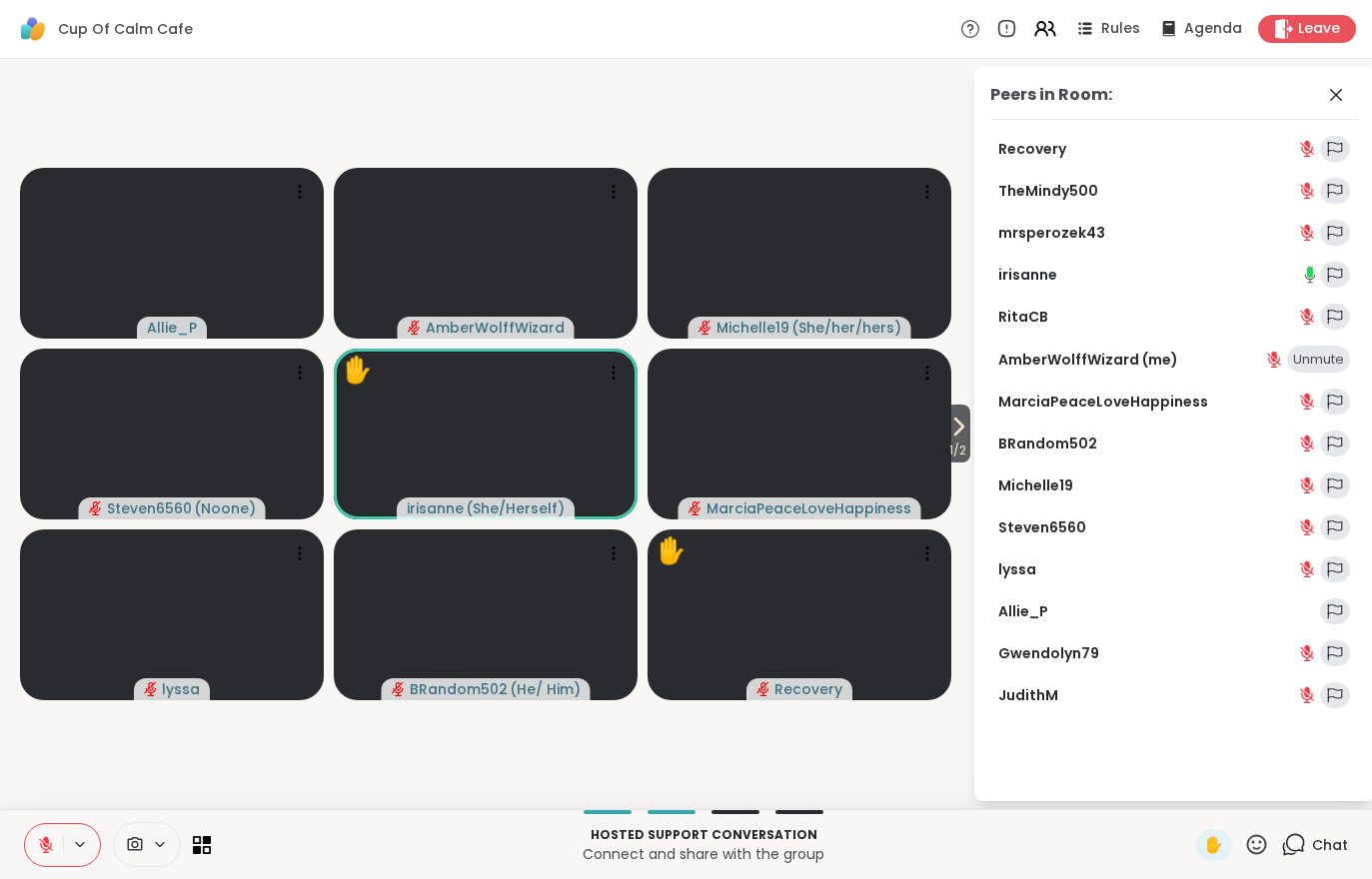click 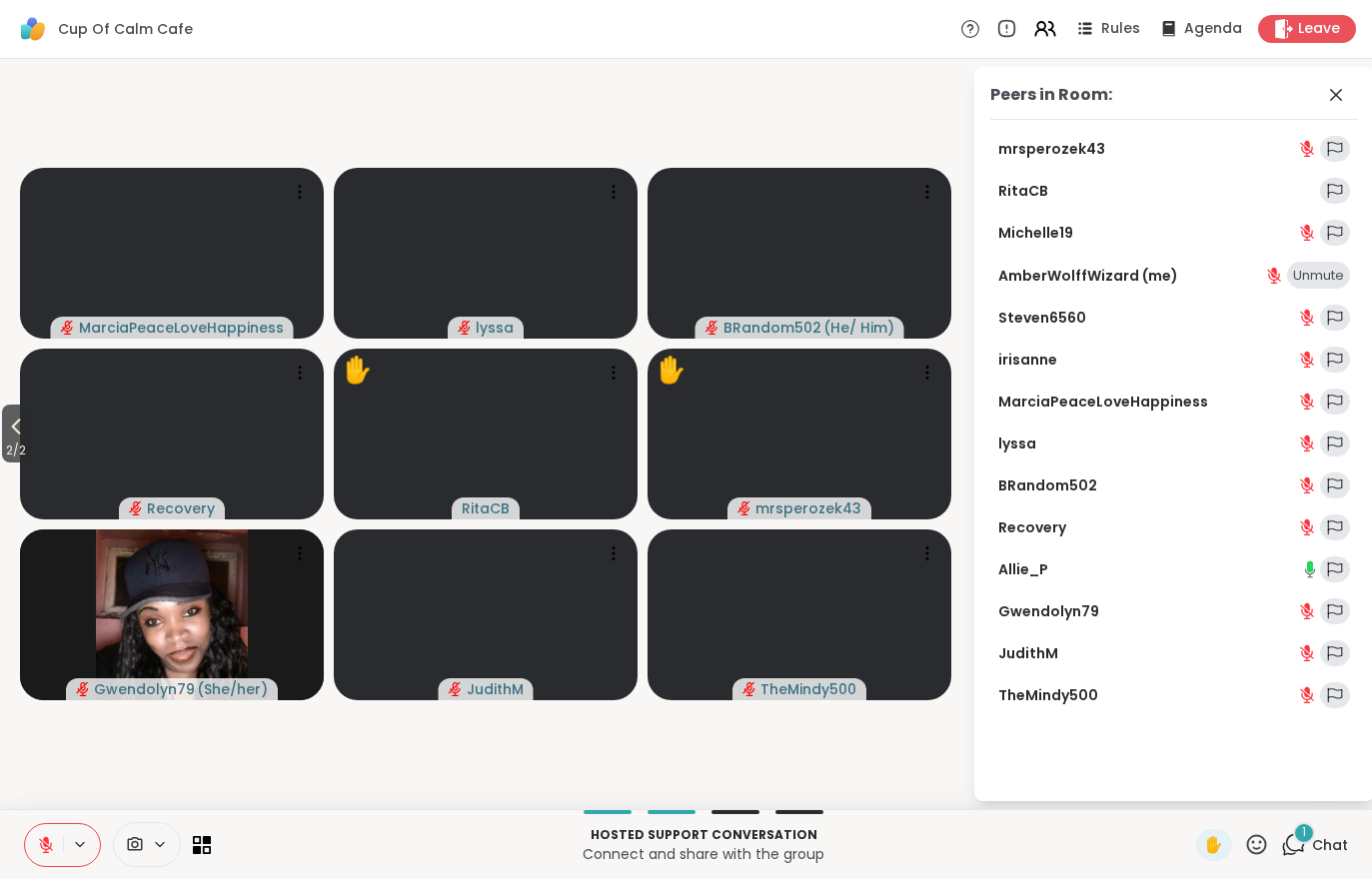 click on "1 Chat" at bounding box center (1314, 845) 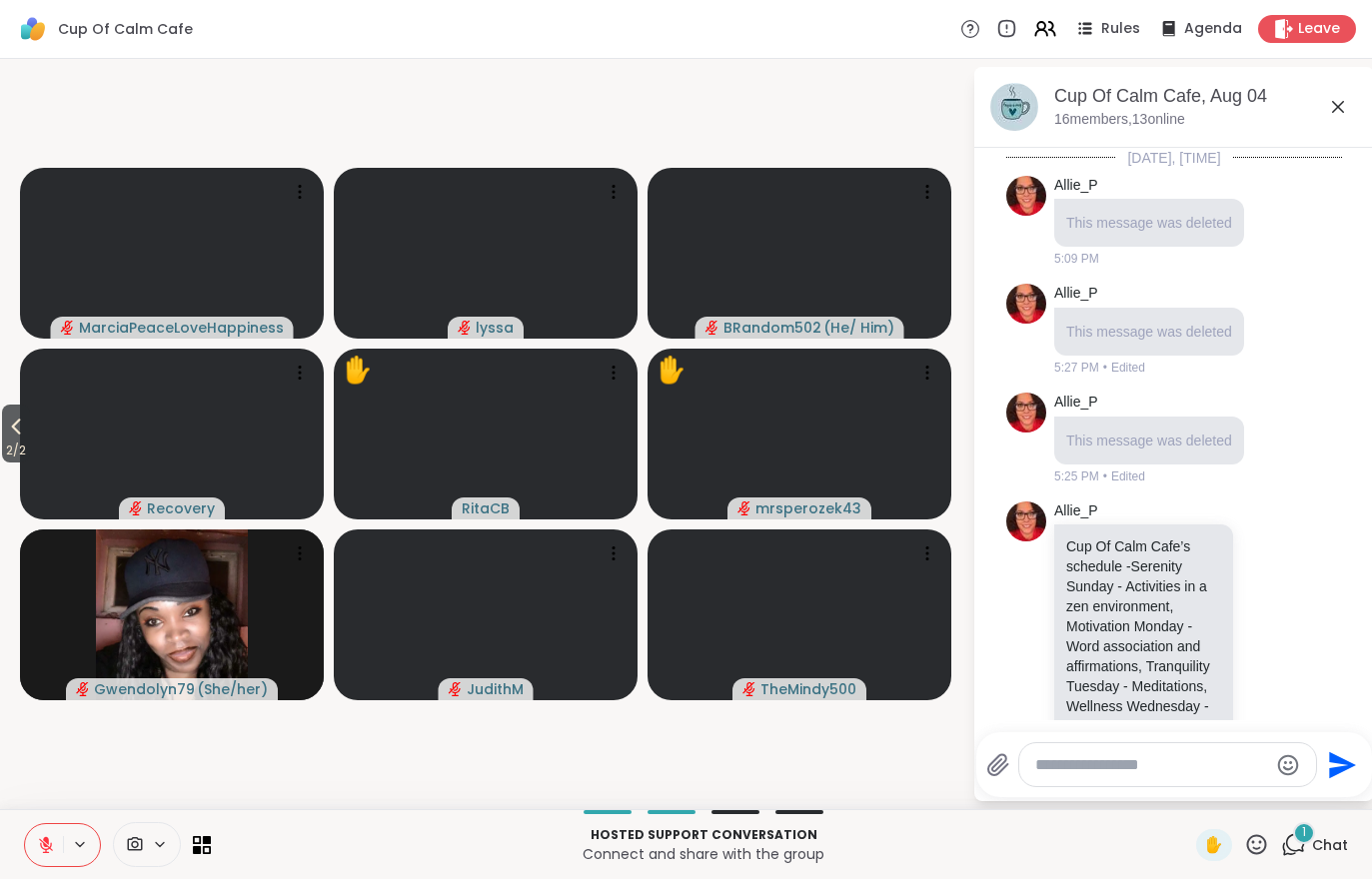 scroll, scrollTop: 1336, scrollLeft: 0, axis: vertical 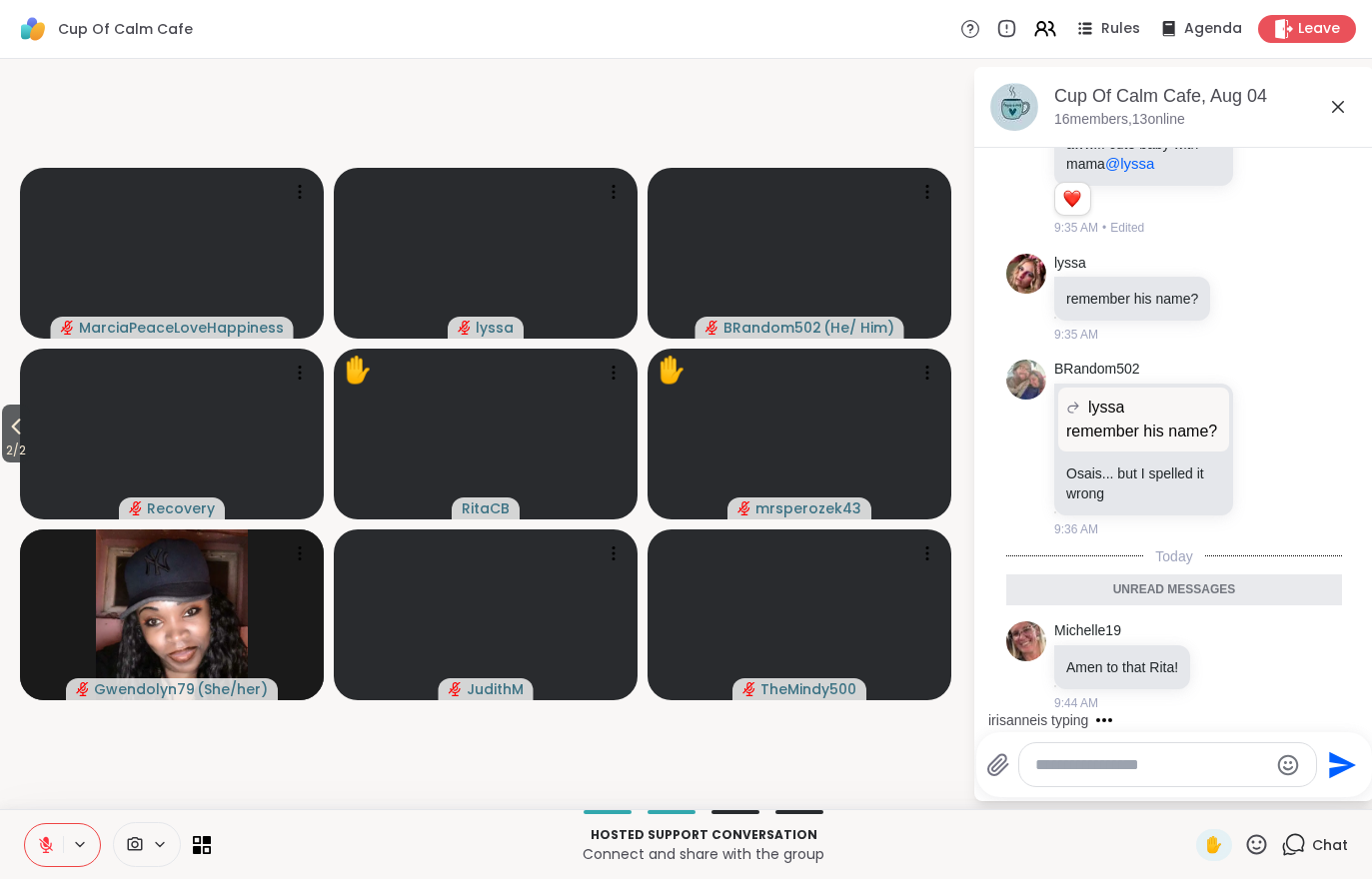 click on "Chat" at bounding box center (1314, 845) 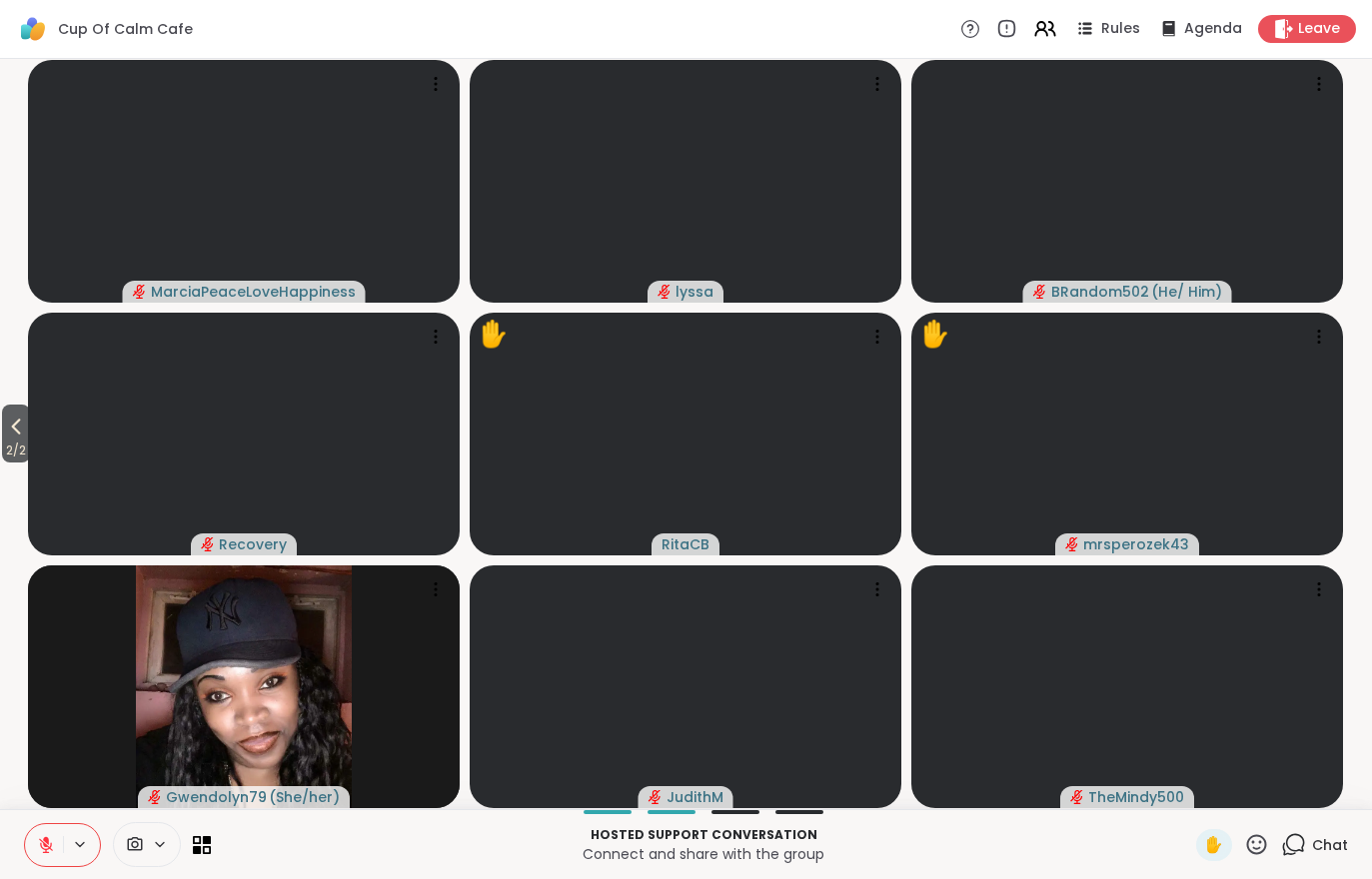 click on "Chat" at bounding box center (1330, 845) 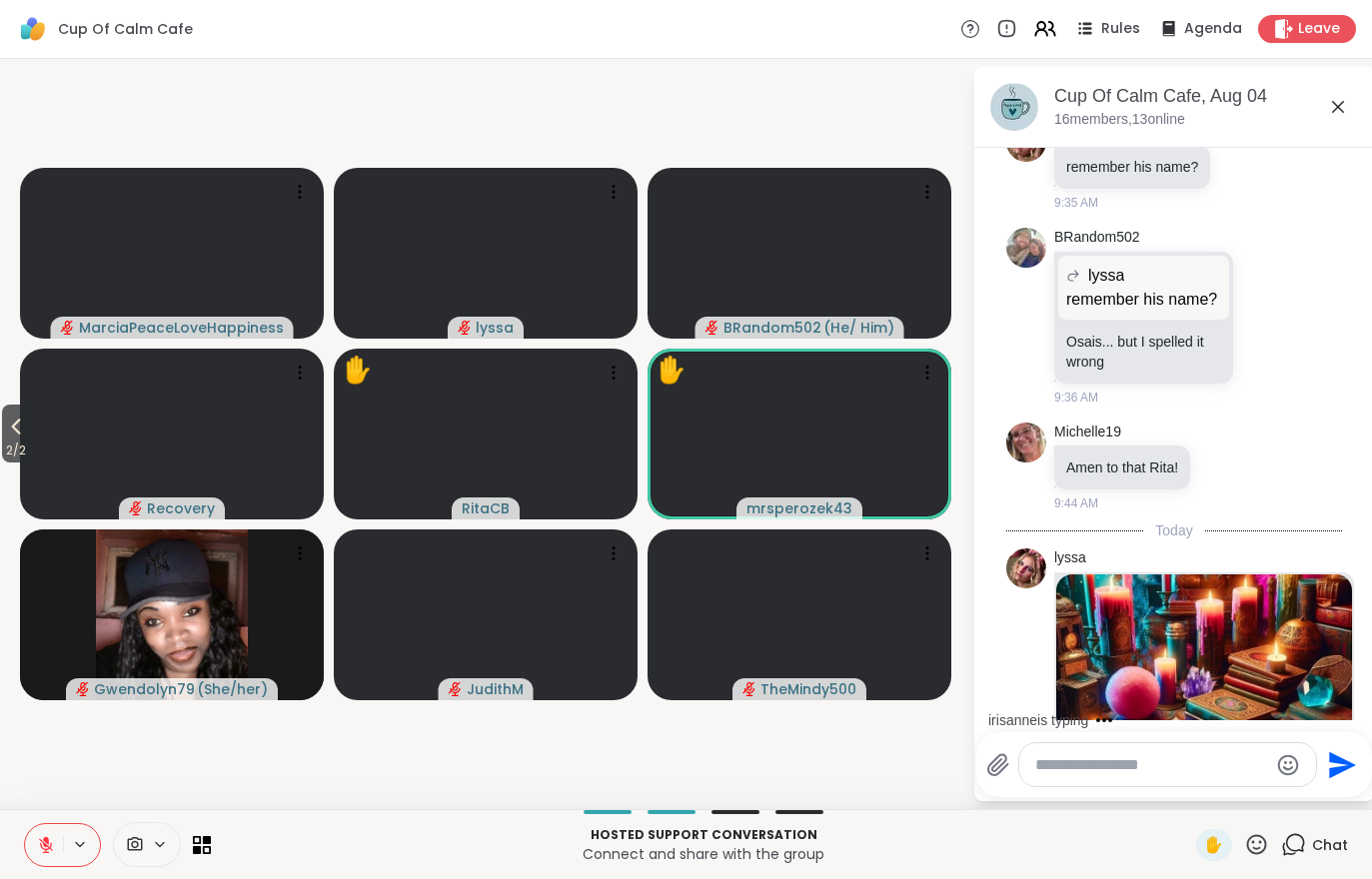 scroll, scrollTop: 1779, scrollLeft: 0, axis: vertical 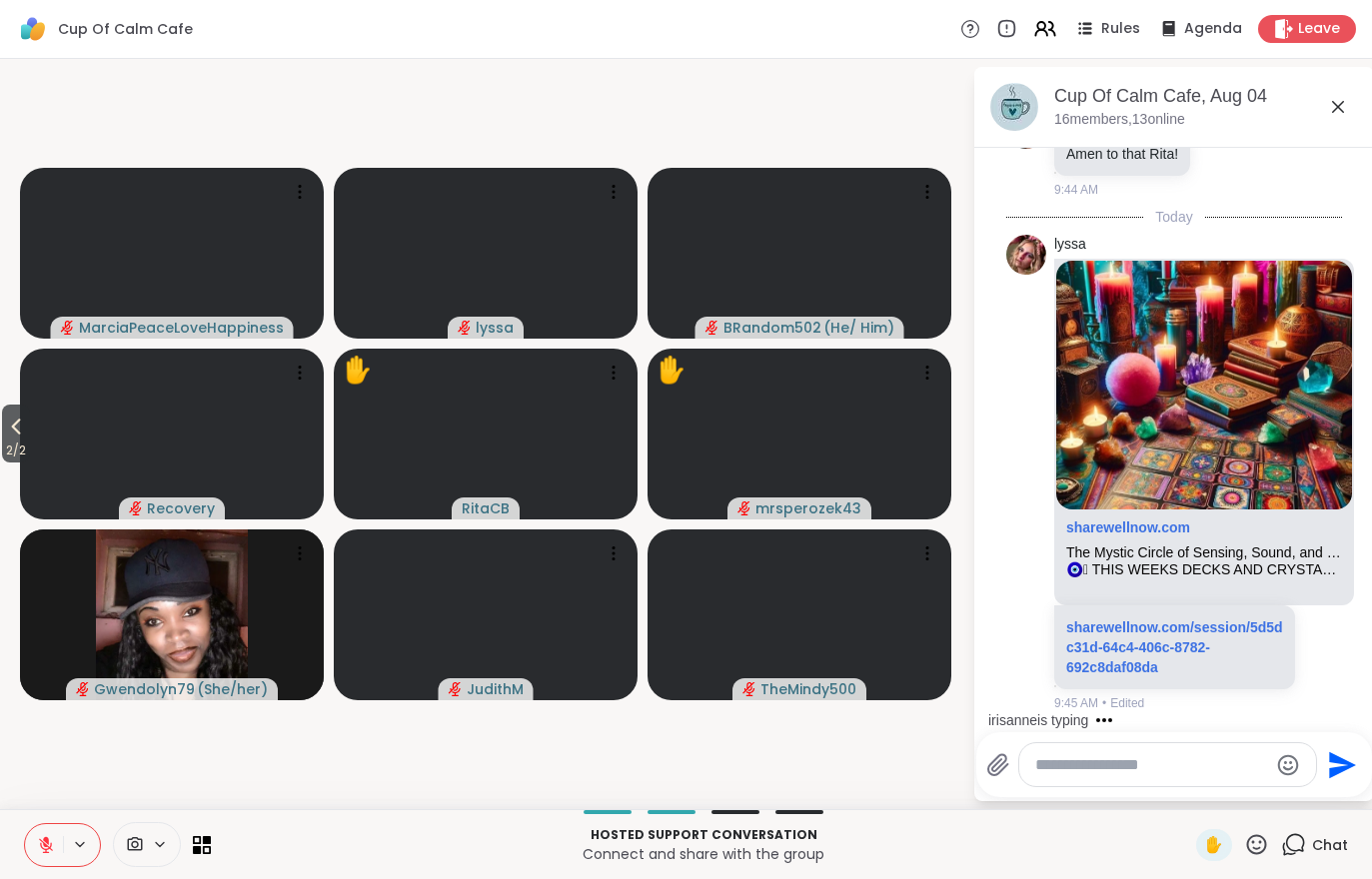 click 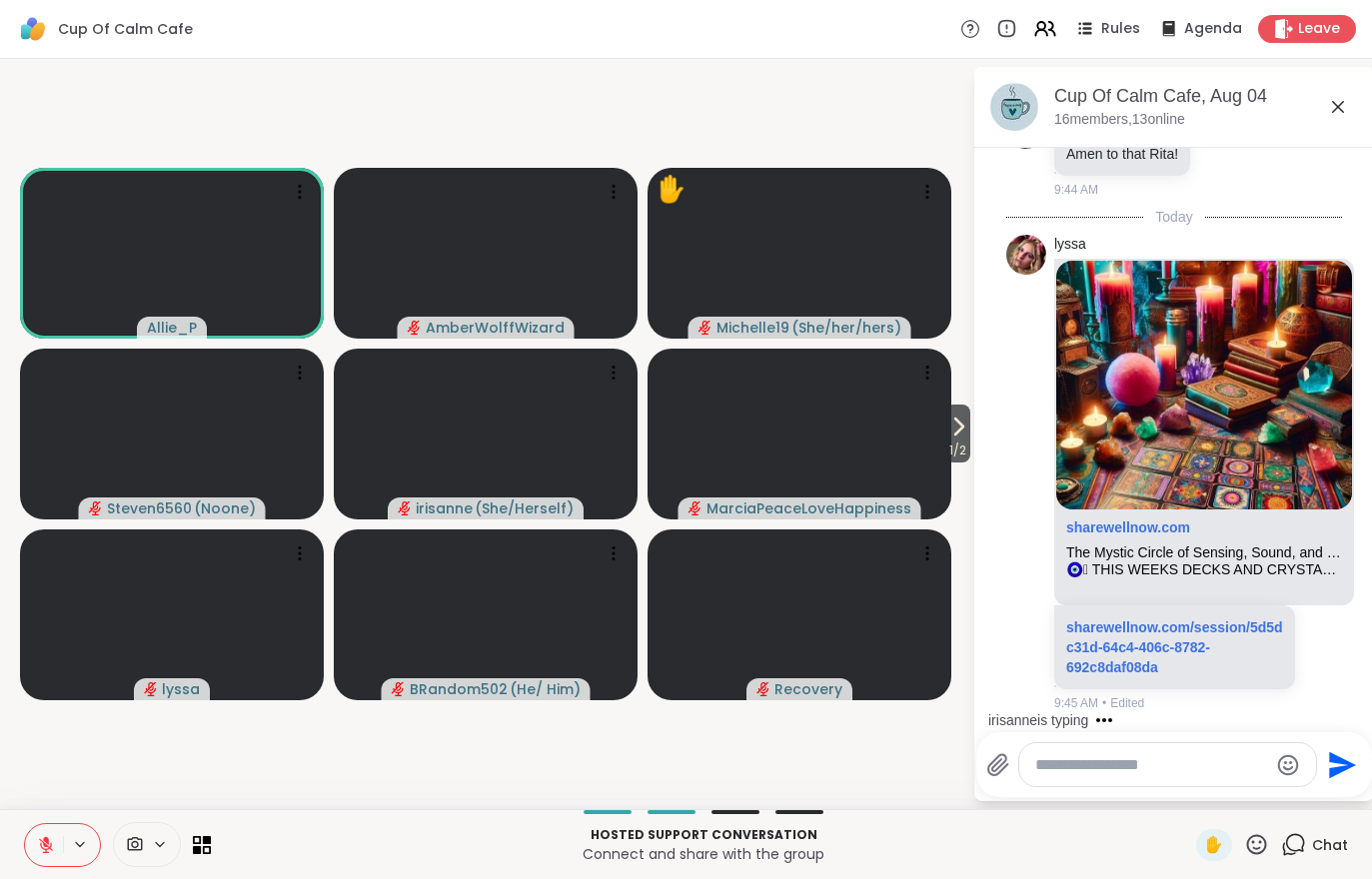 click on "✋" at bounding box center (1214, 845) 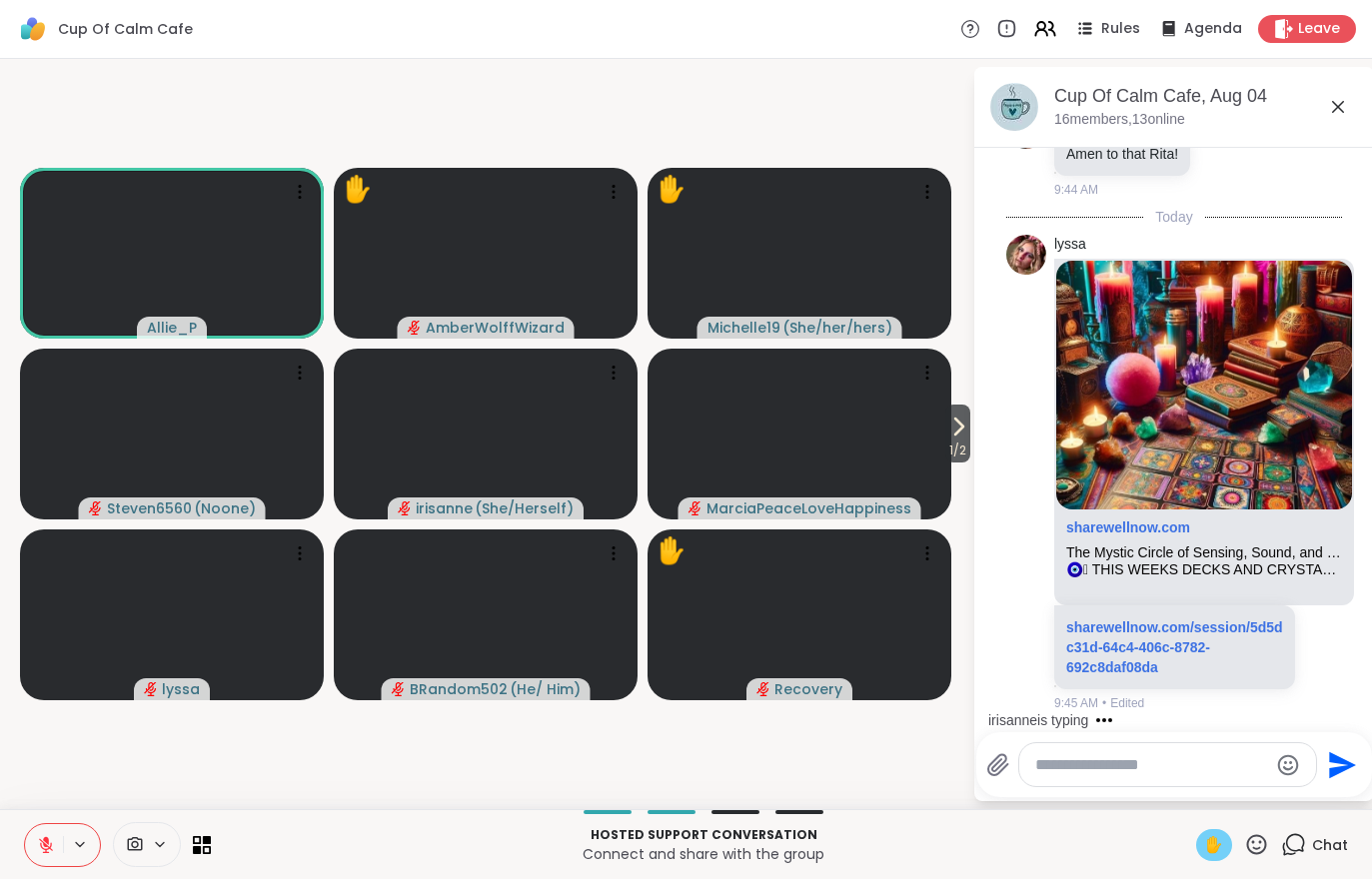click on "1  /  2" at bounding box center (957, 450) 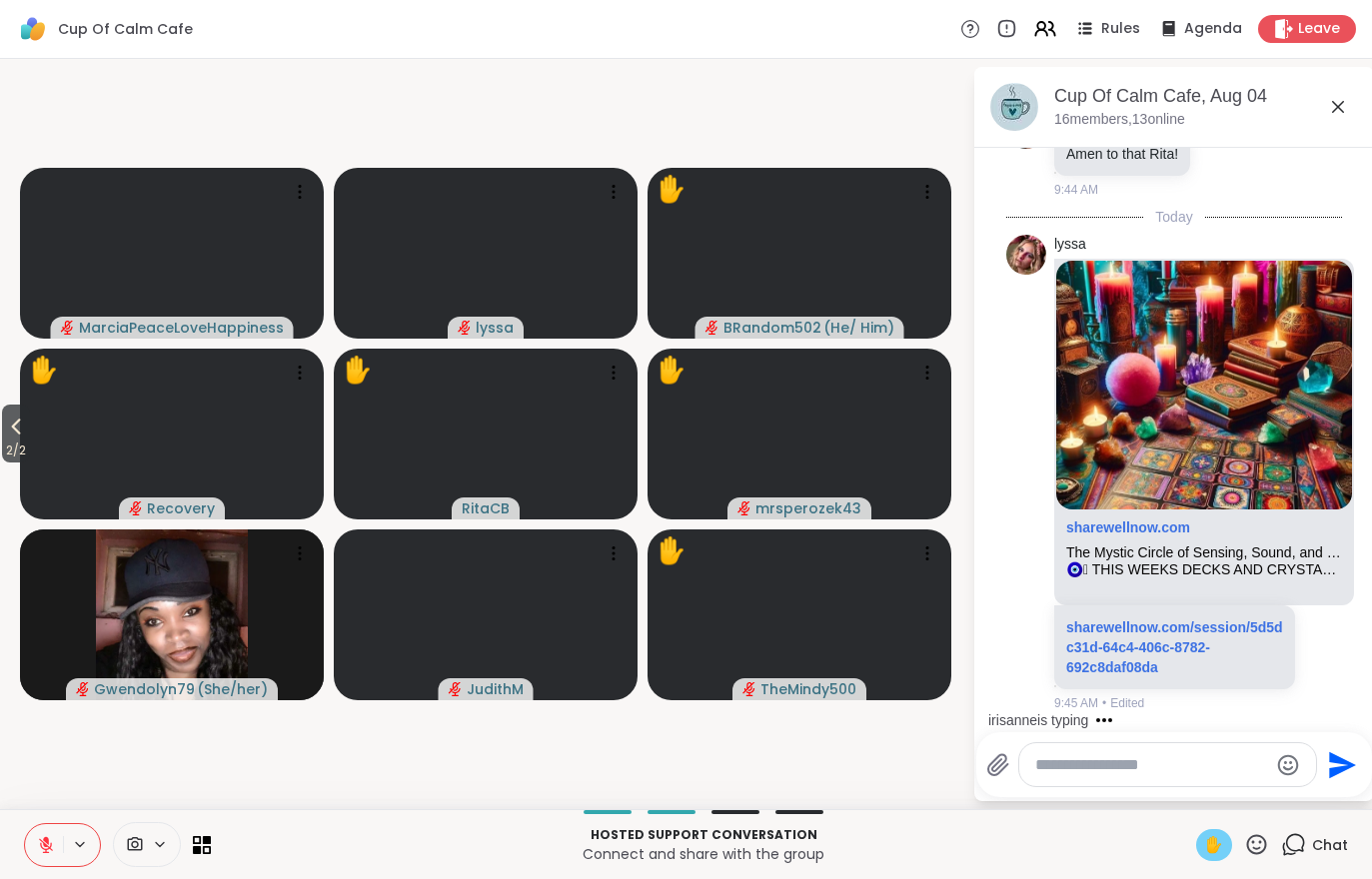 scroll, scrollTop: 2284, scrollLeft: 0, axis: vertical 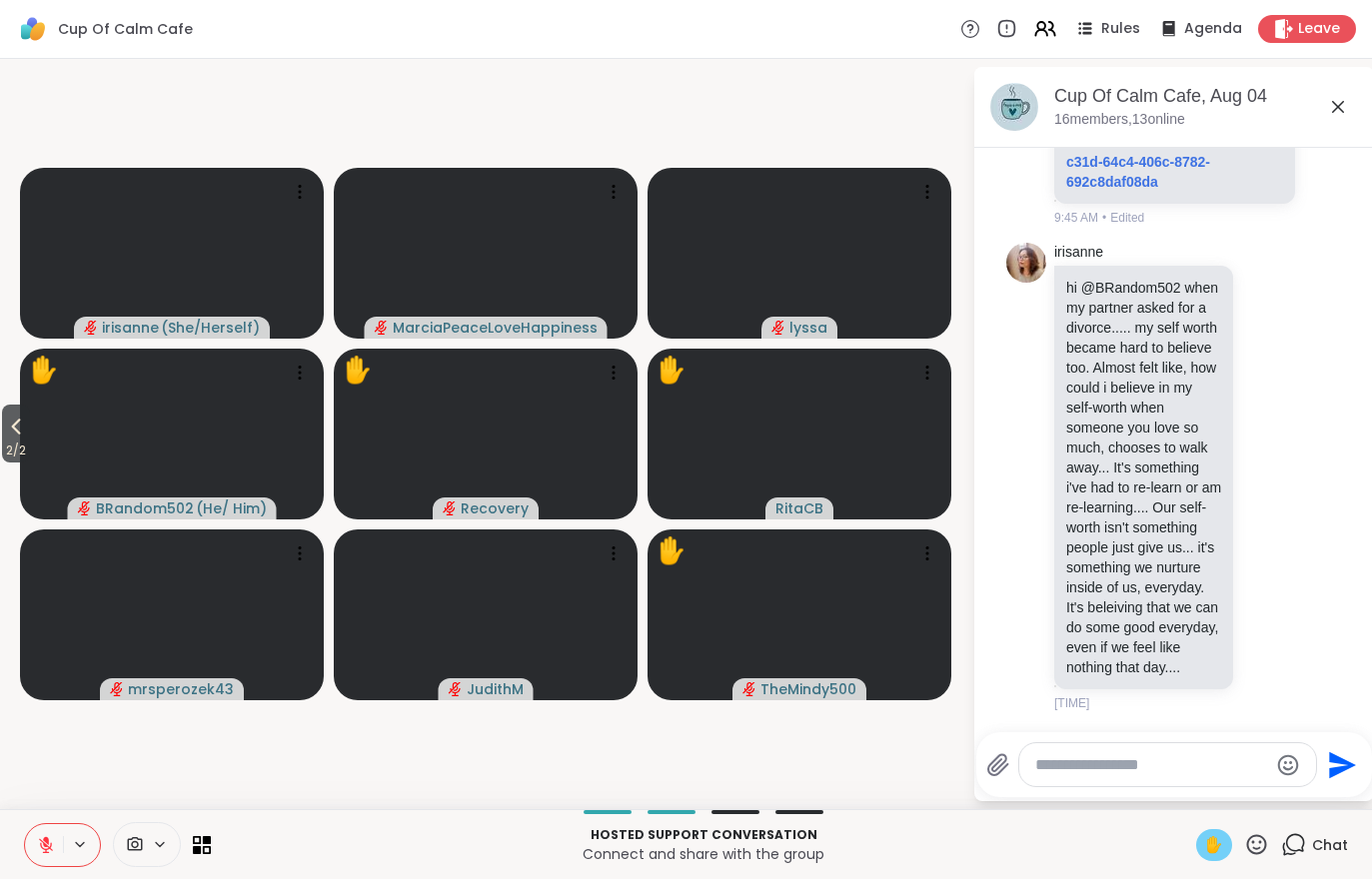 click on "2  /  2" at bounding box center [16, 434] 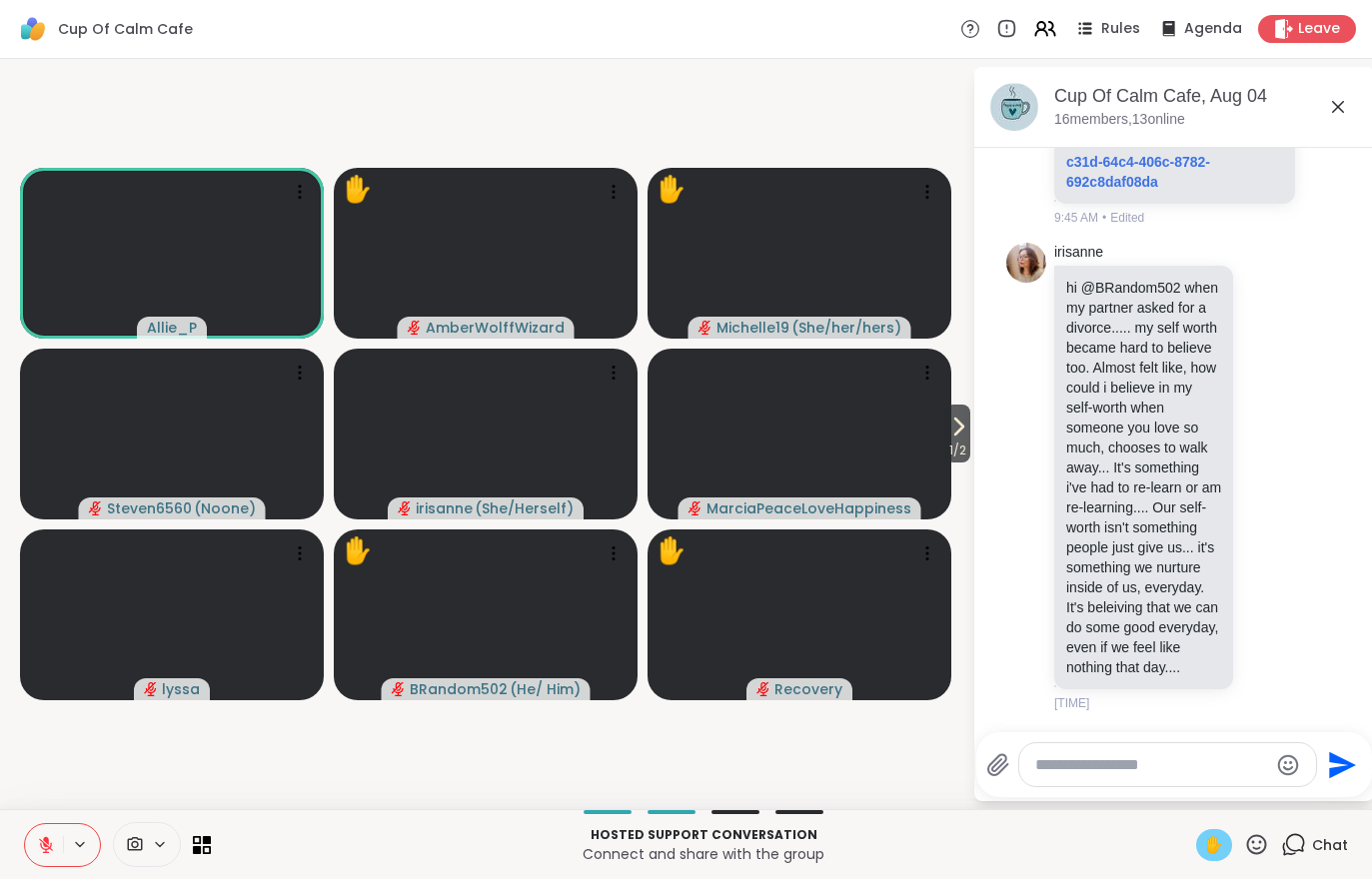 click at bounding box center (44, 845) 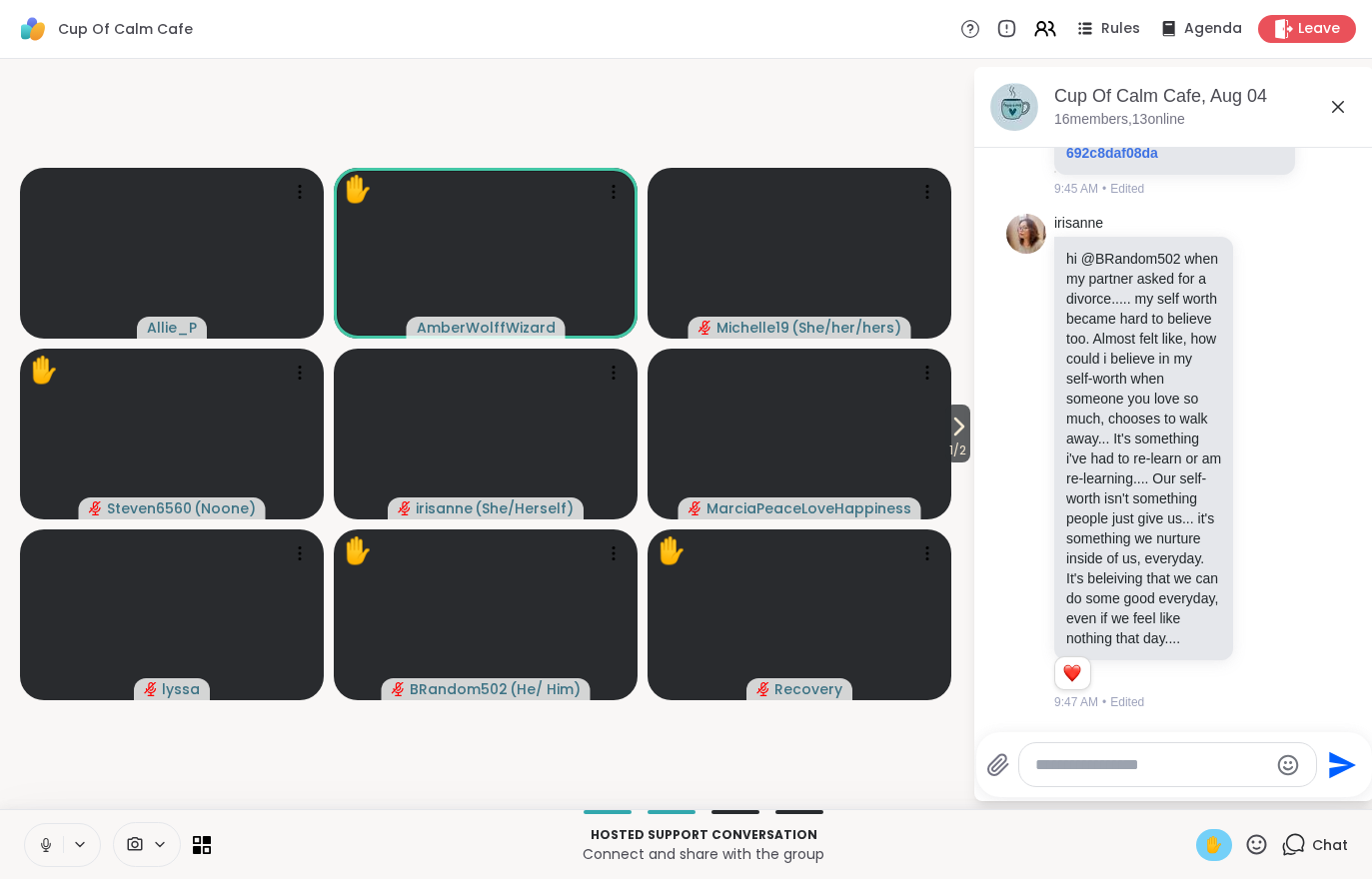 scroll, scrollTop: 2312, scrollLeft: 0, axis: vertical 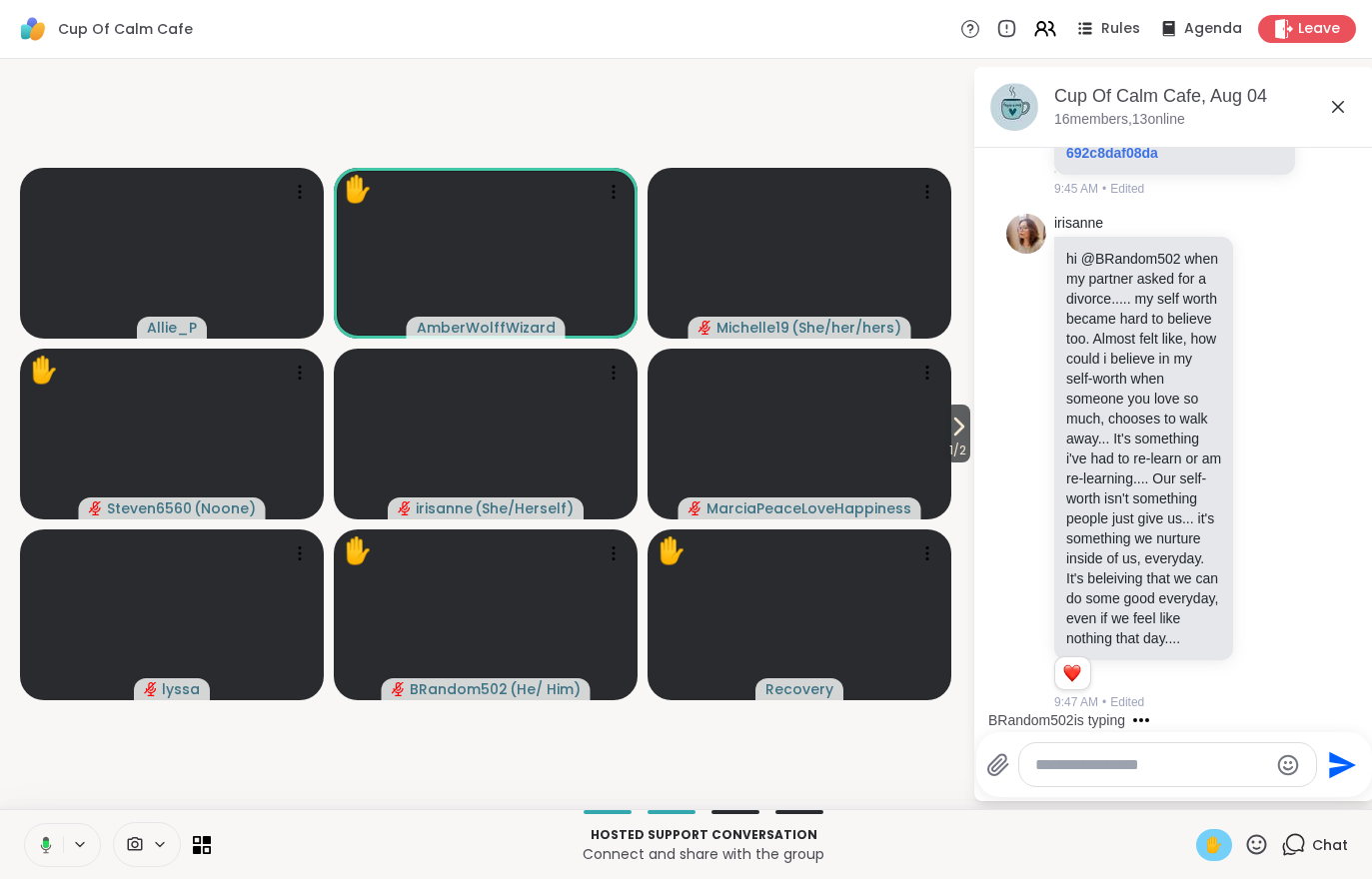click on "1  /  2" at bounding box center [957, 434] 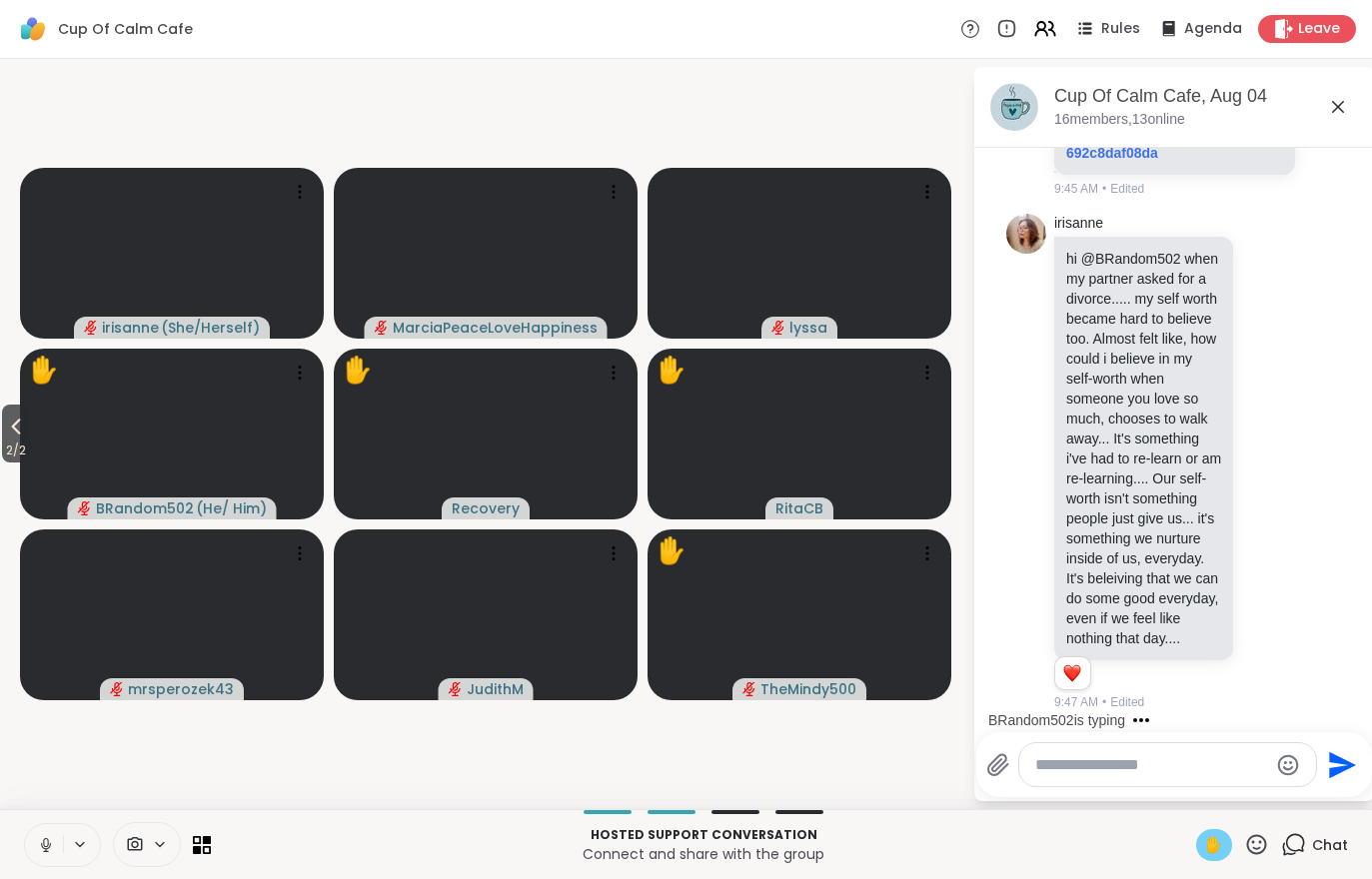 click at bounding box center [44, 845] 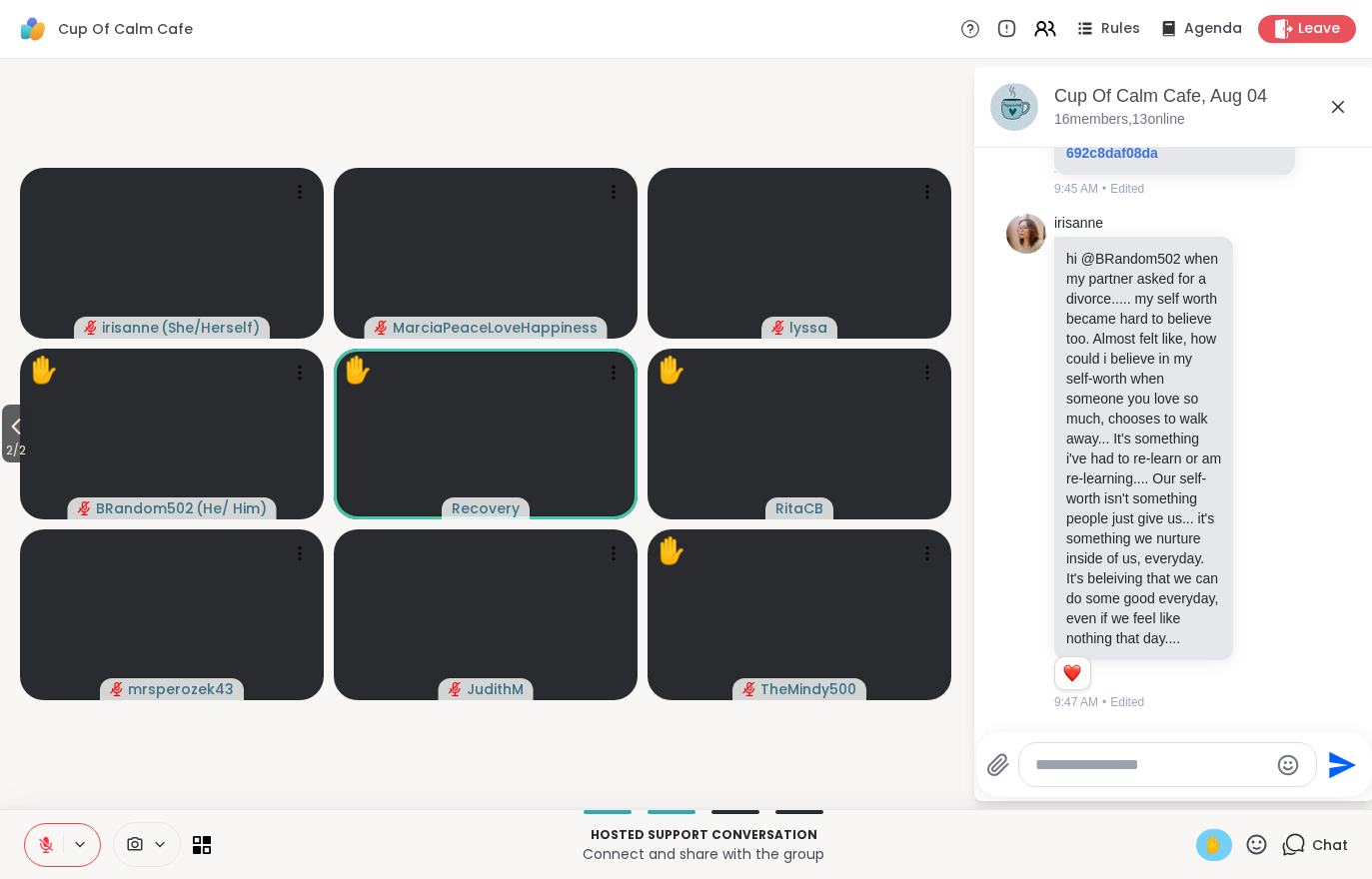click at bounding box center (44, 845) 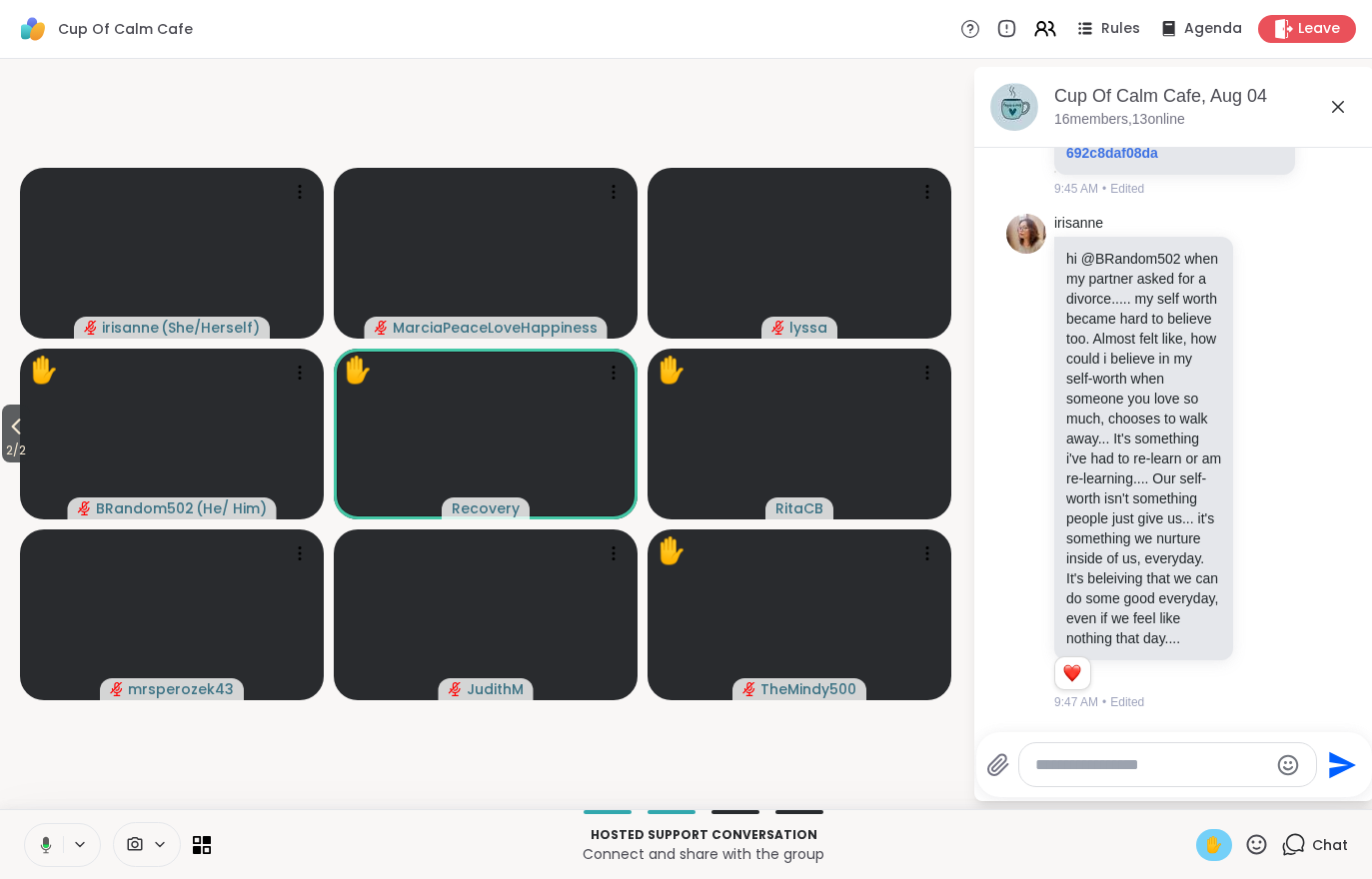 click 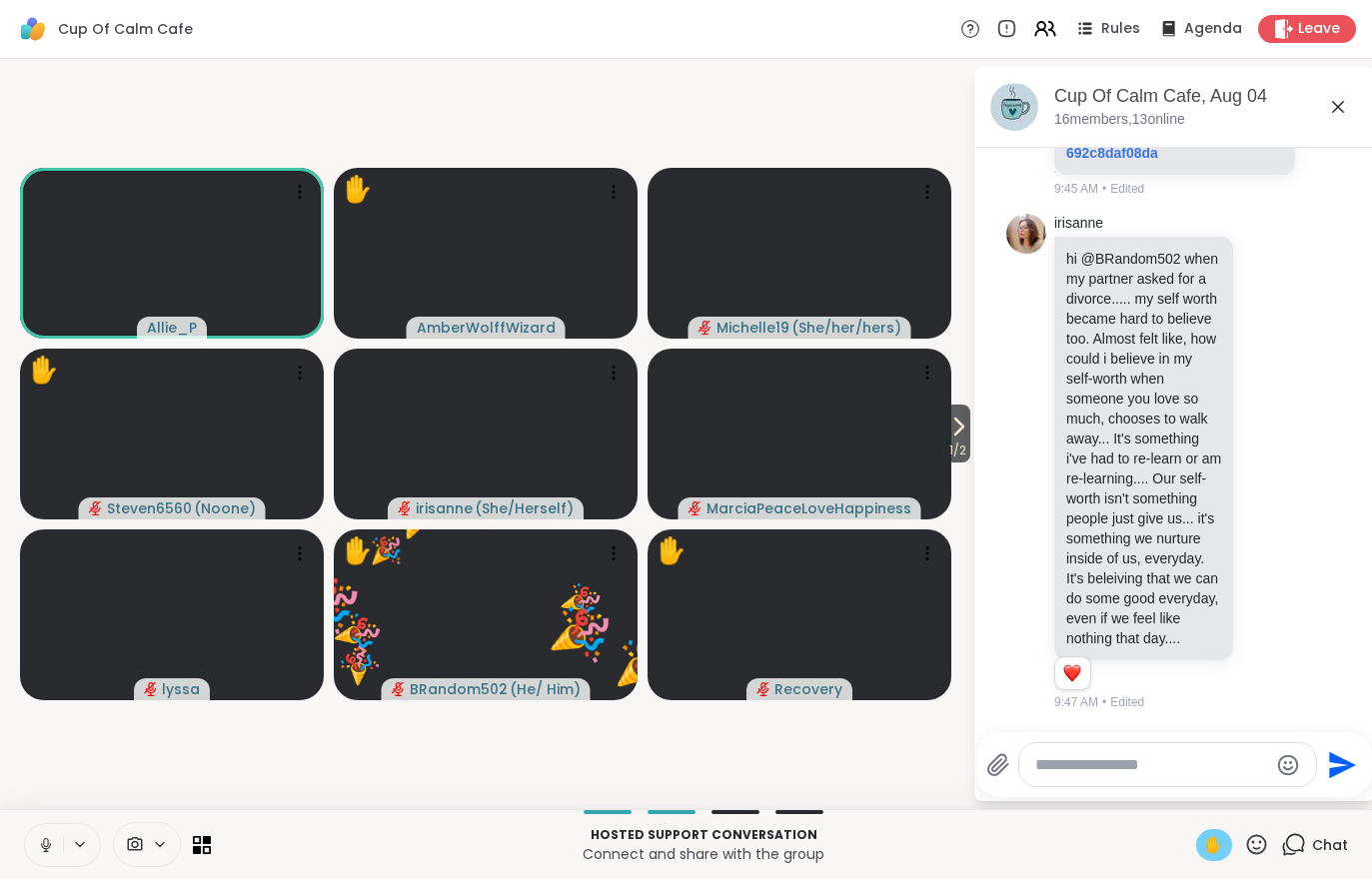 click 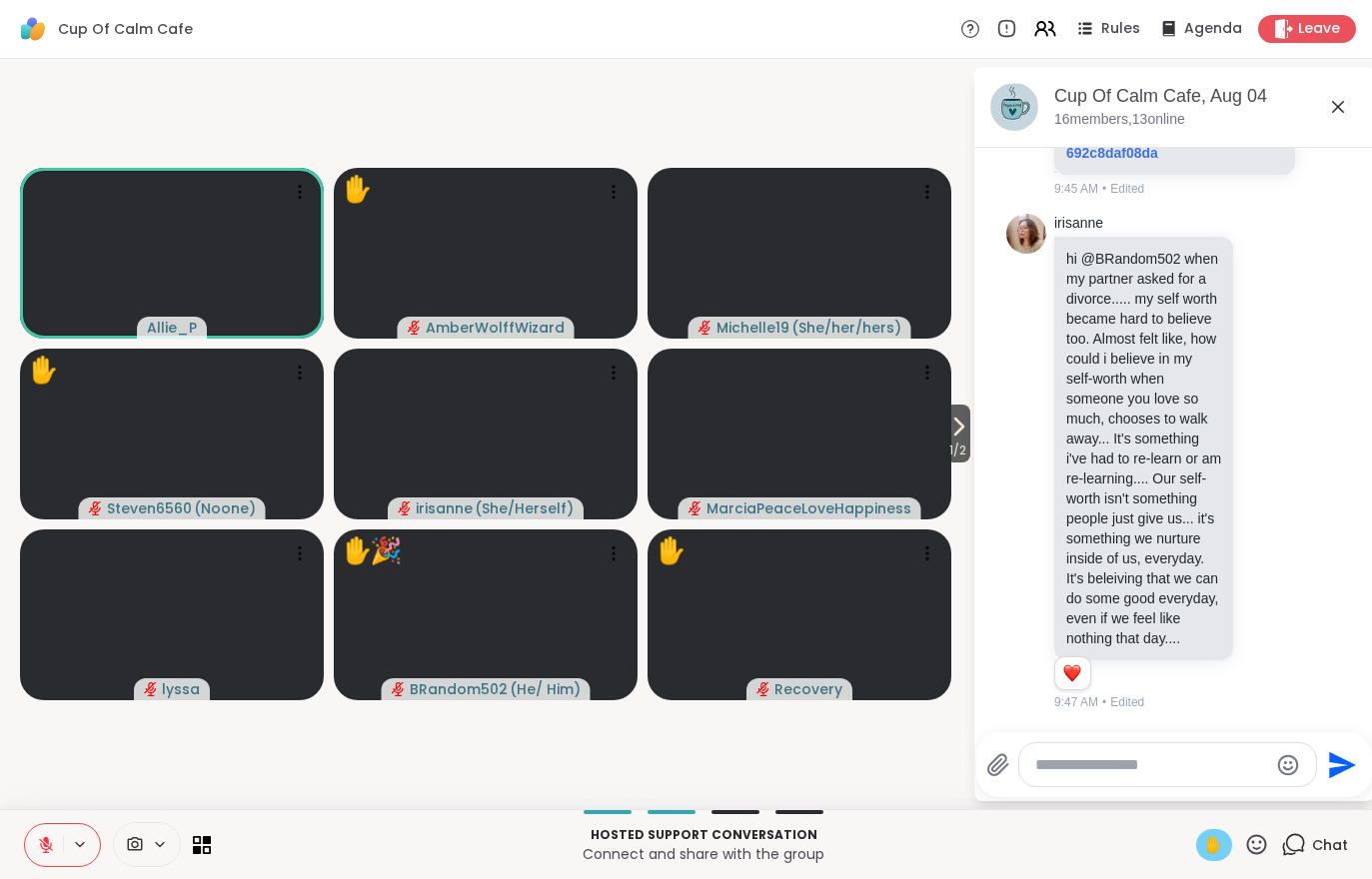 click on "1  /  2" at bounding box center (957, 450) 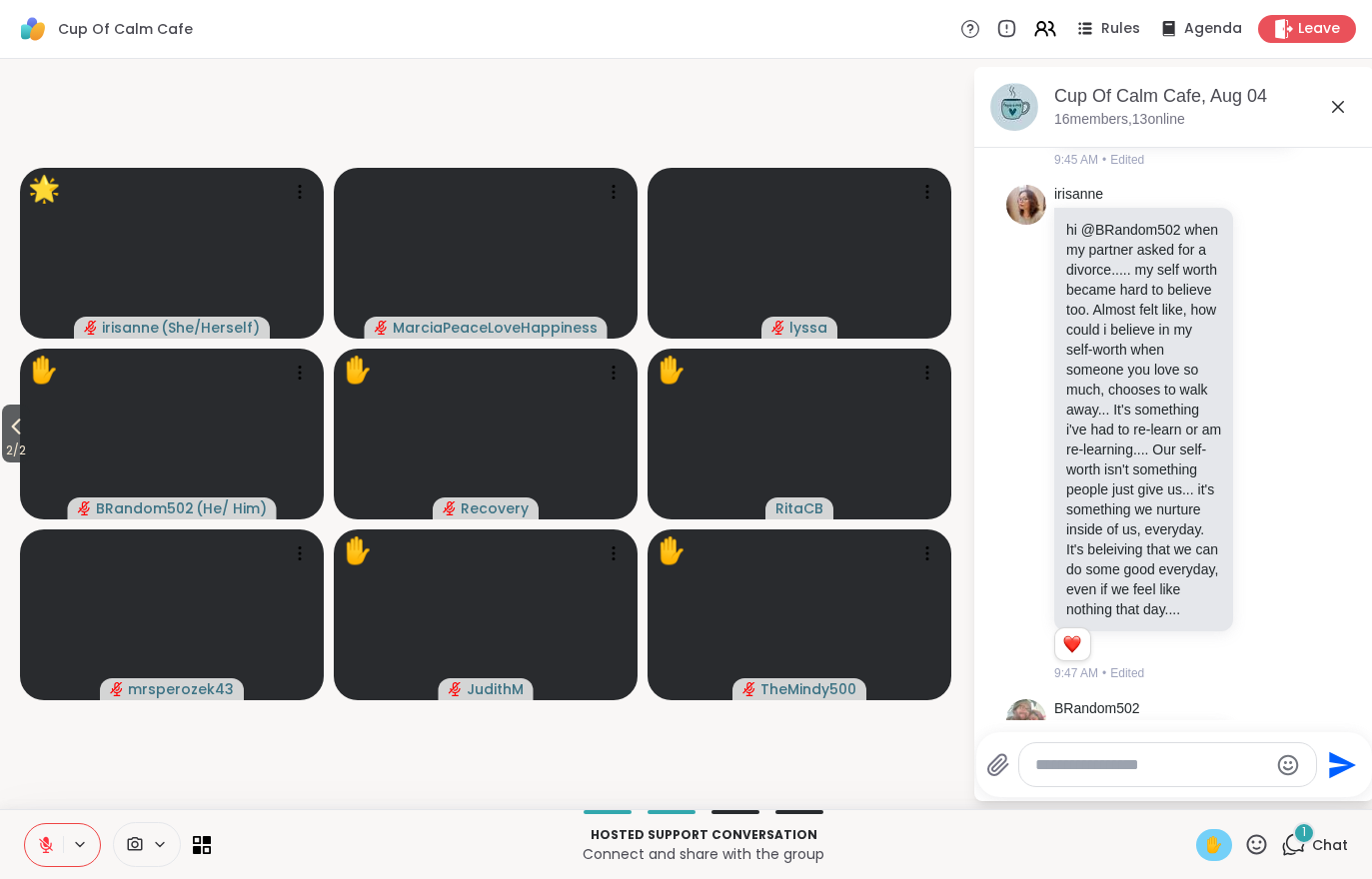 scroll, scrollTop: 2534, scrollLeft: 0, axis: vertical 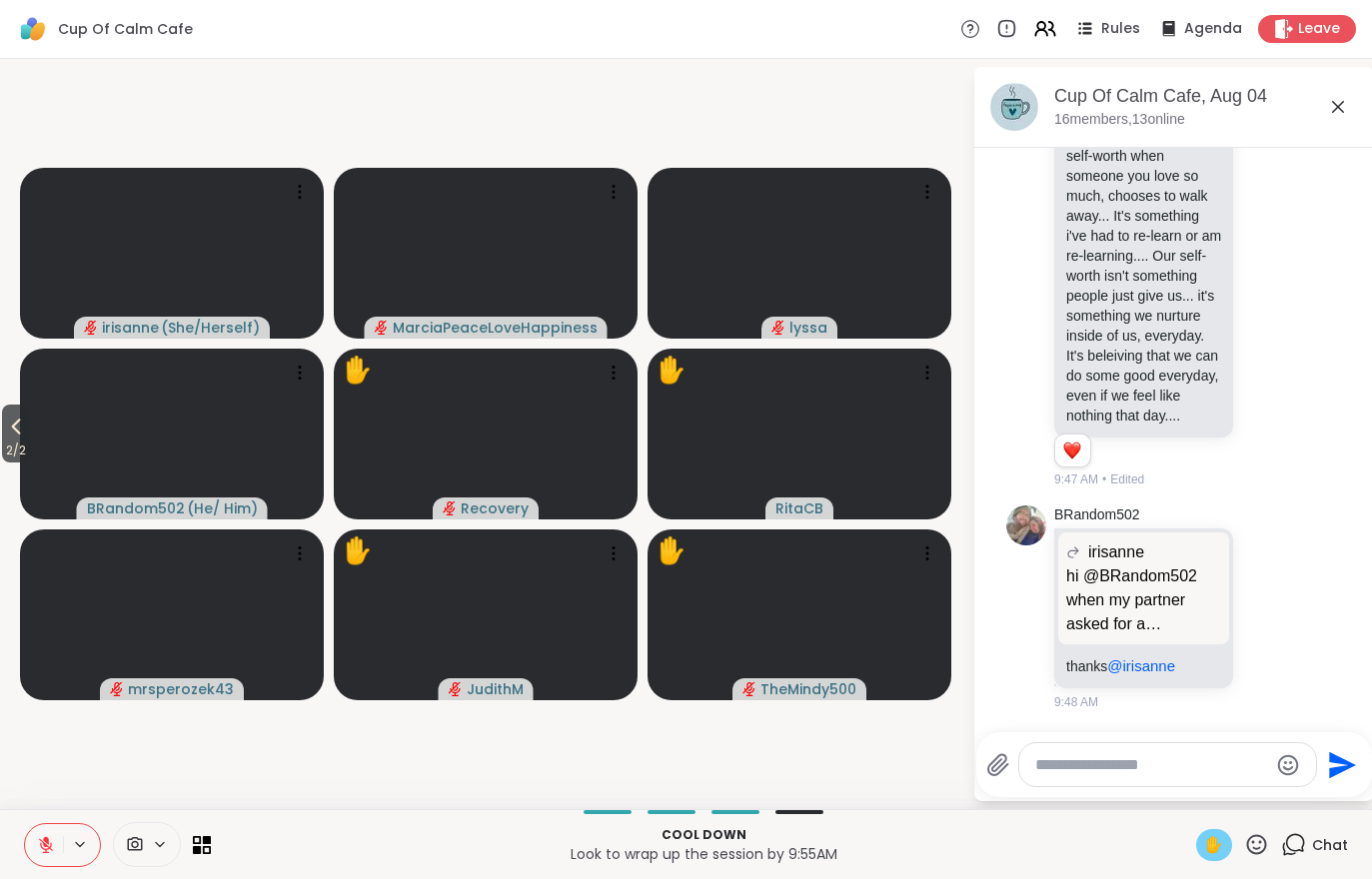 click 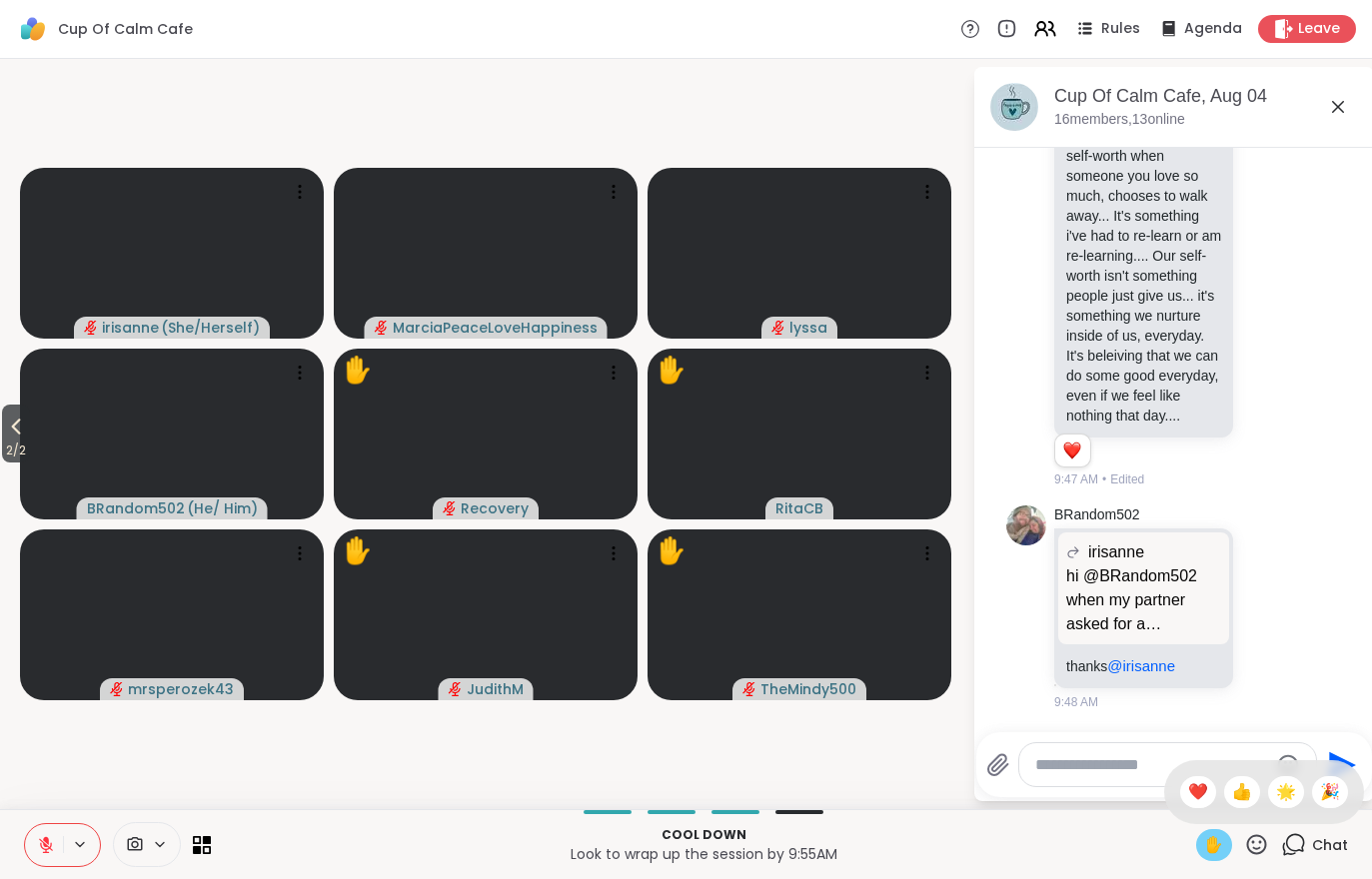 click on "❤️" at bounding box center (1198, 792) 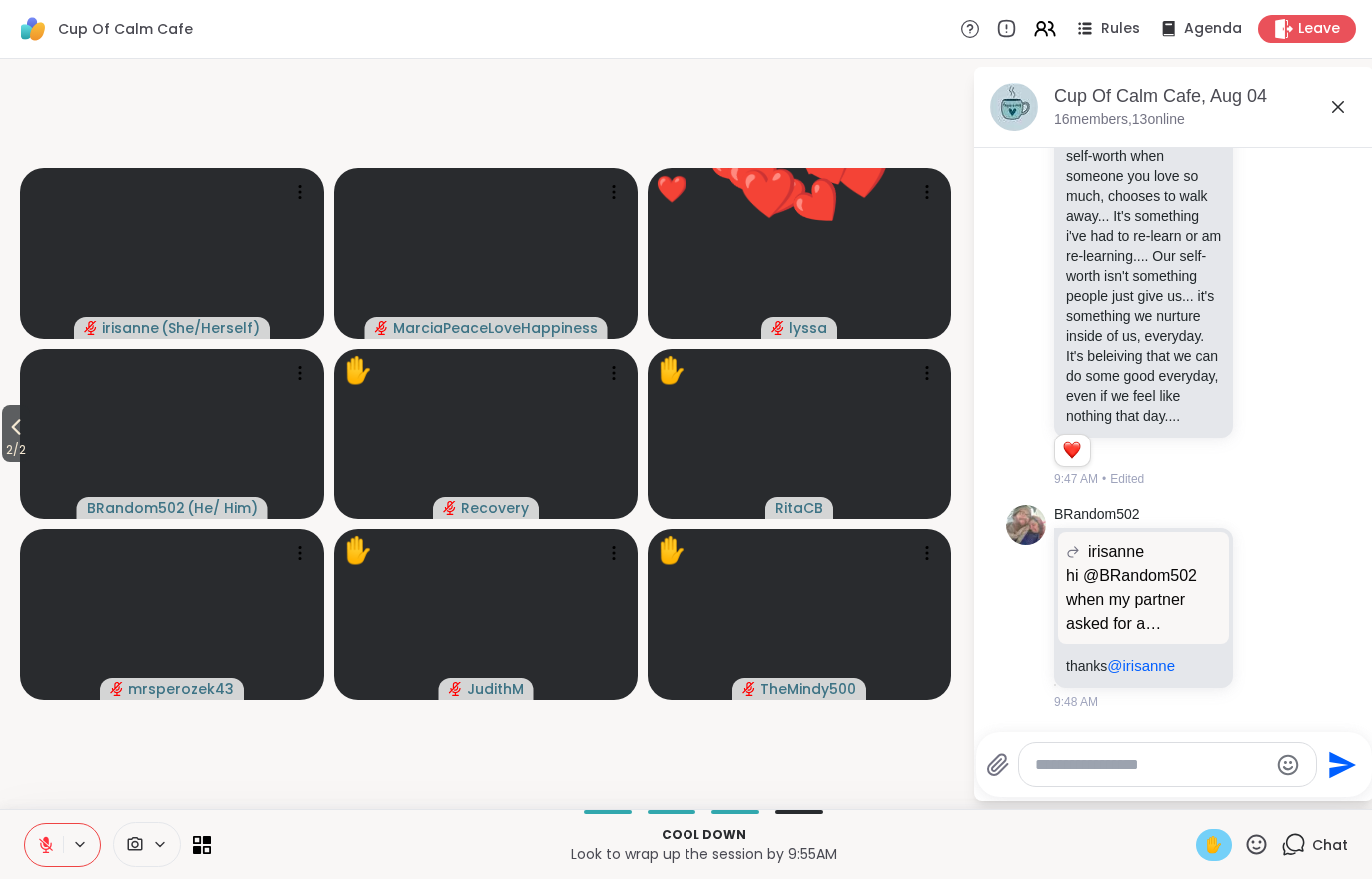 click on "2  /  2" at bounding box center (16, 450) 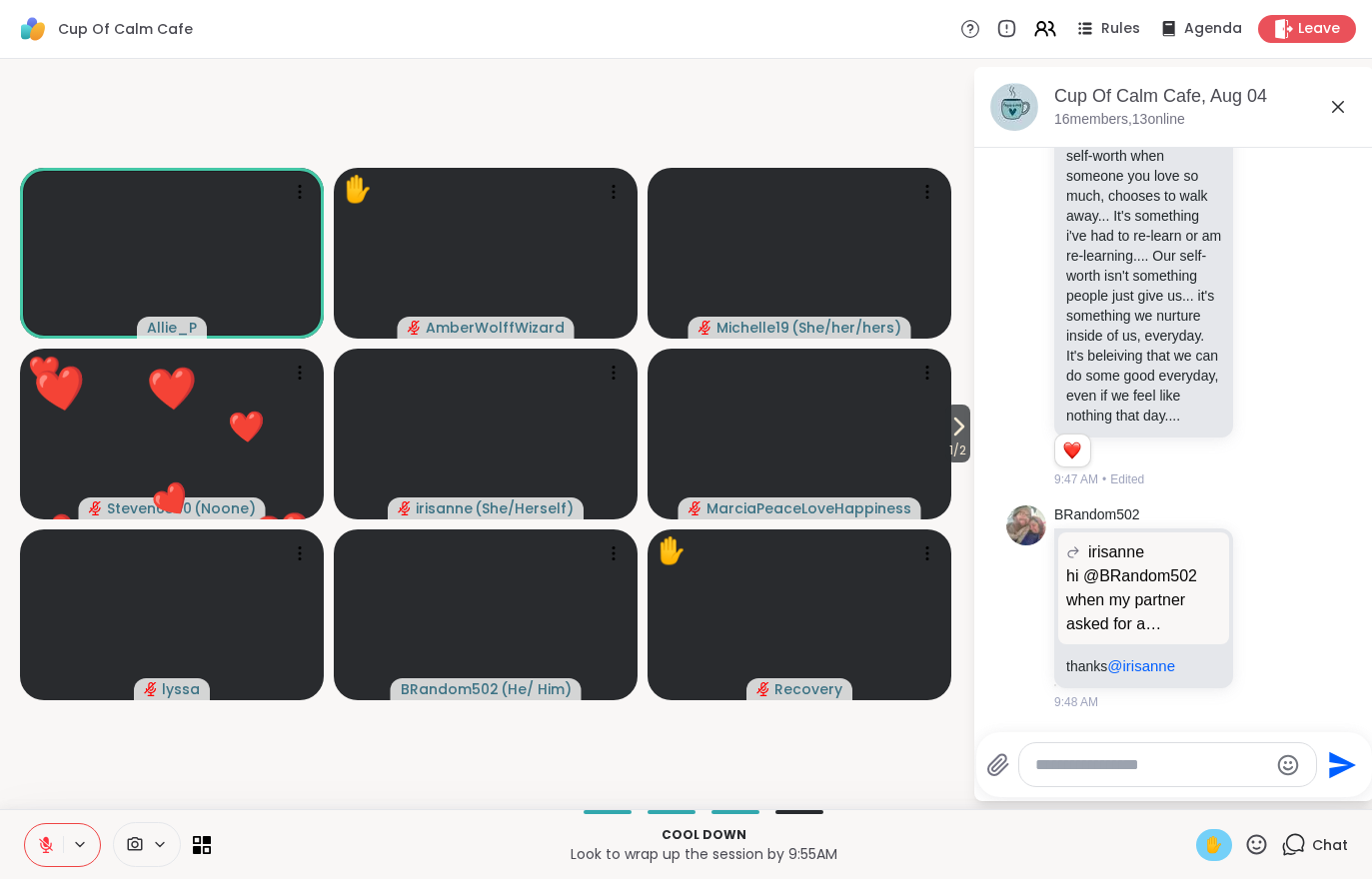 click on "1  /  2" at bounding box center [957, 450] 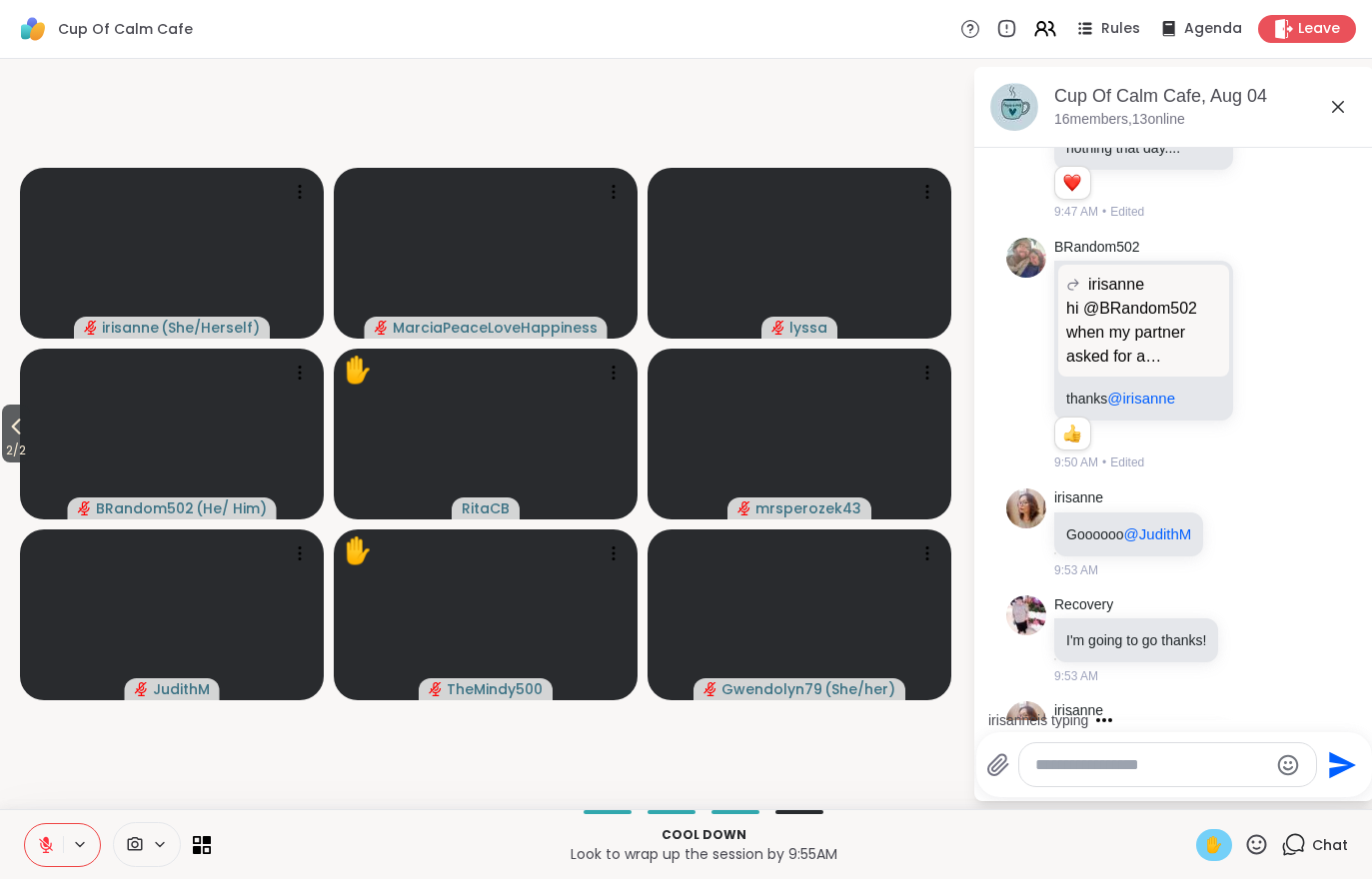 scroll, scrollTop: 3012, scrollLeft: 0, axis: vertical 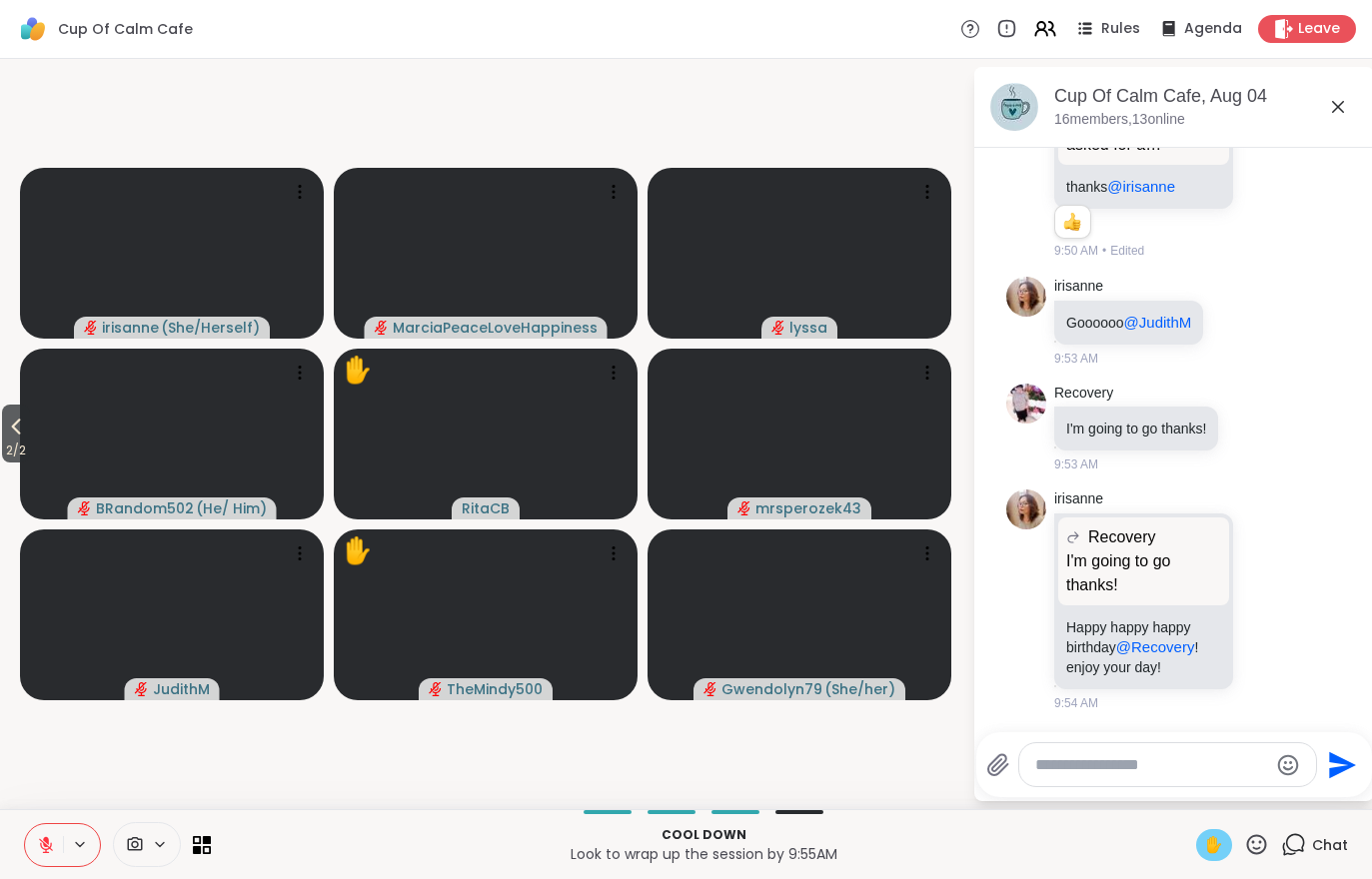 click on "2  /  2" at bounding box center (16, 450) 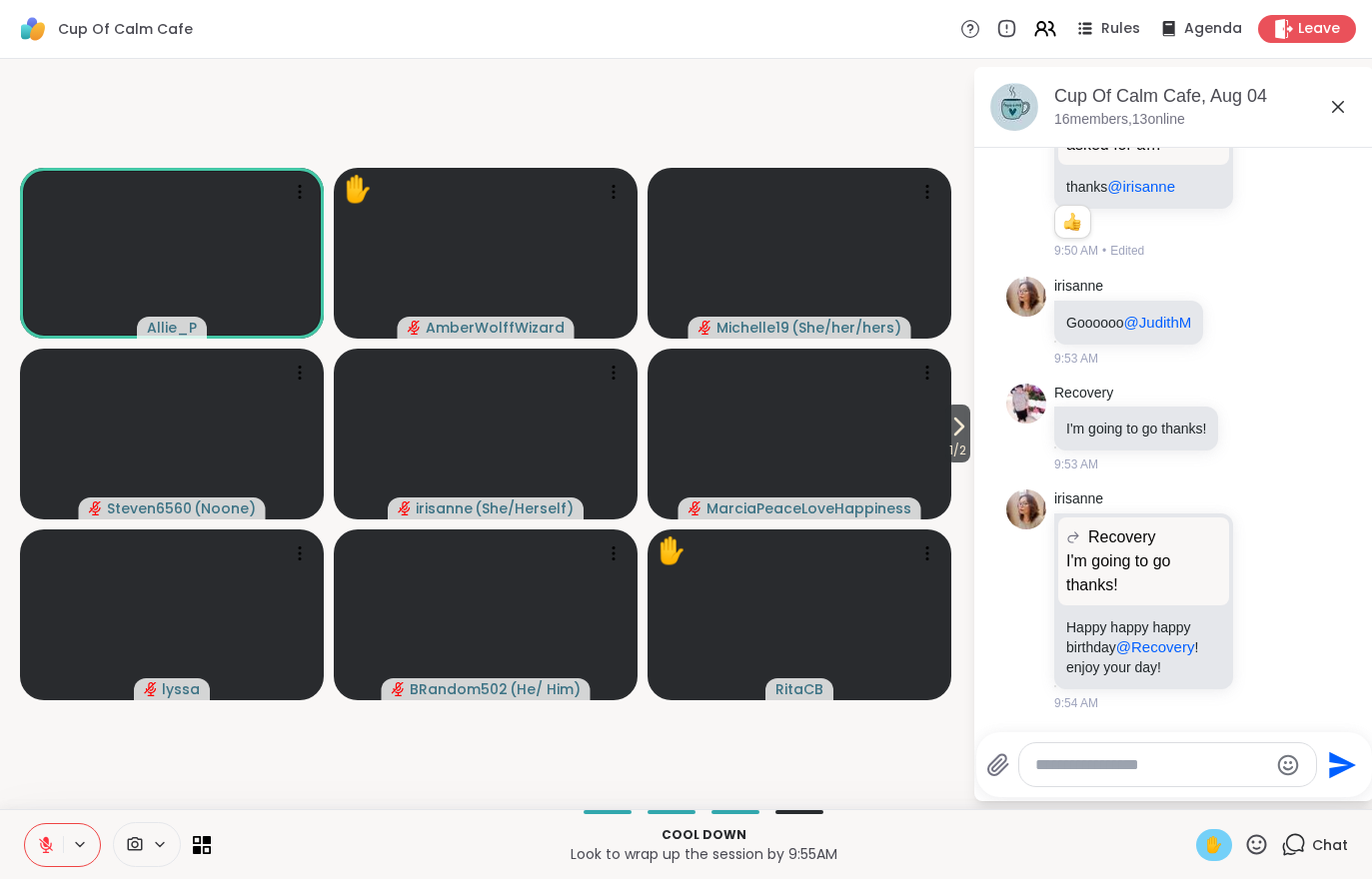 click 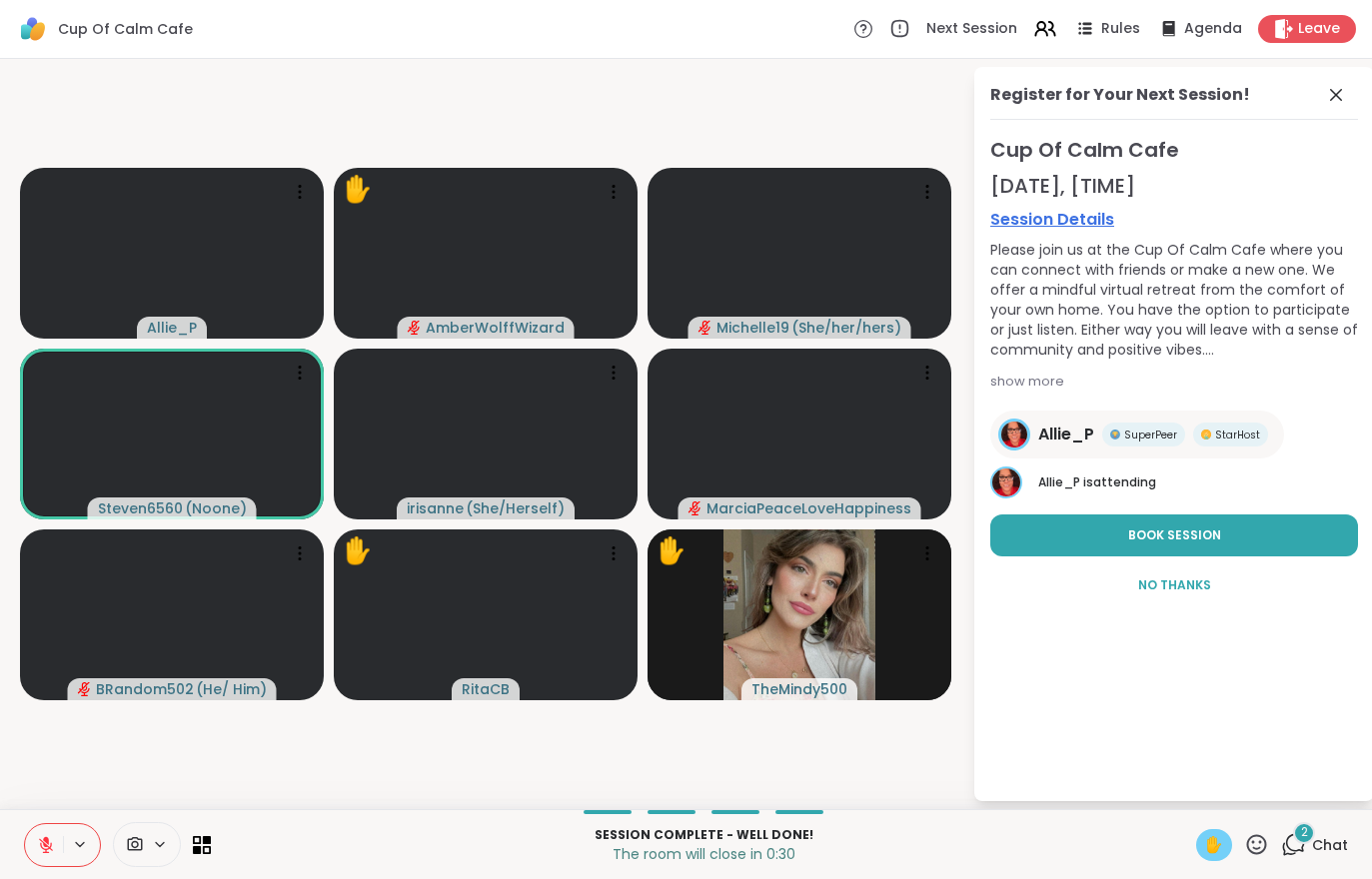 click at bounding box center (44, 845) 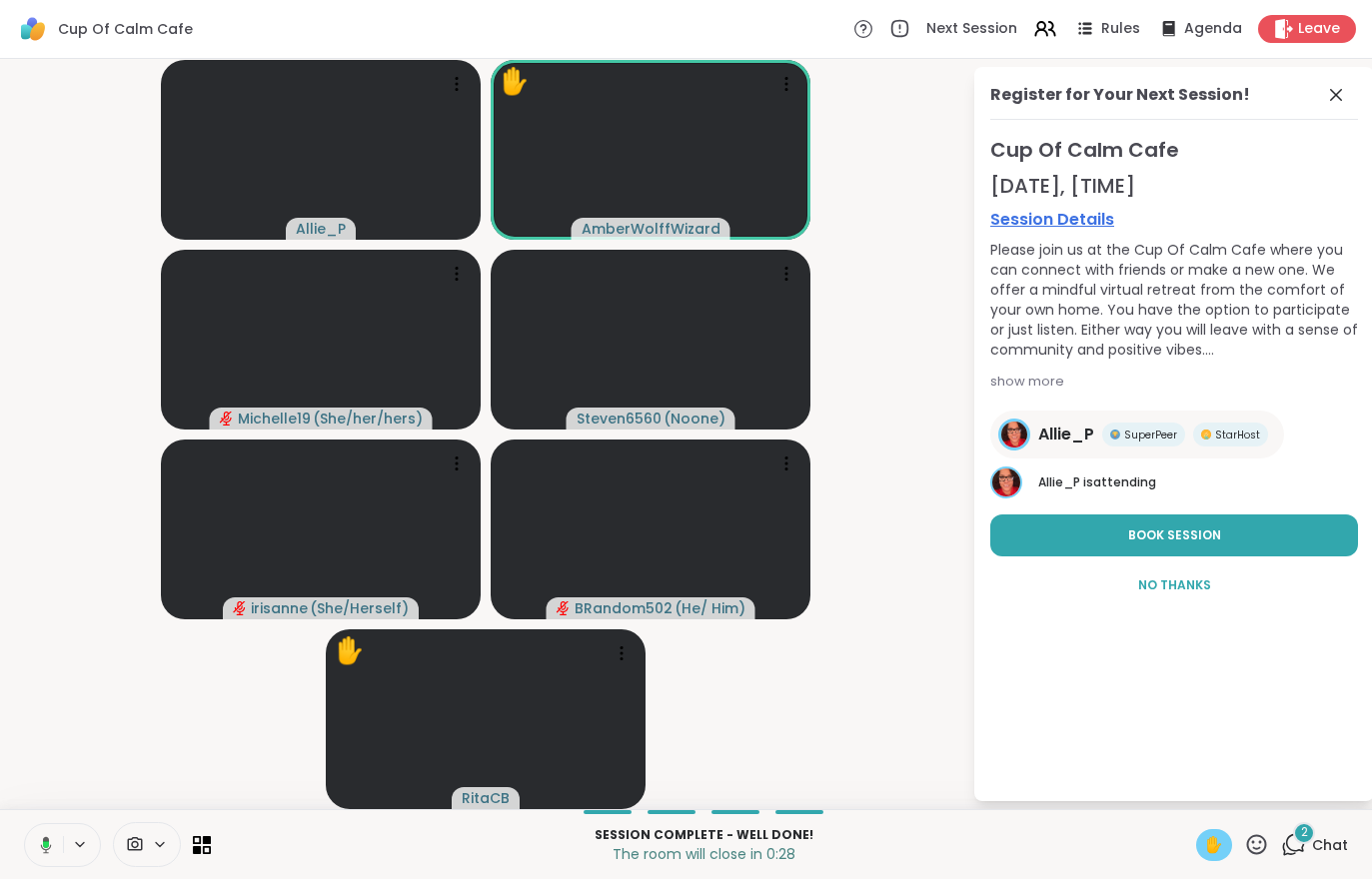 click on "Leave" at bounding box center [1319, 29] 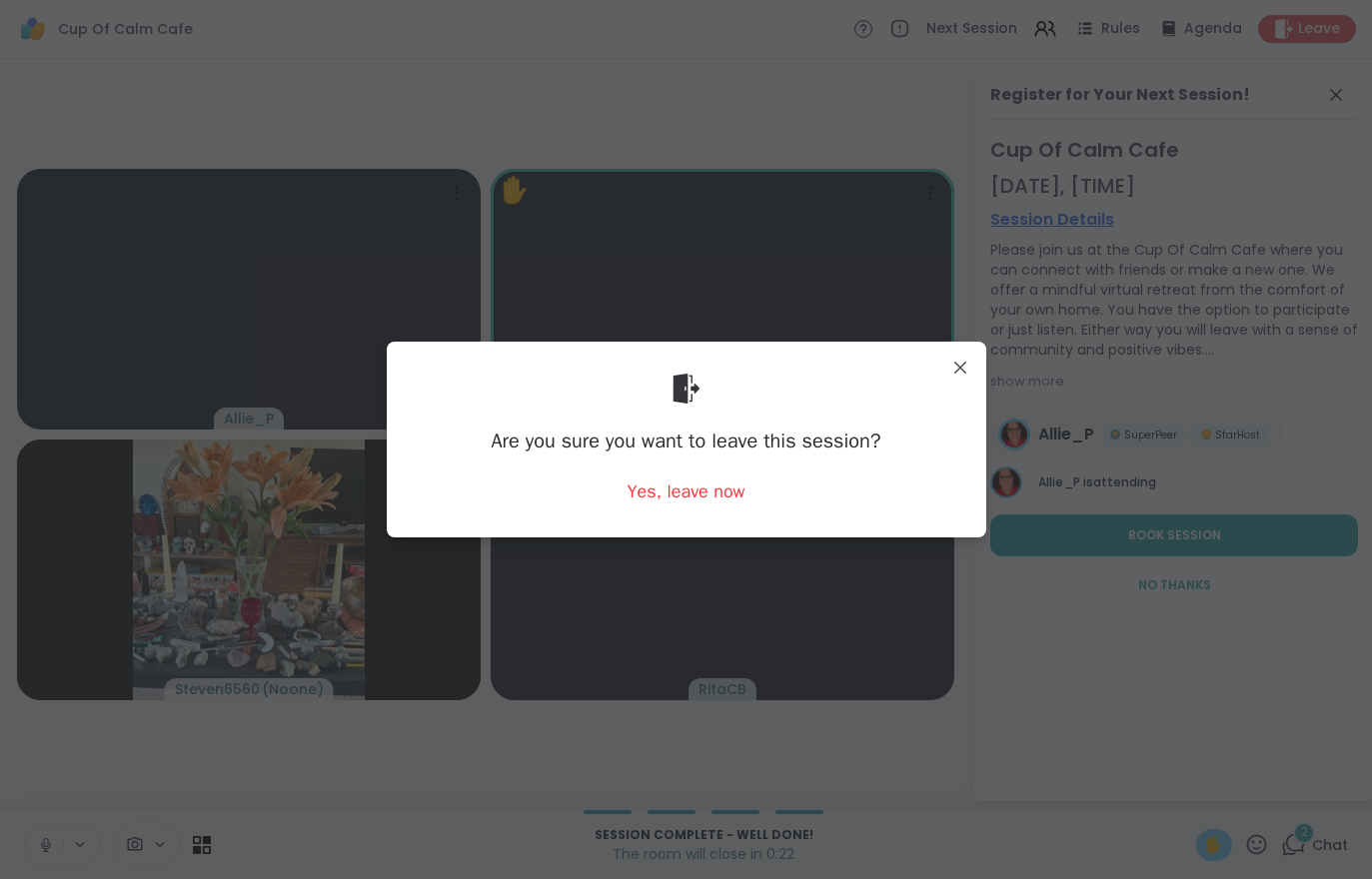 click on "Yes, leave now" at bounding box center [686, 491] 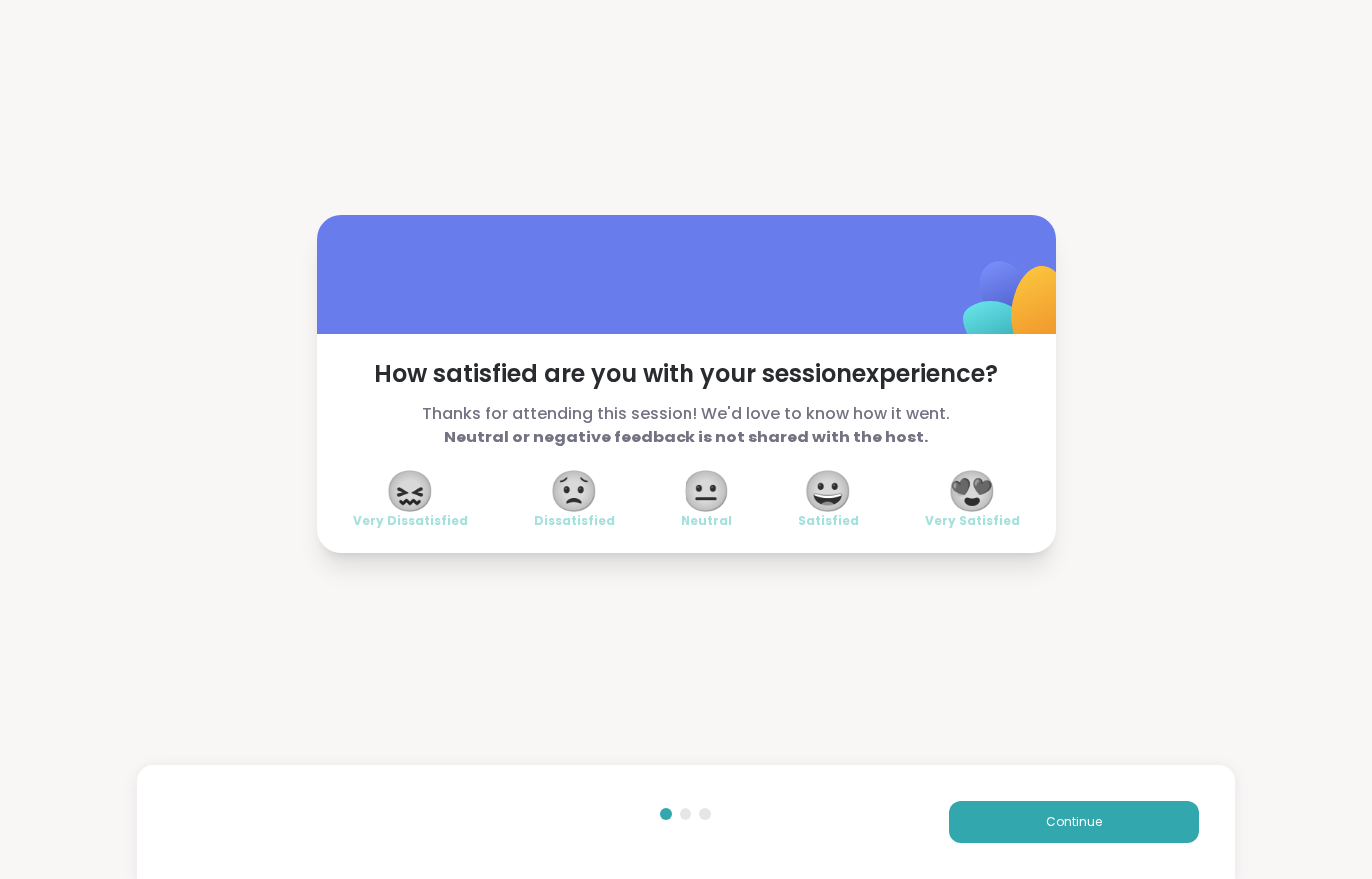 click on "Continue" at bounding box center (1074, 822) 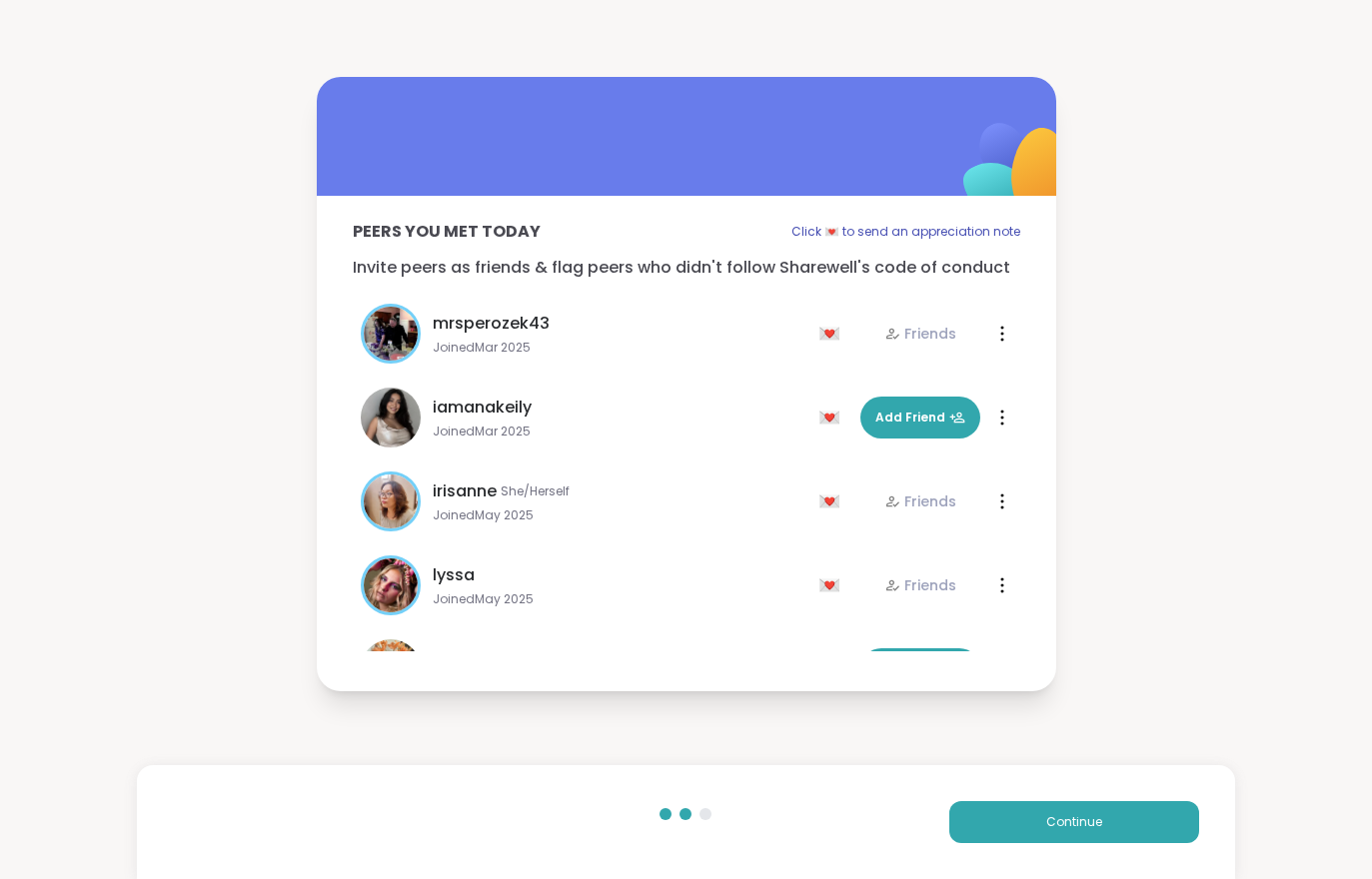click on "Continue" at bounding box center (1074, 822) 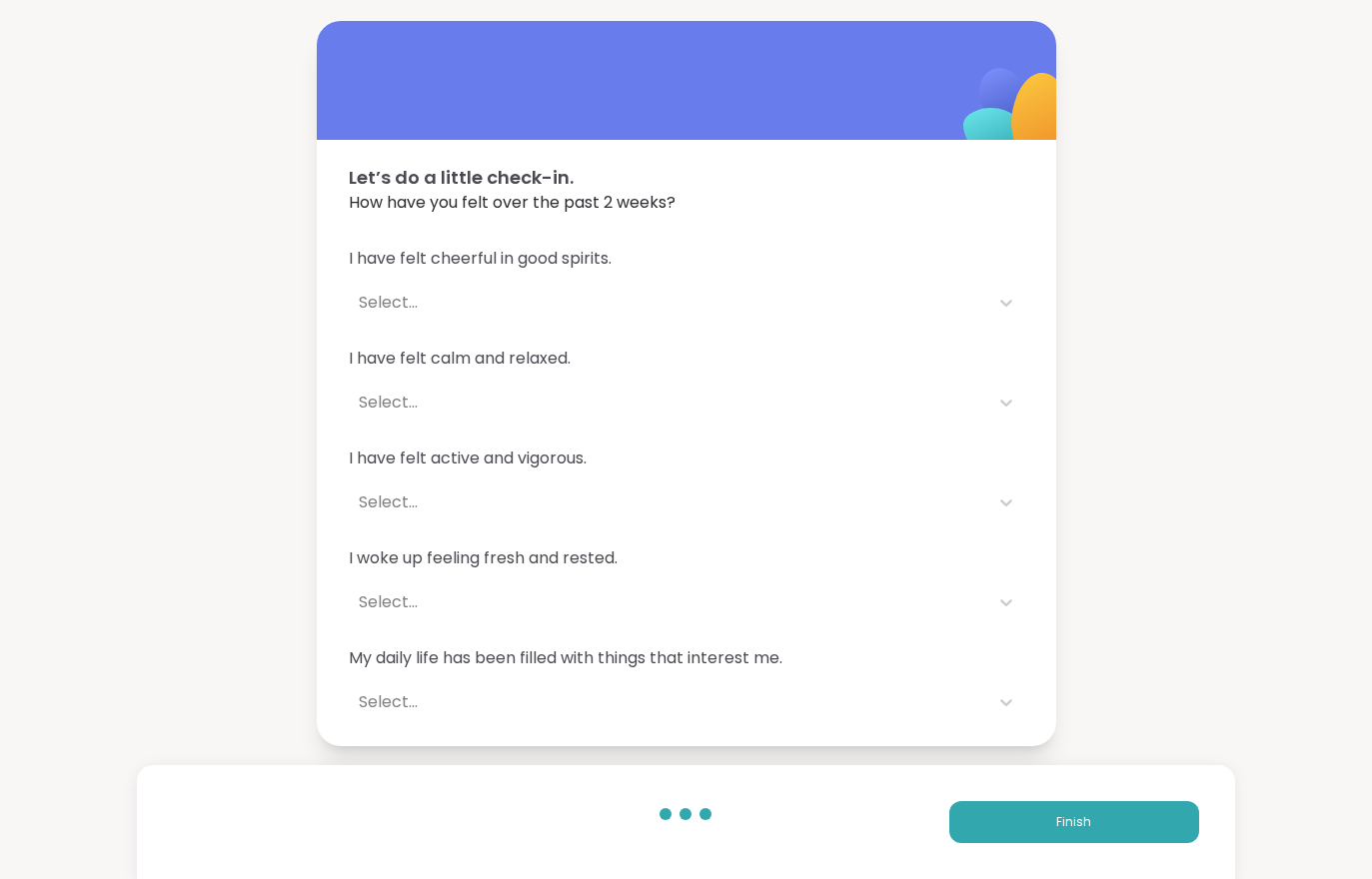 click on "Finish" at bounding box center [1074, 822] 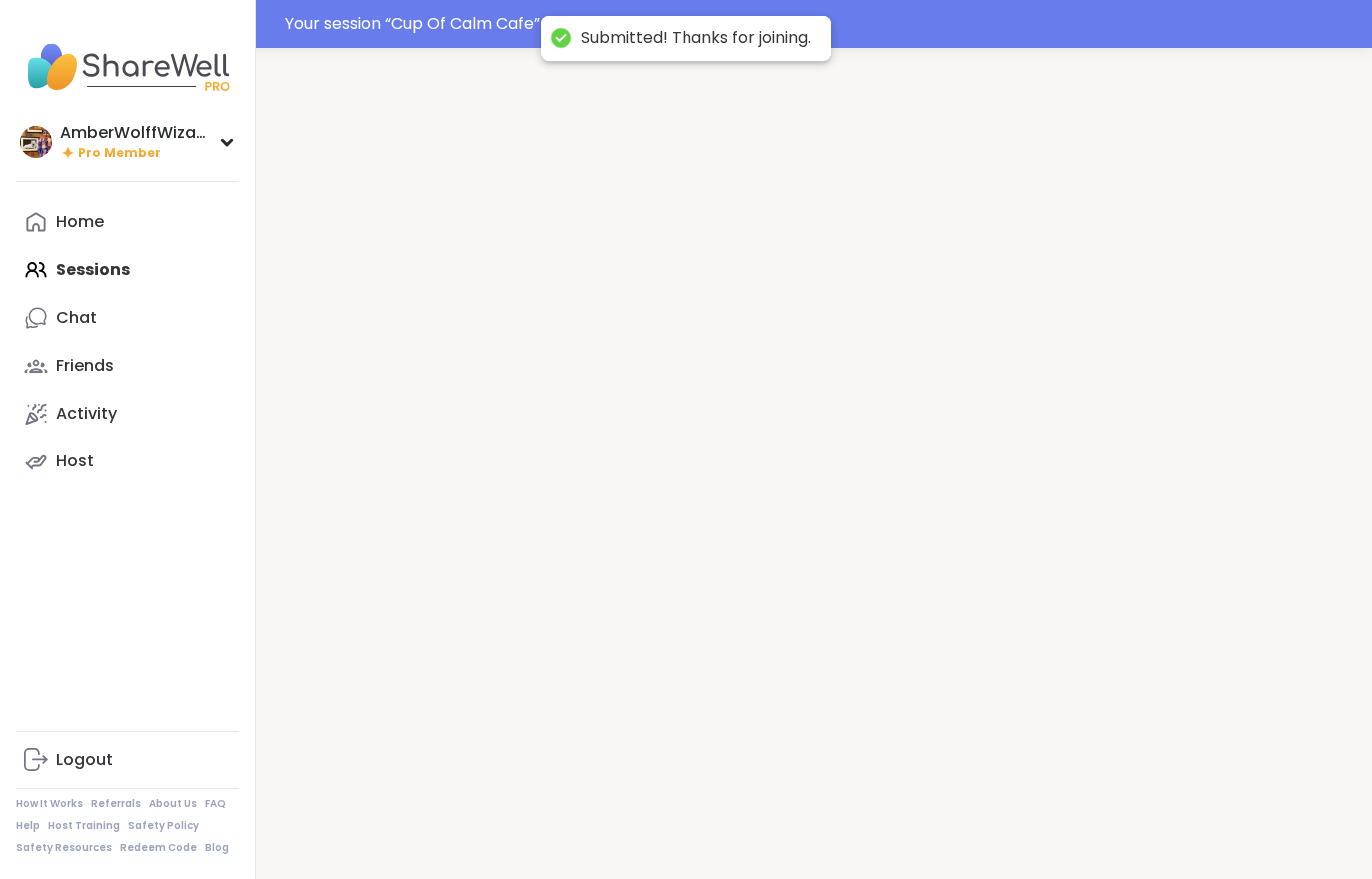 click at bounding box center [813, 487] 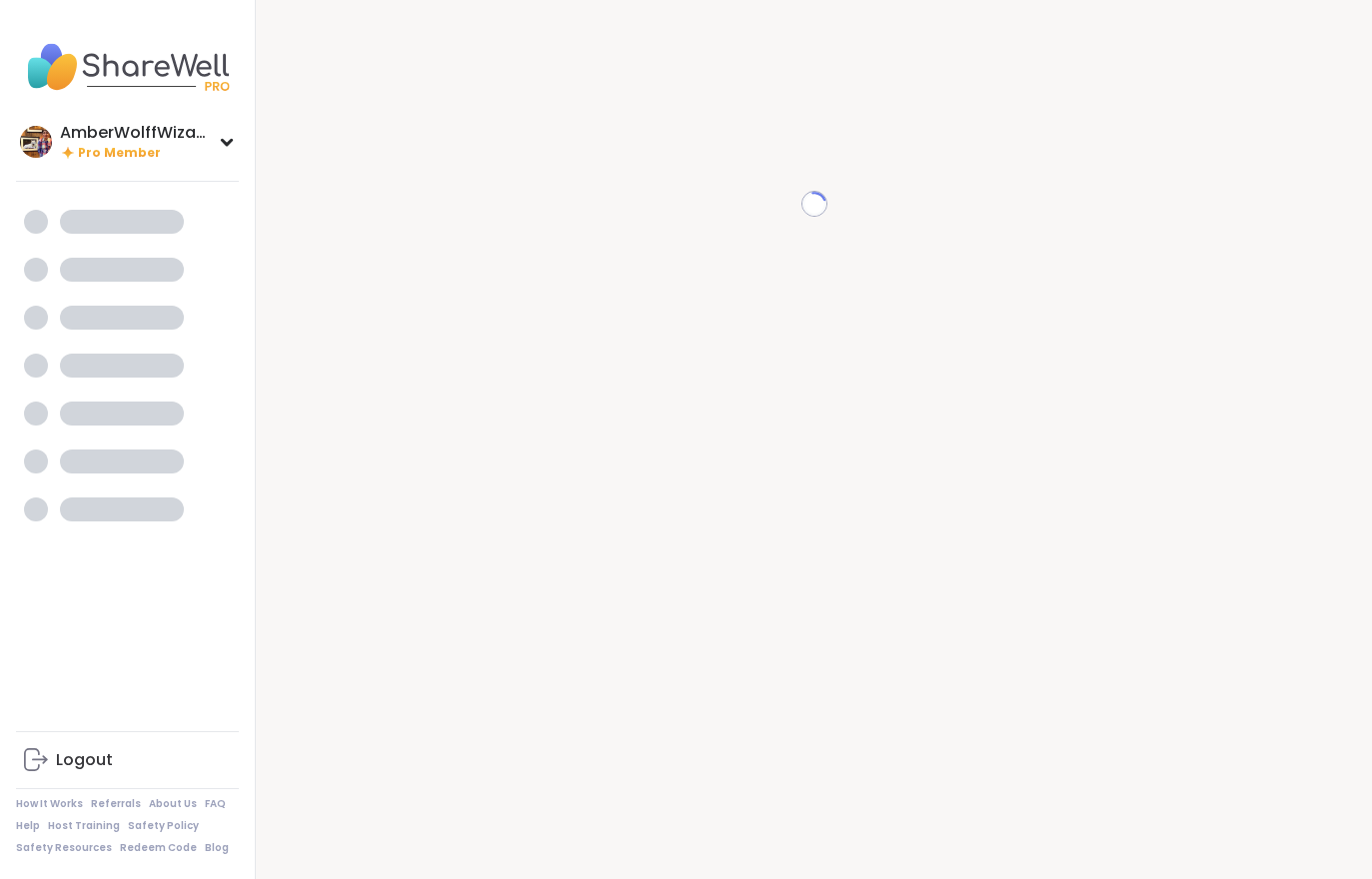 scroll, scrollTop: 0, scrollLeft: 0, axis: both 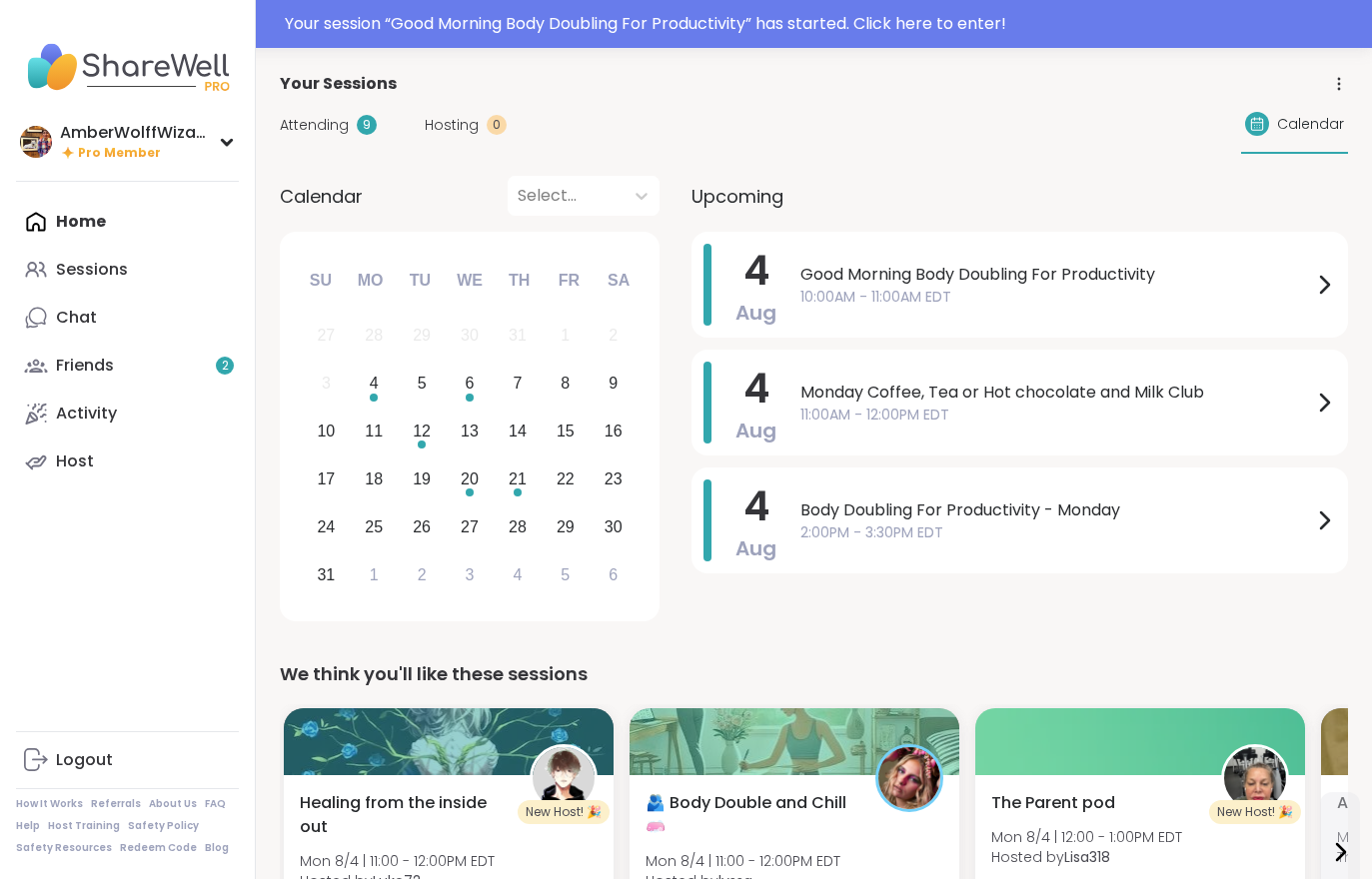 click on "Friends 2" at bounding box center [127, 366] 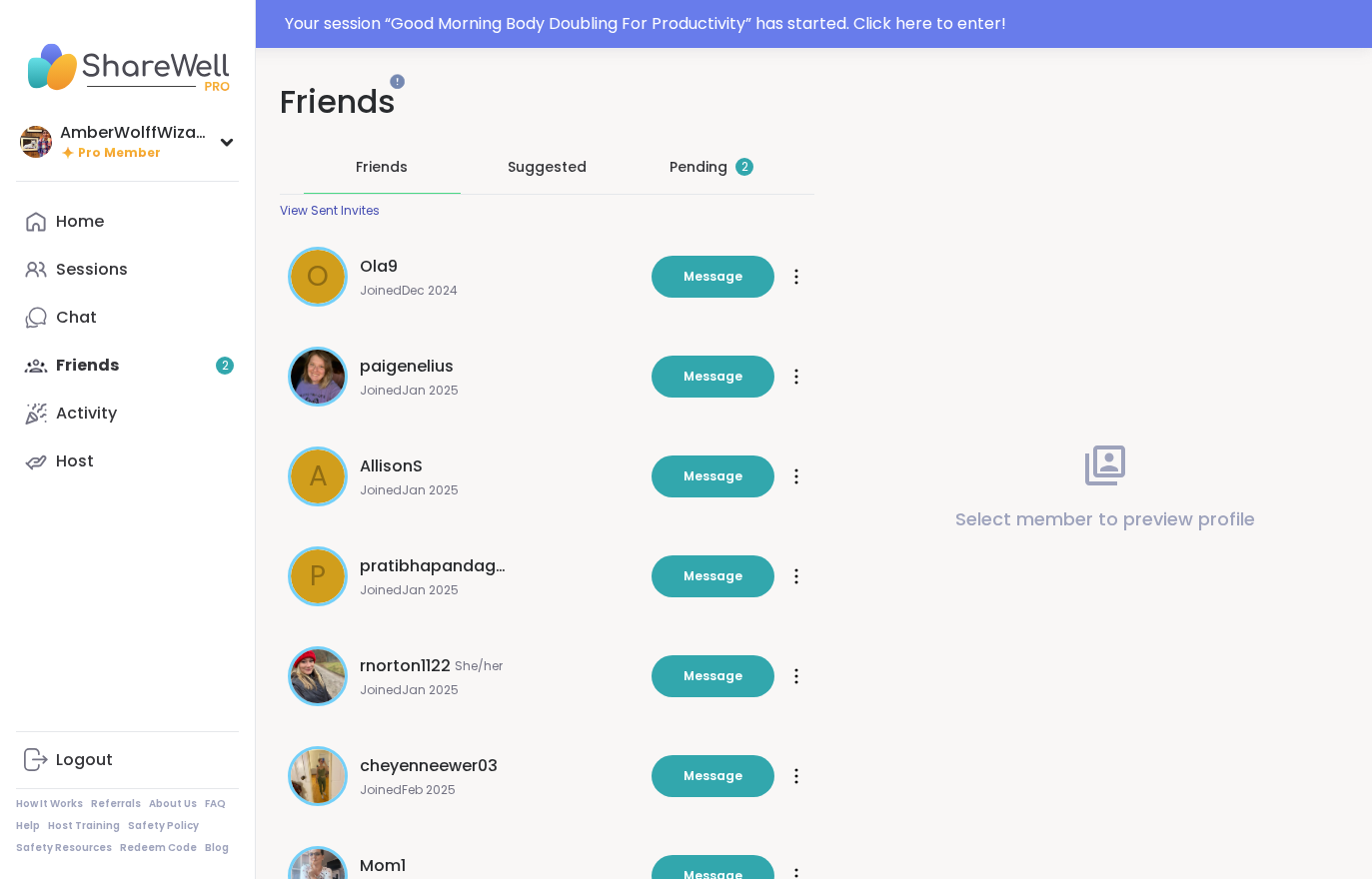 scroll, scrollTop: 0, scrollLeft: 0, axis: both 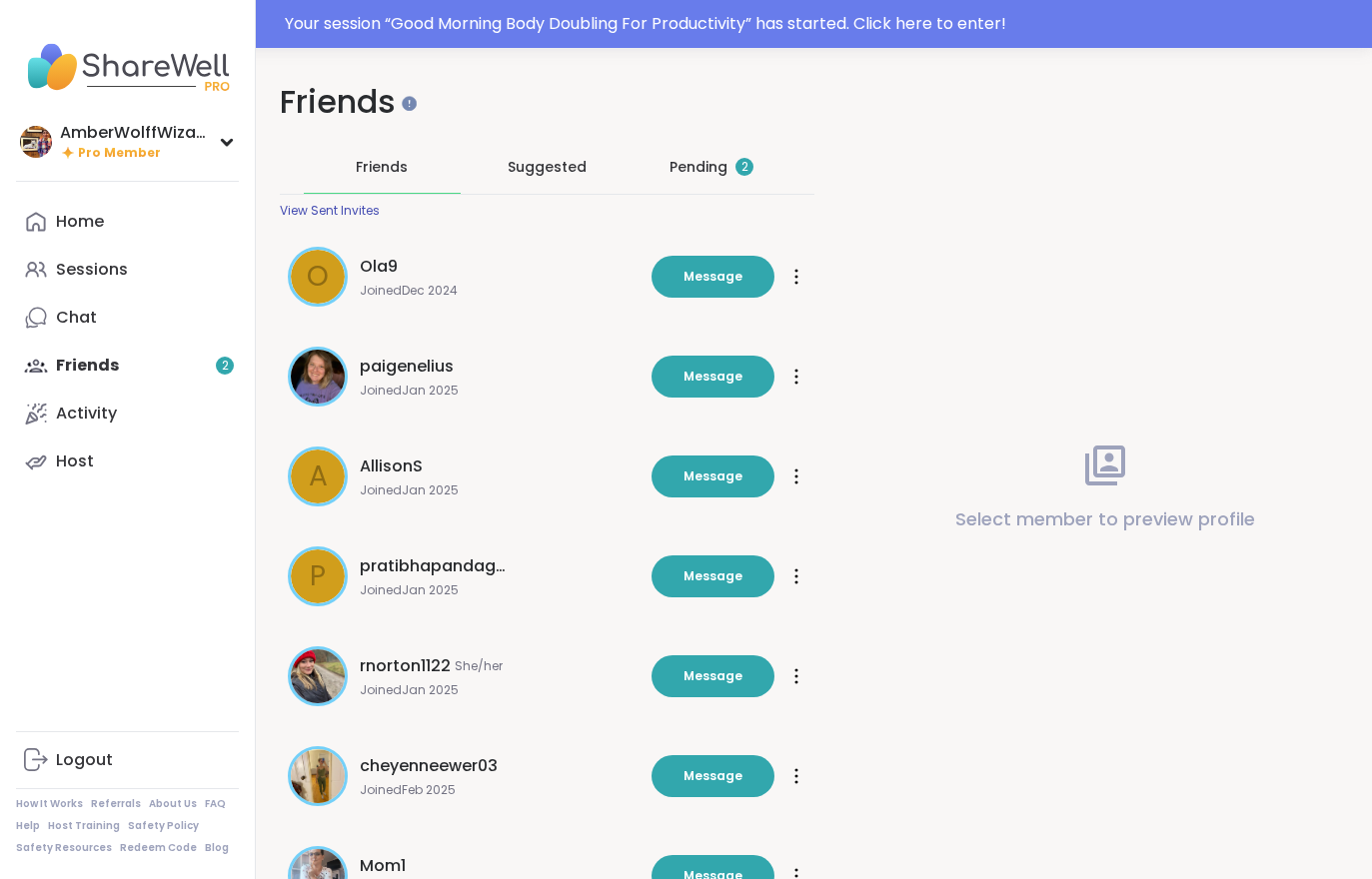click on "Pending   2" at bounding box center [711, 167] 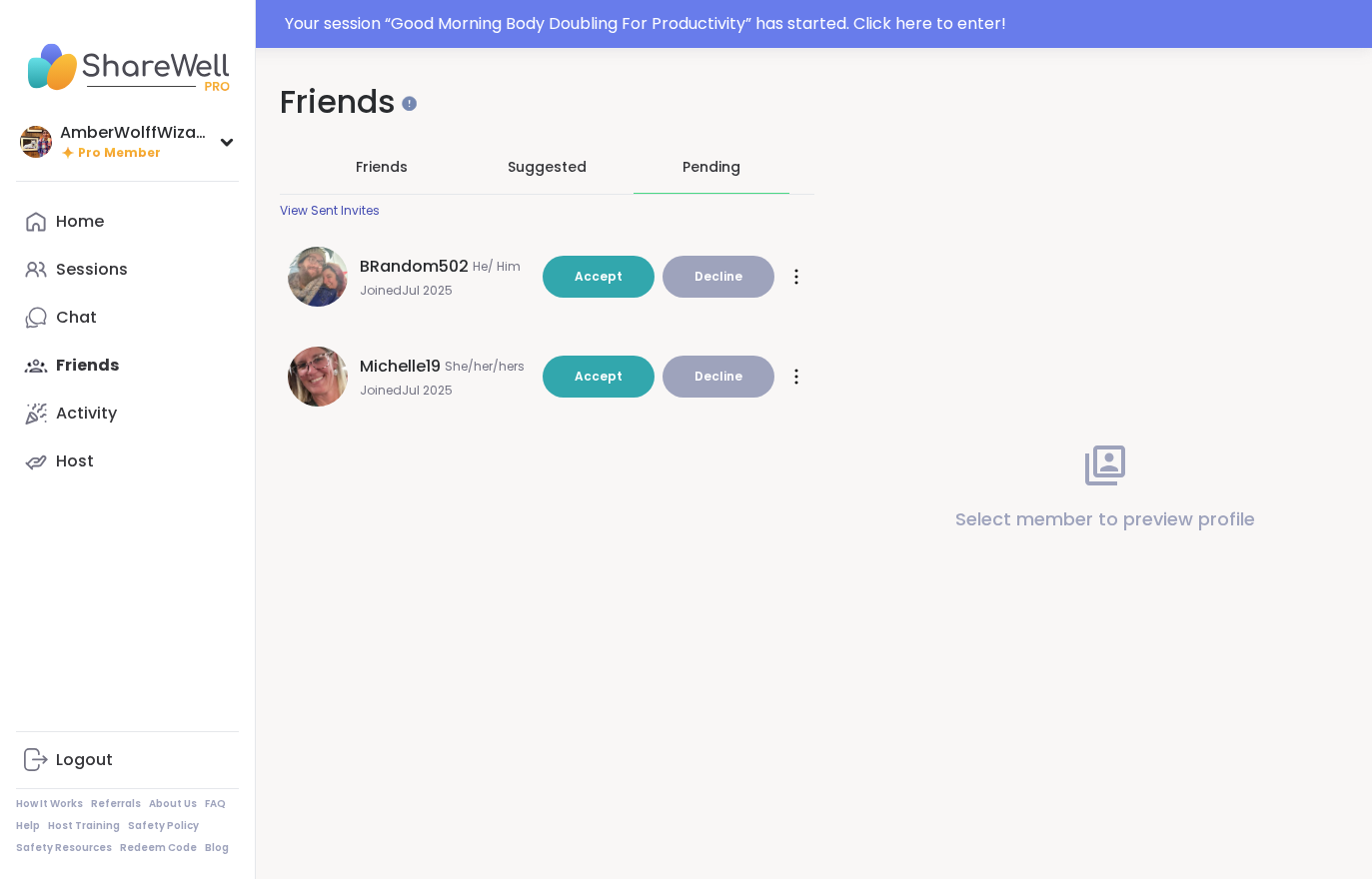 click on "Accept" at bounding box center [599, 277] 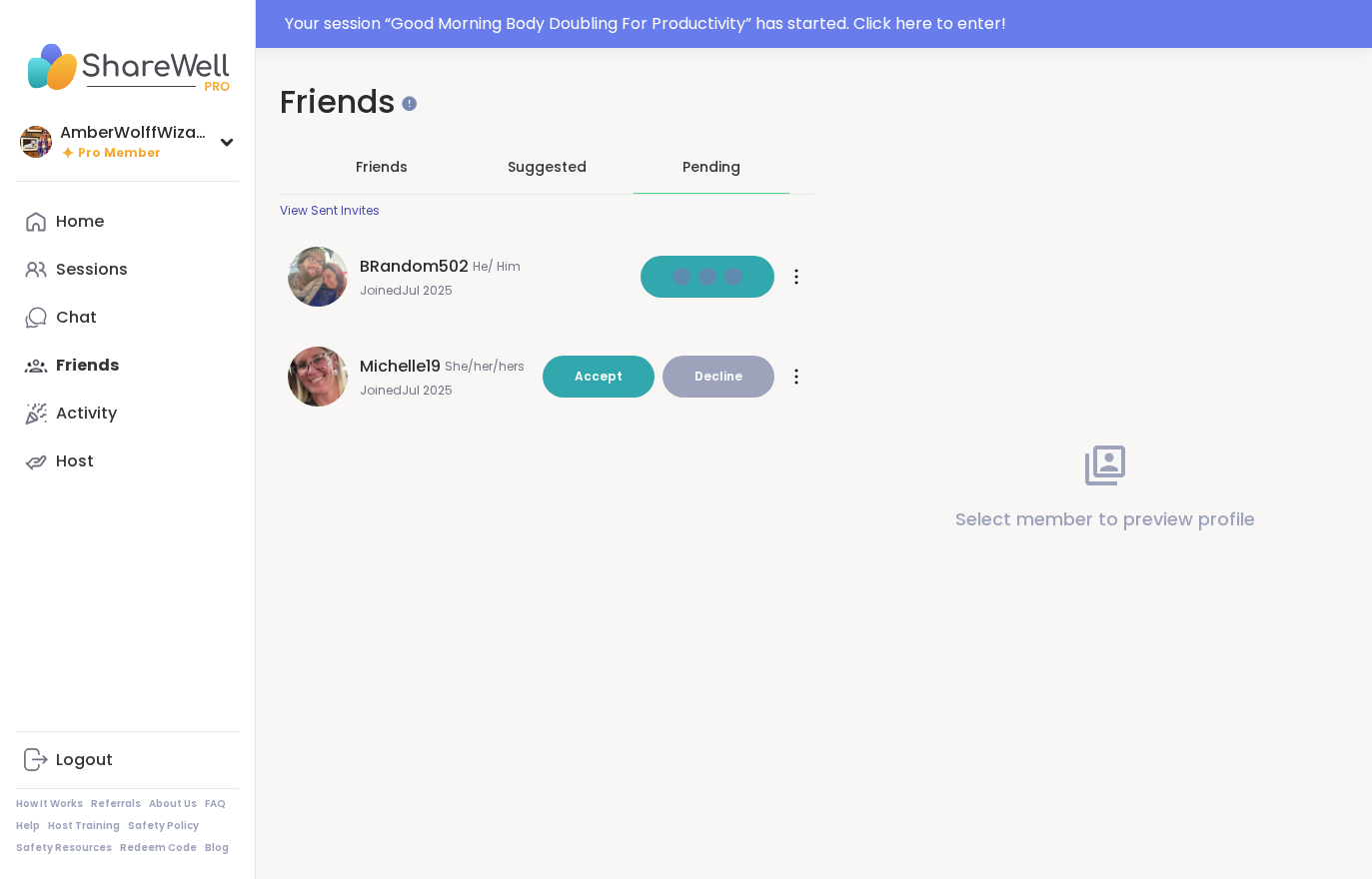 click on "Accept" at bounding box center (599, 377) 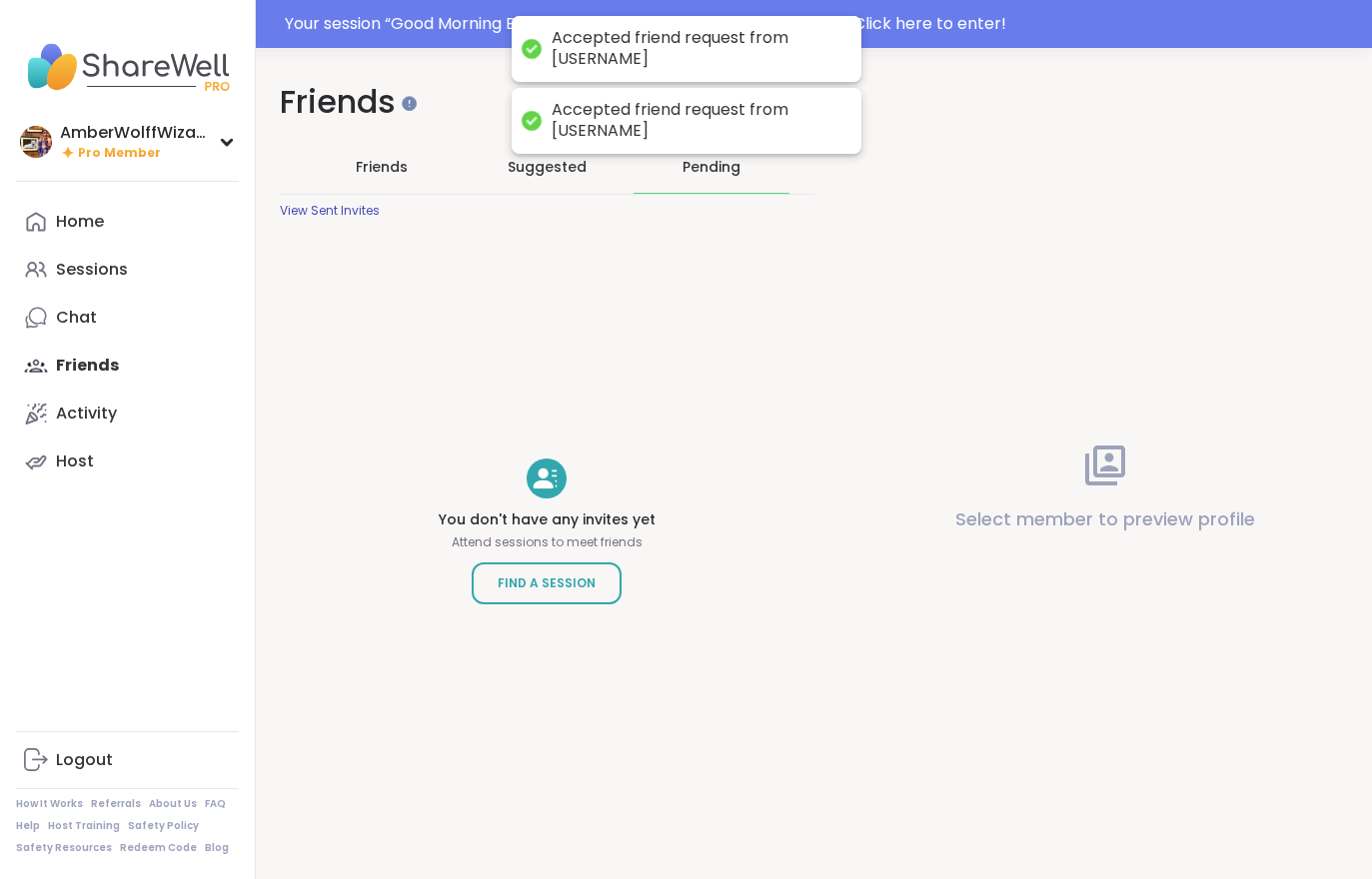 click on "Your session “ Good Morning Body Doubling For Productivity ” has started. Click here to enter!" at bounding box center (822, 24) 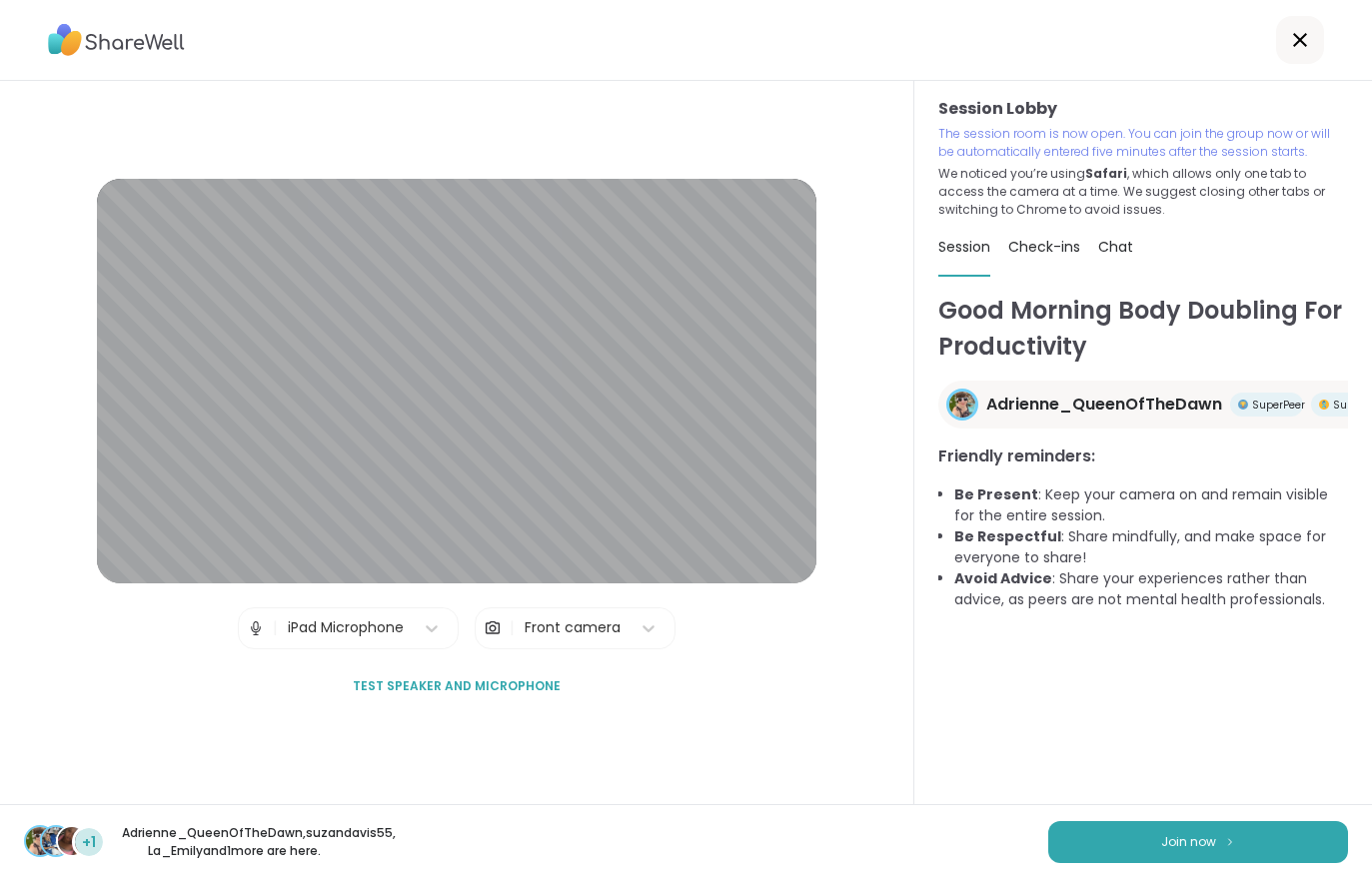 click on "Join now" at bounding box center (1198, 842) 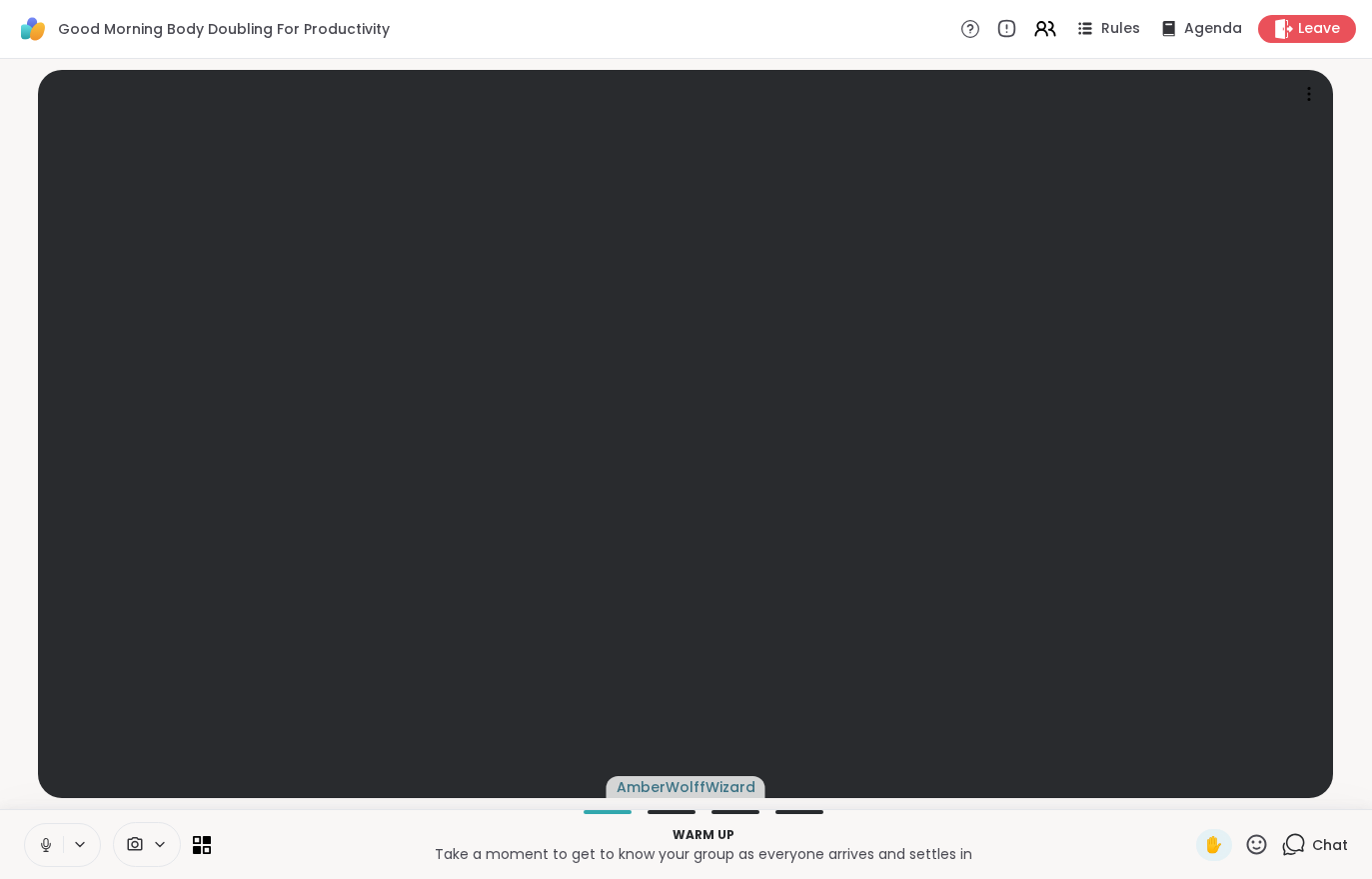 click 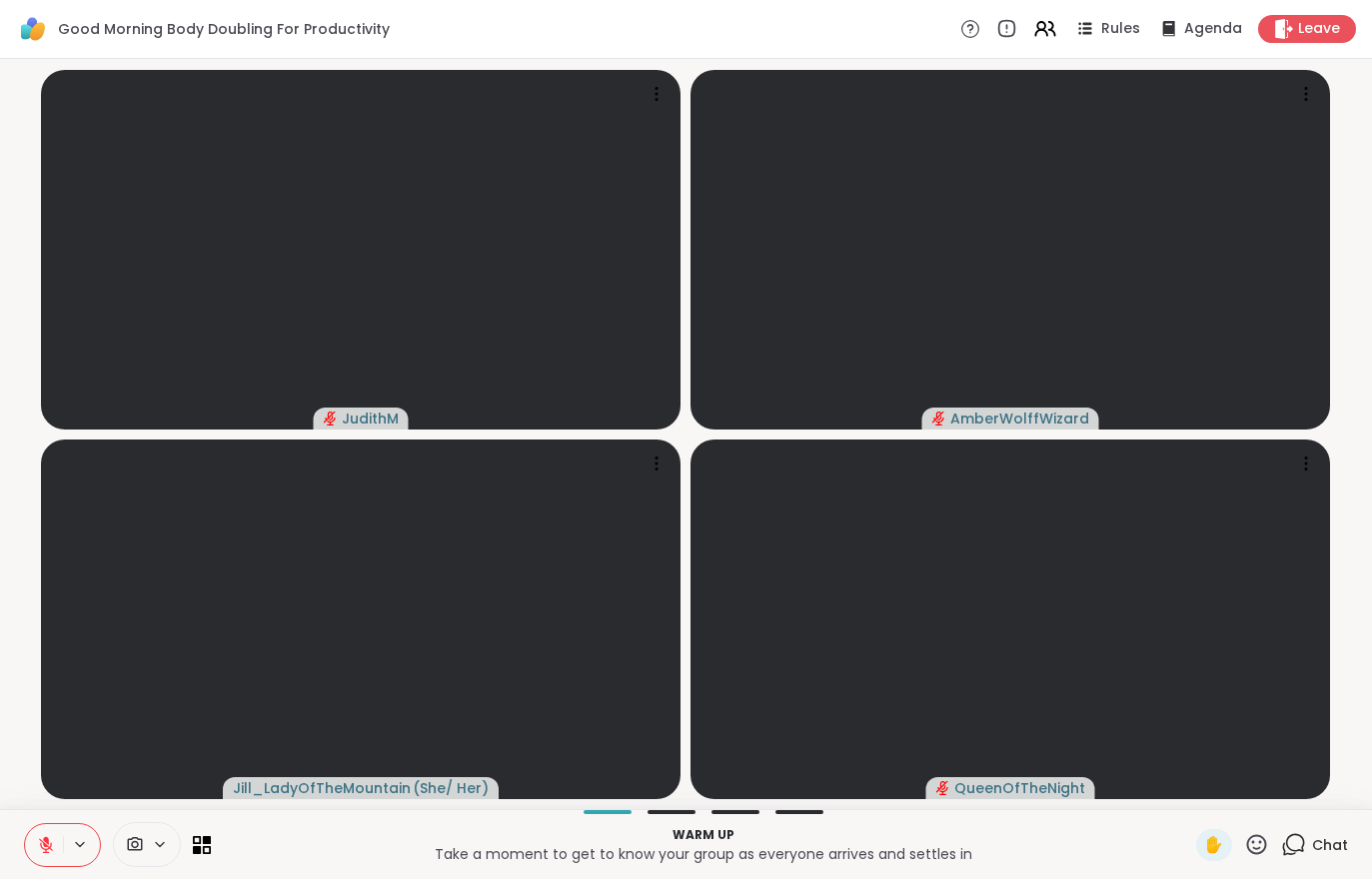 click on "Warm up Take a moment to get to know your group as everyone arrives and settles in ✋ Chat" at bounding box center [686, 844] 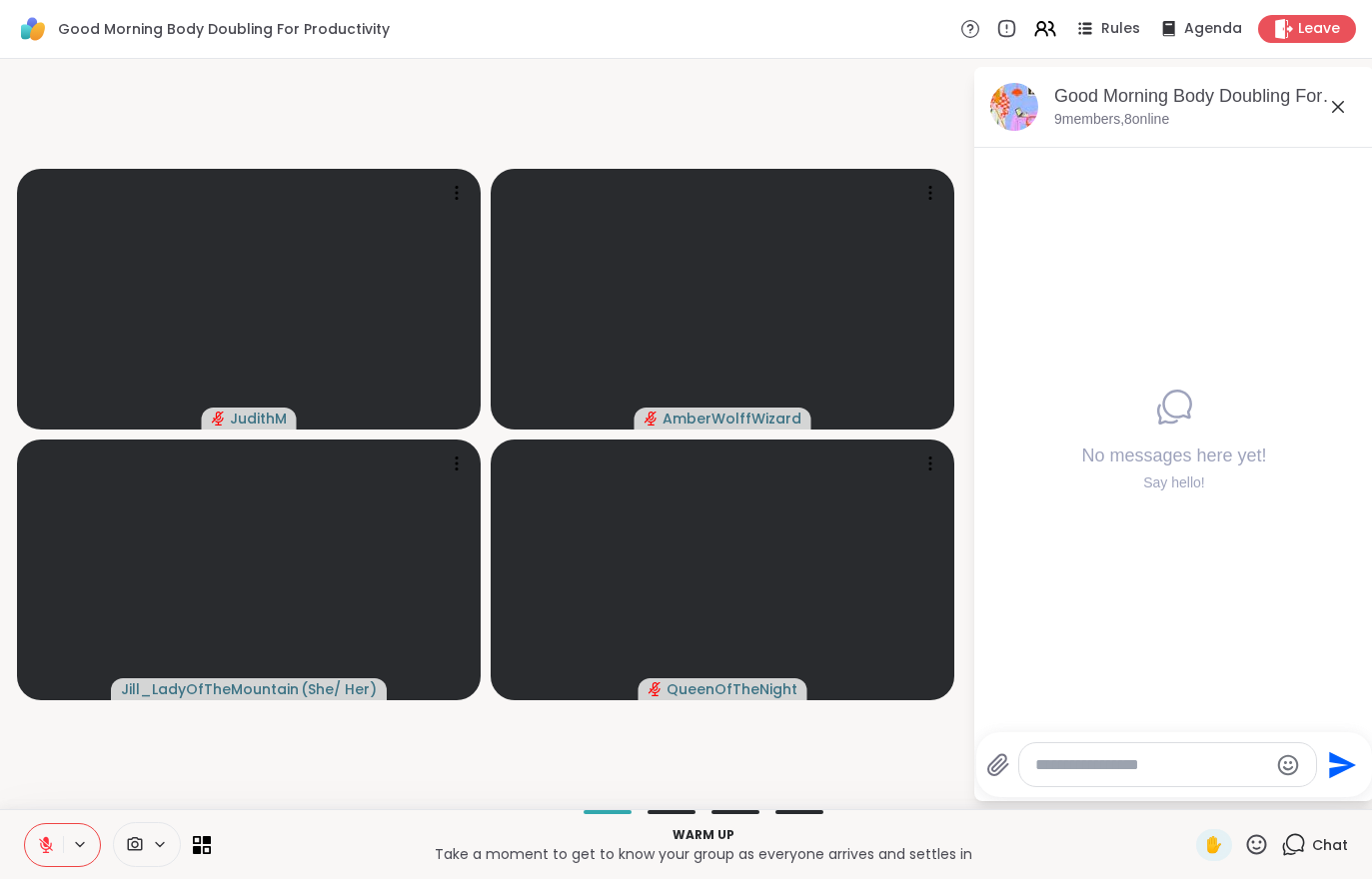 click at bounding box center (44, 845) 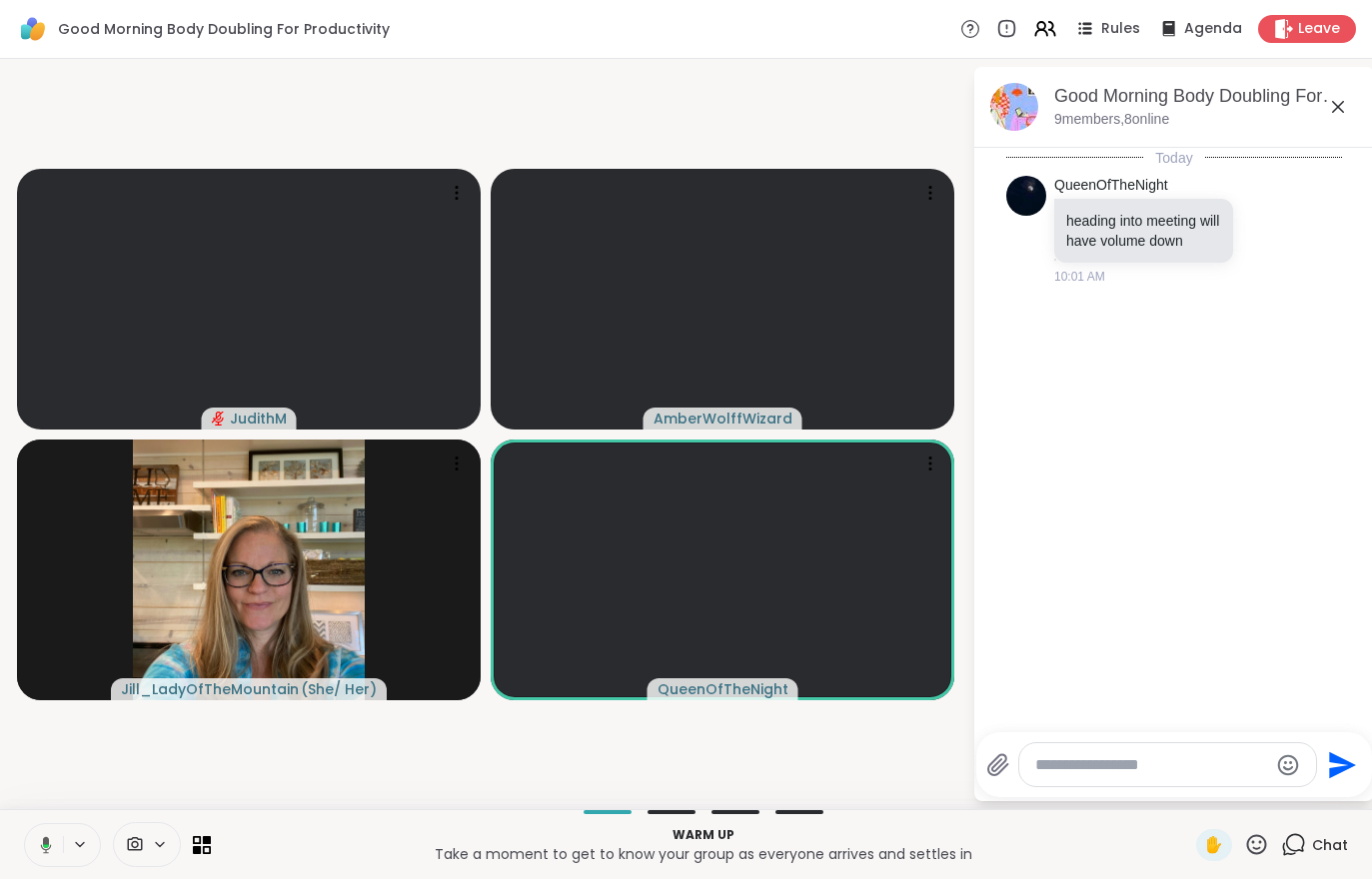 click at bounding box center [42, 845] 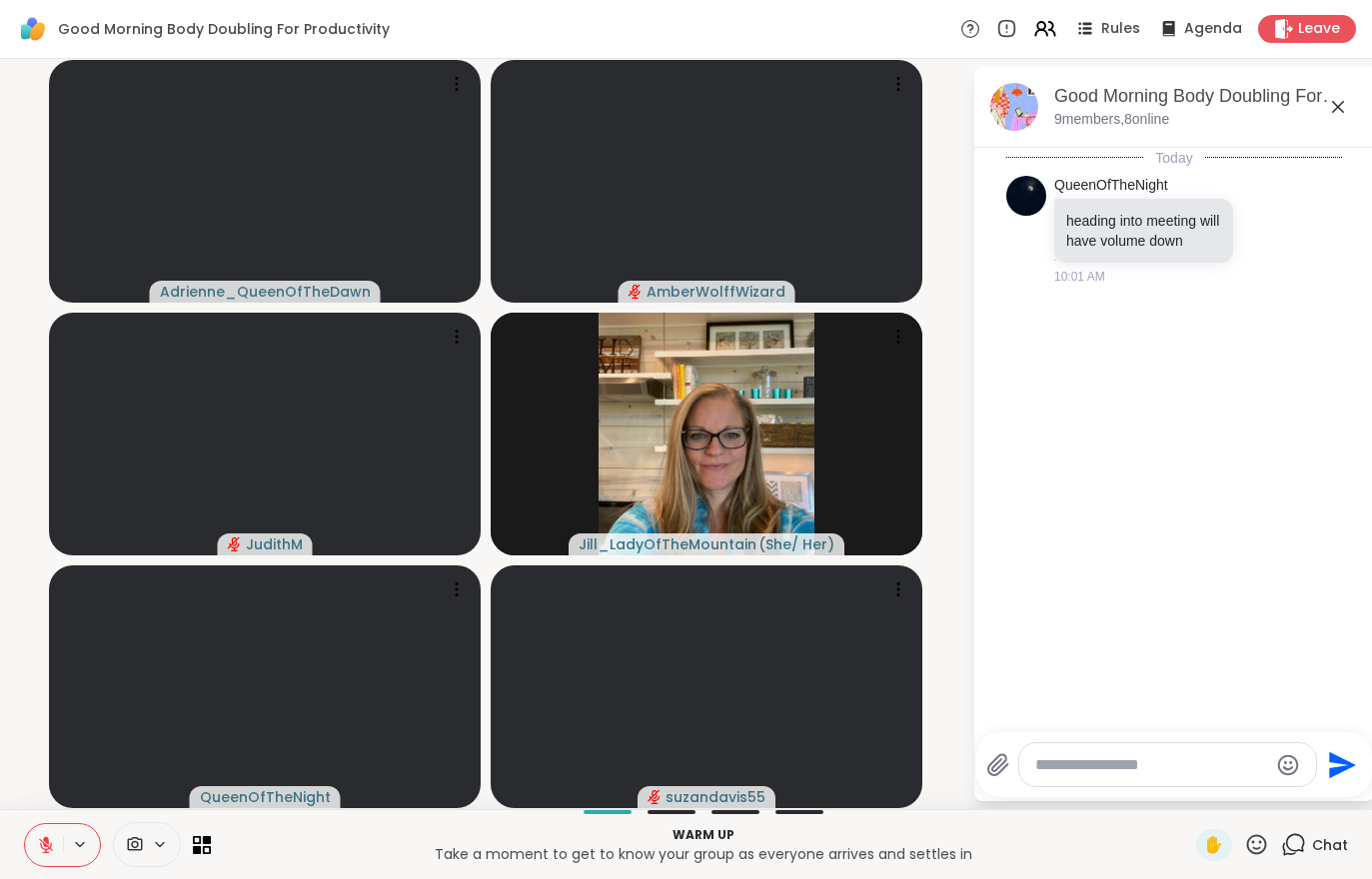 click 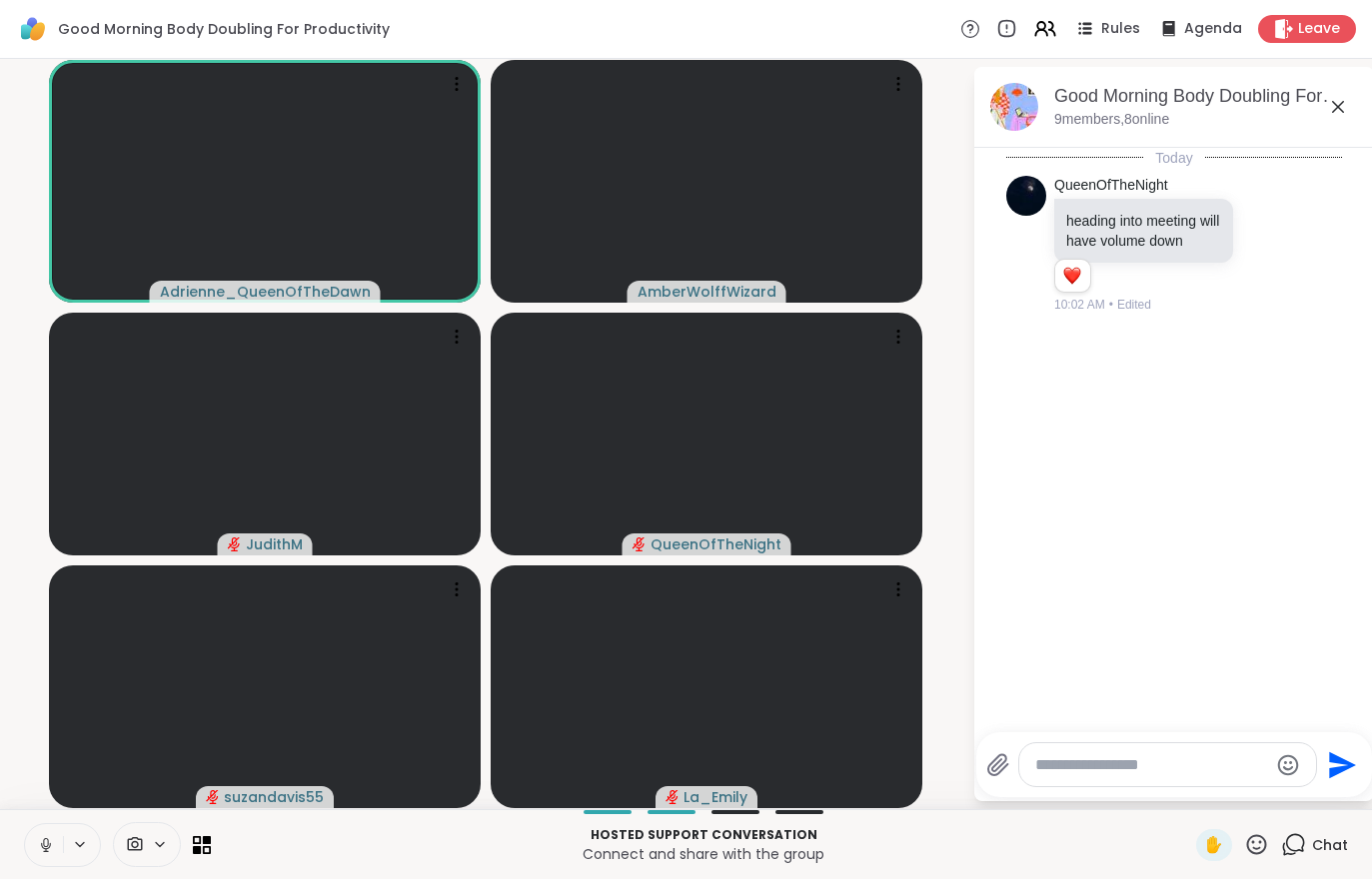 click at bounding box center (44, 845) 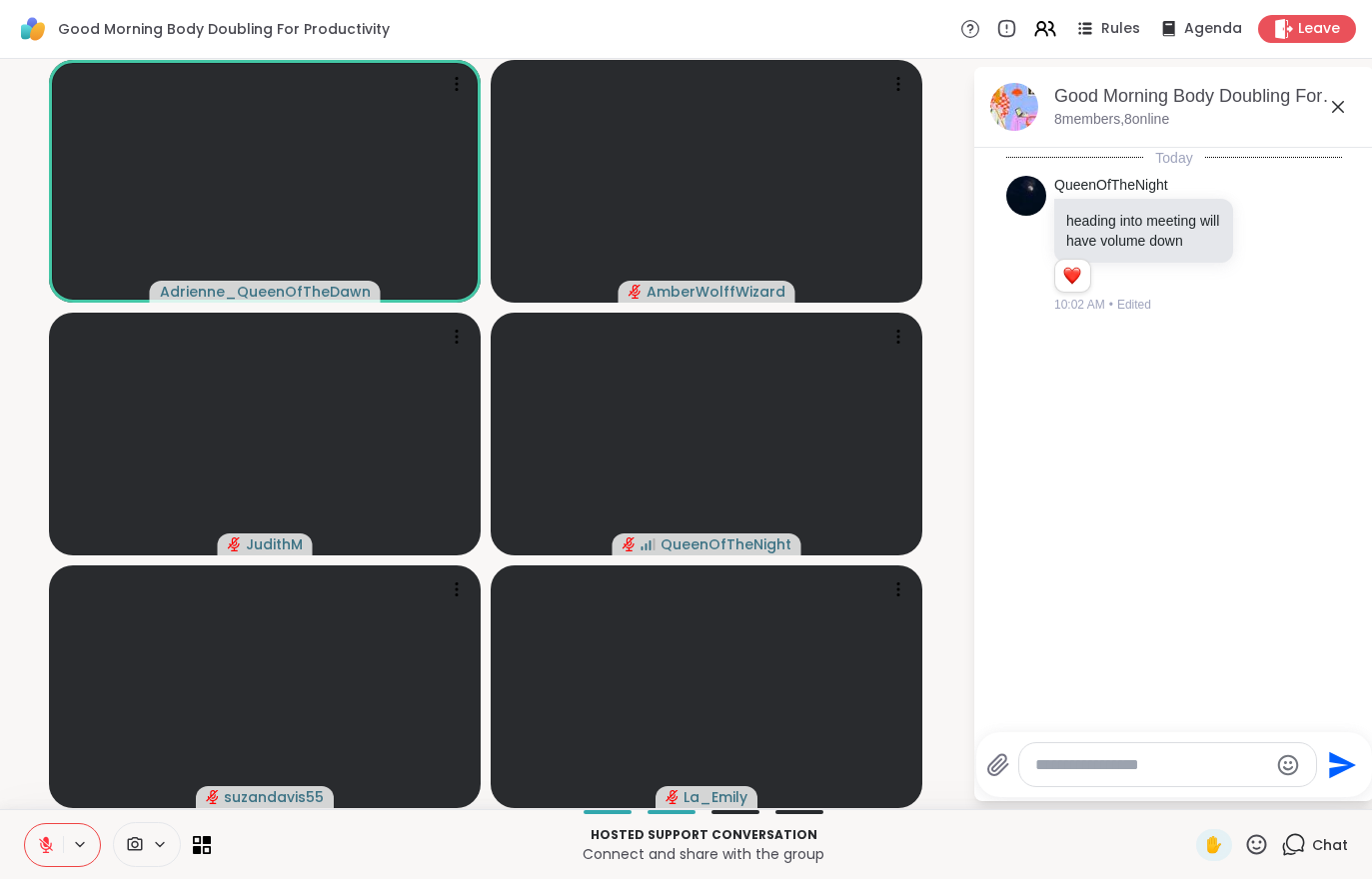 click at bounding box center (44, 845) 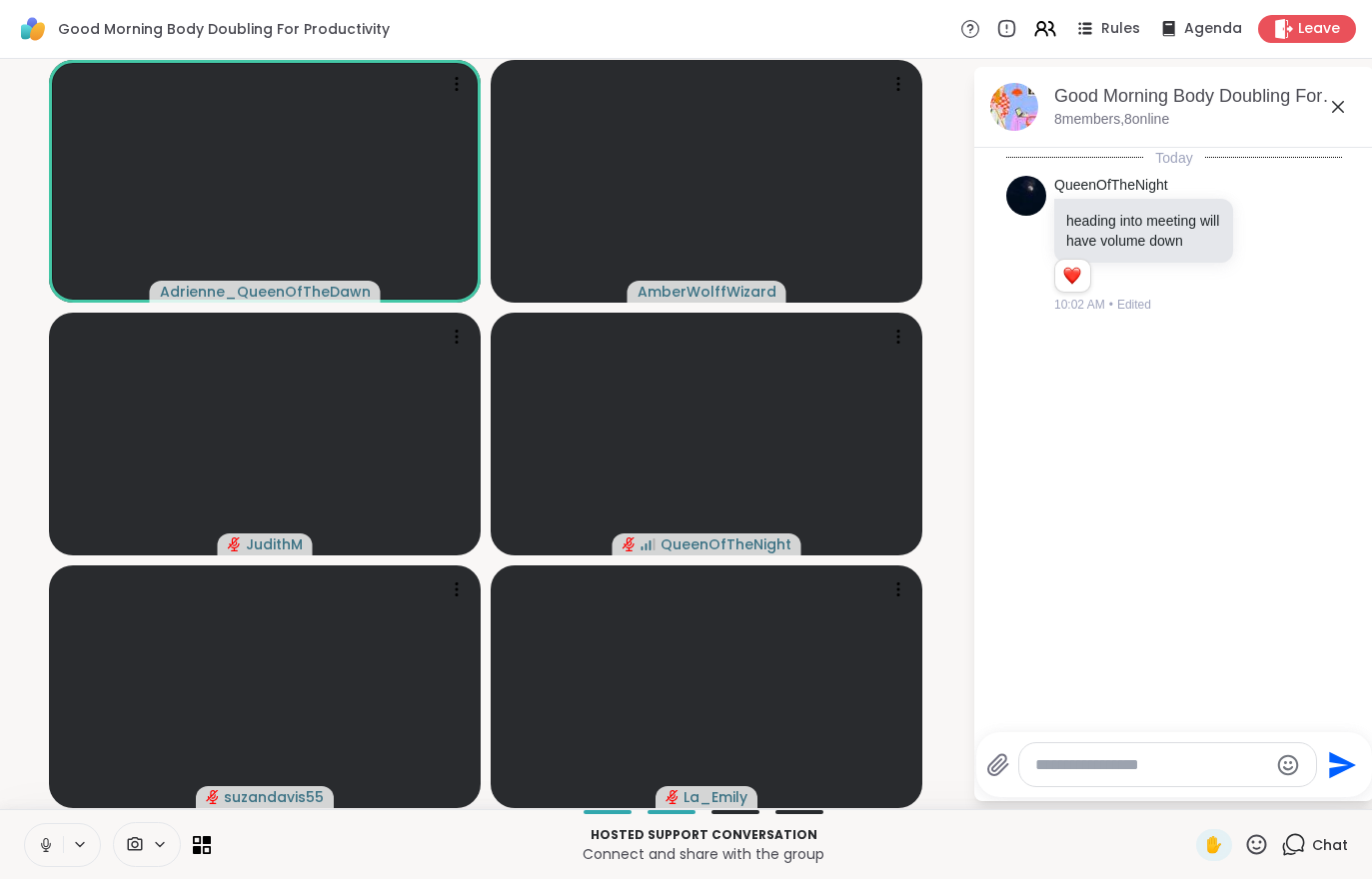 click 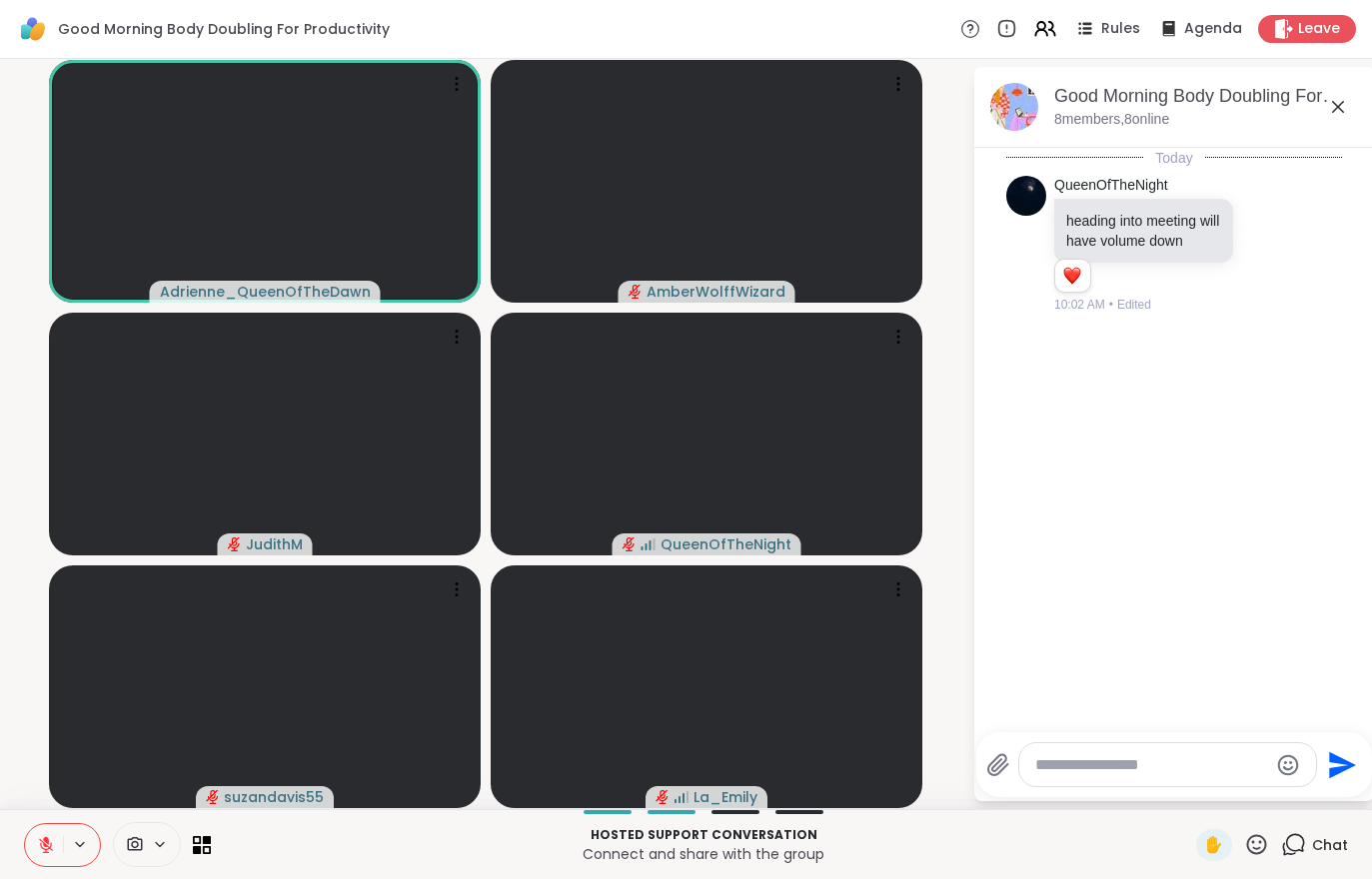 click at bounding box center [44, 845] 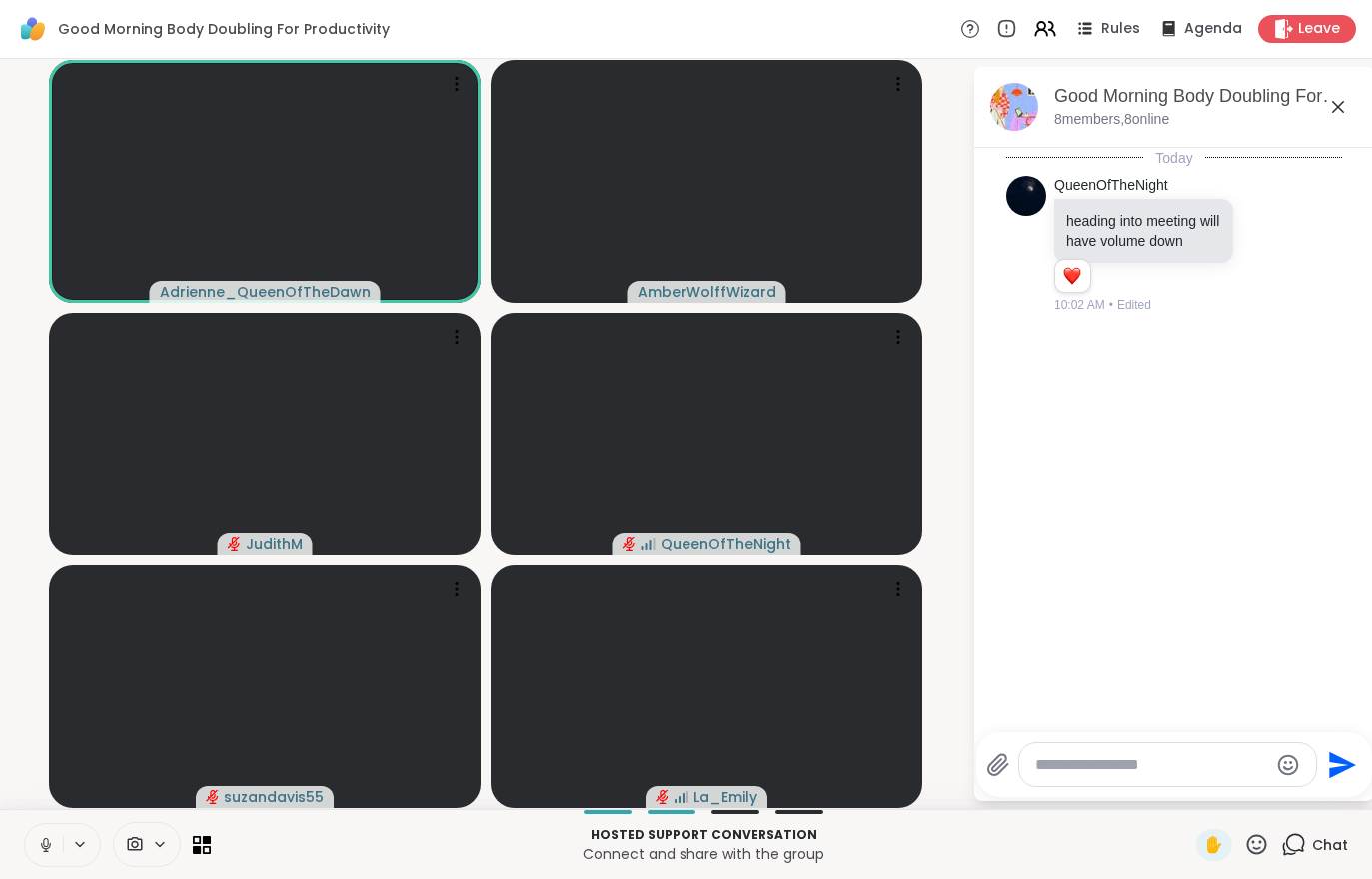 click 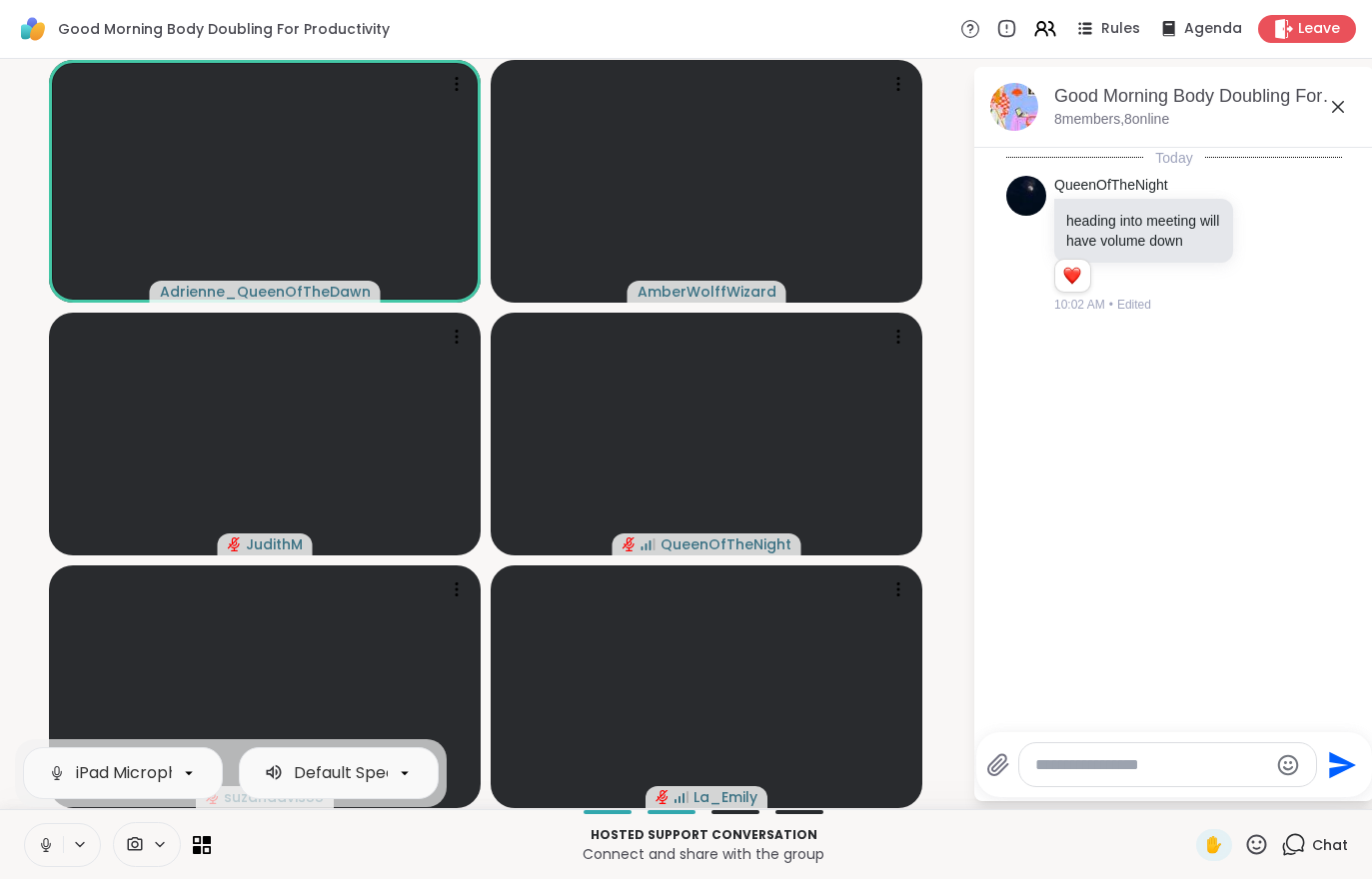 click 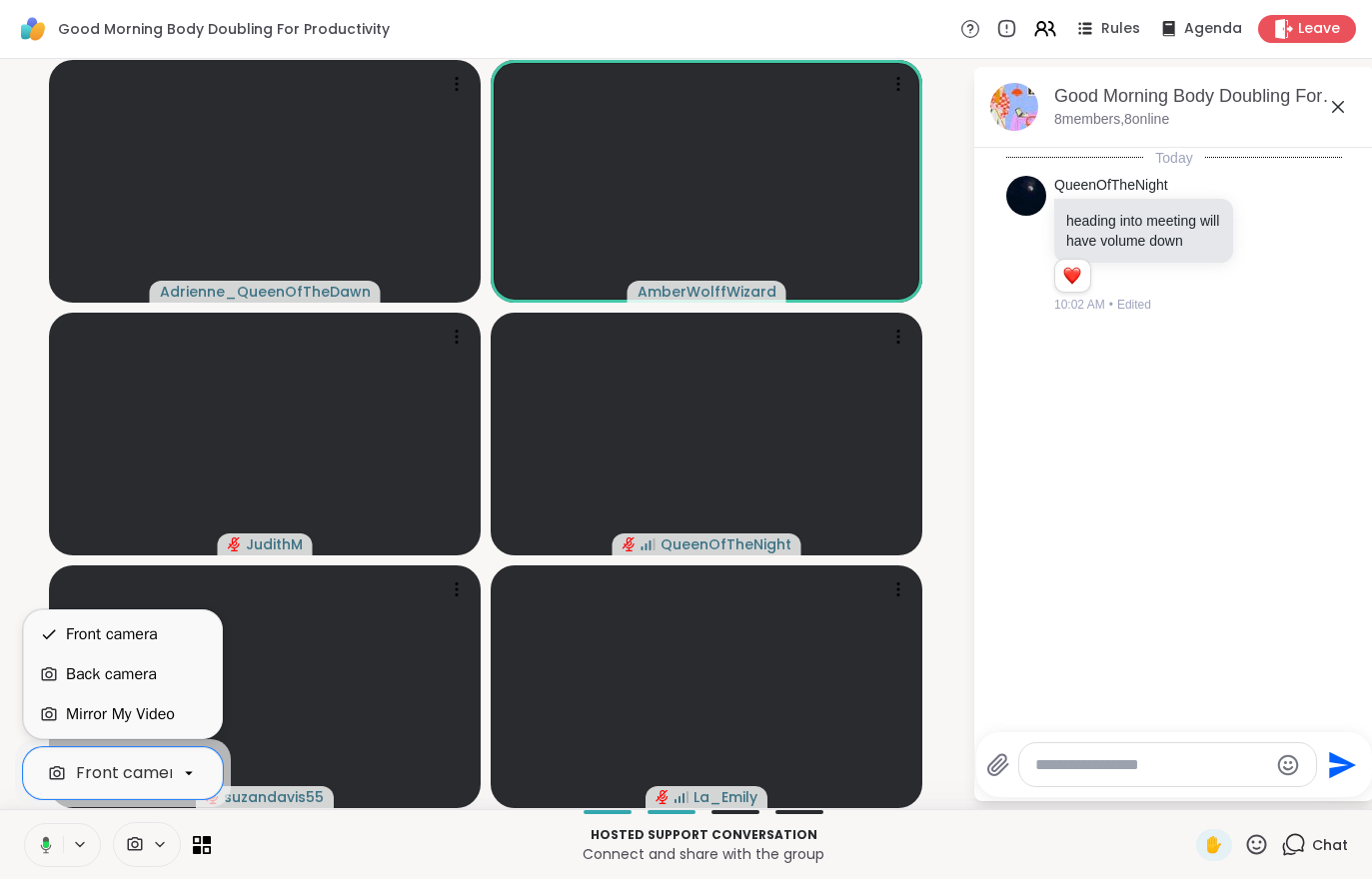click on "Mirror My Video" at bounding box center (120, 714) 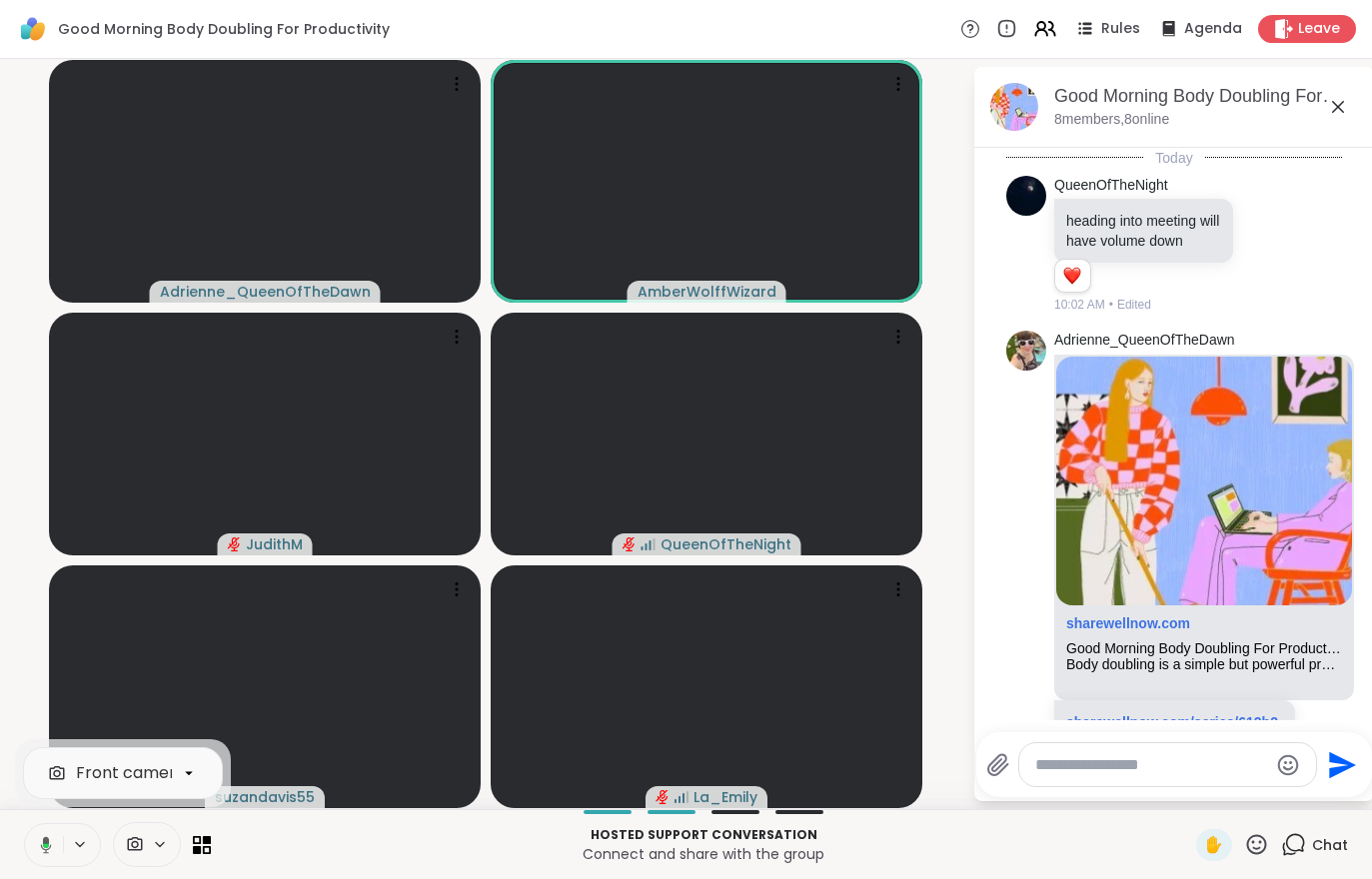 click on "QueenOfTheNight @AmberWolffWizard JudithM QueenOfTheNight suzandavis55 La_Emily" at bounding box center (486, 434) 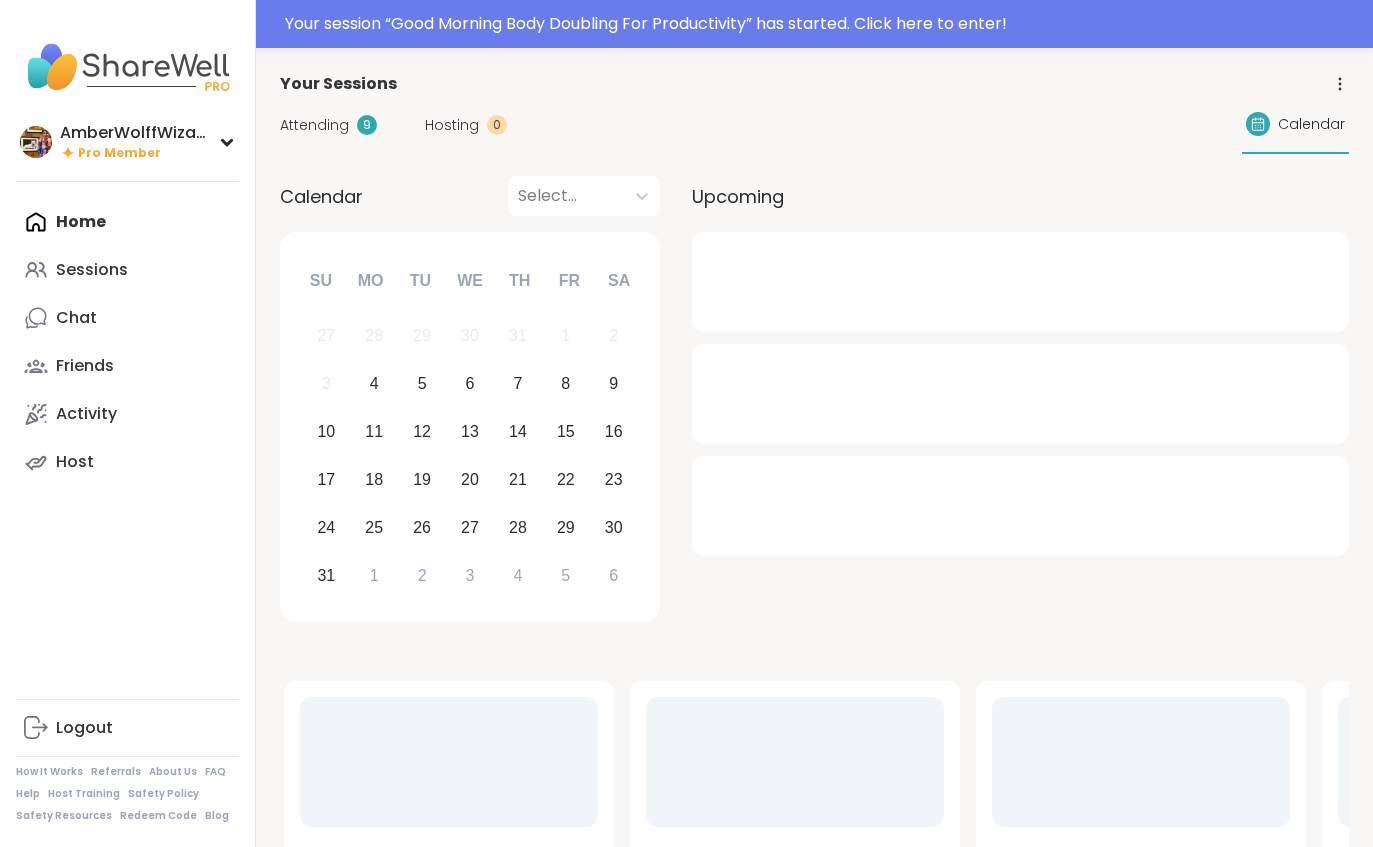 scroll, scrollTop: 0, scrollLeft: 0, axis: both 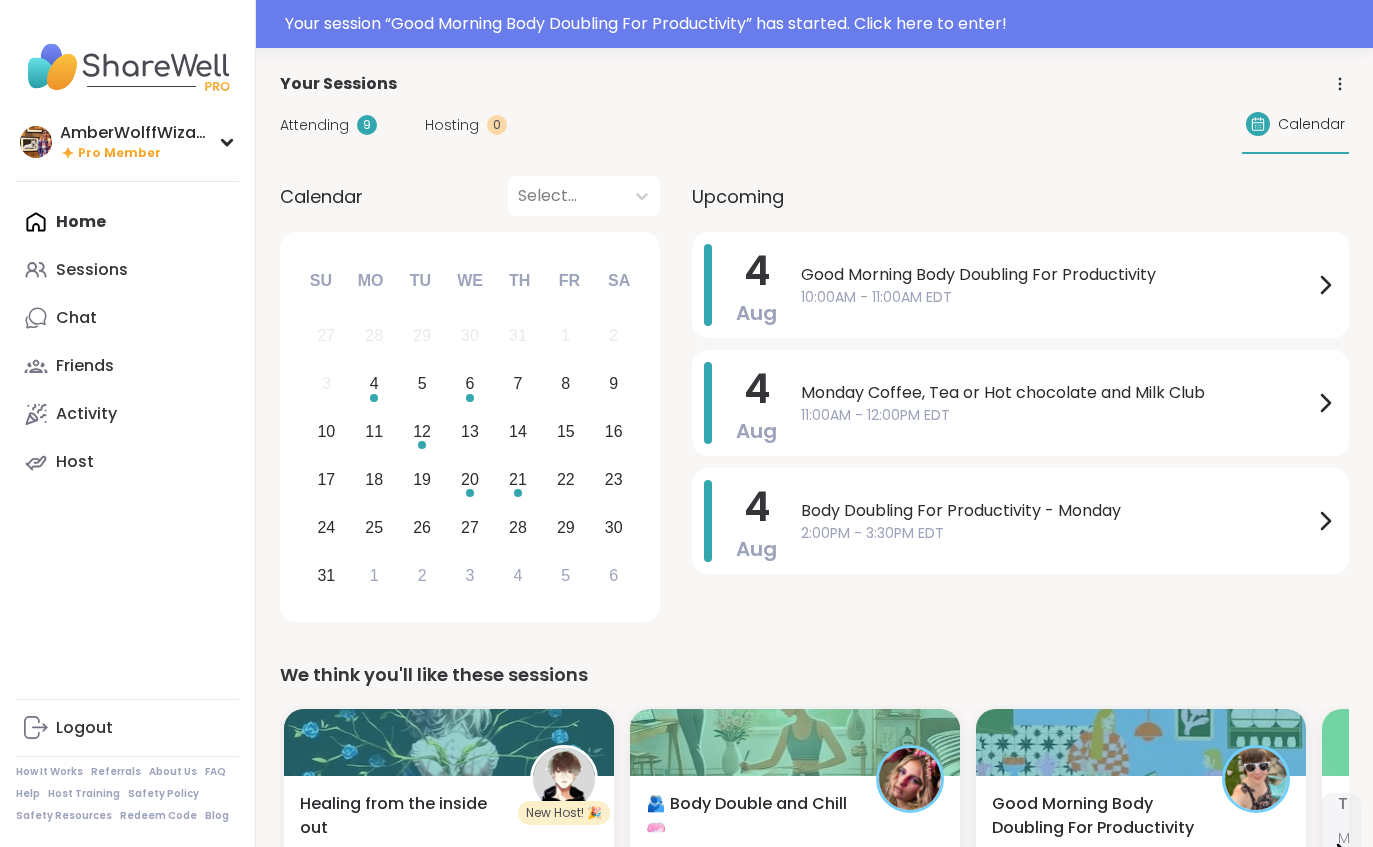 click on "Activity" at bounding box center [86, 414] 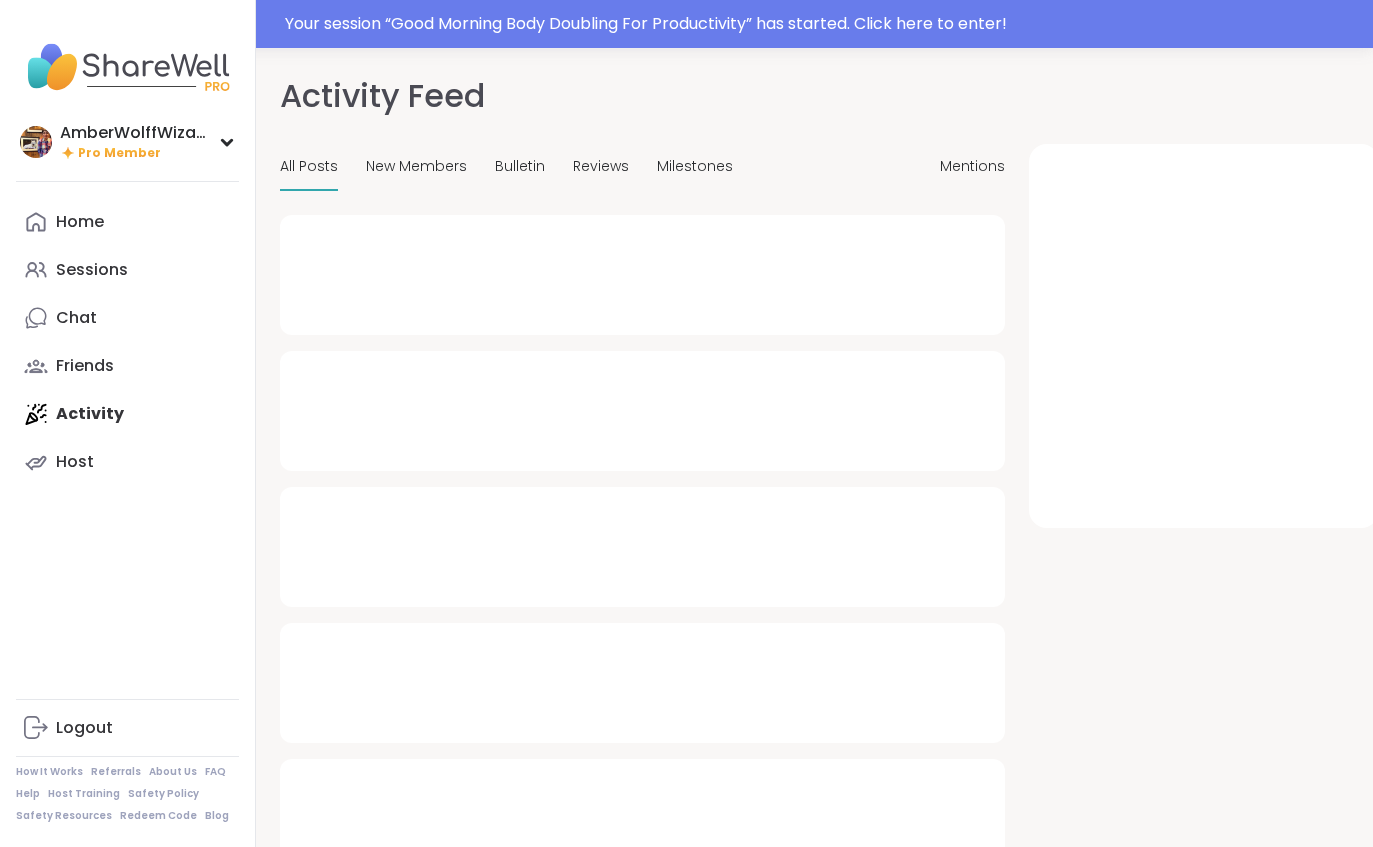 click on "Home Sessions Chat Friends Activity Host" at bounding box center [127, 342] 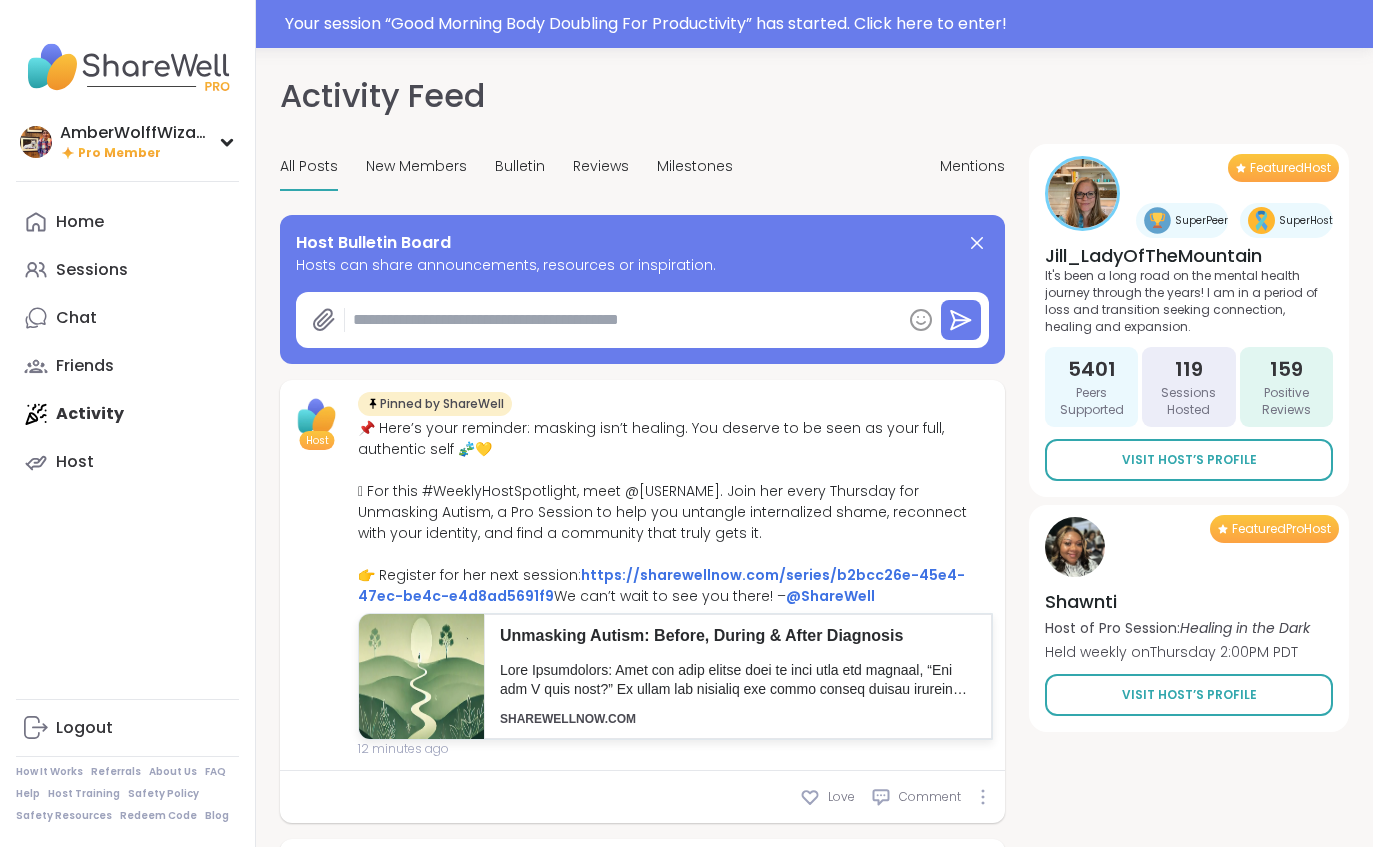 type on "*" 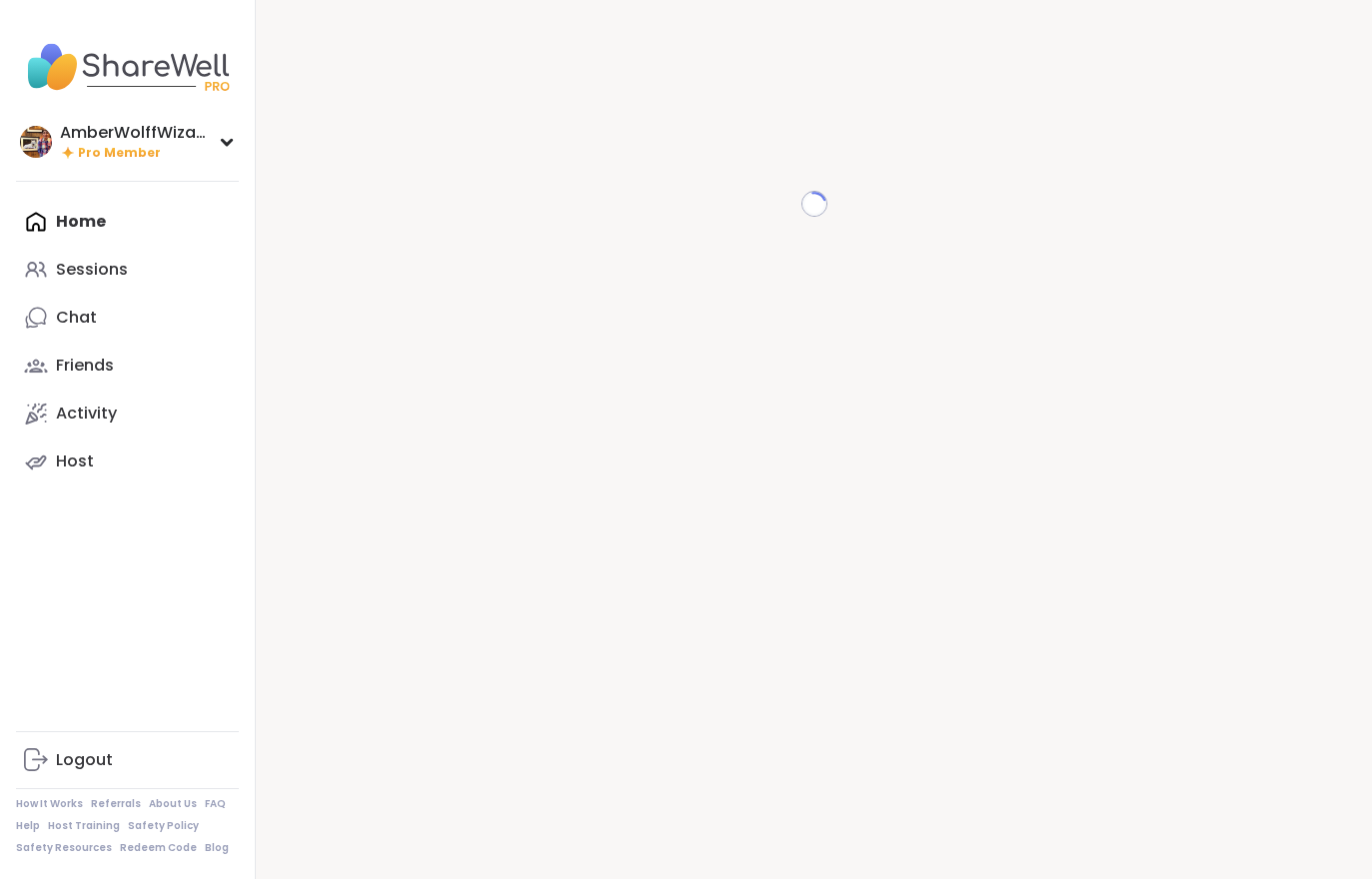 scroll, scrollTop: 0, scrollLeft: 0, axis: both 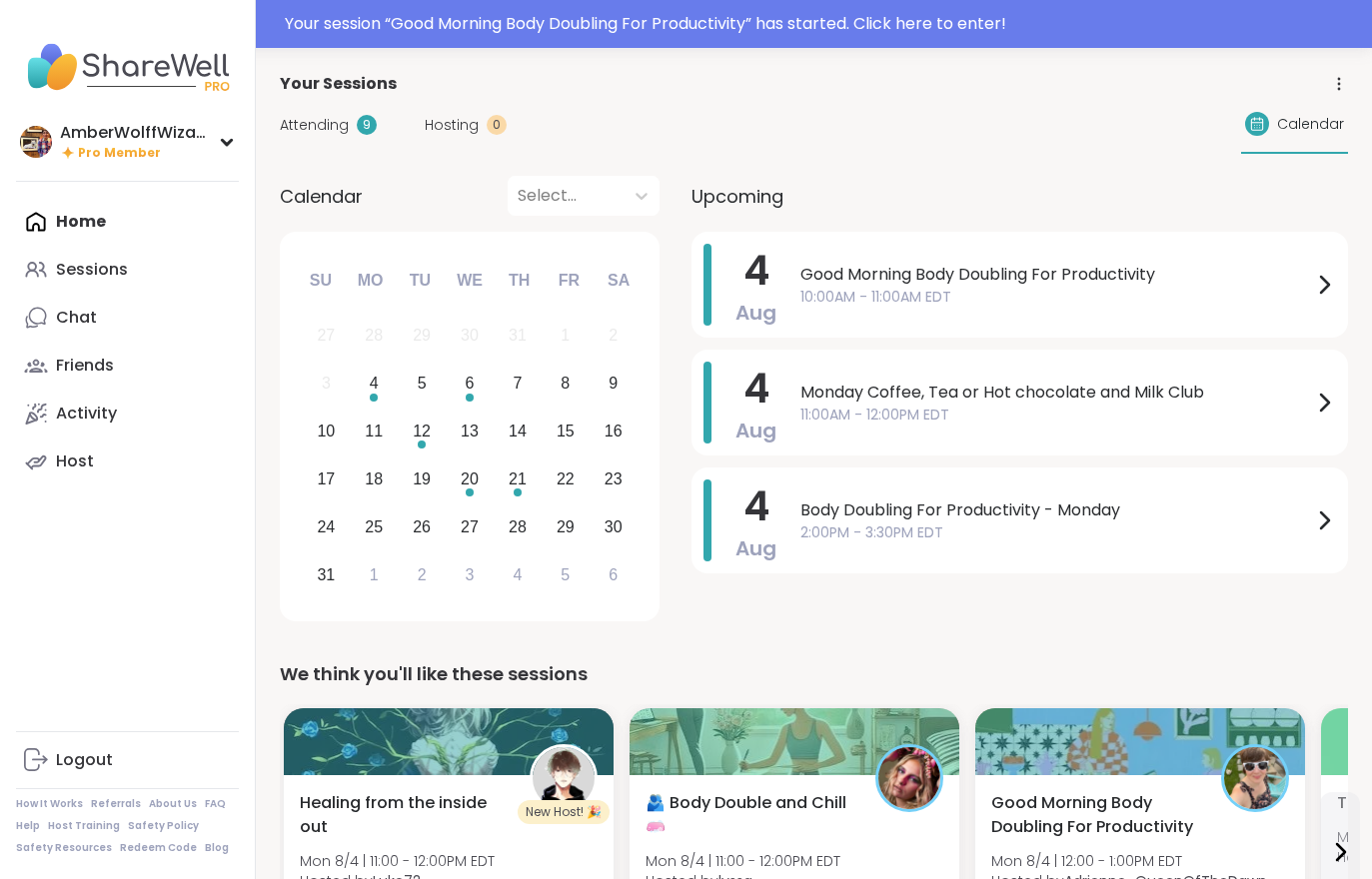 click on "Your session “ Good Morning Body Doubling For Productivity ” has started. Click here to enter!" at bounding box center (822, 24) 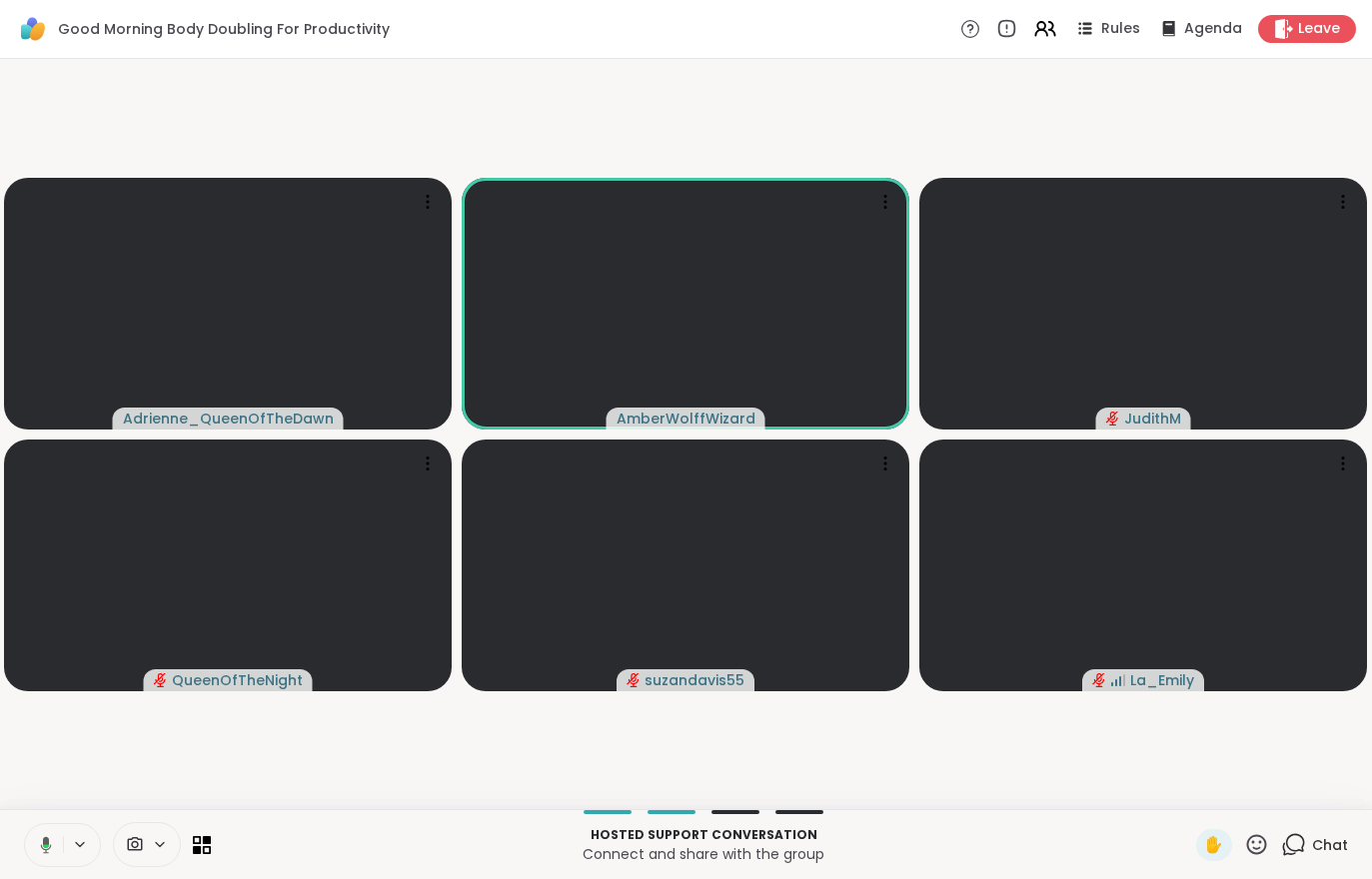 click on "QueenOfTheNight @AmberWolffWizard JudithM QueenOfTheNight suzandavis55 La_Emily" at bounding box center (686, 434) 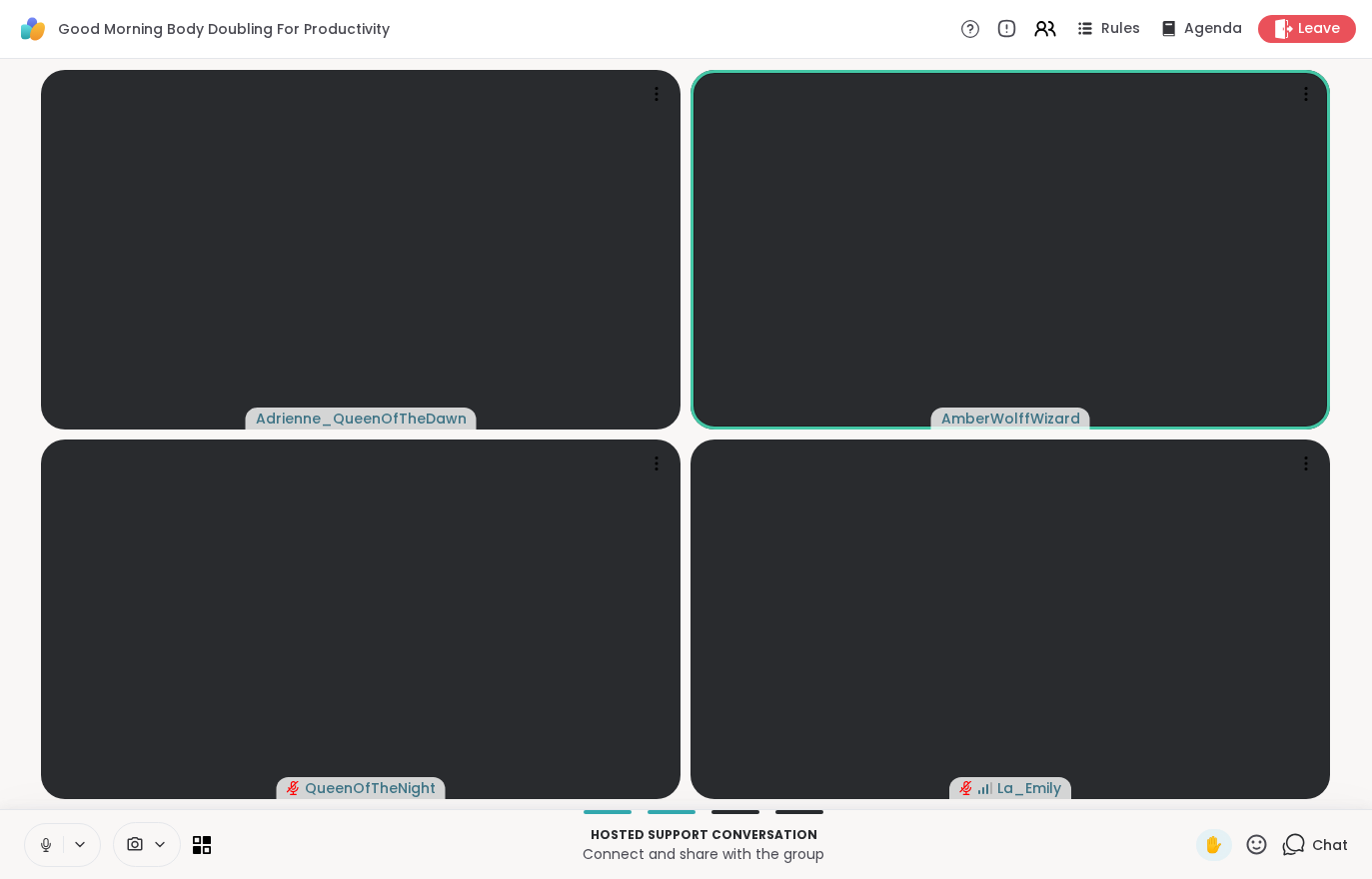 click at bounding box center [133, 844] 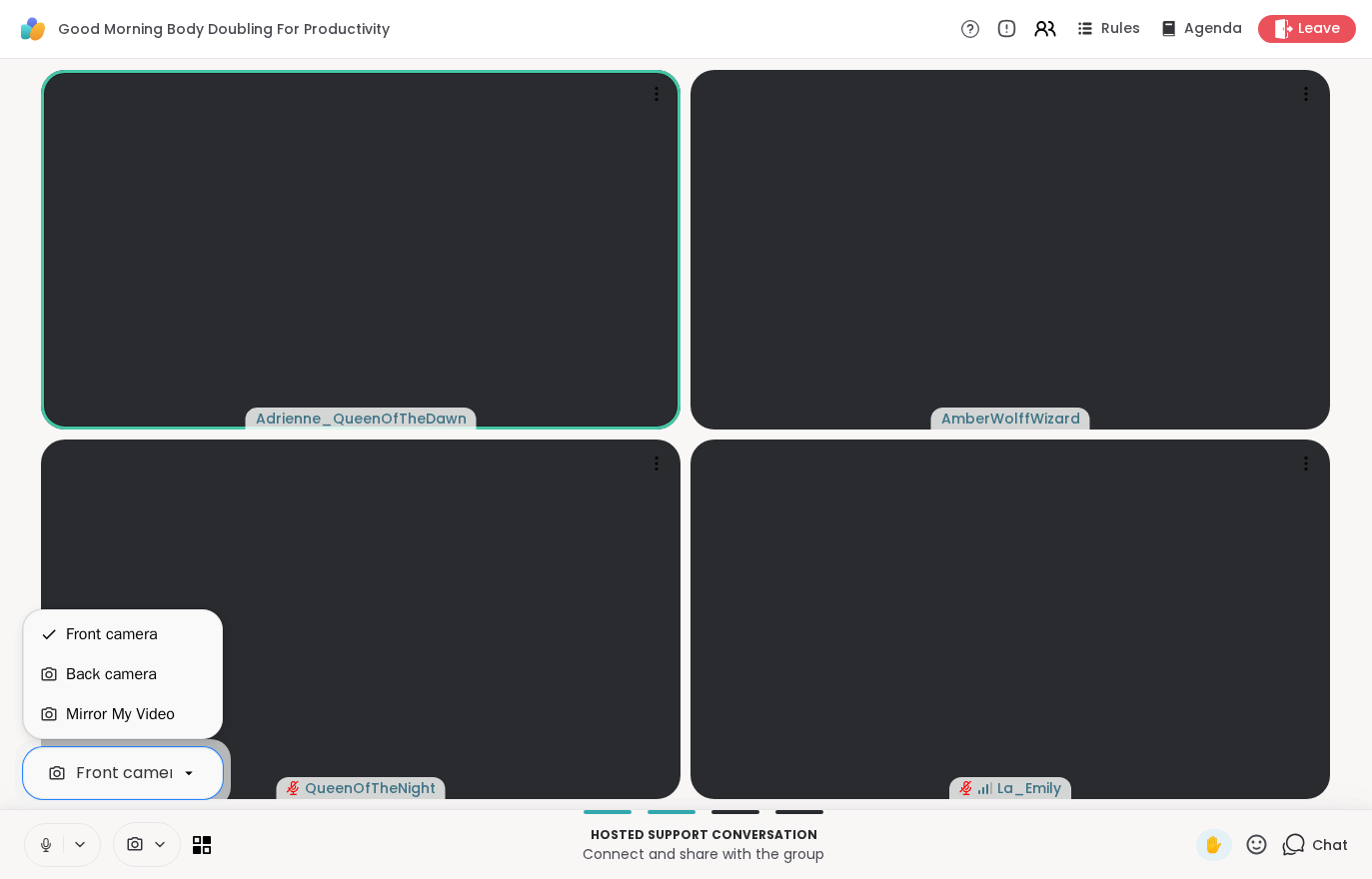 click on "Mirror My Video" at bounding box center (120, 714) 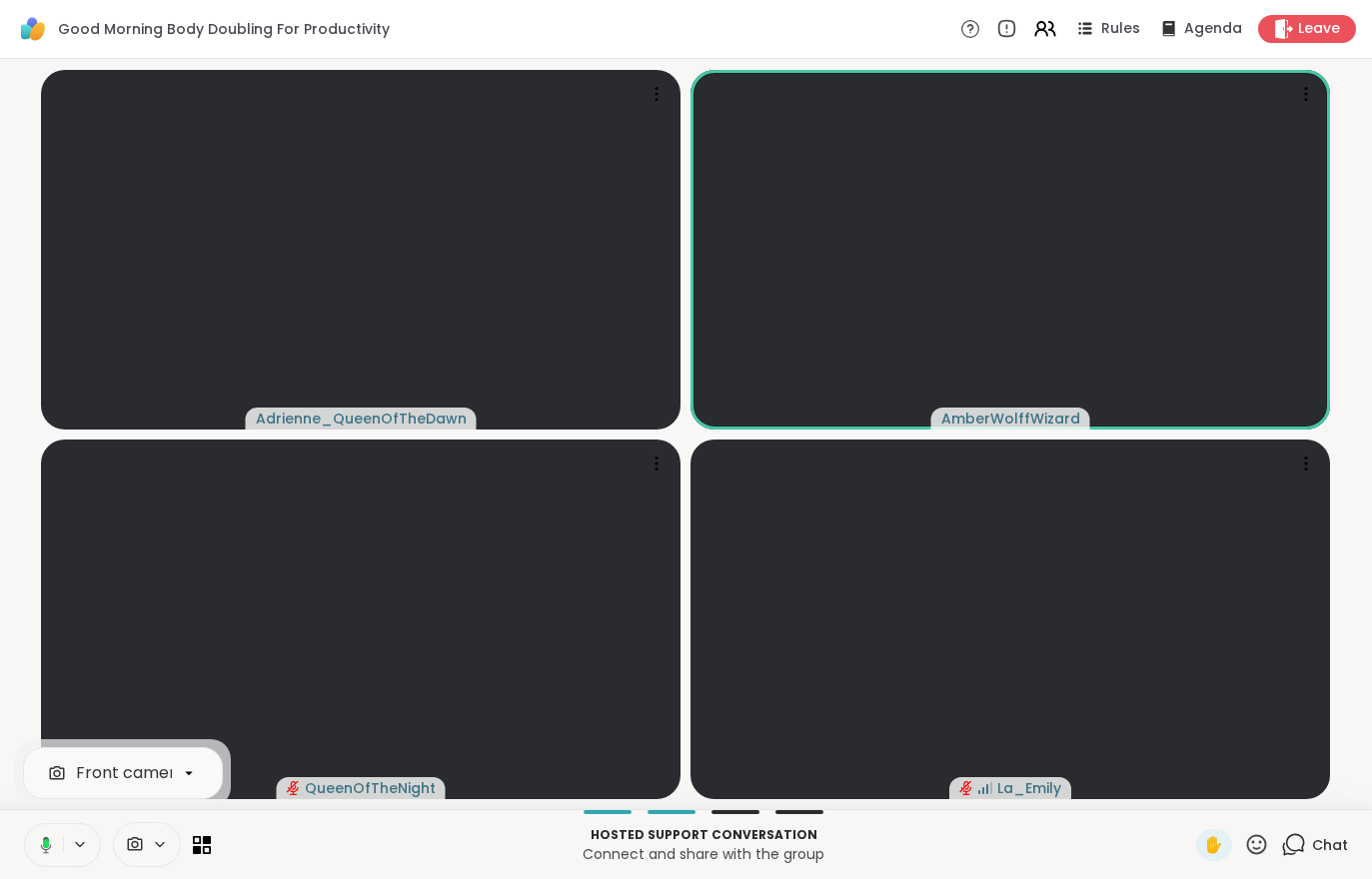 click 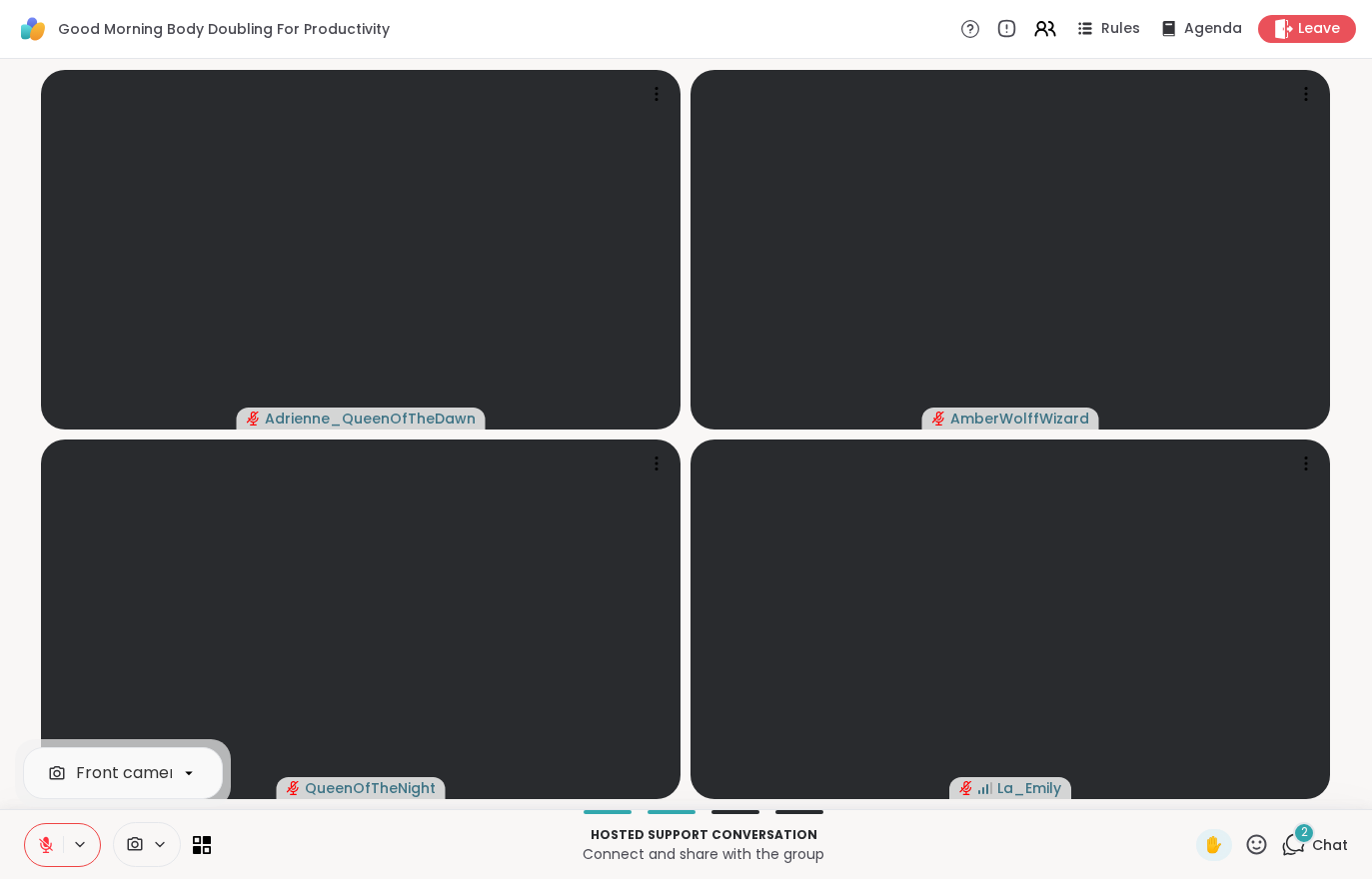 click on "2 Chat" at bounding box center (1314, 845) 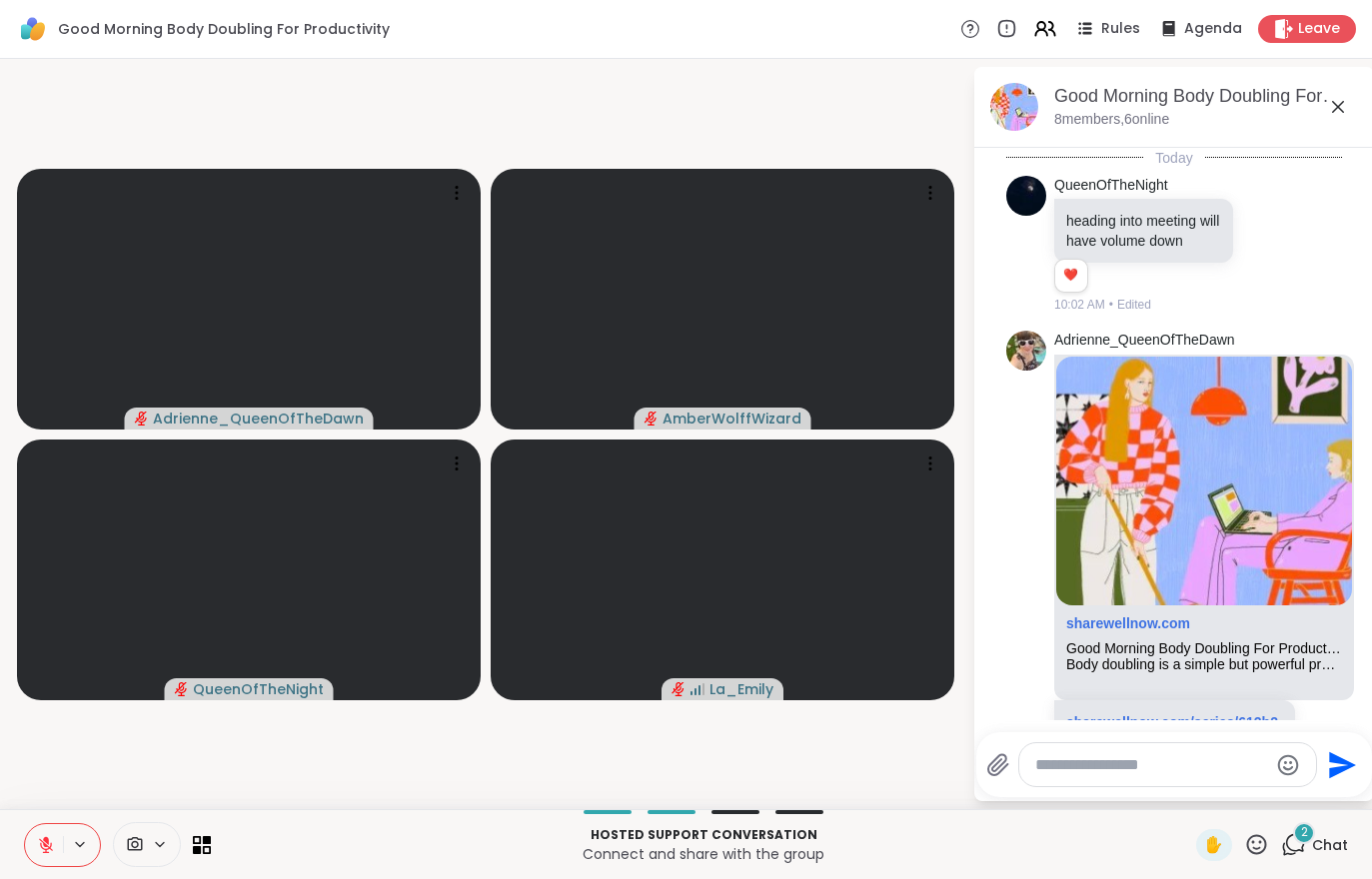 scroll, scrollTop: 1453, scrollLeft: 0, axis: vertical 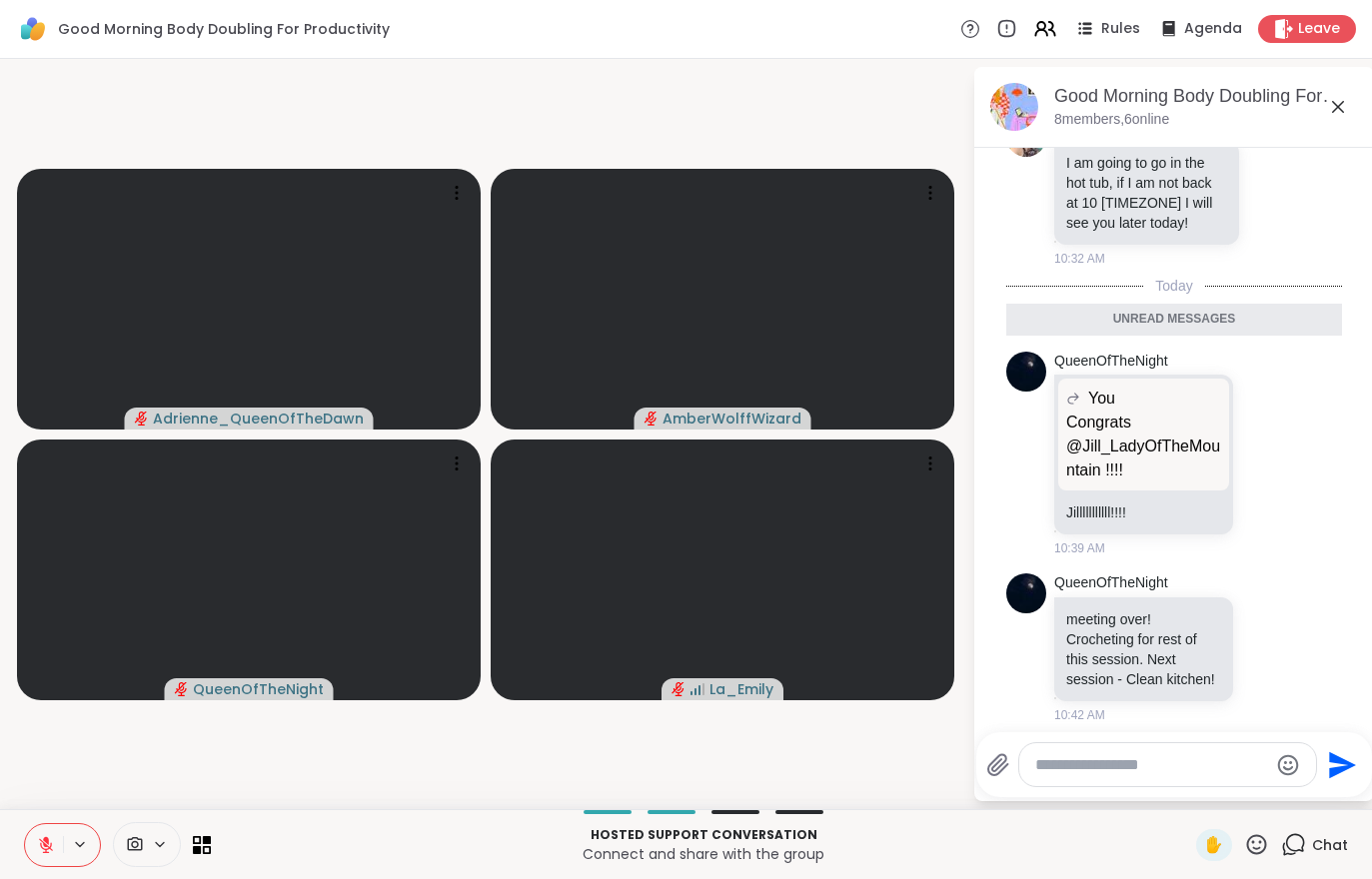 click 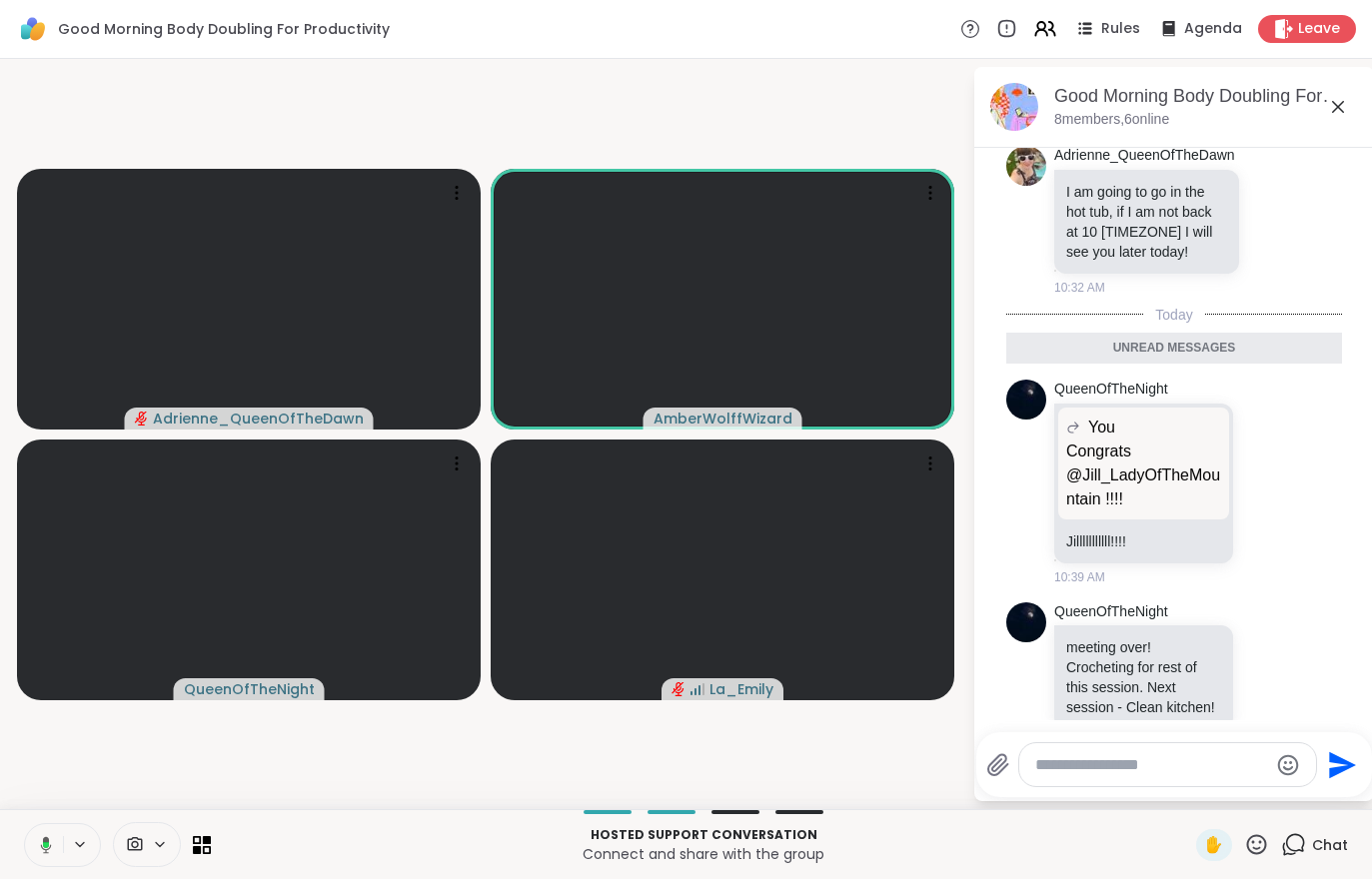 scroll, scrollTop: 1481, scrollLeft: 0, axis: vertical 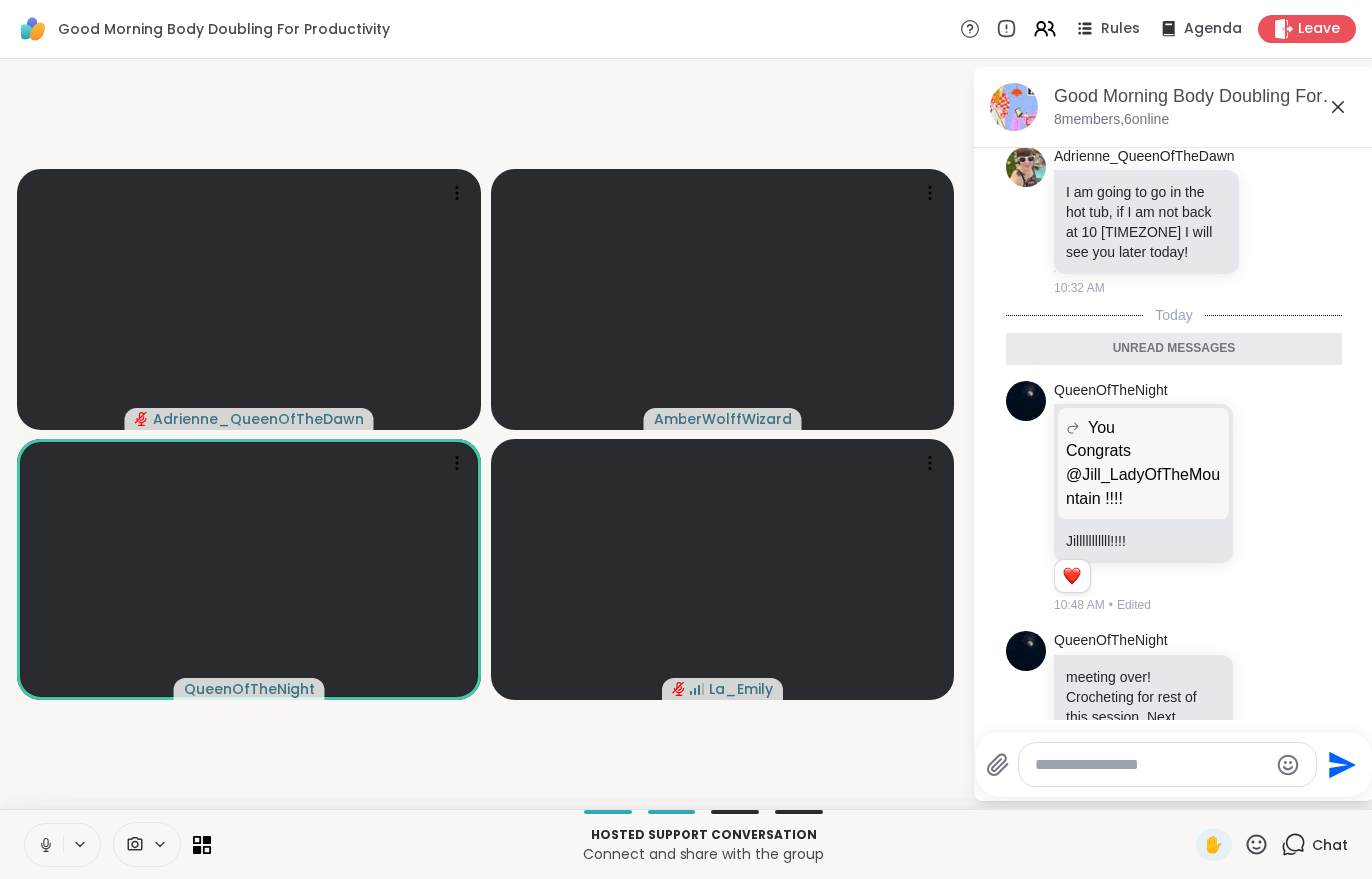 click on "QueenOfTheNight You @Jill_LadyOfTheMountain !!!! @Jill_LadyOfTheMountain  !!!! Jilllllllllll!!!!   1 1 10:48 AM • Edited" at bounding box center (1174, 497) 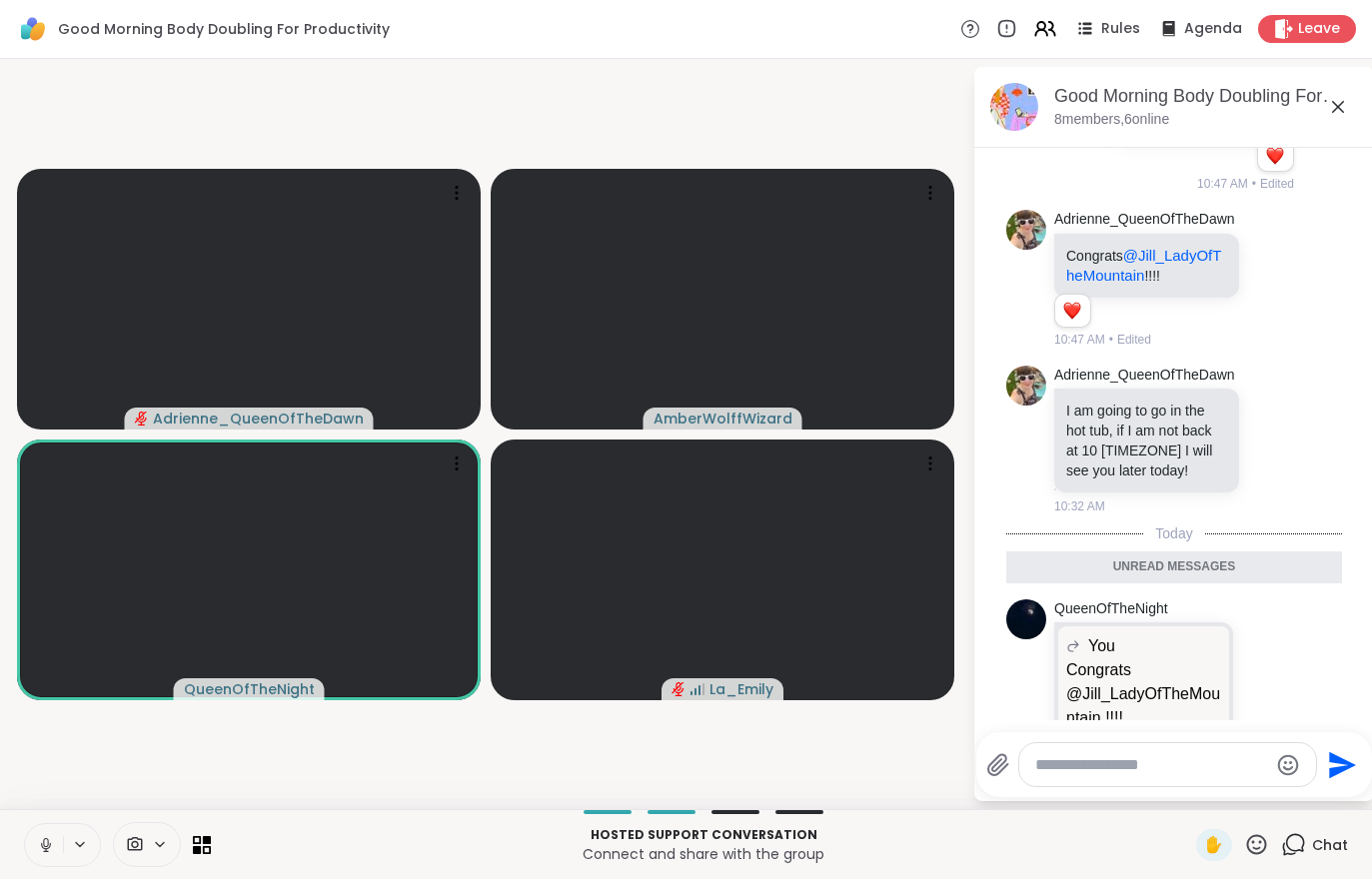 scroll, scrollTop: 1565, scrollLeft: 0, axis: vertical 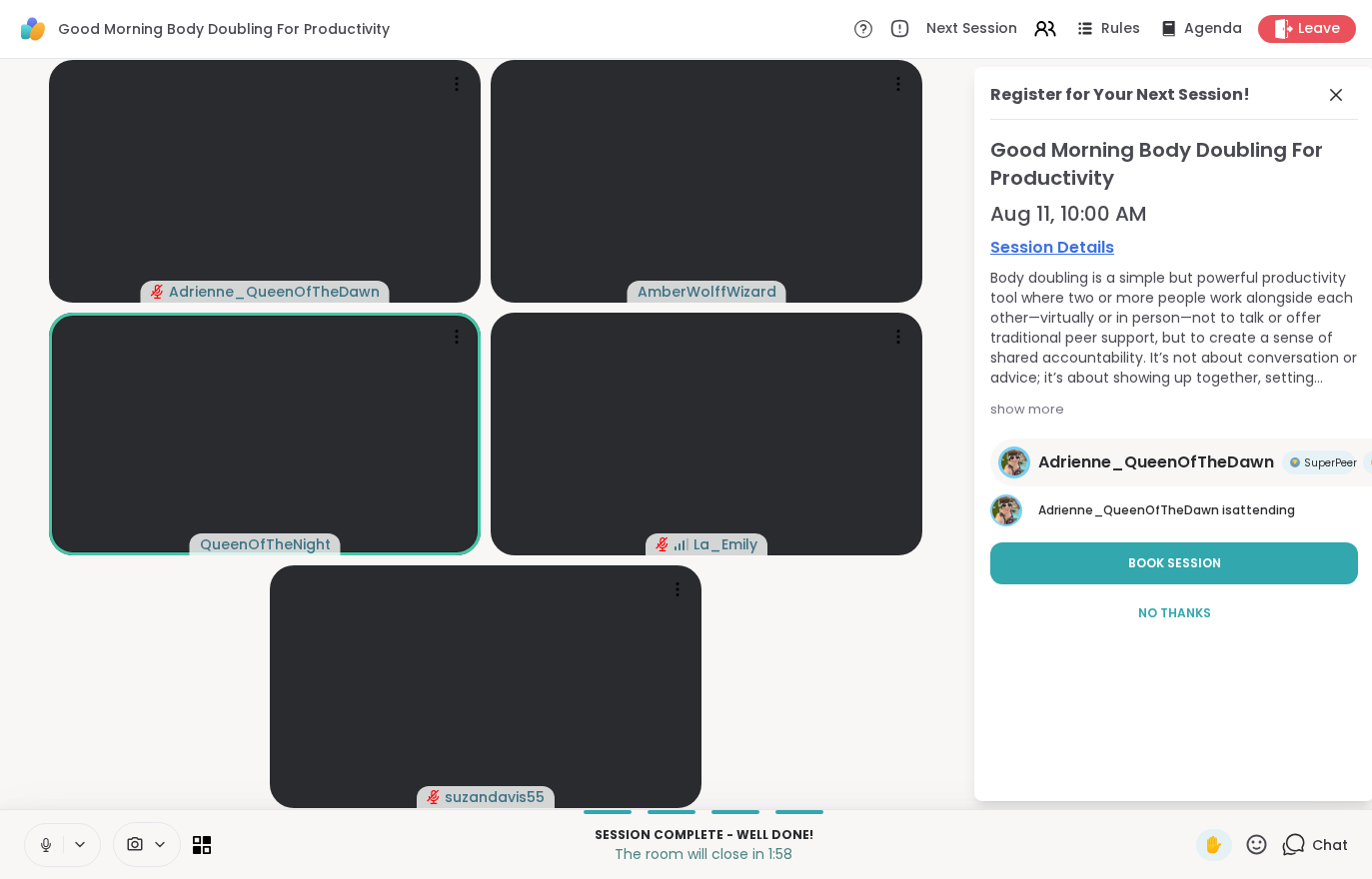click on "Leave" at bounding box center (1319, 29) 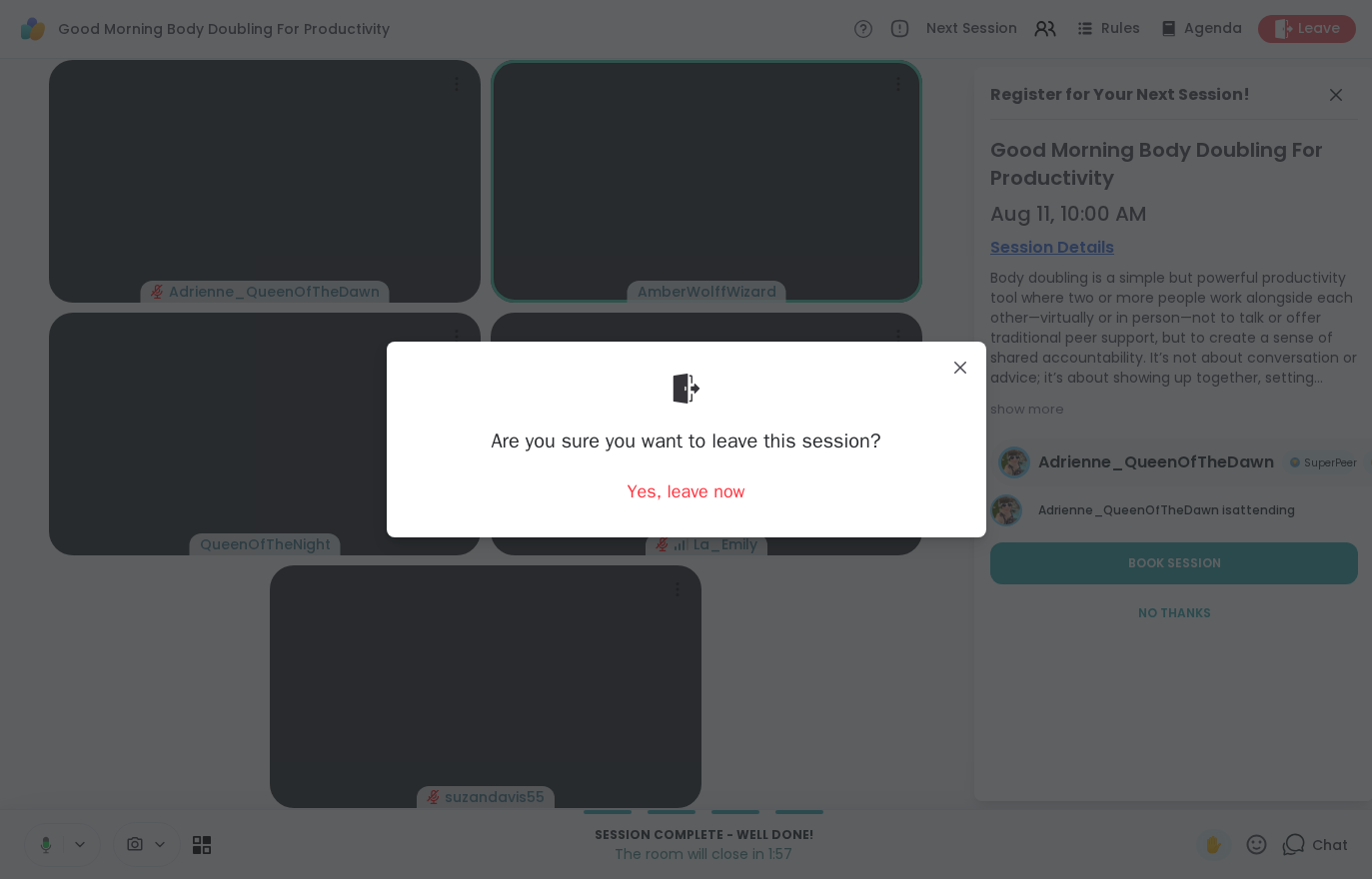 click on "Yes, leave now" at bounding box center [686, 491] 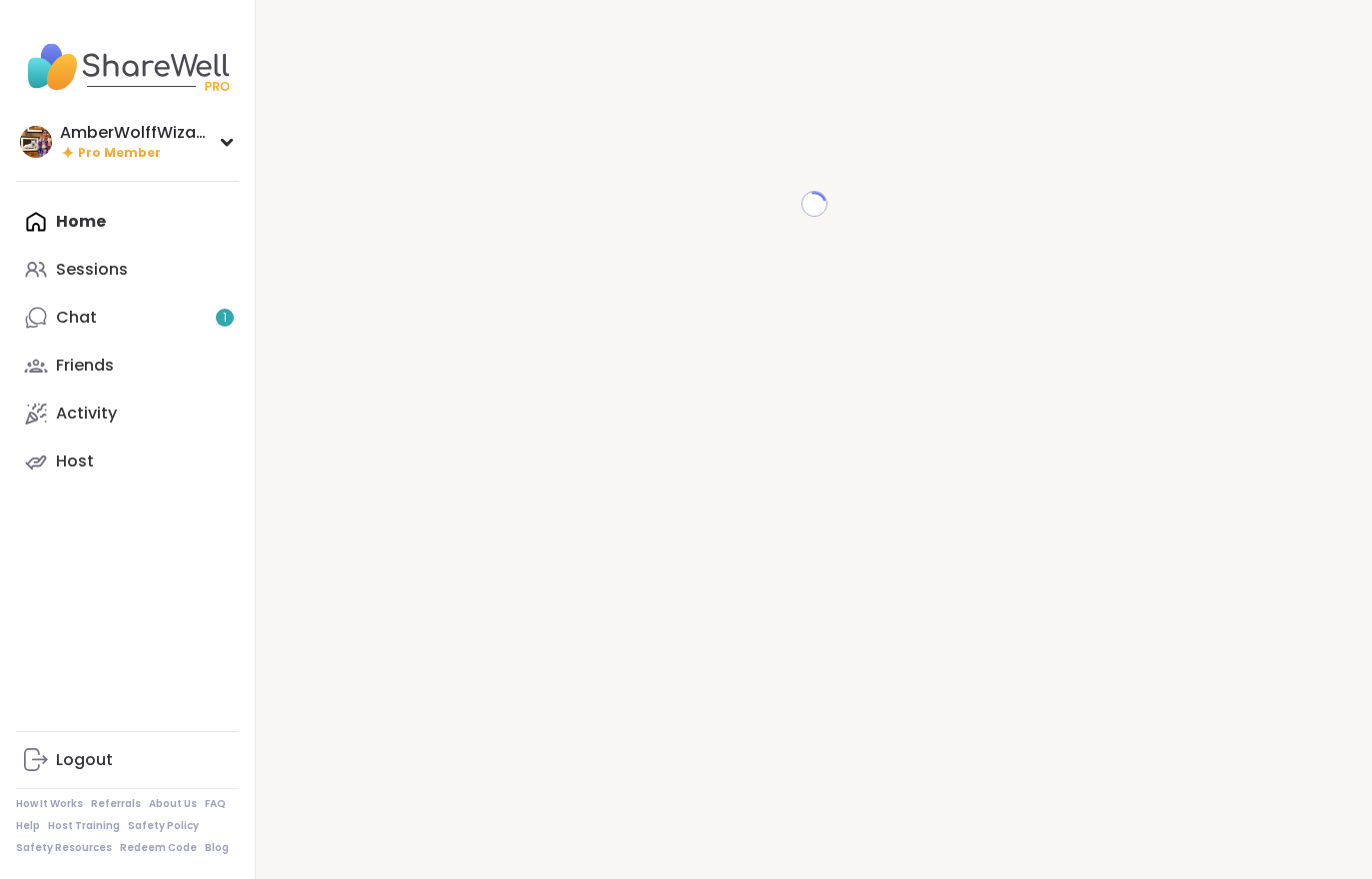 scroll, scrollTop: 0, scrollLeft: 0, axis: both 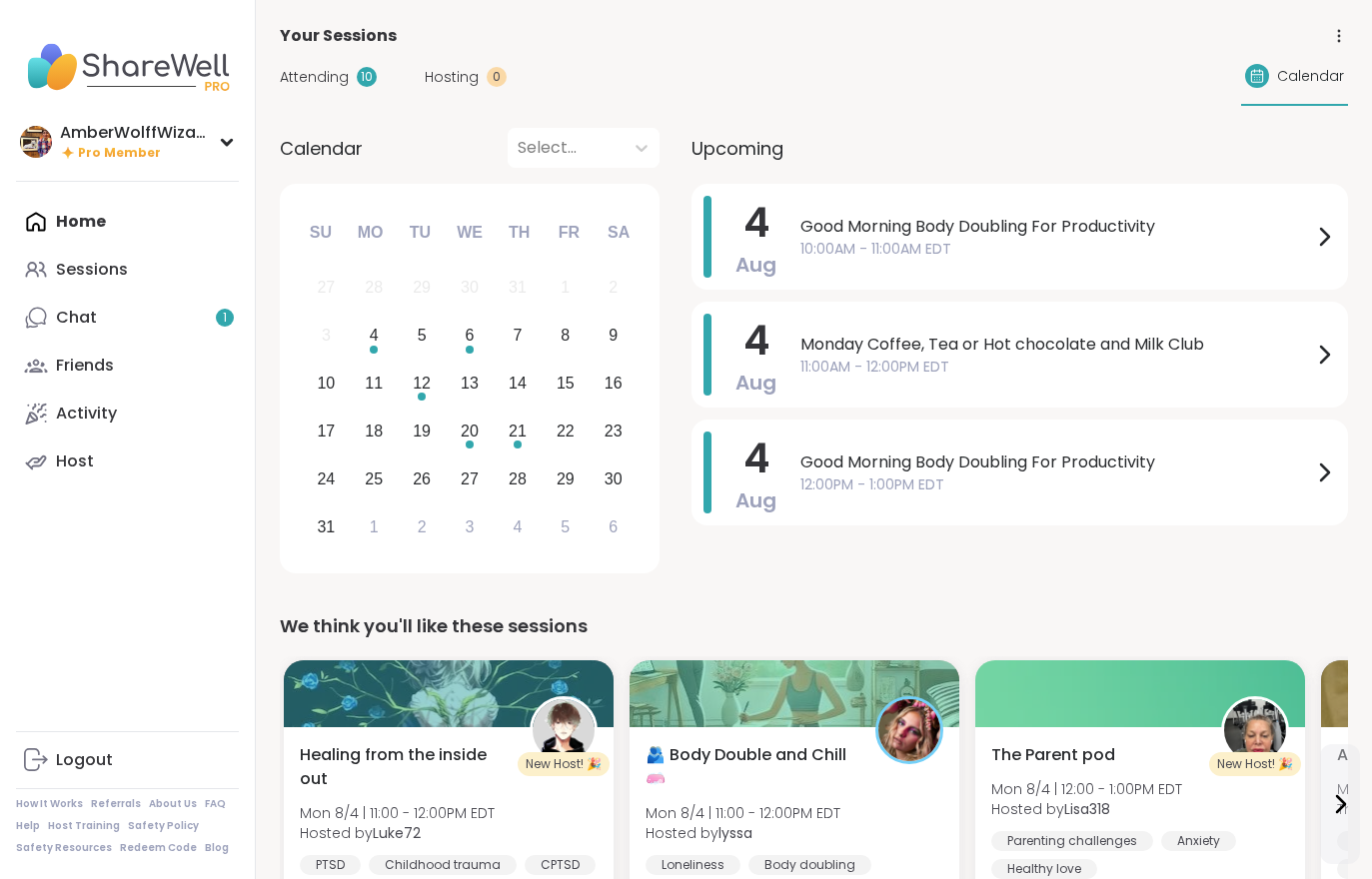 click on "1" at bounding box center [225, 318] 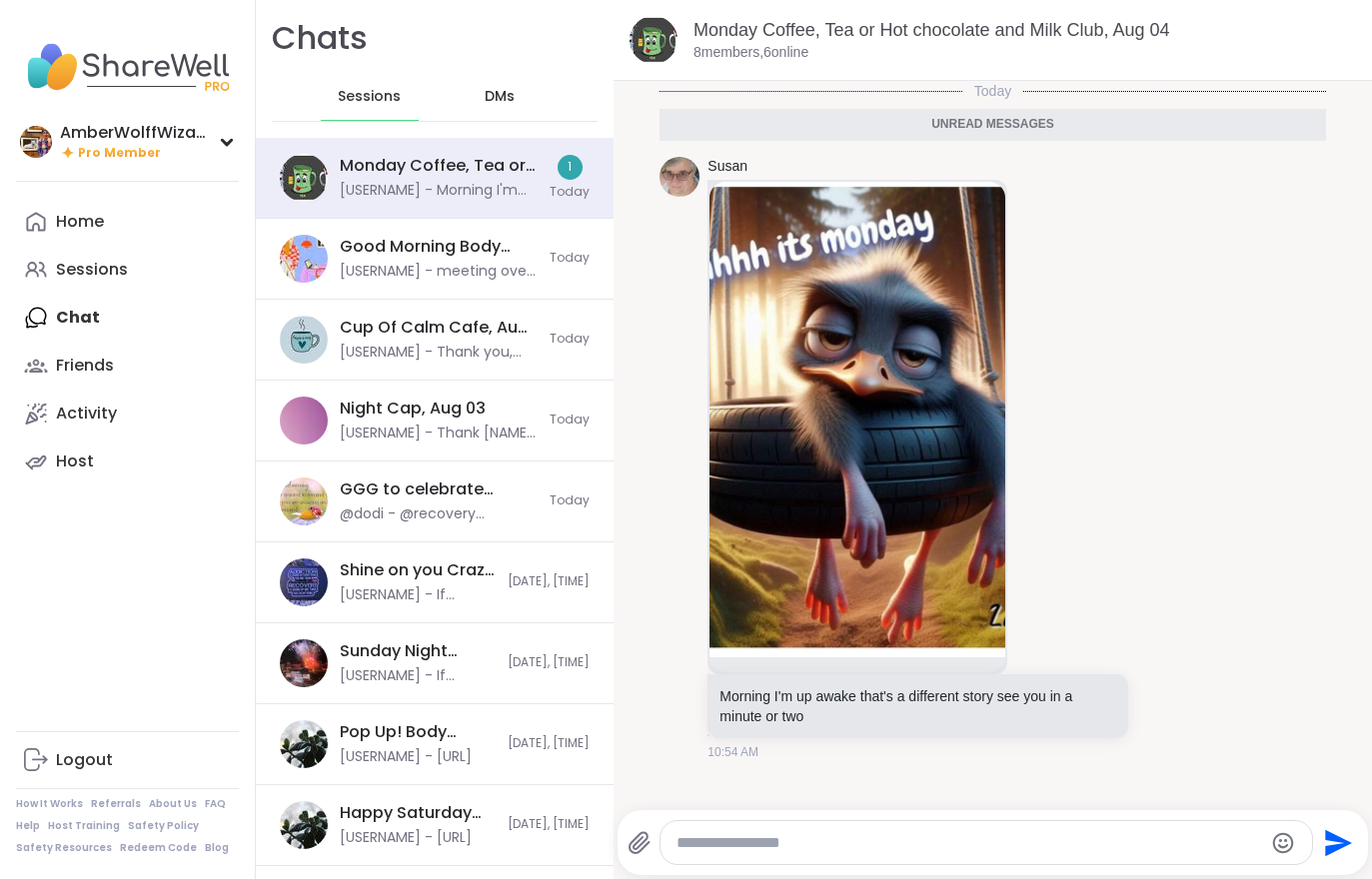 scroll, scrollTop: 0, scrollLeft: 0, axis: both 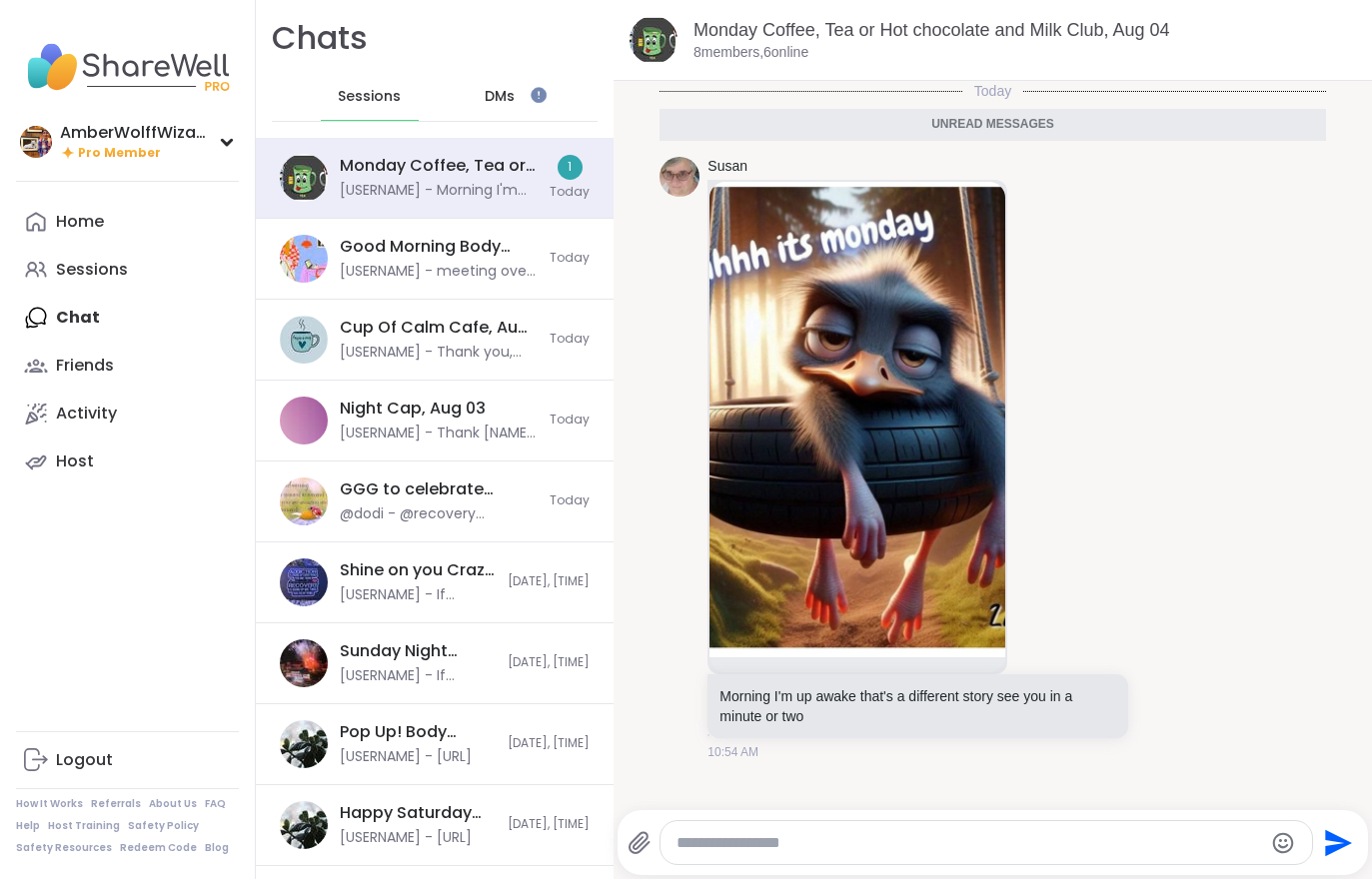 click on "Home" at bounding box center (80, 222) 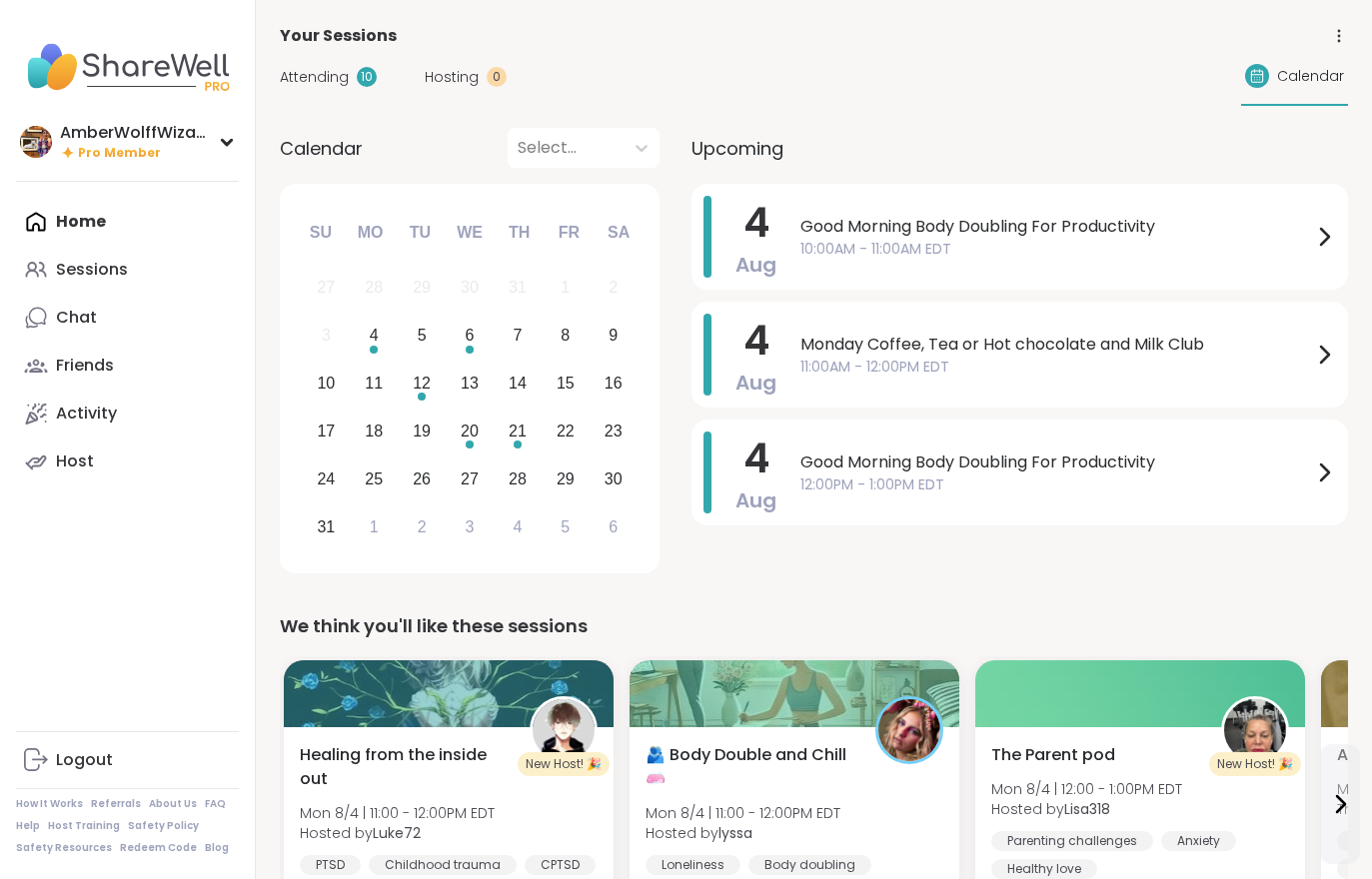 click on "Attending" at bounding box center [314, 77] 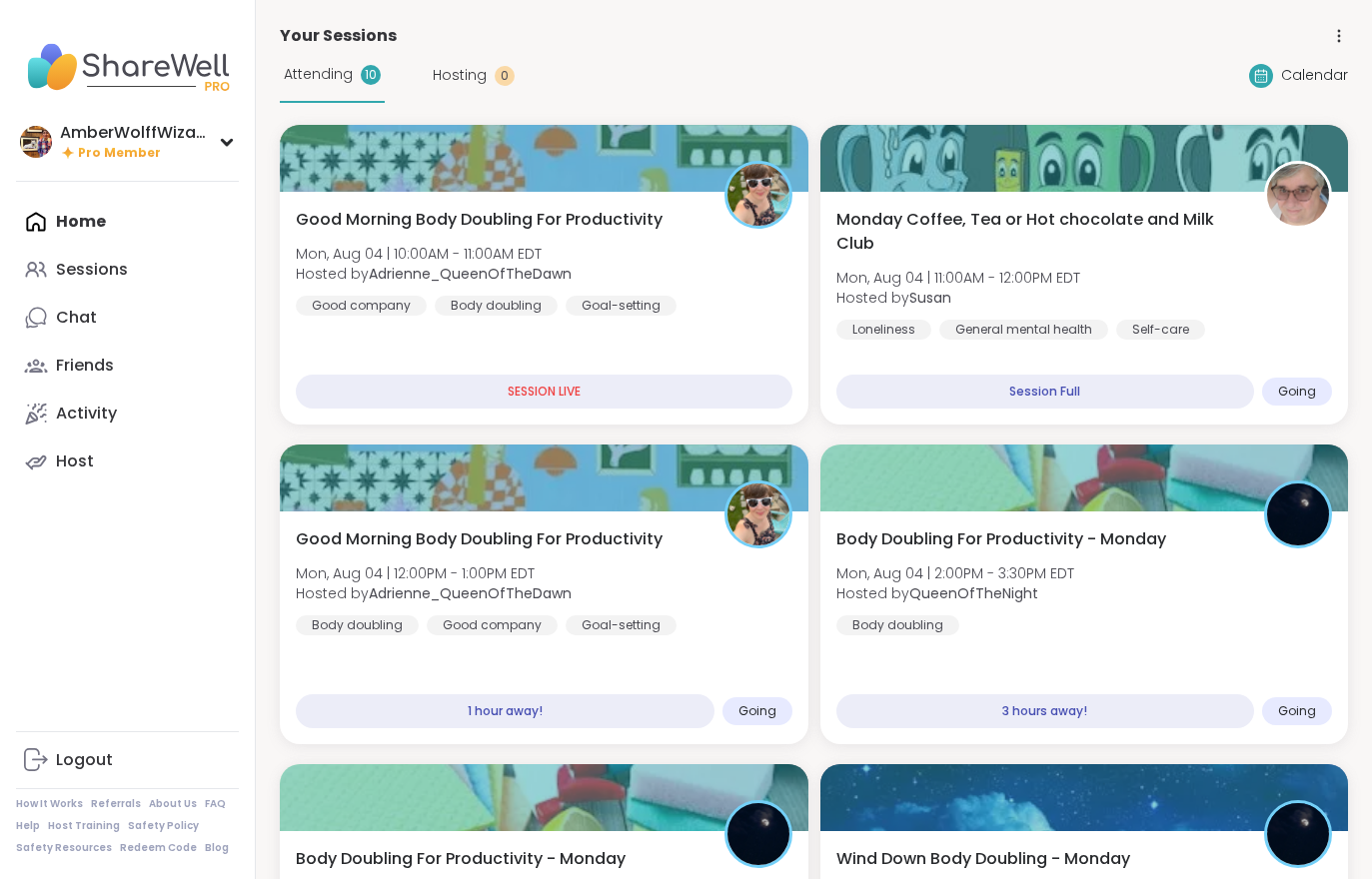 click on "Self-care" at bounding box center (1160, 330) 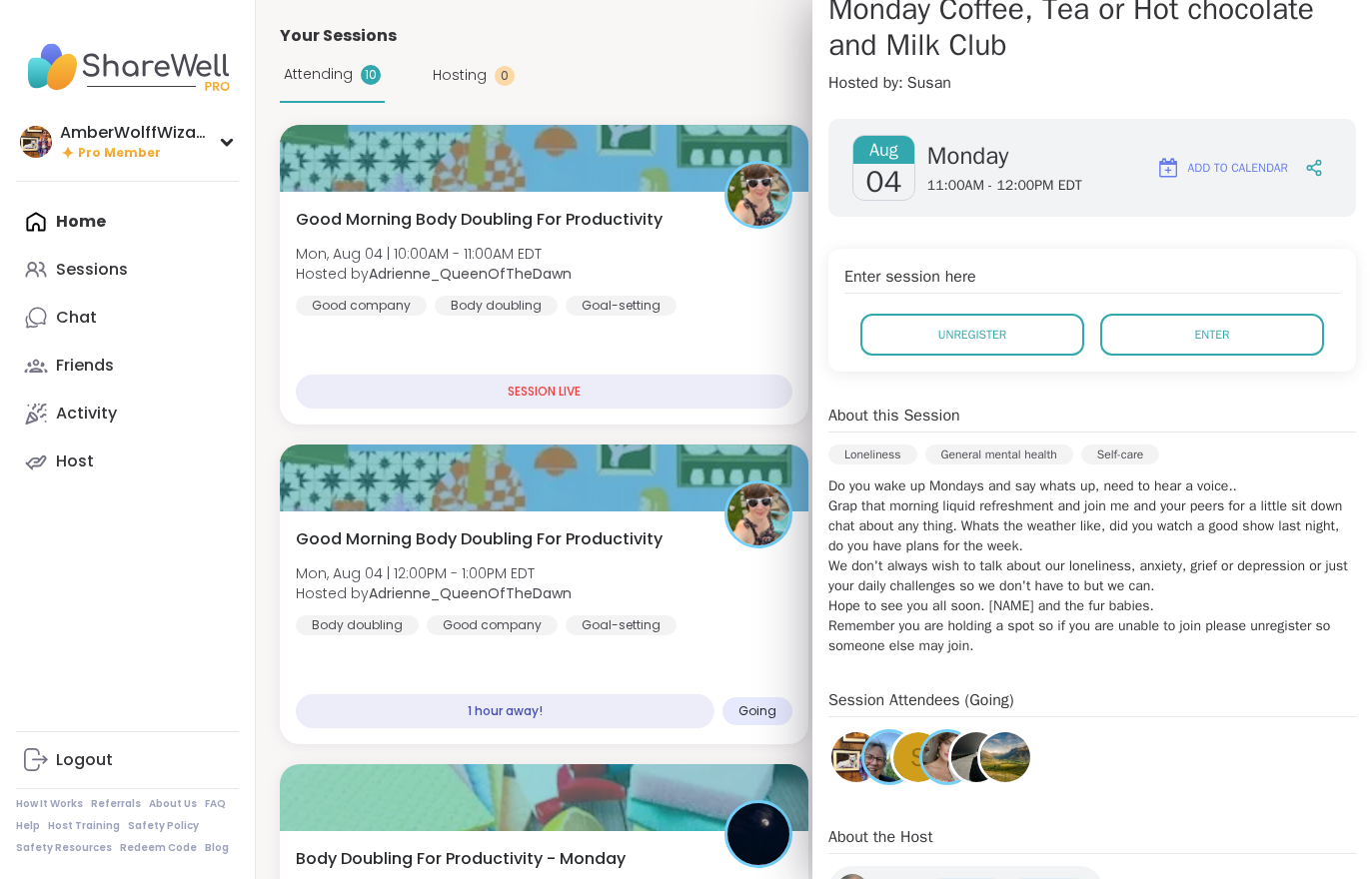 scroll, scrollTop: 209, scrollLeft: 0, axis: vertical 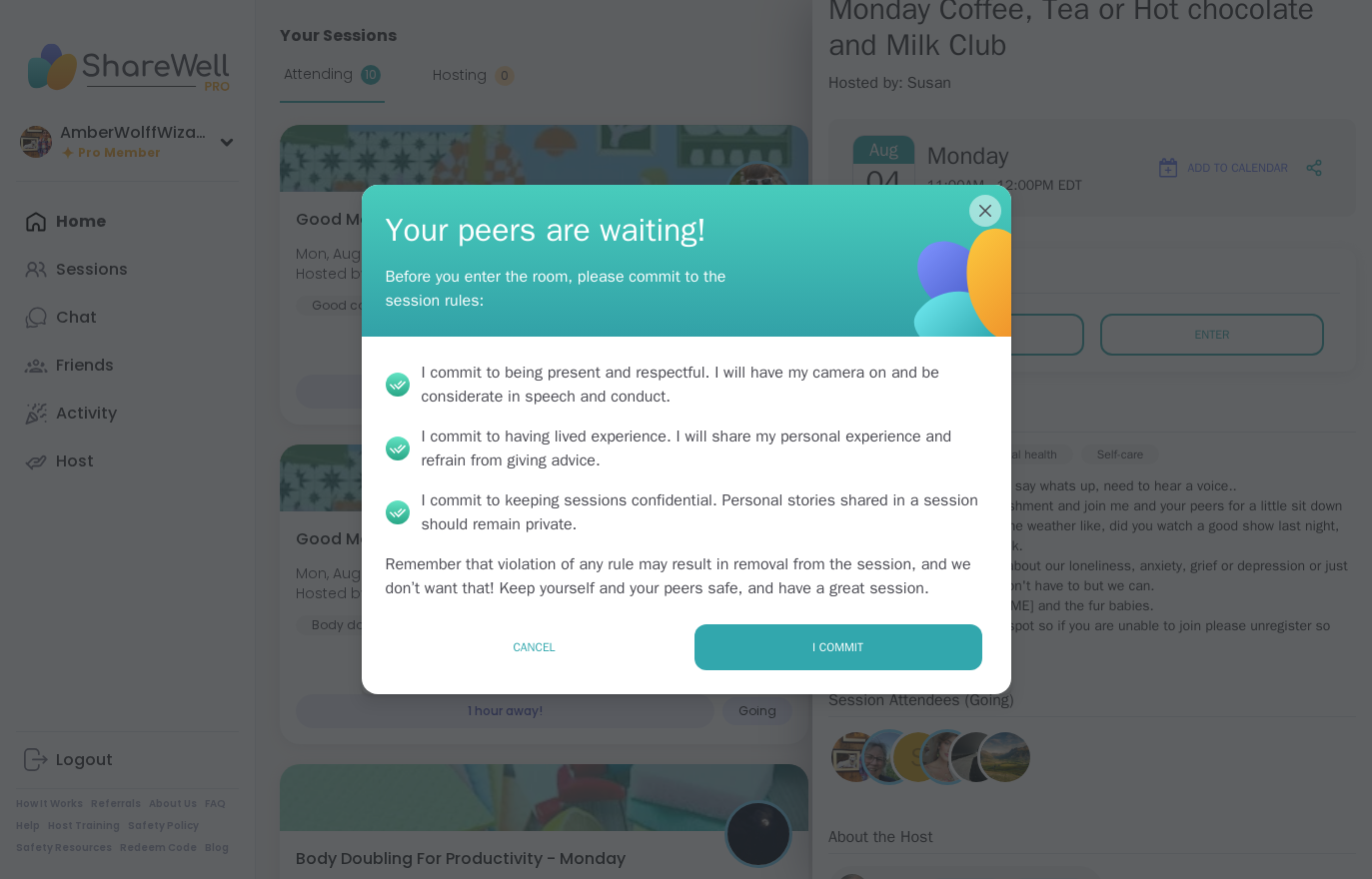 click on "I commit" at bounding box center [838, 647] 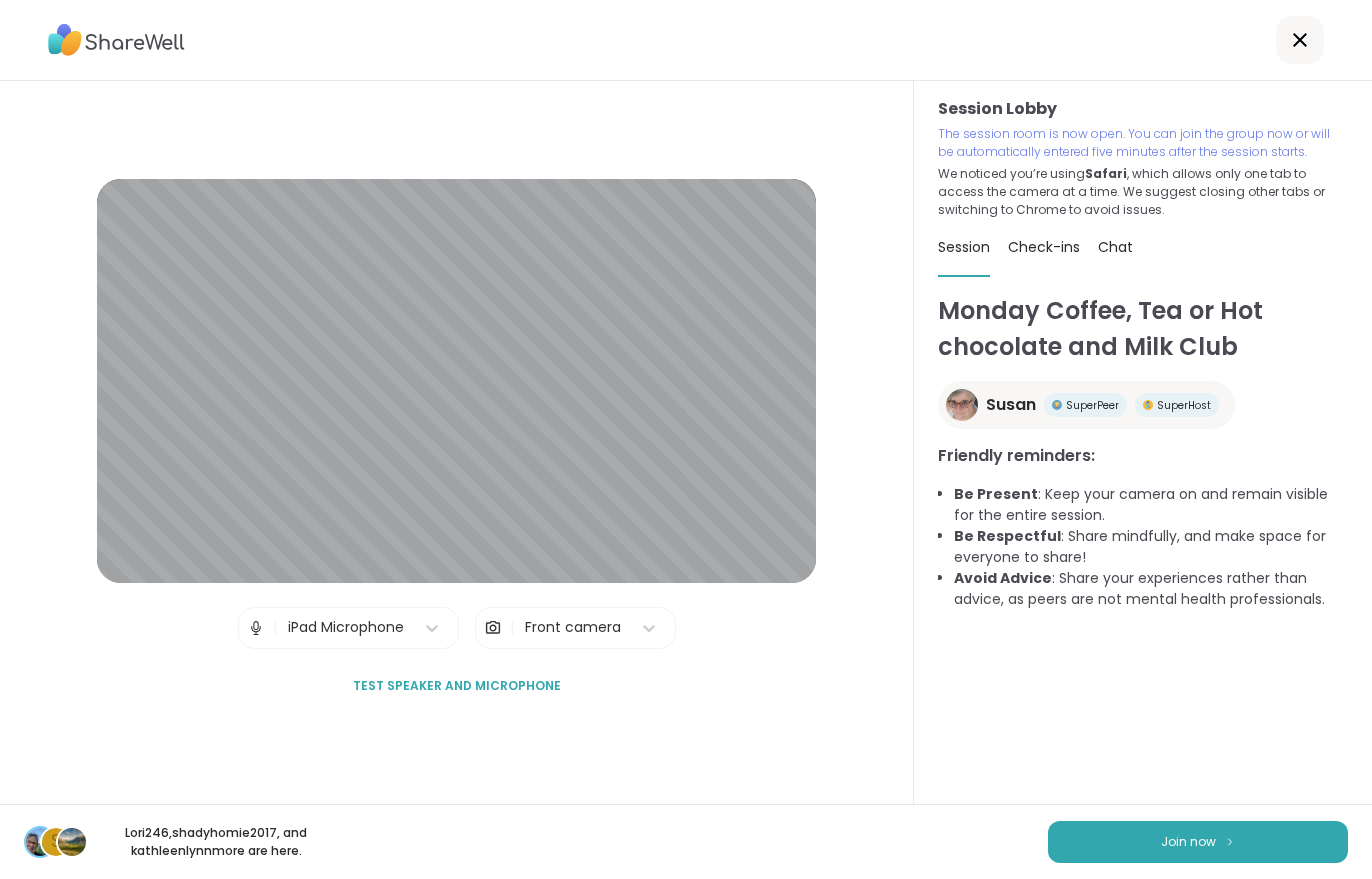 click on "Join now" at bounding box center (1198, 842) 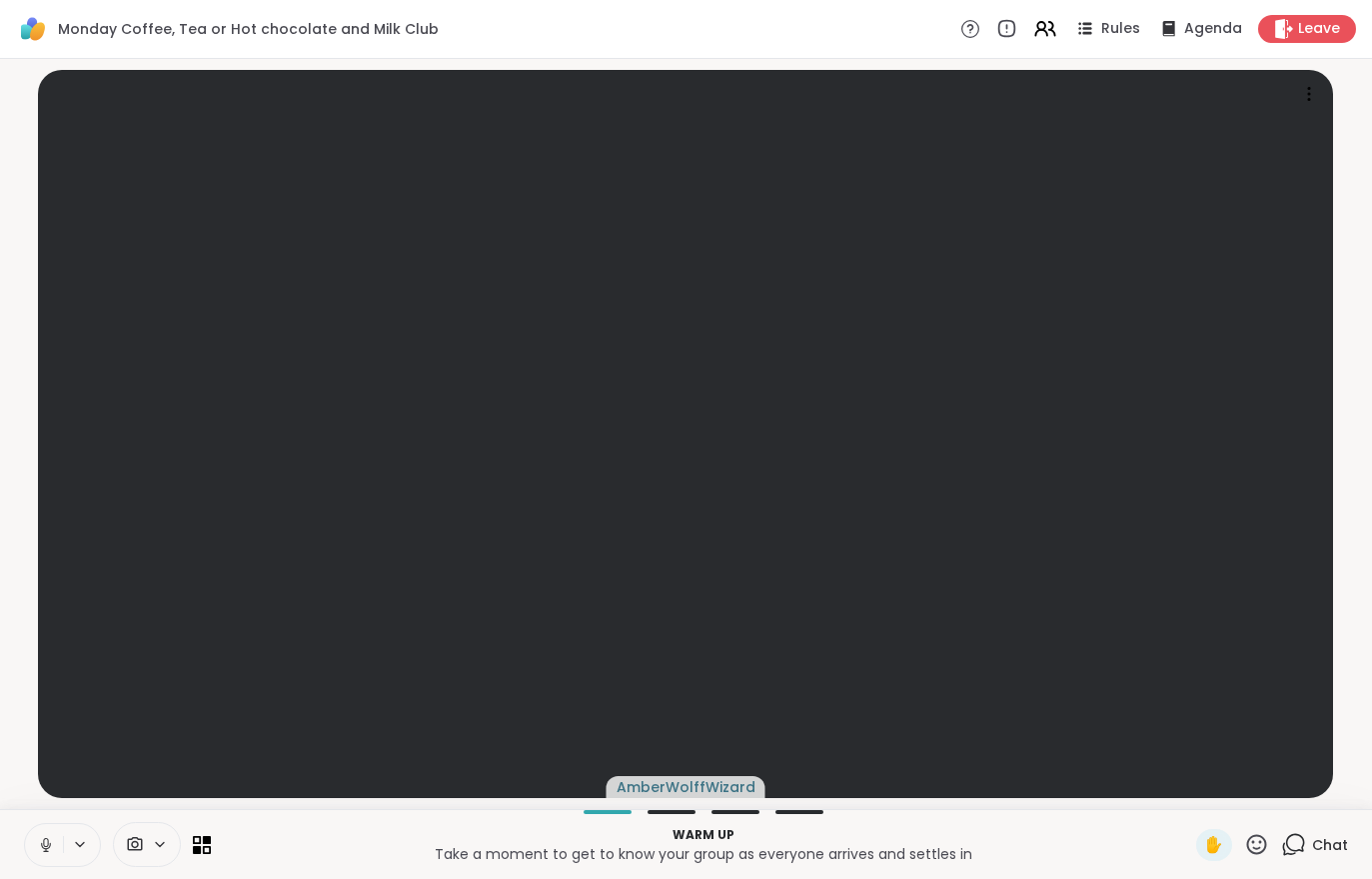 click at bounding box center (44, 845) 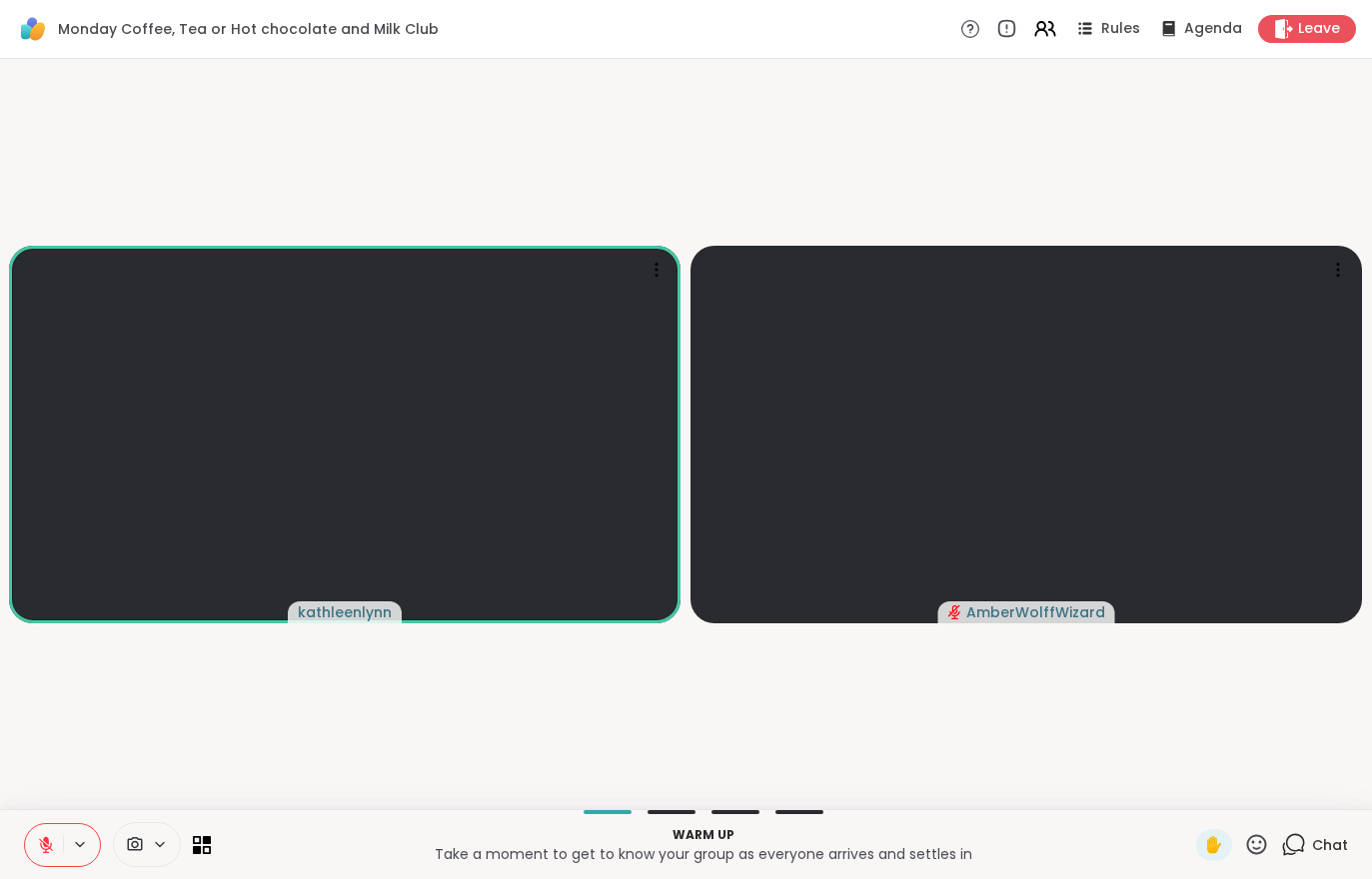 click 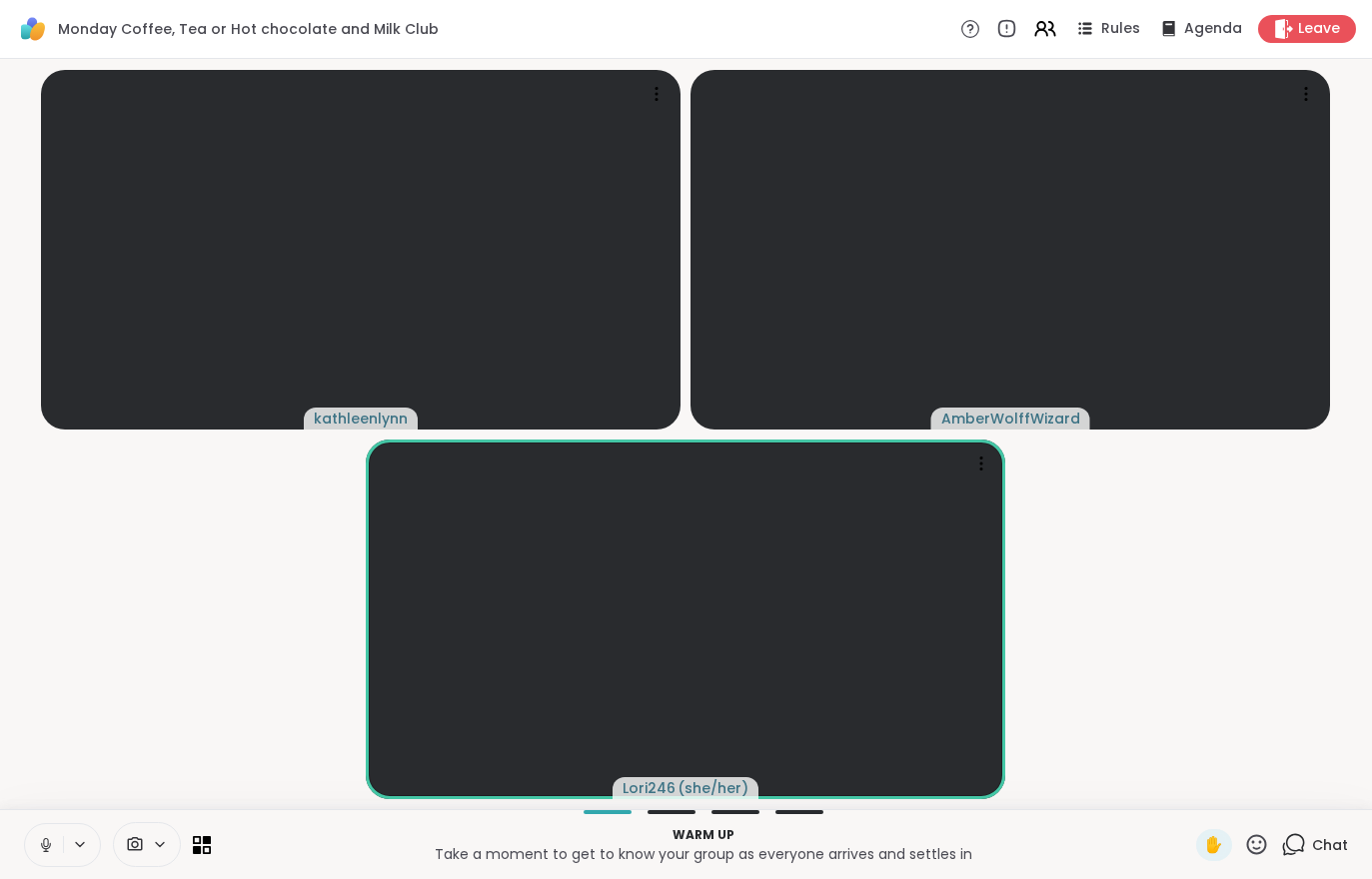 click at bounding box center [44, 845] 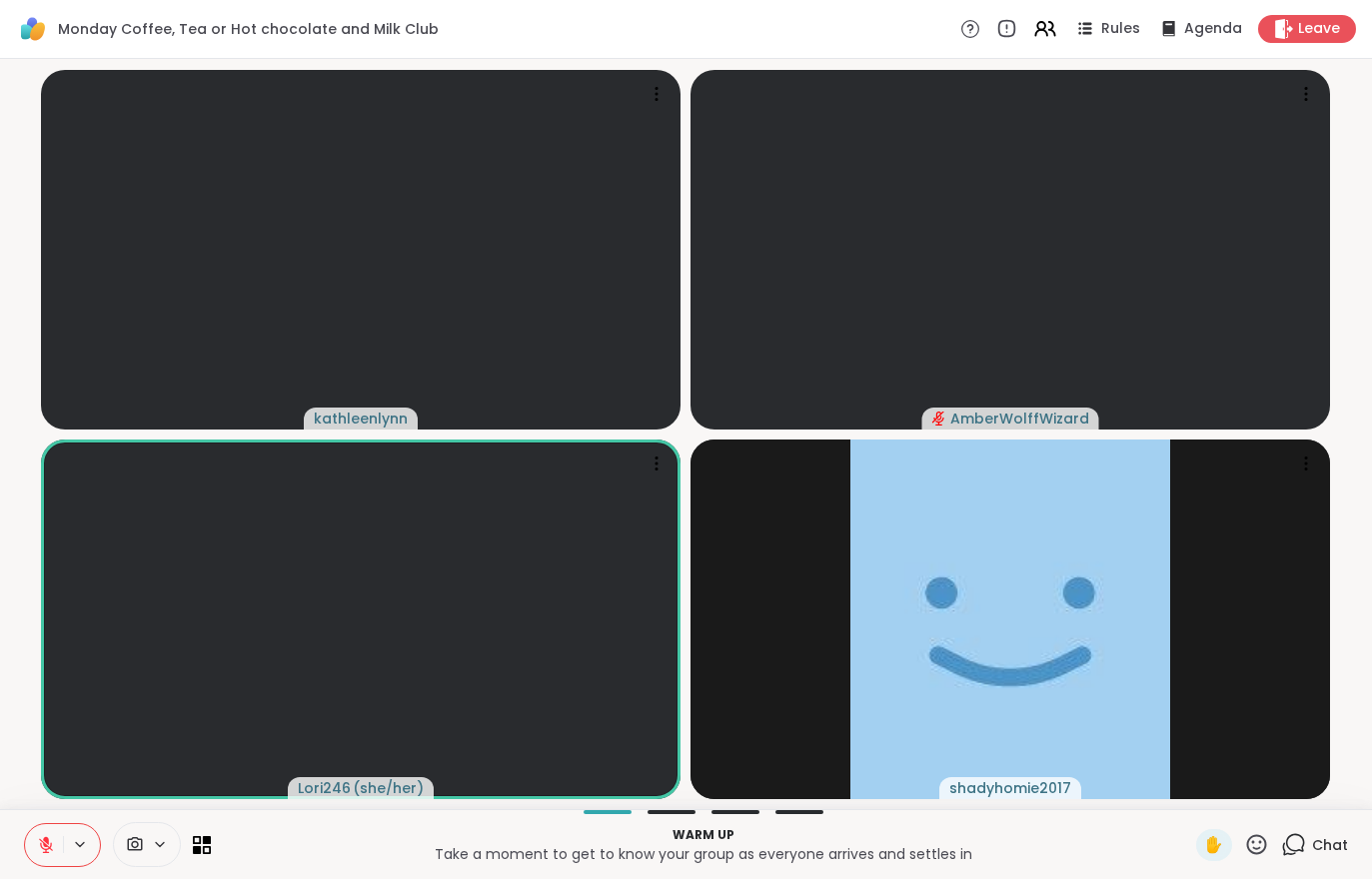 click at bounding box center [44, 845] 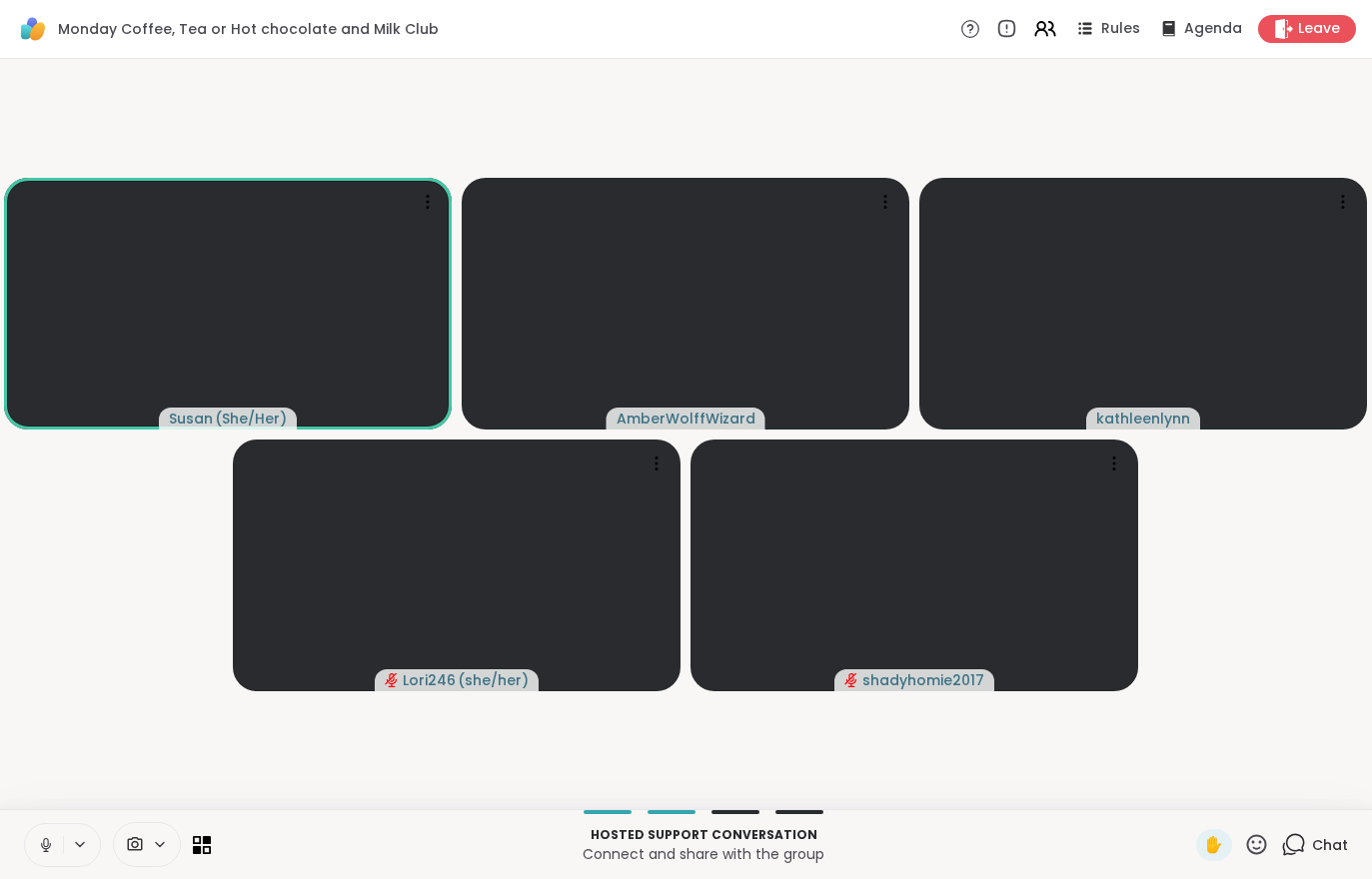 click 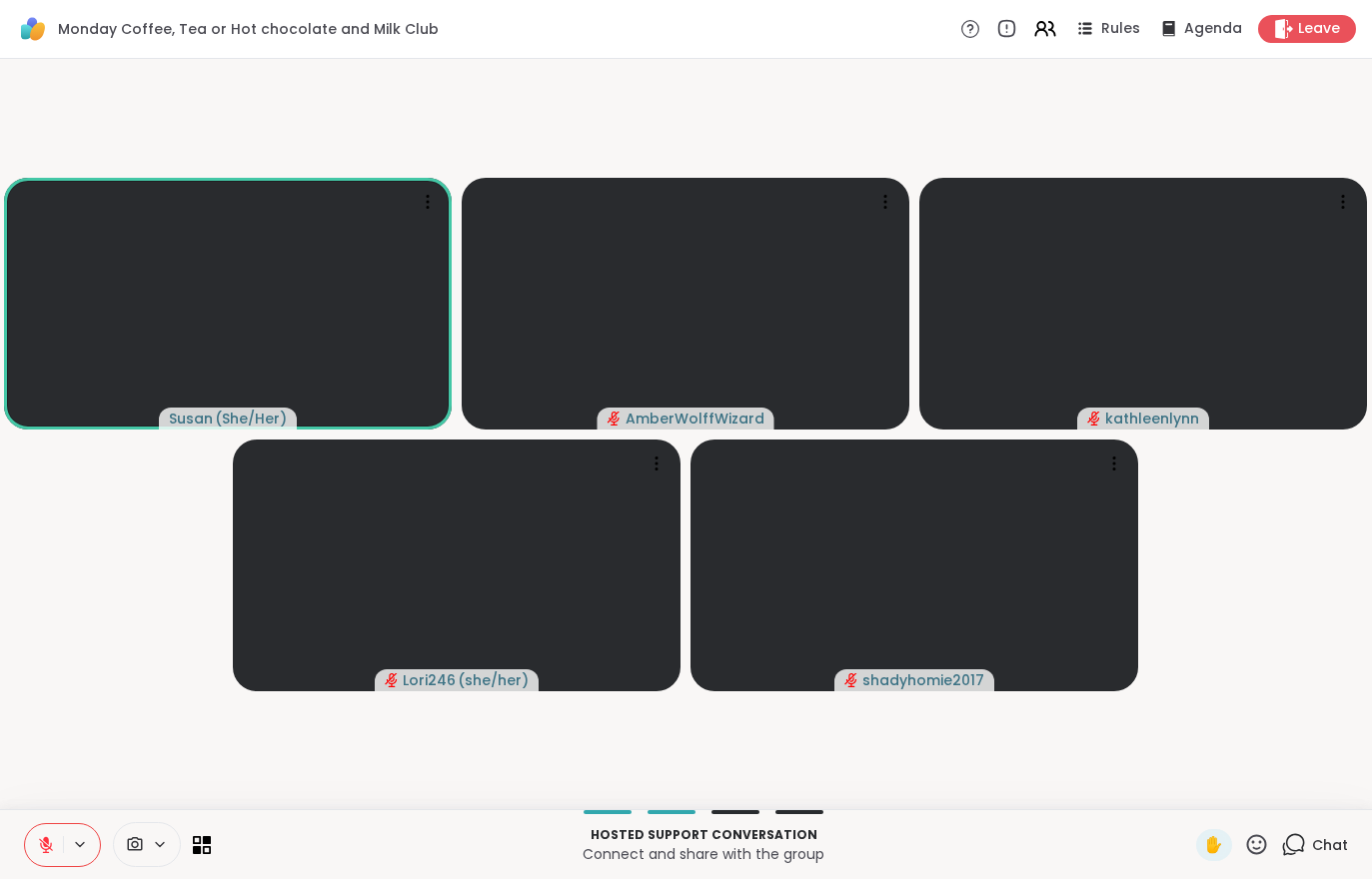 click on "Chat" at bounding box center (1314, 845) 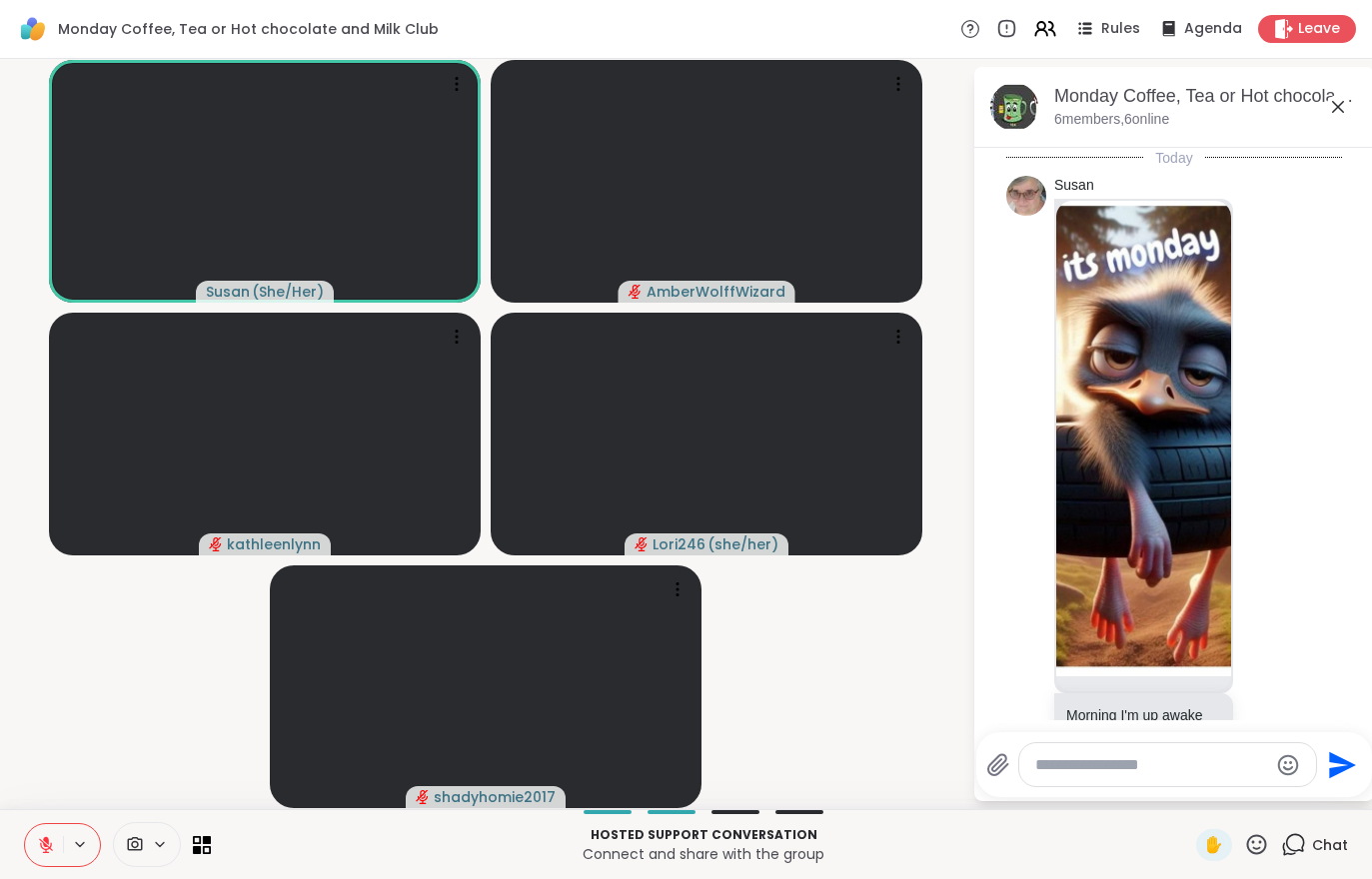scroll, scrollTop: 108, scrollLeft: 0, axis: vertical 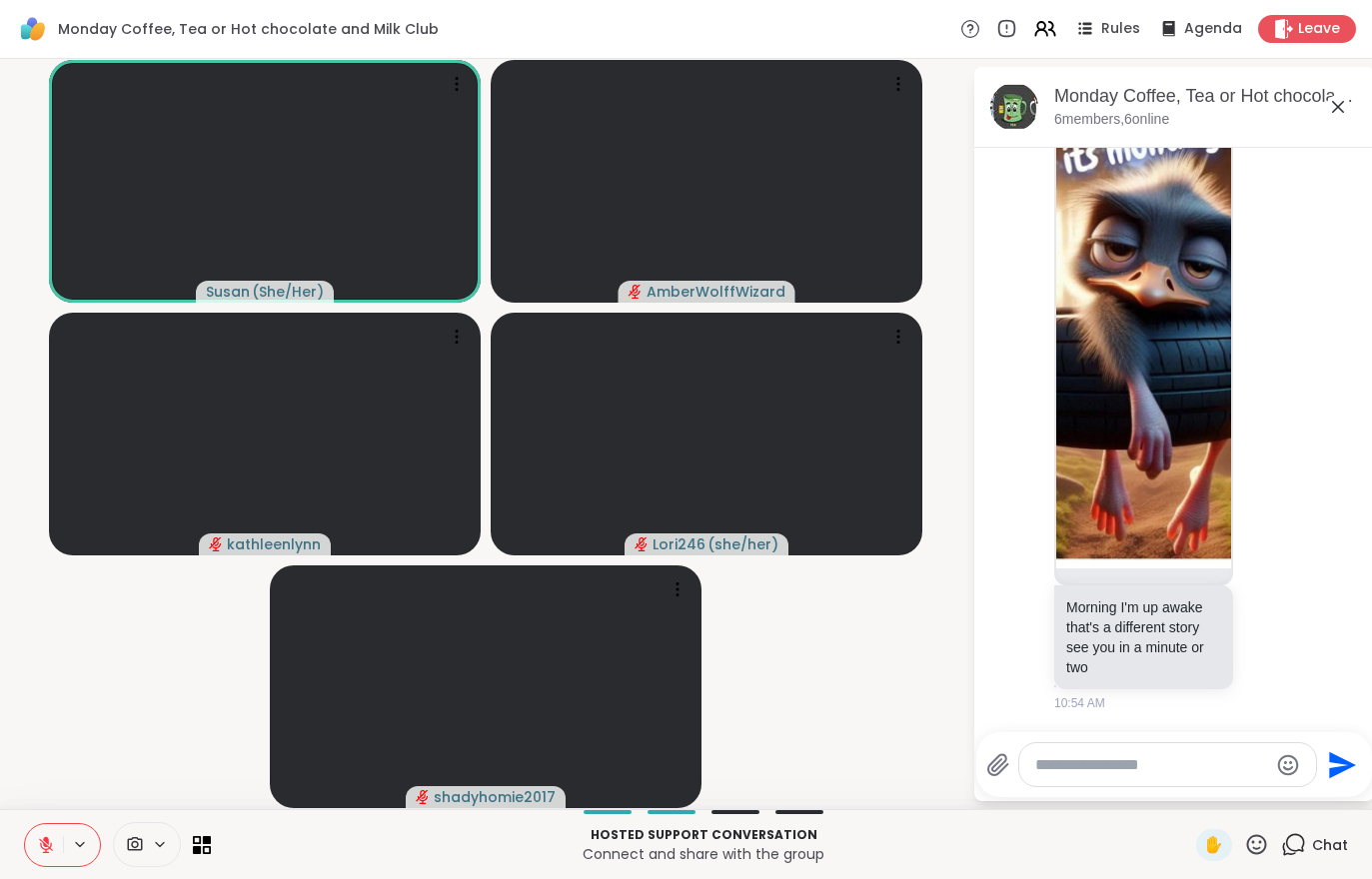 click on "Hosted support conversation Connect and share with the group ✋ Chat" at bounding box center (686, 844) 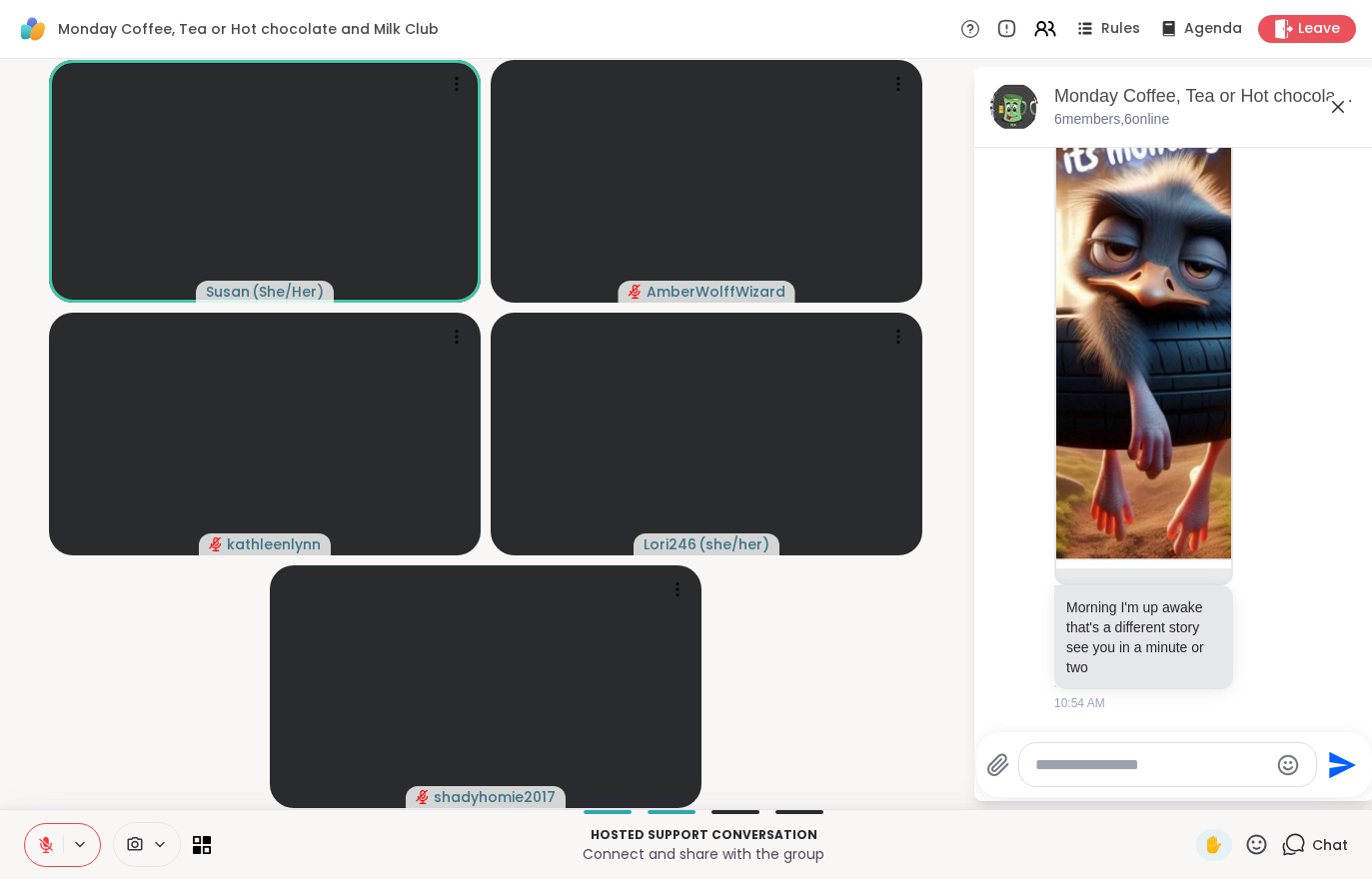 click on "Hosted support conversation Connect and share with the group ✋ Chat" at bounding box center [686, 844] 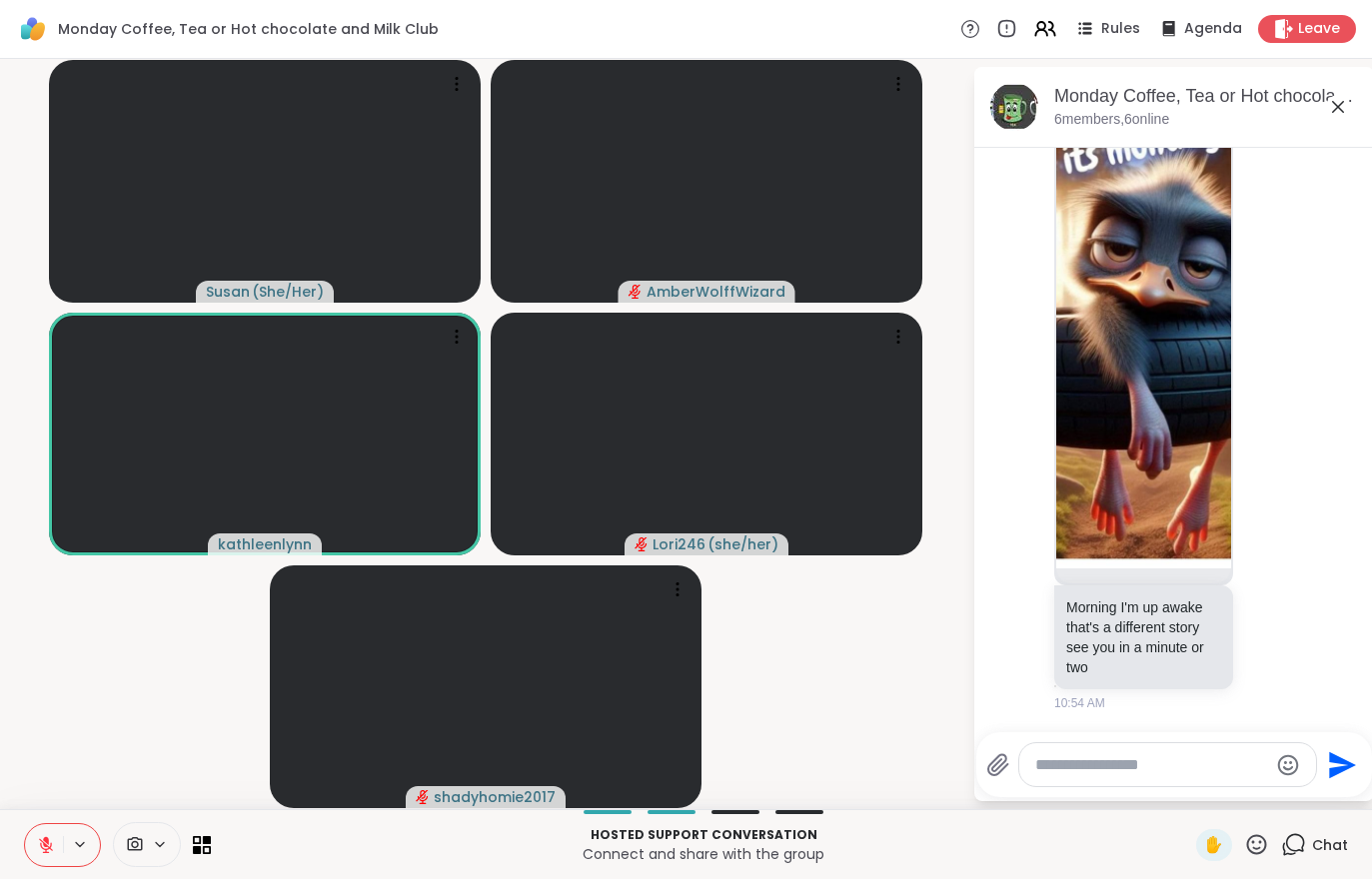 click at bounding box center [44, 845] 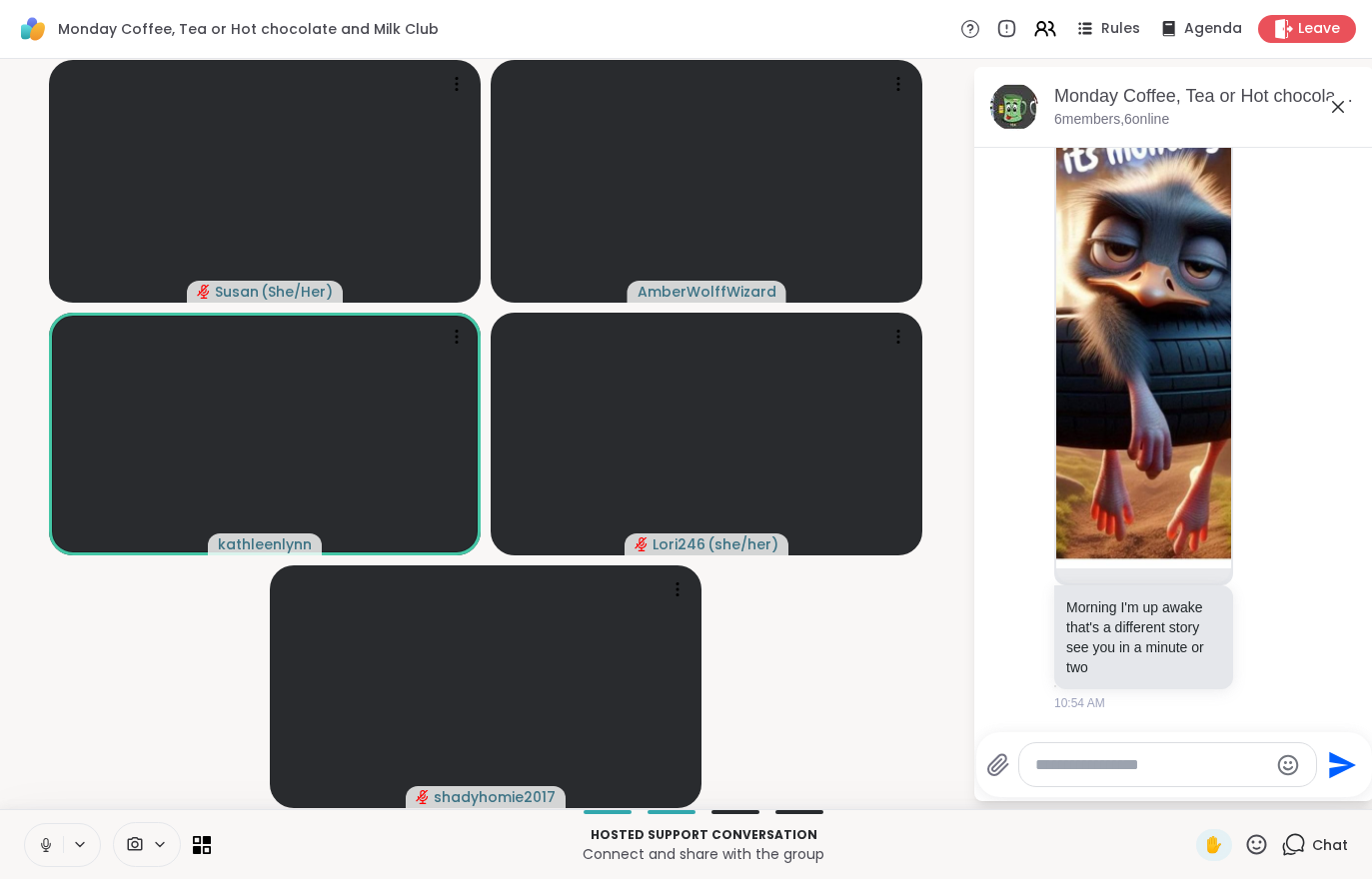click 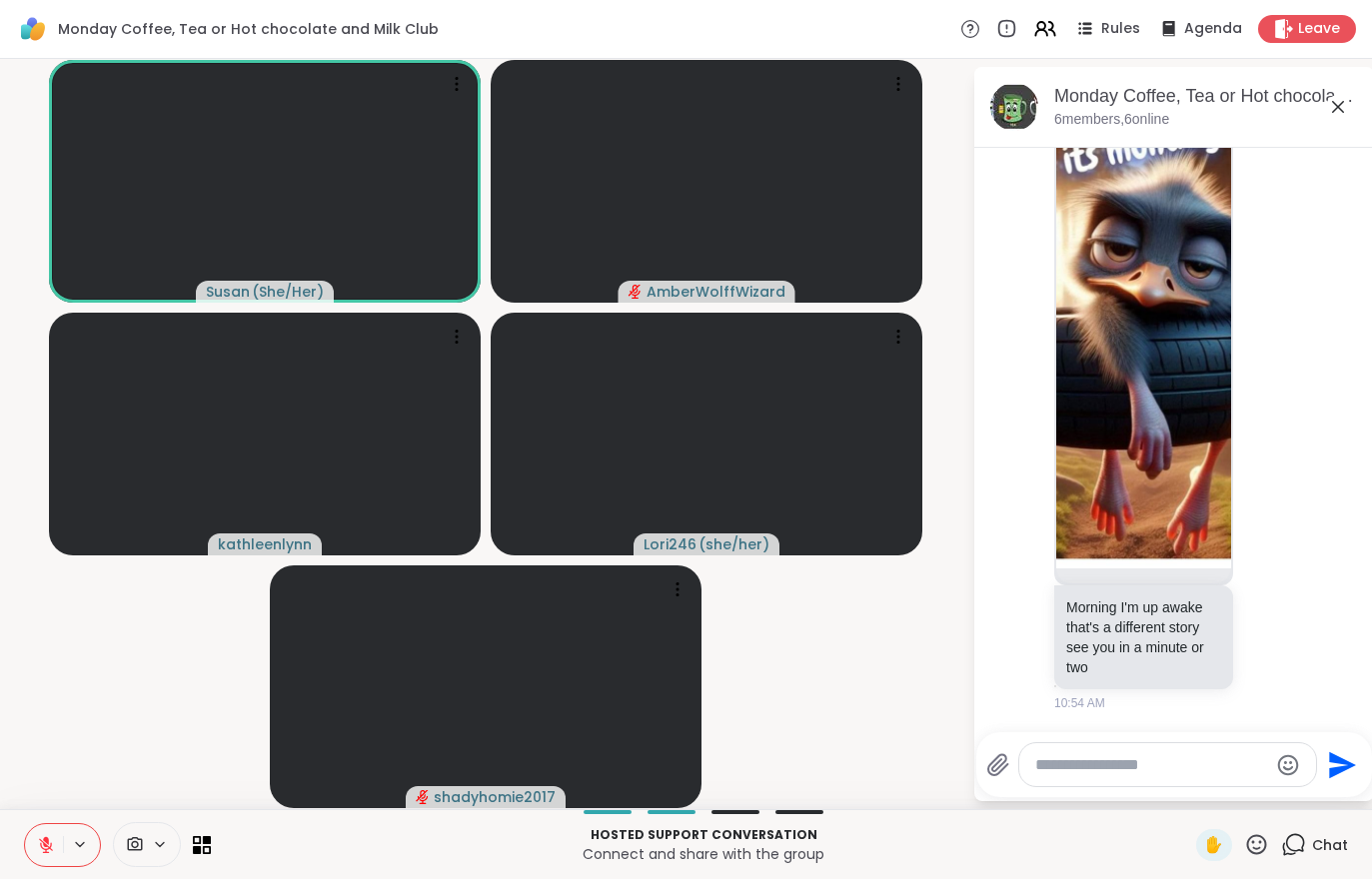 click at bounding box center (1151, 765) 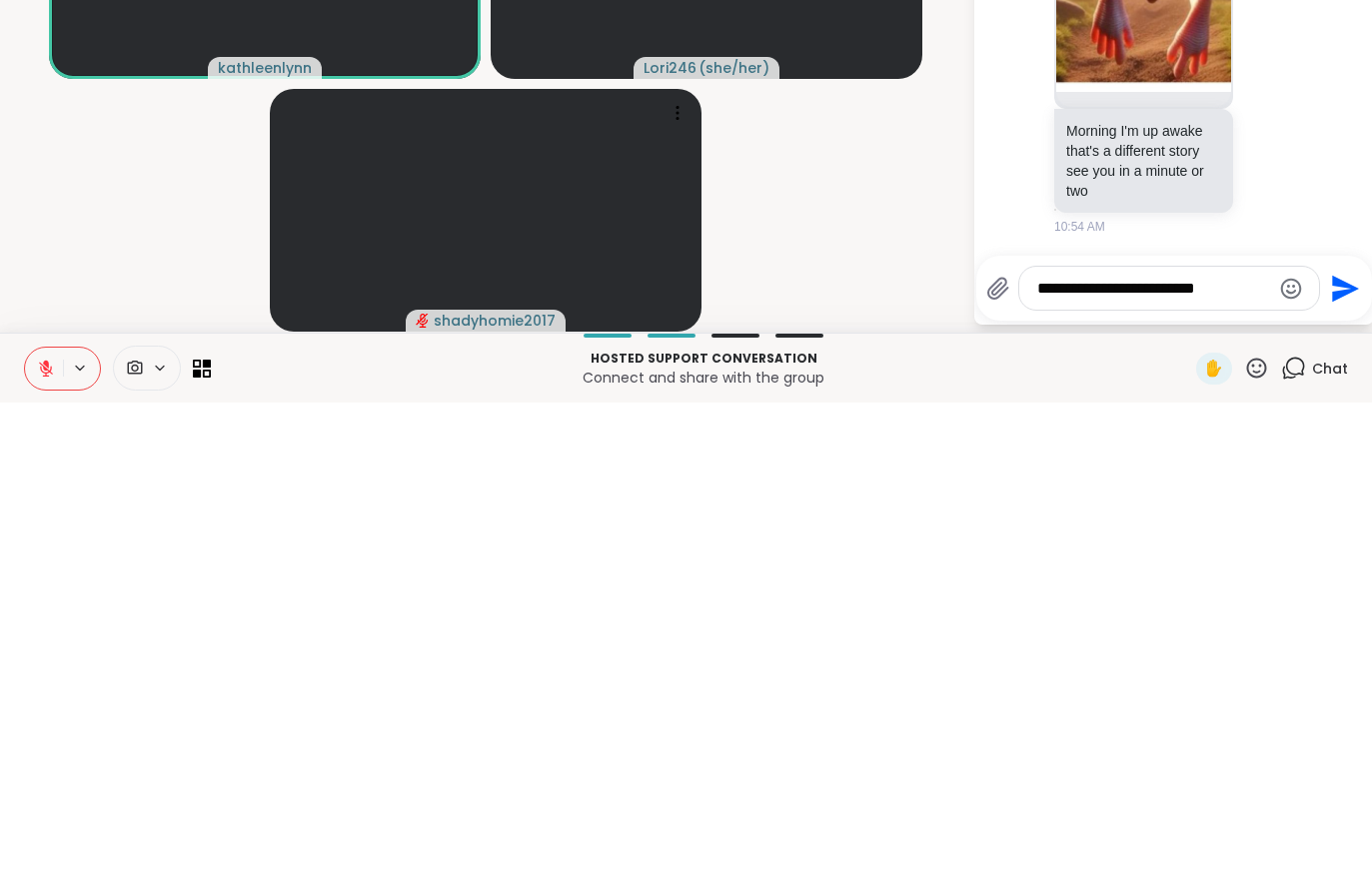 type on "**********" 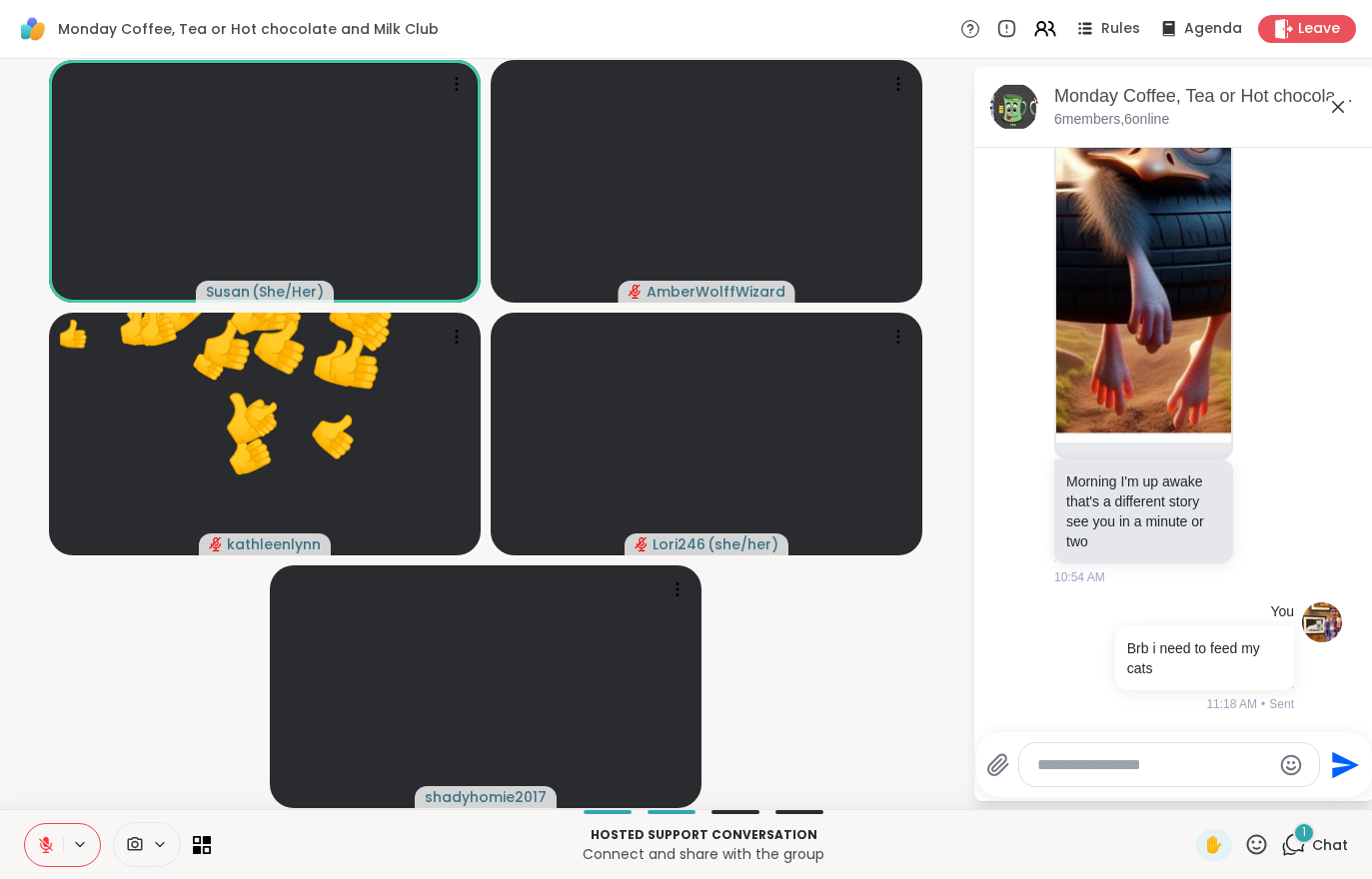 scroll, scrollTop: 340, scrollLeft: 0, axis: vertical 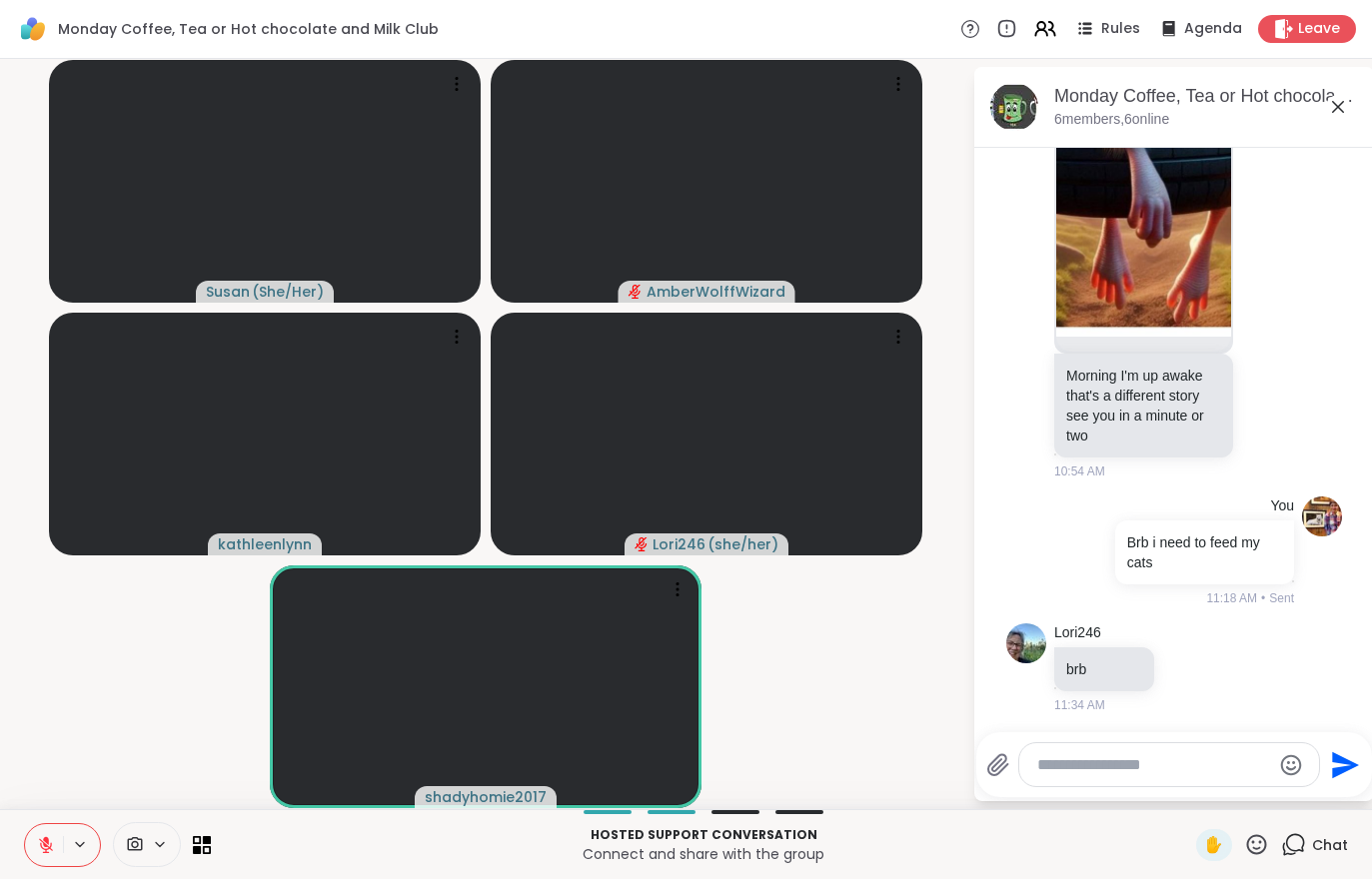 click on "Hosted support conversation Connect and share with the group ✋ Chat" at bounding box center (686, 844) 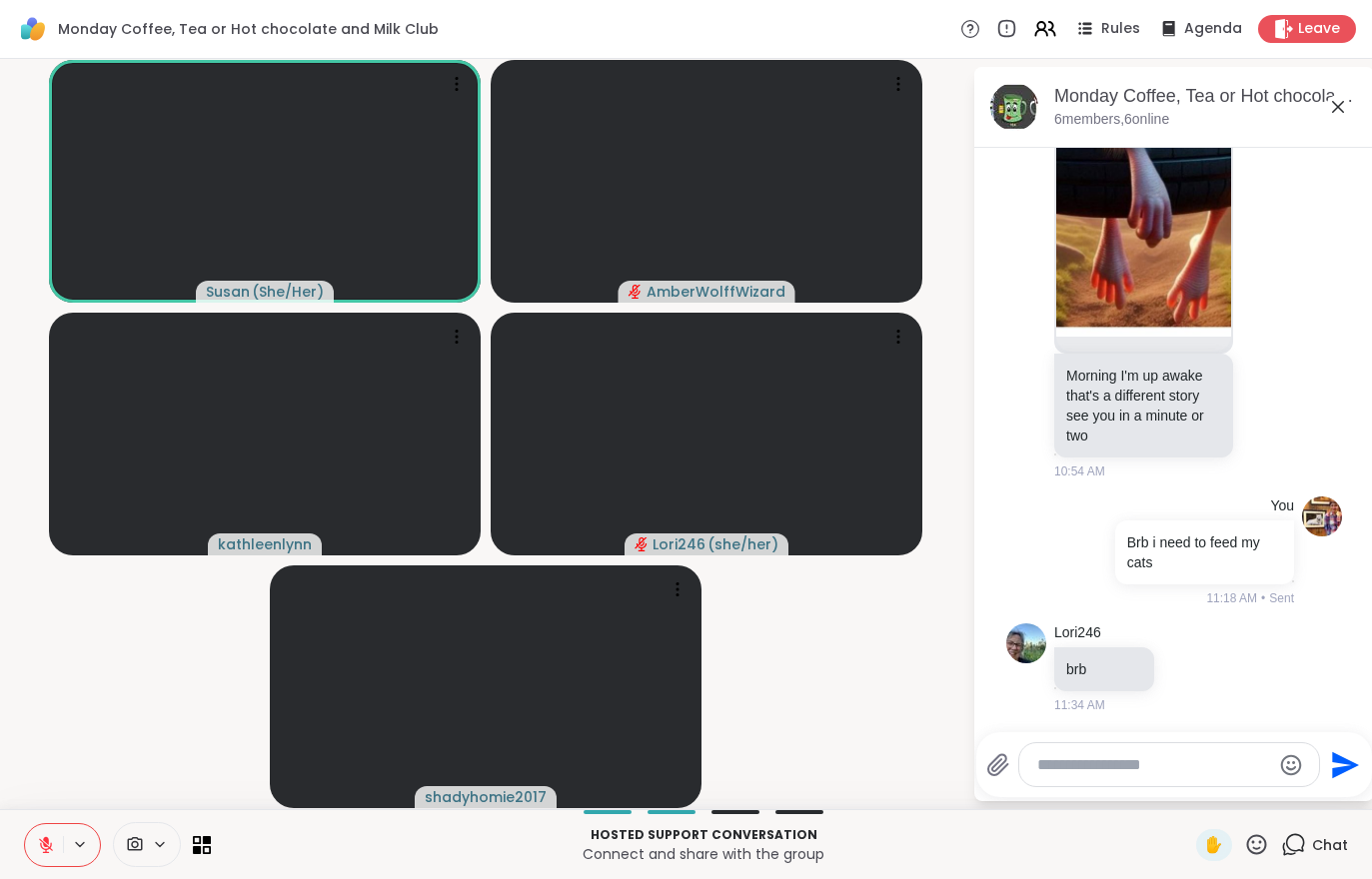 click on "✋" at bounding box center [1214, 845] 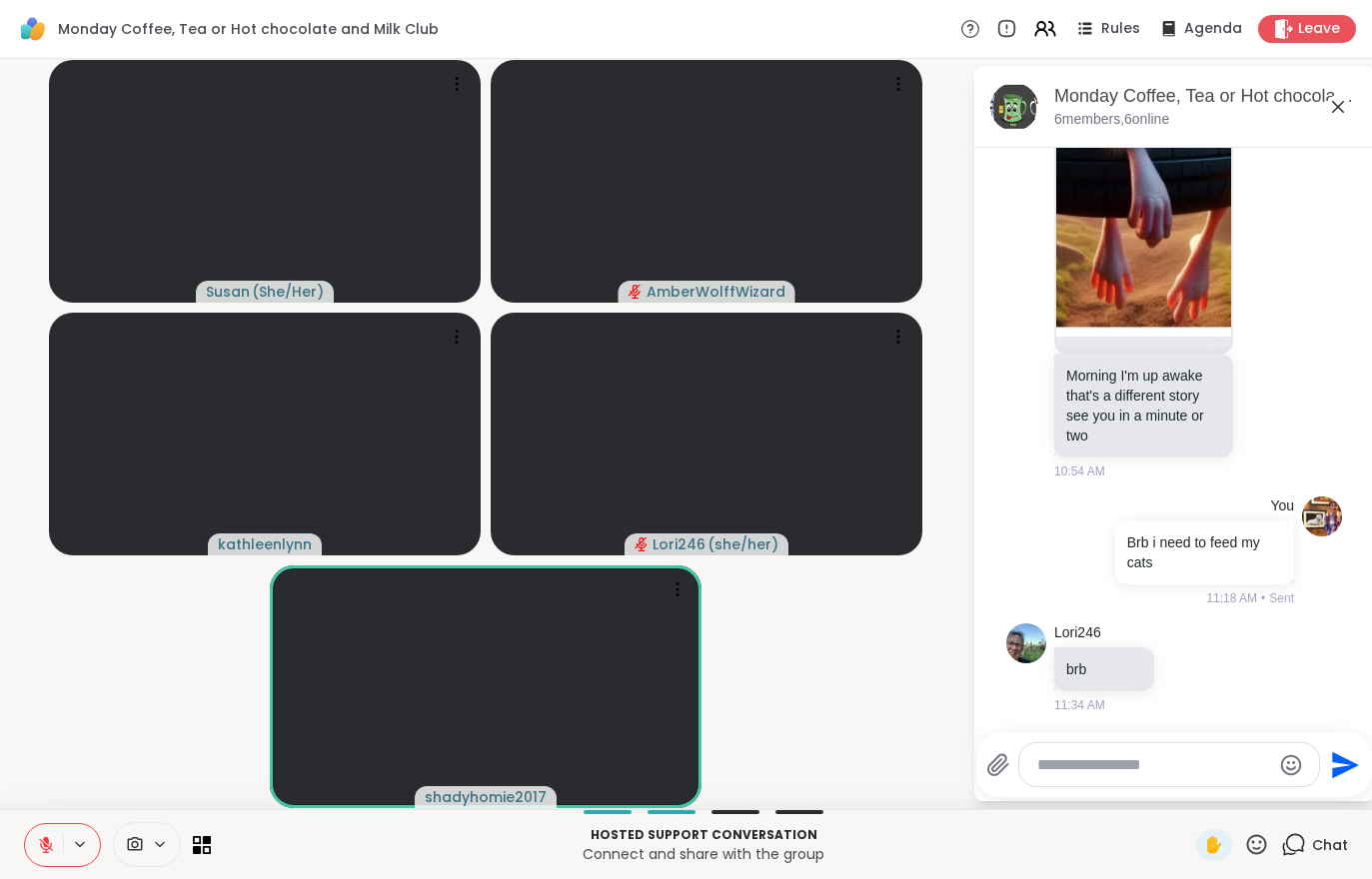 click on "✋" at bounding box center [1214, 845] 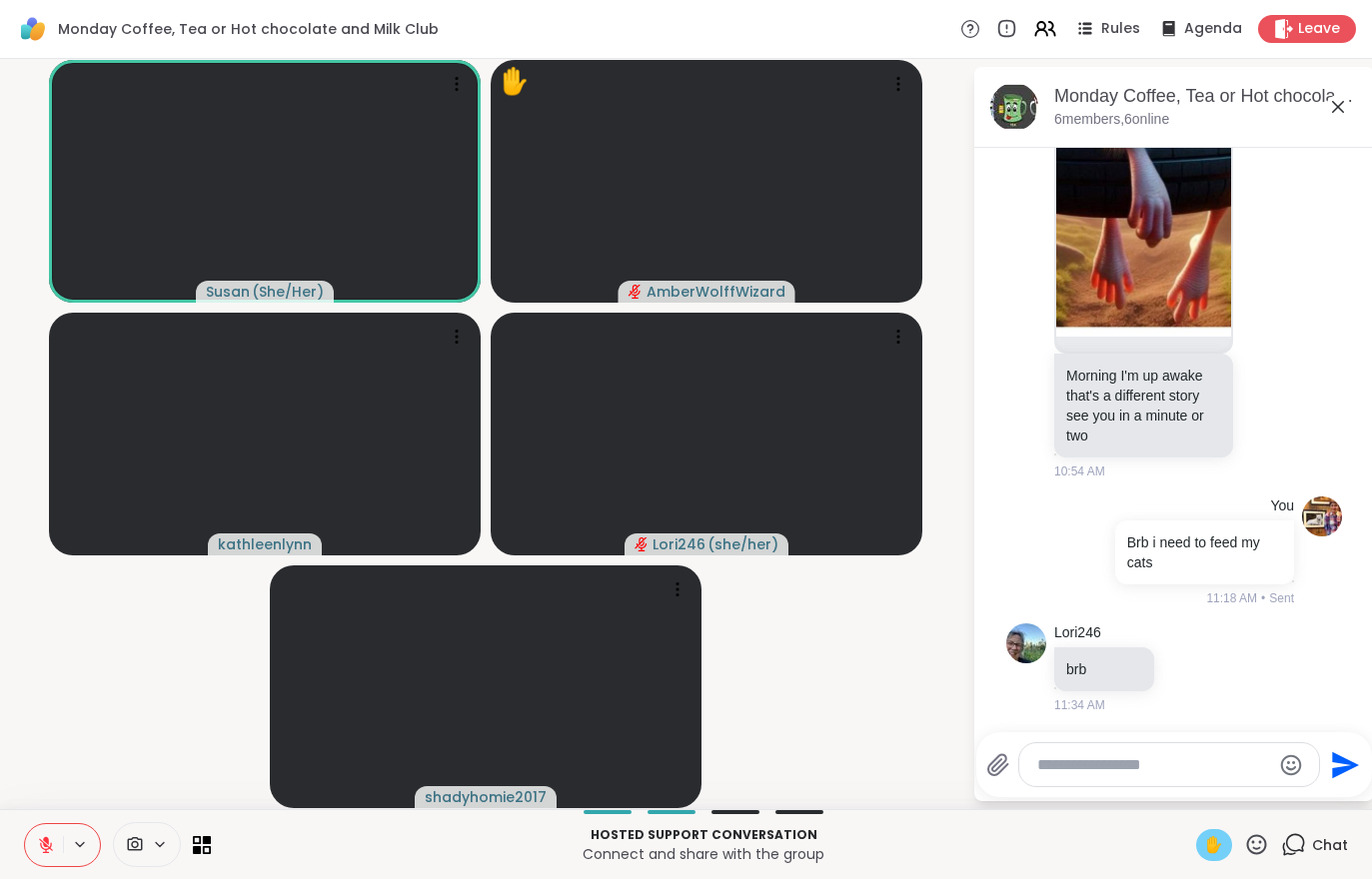 click at bounding box center [44, 845] 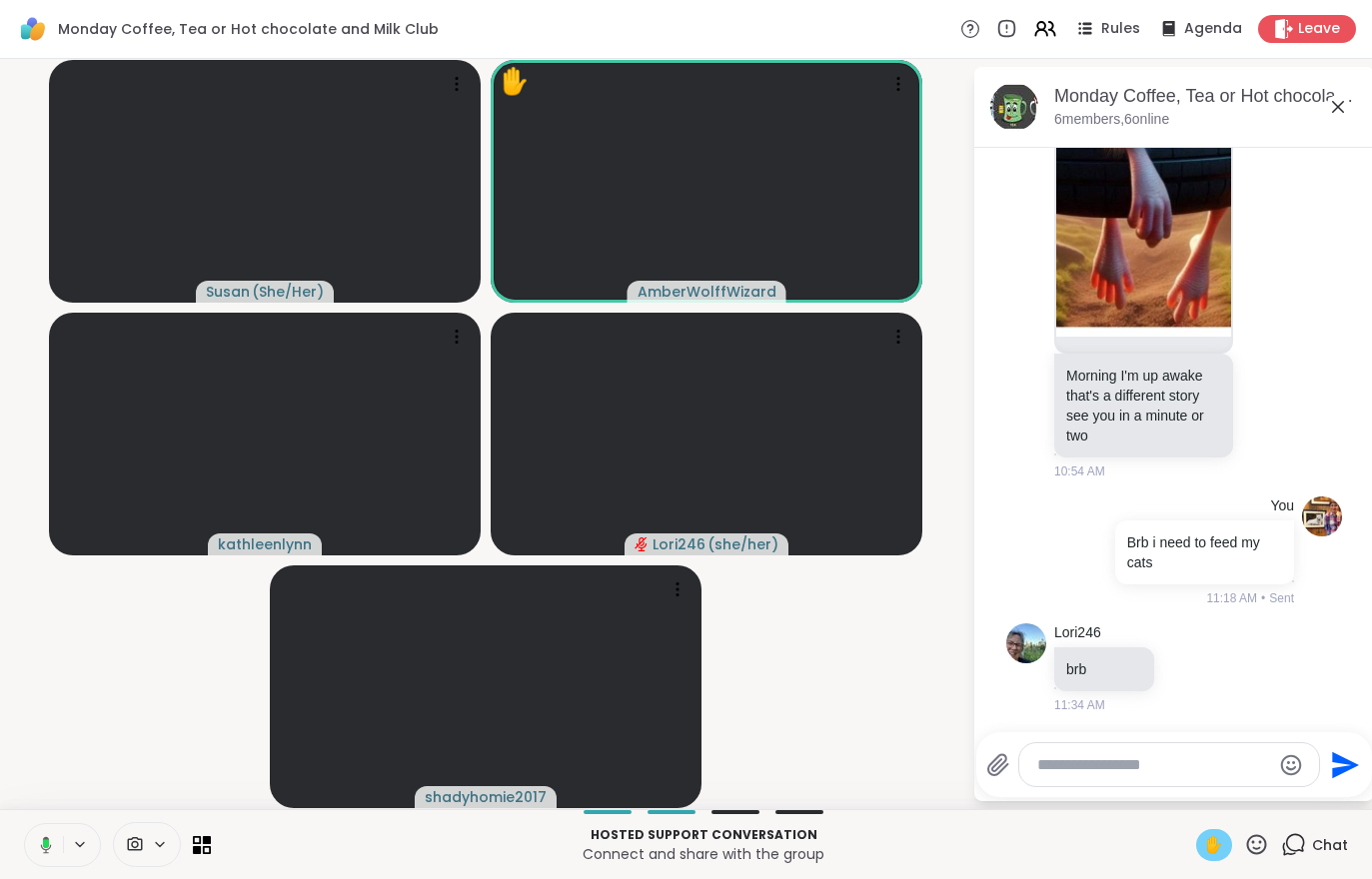 click on "✋" at bounding box center [1214, 845] 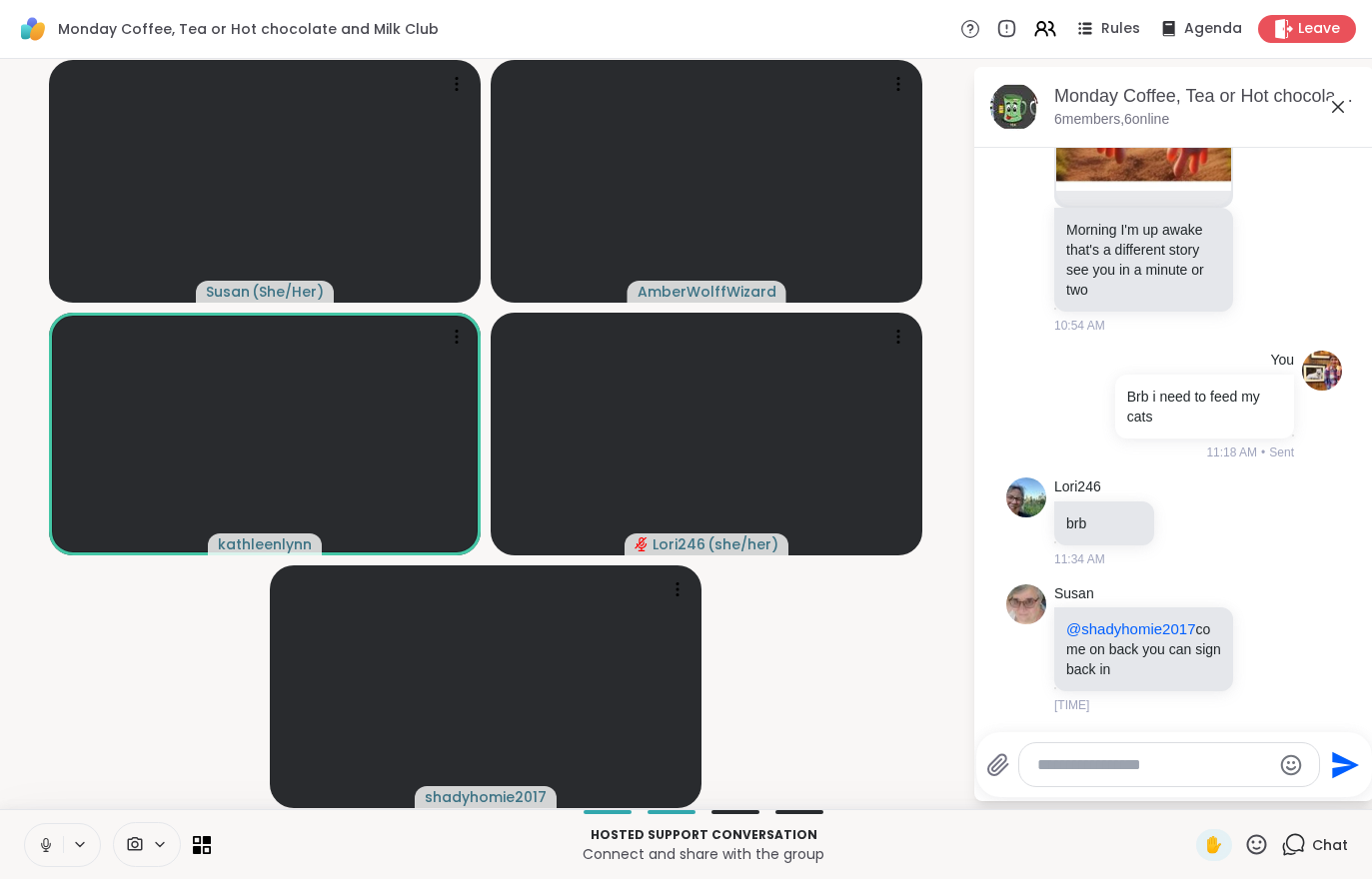 scroll, scrollTop: 651, scrollLeft: 0, axis: vertical 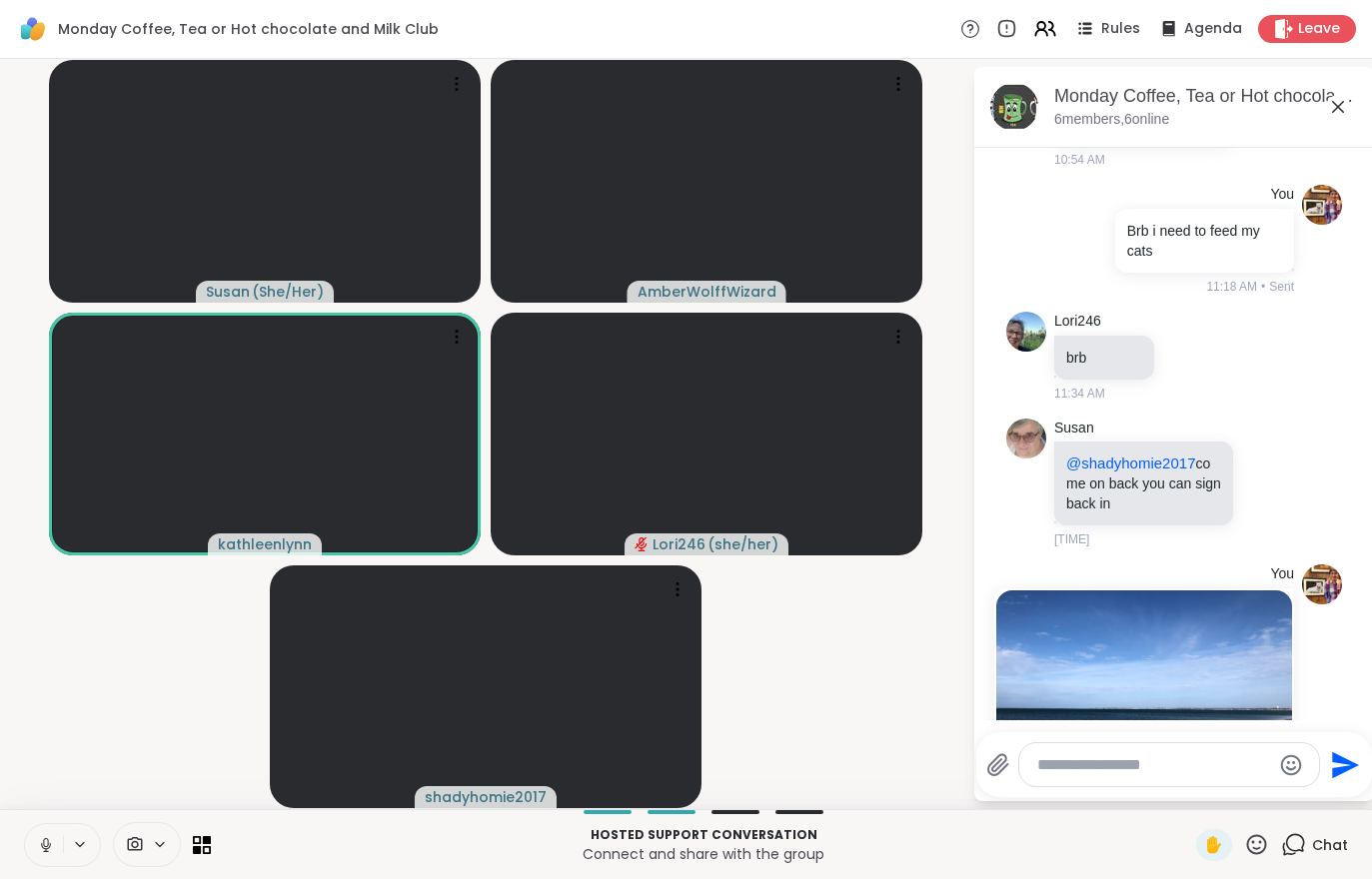 click at bounding box center (44, 845) 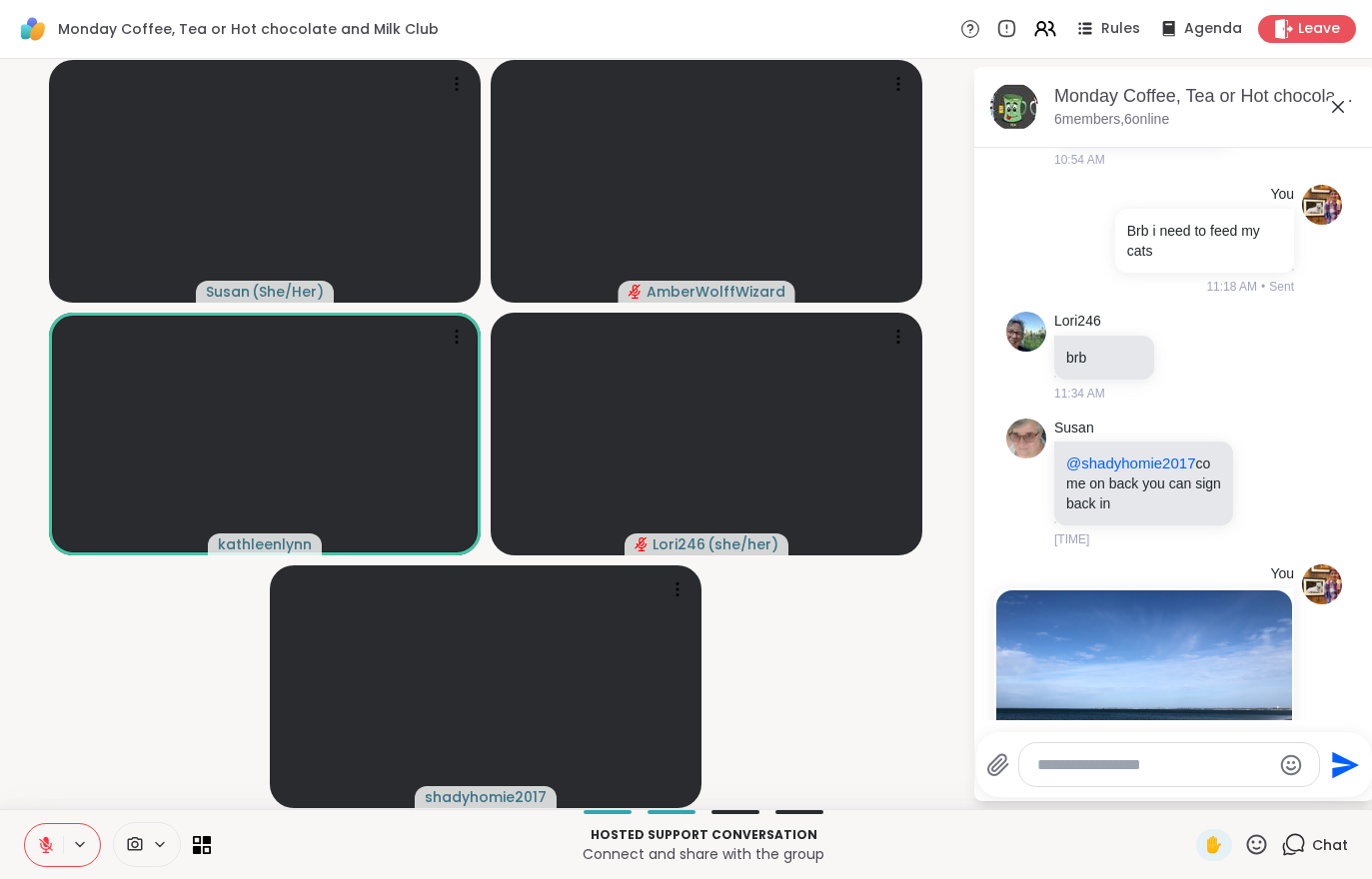 click 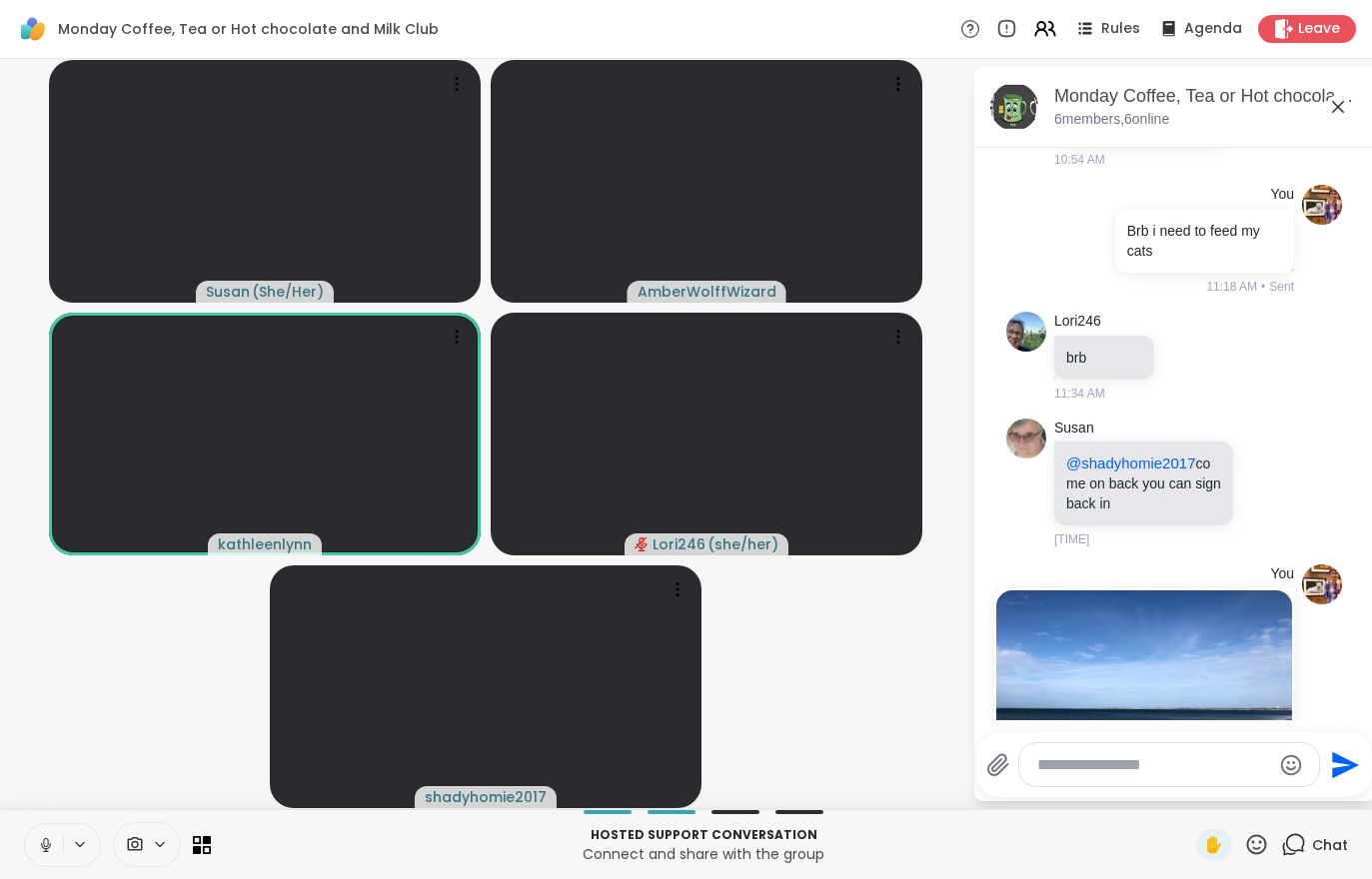 click at bounding box center (44, 845) 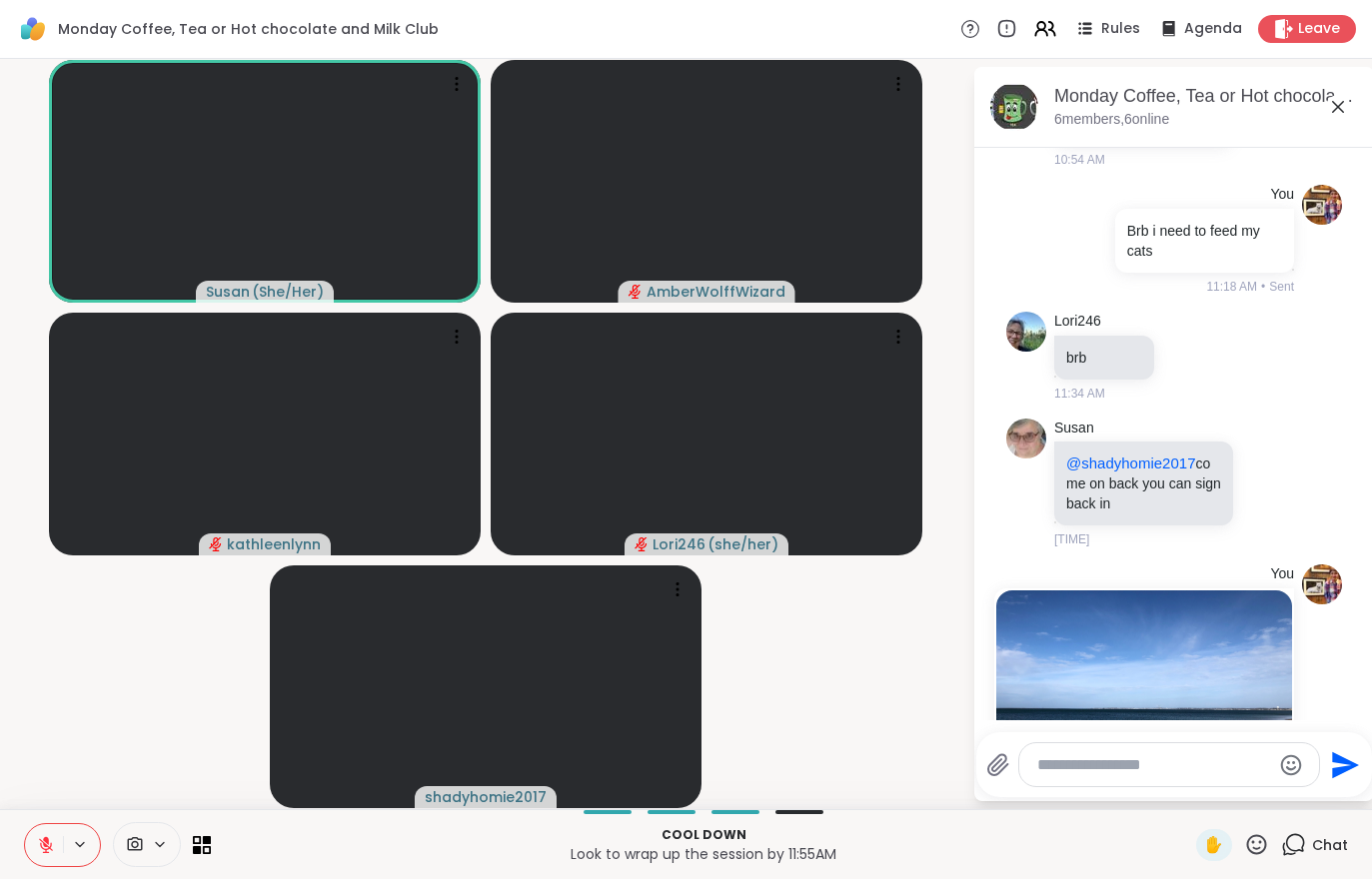 click 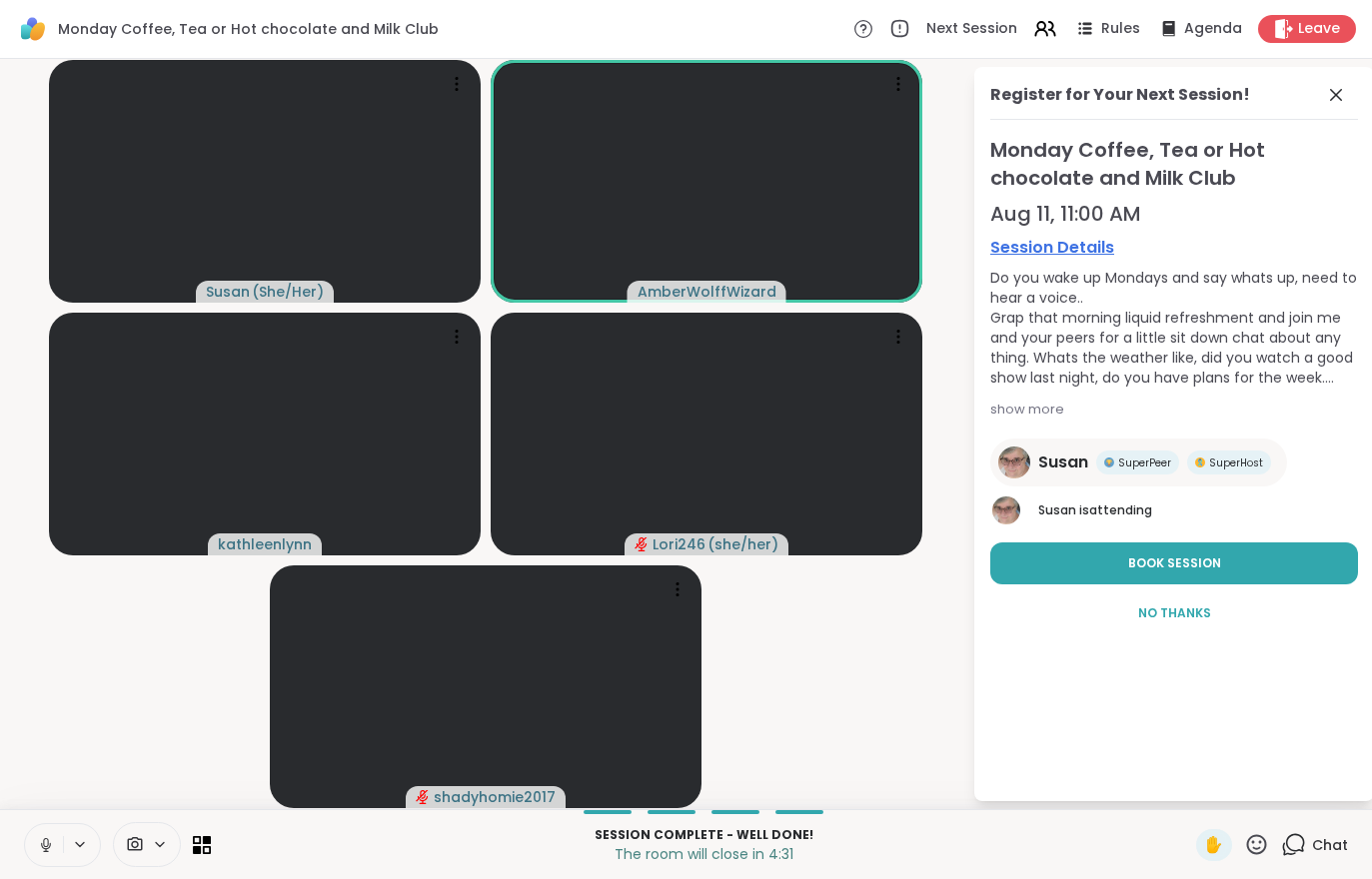 click at bounding box center [147, 844] 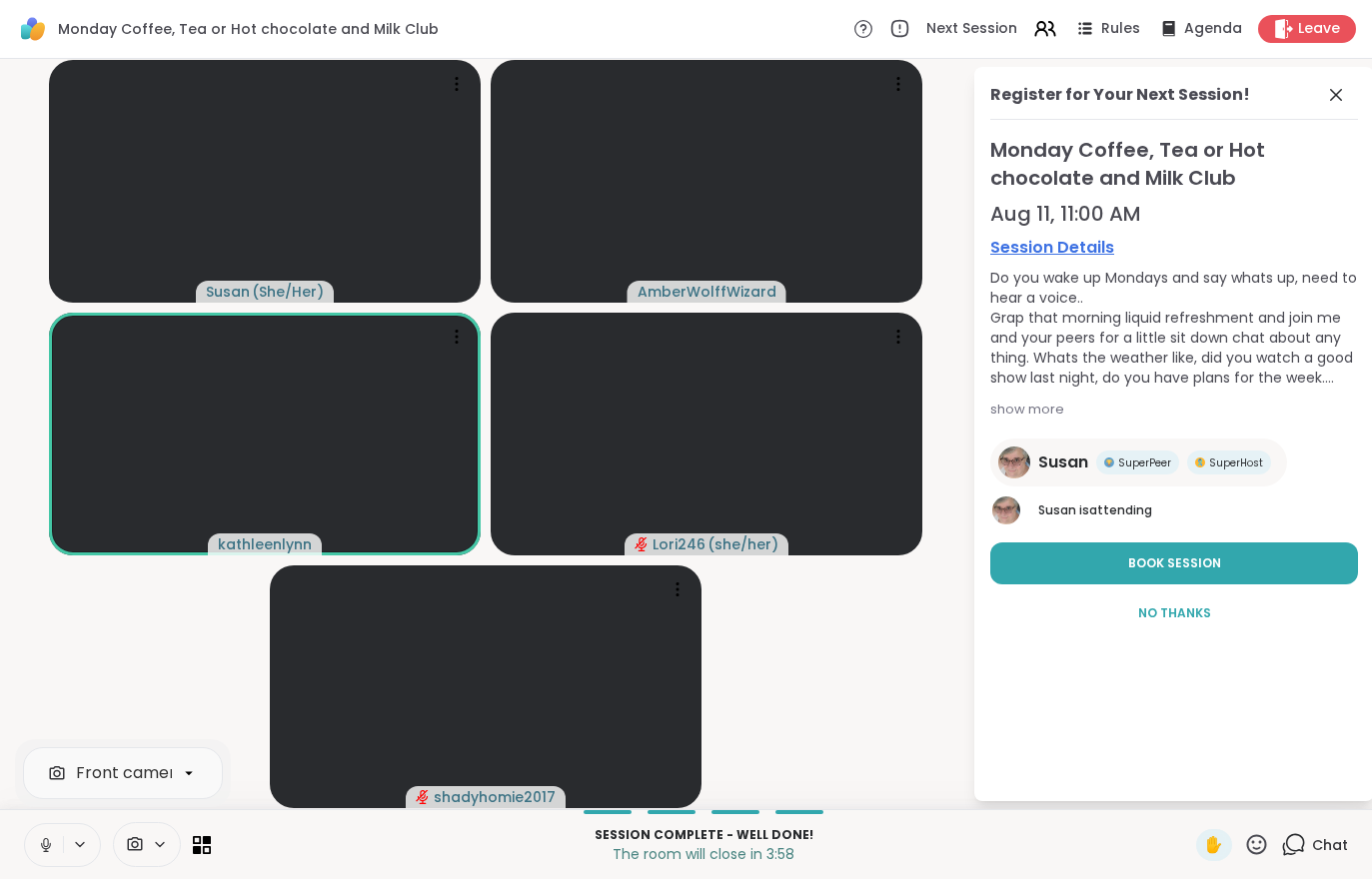 click on "Front camera Session Complete - well done! The room will close in 3:58 ✋ Chat" at bounding box center (686, 844) 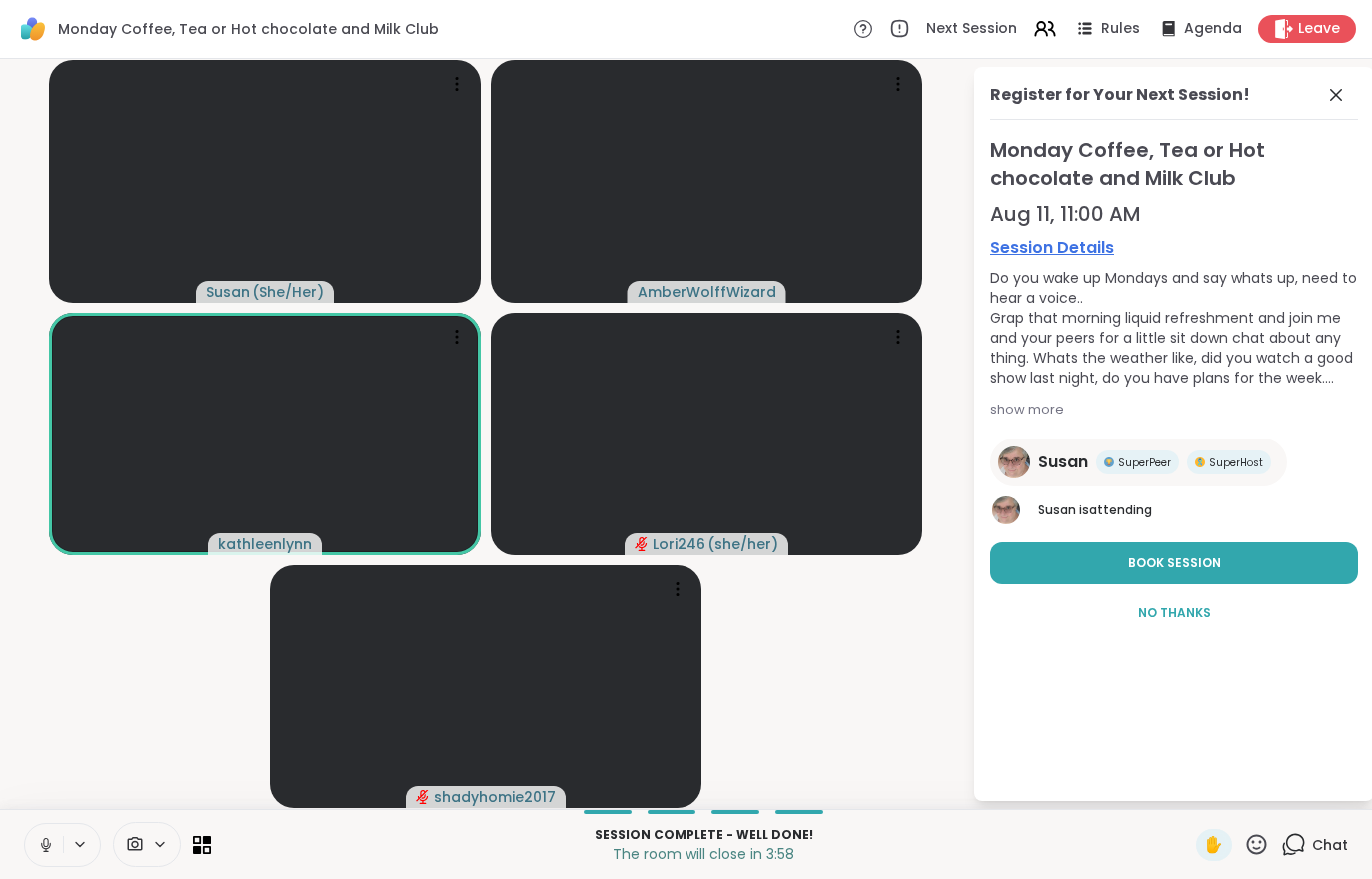 click at bounding box center [44, 845] 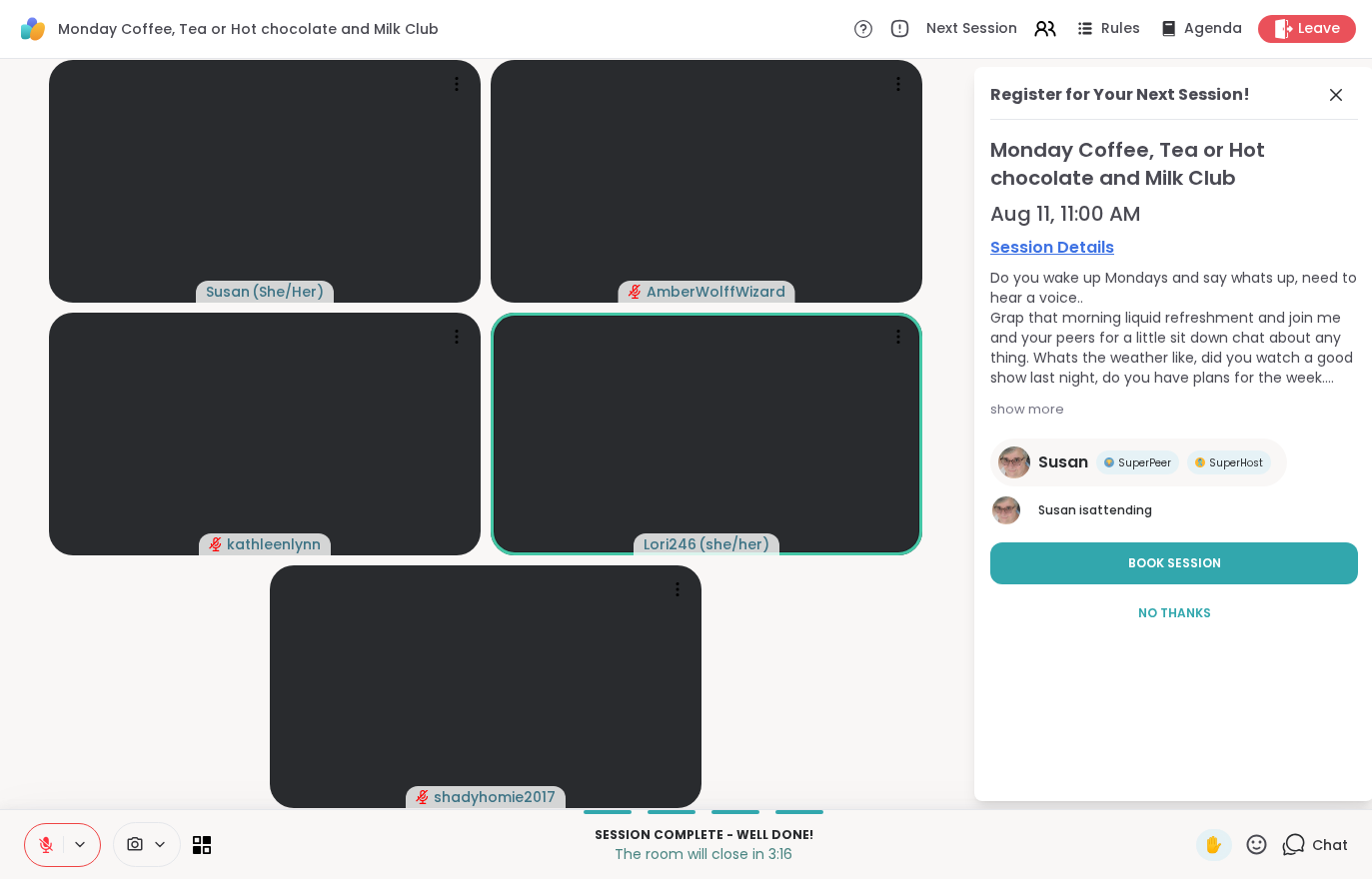 click at bounding box center [44, 845] 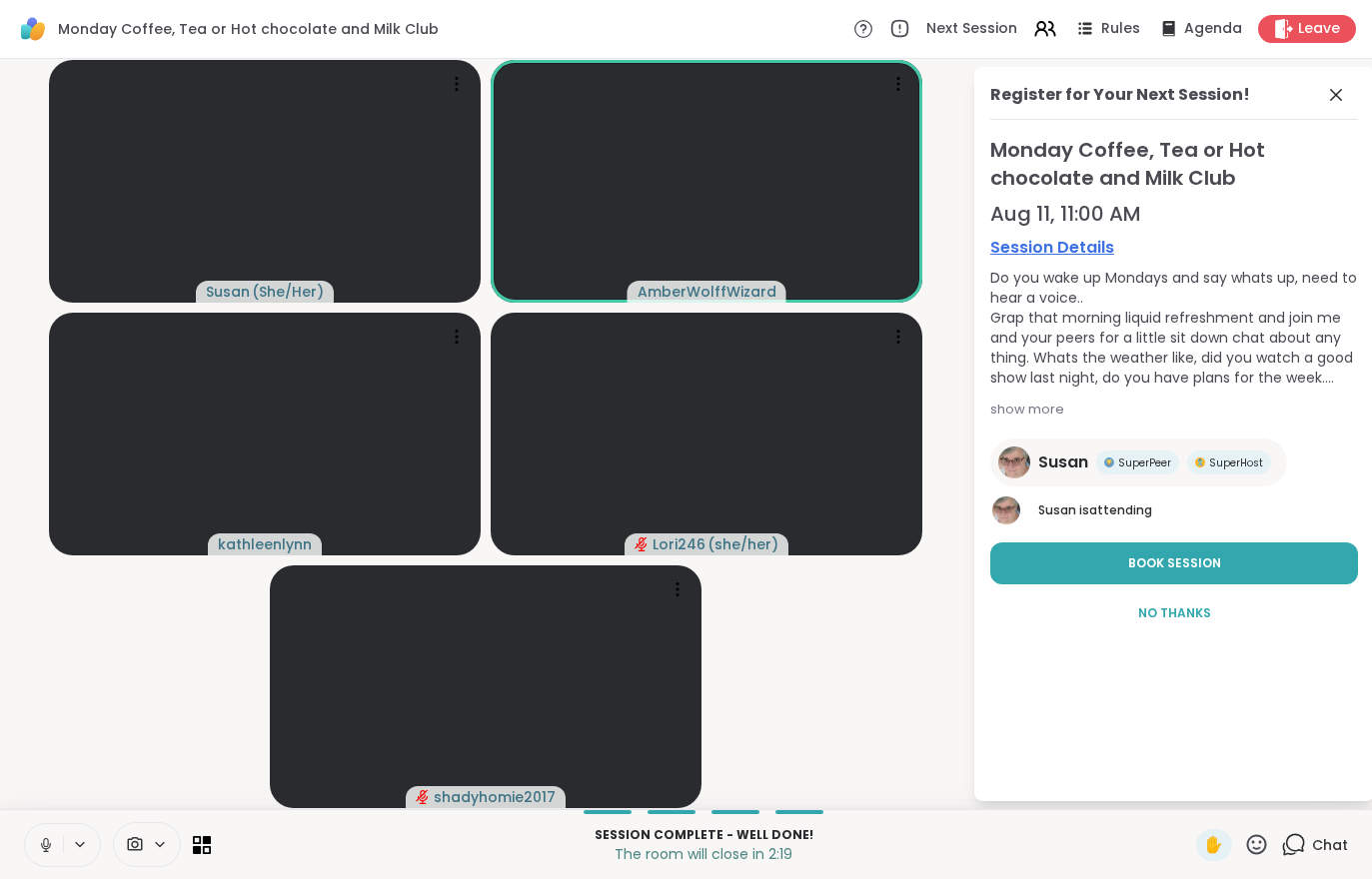 click on "Chat" at bounding box center (1314, 845) 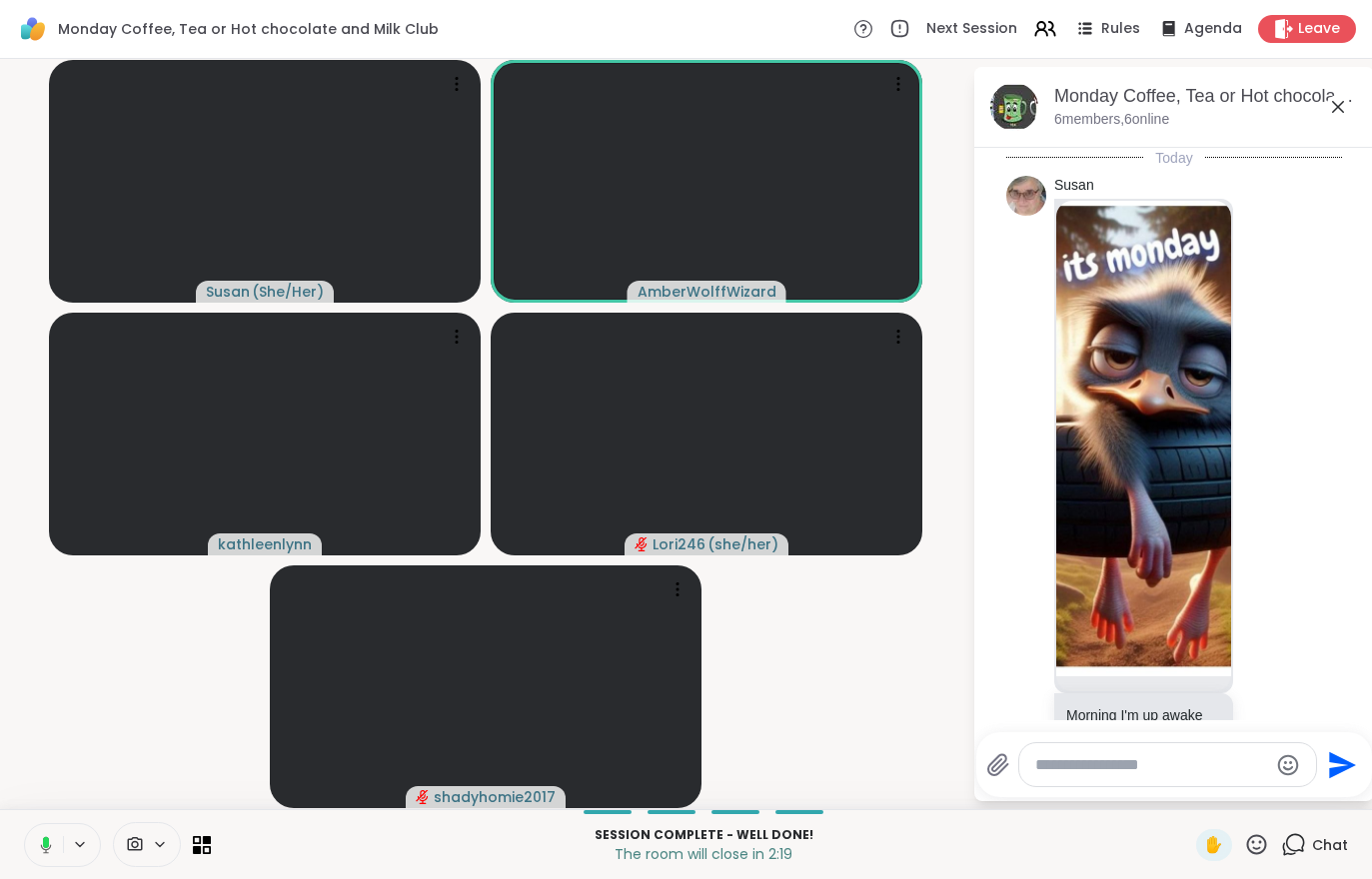 scroll, scrollTop: 975, scrollLeft: 0, axis: vertical 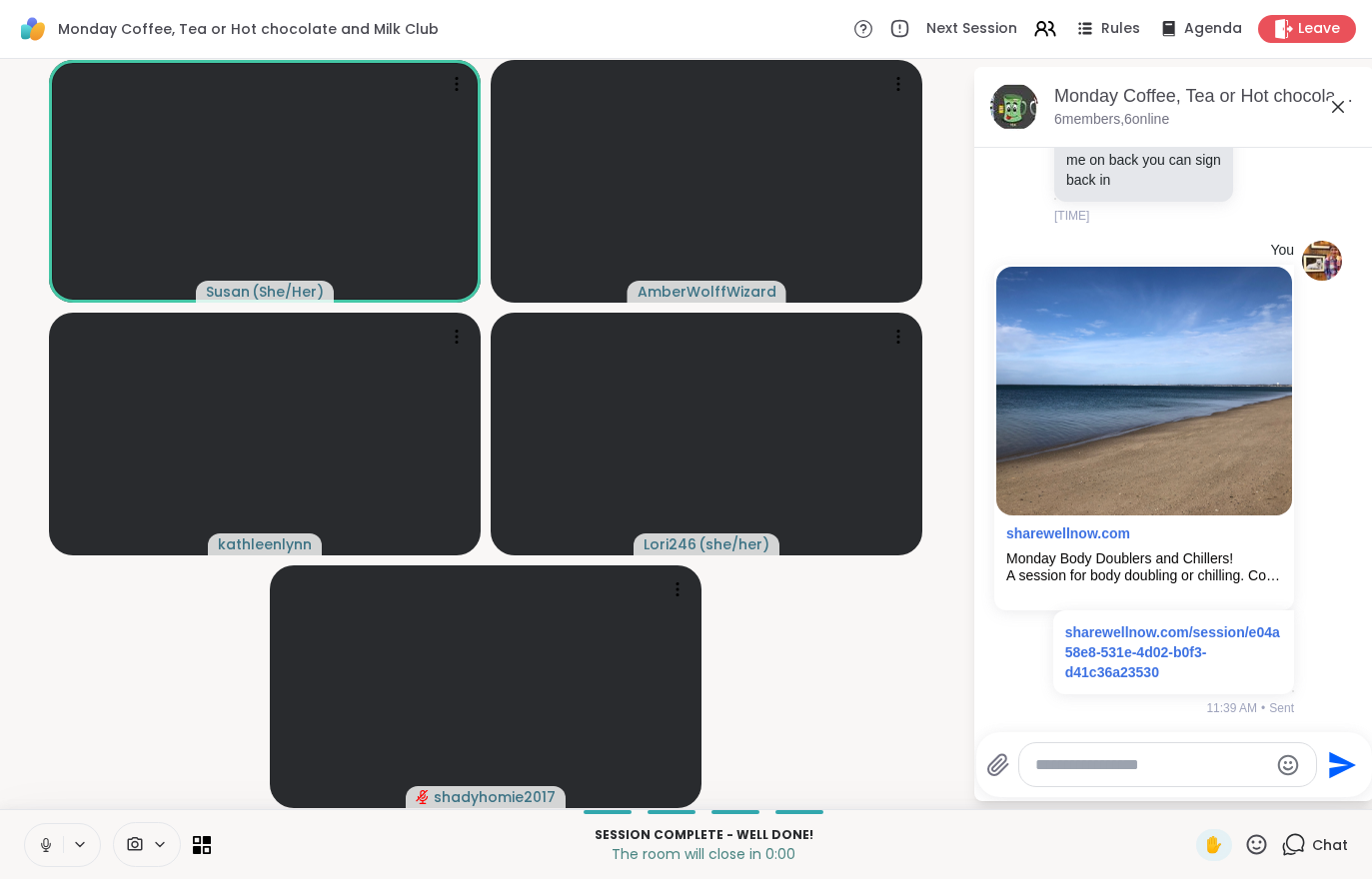 click 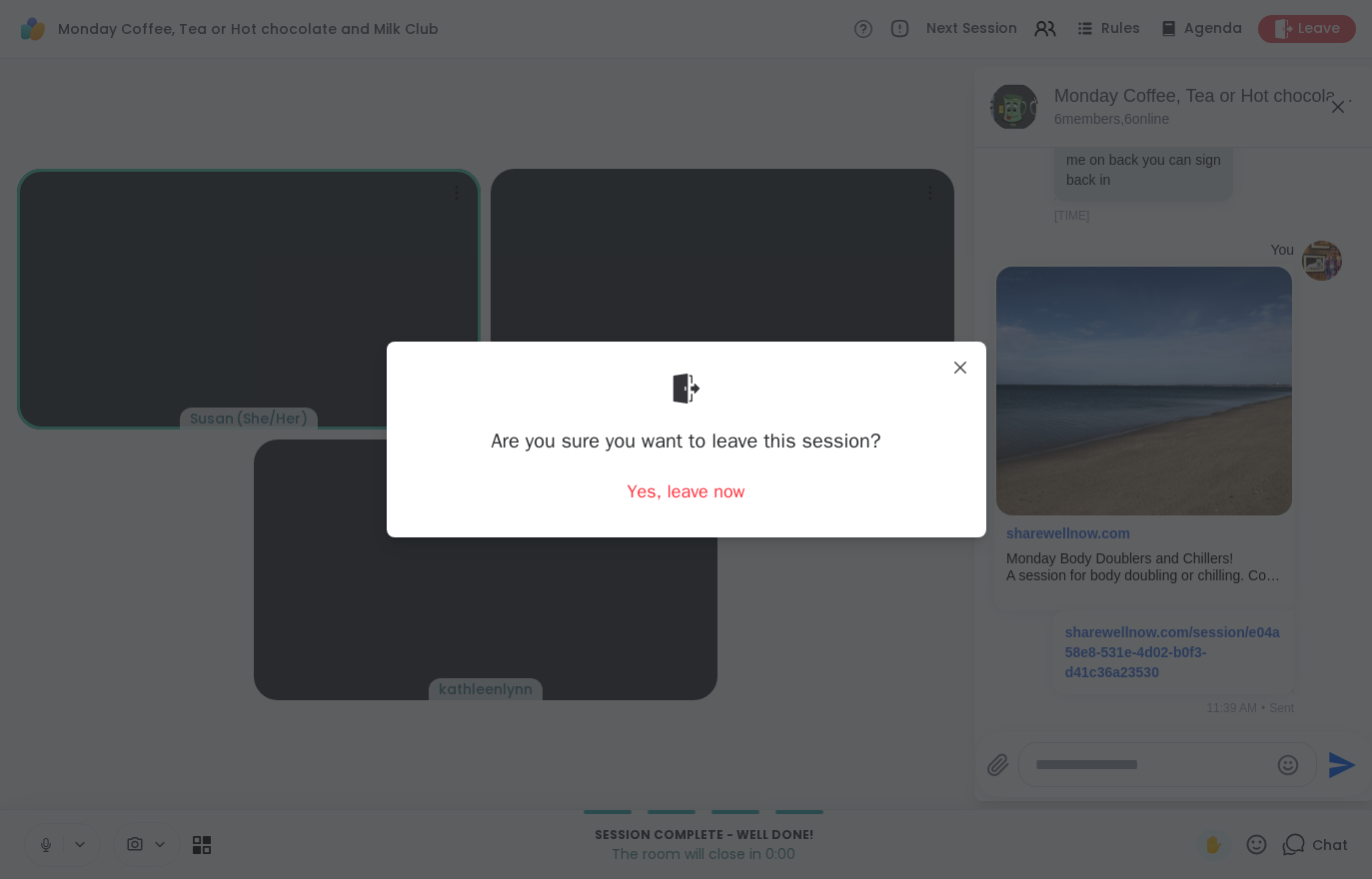 click on "Yes, leave now" at bounding box center (686, 491) 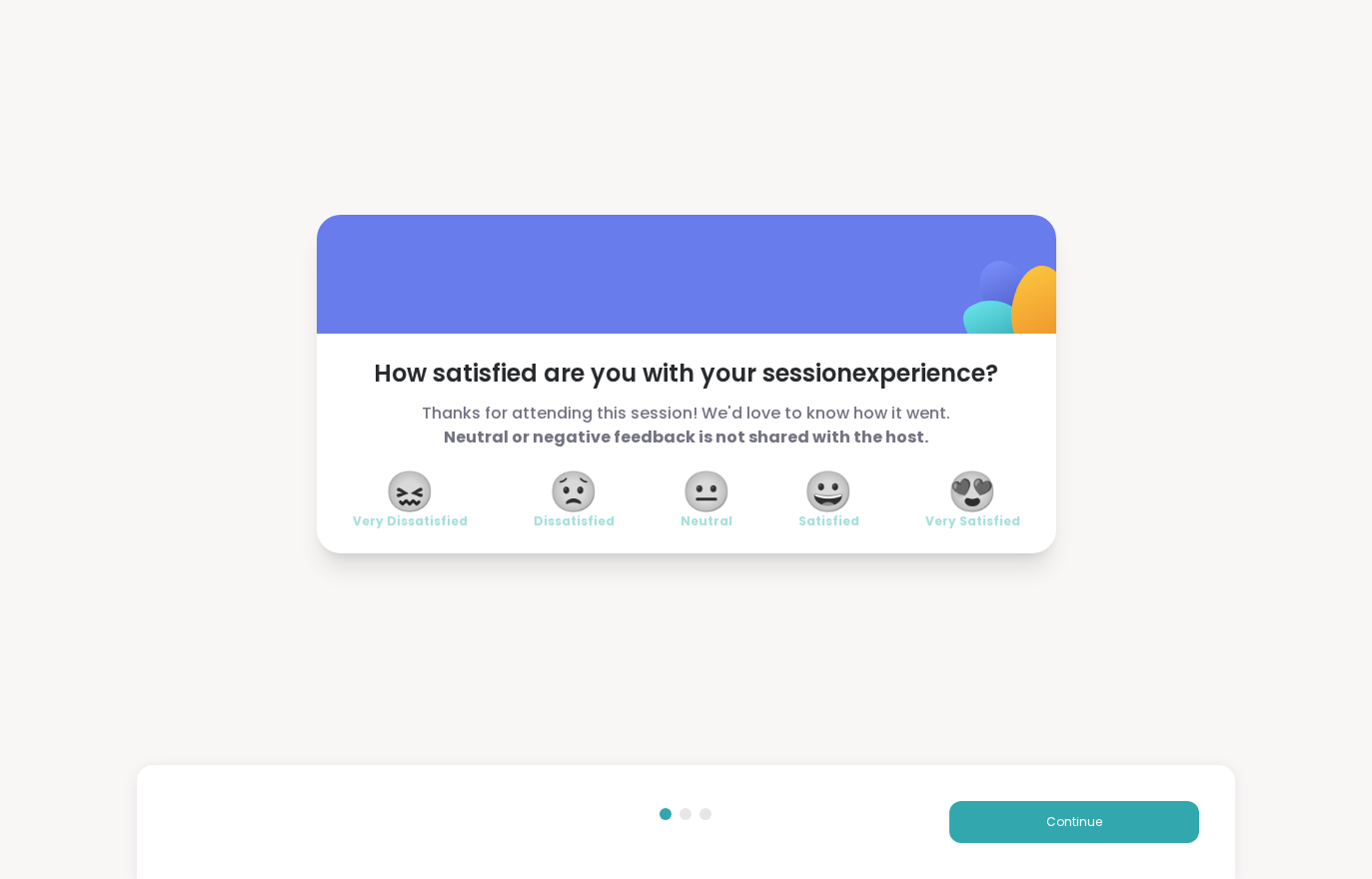 click on "😍" at bounding box center (972, 491) 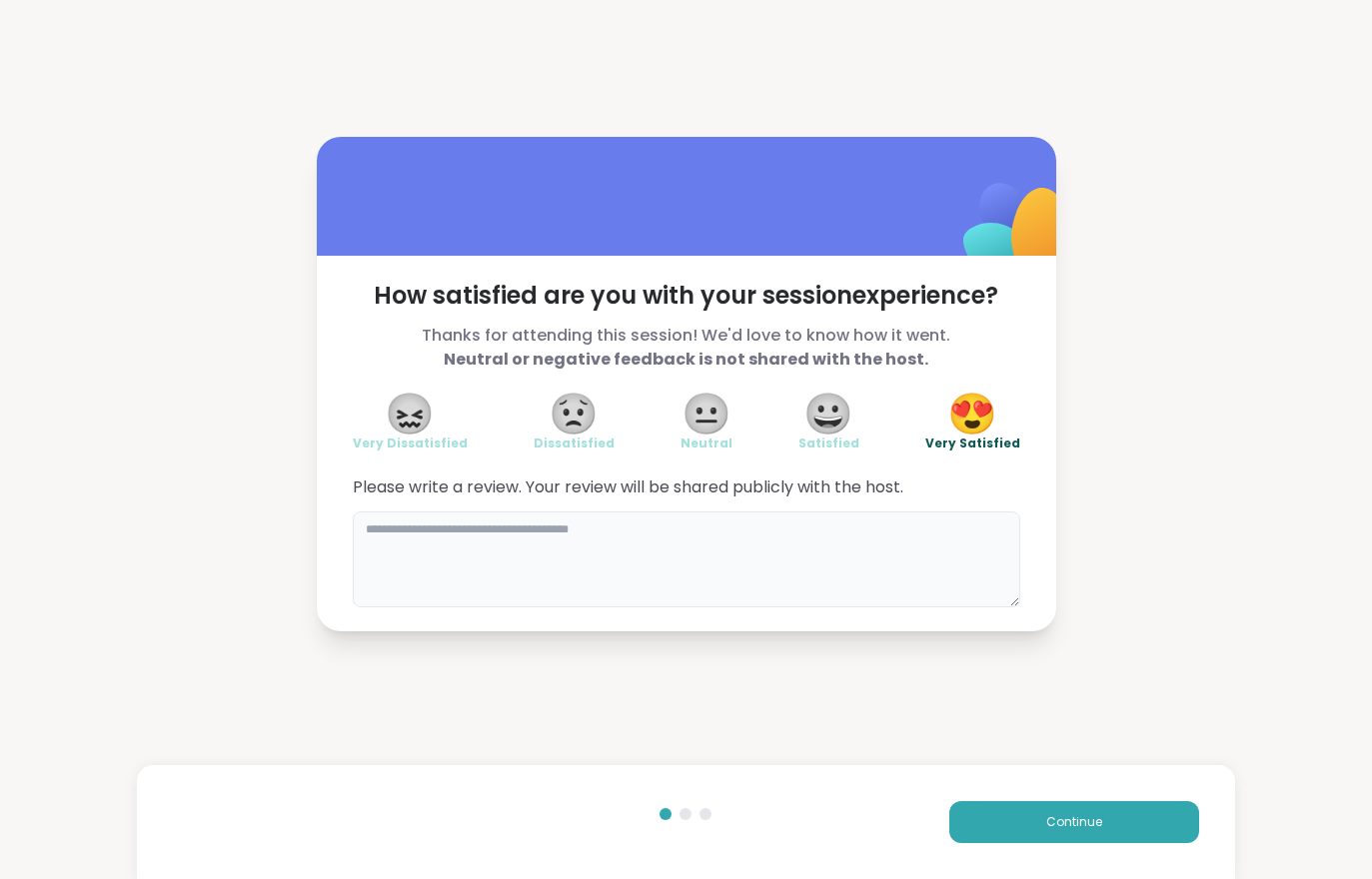 click at bounding box center (686, 559) 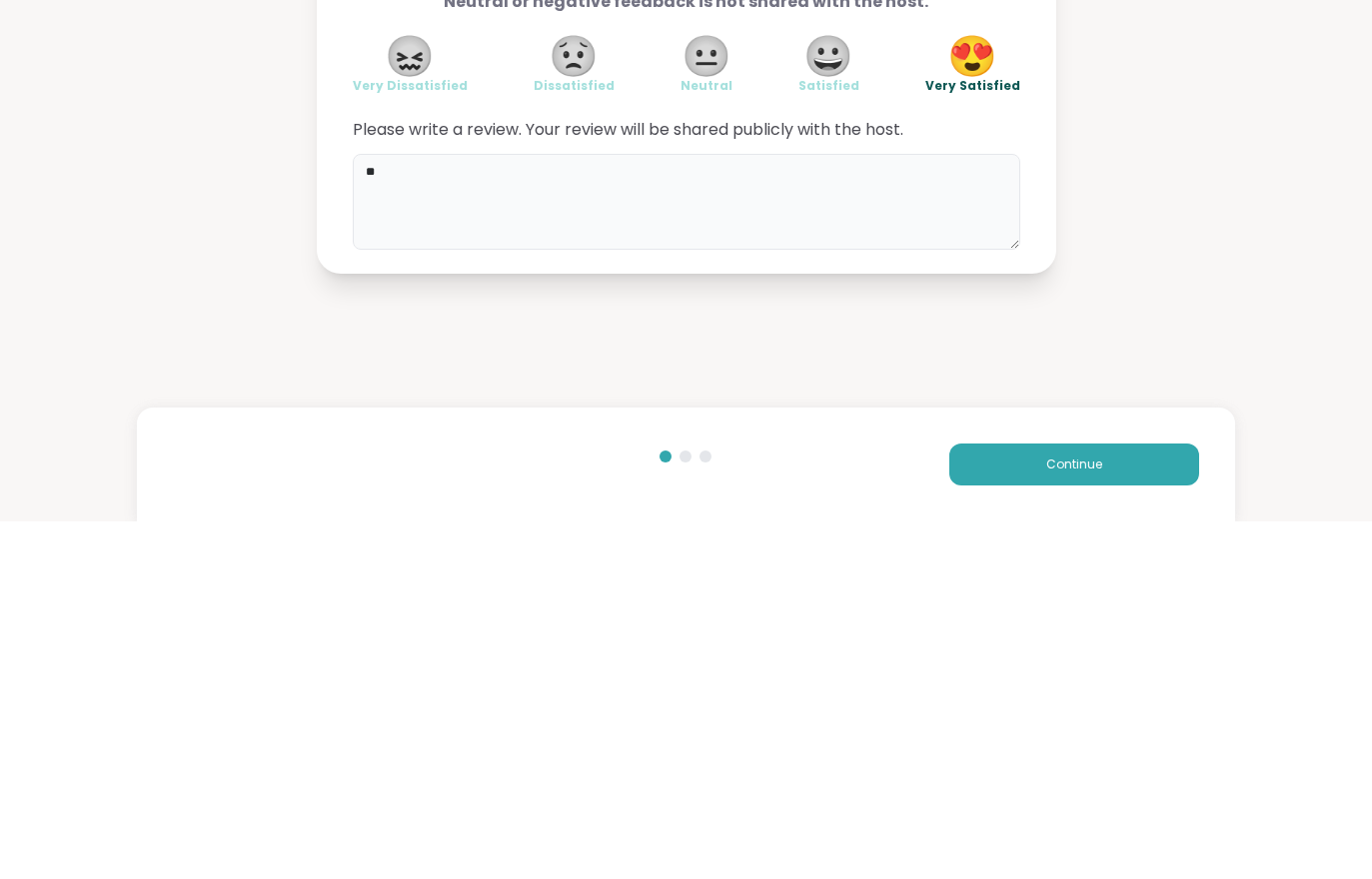 type on "*" 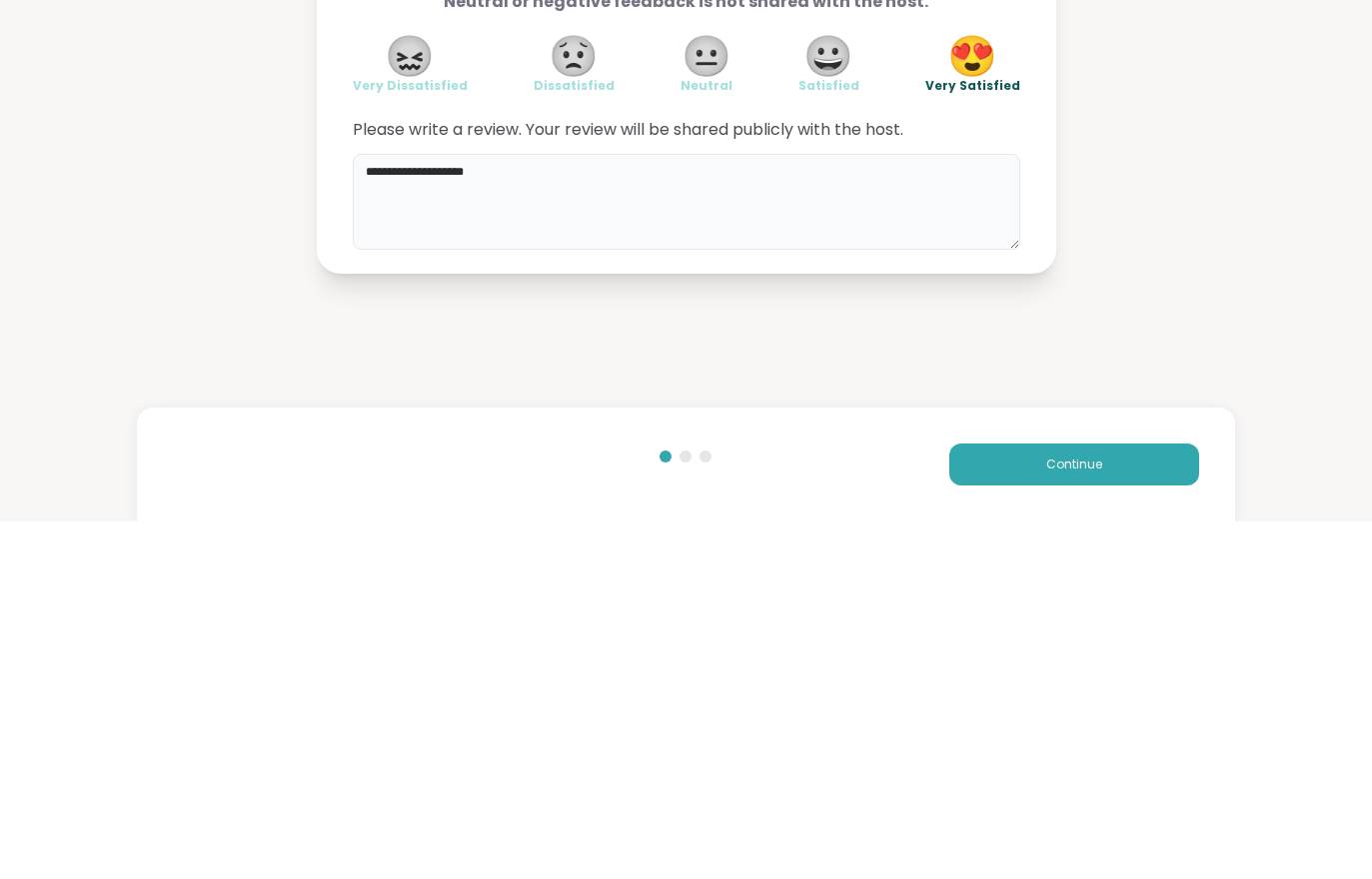 type on "**********" 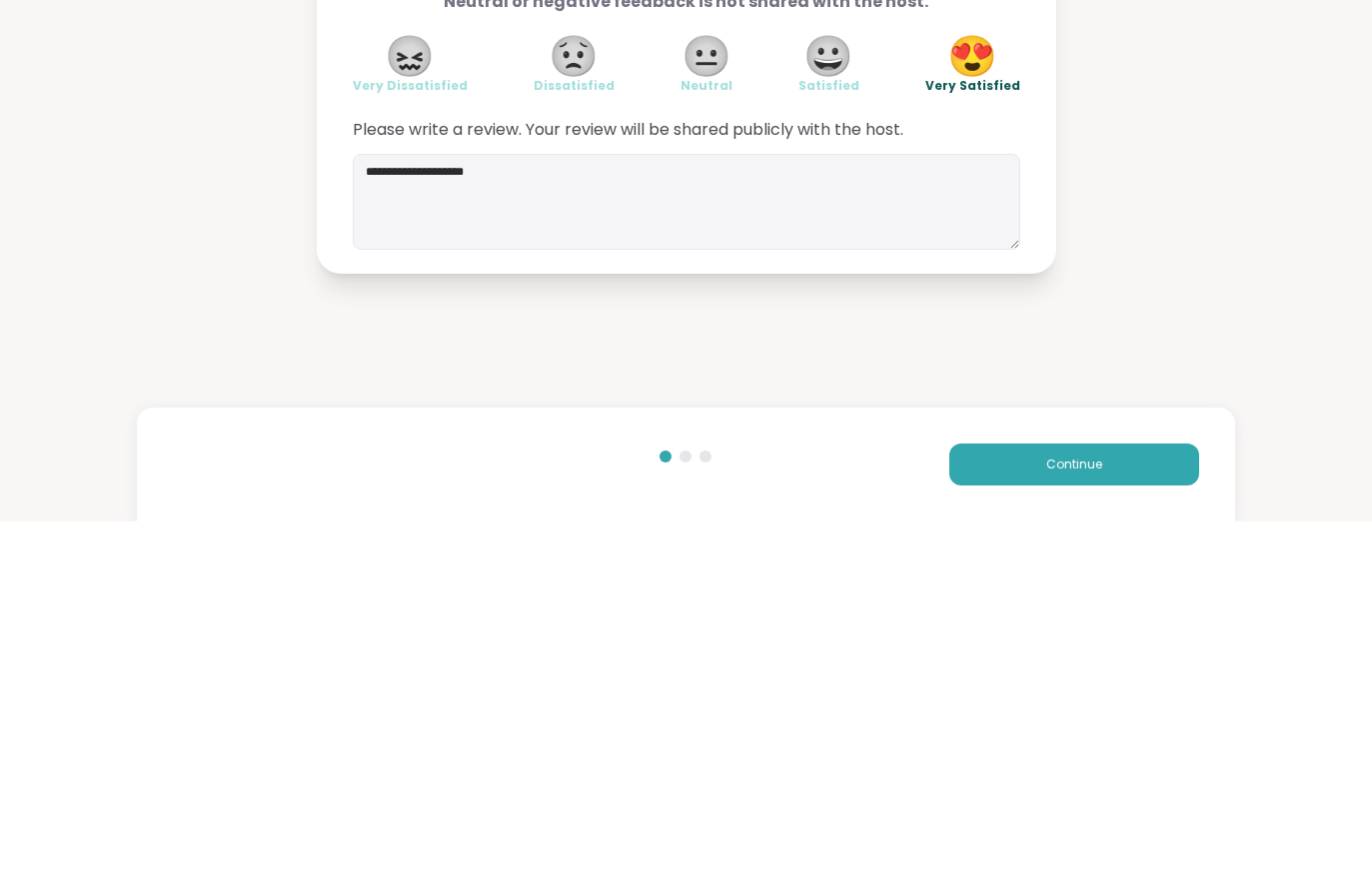 click on "**********" at bounding box center (686, 384) 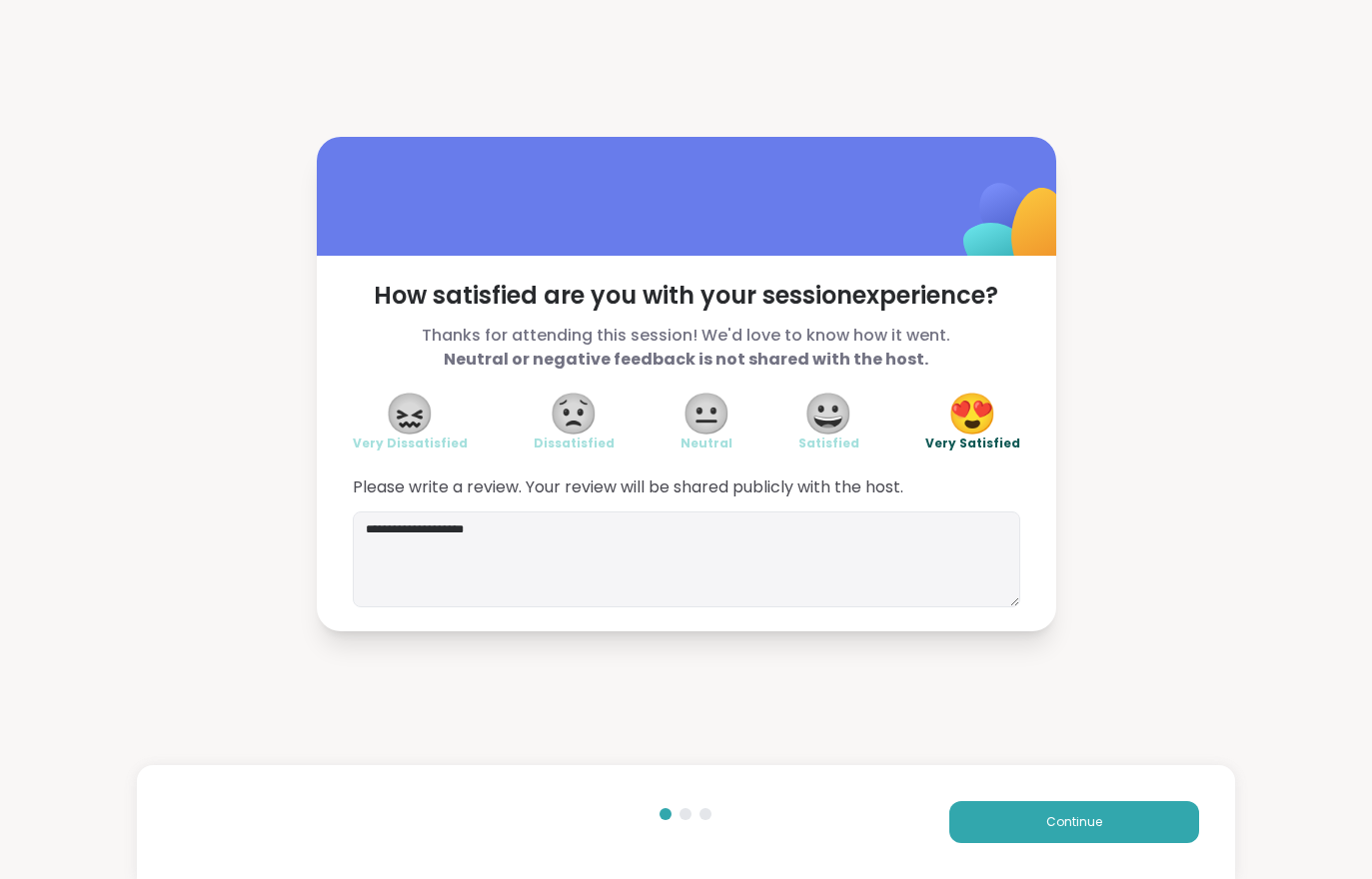 click on "Continue" at bounding box center (1074, 822) 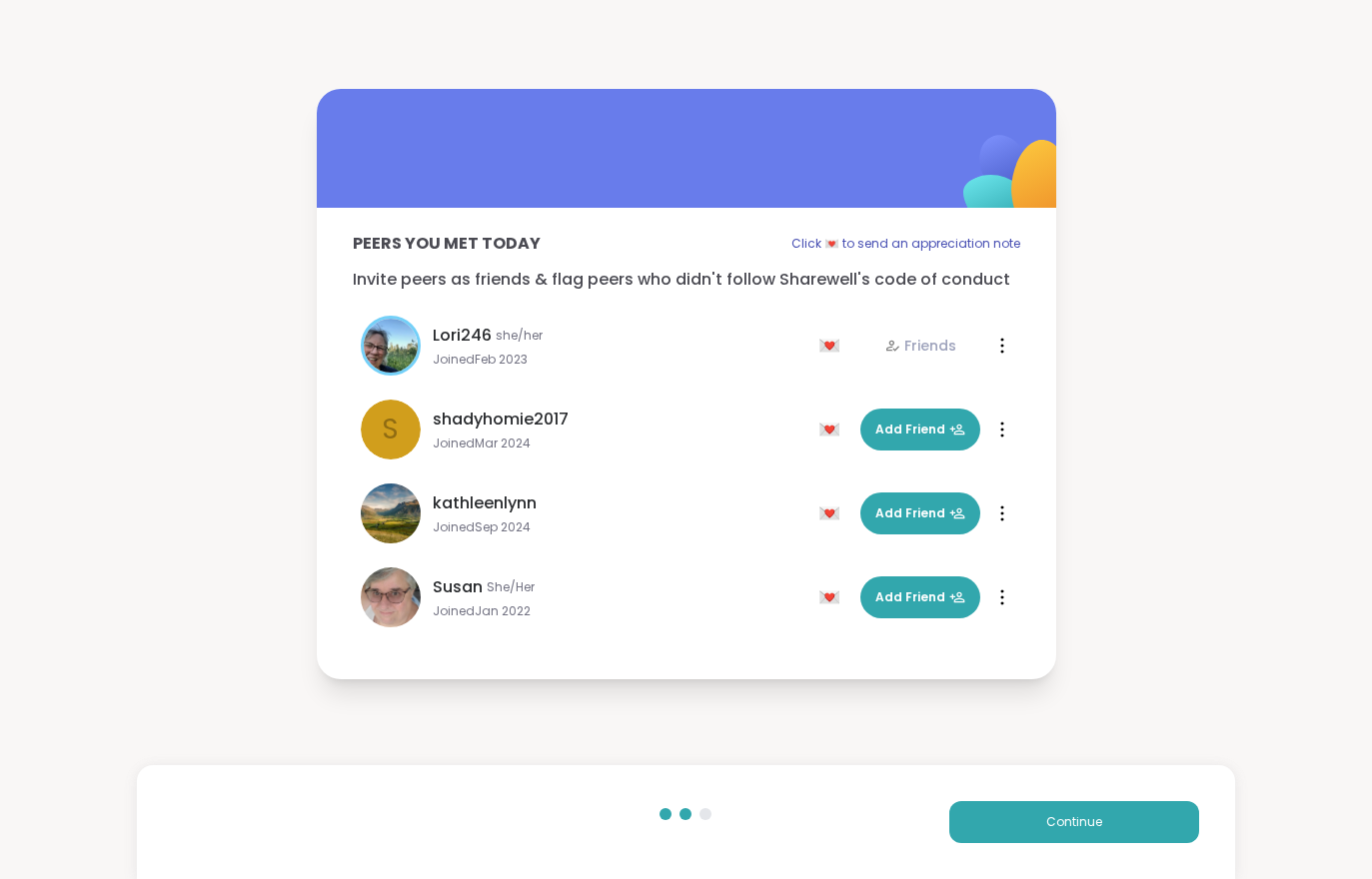 click on "Continue" at bounding box center [1074, 822] 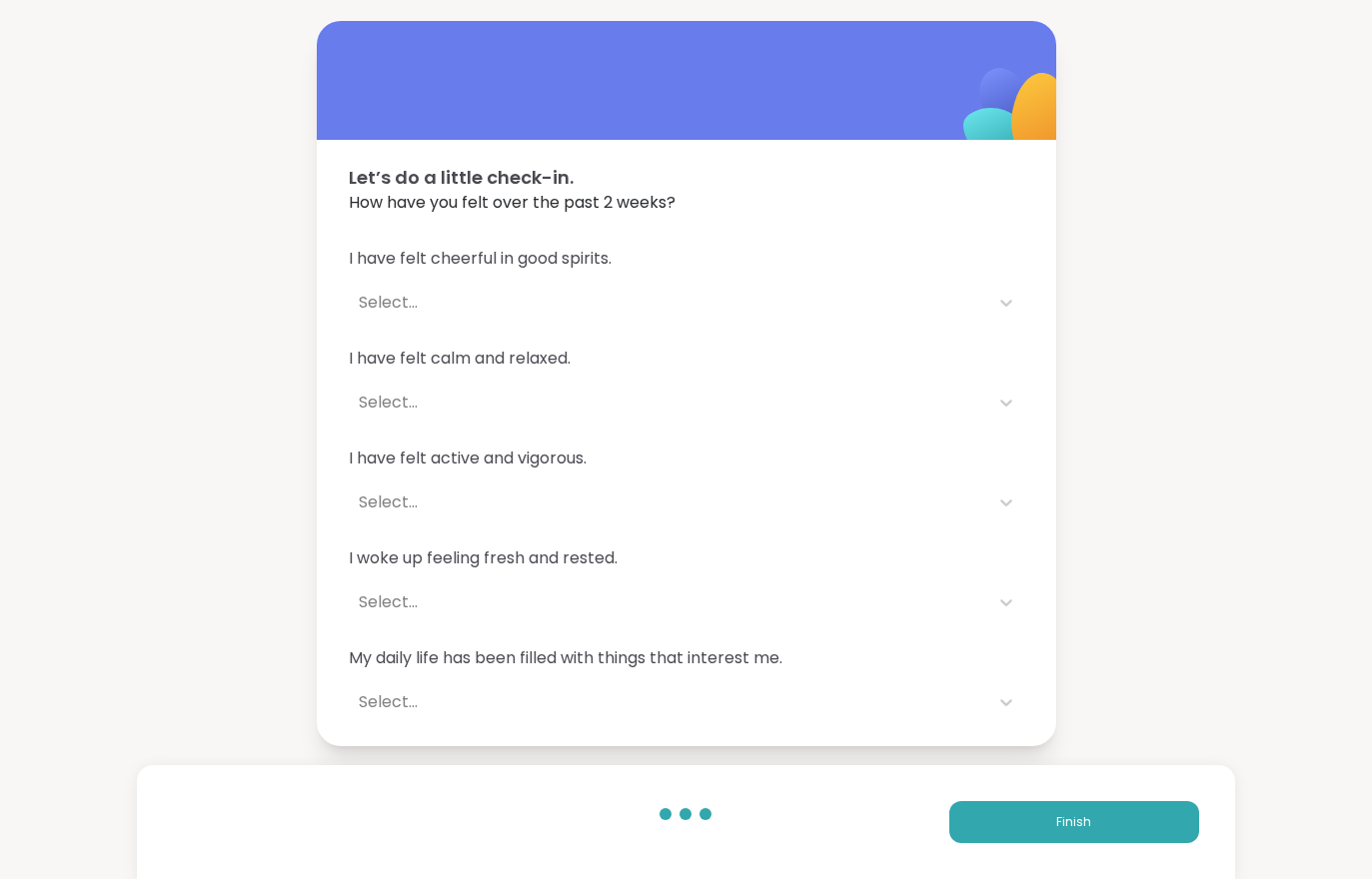 click on "Finish" at bounding box center [1074, 822] 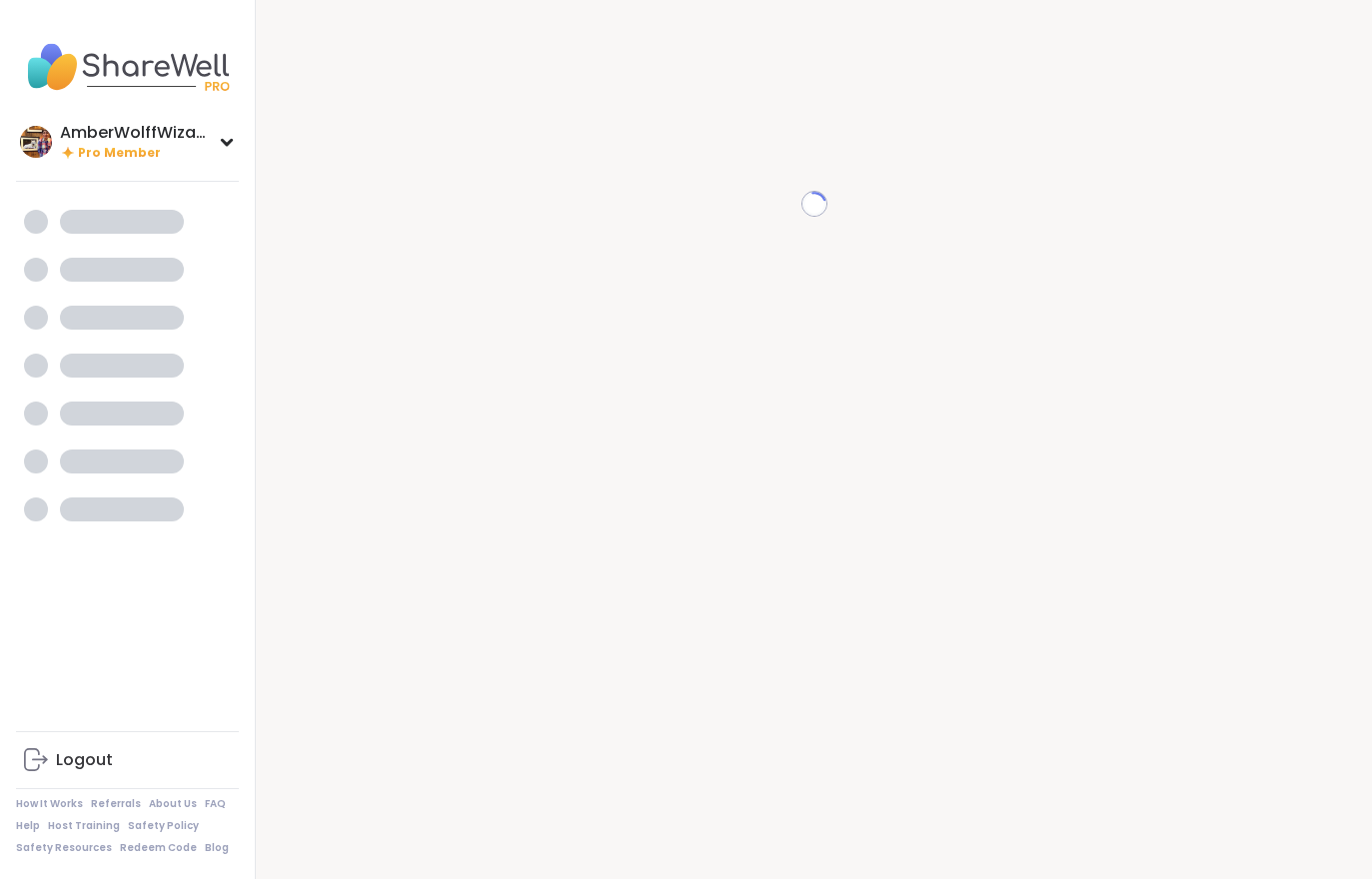 scroll, scrollTop: 0, scrollLeft: 0, axis: both 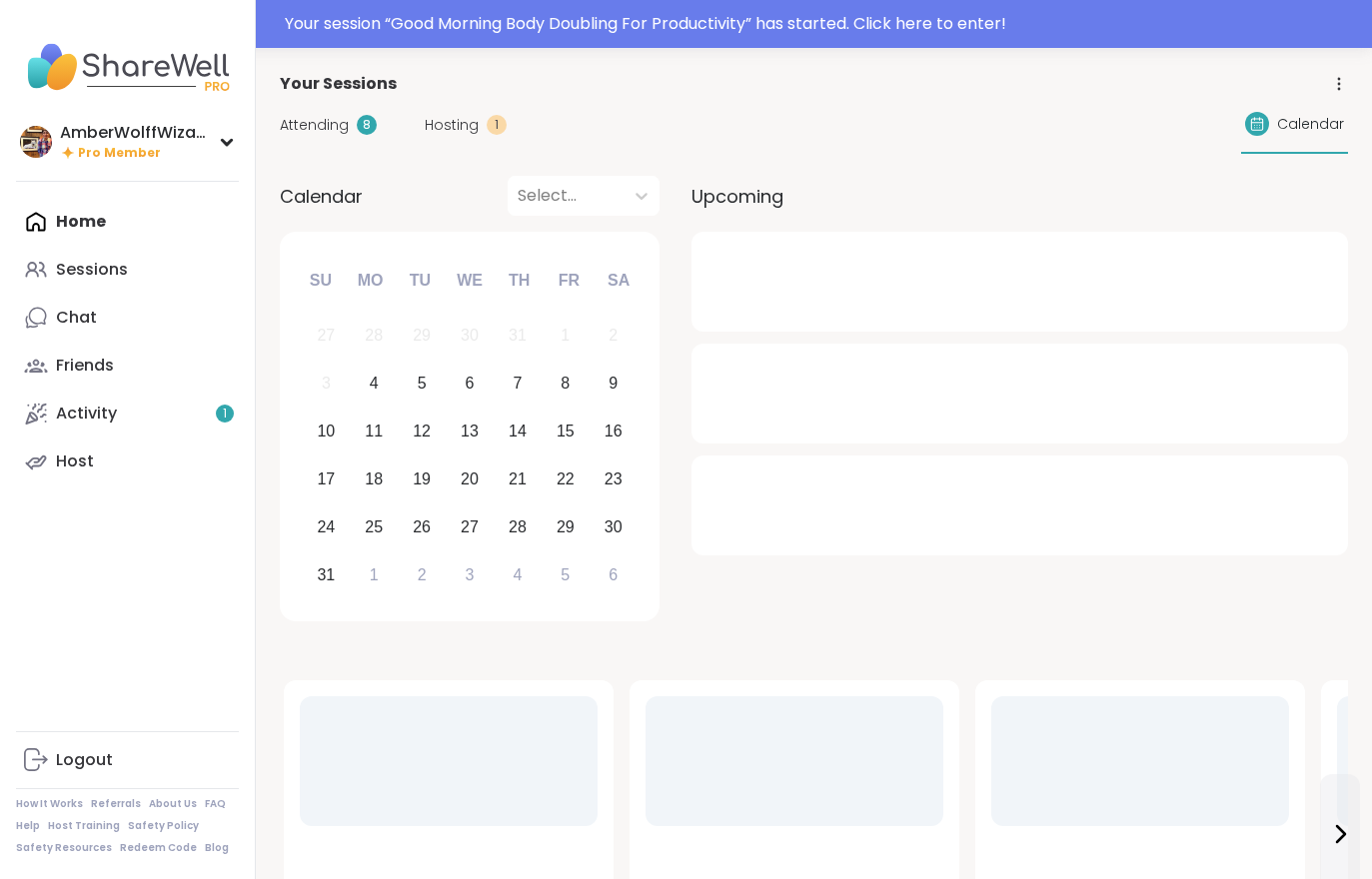click on "Sessions" at bounding box center (92, 270) 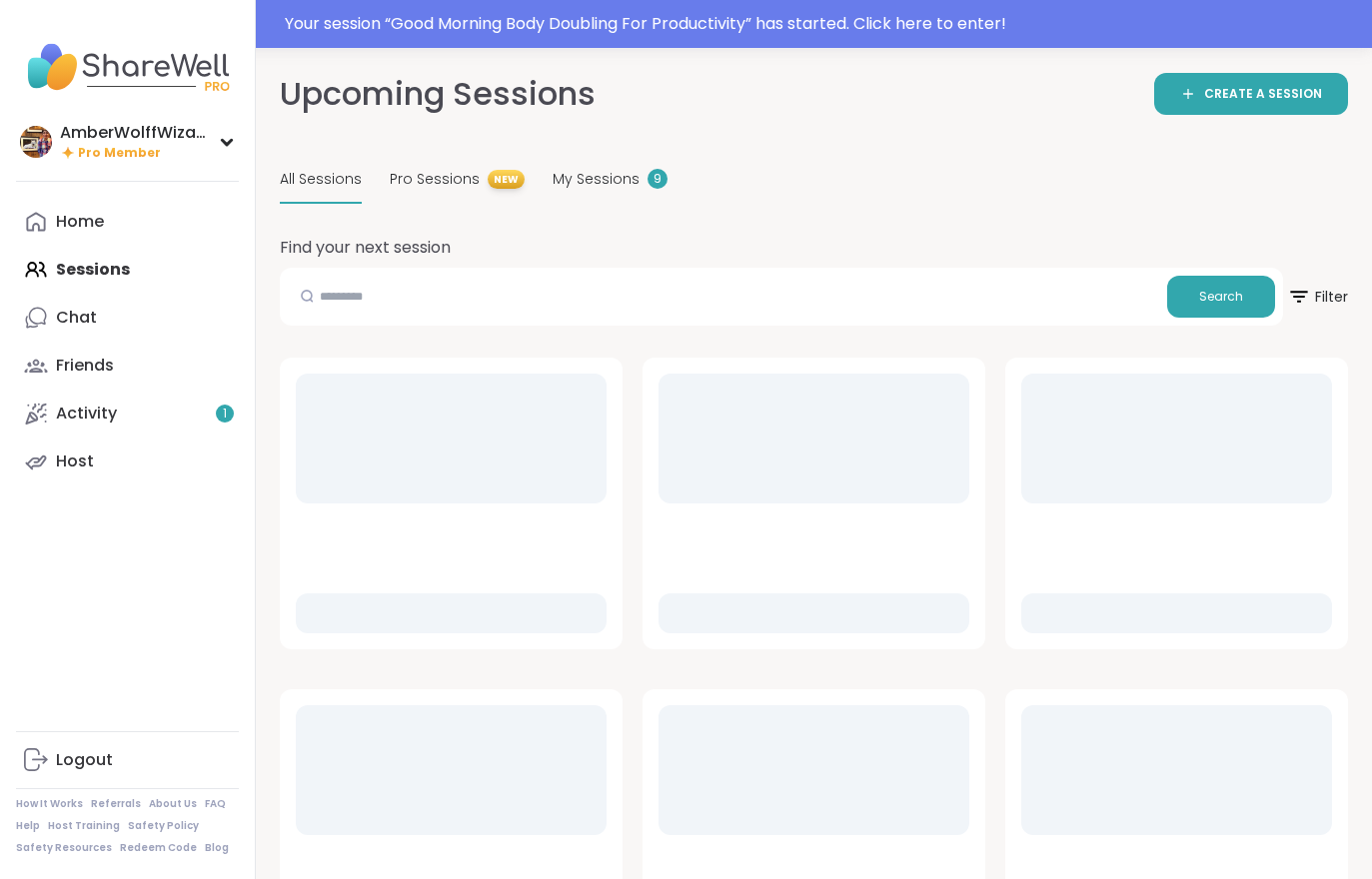 click on "Your session “ Good Morning Body Doubling For Productivity ” has started. Click here to enter!" at bounding box center (822, 24) 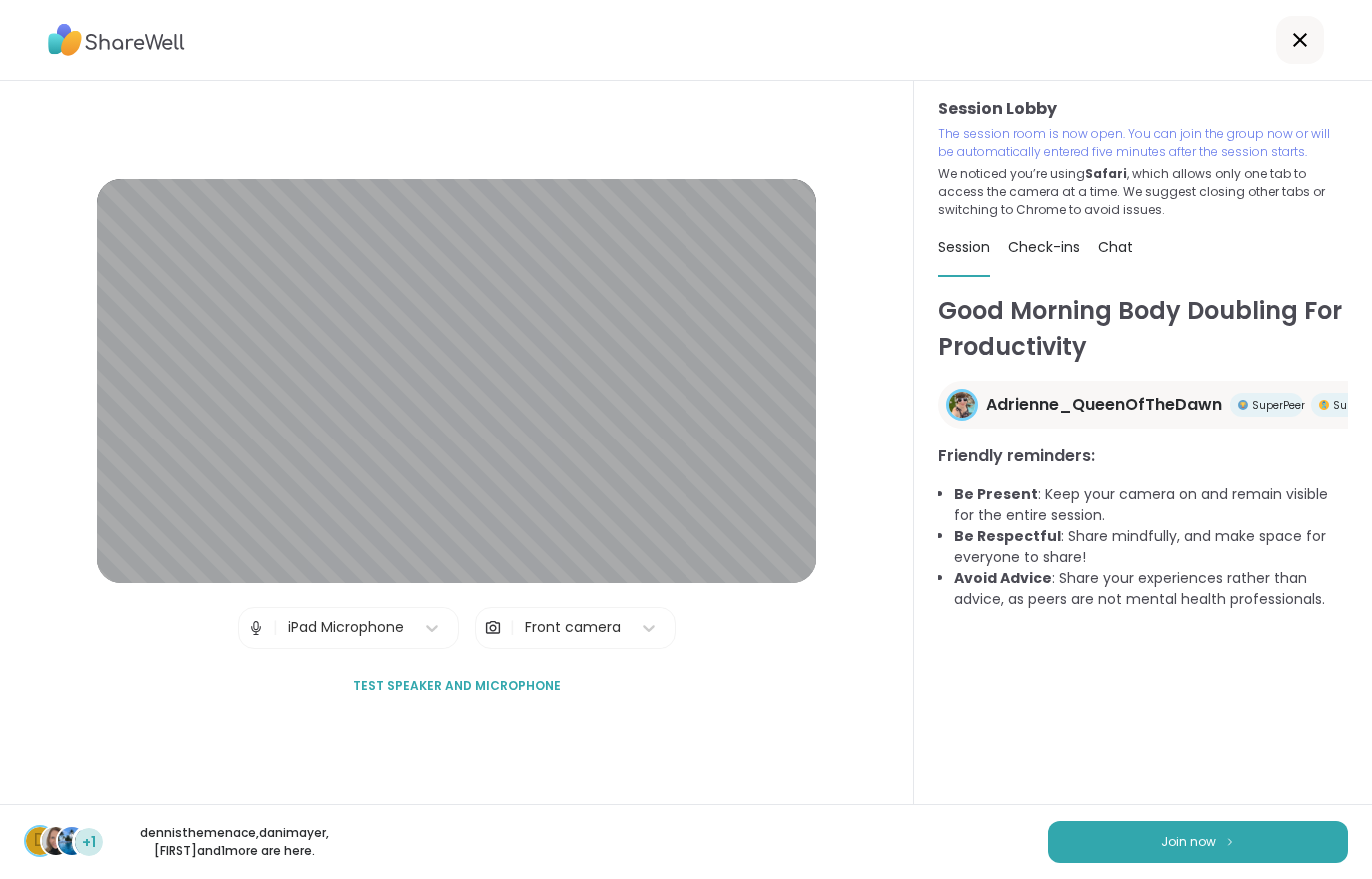 click on "Join now" at bounding box center [1198, 842] 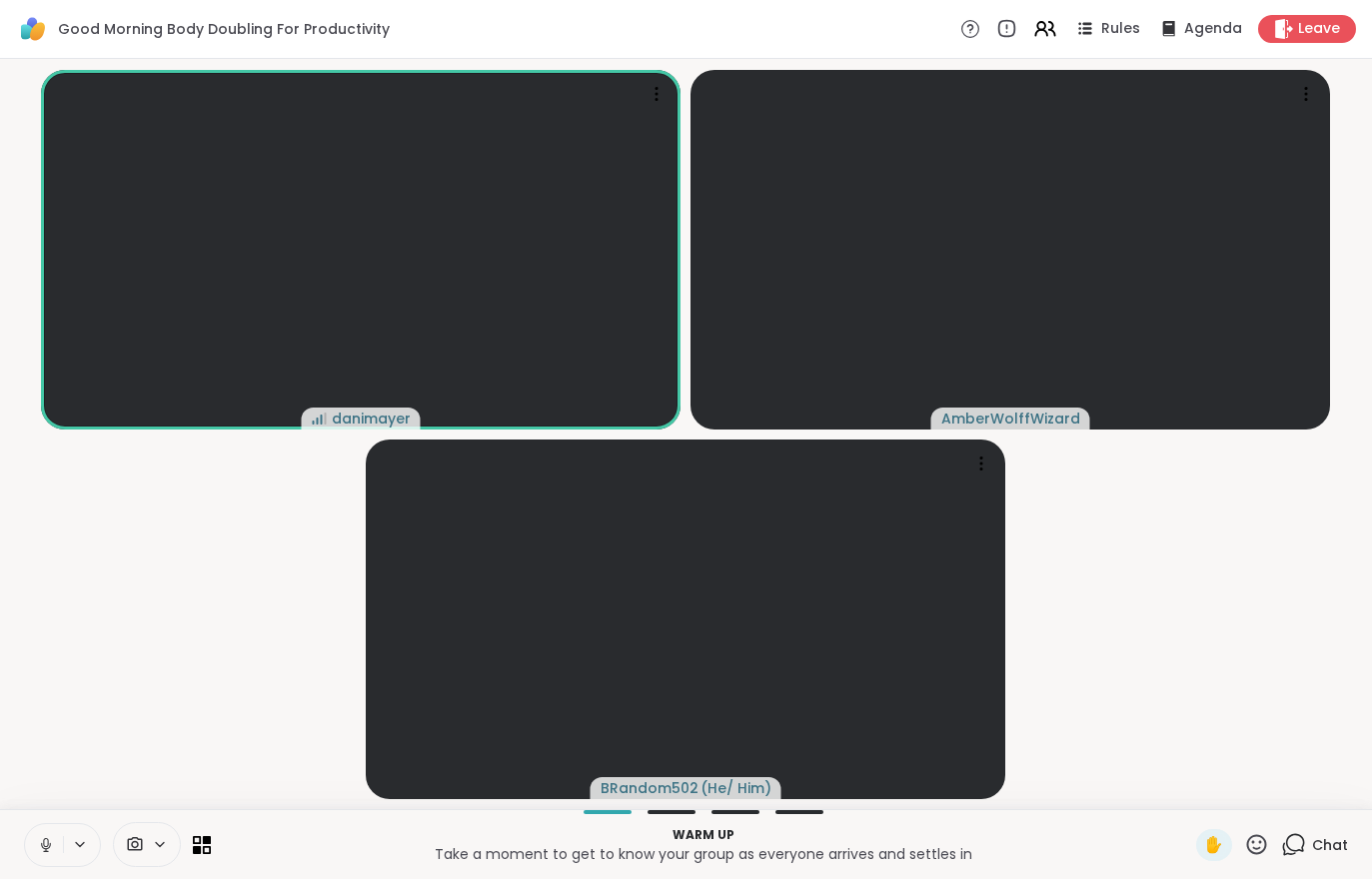 click on "Chat" at bounding box center (1330, 845) 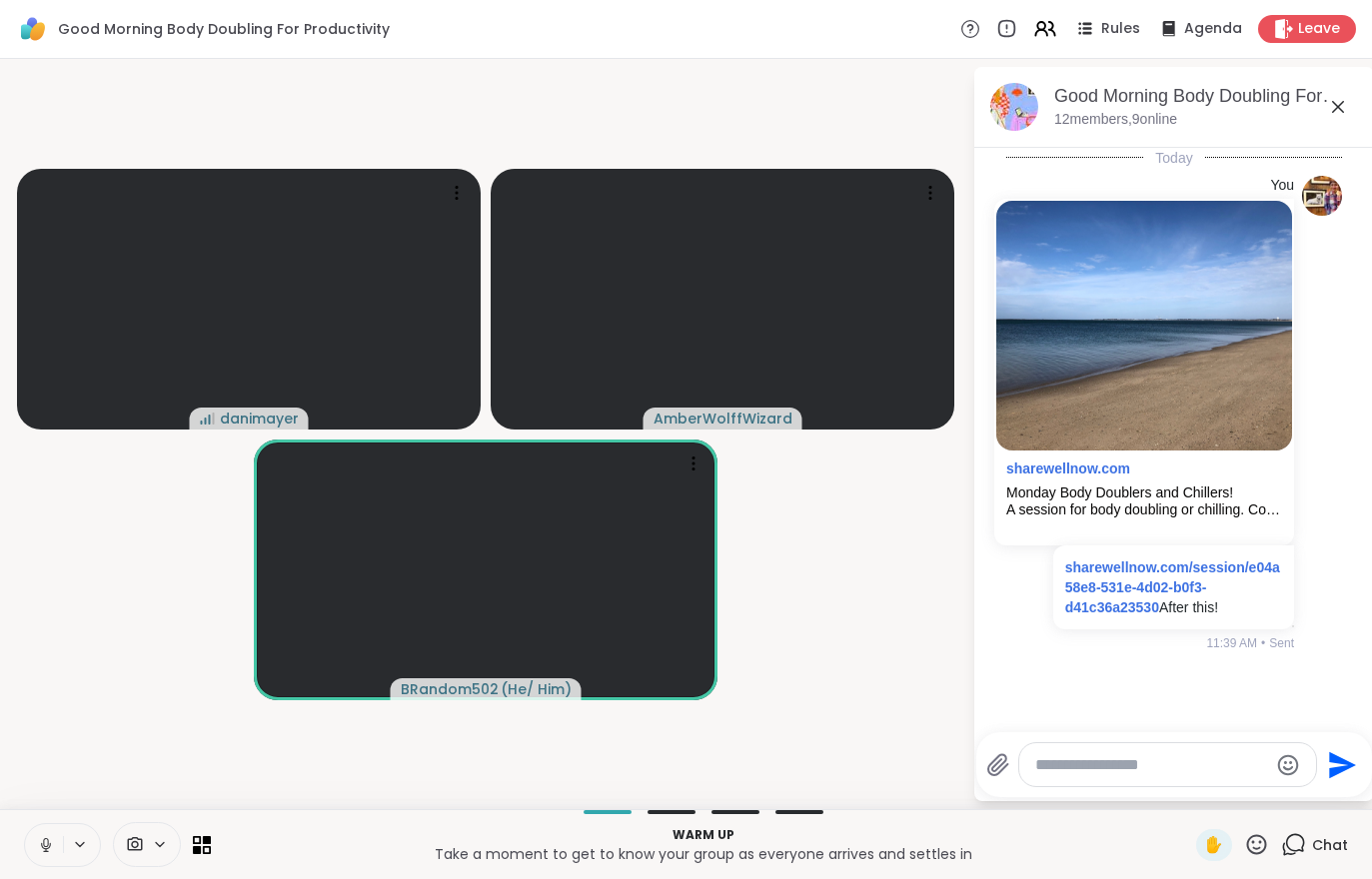 click 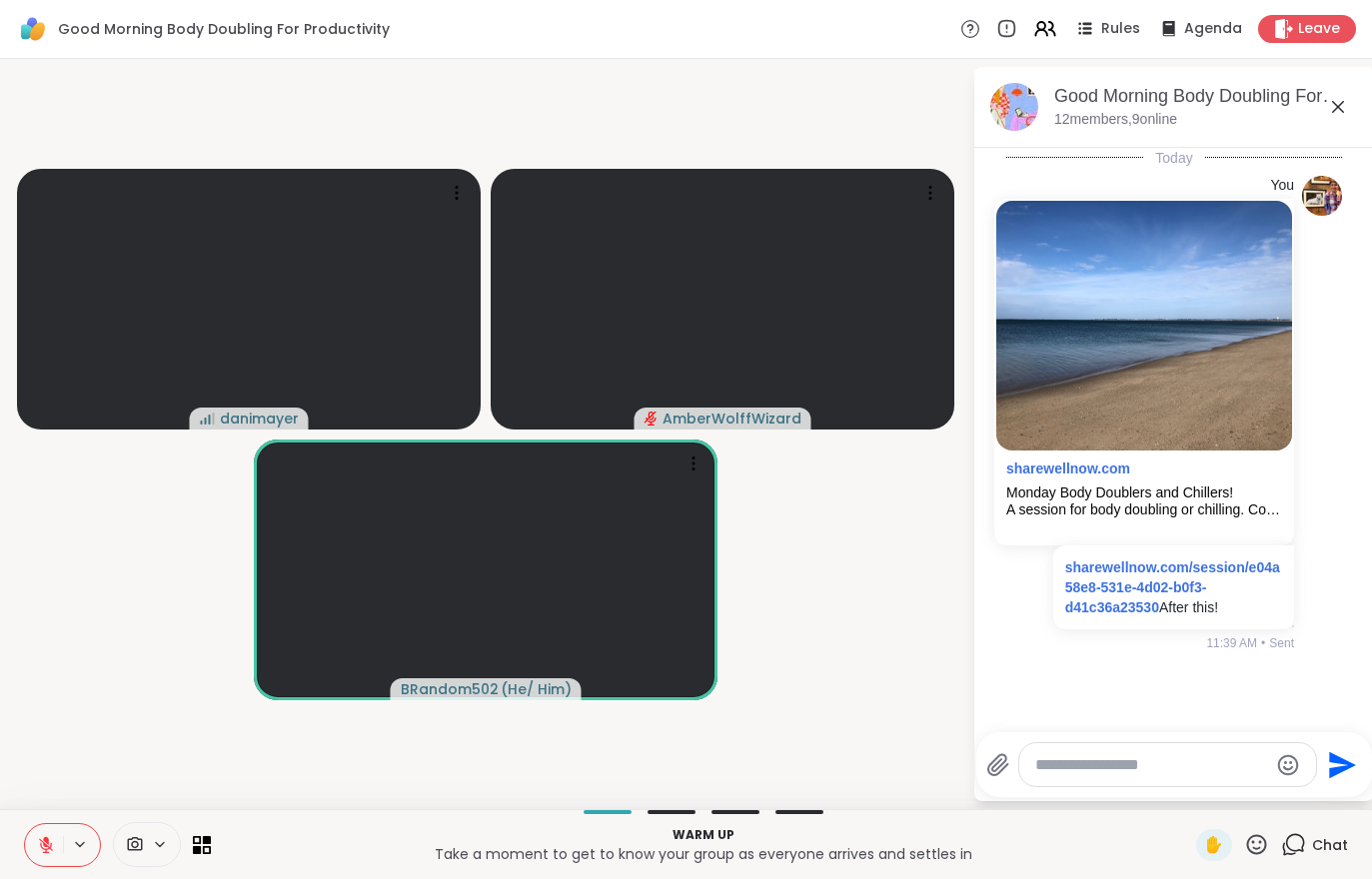 click at bounding box center [44, 845] 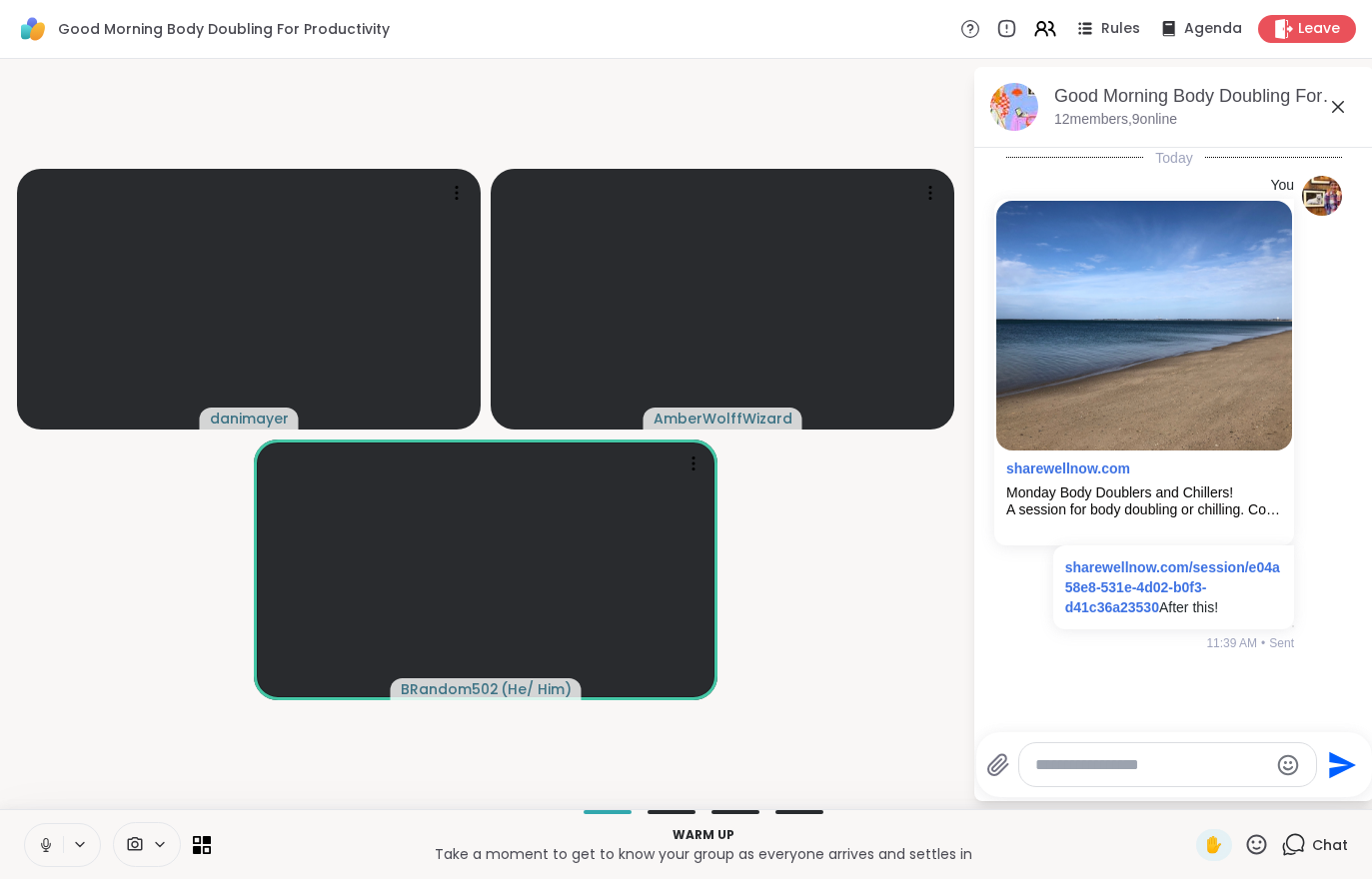 click at bounding box center [147, 844] 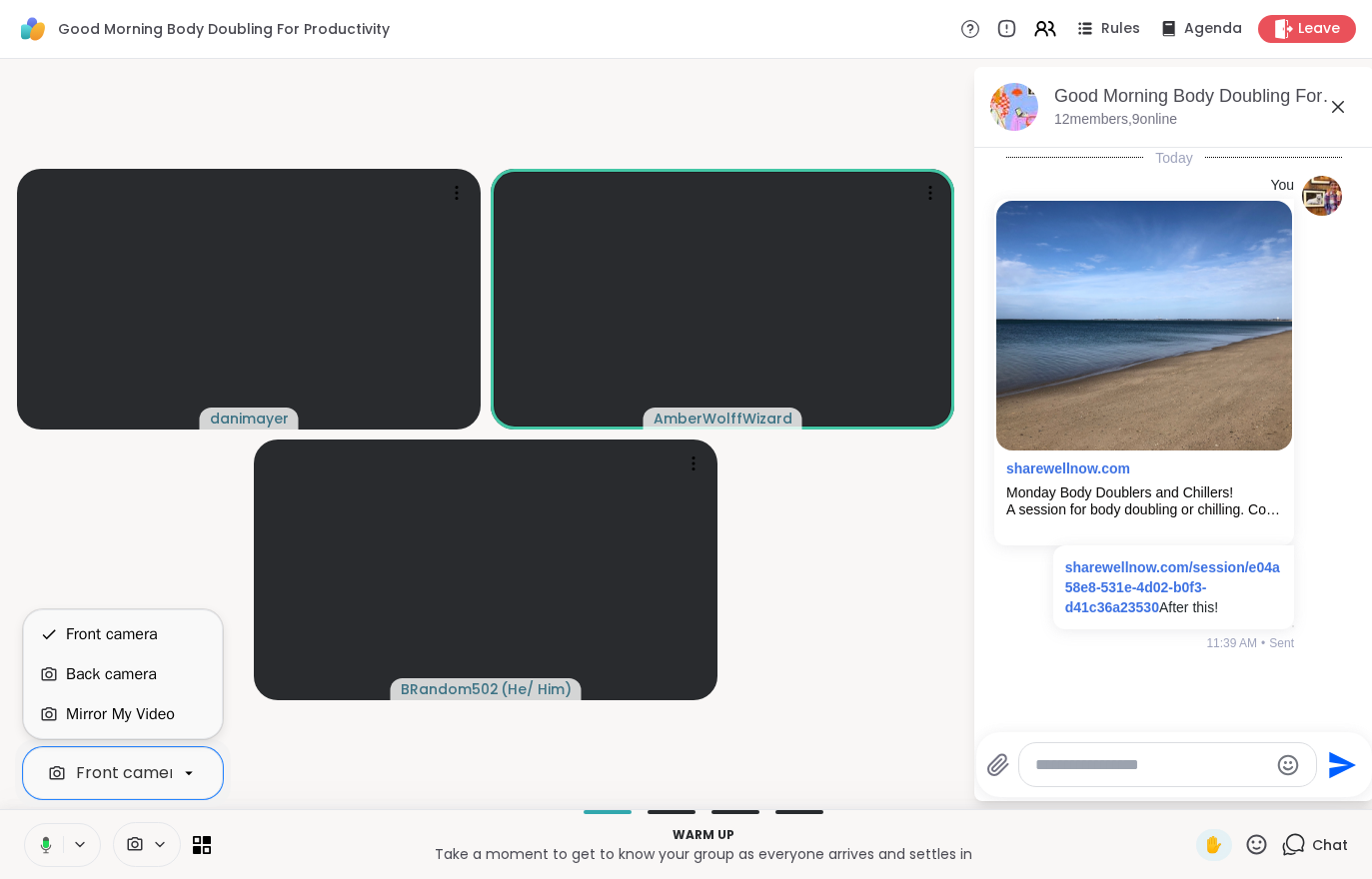 click on "Mirror My Video" at bounding box center [120, 714] 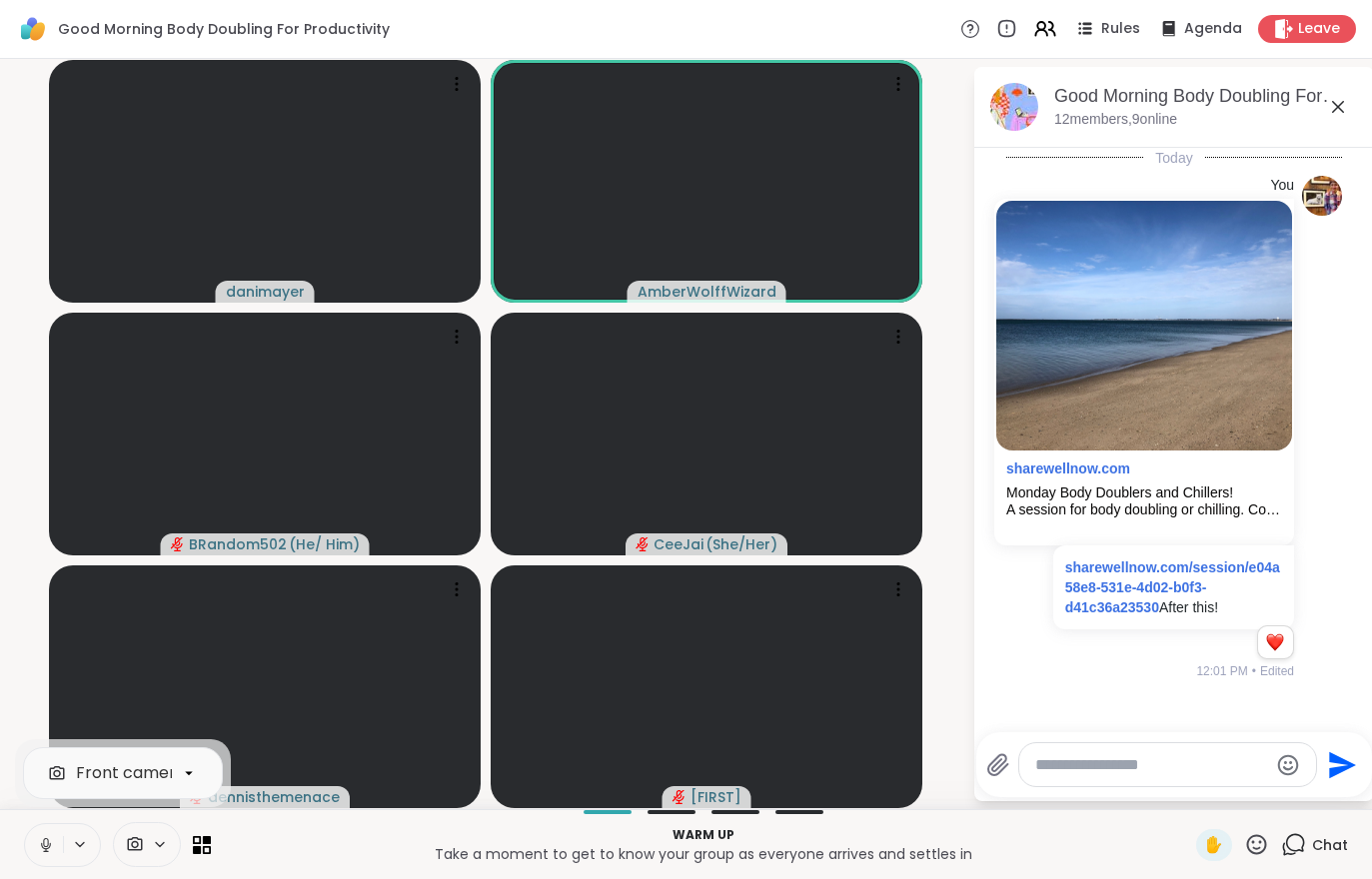 scroll, scrollTop: 91, scrollLeft: 0, axis: vertical 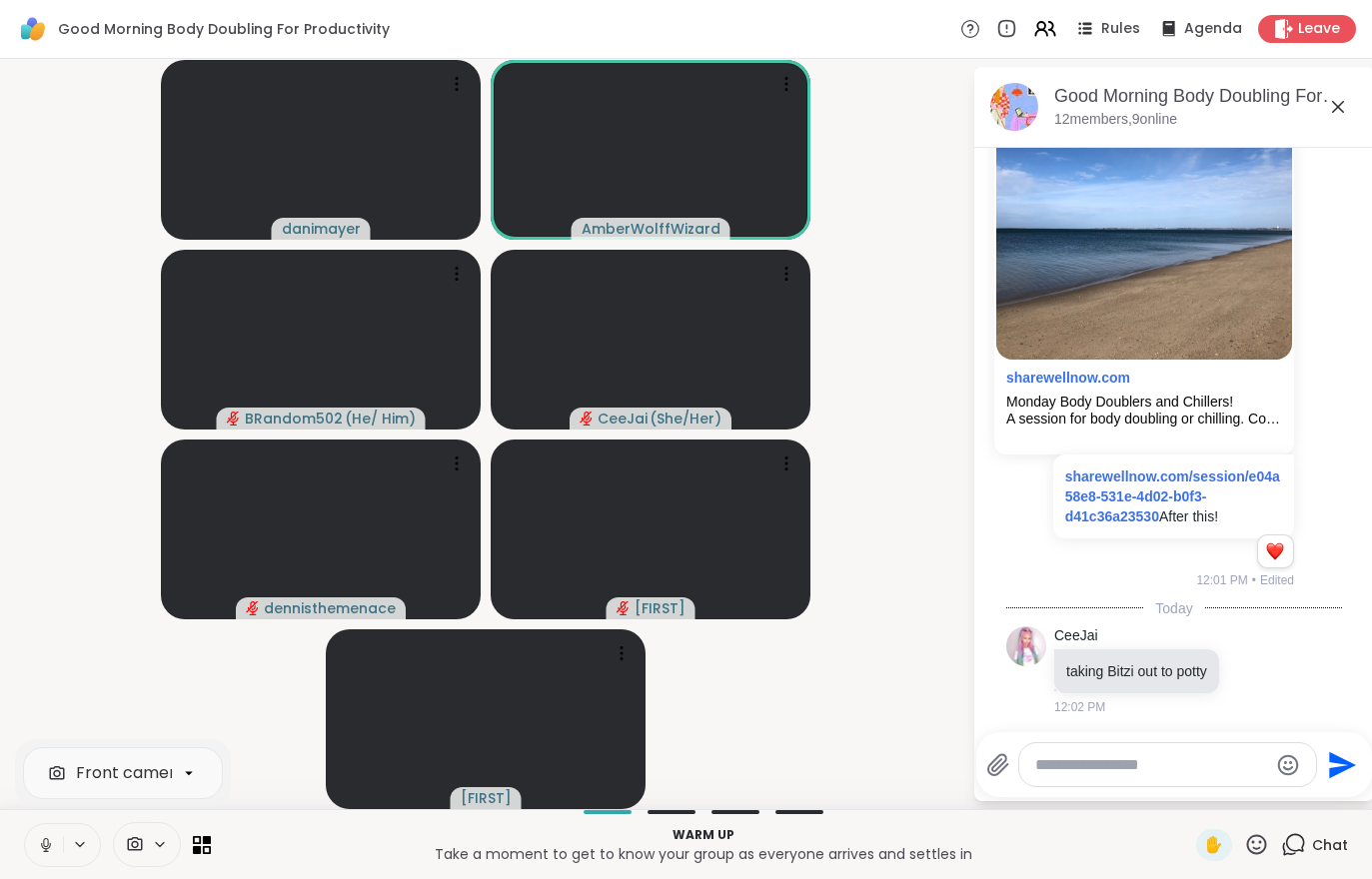 click 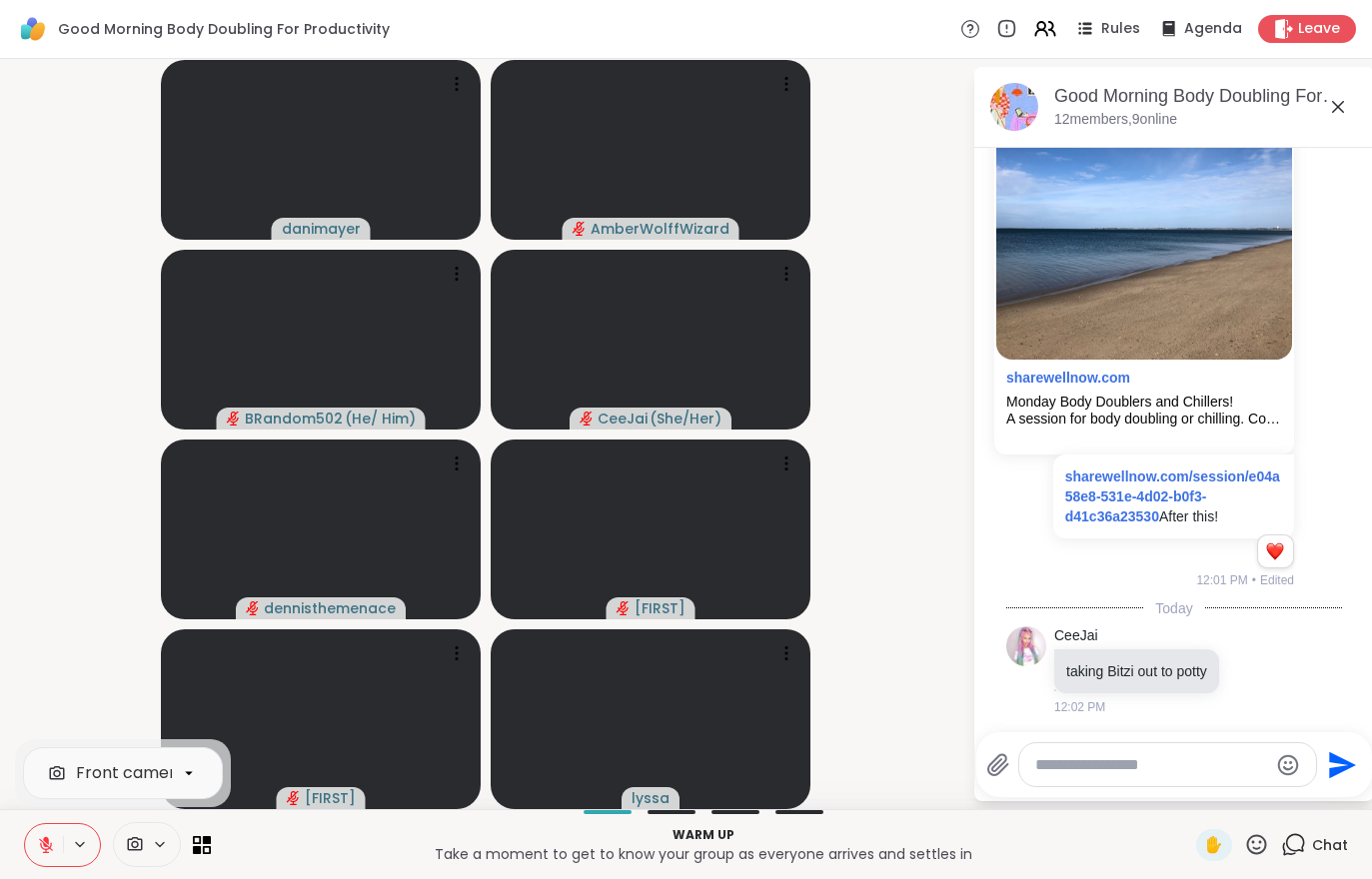 click at bounding box center (44, 845) 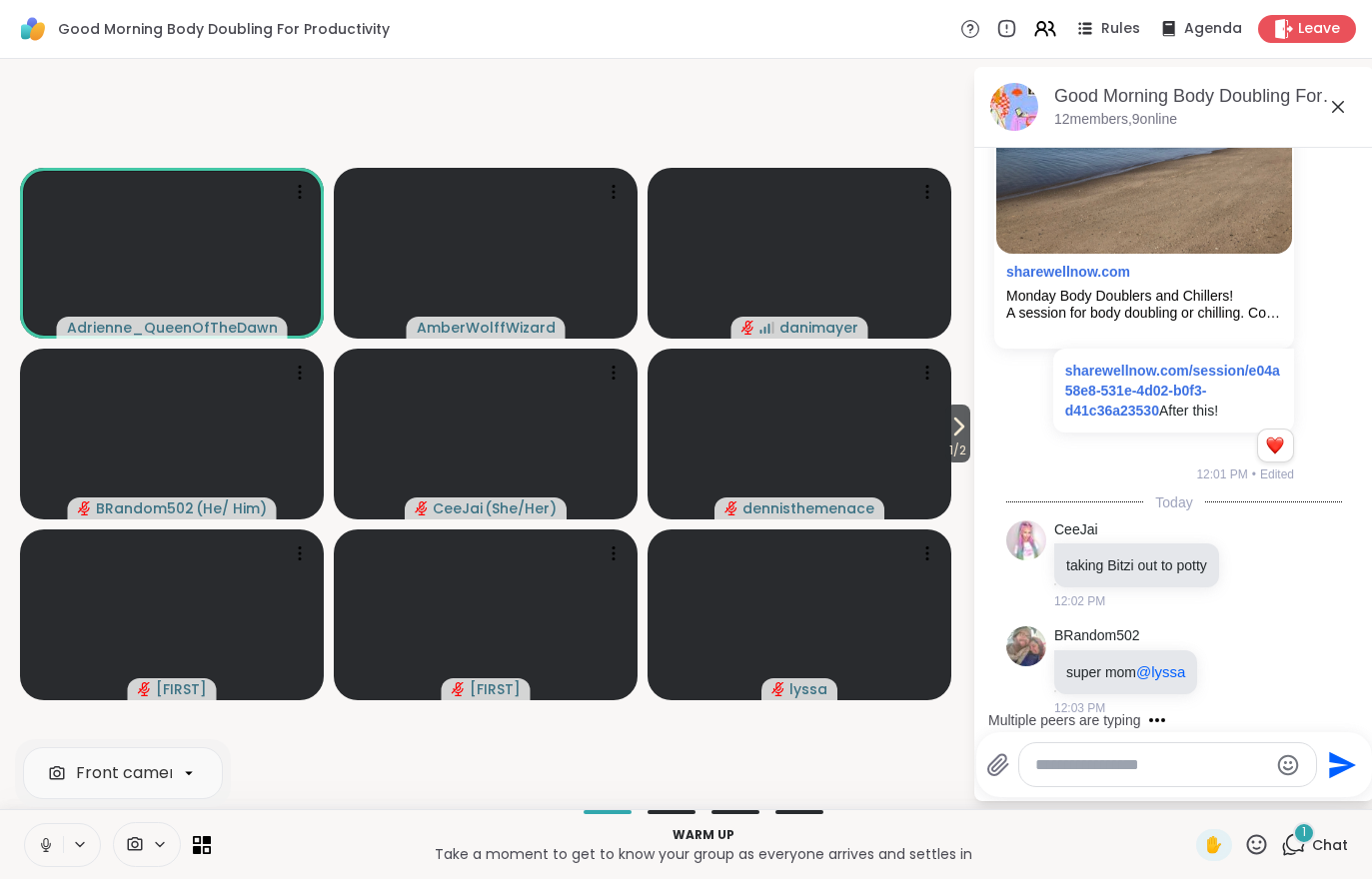 scroll, scrollTop: 363, scrollLeft: 0, axis: vertical 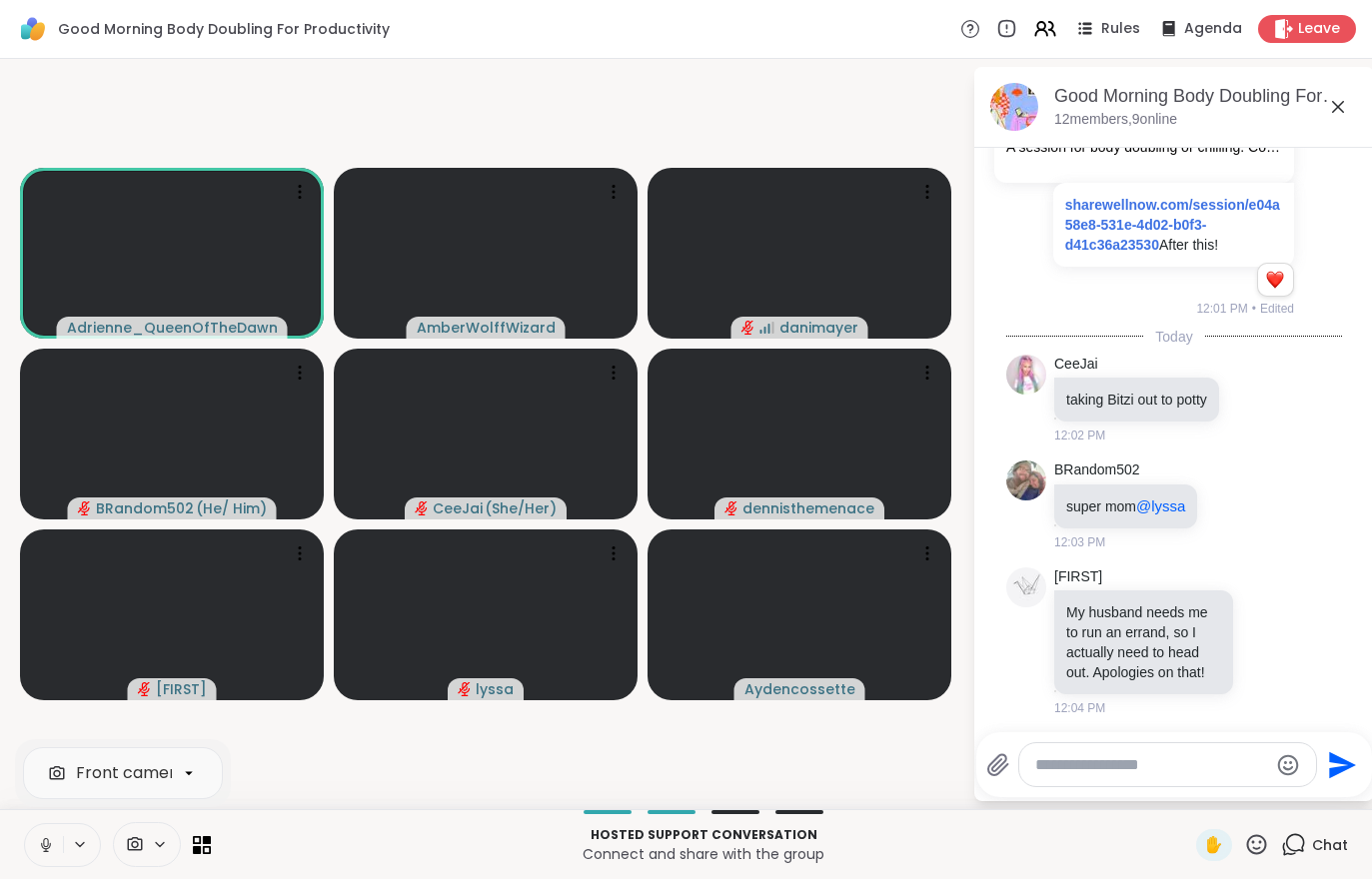 click 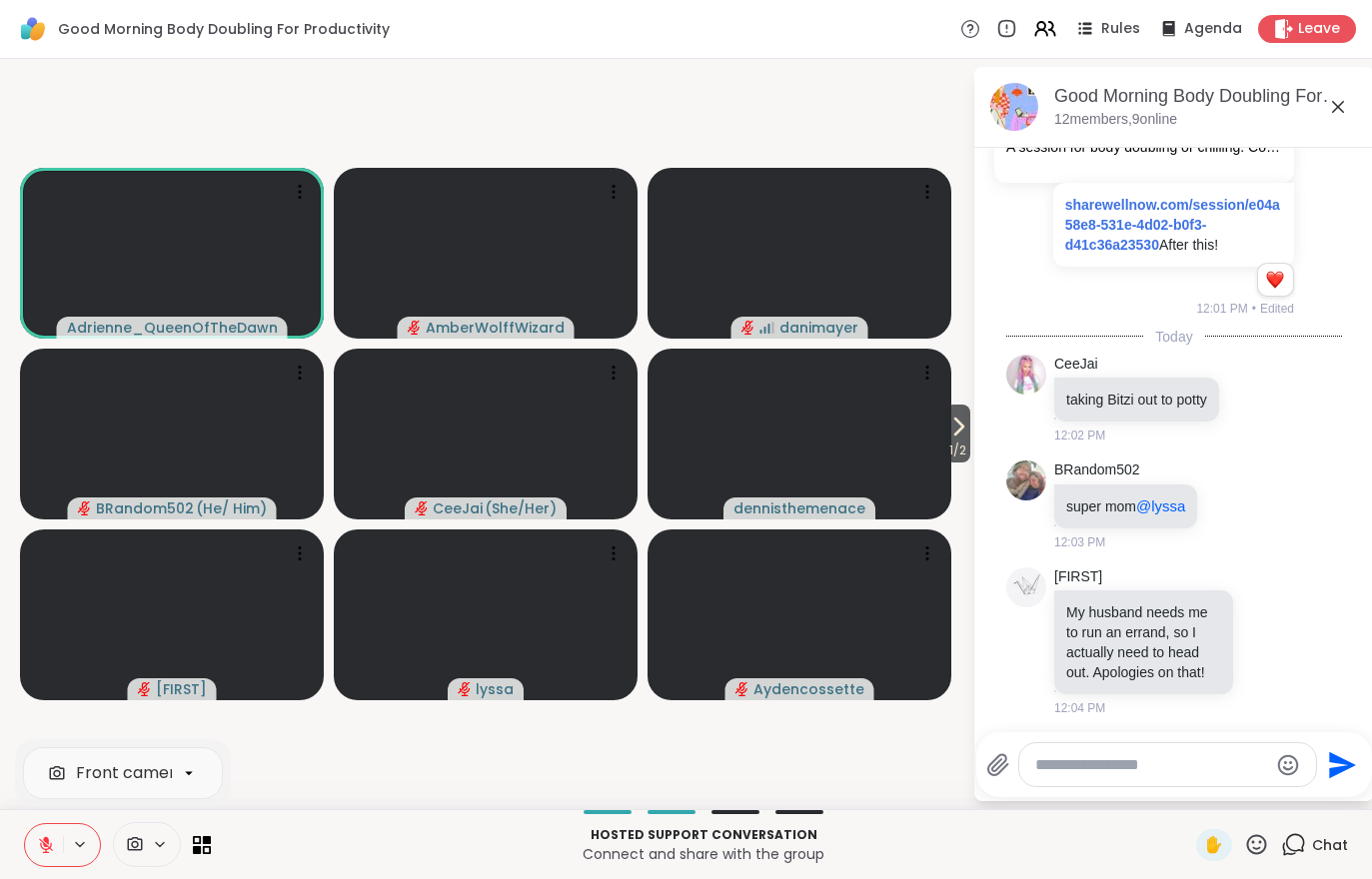 click 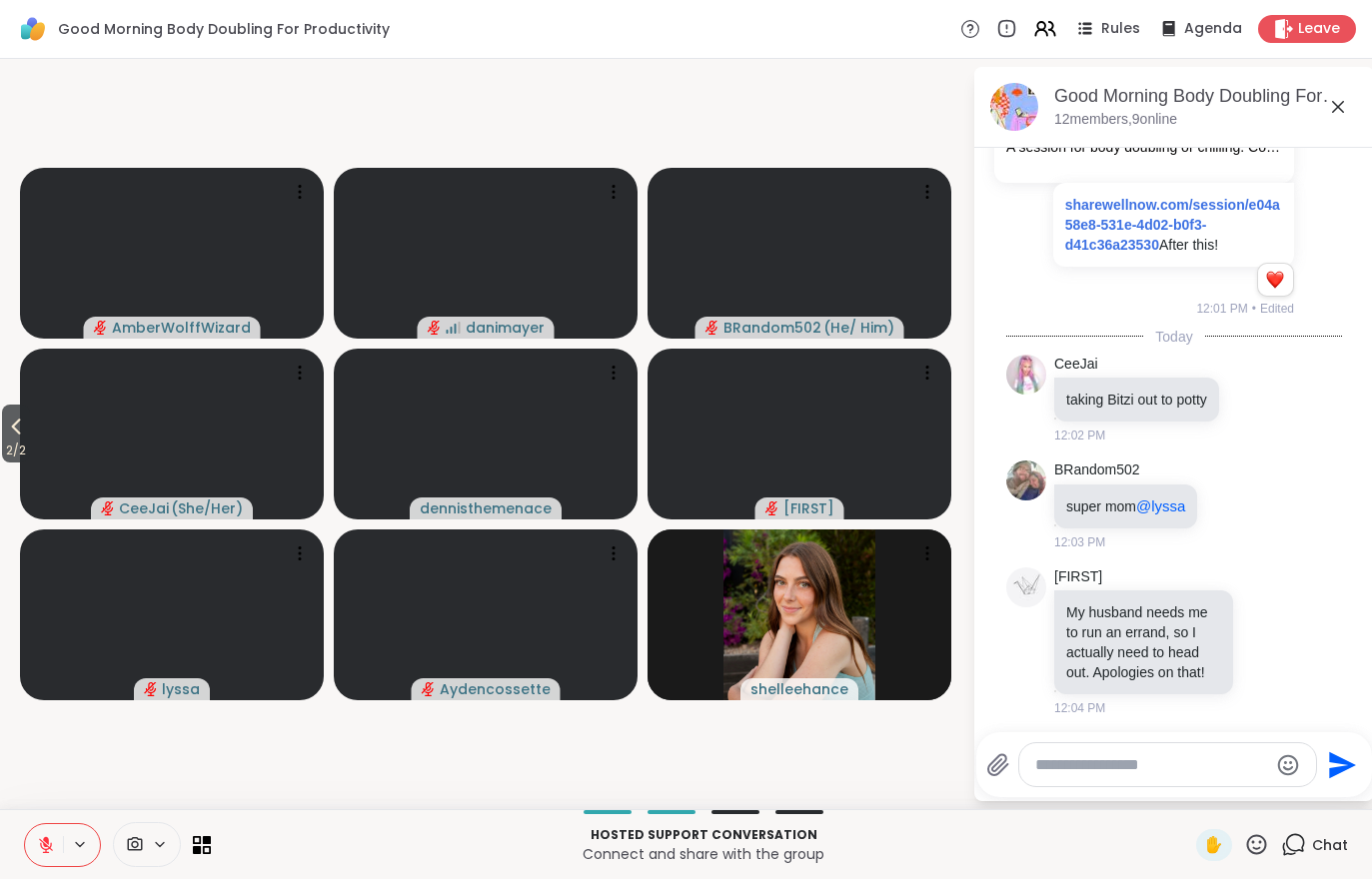 click on "2  /  2" at bounding box center [16, 450] 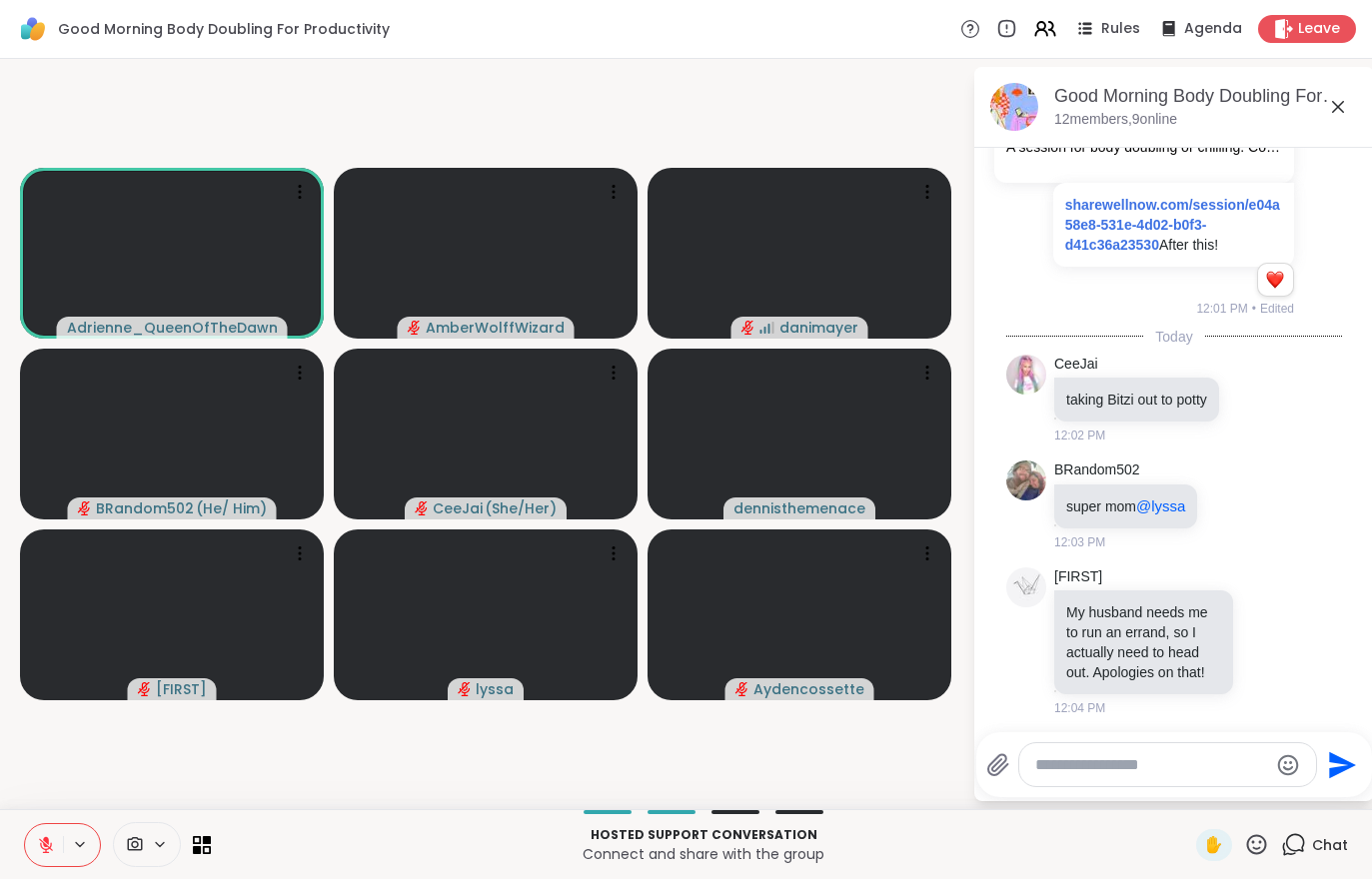 click 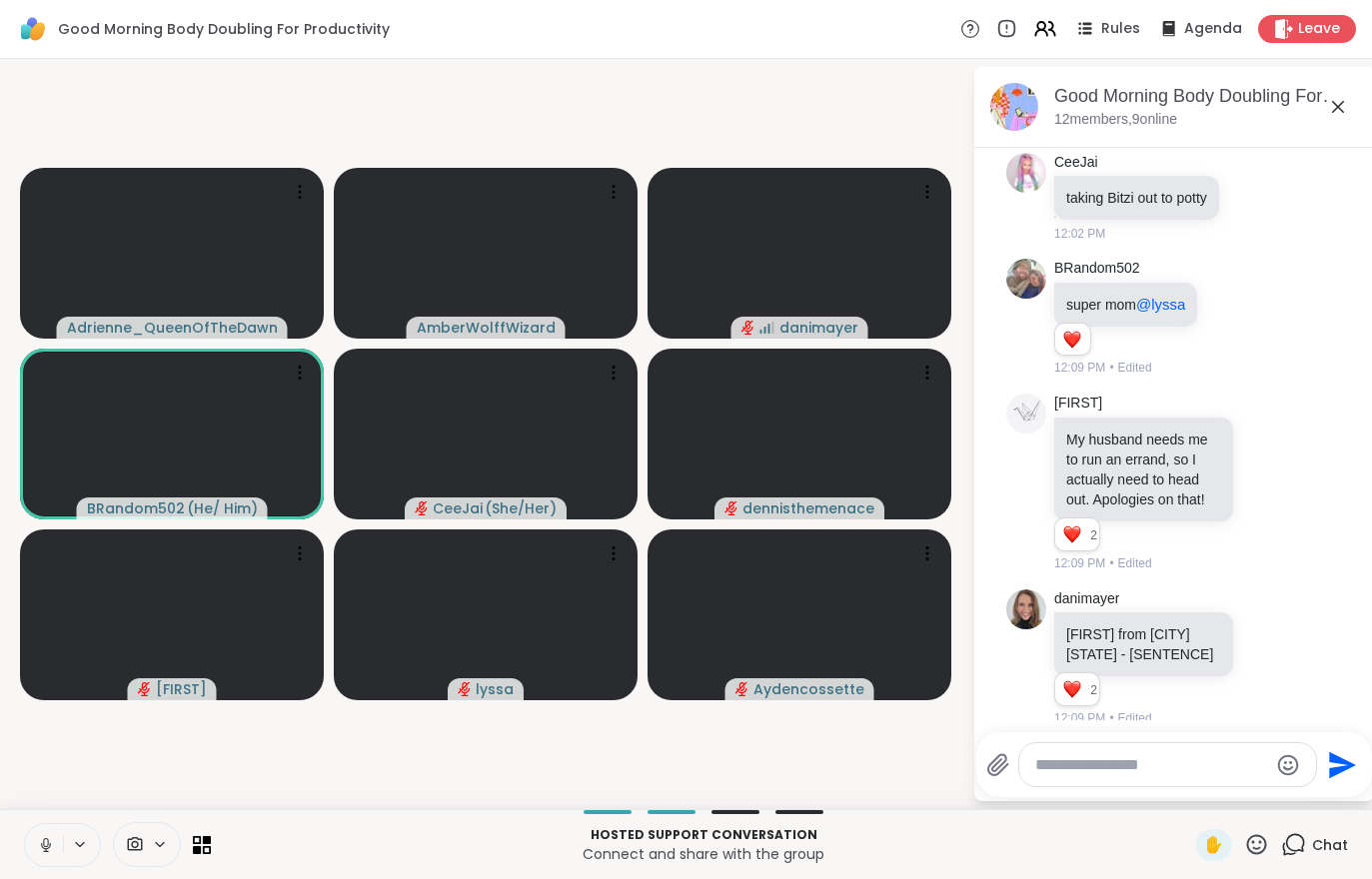 scroll, scrollTop: 592, scrollLeft: 0, axis: vertical 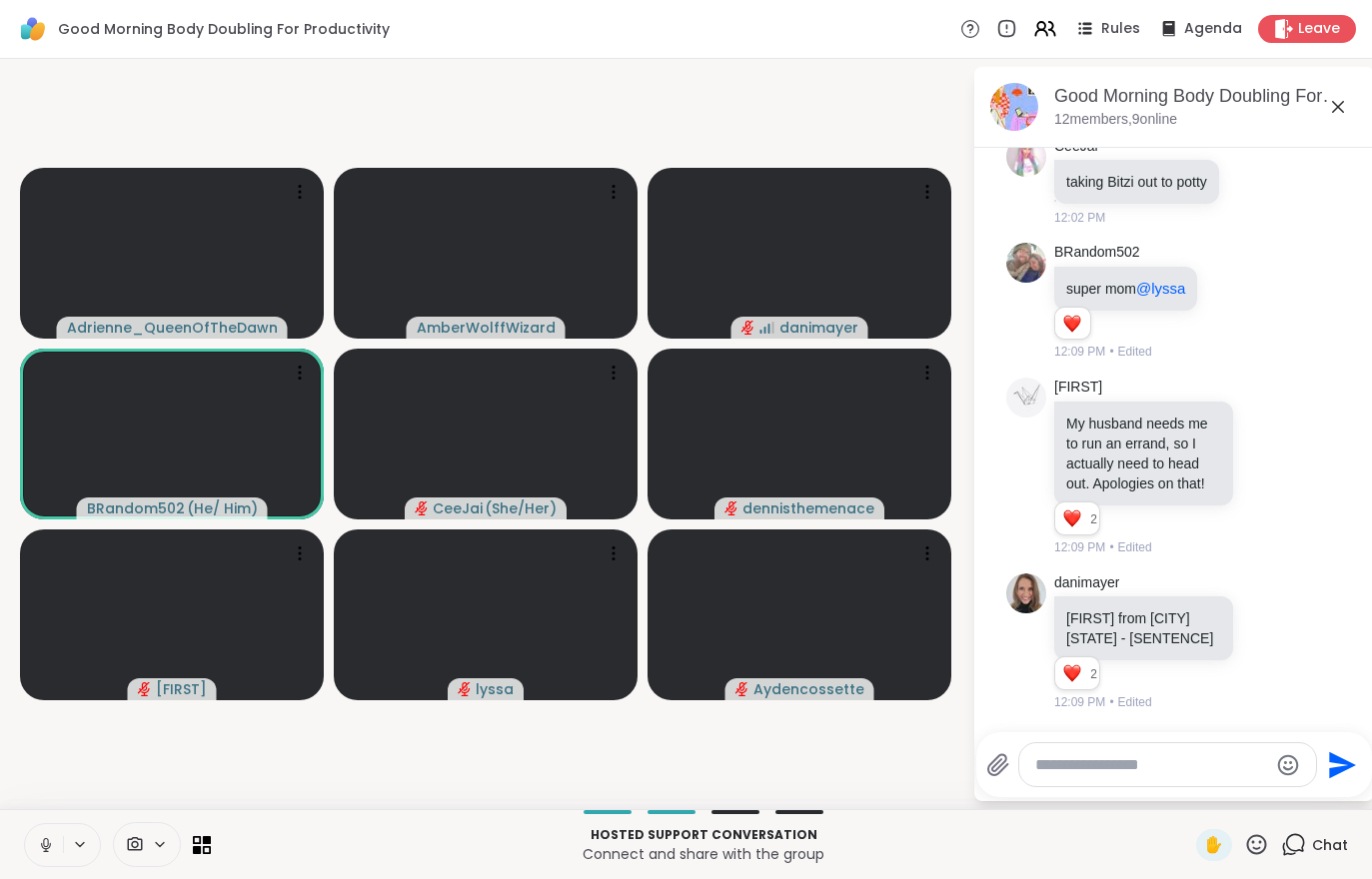 click on "Hosted support conversation Connect and share with the group ✋ Chat" at bounding box center [686, 844] 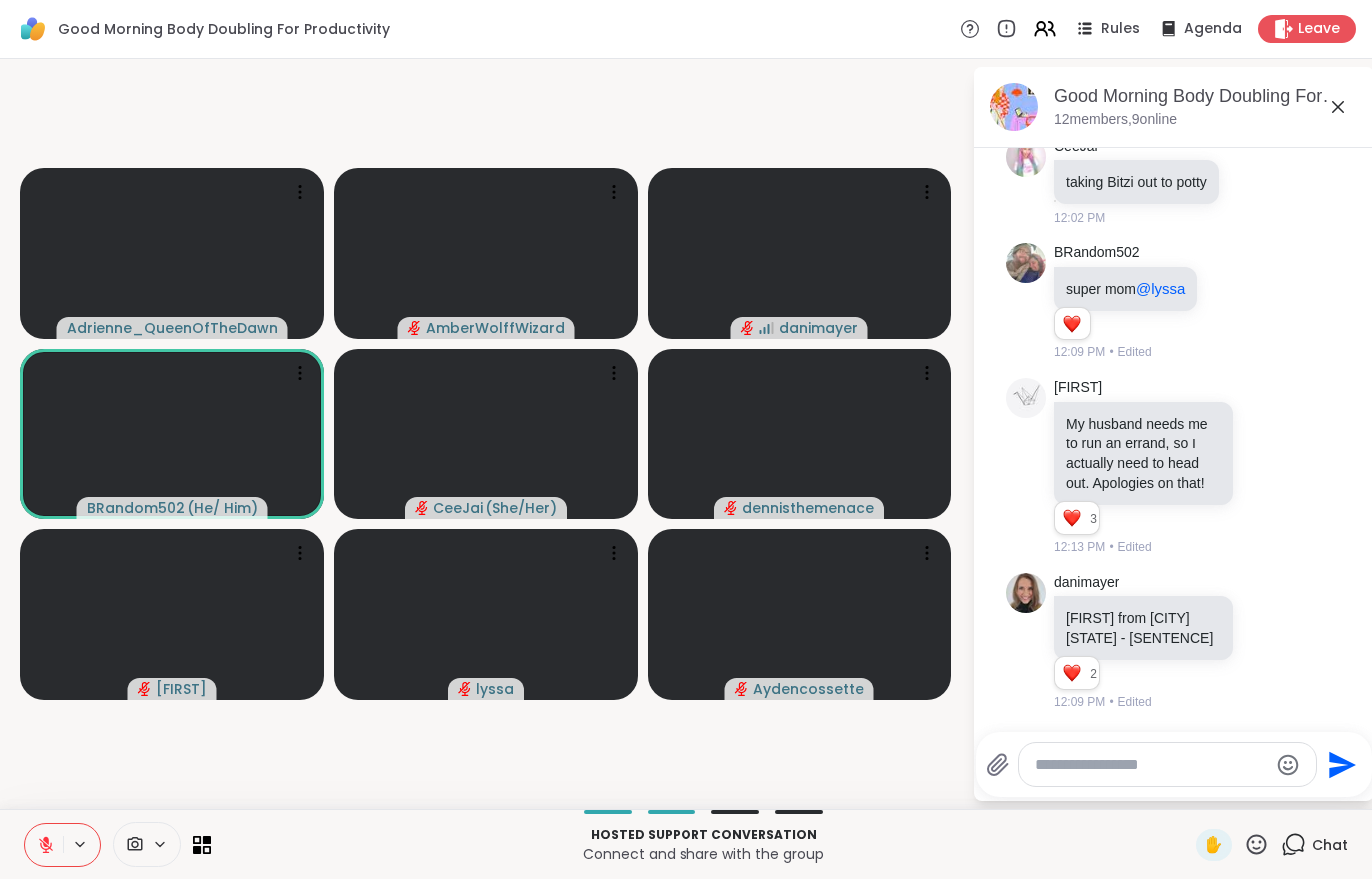 click at bounding box center [44, 845] 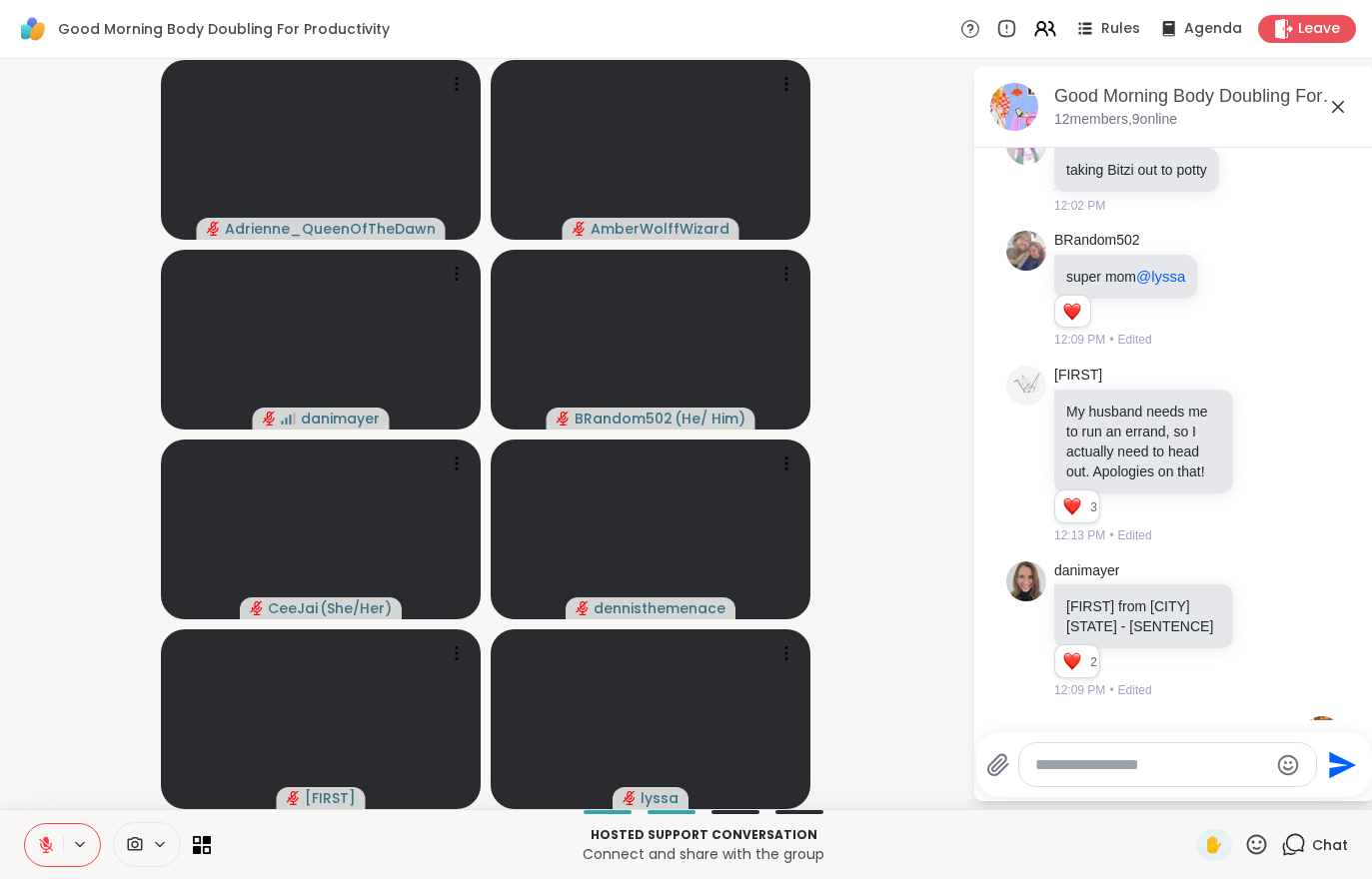 scroll, scrollTop: 758, scrollLeft: 0, axis: vertical 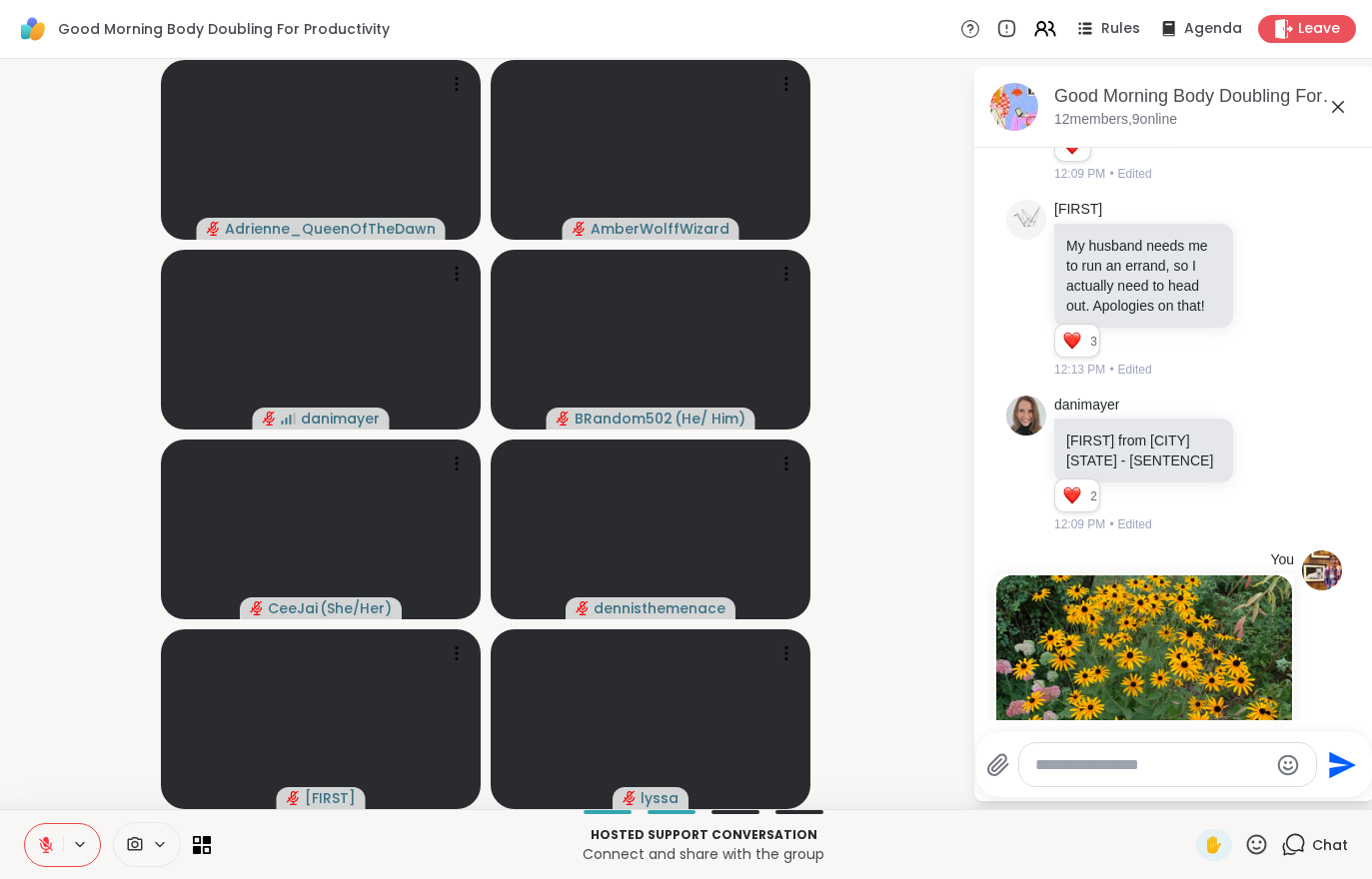 click at bounding box center [44, 845] 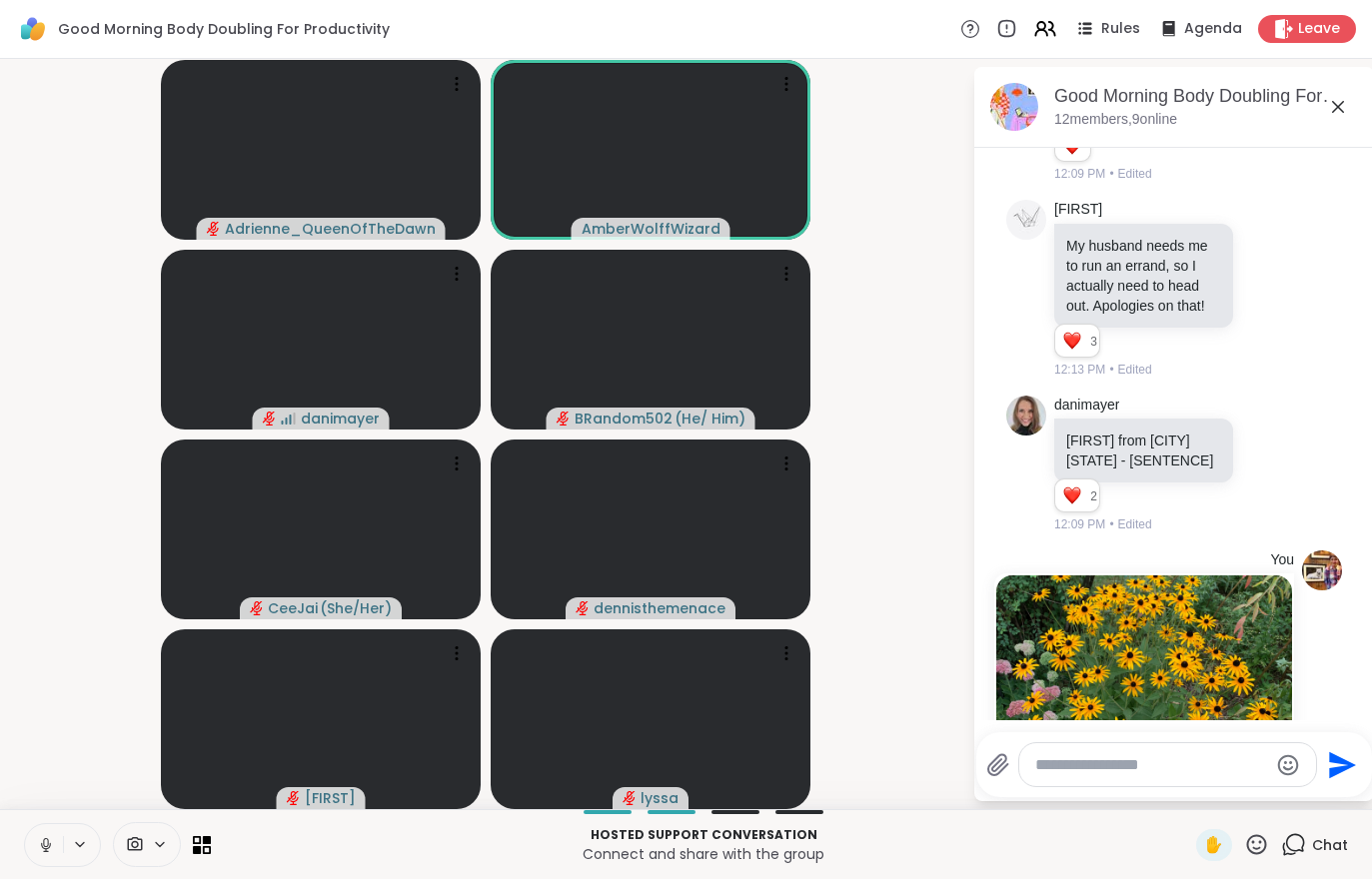 click at bounding box center (44, 845) 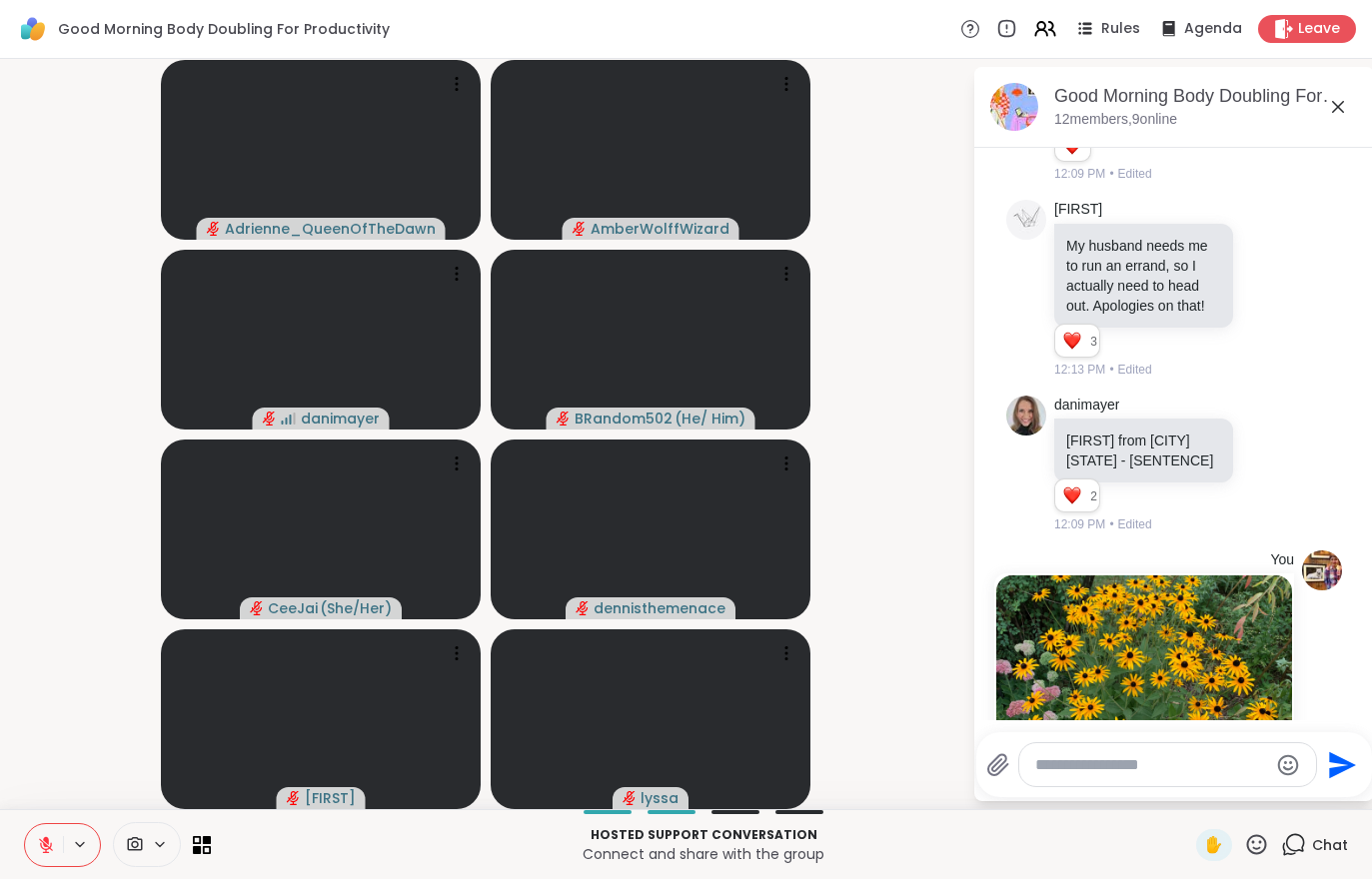 scroll, scrollTop: 1082, scrollLeft: 0, axis: vertical 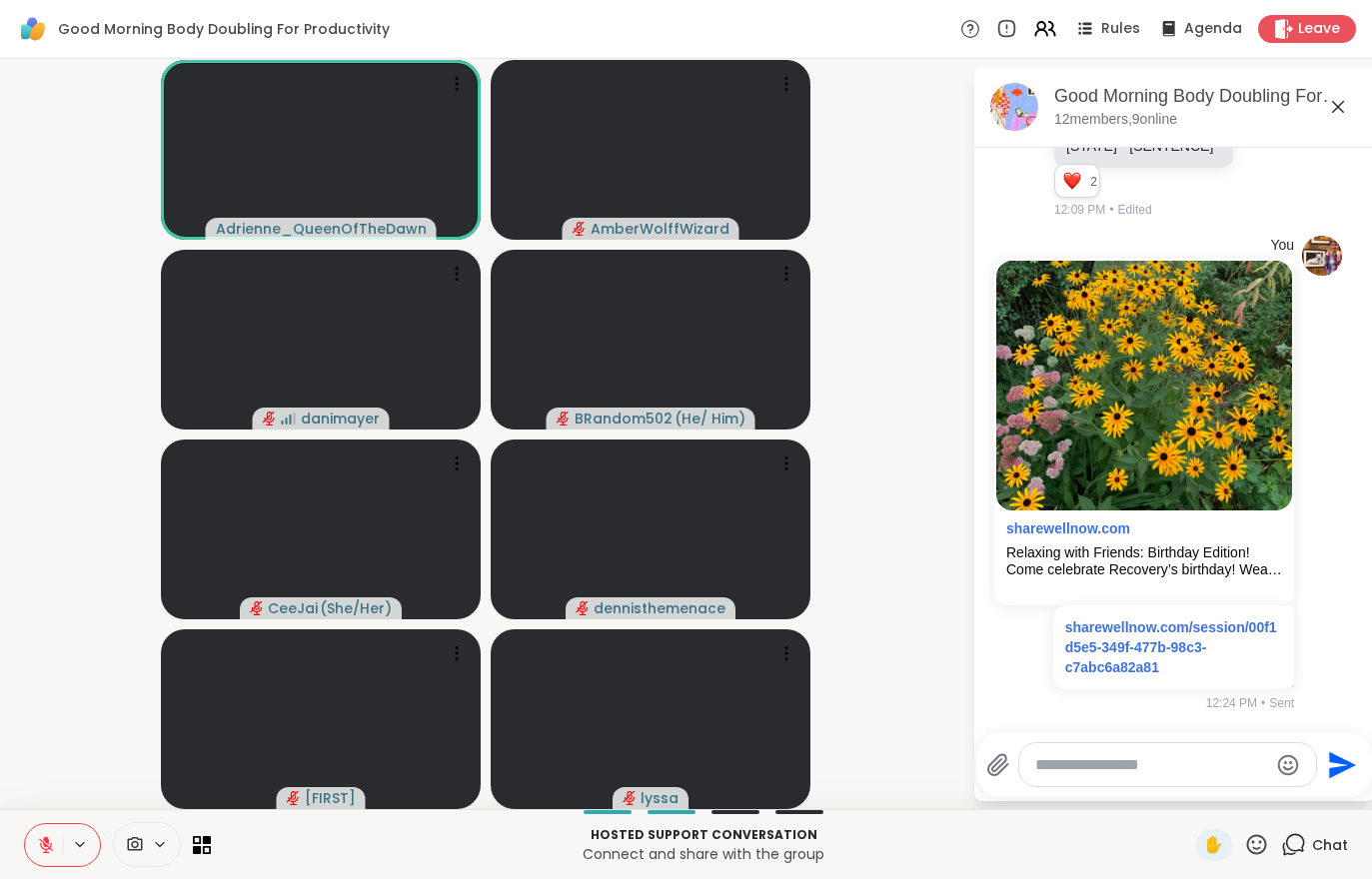click at bounding box center [44, 845] 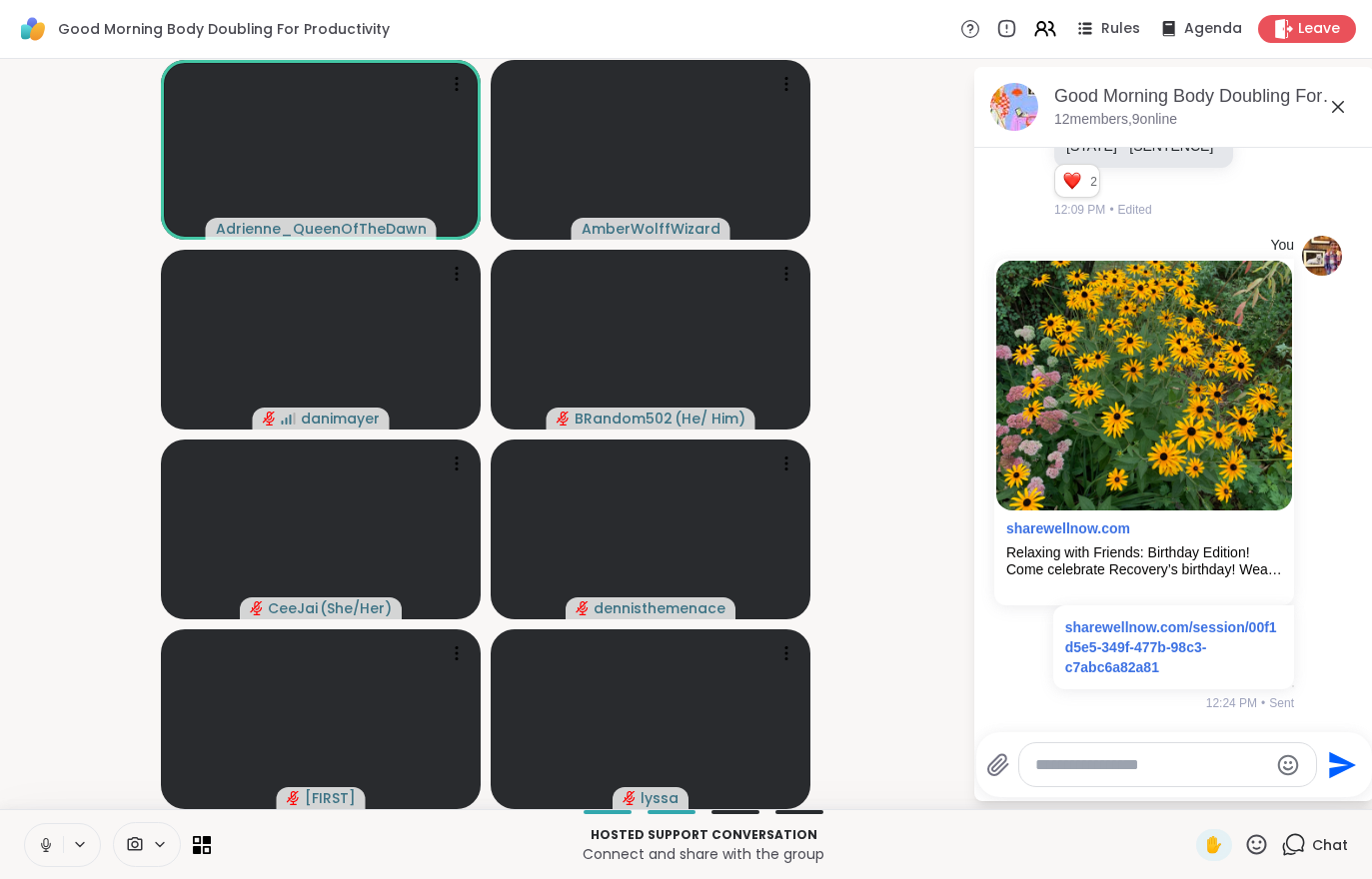 click at bounding box center [44, 845] 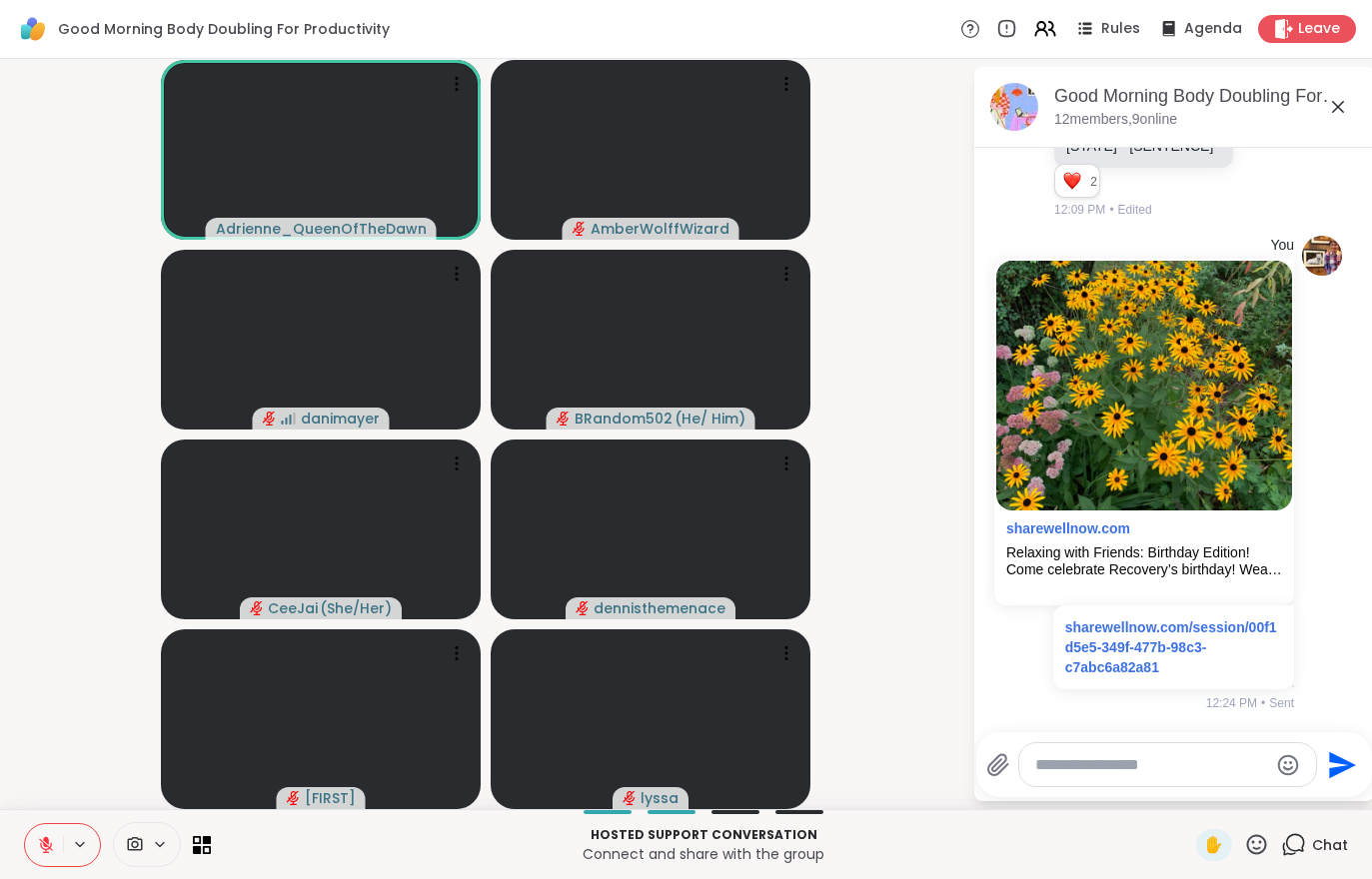 click at bounding box center (44, 845) 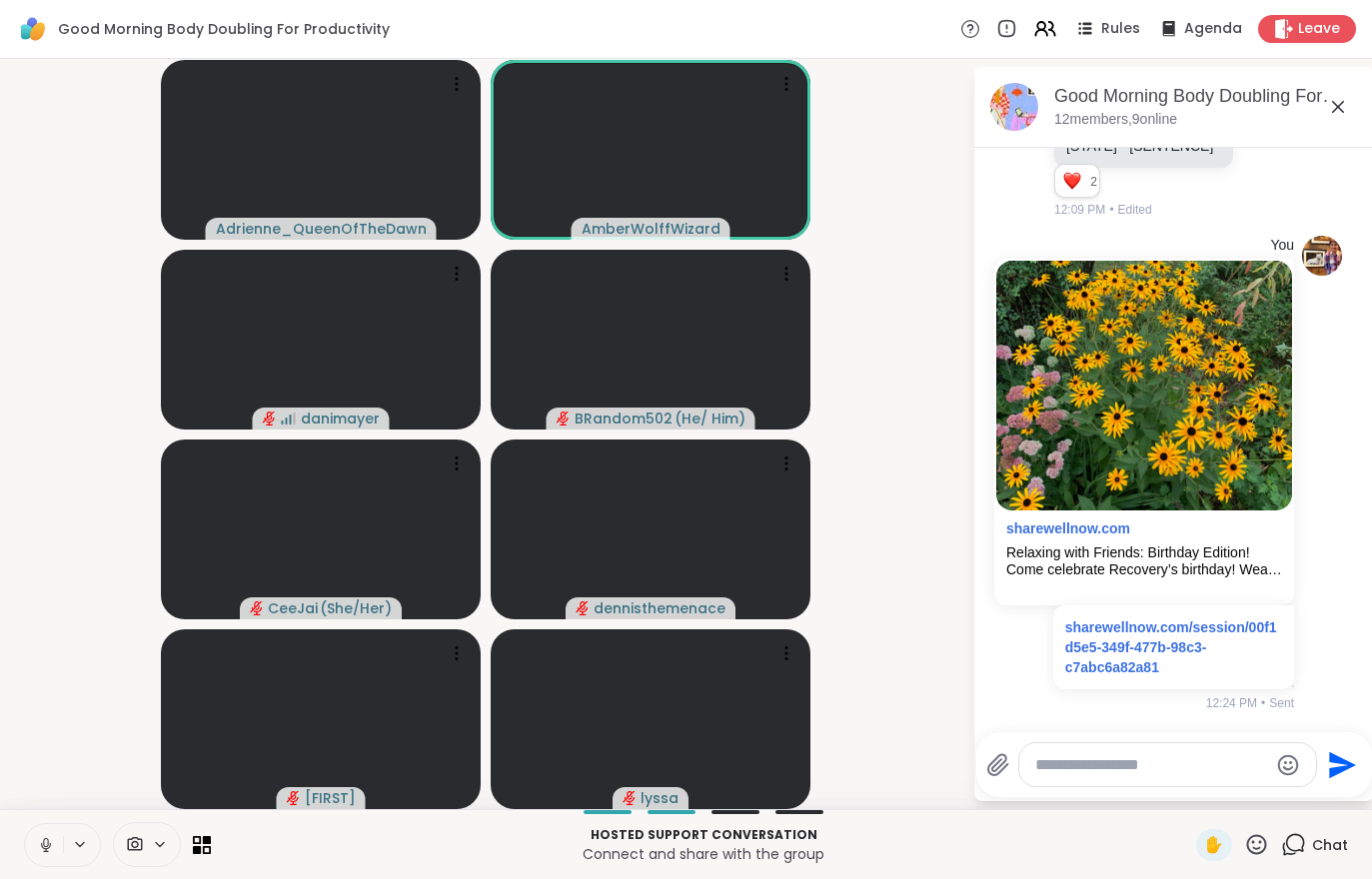 click 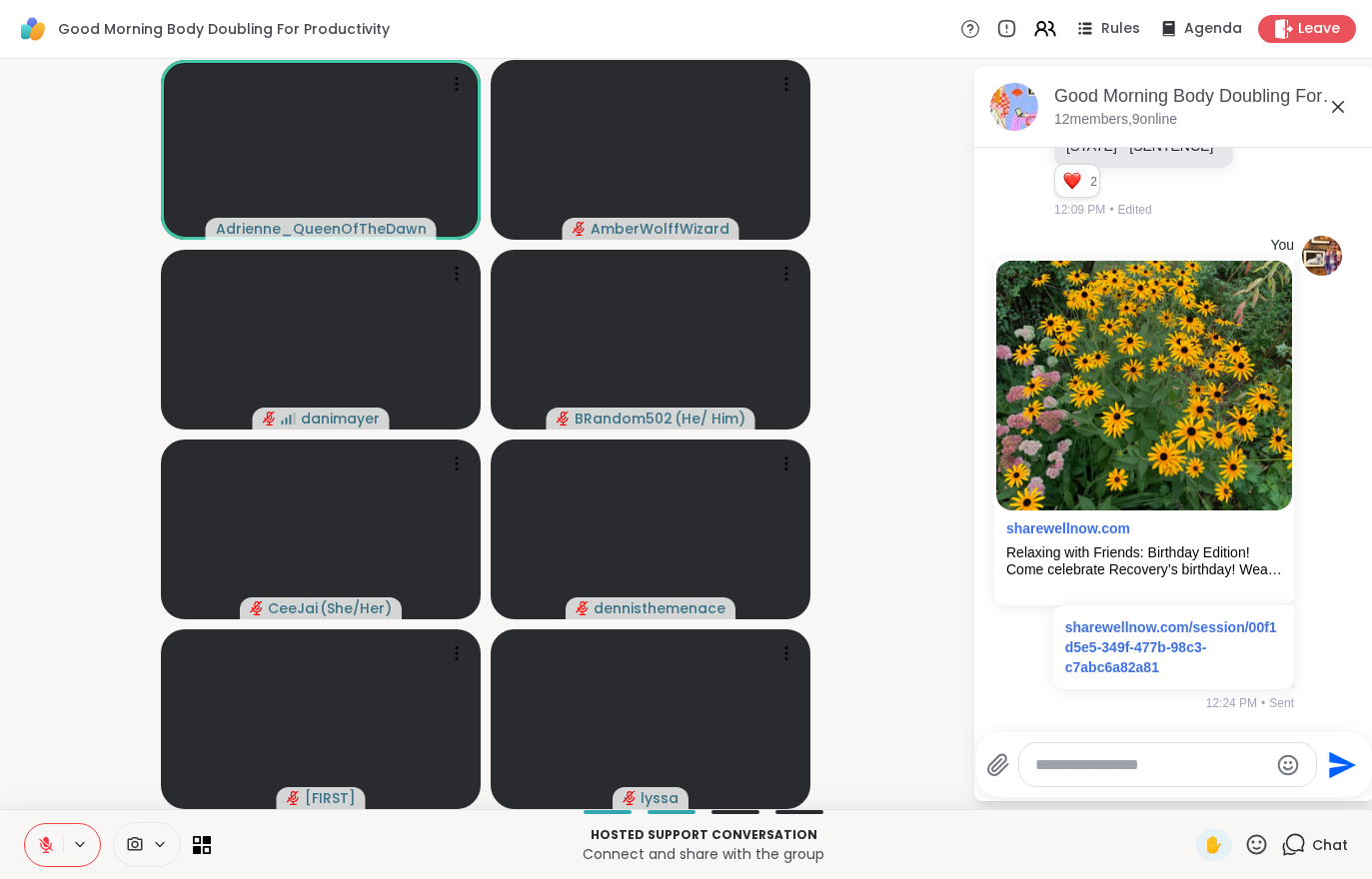click at bounding box center [44, 845] 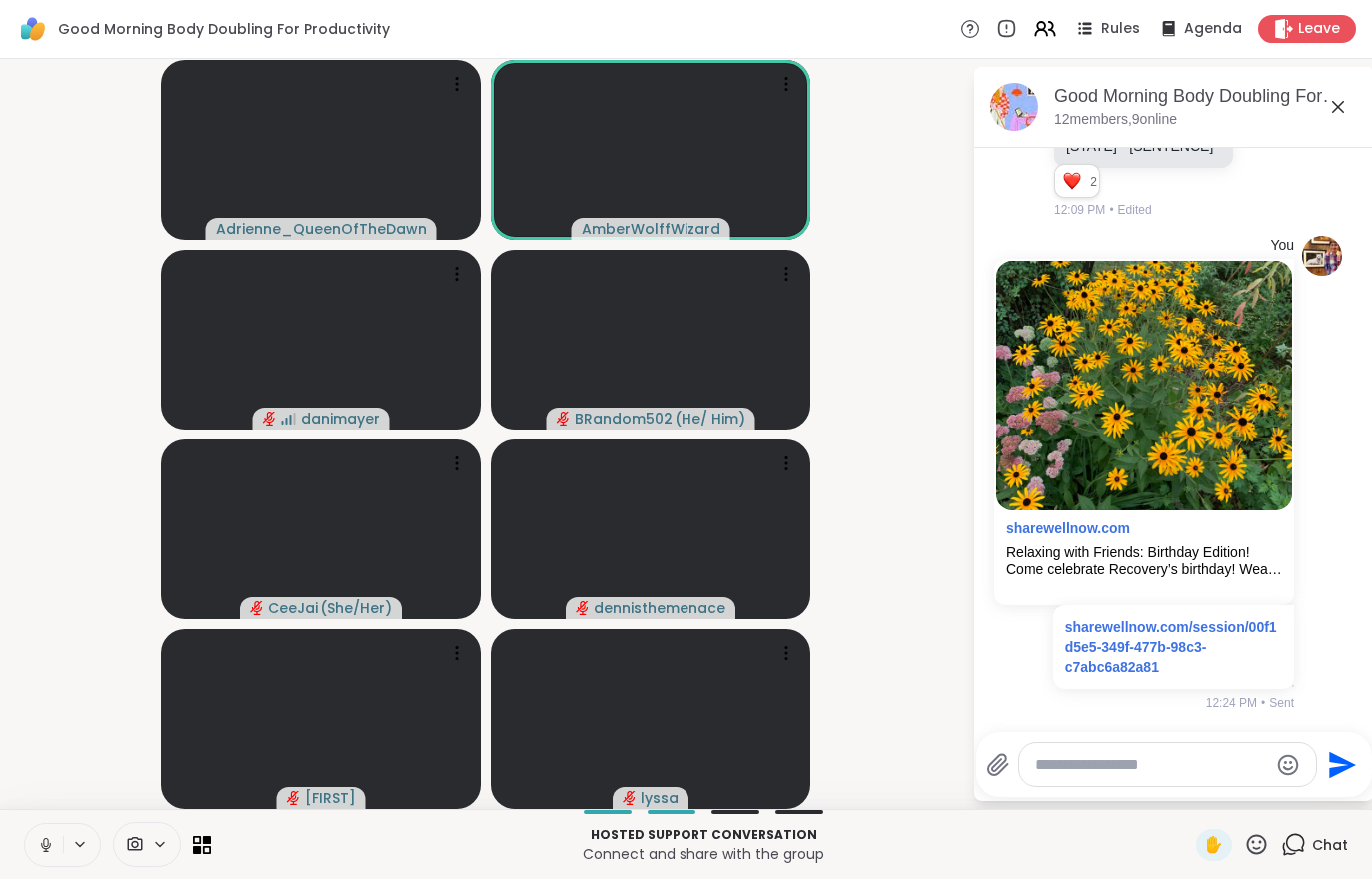 scroll, scrollTop: 1110, scrollLeft: 0, axis: vertical 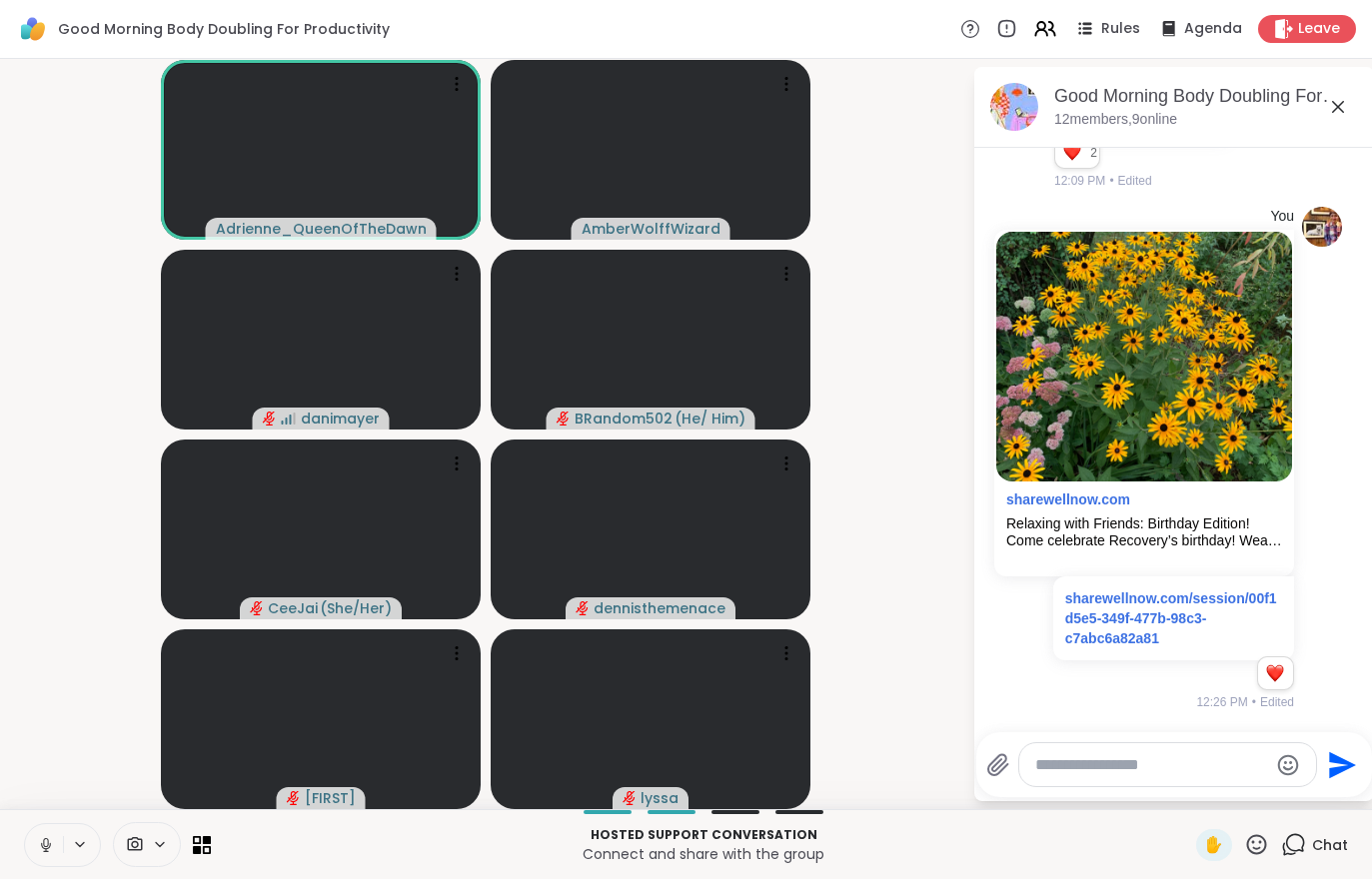 click at bounding box center (44, 845) 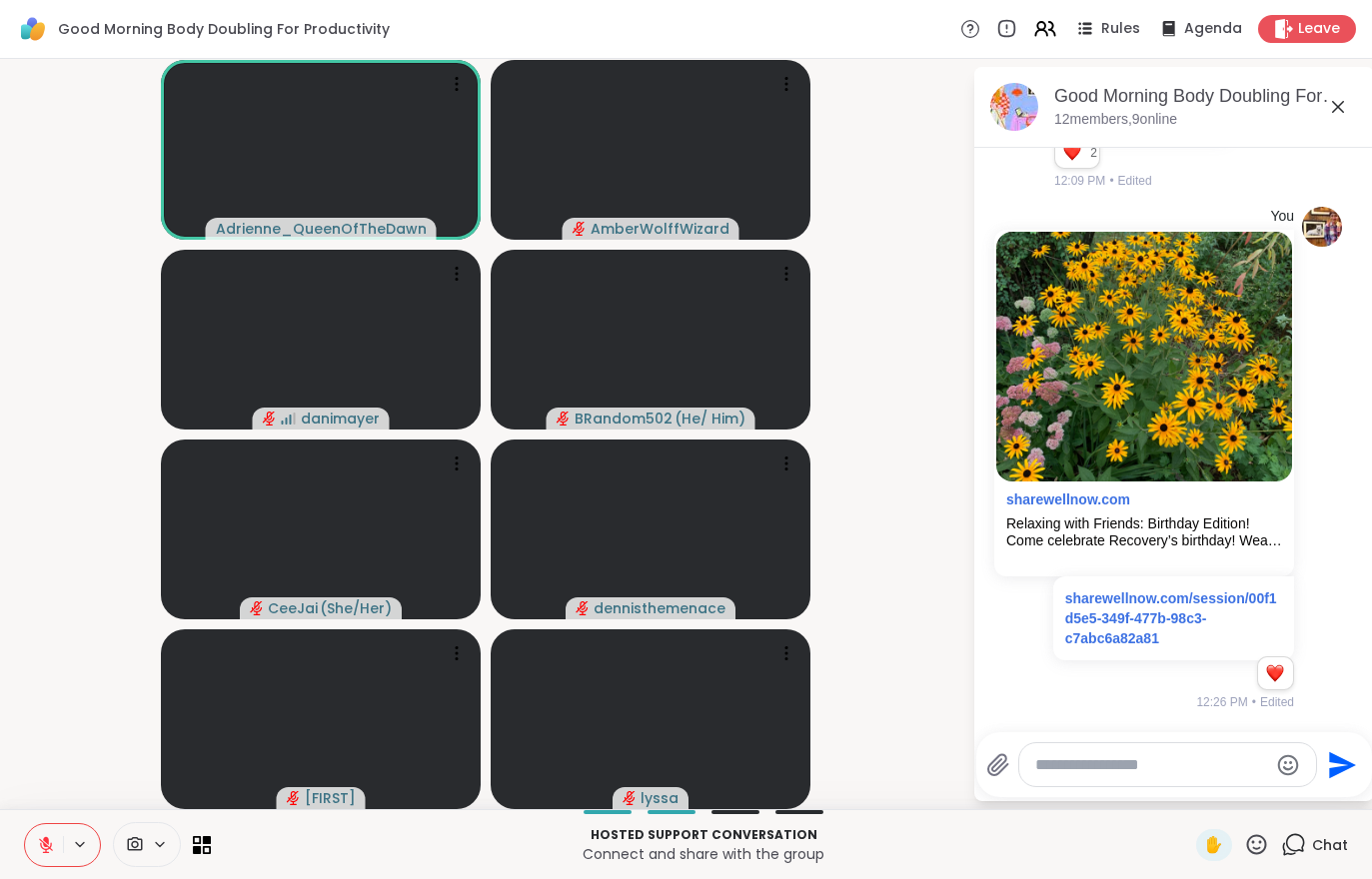 click 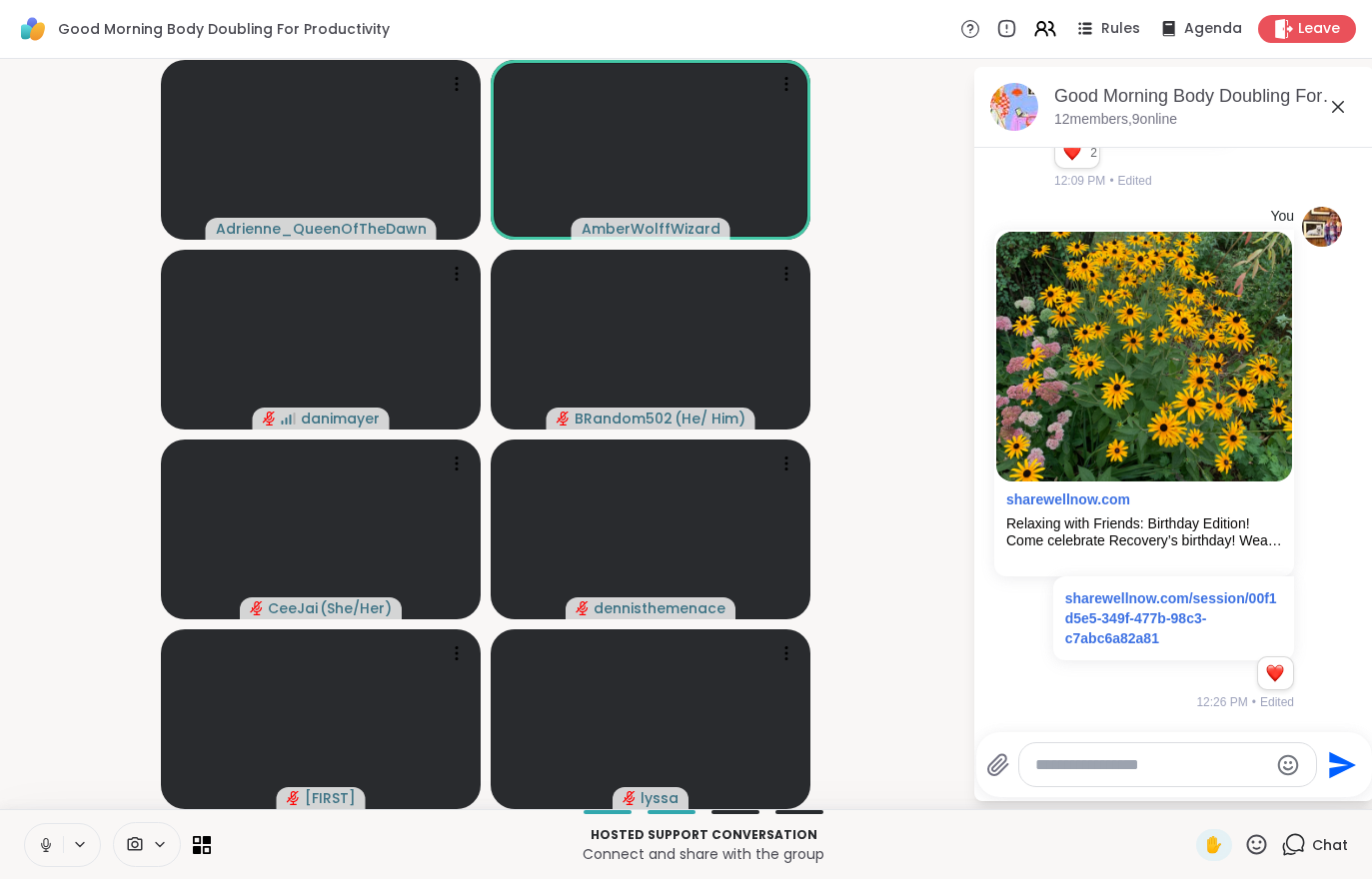 click at bounding box center (44, 845) 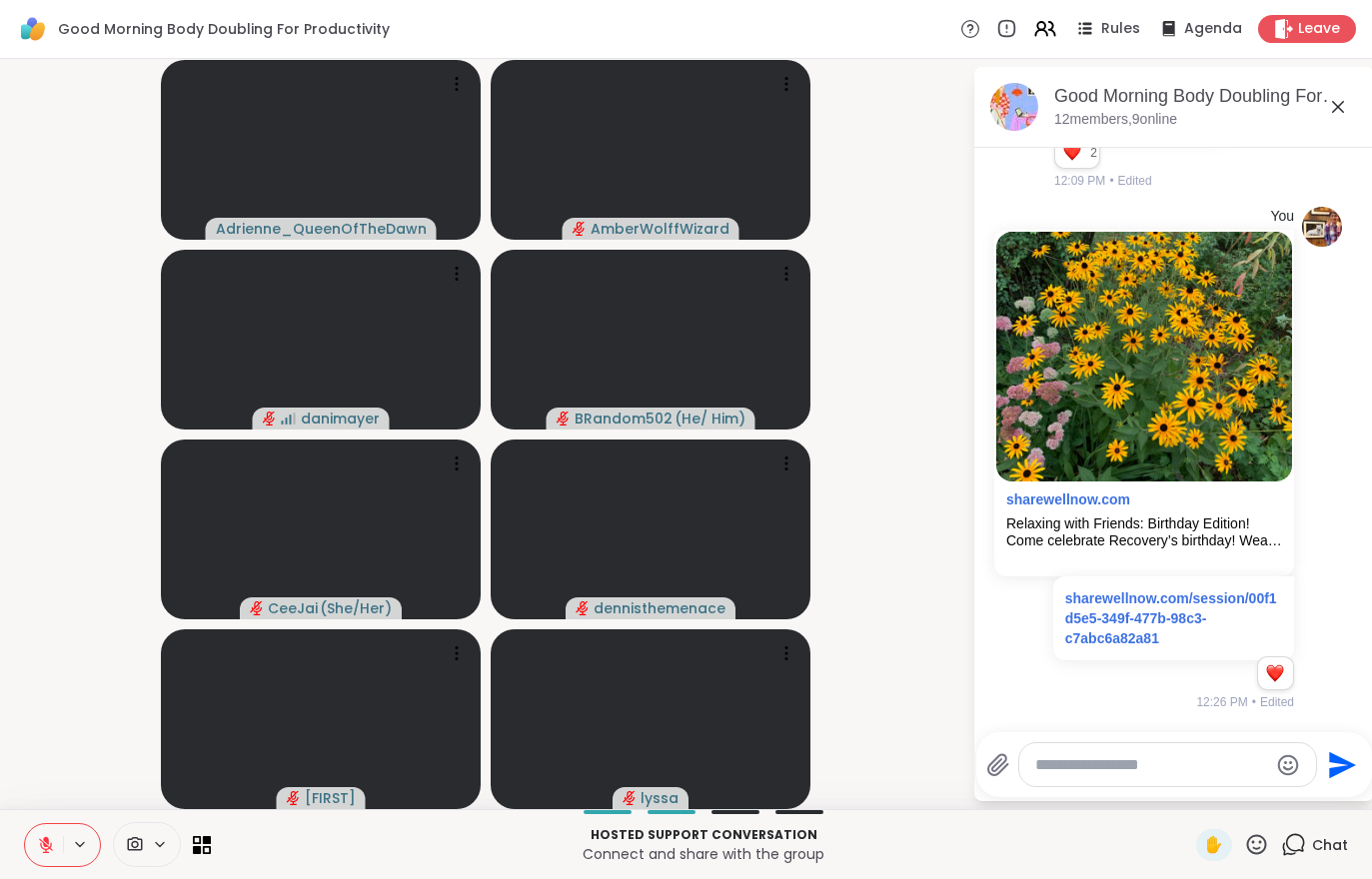 click 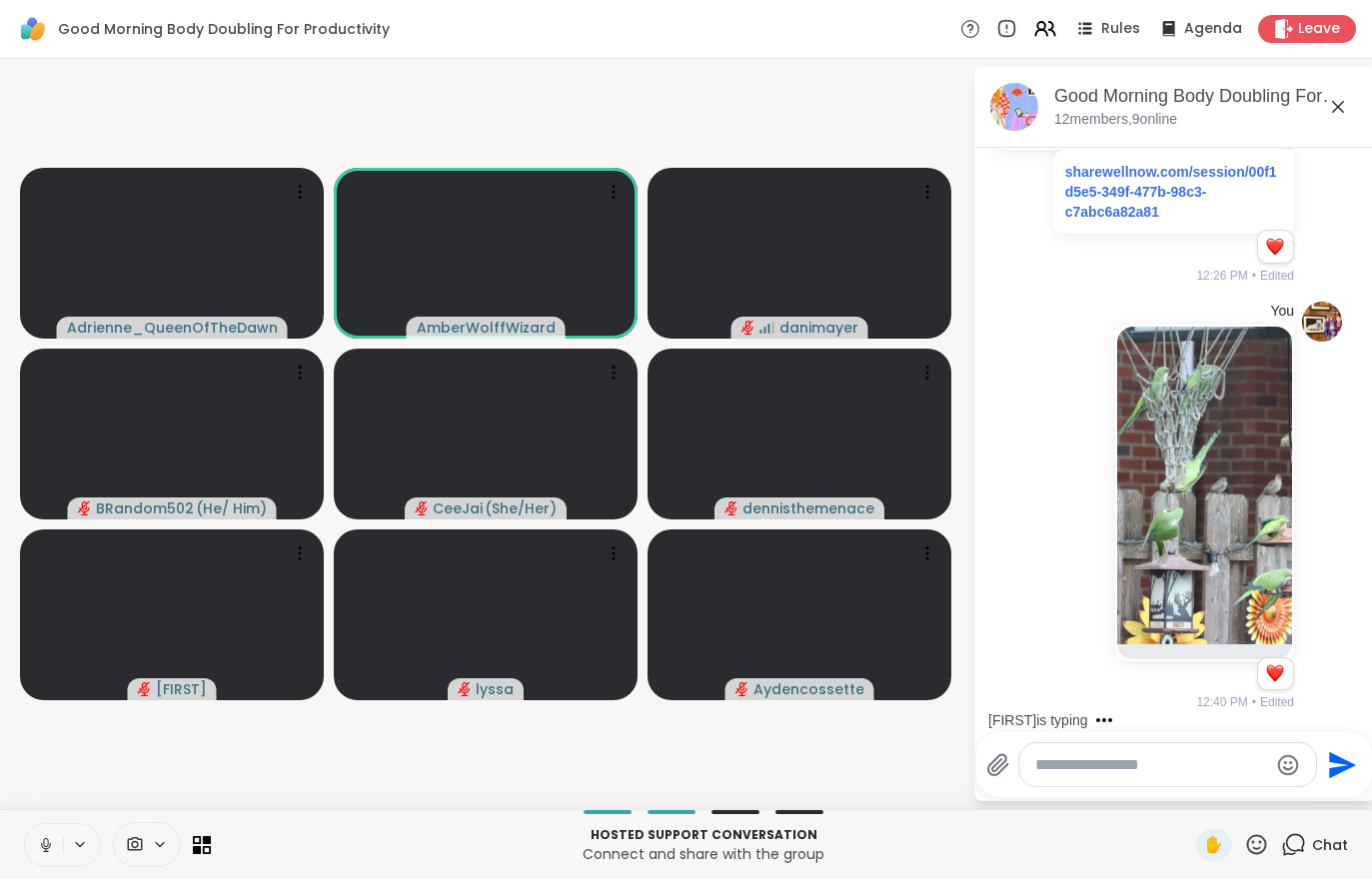 scroll, scrollTop: 1662, scrollLeft: 0, axis: vertical 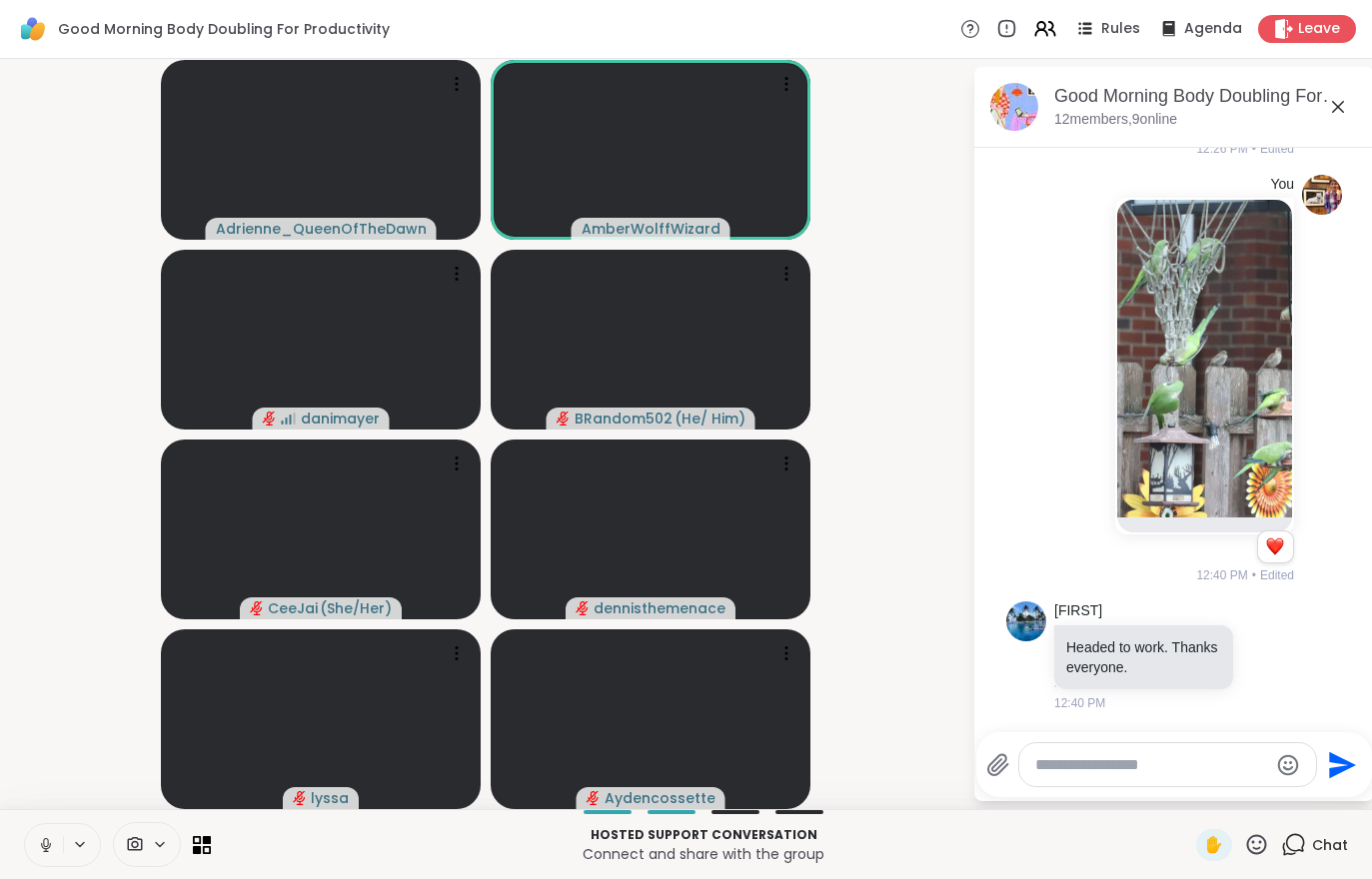 click at bounding box center (44, 845) 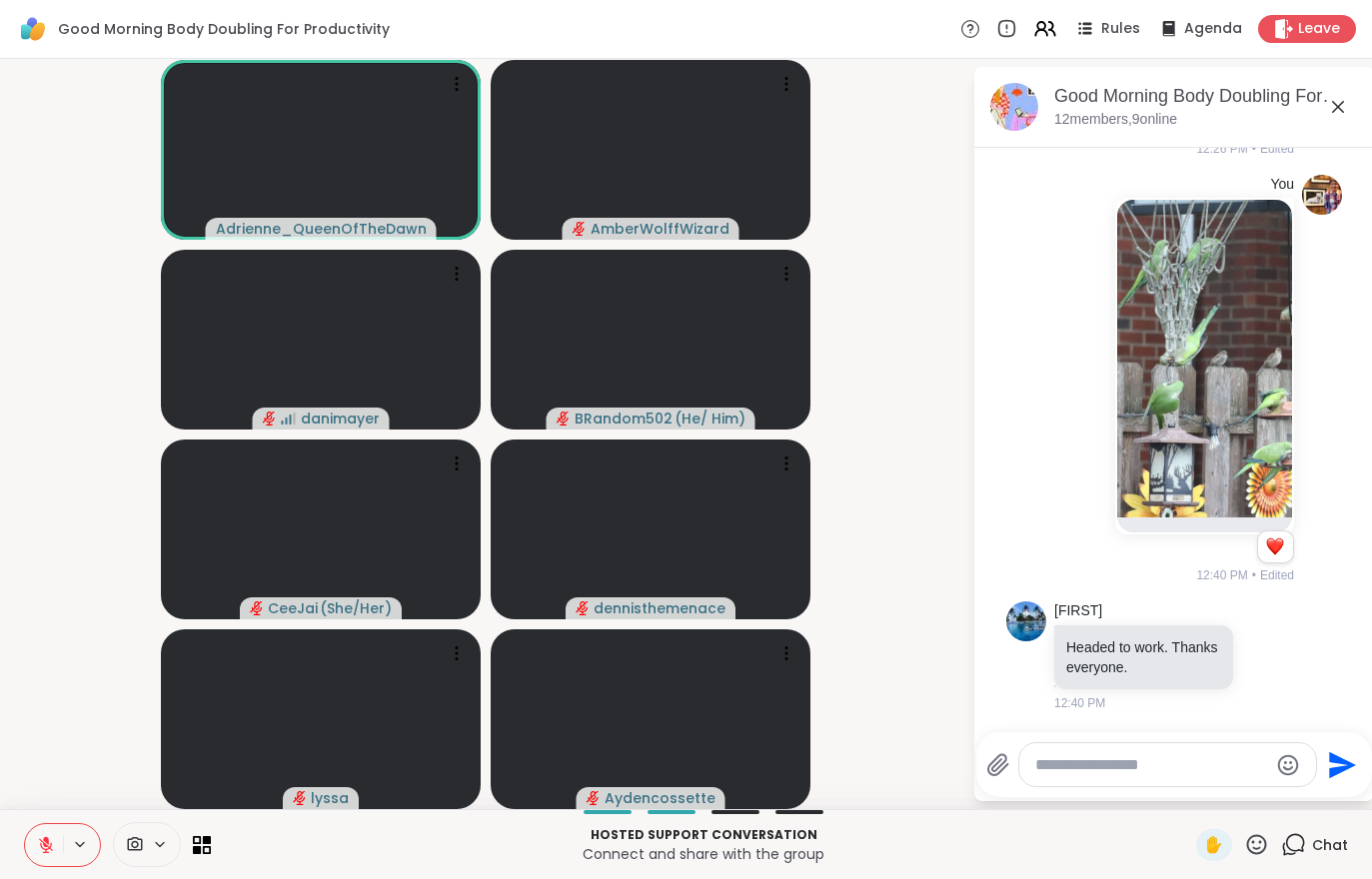 click 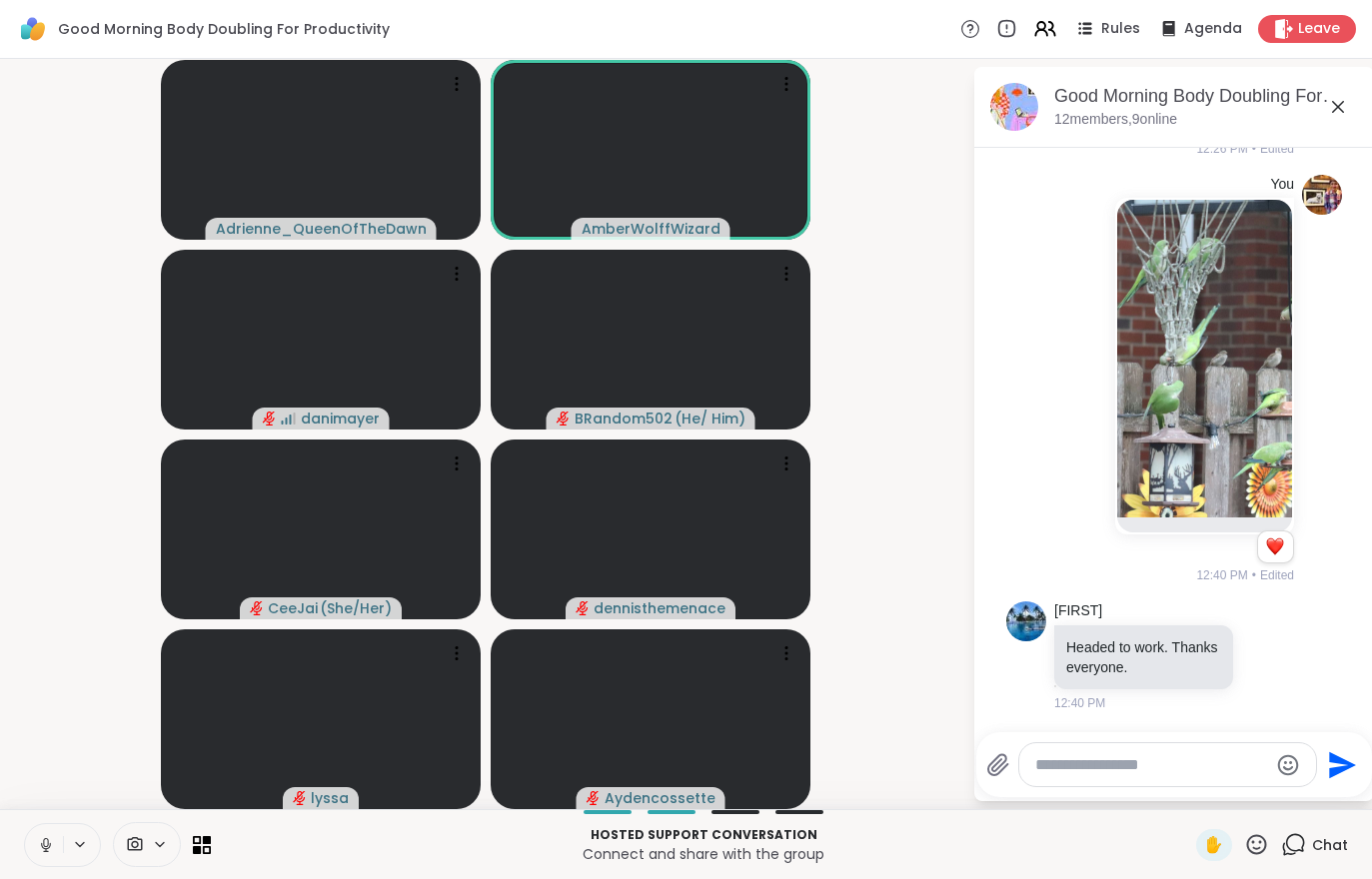 click at bounding box center [44, 845] 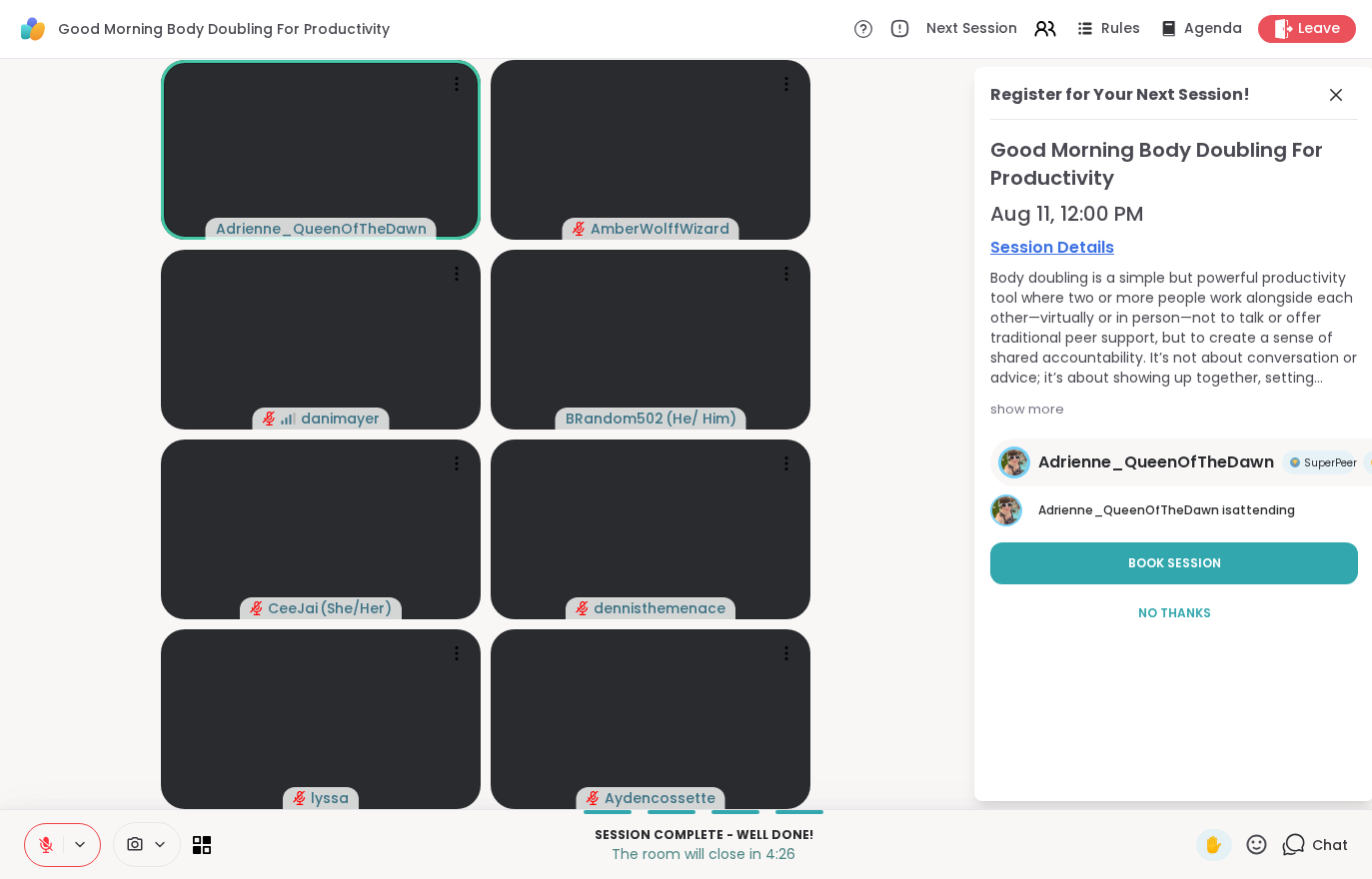 click 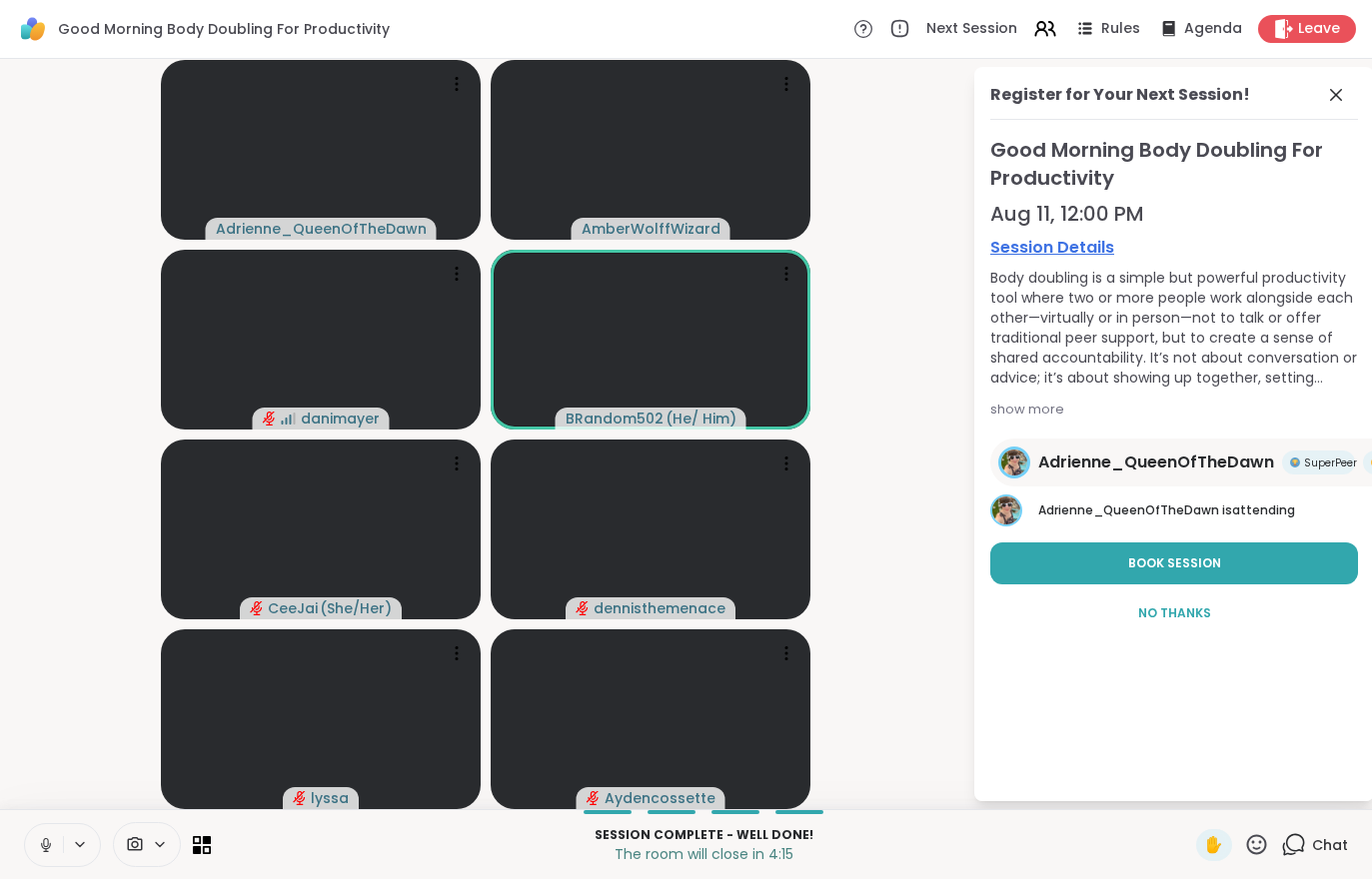 click 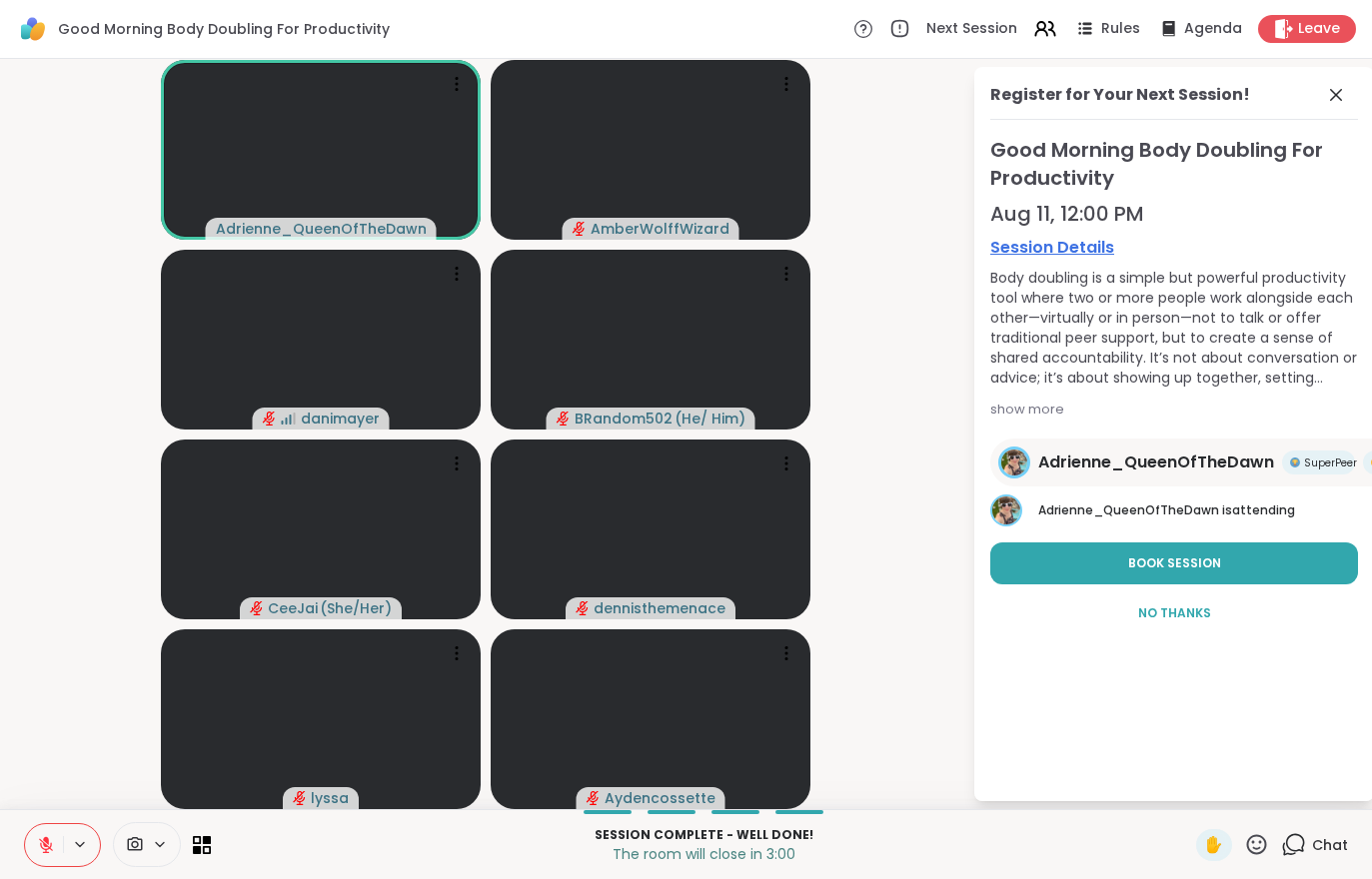 click at bounding box center [44, 845] 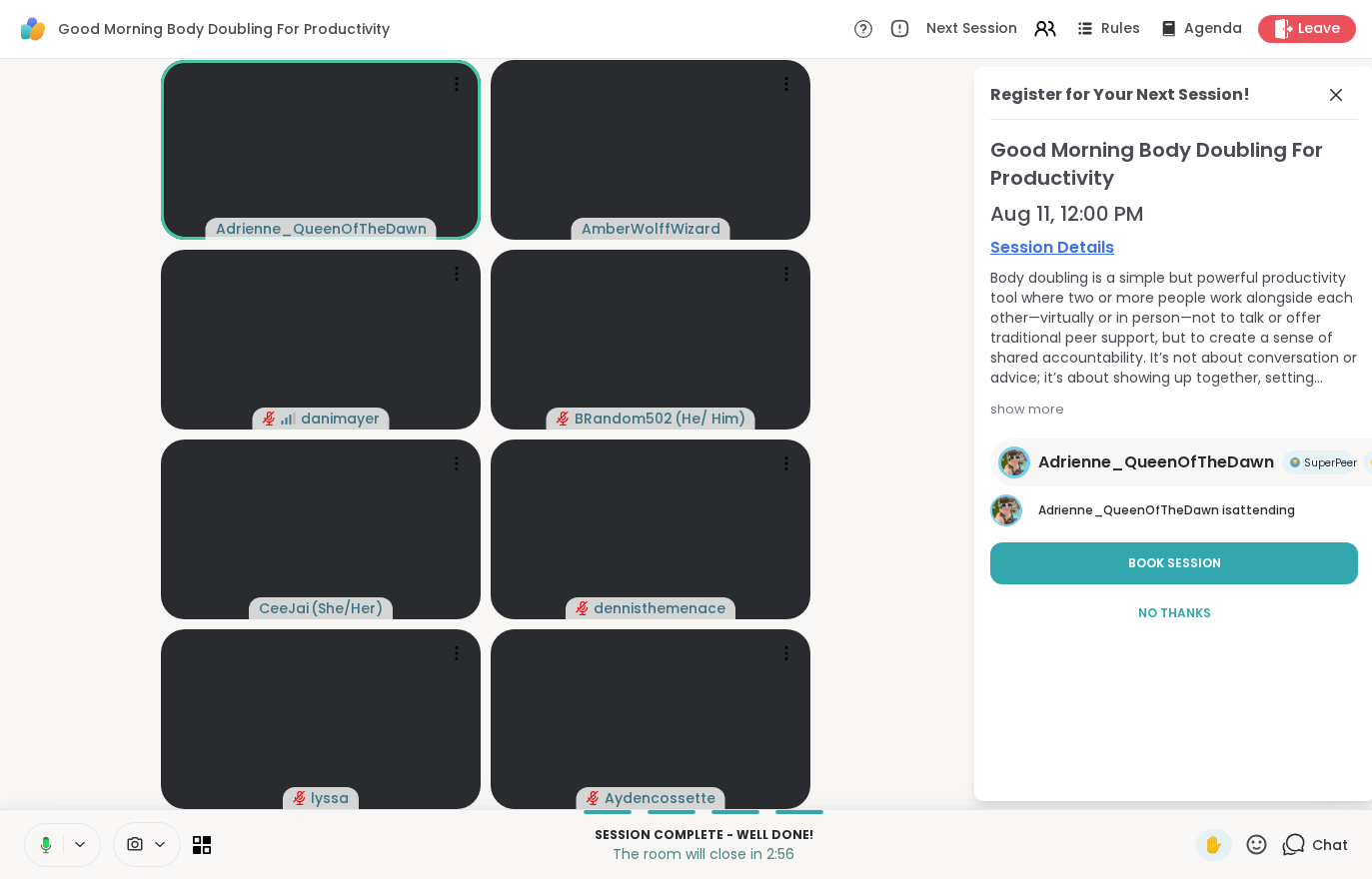 click on "Session Complete - well done! The room will close in 2:56 ✋ Chat" at bounding box center [686, 844] 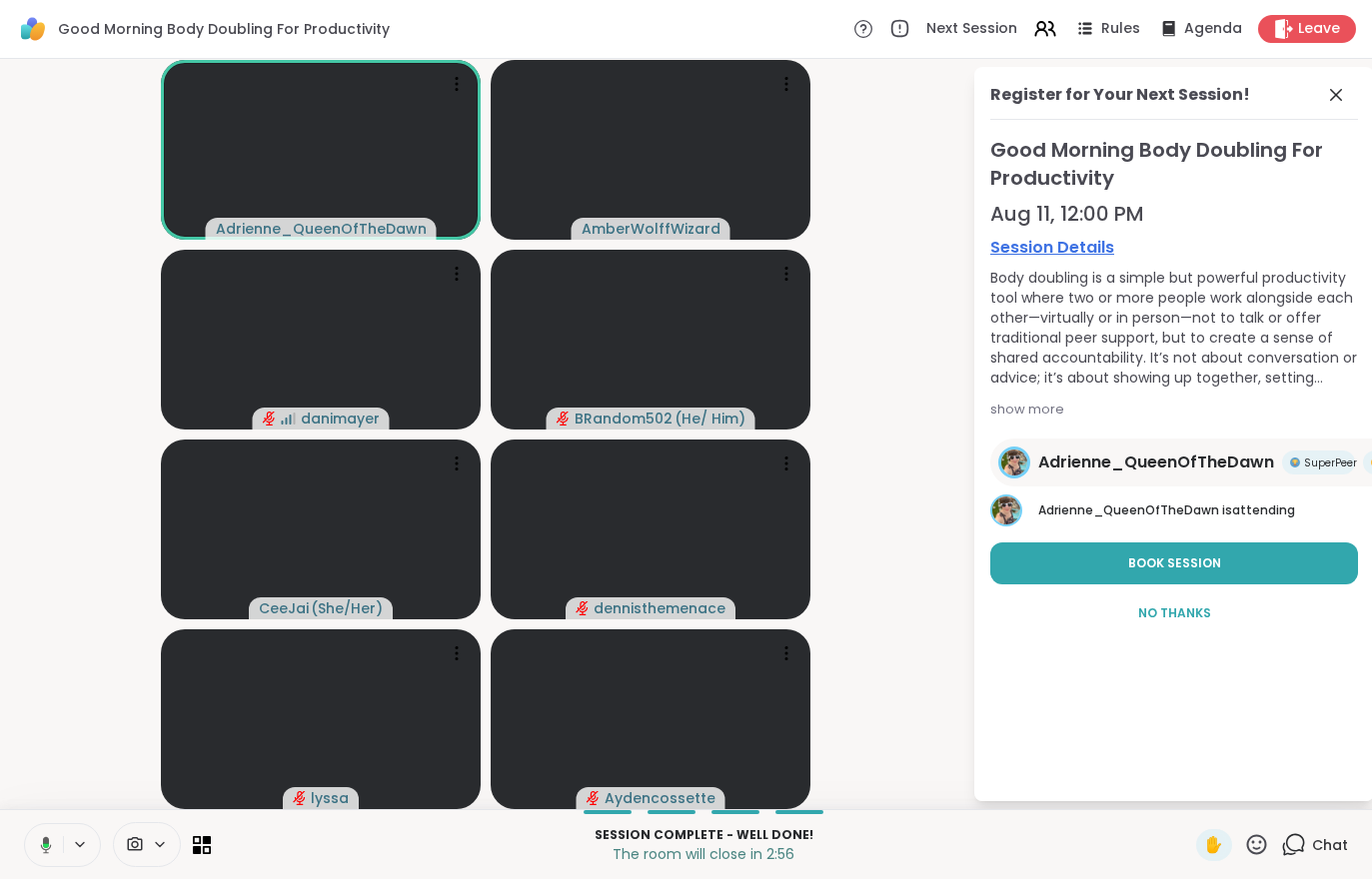 click on "Session Complete - well done! The room will close in 2:56 ✋ Chat" at bounding box center [686, 844] 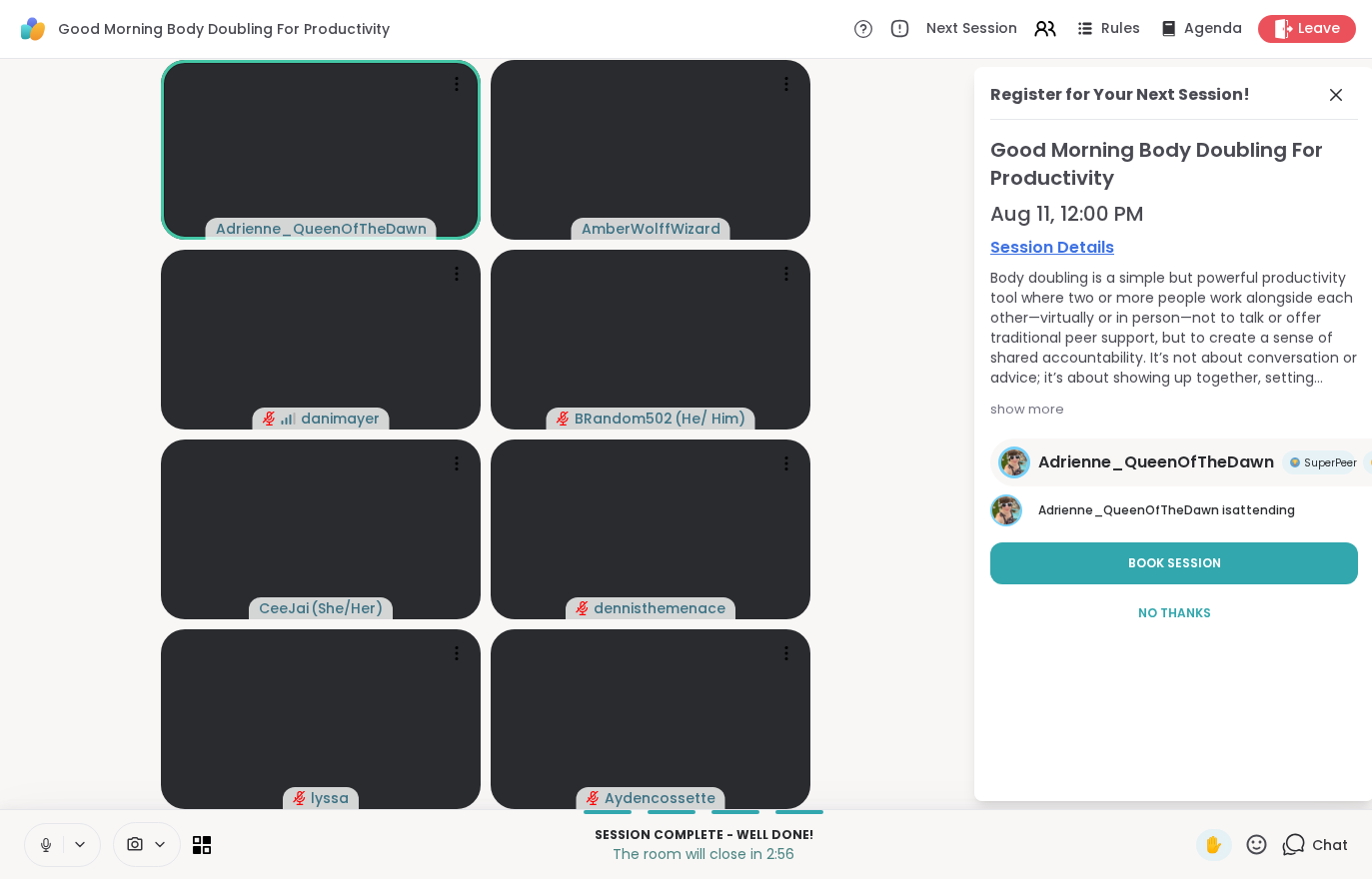 click 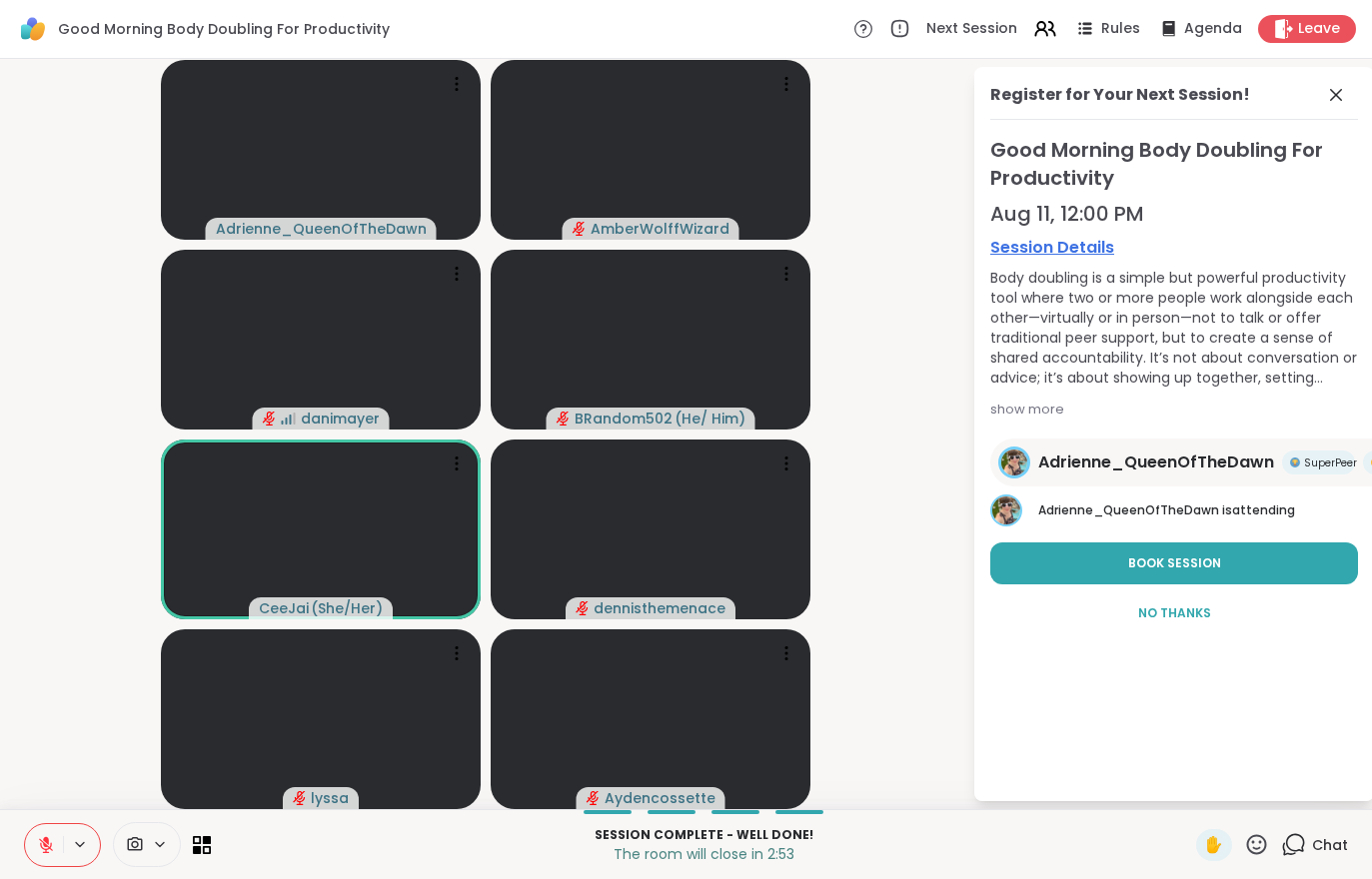 click at bounding box center (44, 845) 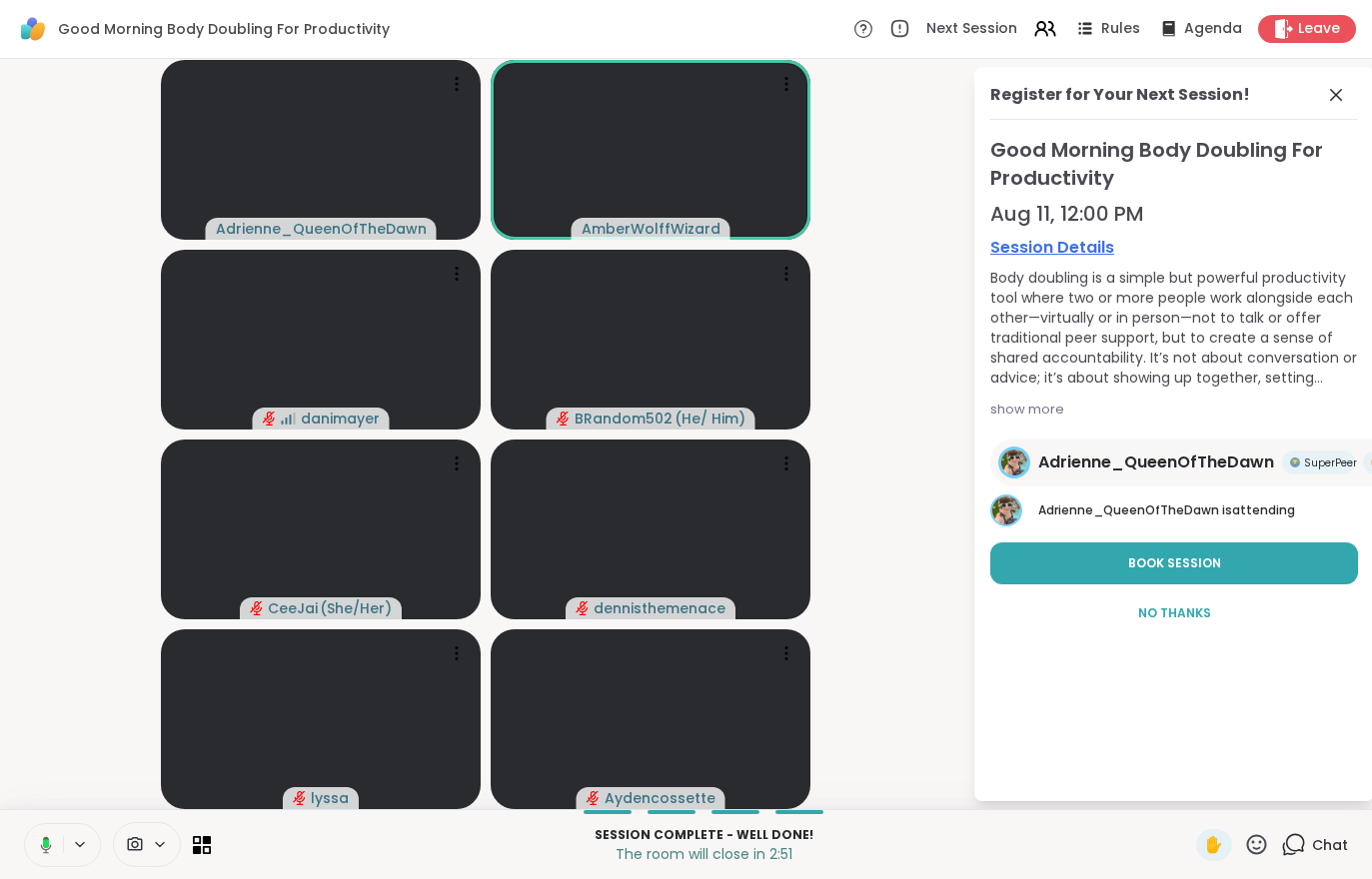 click at bounding box center (42, 845) 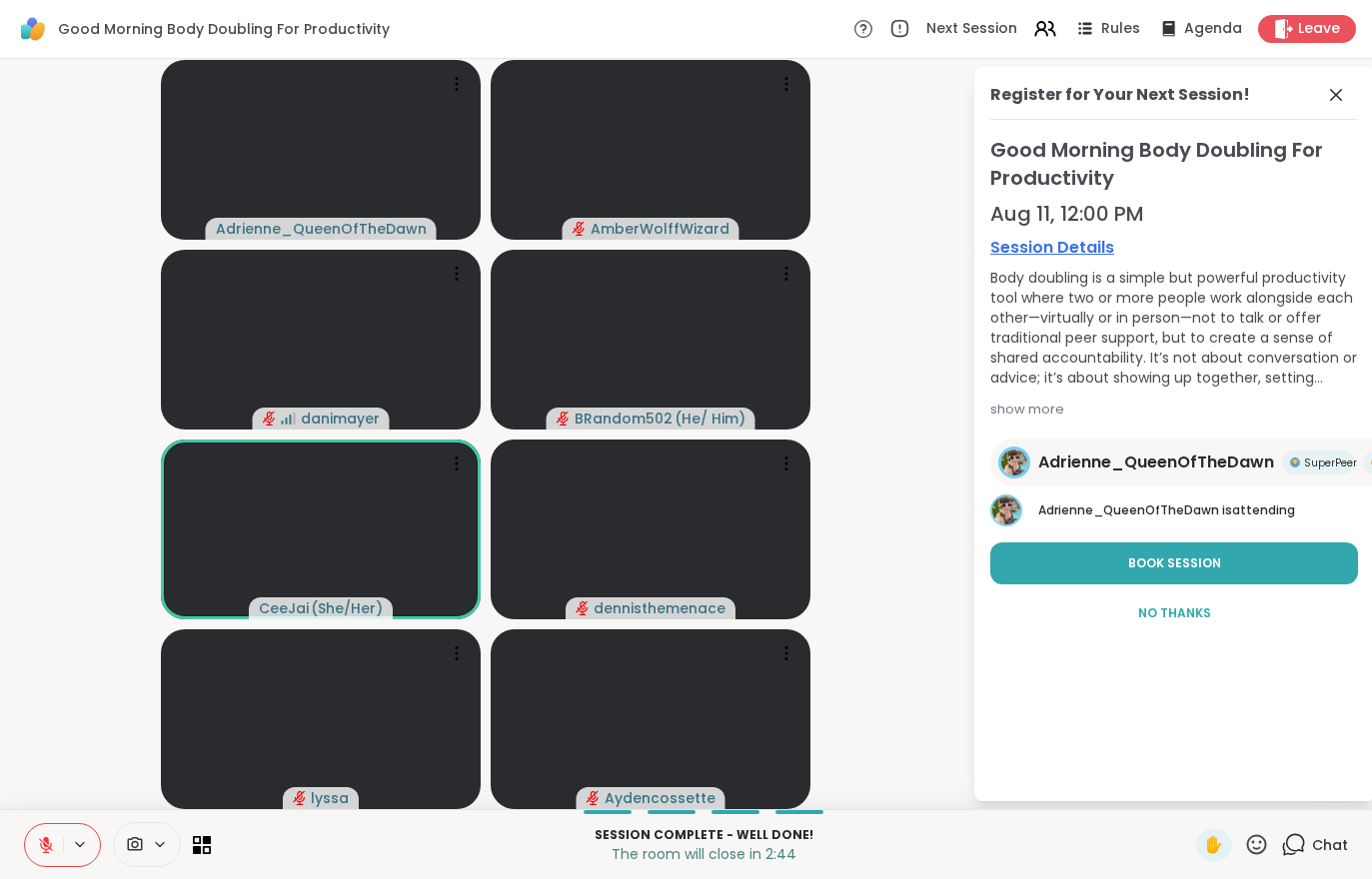 click 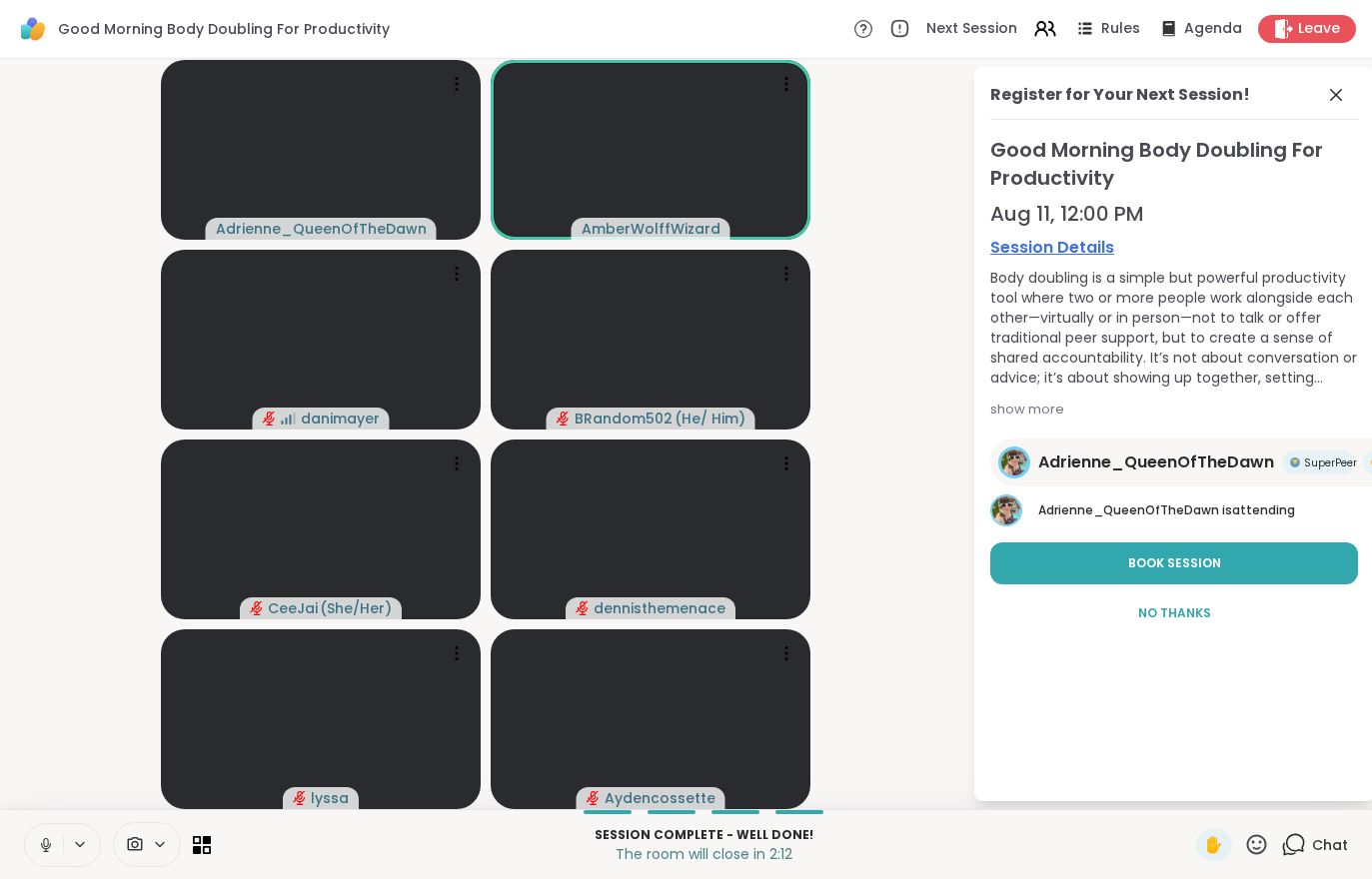 click at bounding box center (44, 845) 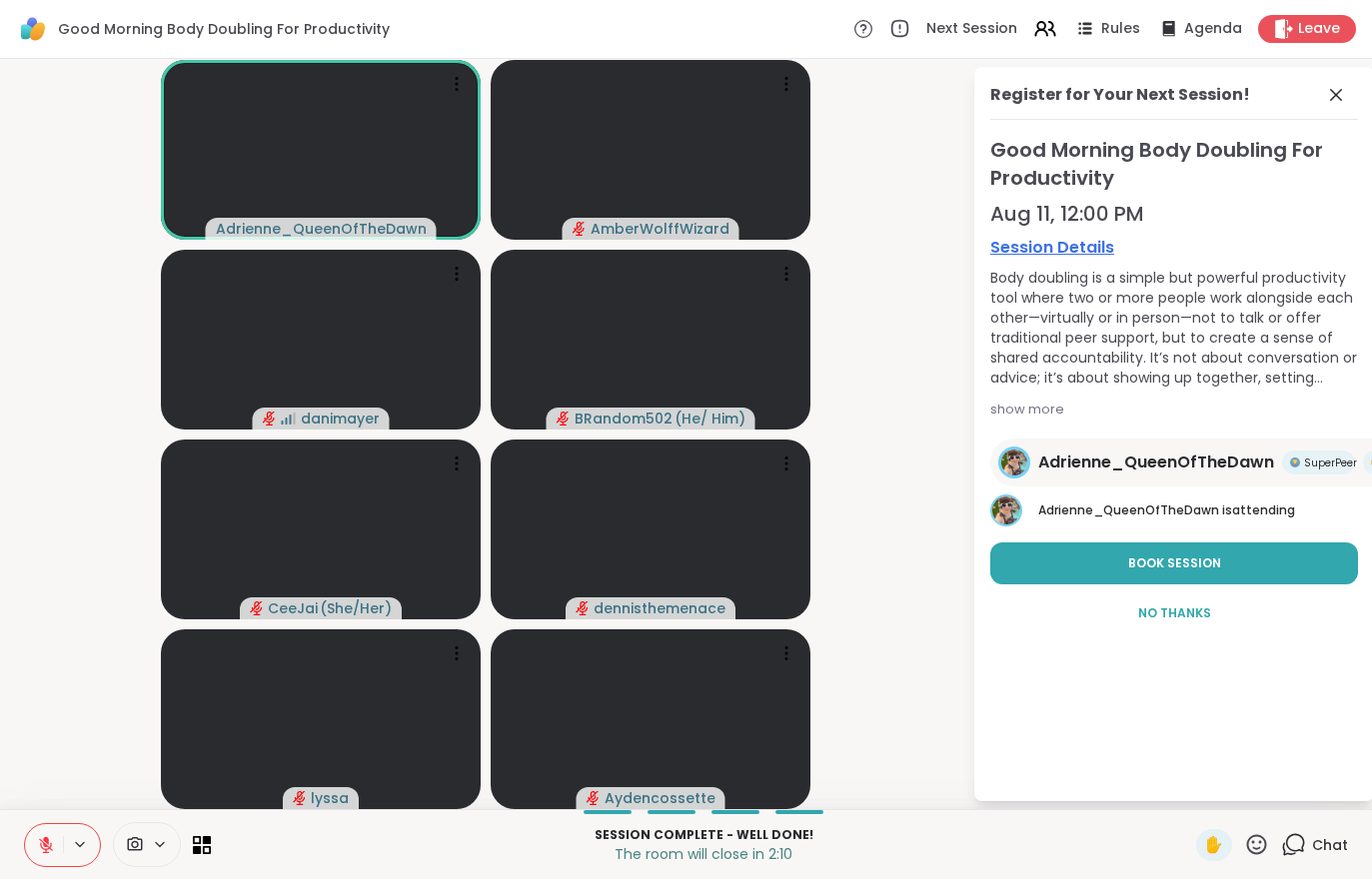 click on "Leave" at bounding box center [1319, 29] 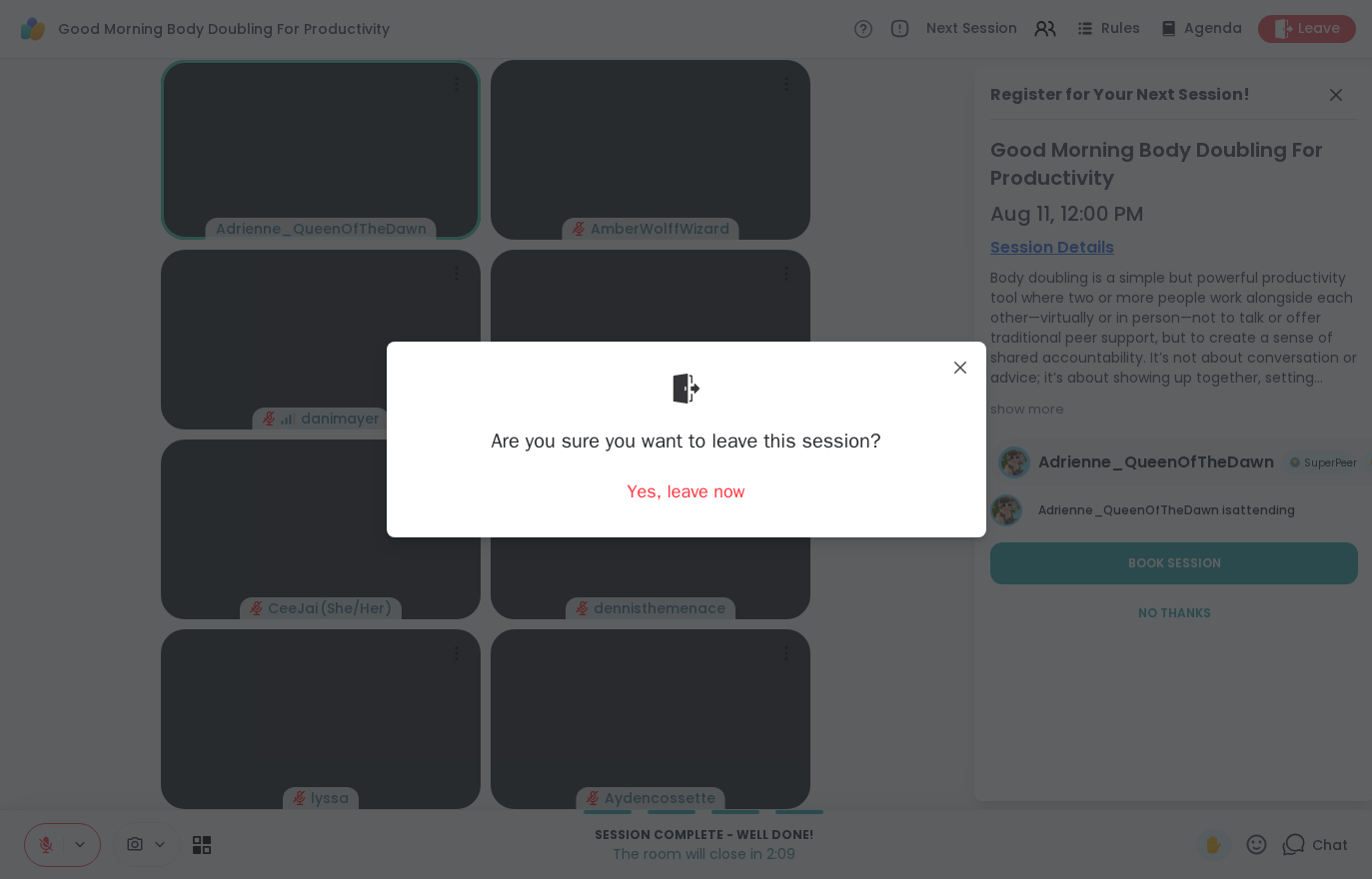 click on "Yes, leave now" at bounding box center [686, 491] 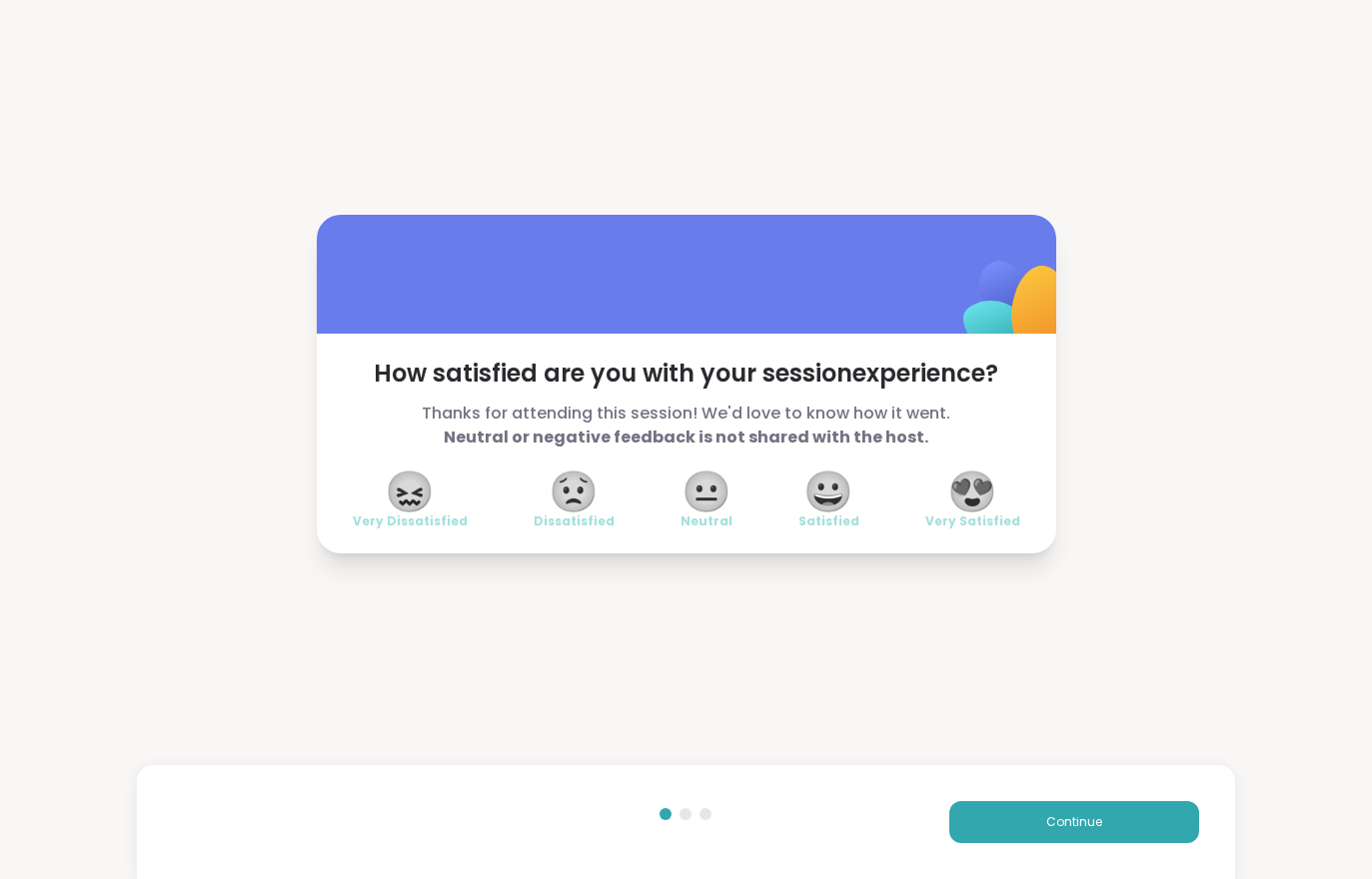 click on "Continue" at bounding box center [1074, 822] 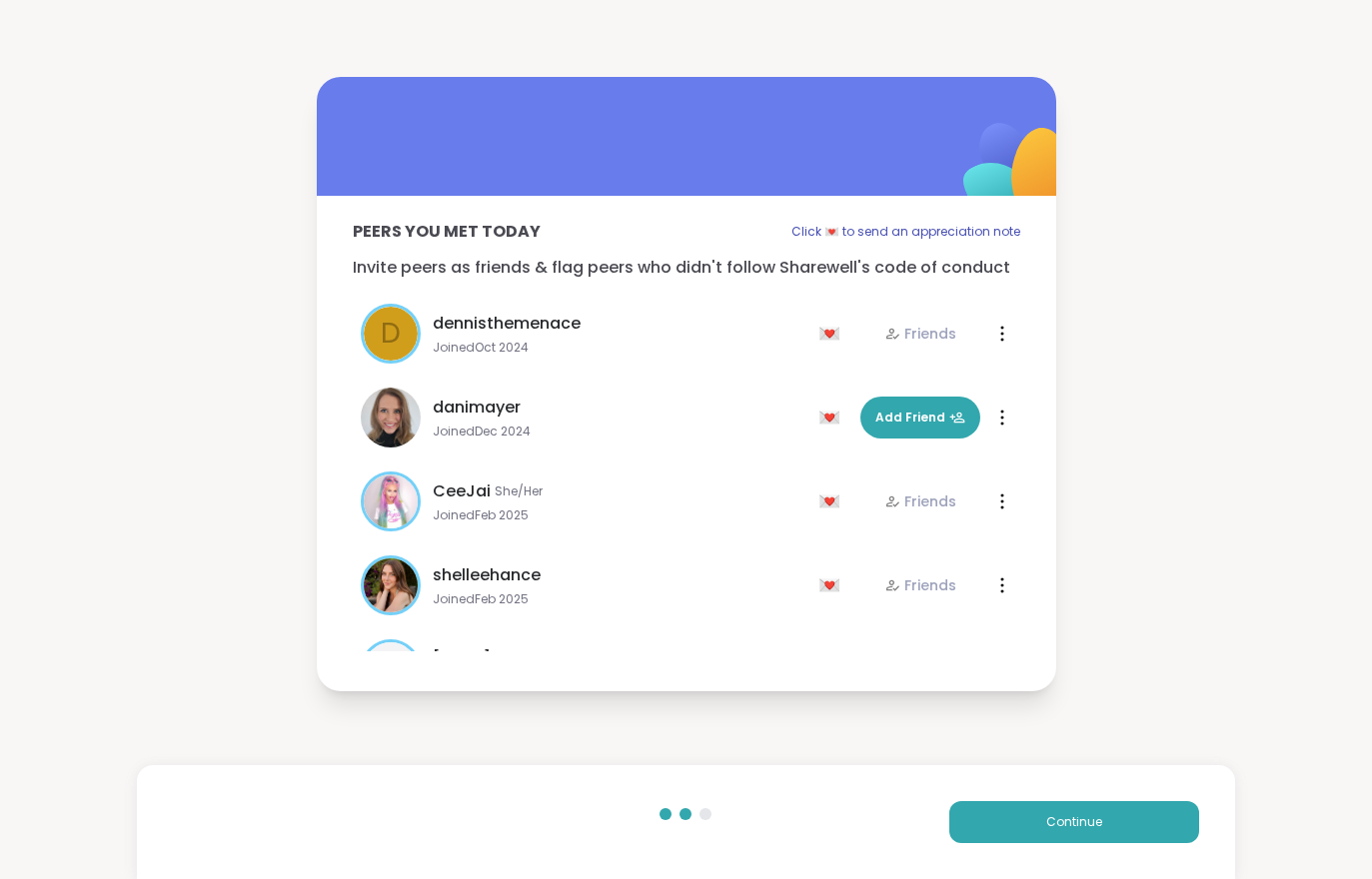 click on "Continue" at bounding box center (686, 822) 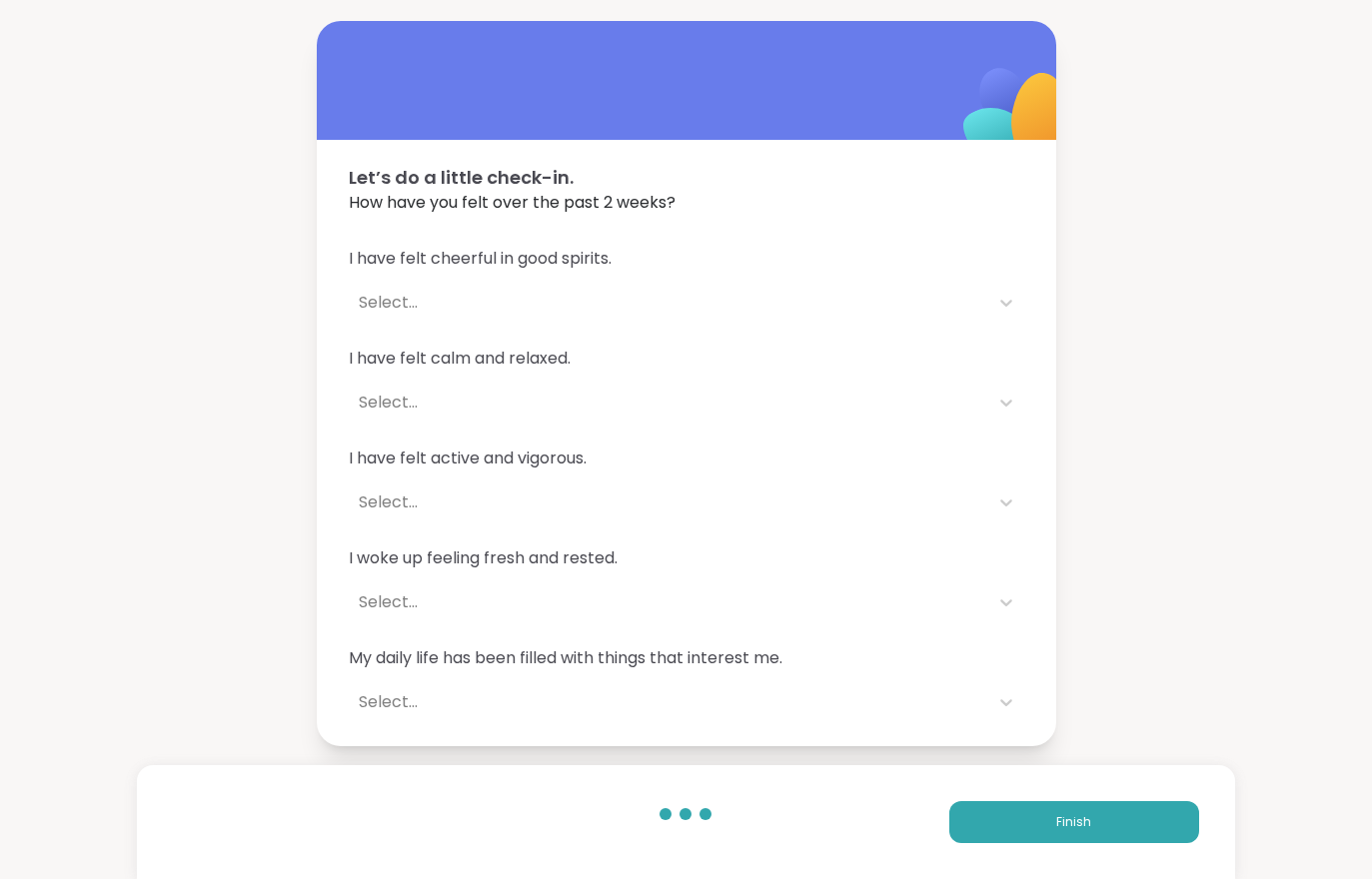 click on "Finish" at bounding box center (1074, 822) 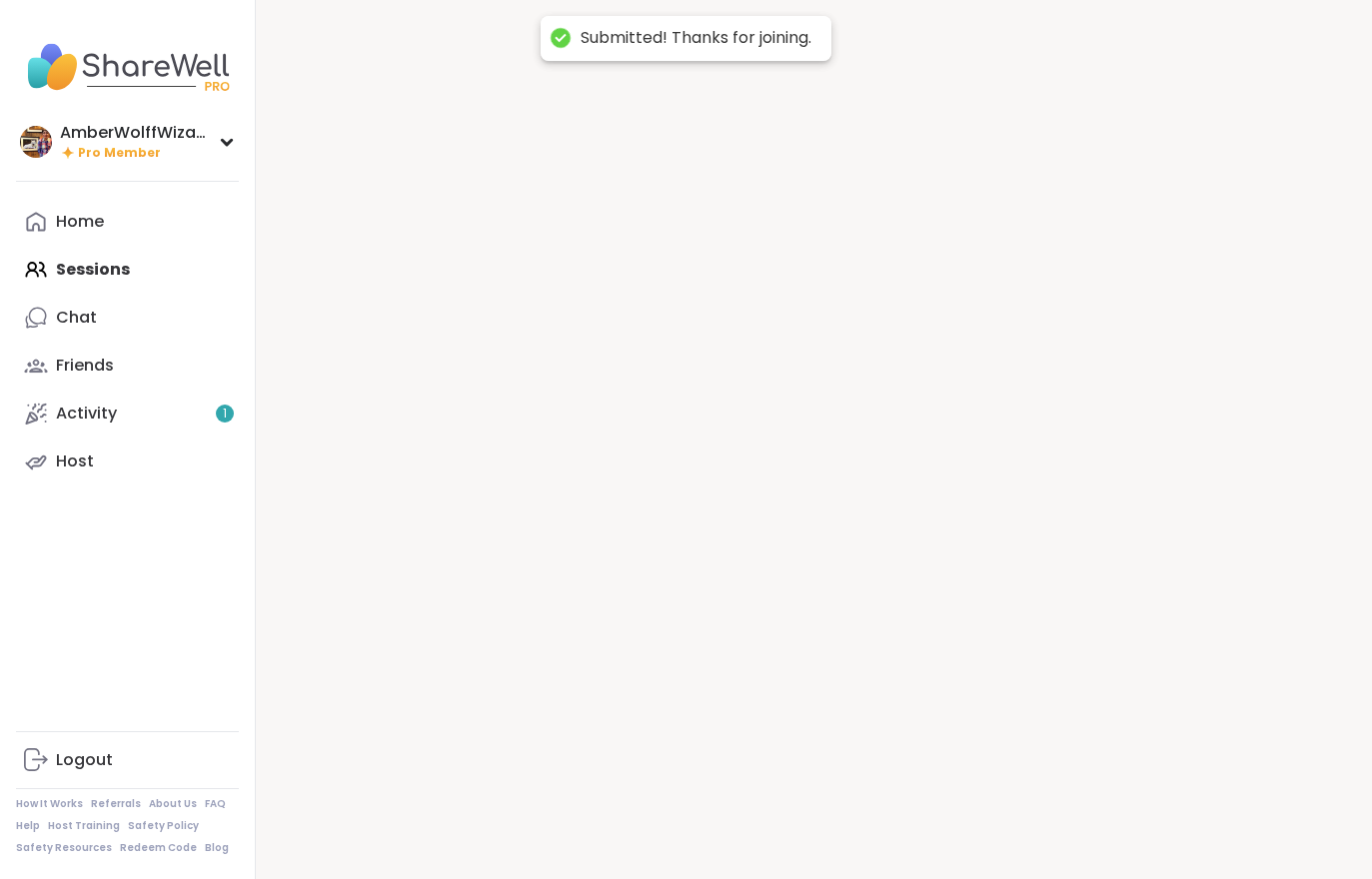 click at bounding box center [813, 440] 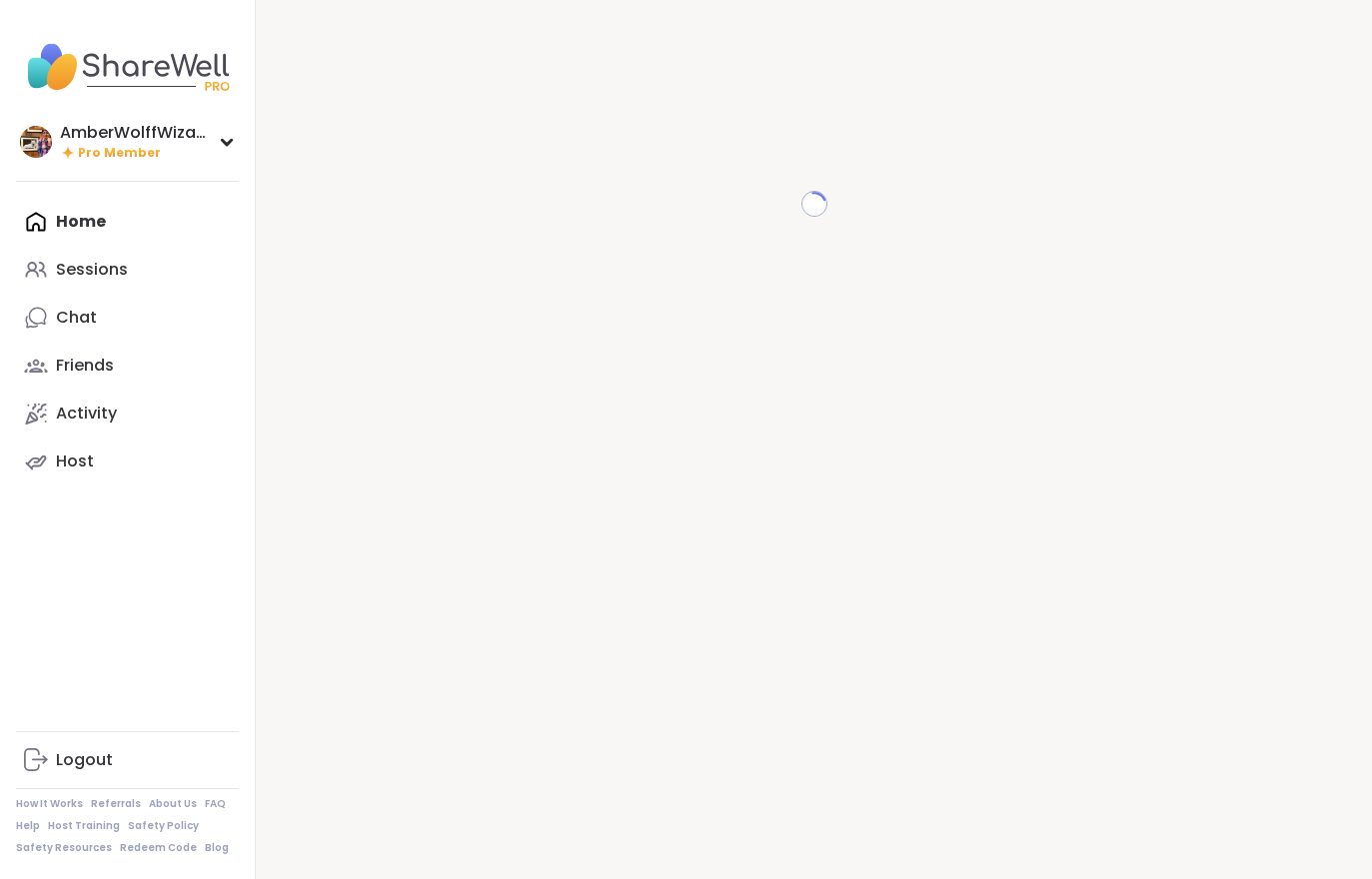 scroll, scrollTop: 0, scrollLeft: 0, axis: both 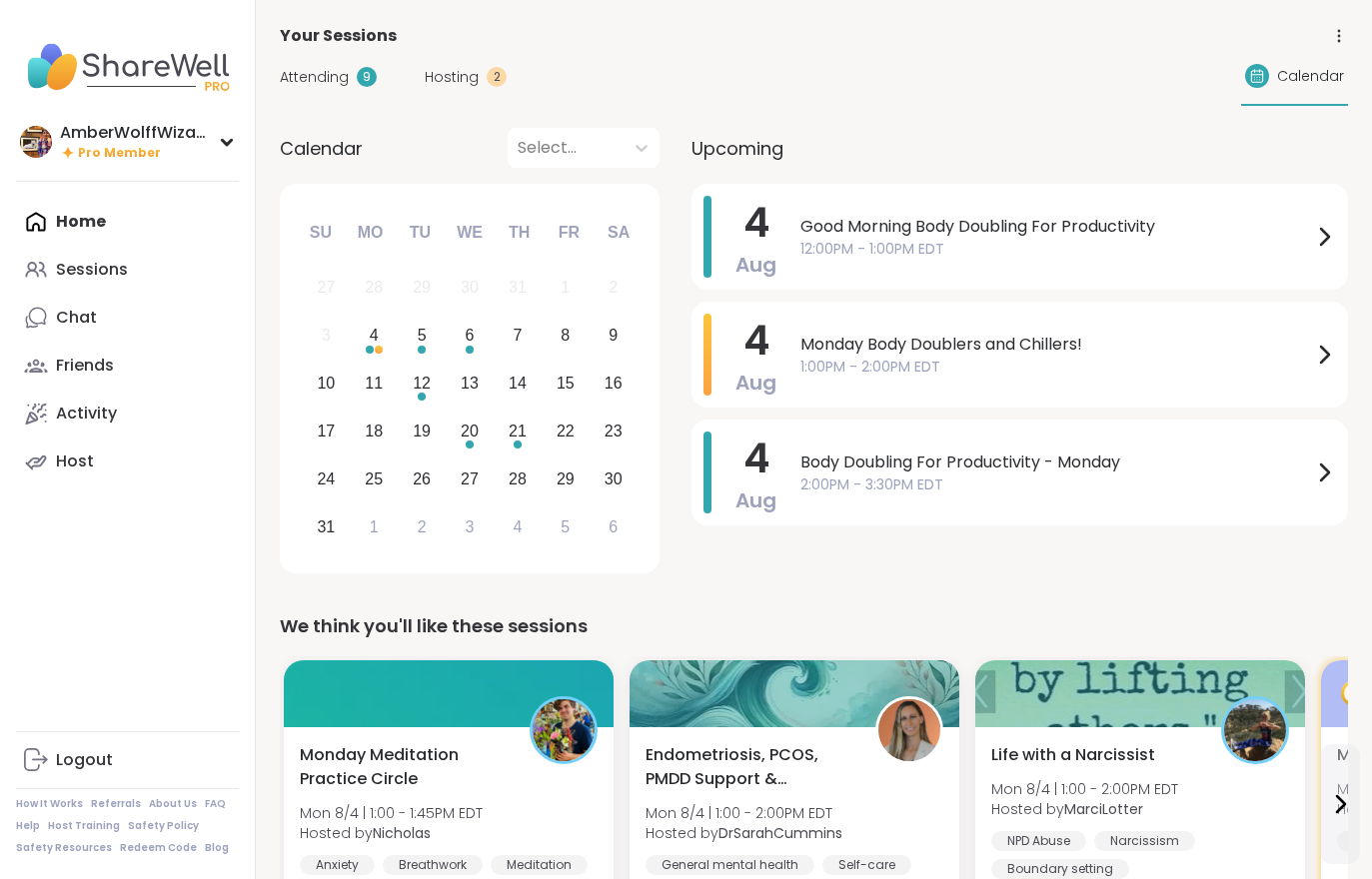 click on "Chat" at bounding box center (127, 318) 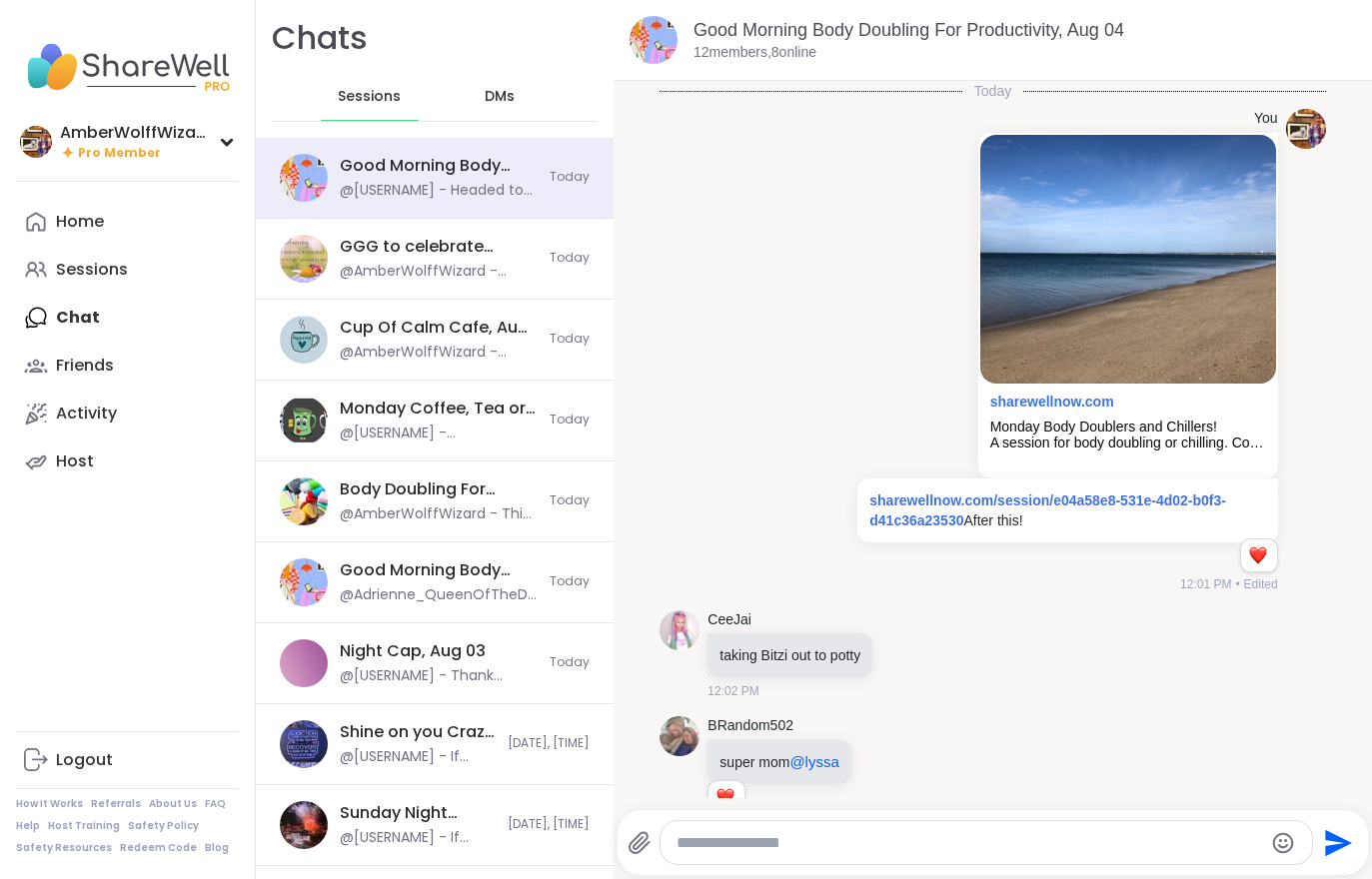 scroll, scrollTop: 1377, scrollLeft: 0, axis: vertical 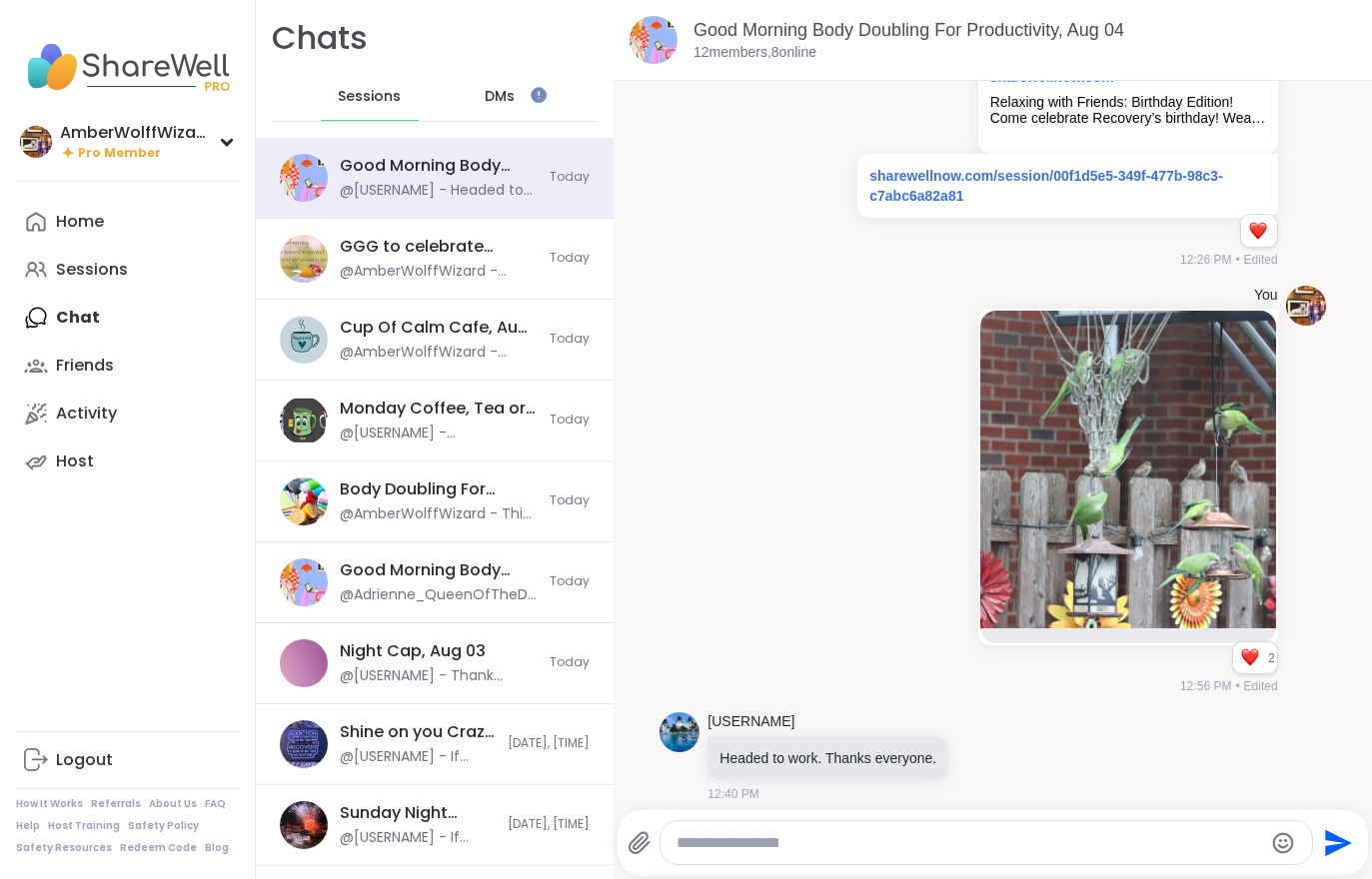 click on "Home" at bounding box center [80, 222] 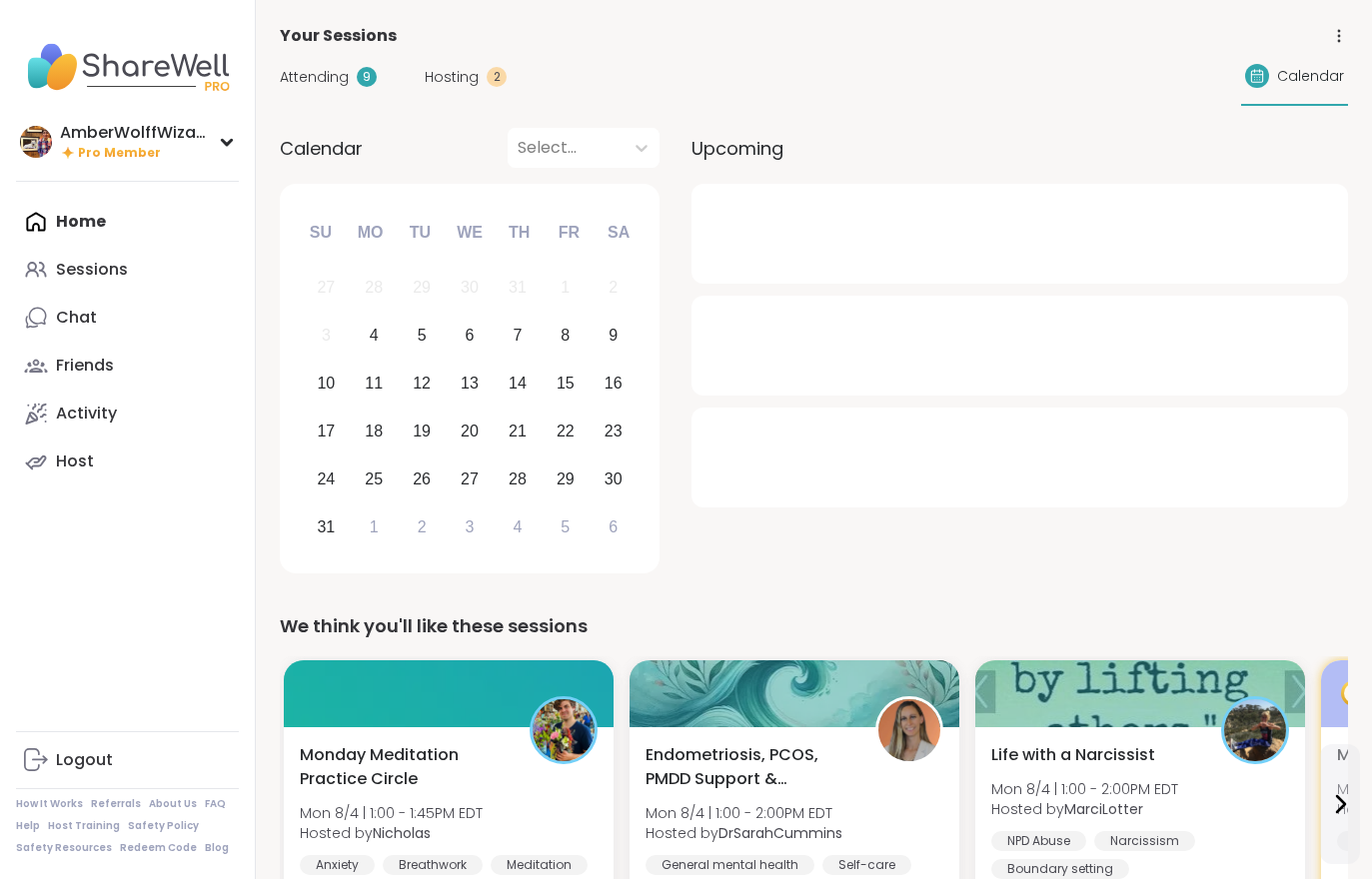 click on "Hosting" at bounding box center (452, 77) 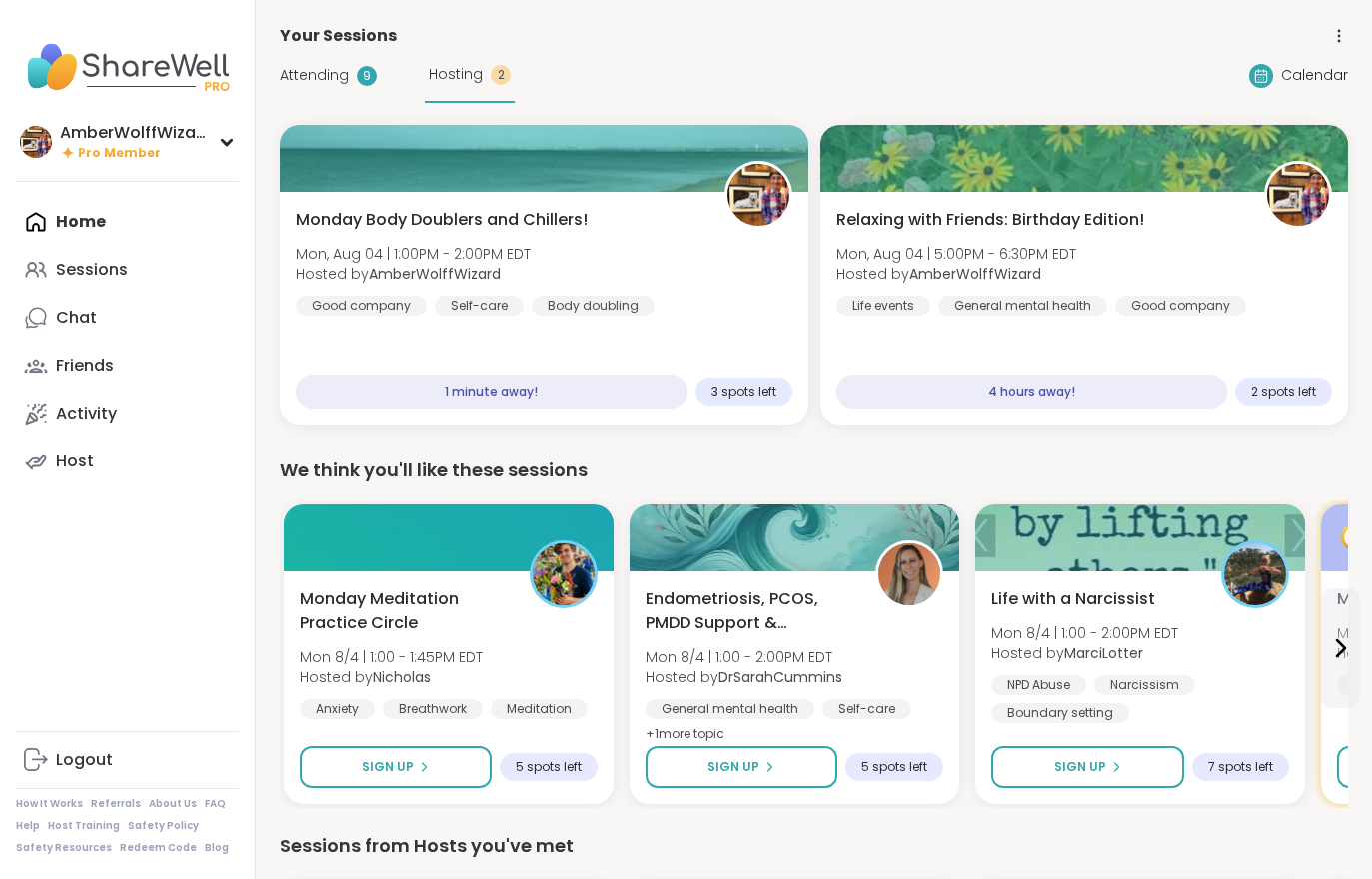 click on "AmberWolffWizard" at bounding box center [975, 274] 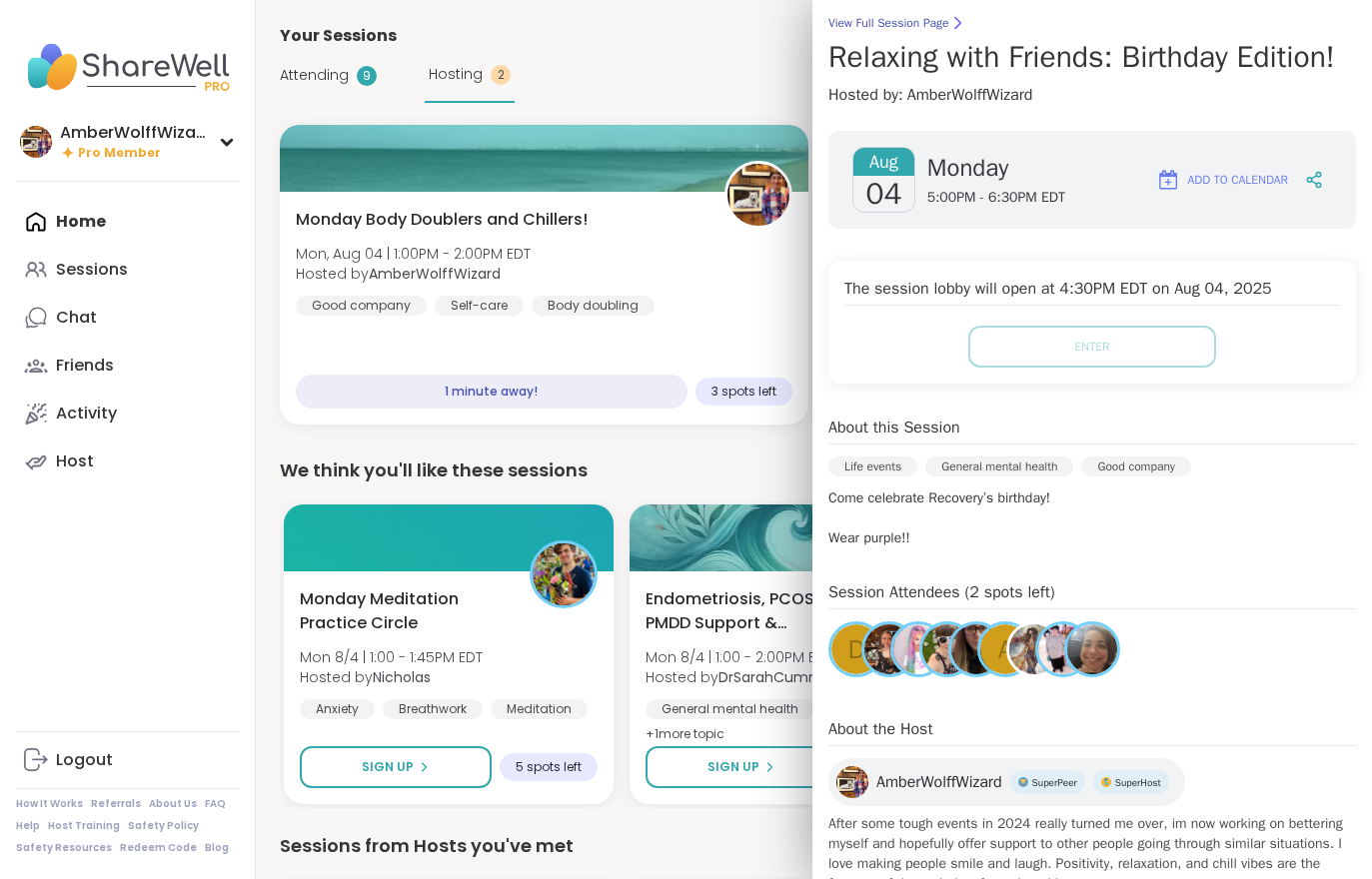 scroll, scrollTop: 172, scrollLeft: 0, axis: vertical 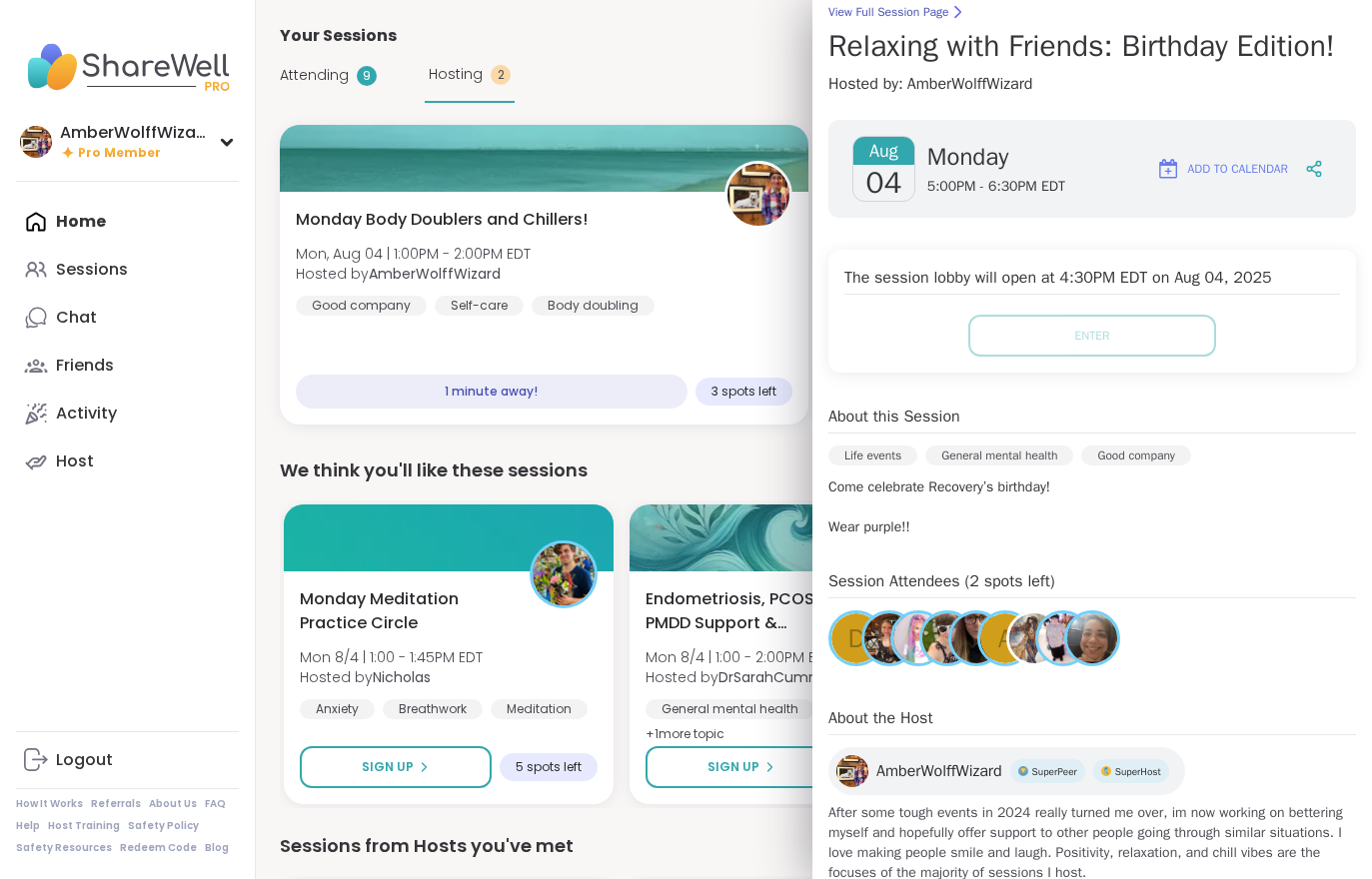 click on "AmberWolffWizard Pro Member Profile Membership Settings Help Home Sessions Chat Friends Activity Host Logout How It Works Referrals About Us FAQ Help Host Training Safety Policy Safety Resources Redeem Code Blog" at bounding box center [128, 440] 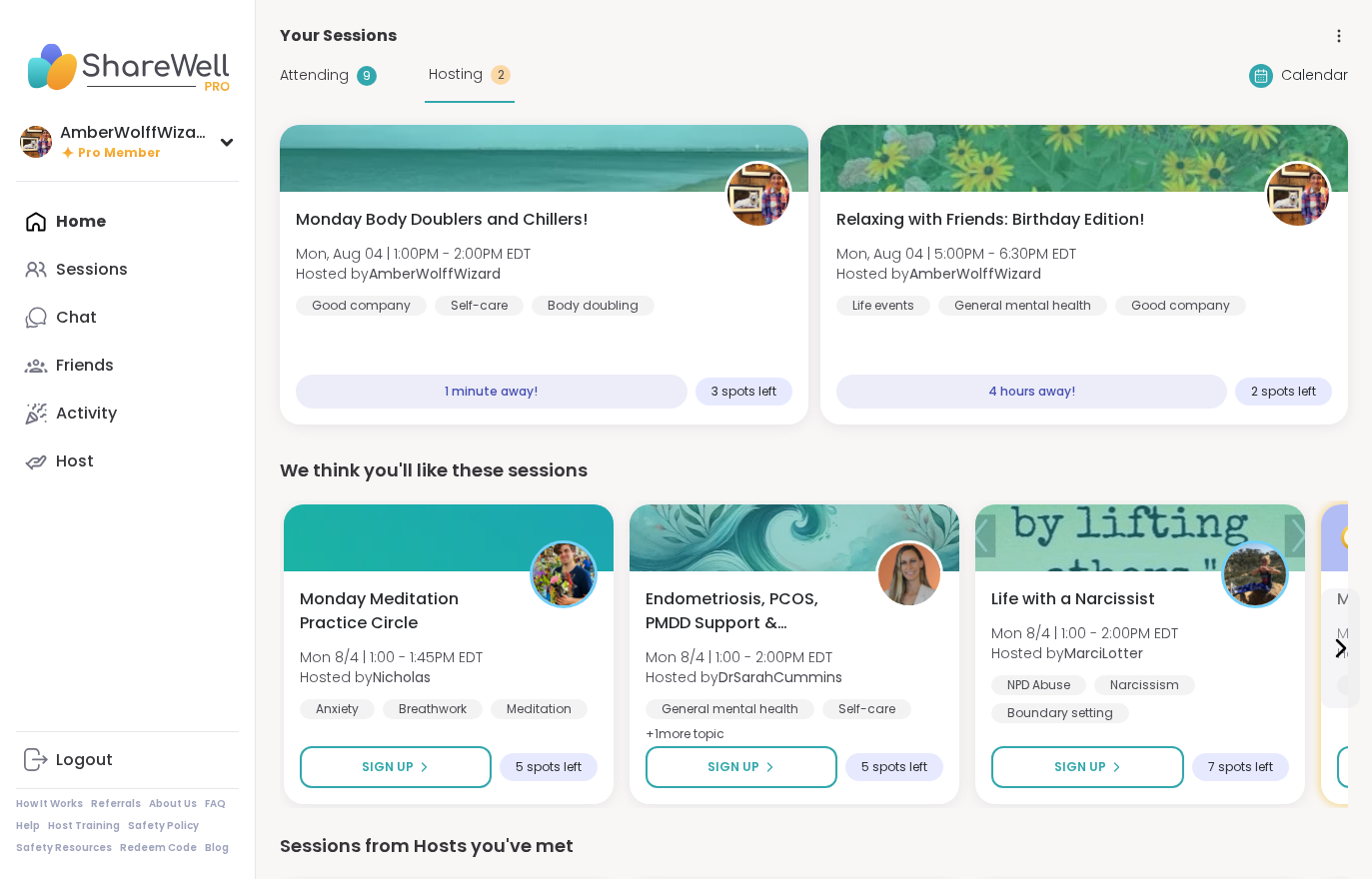 click on "[DAY] Body Doublers and Chillers! [DAY], [MONTH] [NUMBER] | [TIME] - [TIME] [TIMEZONE] Hosted by  @[USERNAME] Good company Self-care Body doubling" at bounding box center [544, 262] 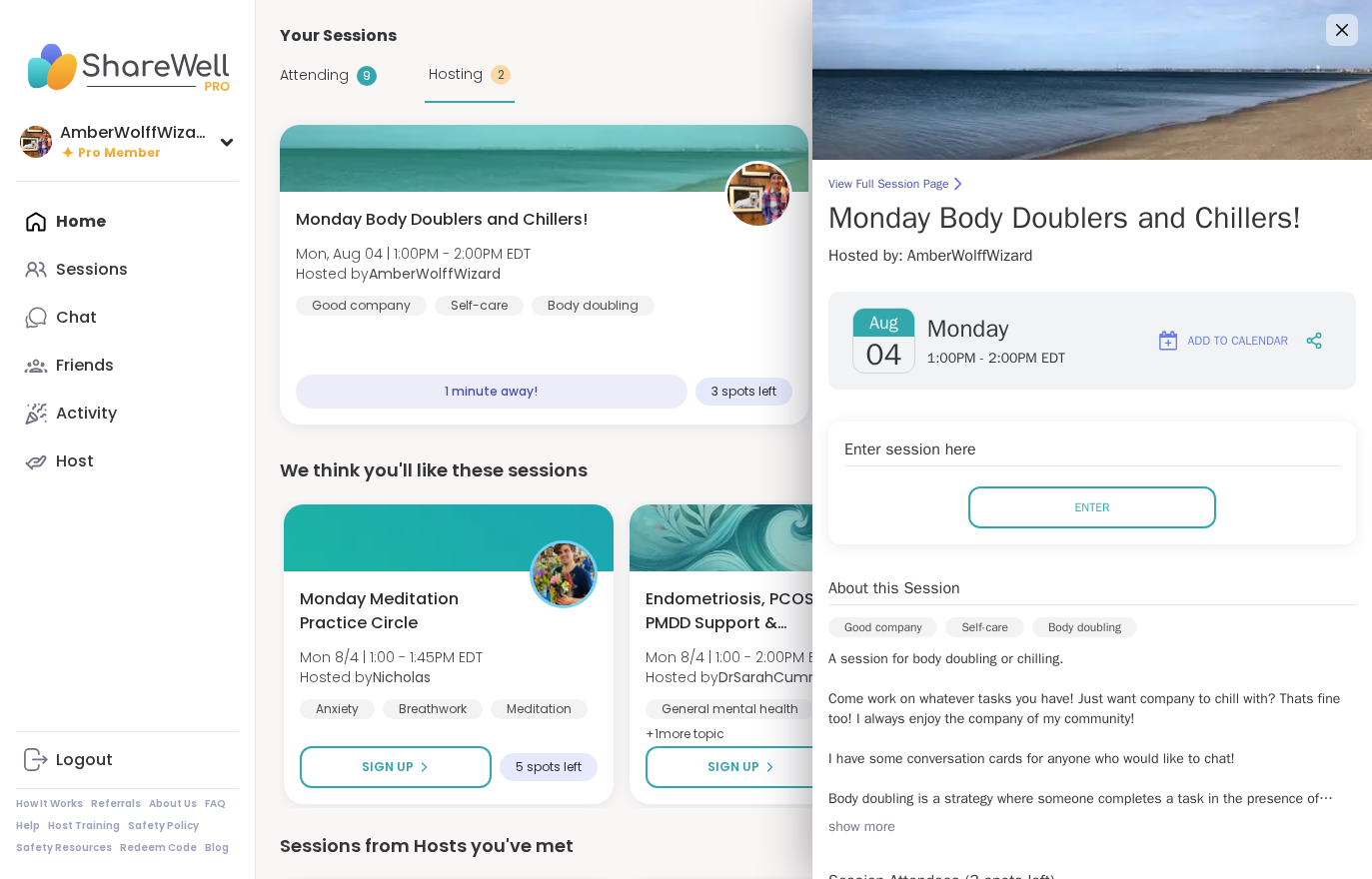 click on "Enter" at bounding box center [1092, 507] 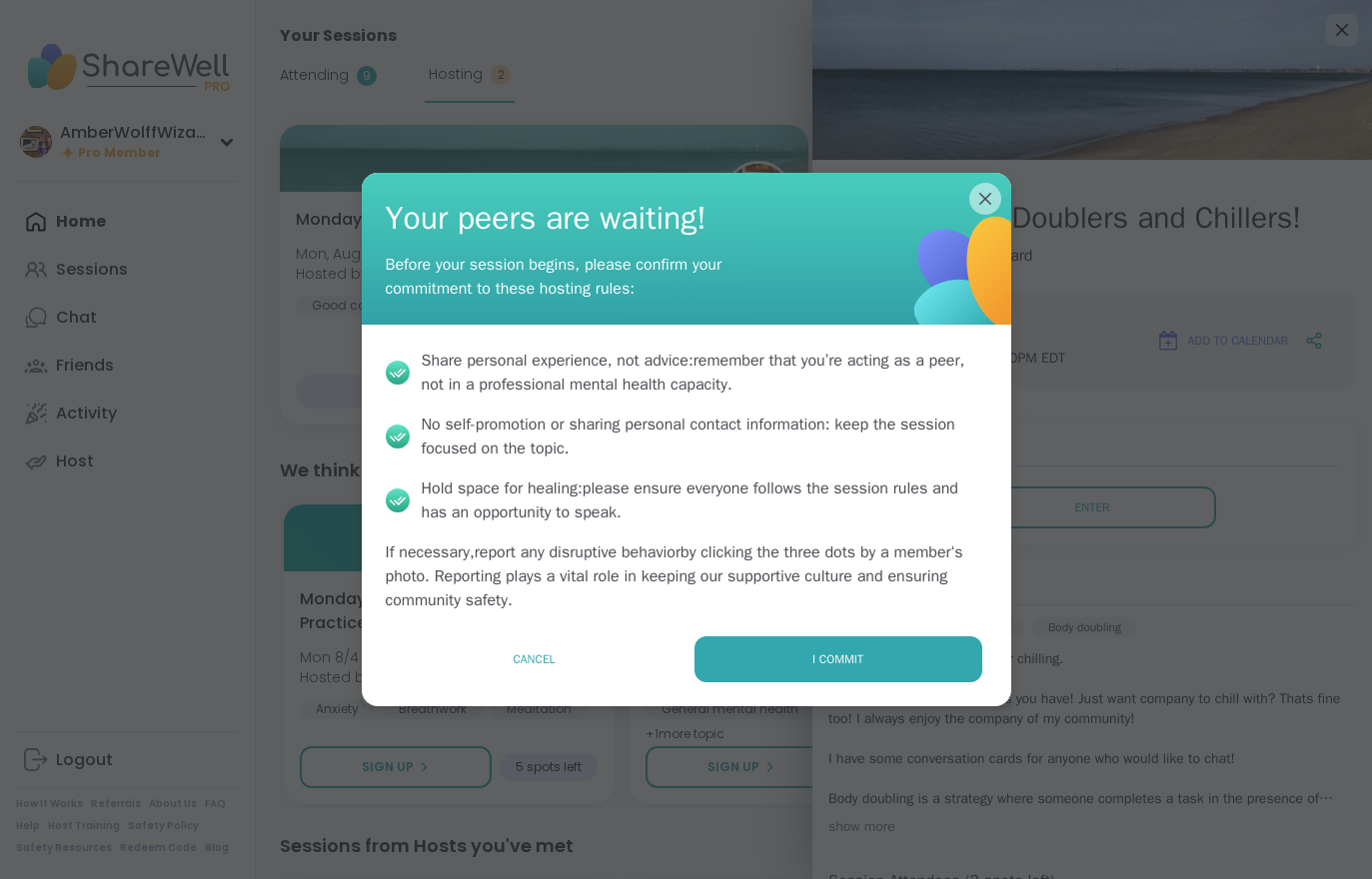 click on "I commit" at bounding box center (837, 659) 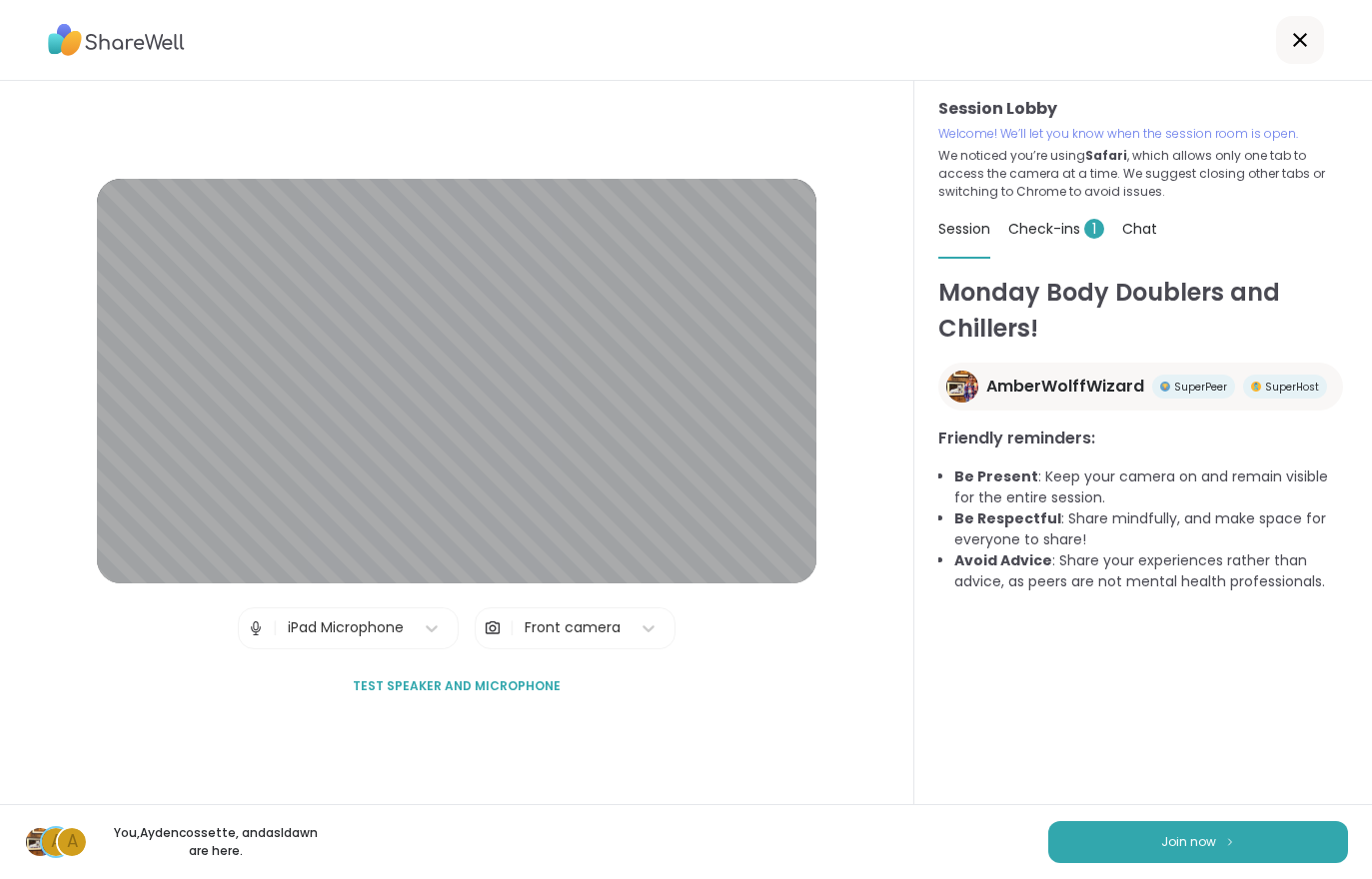 click on "Check-ins 1" at bounding box center (1056, 229) 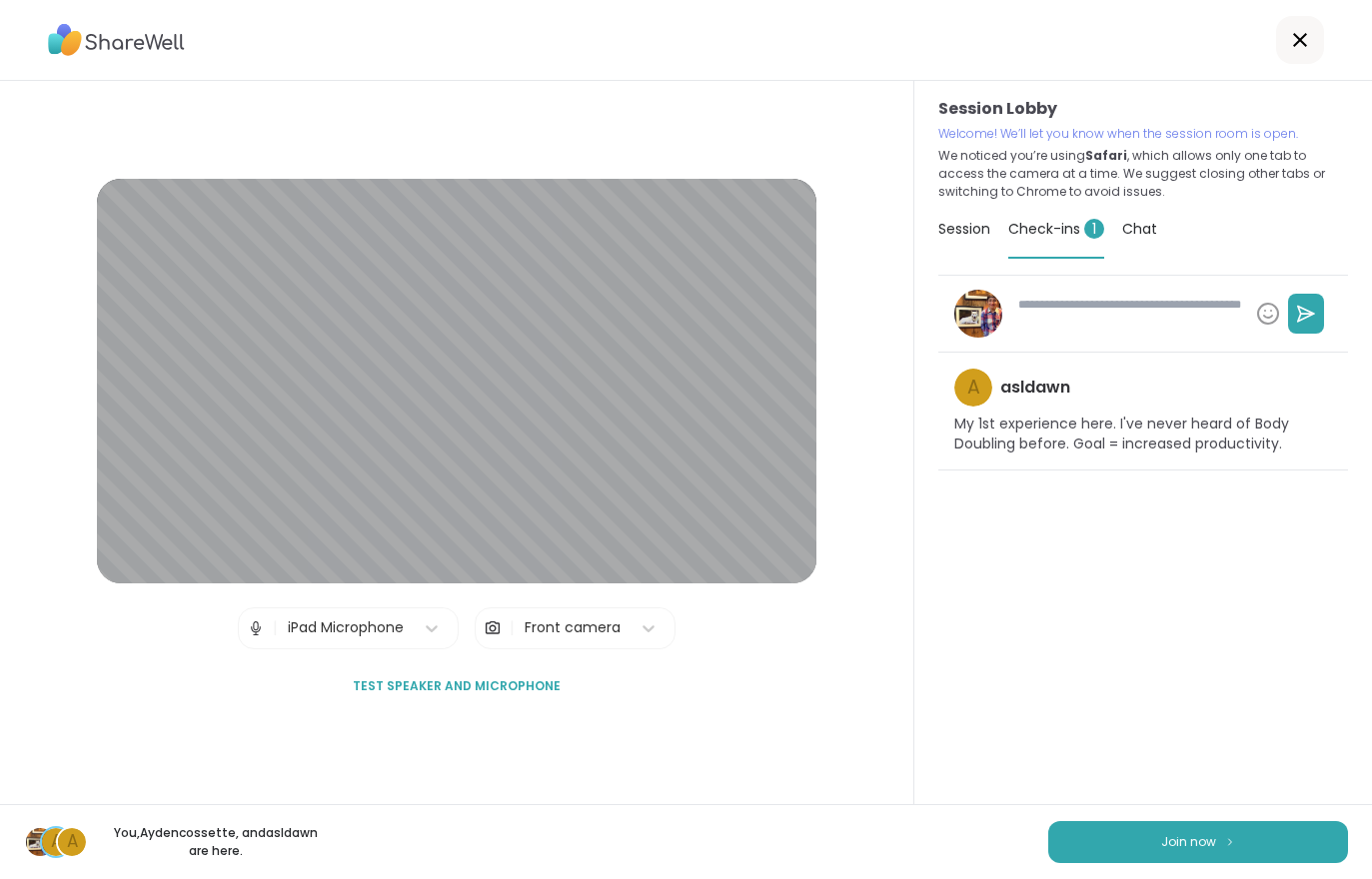 click on "Join now" at bounding box center [1198, 842] 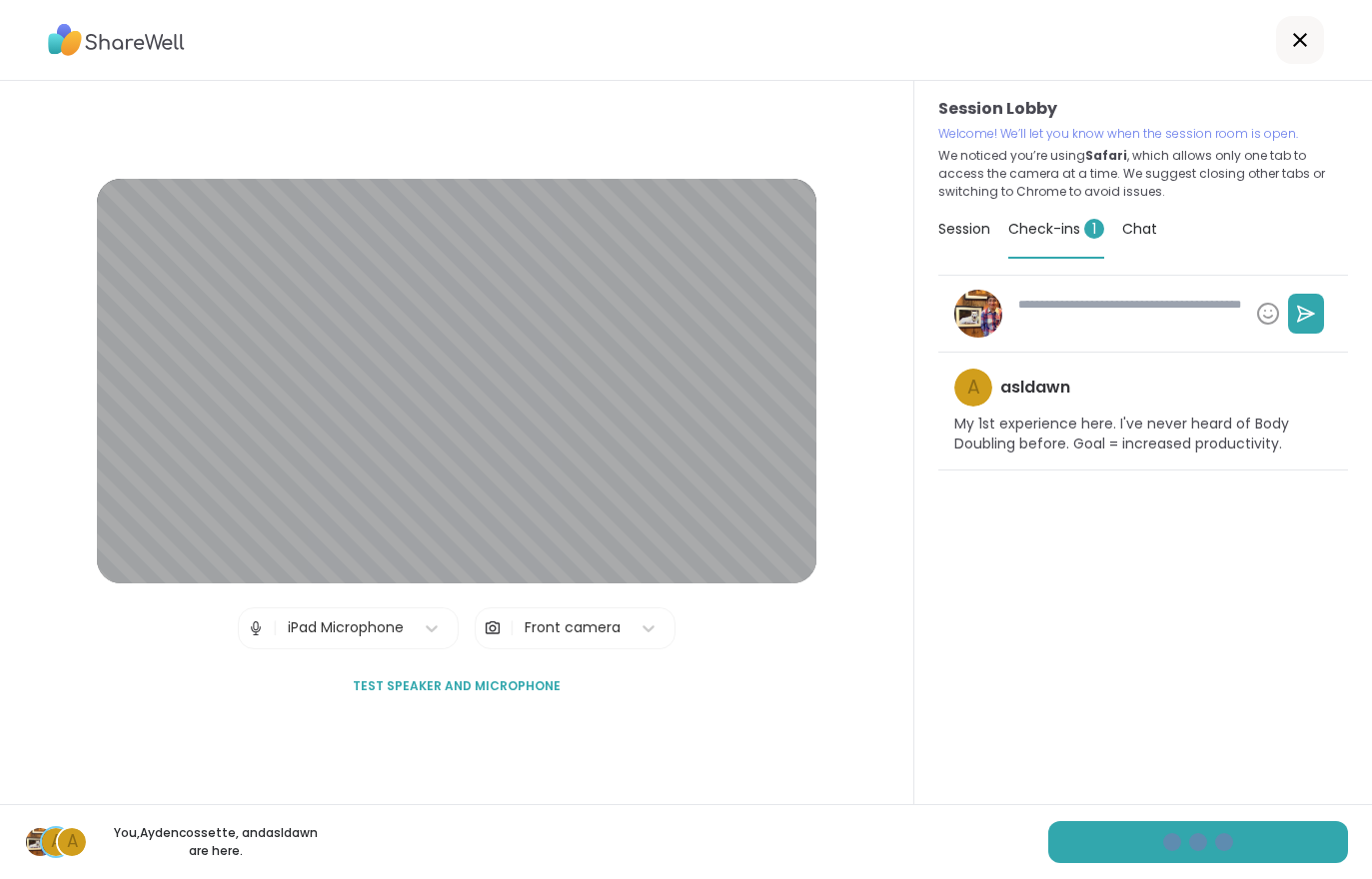 type on "*" 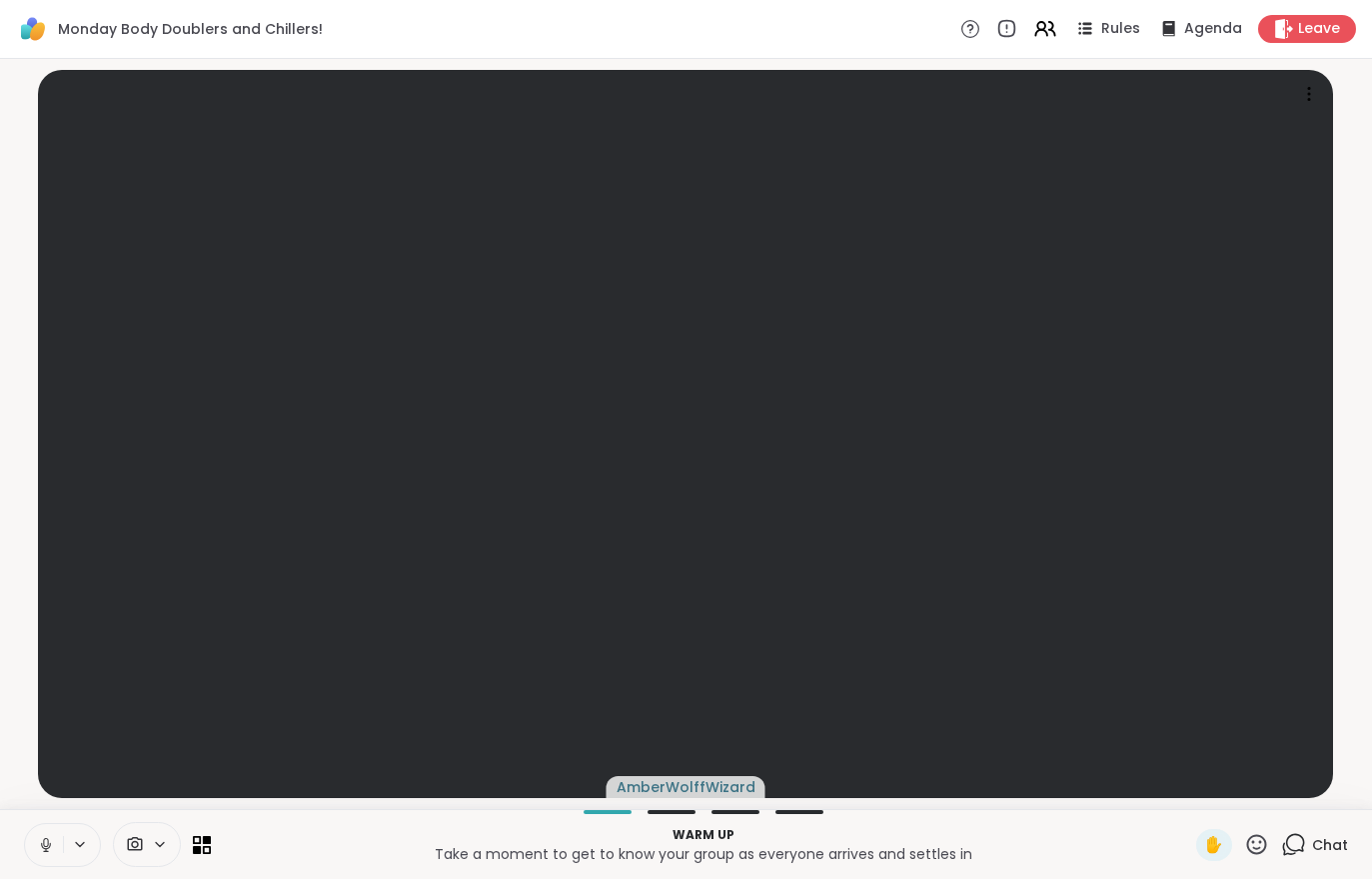 click on "Warm up Take a moment to get to know your group as everyone arrives and settles in ✋ Chat" at bounding box center [686, 844] 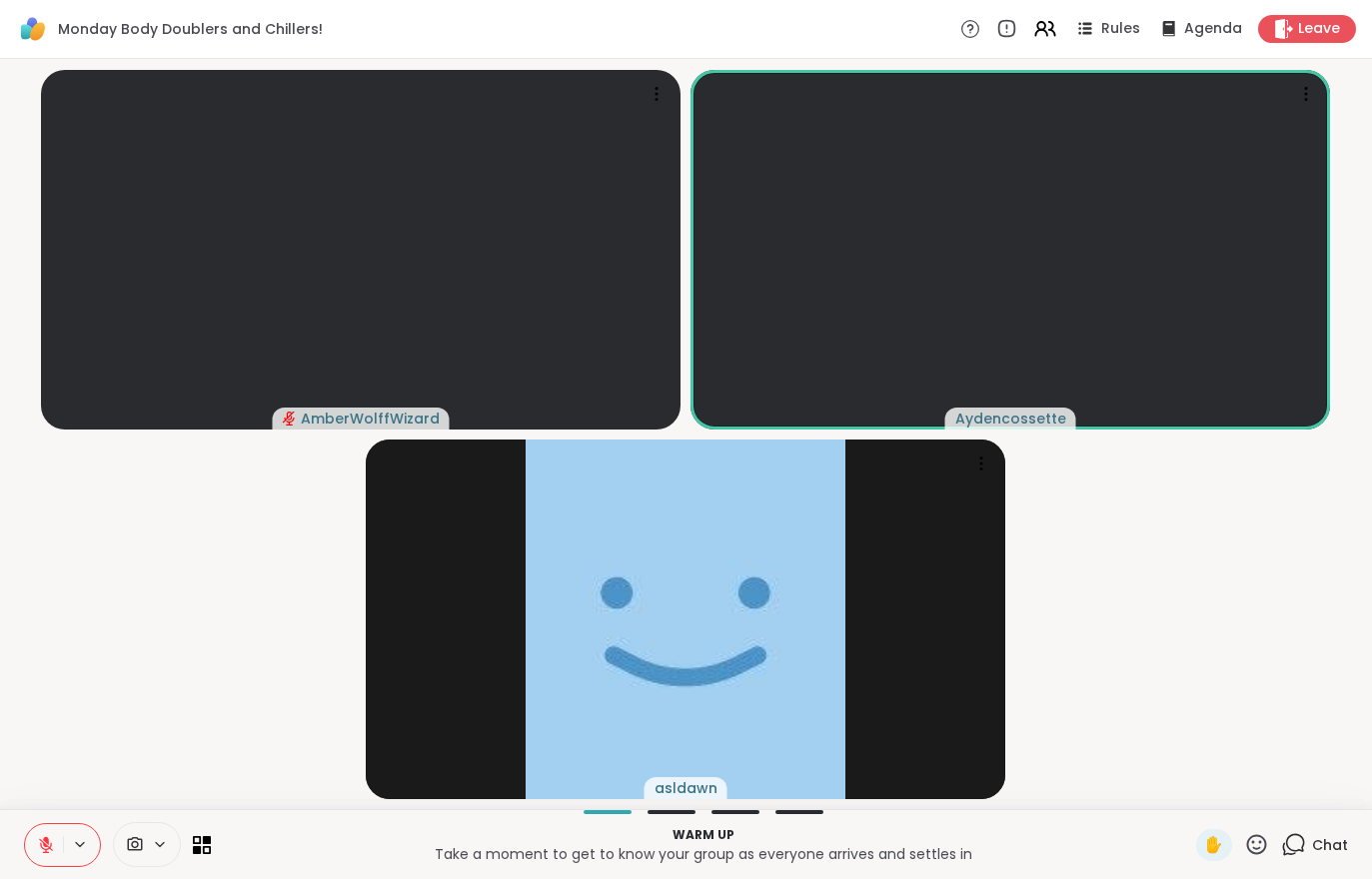 click at bounding box center [44, 845] 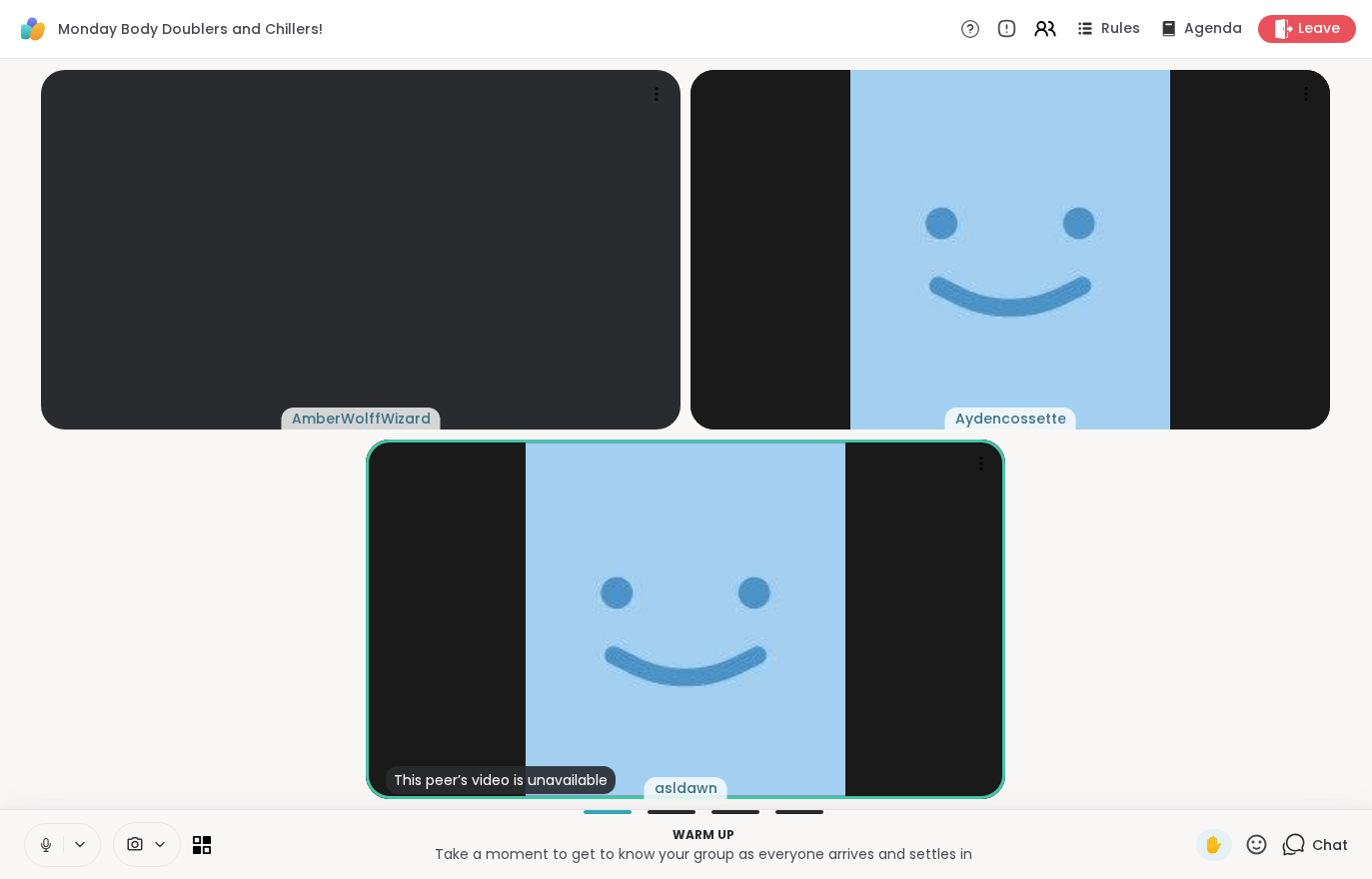 click on "[USERNAME] [USERNAME] This peer’s video is unavailable asldawn" at bounding box center [686, 434] 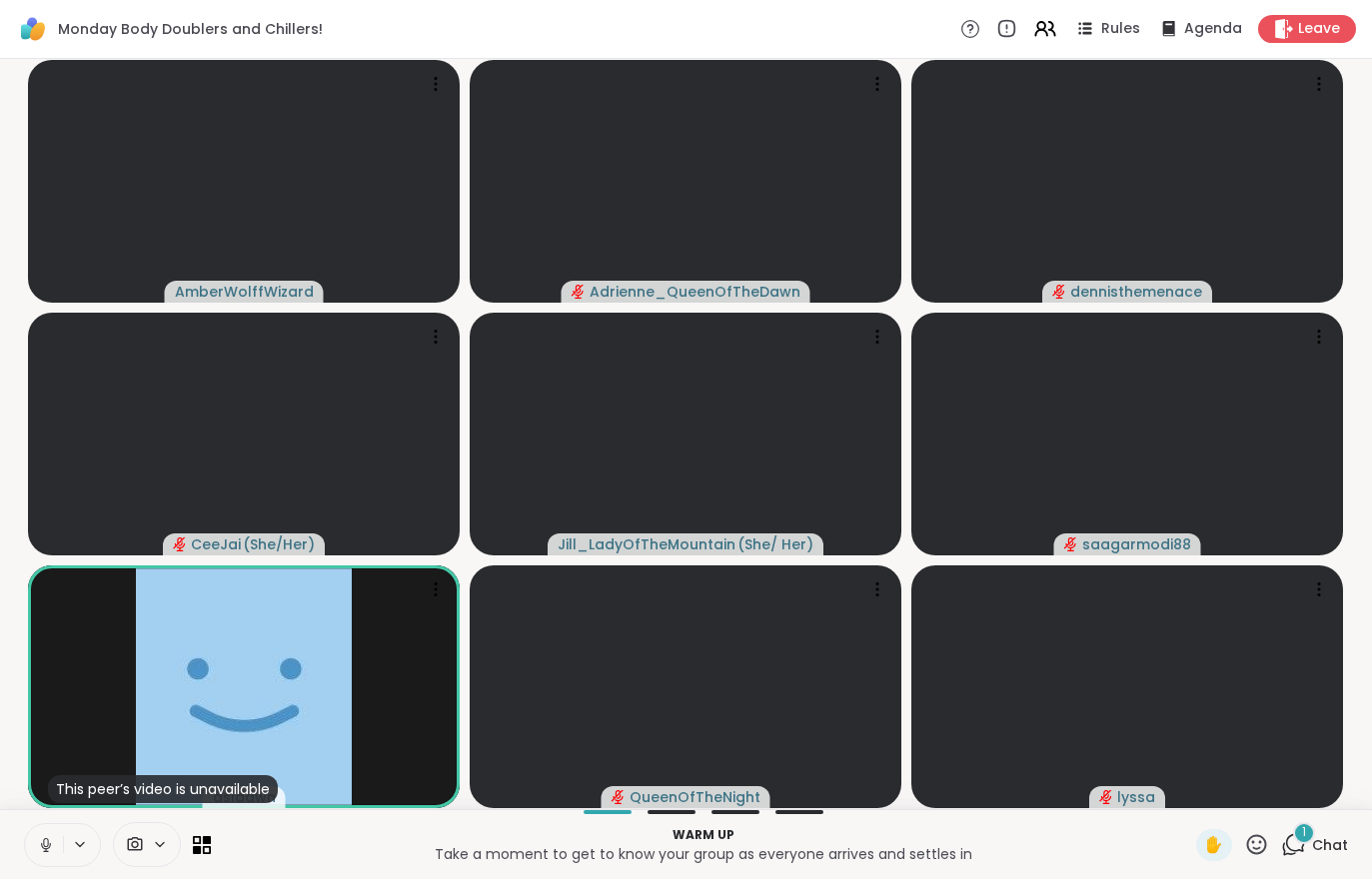 click at bounding box center (1127, 686) 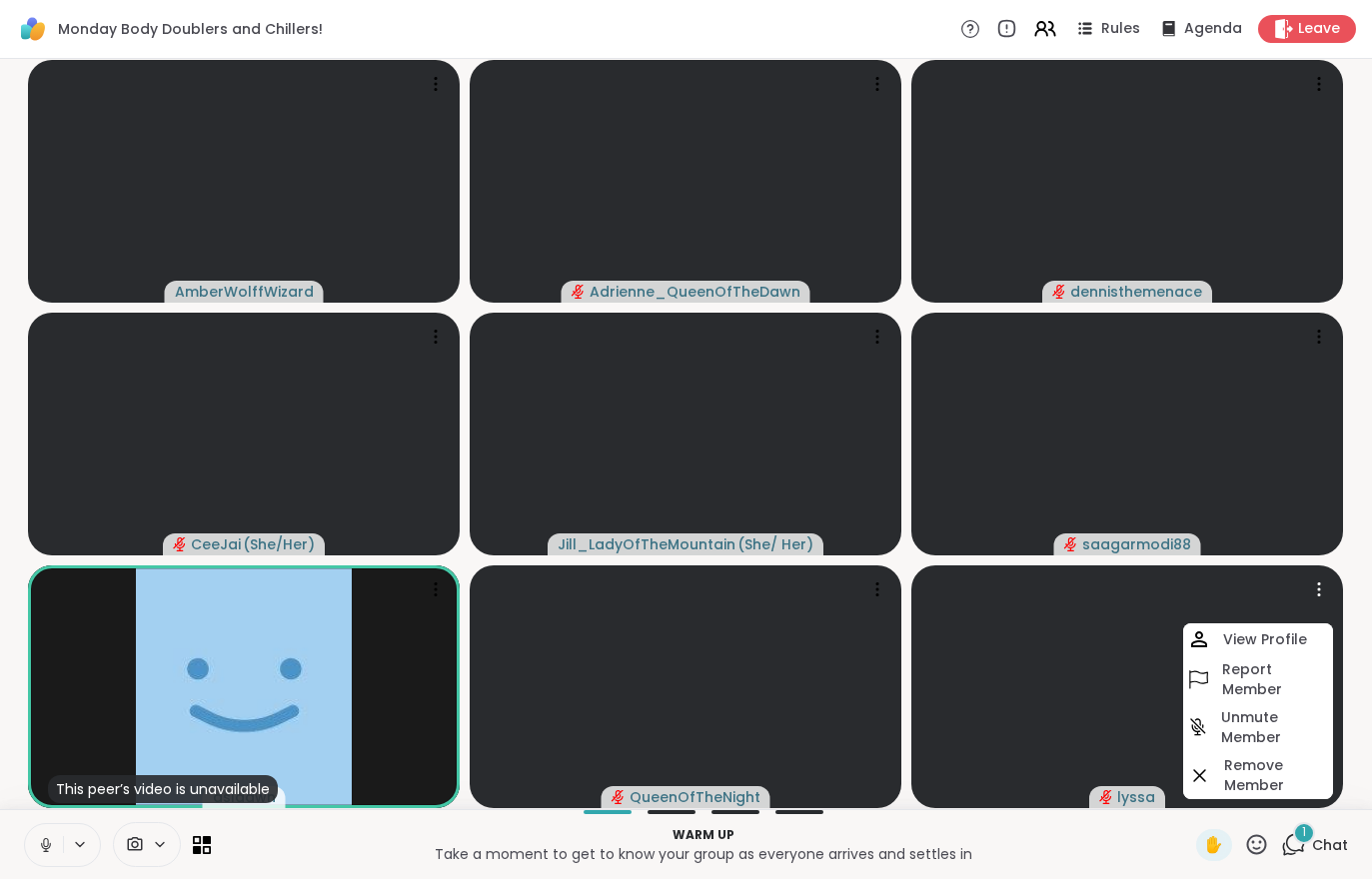 click on "1 Chat" at bounding box center [1314, 845] 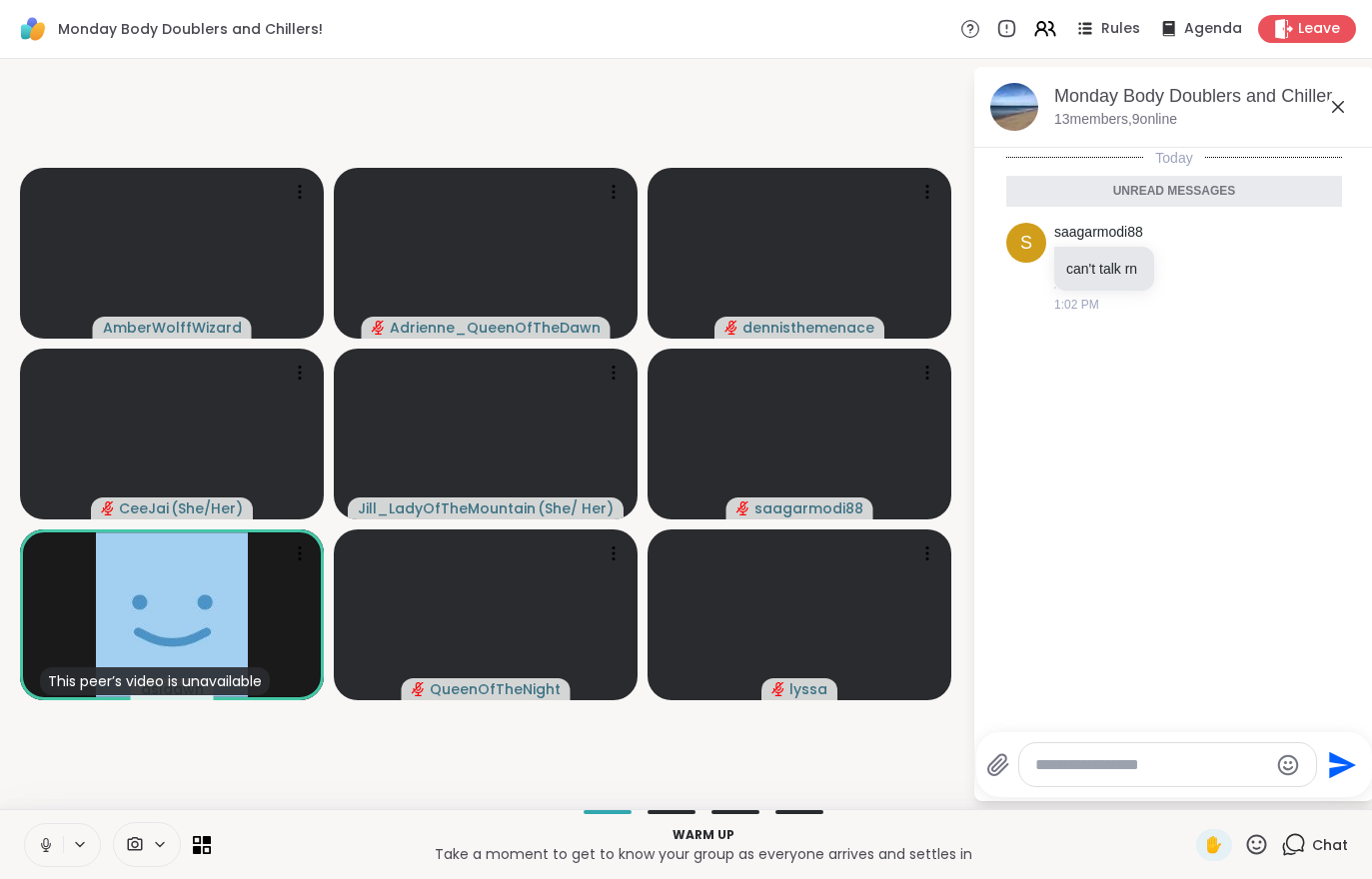 click on "Chat" at bounding box center [1314, 845] 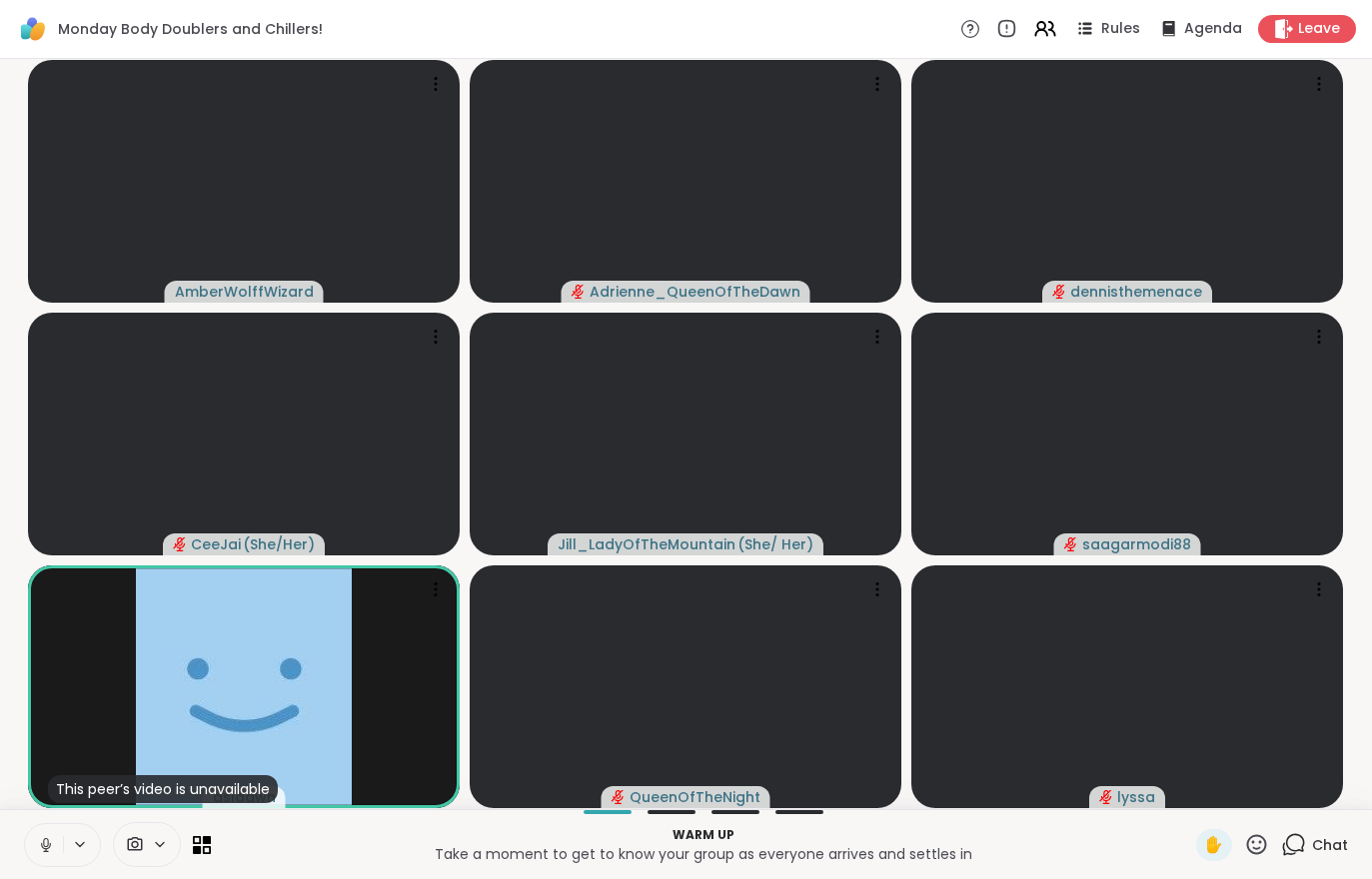 click on "Chat" at bounding box center [1314, 845] 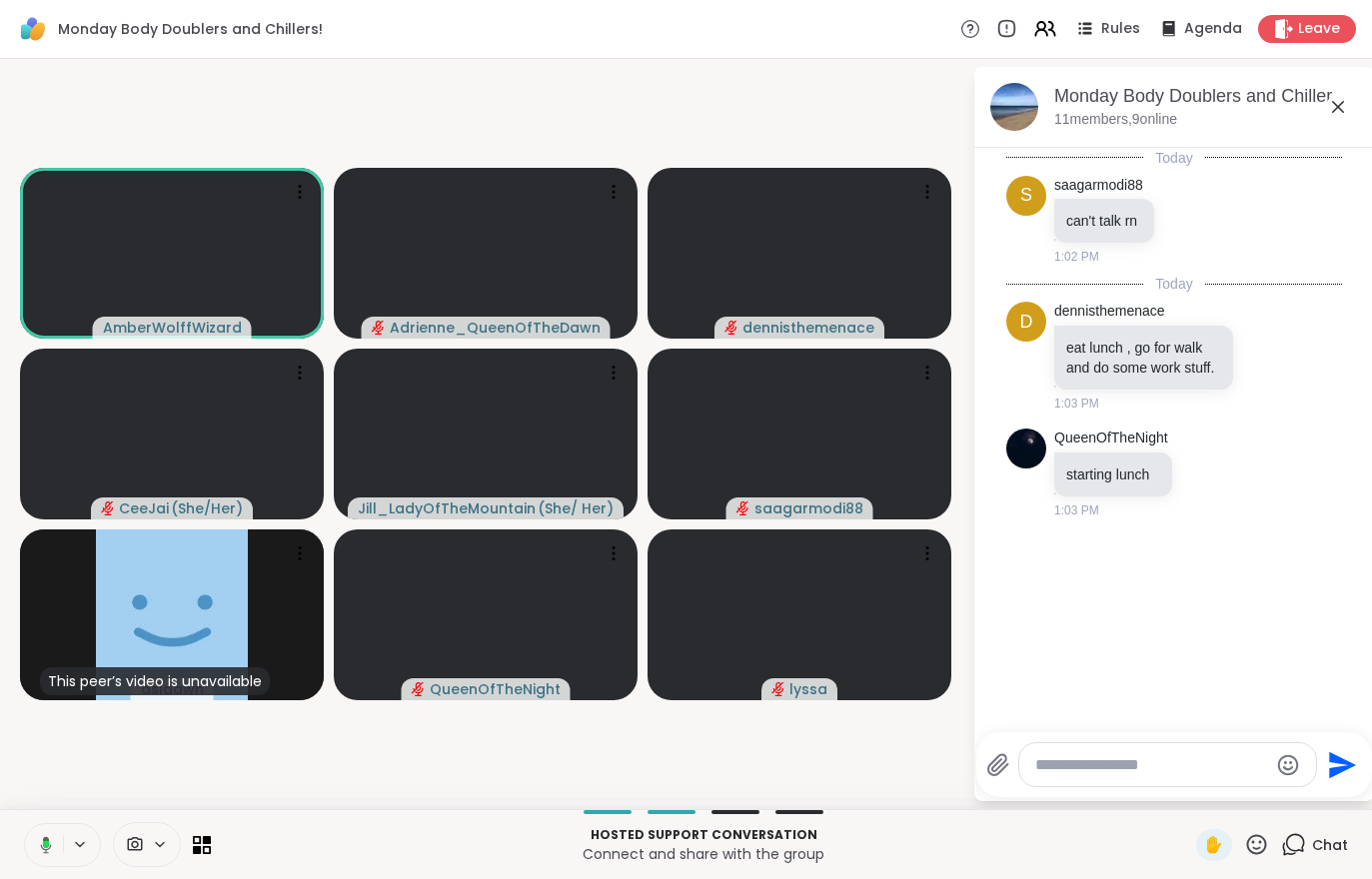 click 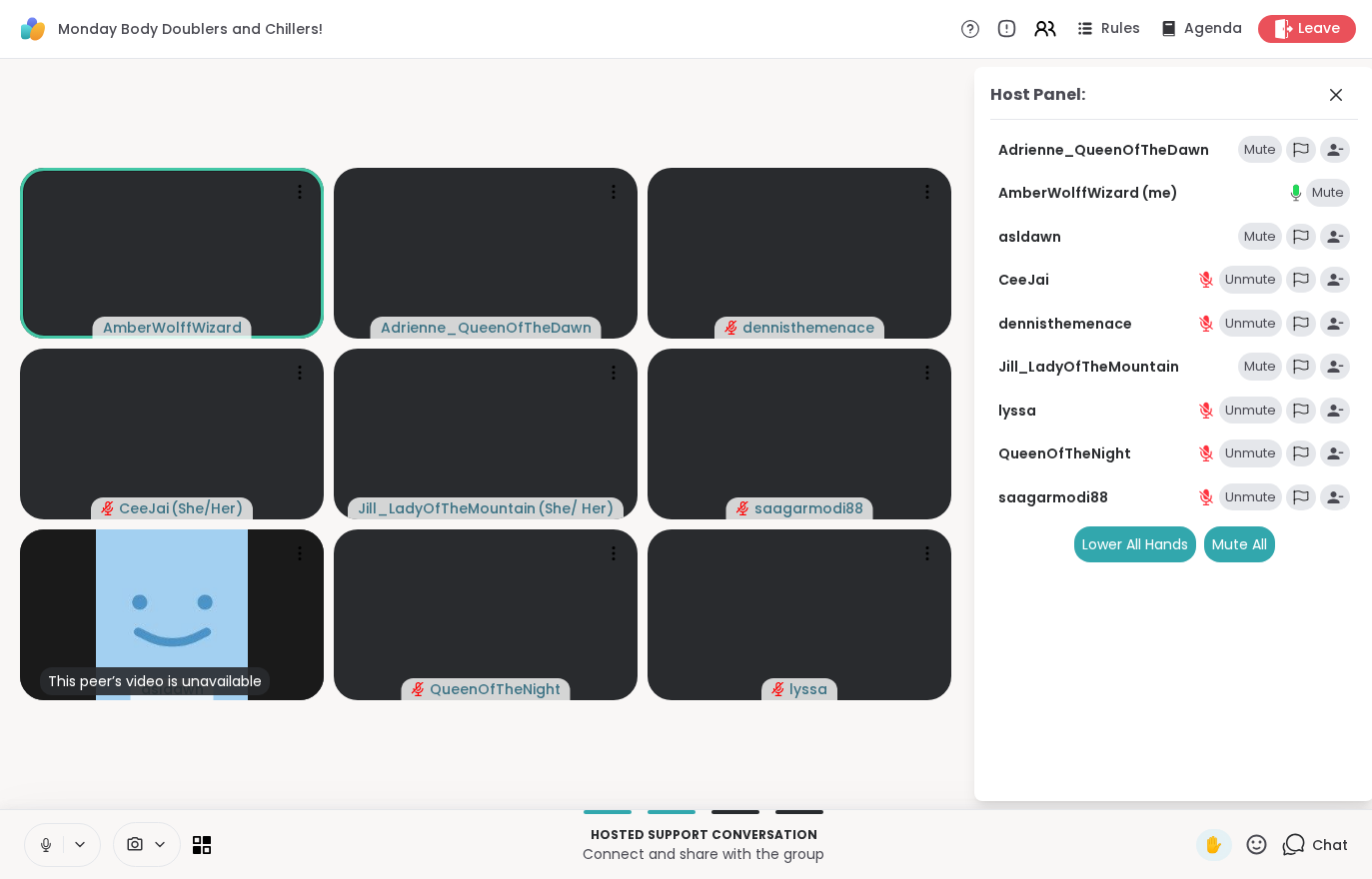 click on "Mute All" at bounding box center (1239, 544) 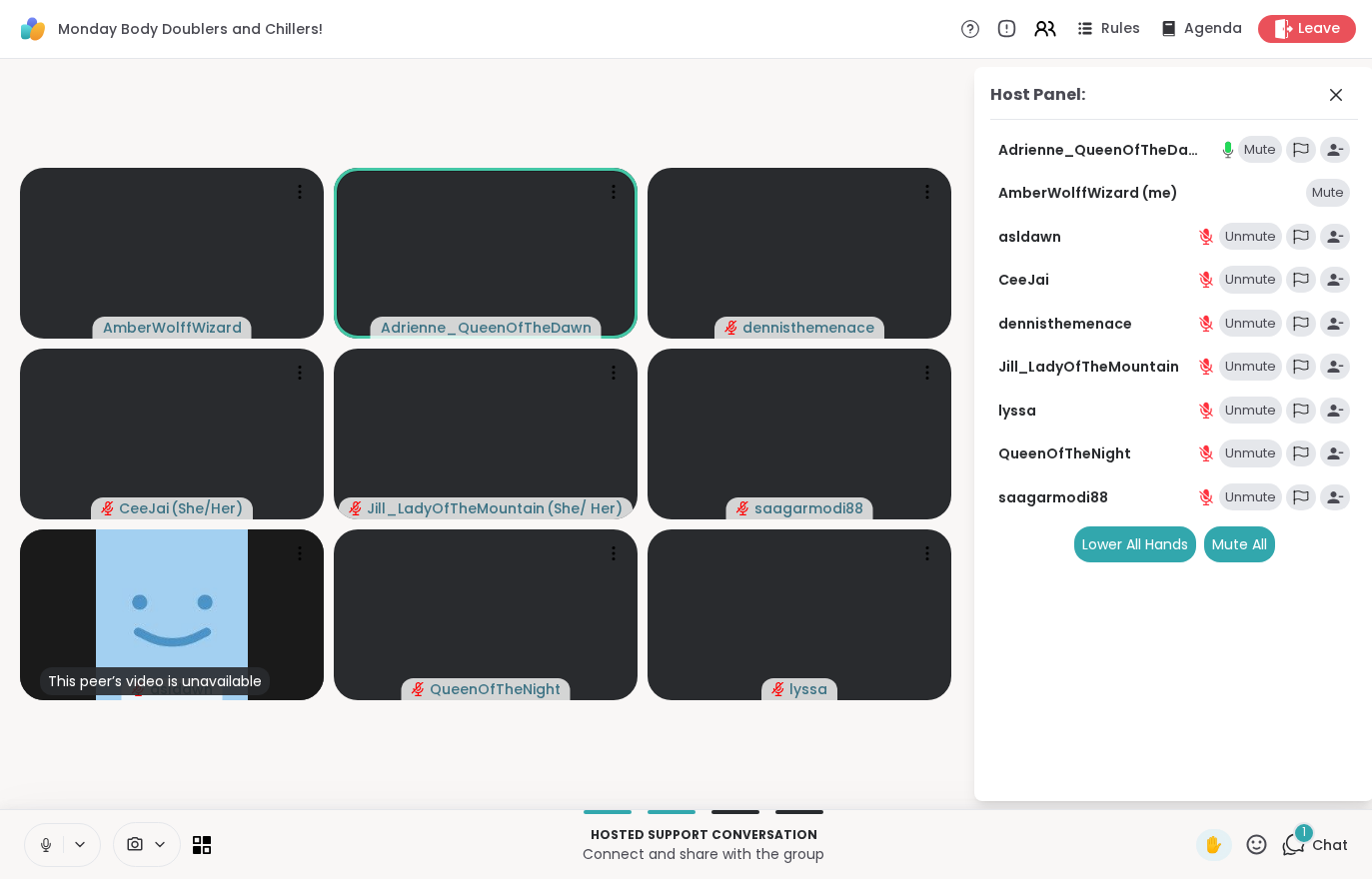 click on "1 Chat" at bounding box center (1314, 845) 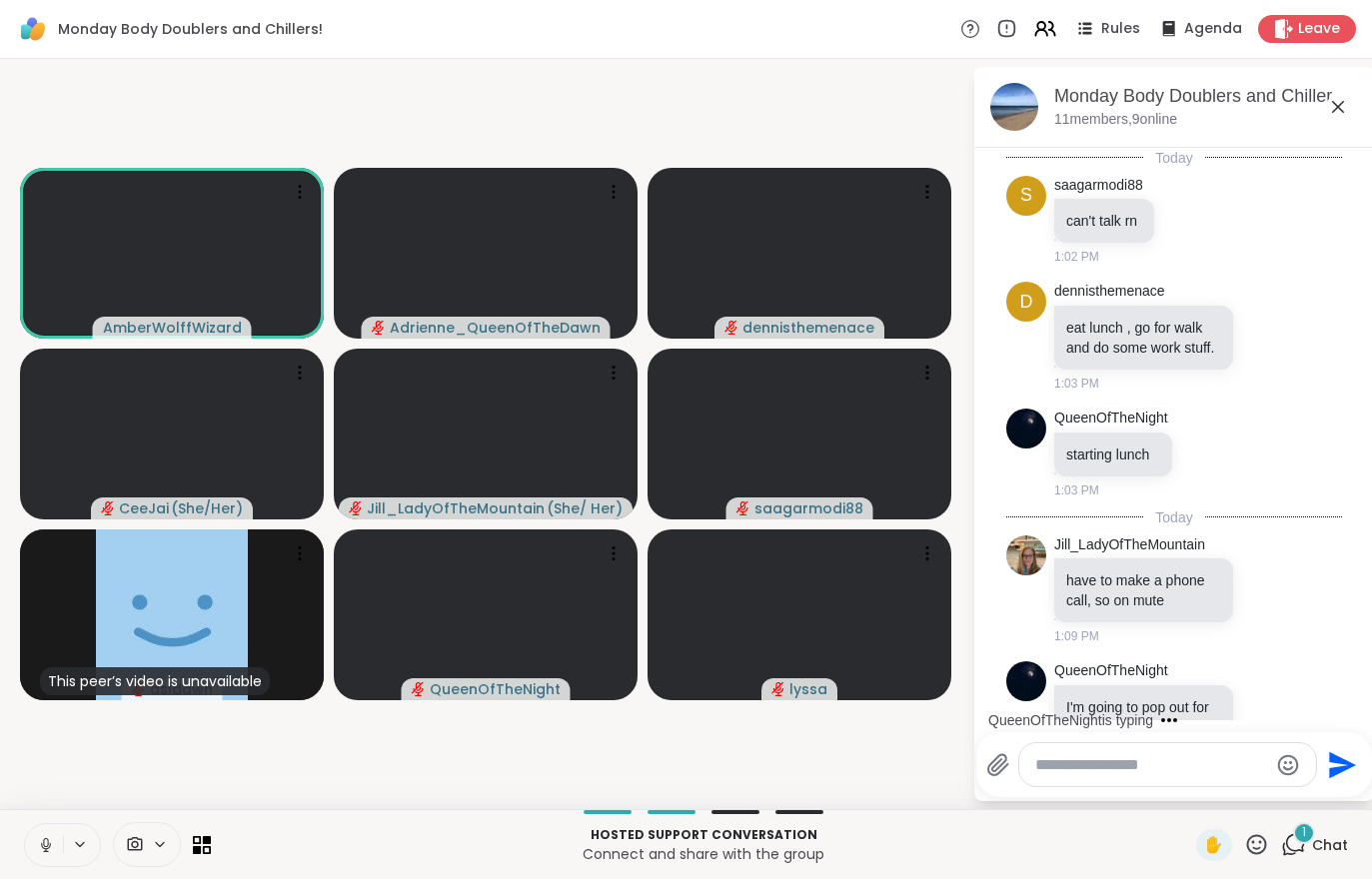 scroll, scrollTop: 97, scrollLeft: 0, axis: vertical 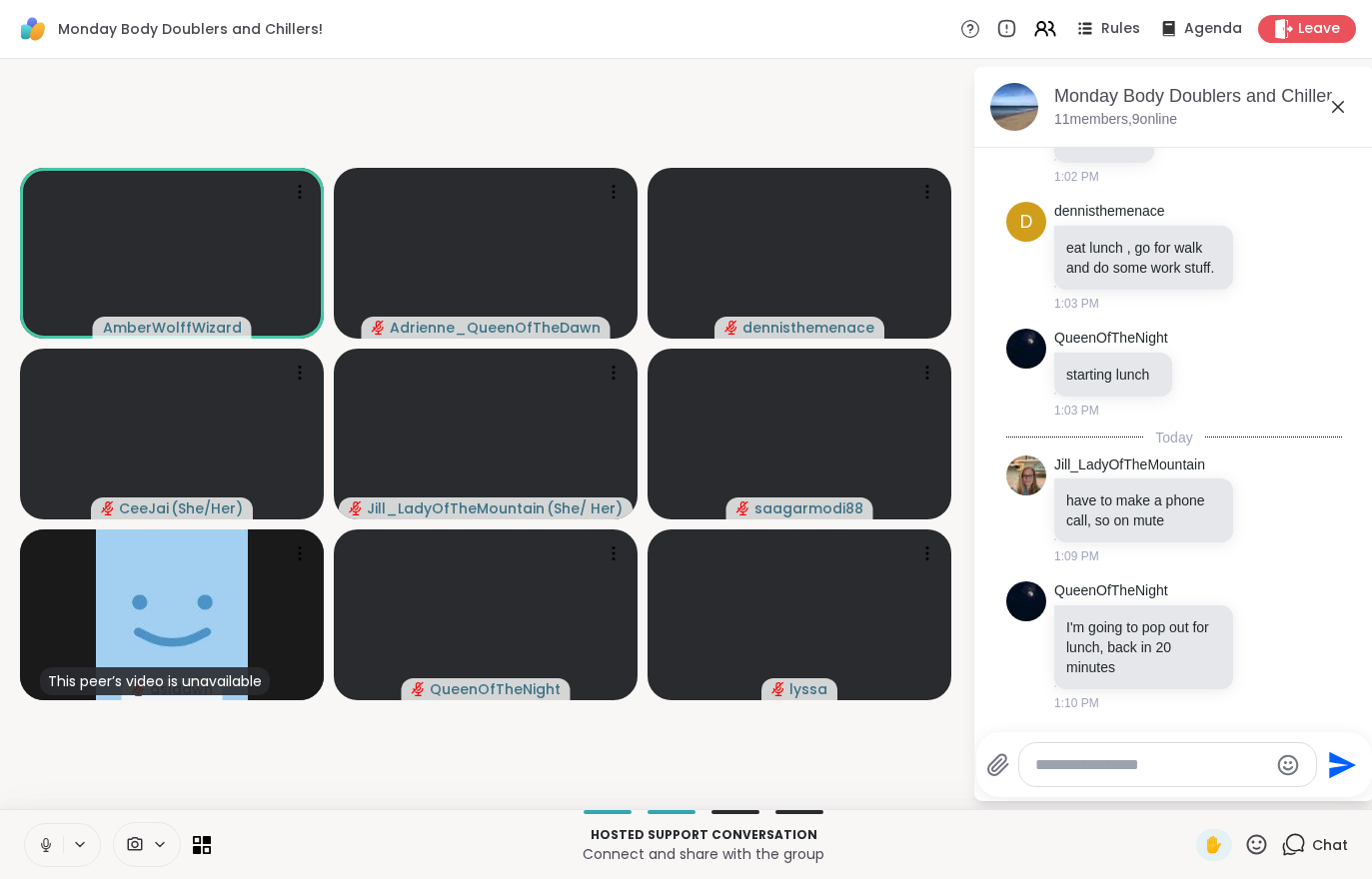 click at bounding box center [44, 845] 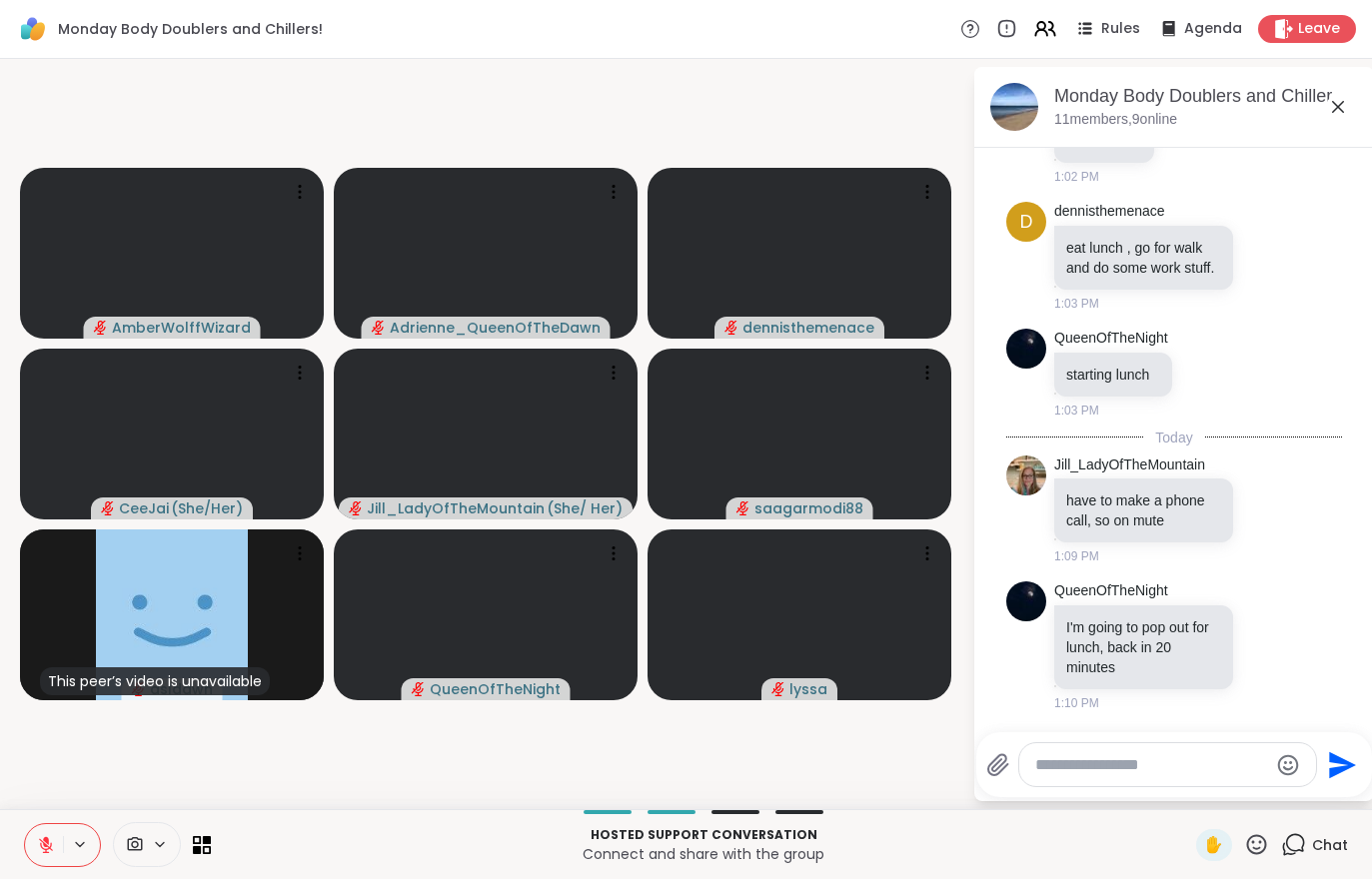 scroll, scrollTop: 263, scrollLeft: 0, axis: vertical 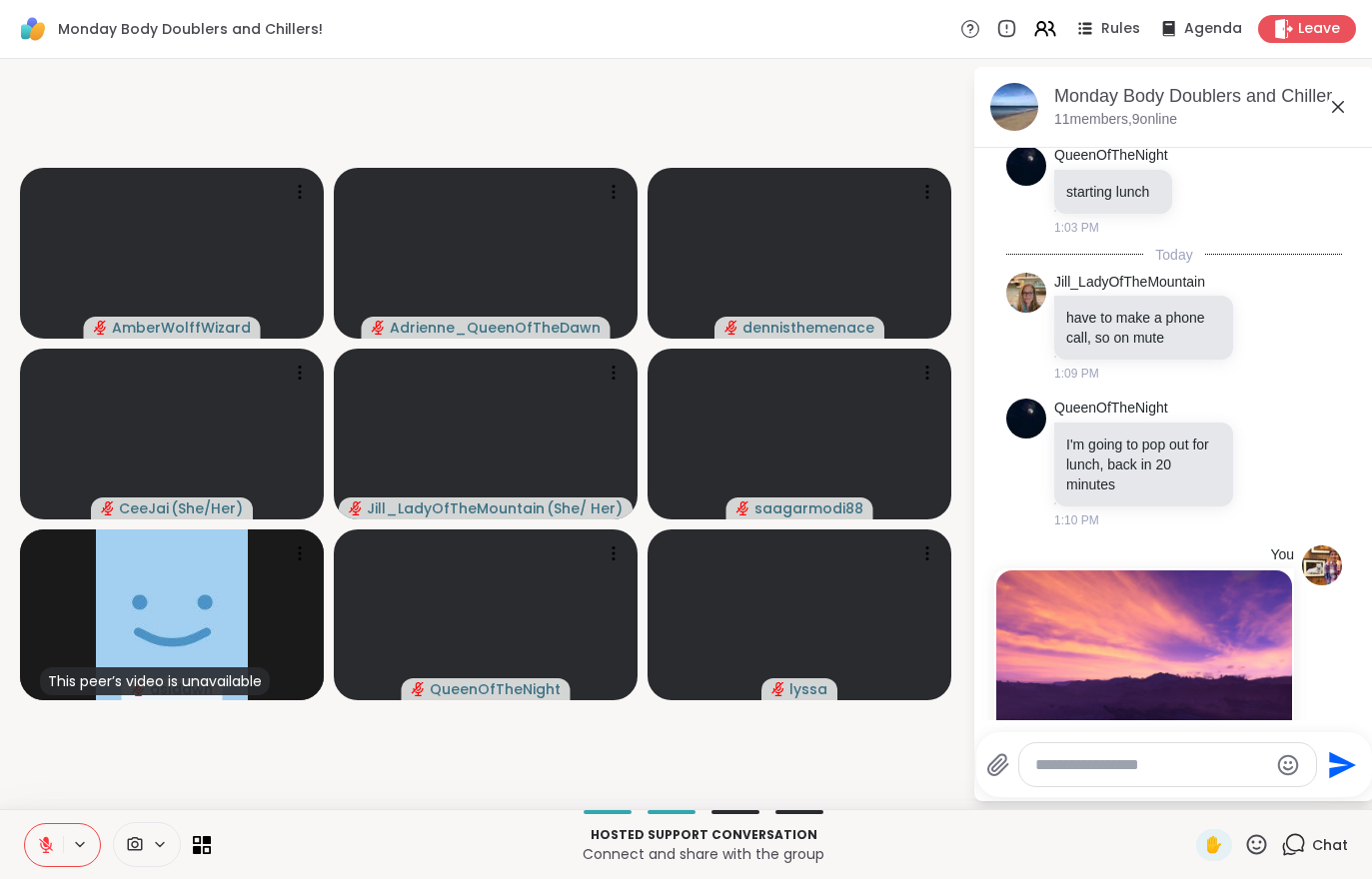 click 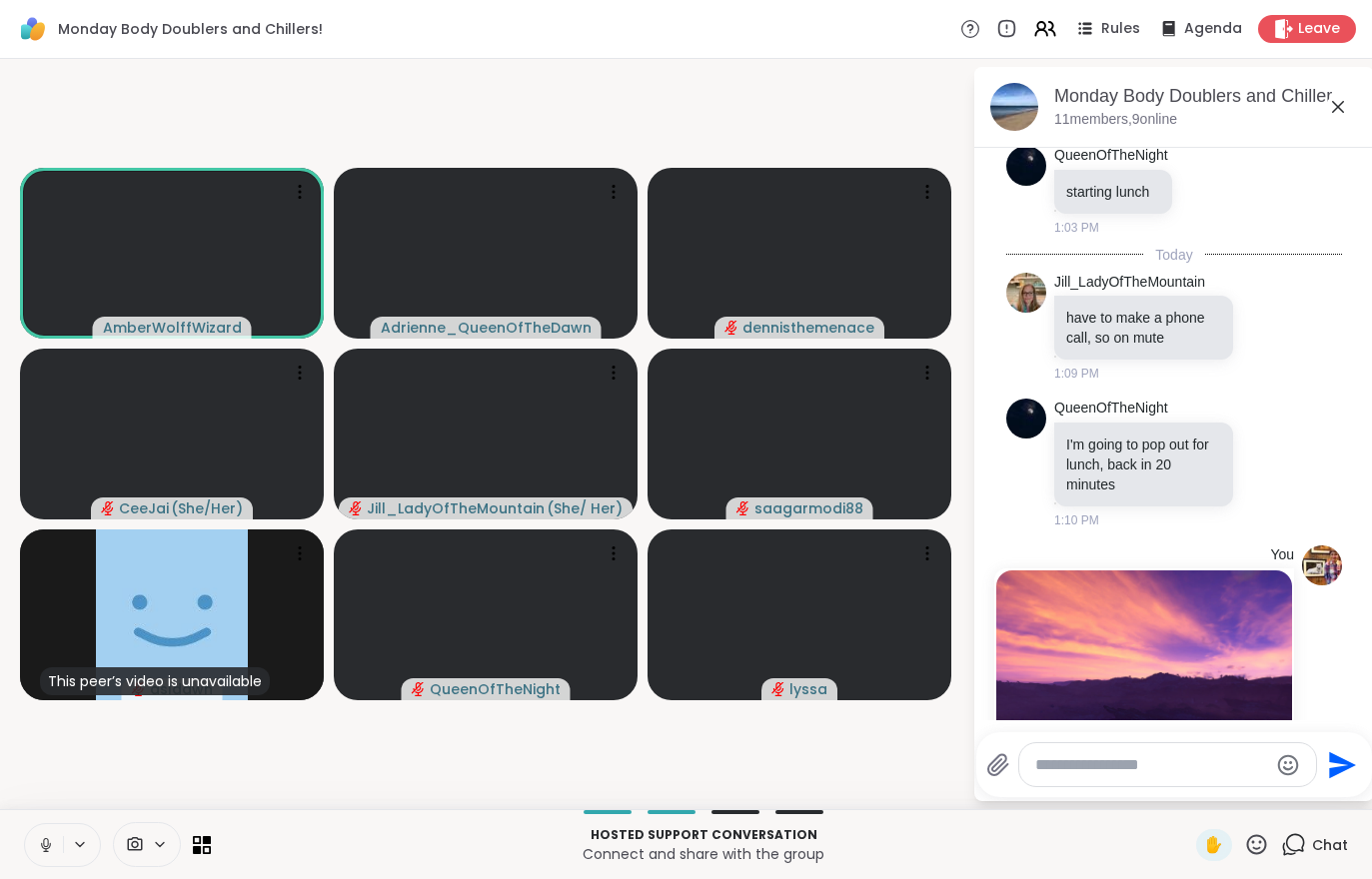 click at bounding box center (147, 844) 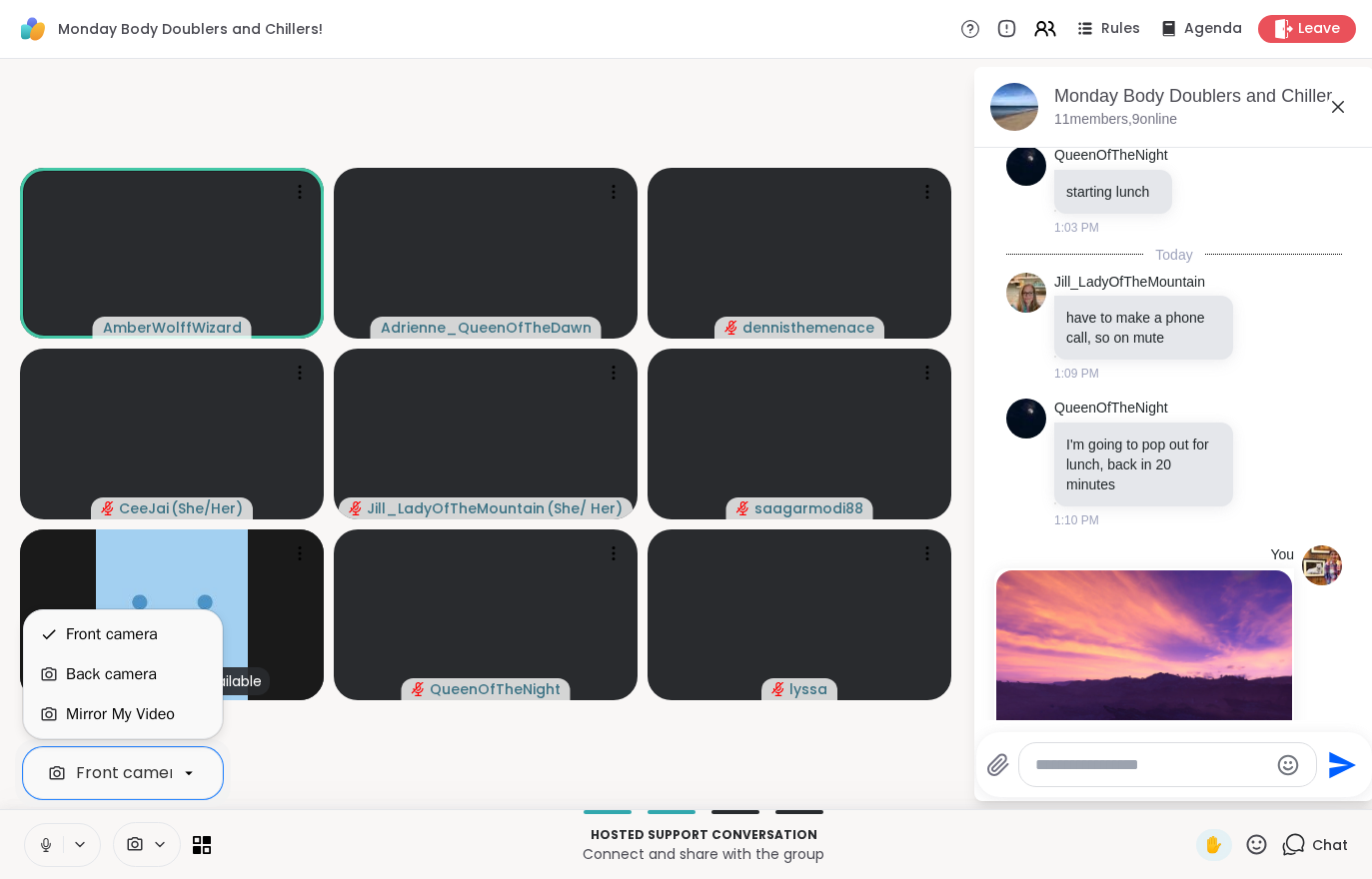 click on "Mirror My Video" at bounding box center (120, 714) 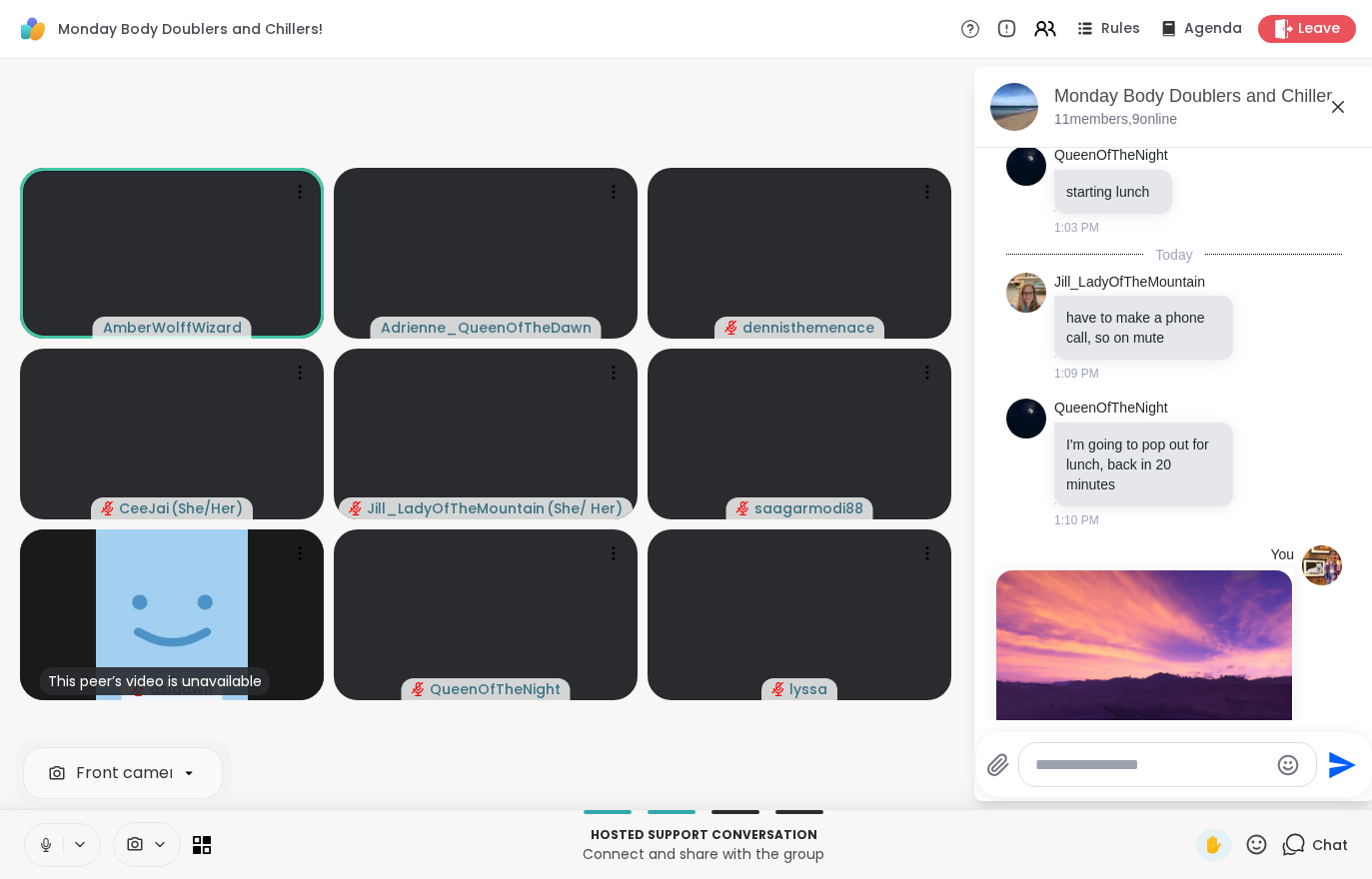 click 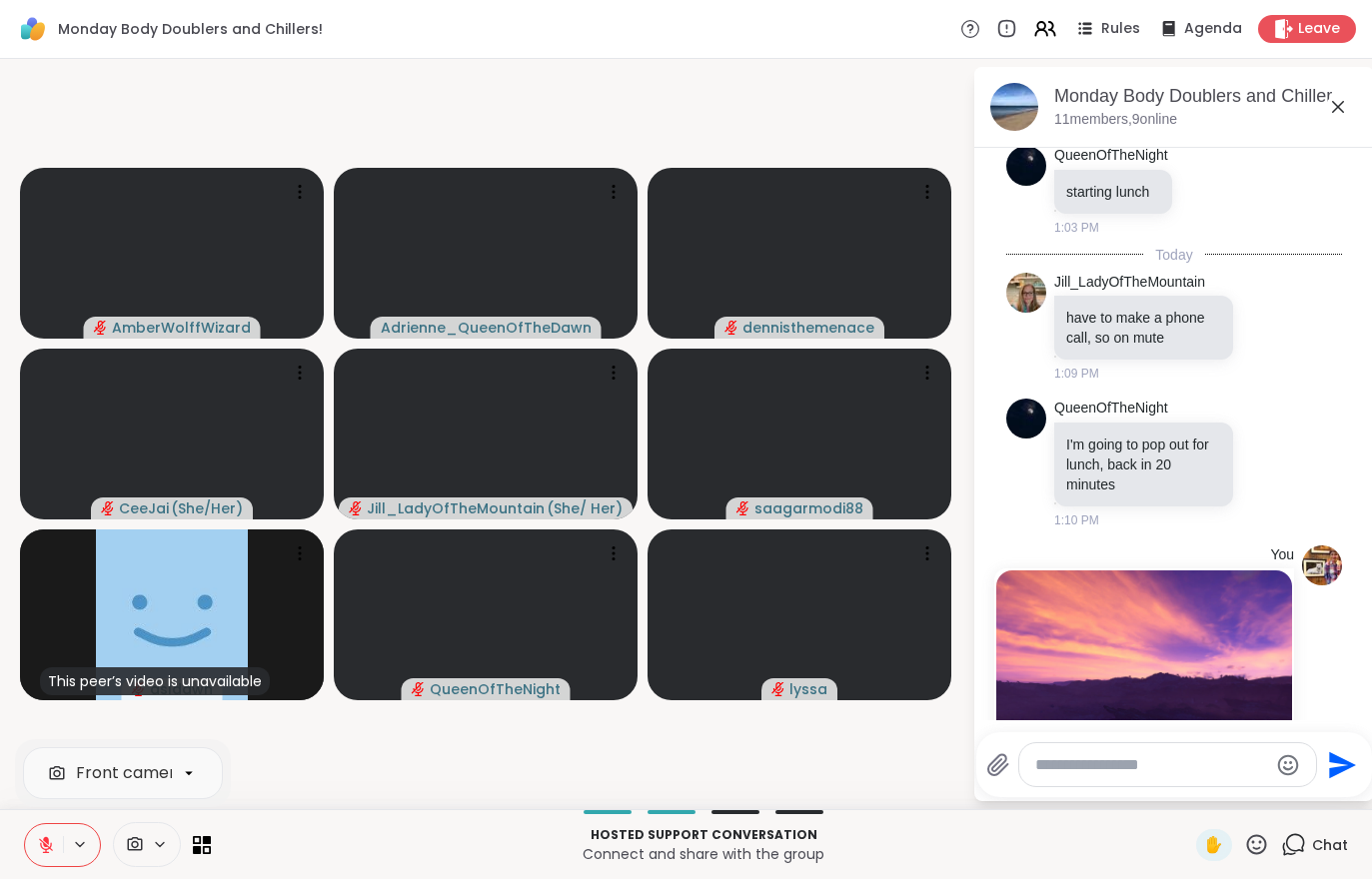 click 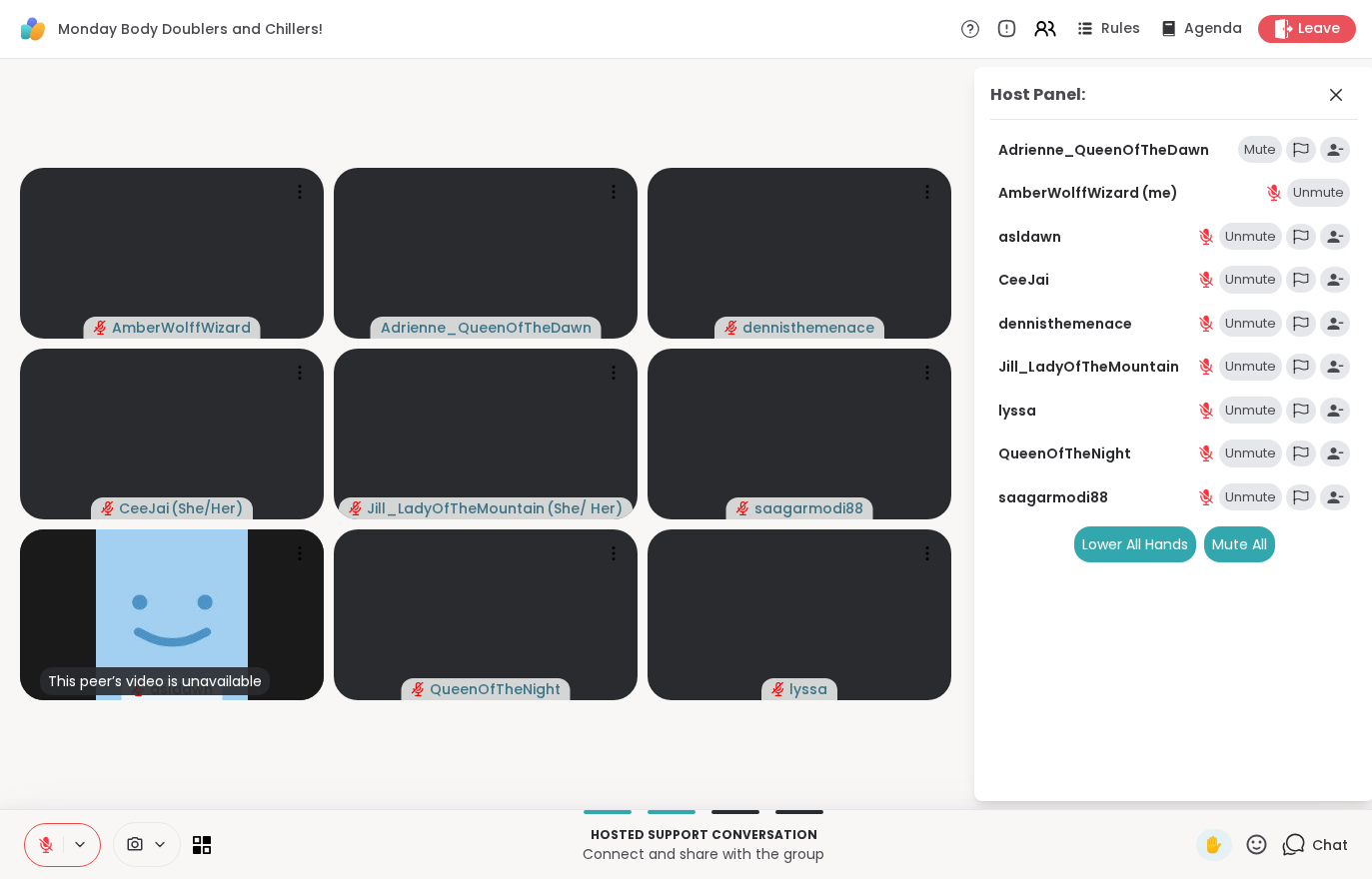 click on "Mute All" at bounding box center [1239, 544] 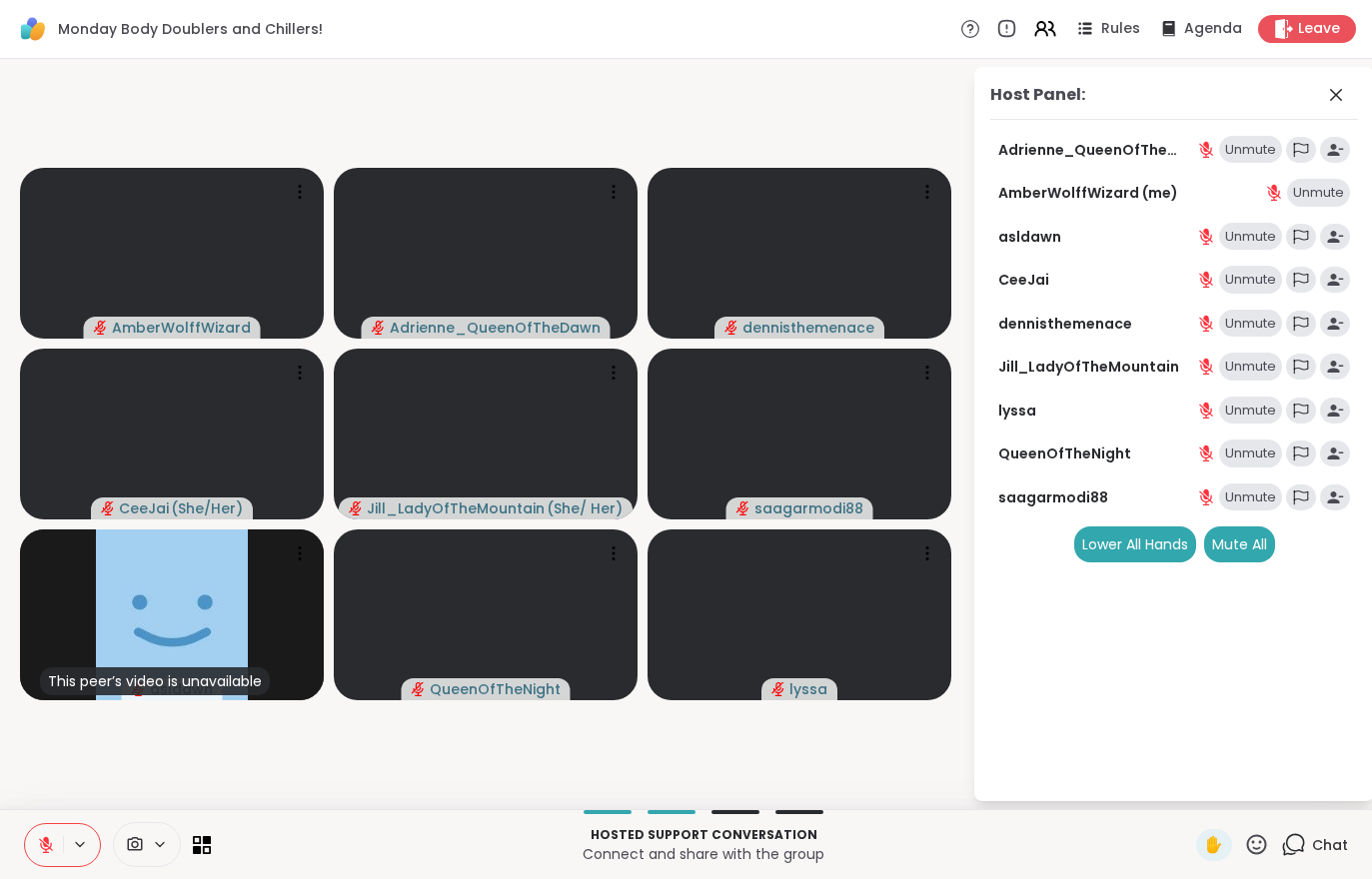 click at bounding box center [44, 845] 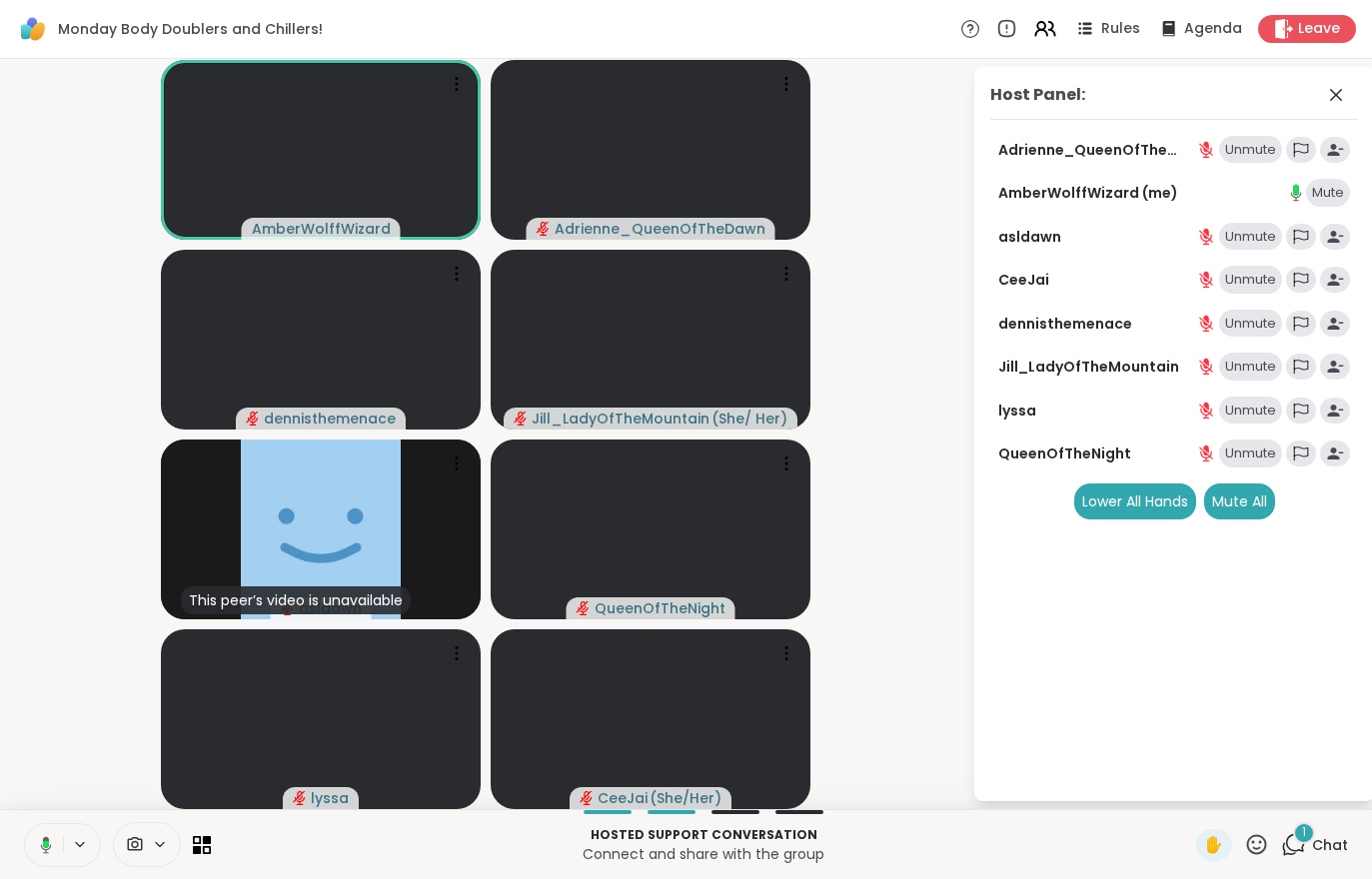 click on "Chat" at bounding box center [1330, 845] 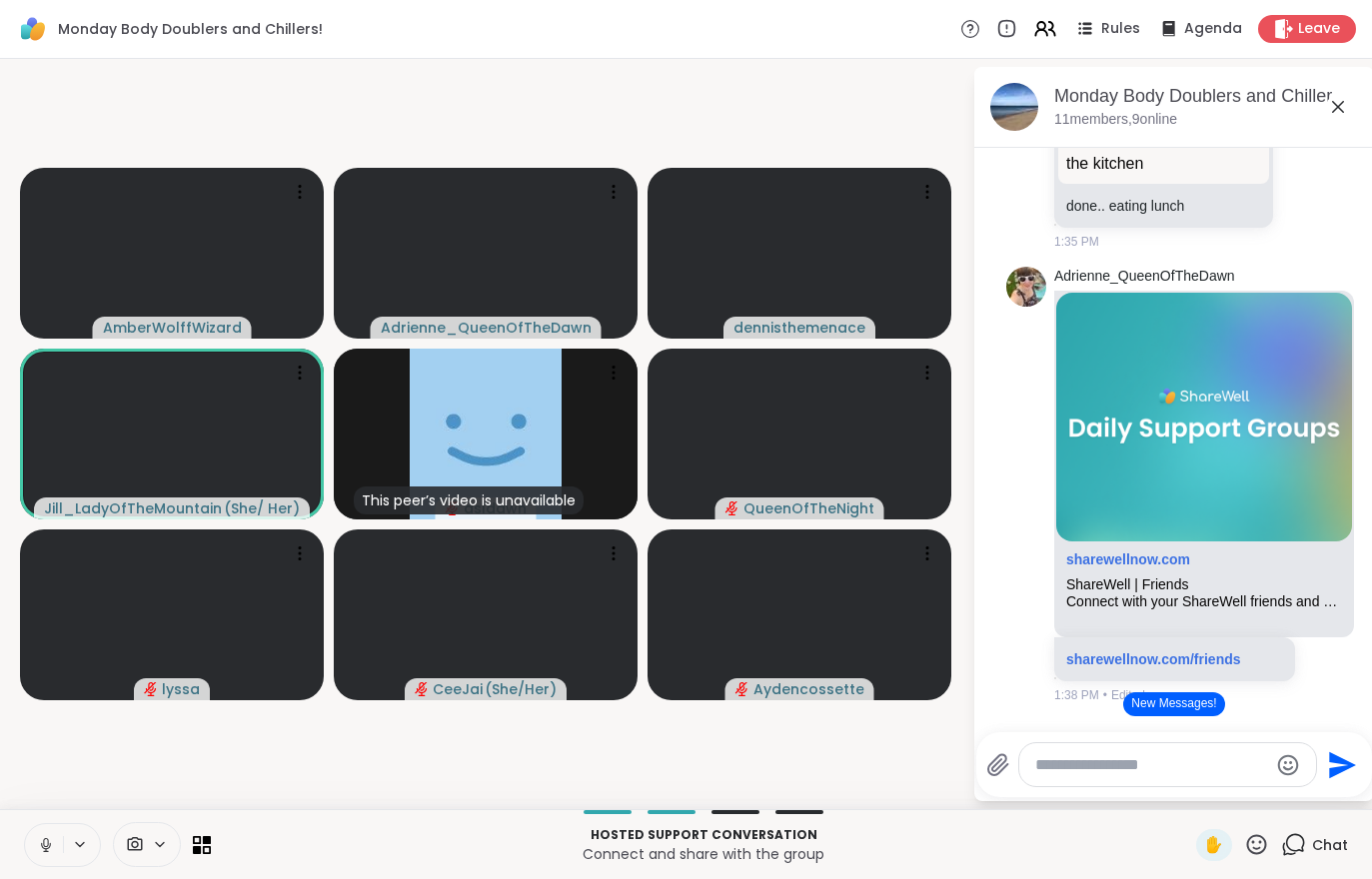 scroll, scrollTop: 1581, scrollLeft: 0, axis: vertical 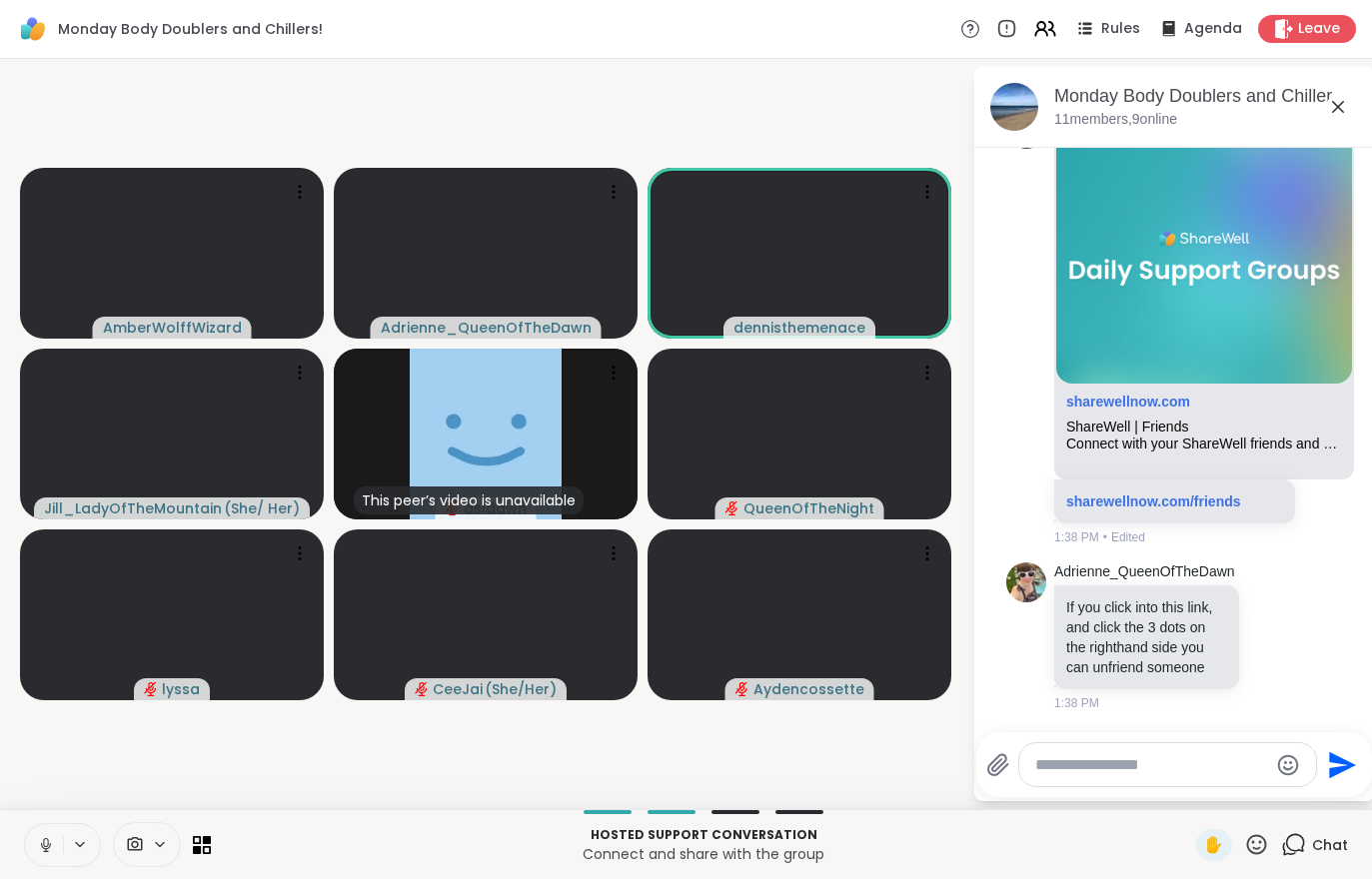 click 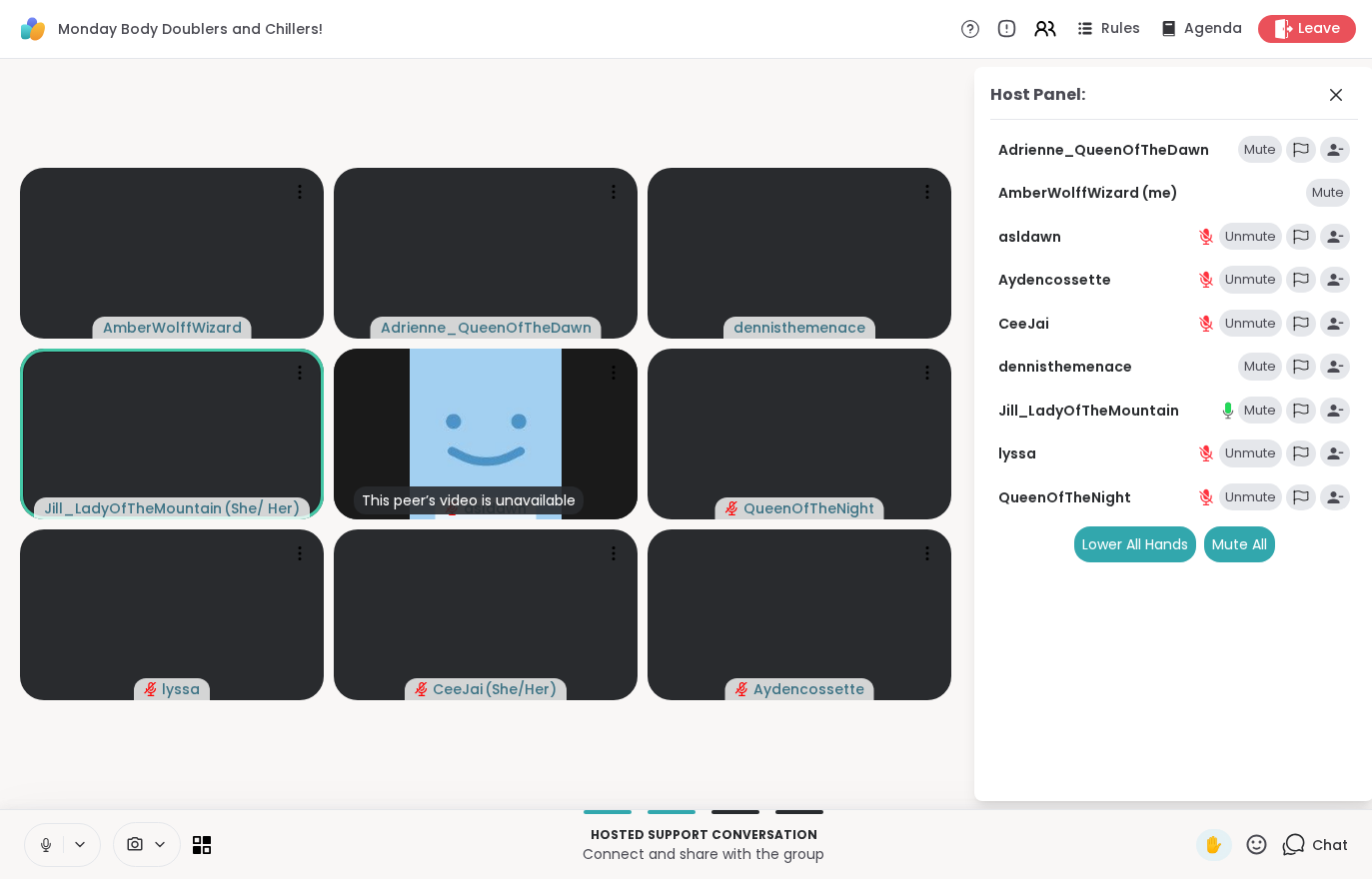 click on "Mute" at bounding box center (1260, 411) 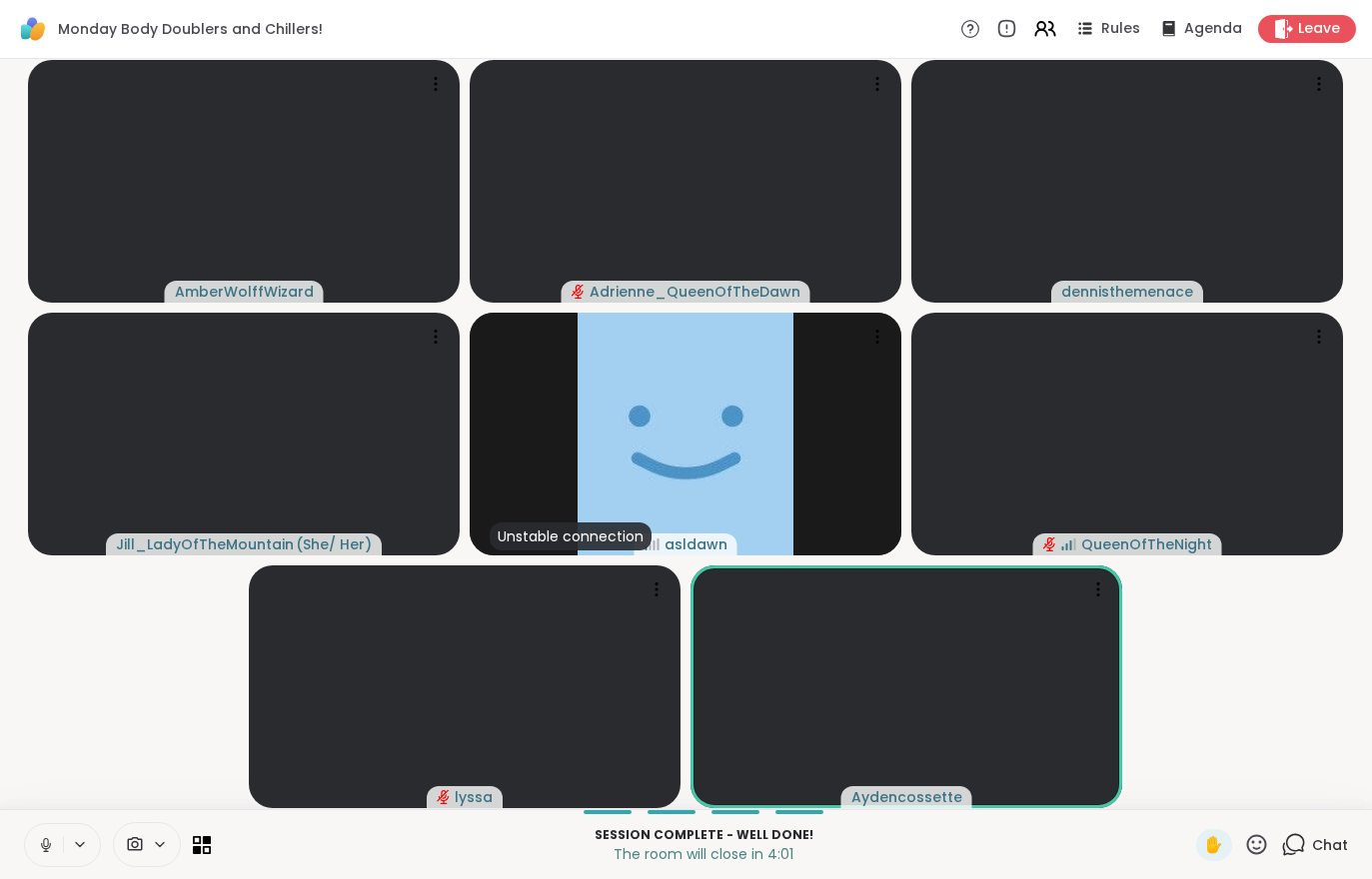 click on "Chat" at bounding box center [1314, 845] 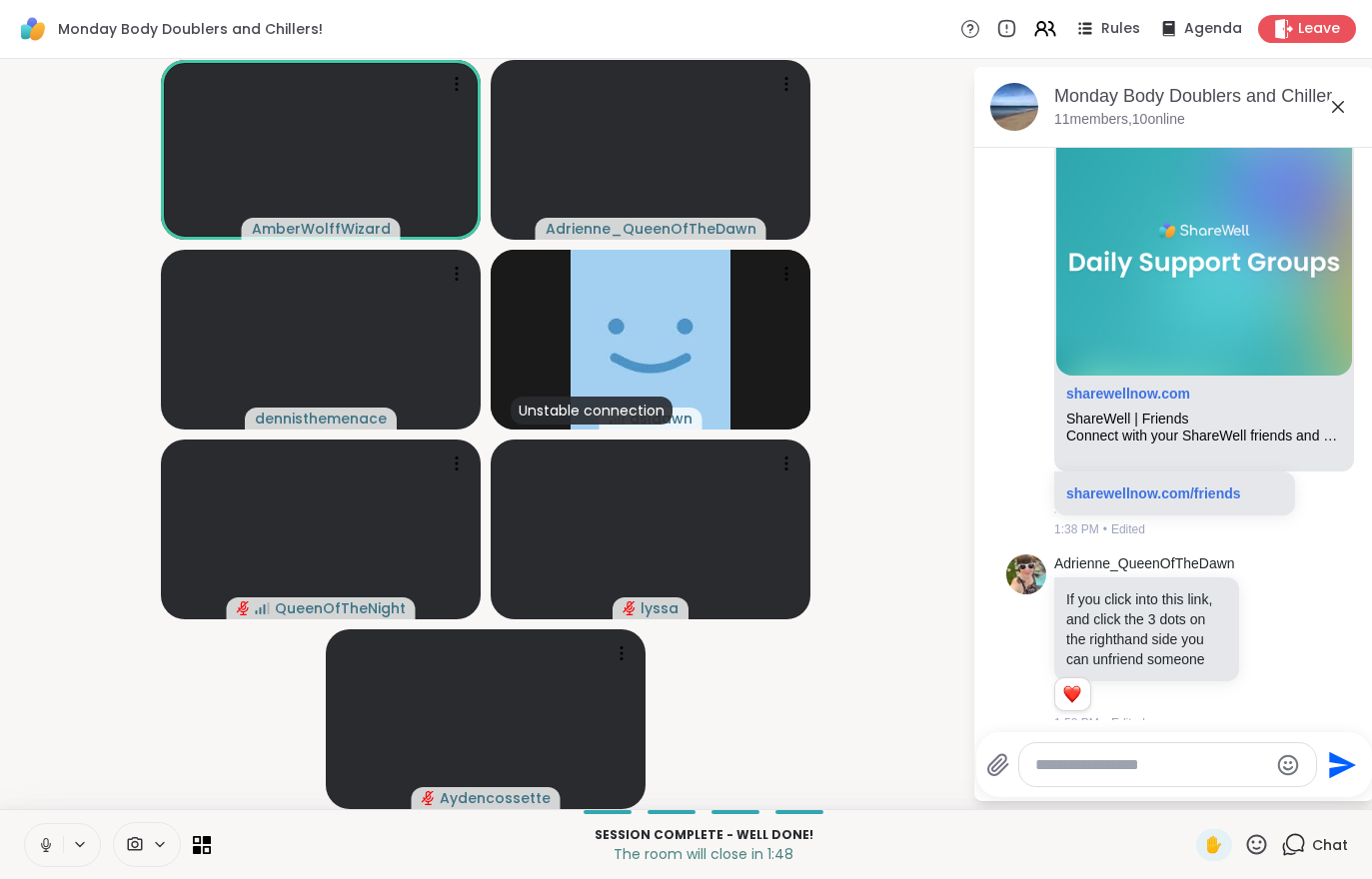 scroll, scrollTop: 1589, scrollLeft: 0, axis: vertical 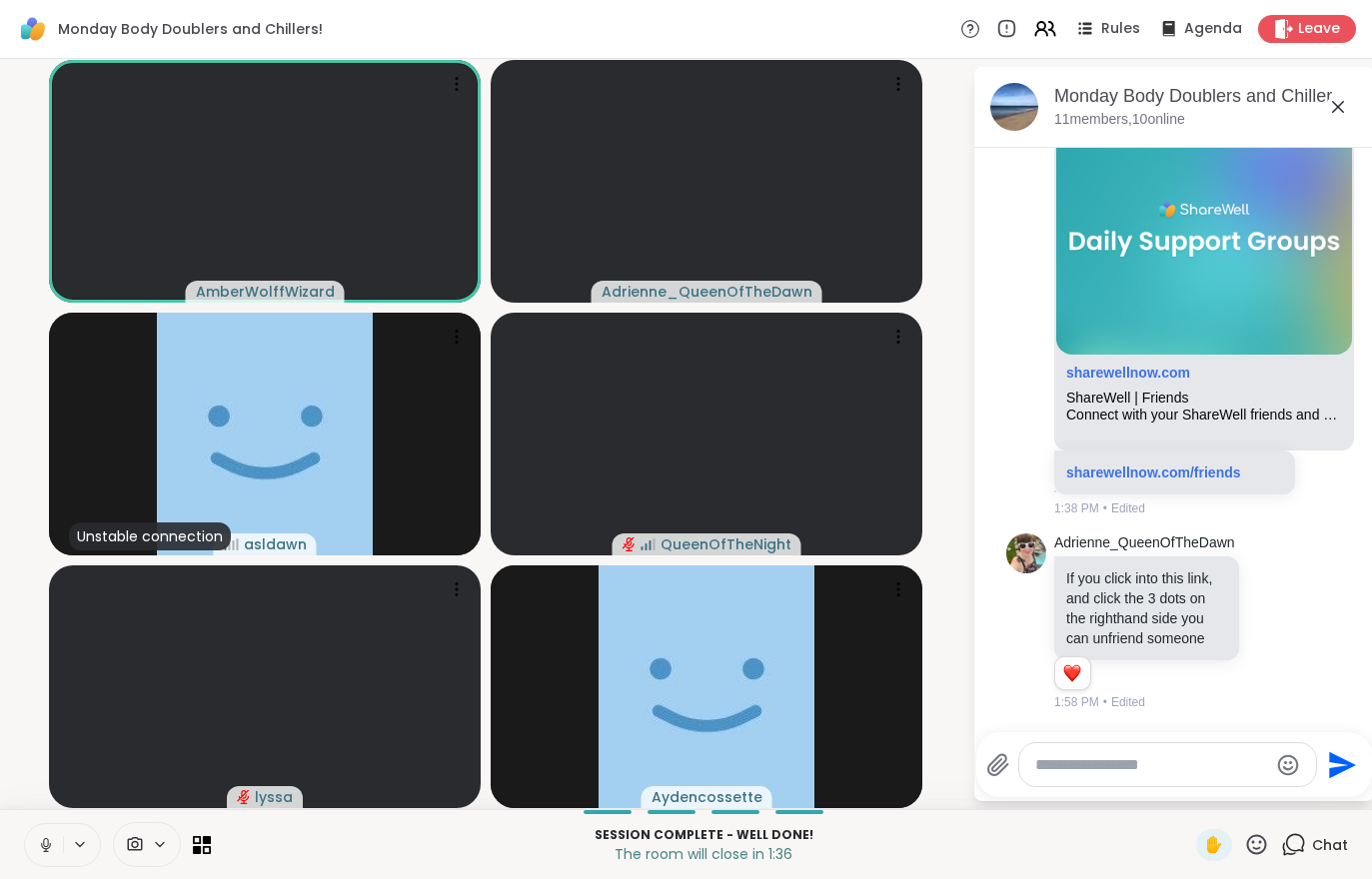 click on "Leave" at bounding box center [1319, 29] 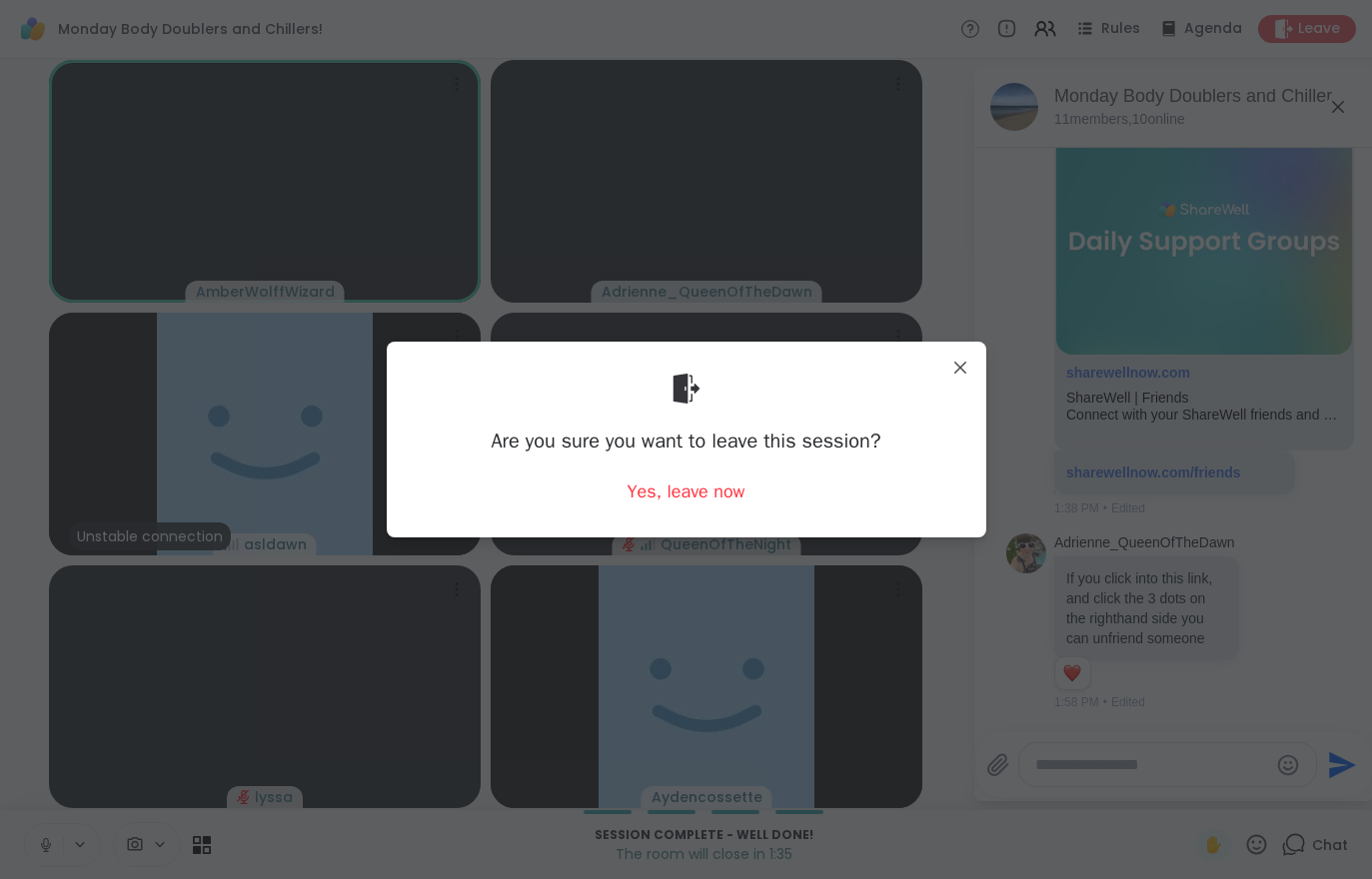 click on "Yes, leave now" at bounding box center [686, 491] 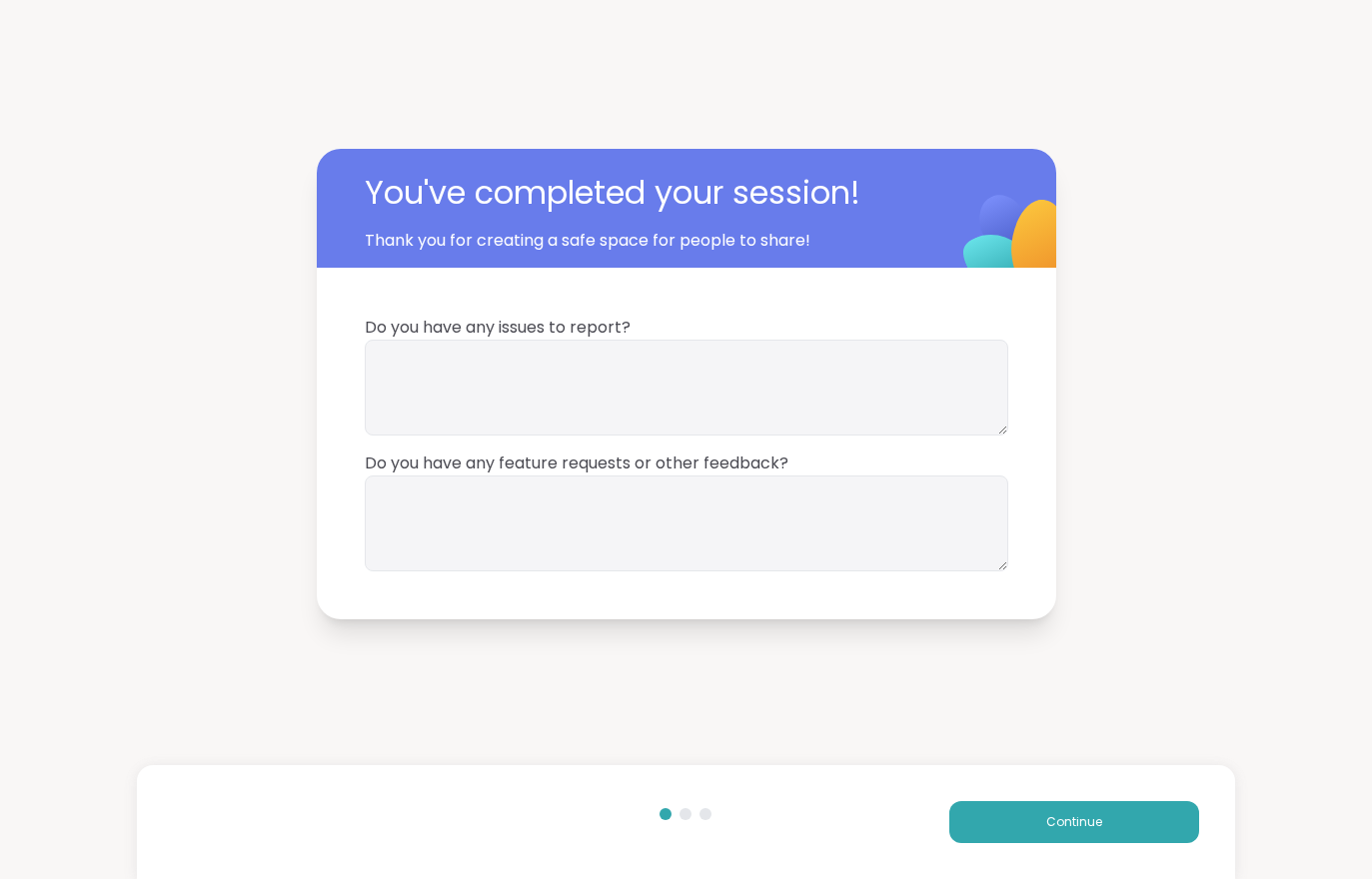 click on "Continue" at bounding box center [1074, 822] 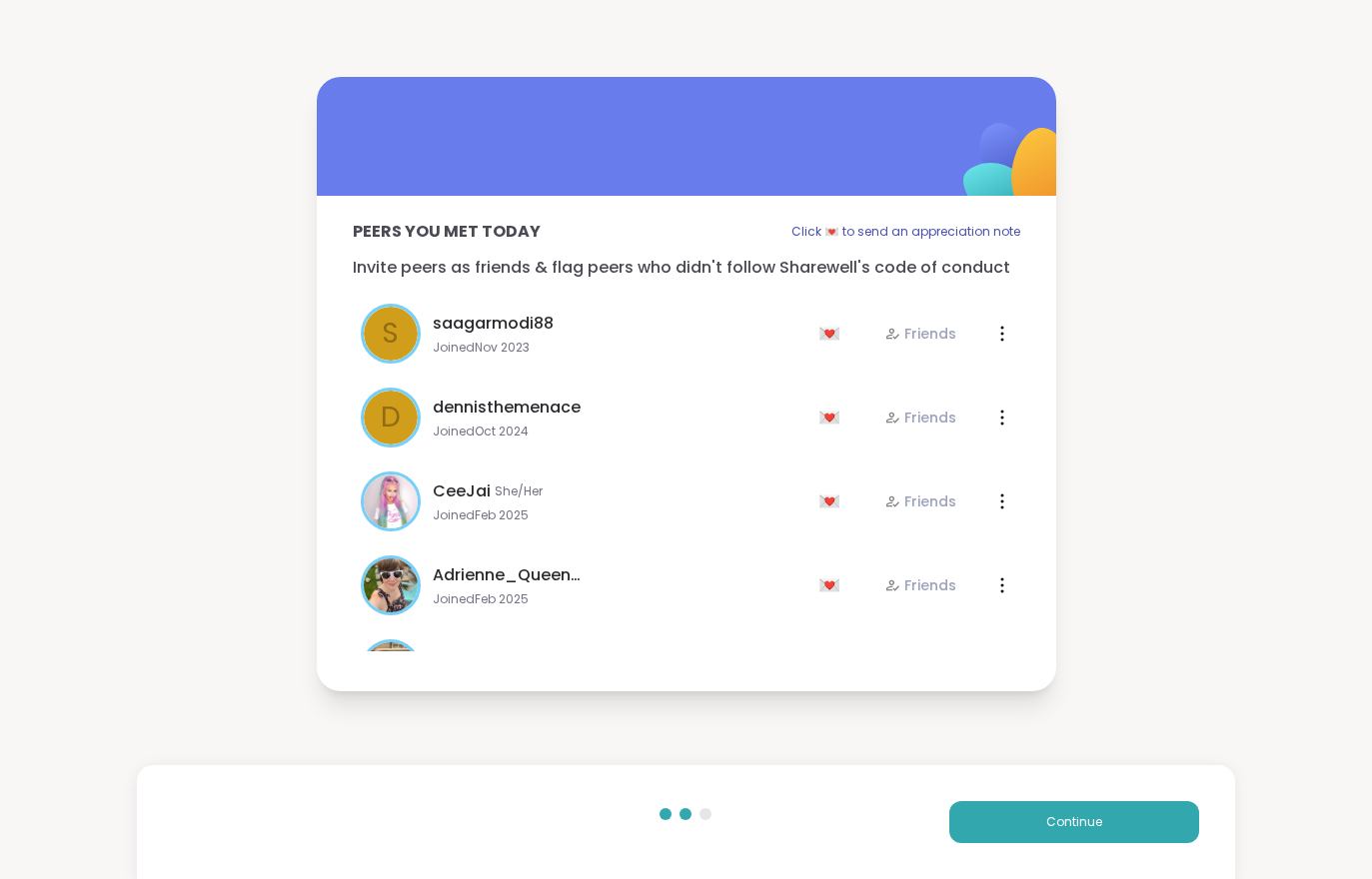 click on "Continue" at bounding box center [686, 822] 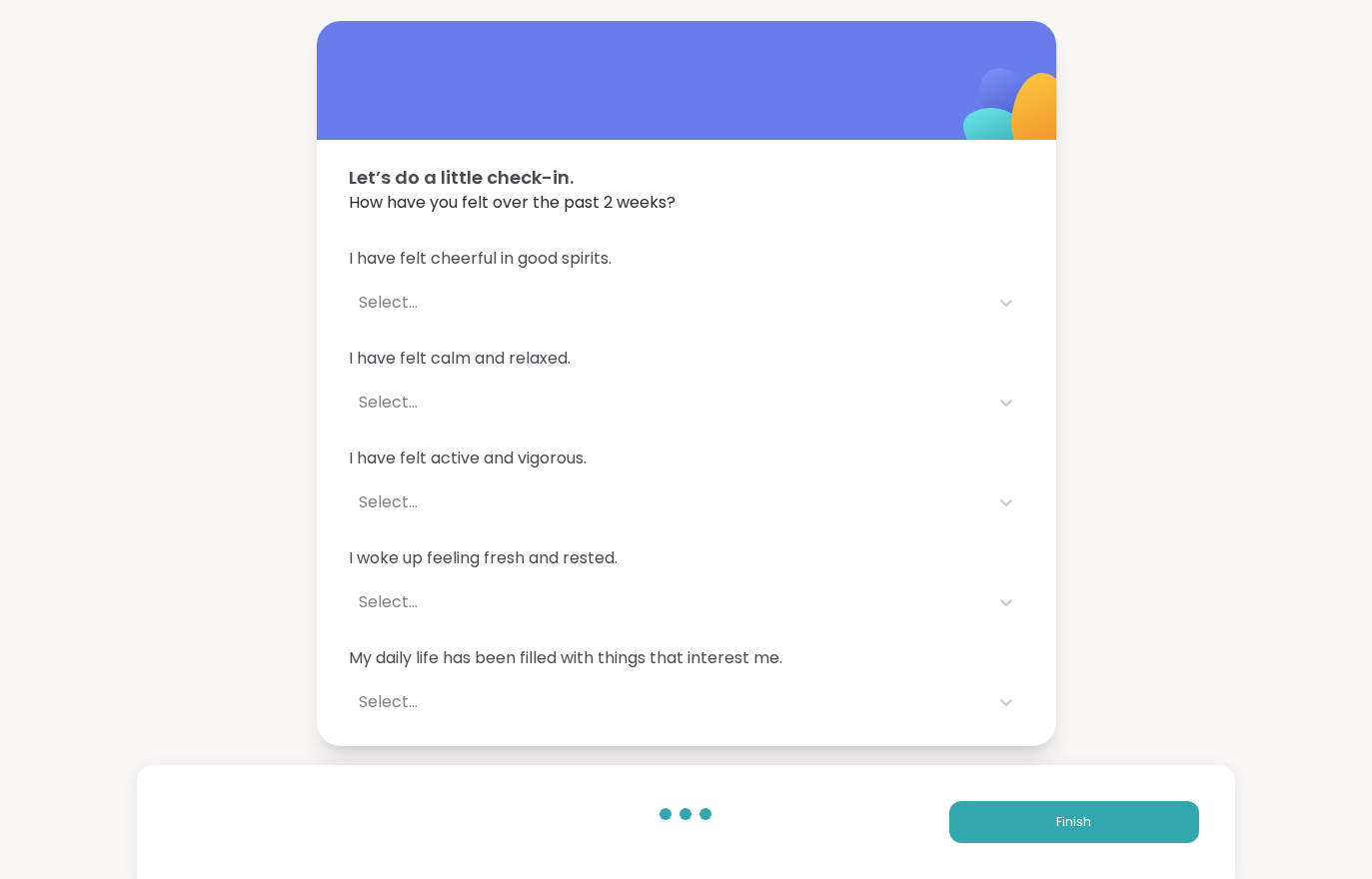 click on "Finish" at bounding box center (1074, 822) 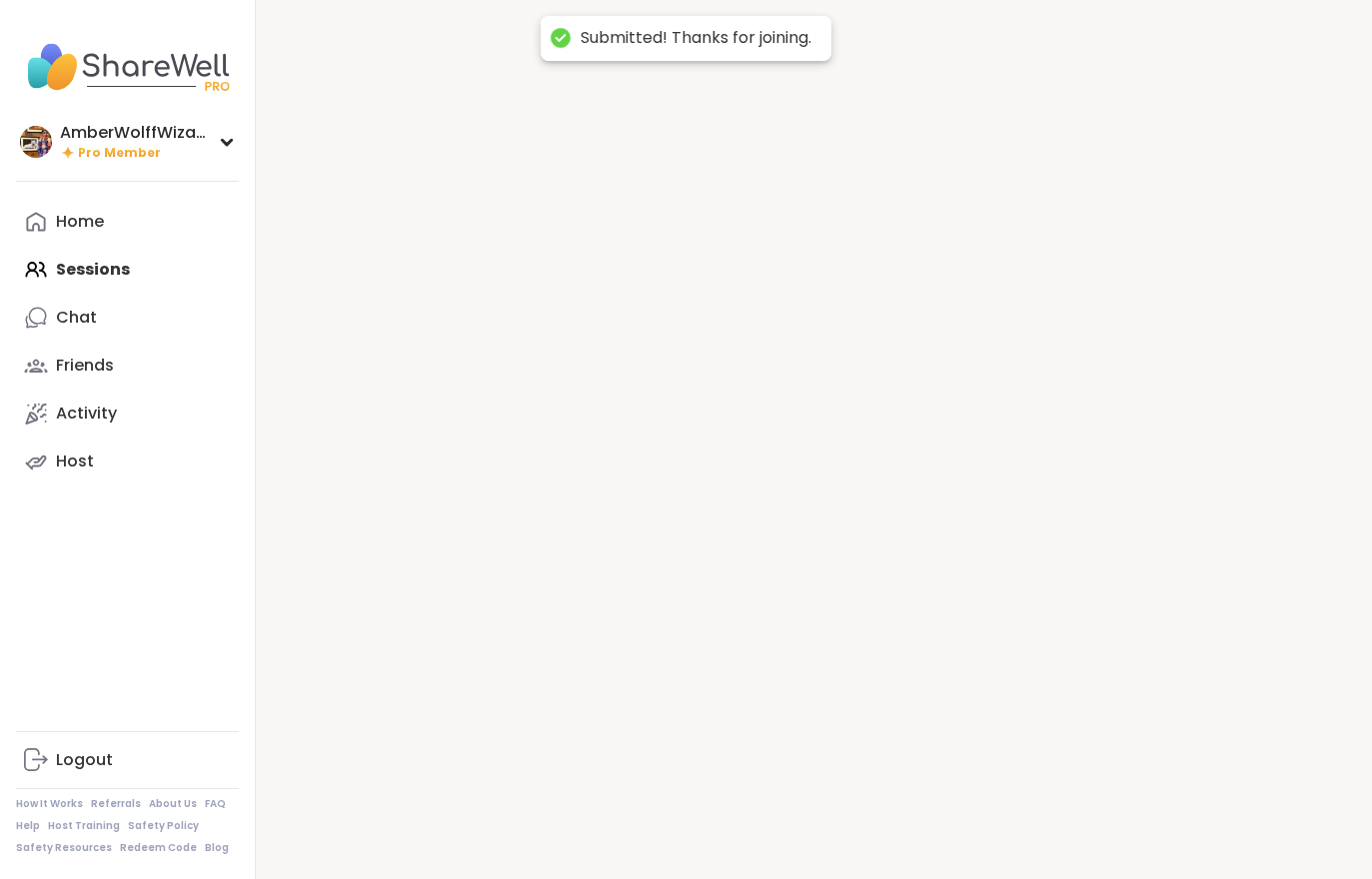 click at bounding box center (813, 440) 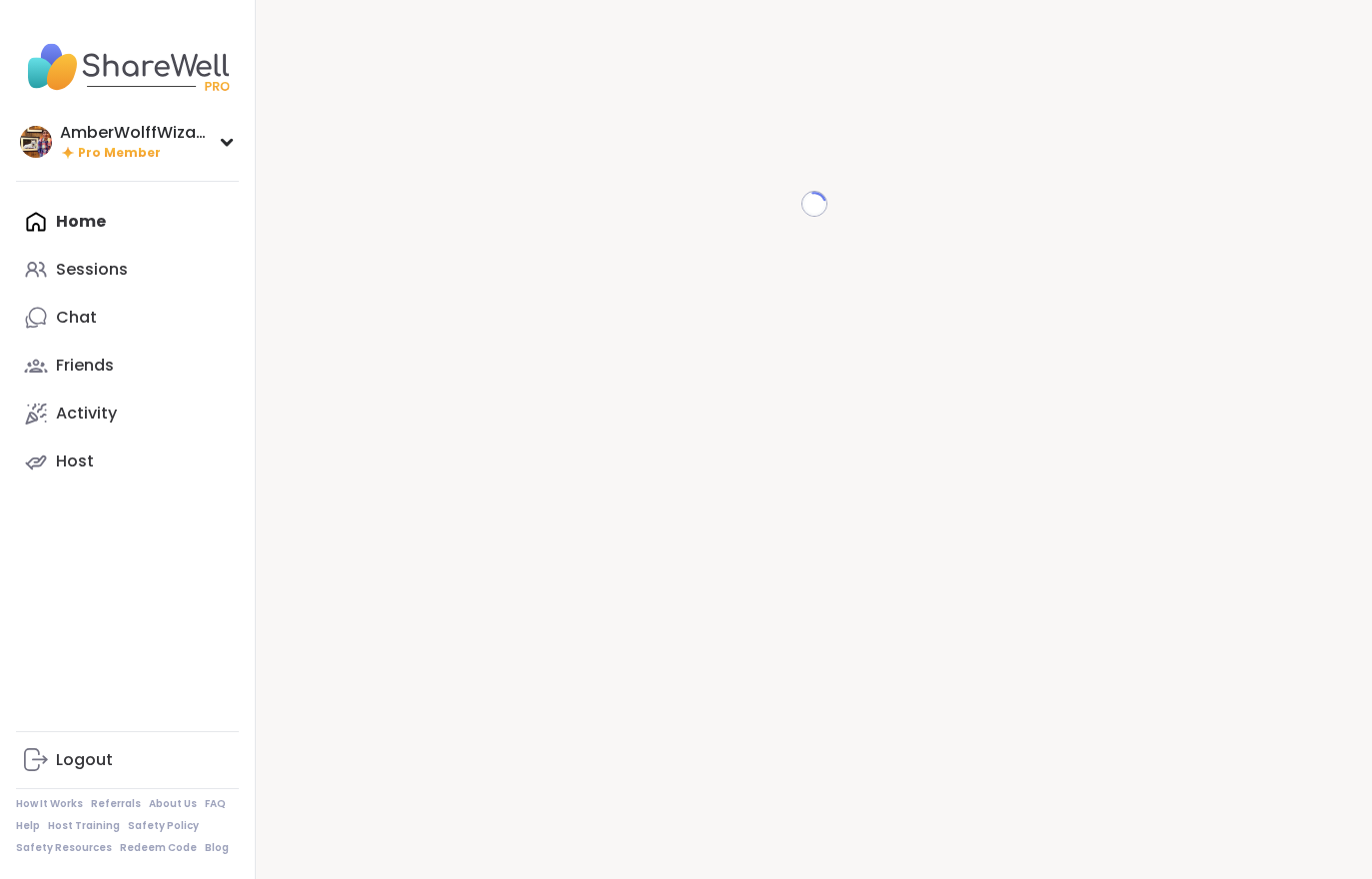 scroll, scrollTop: 0, scrollLeft: 0, axis: both 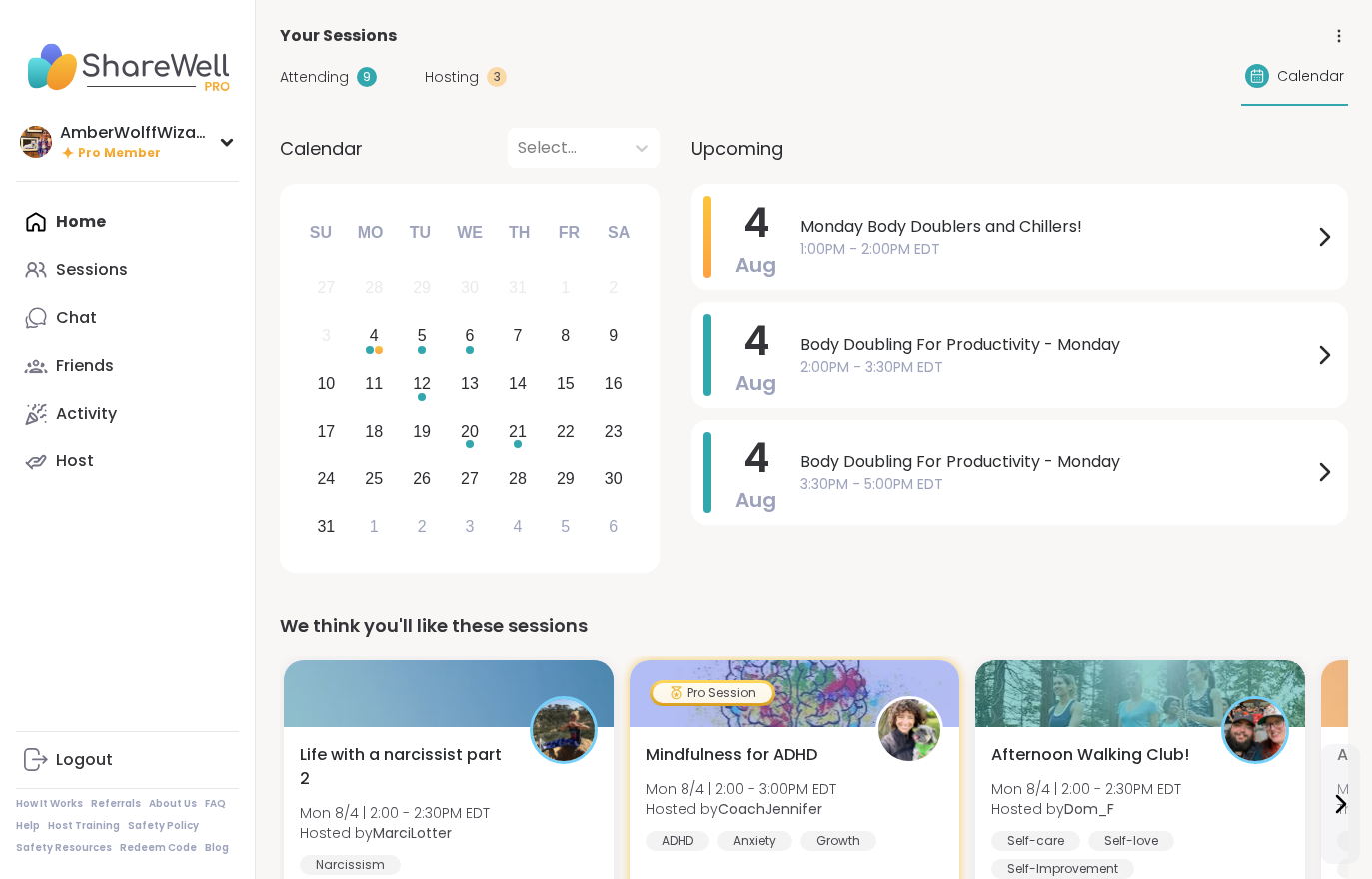 click on "Attending" at bounding box center [314, 77] 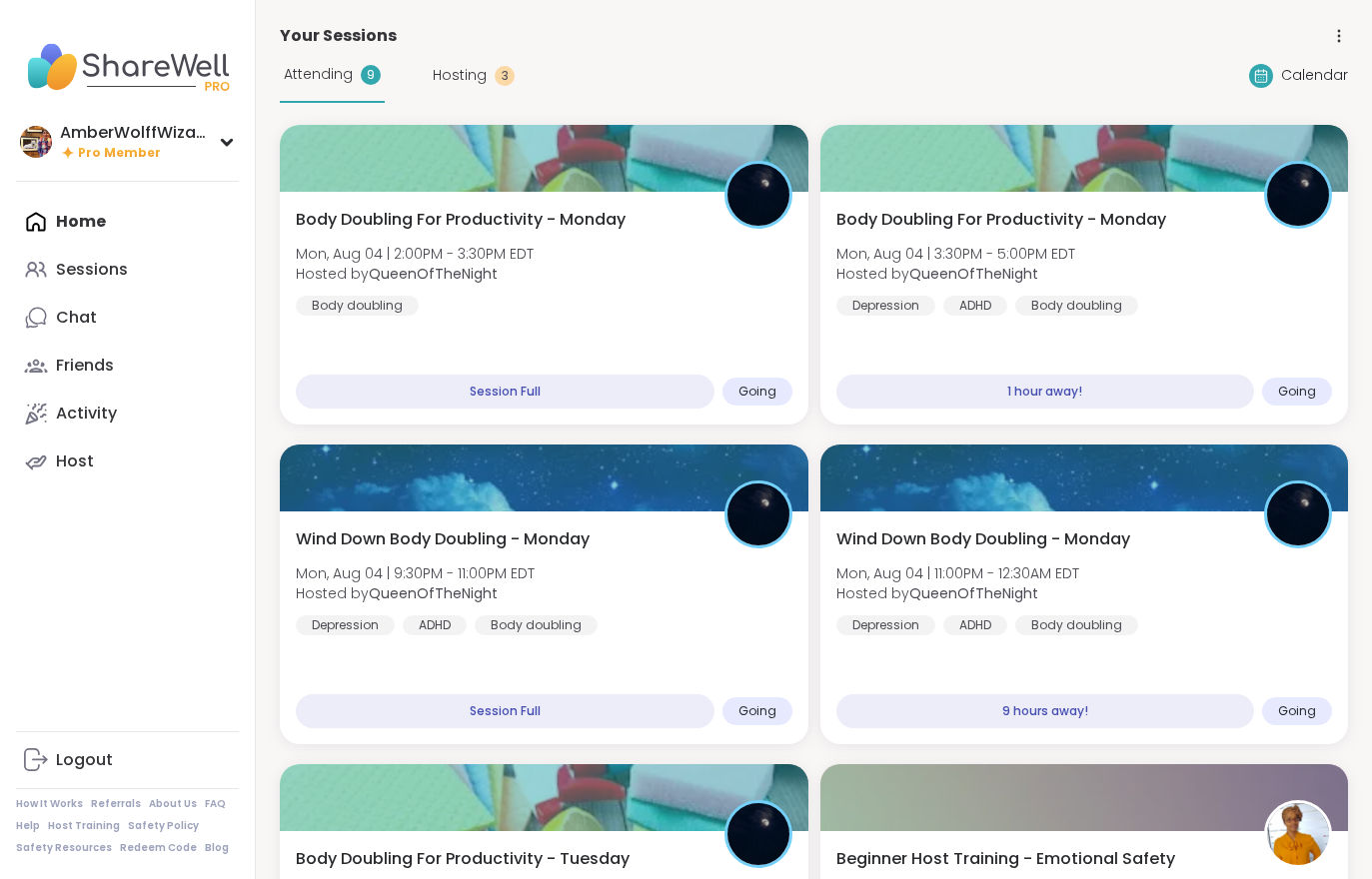 click on "Body Doubling For Productivity - Monday Mon, [DATE] | [TIME] - [TIME] EDT Hosted by [USERNAME] Body doubling" at bounding box center (544, 262) 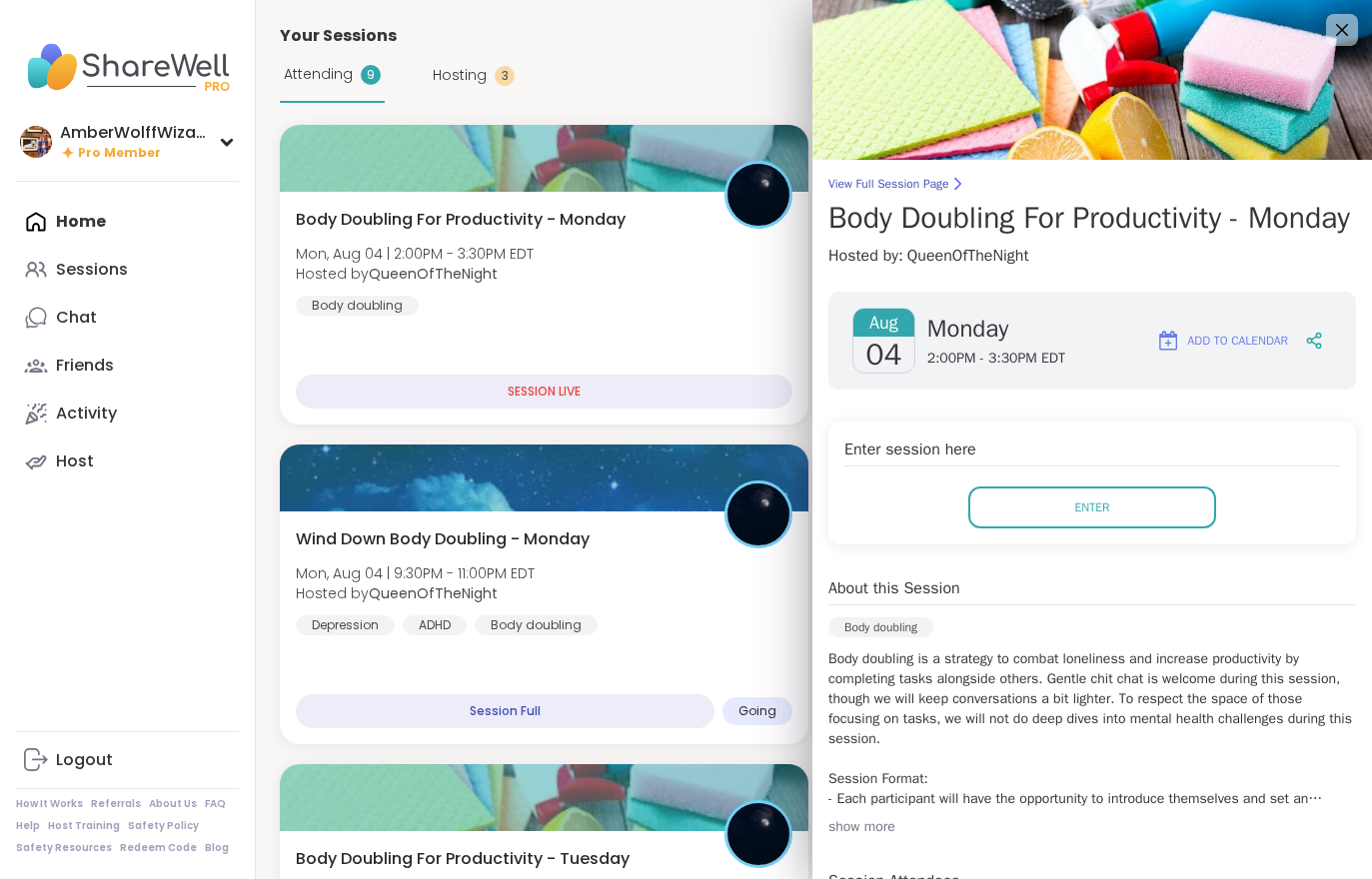 click on "Enter" at bounding box center [1092, 507] 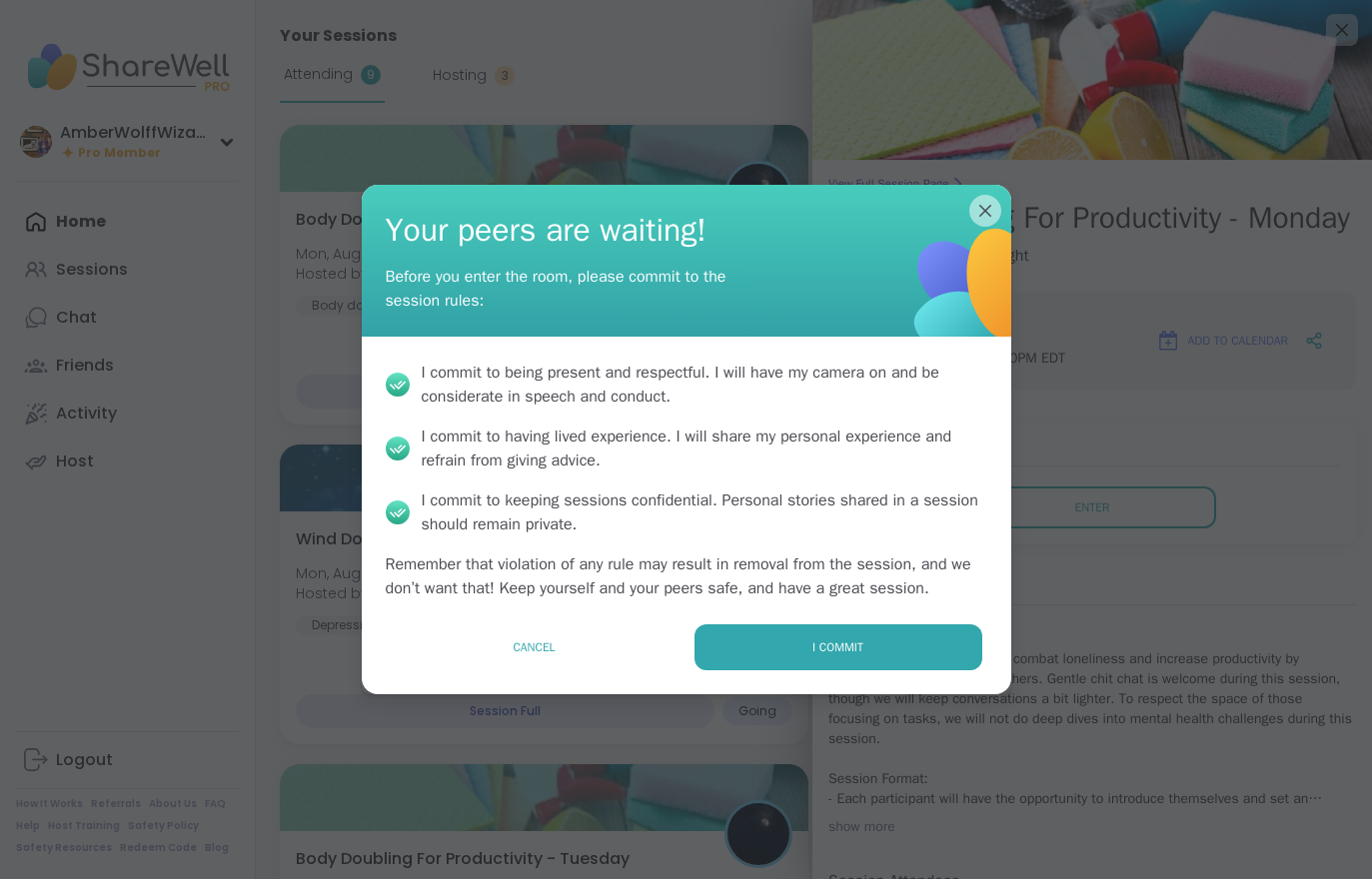 click on "I commit" at bounding box center (838, 647) 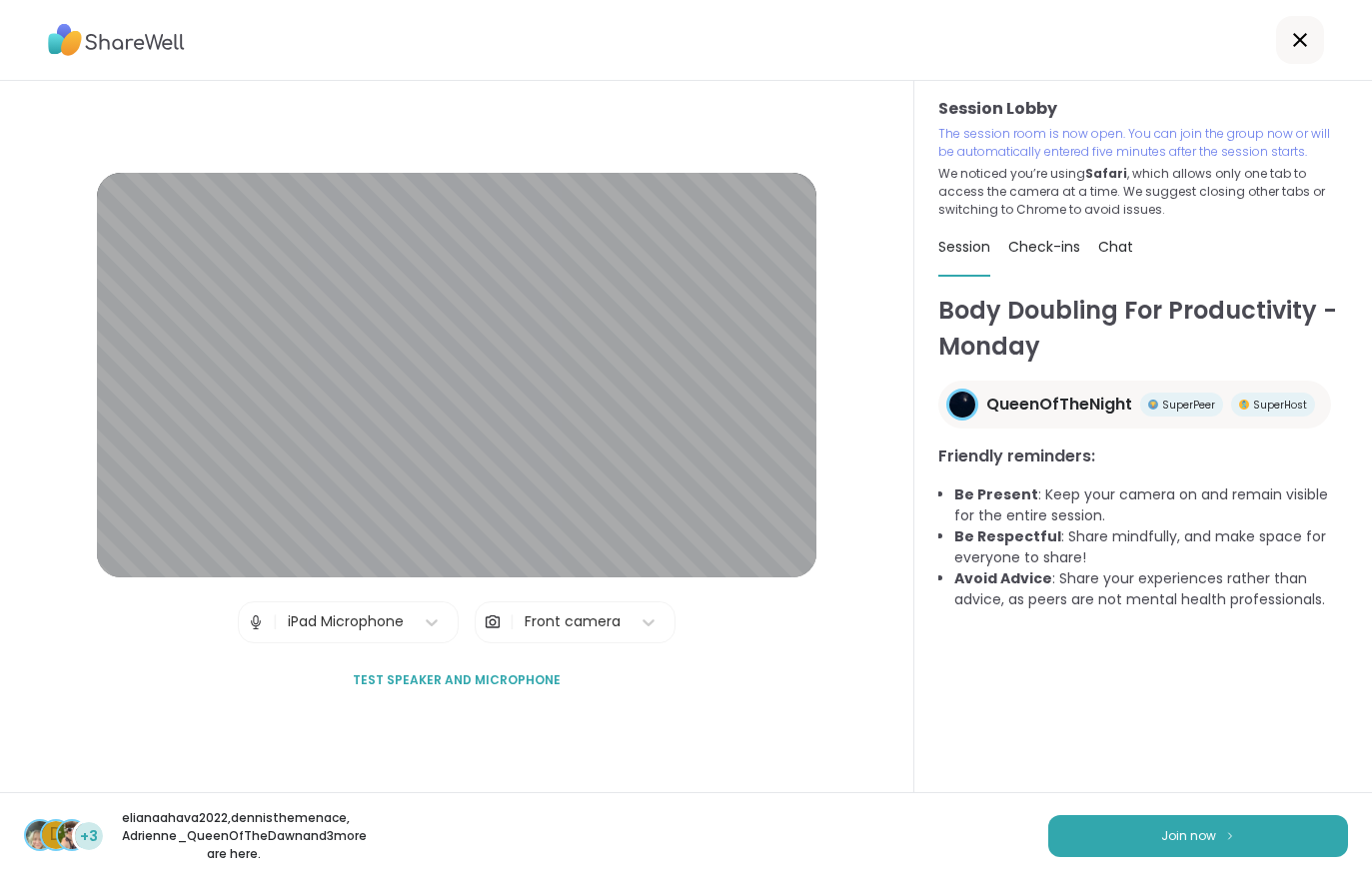 click on "Join now" at bounding box center (1198, 836) 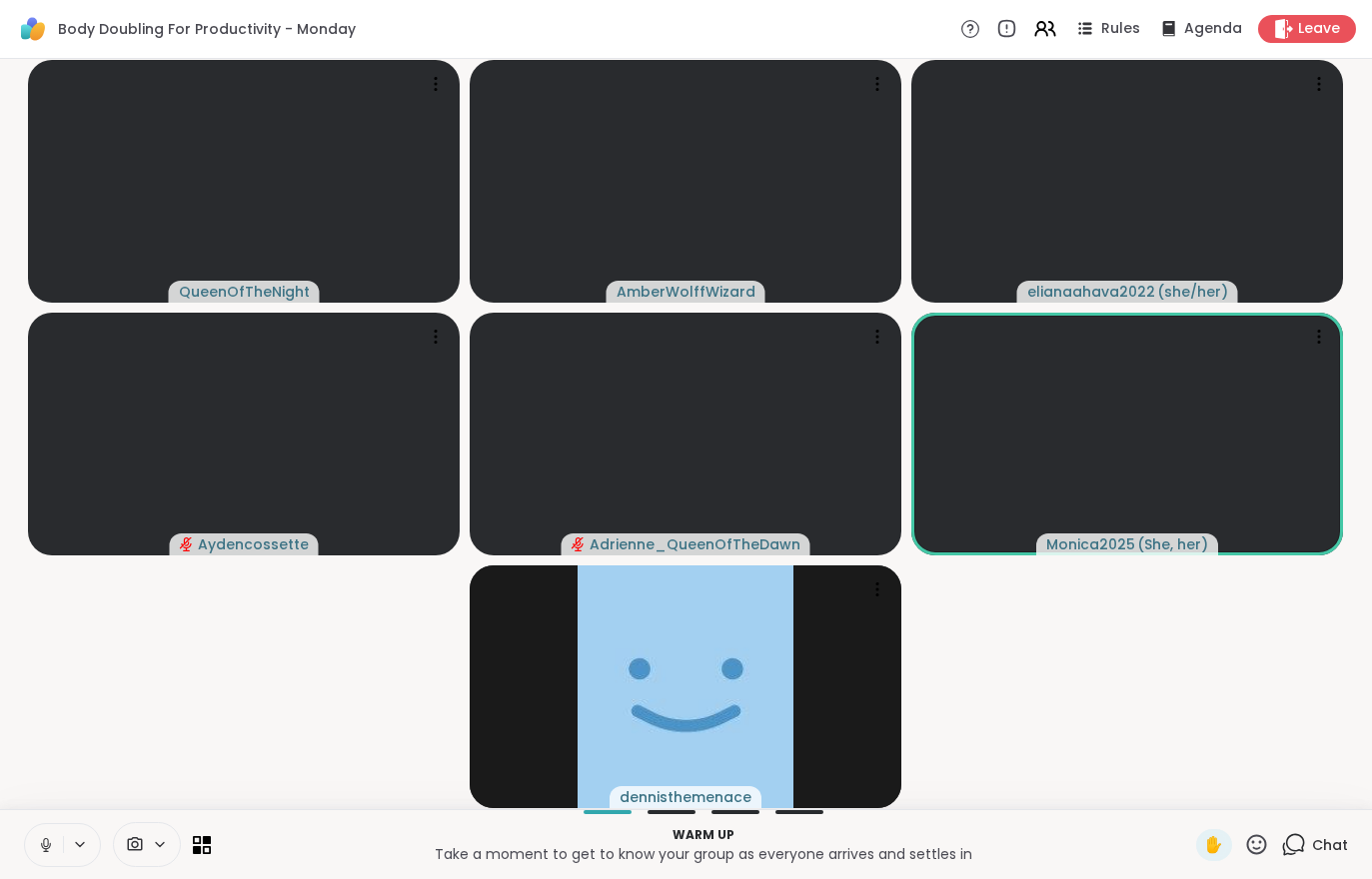 click 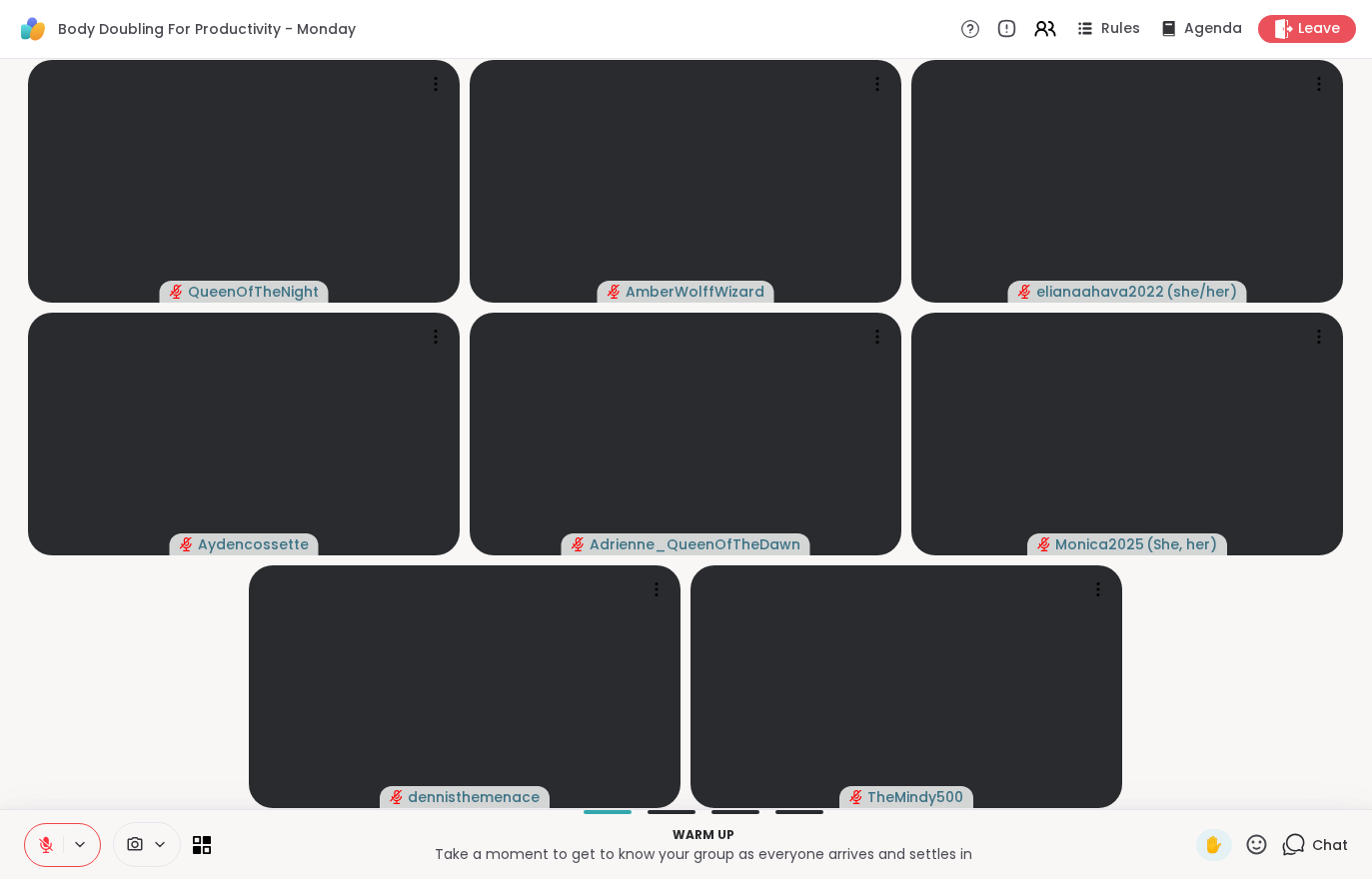 click at bounding box center [44, 845] 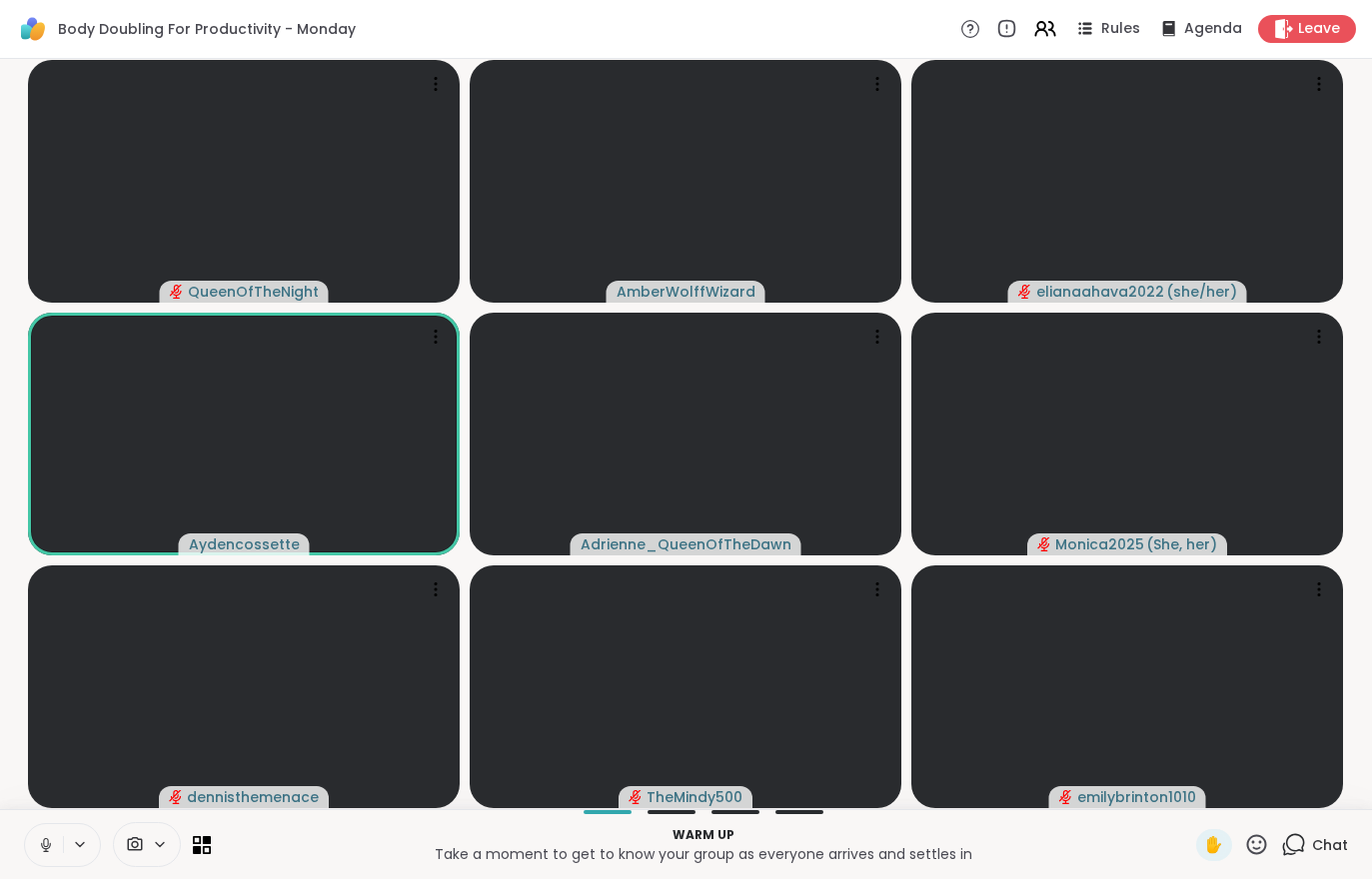 click at bounding box center (44, 845) 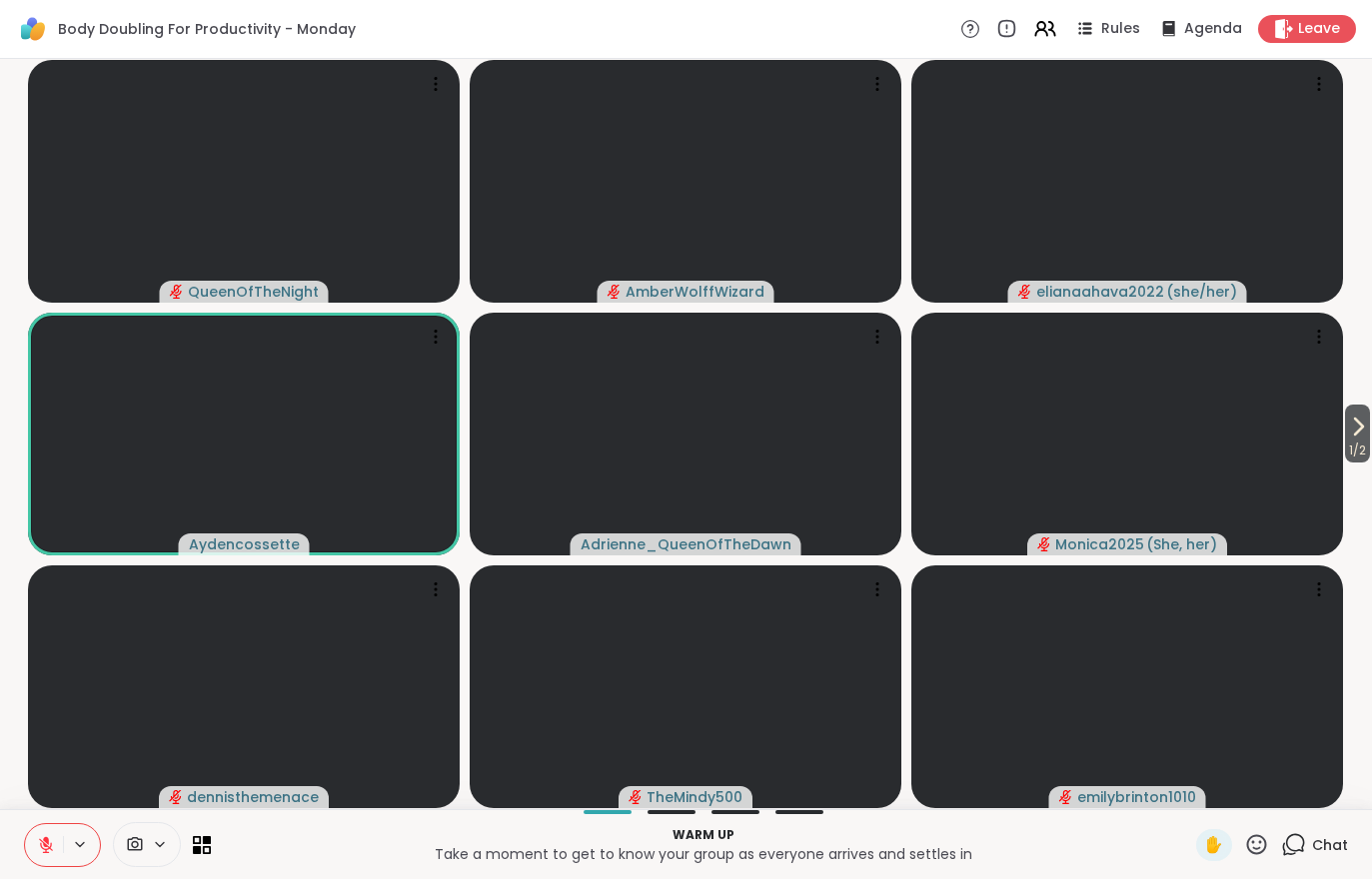 click on "Chat" at bounding box center [1314, 845] 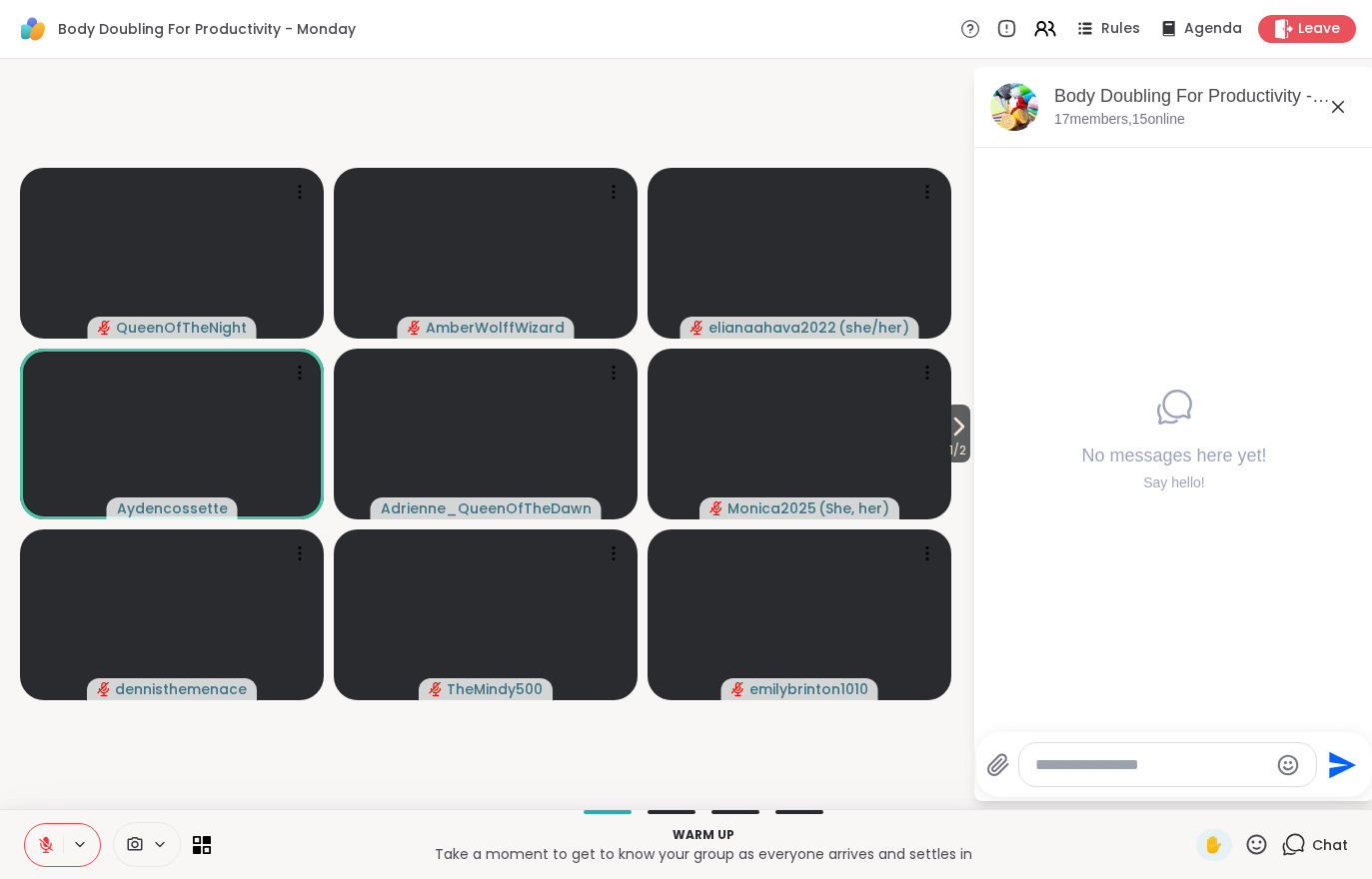 click 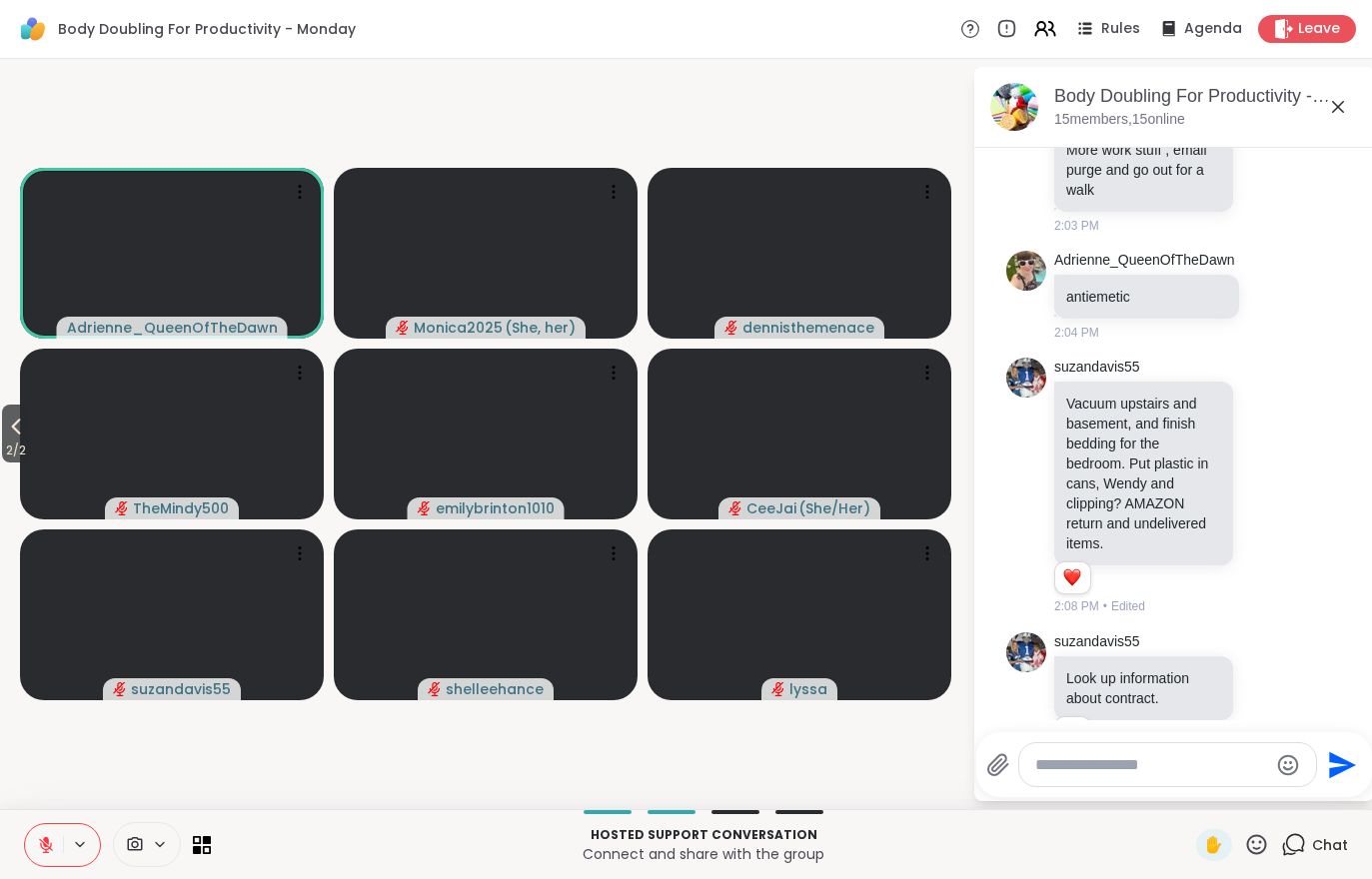 scroll, scrollTop: 127, scrollLeft: 0, axis: vertical 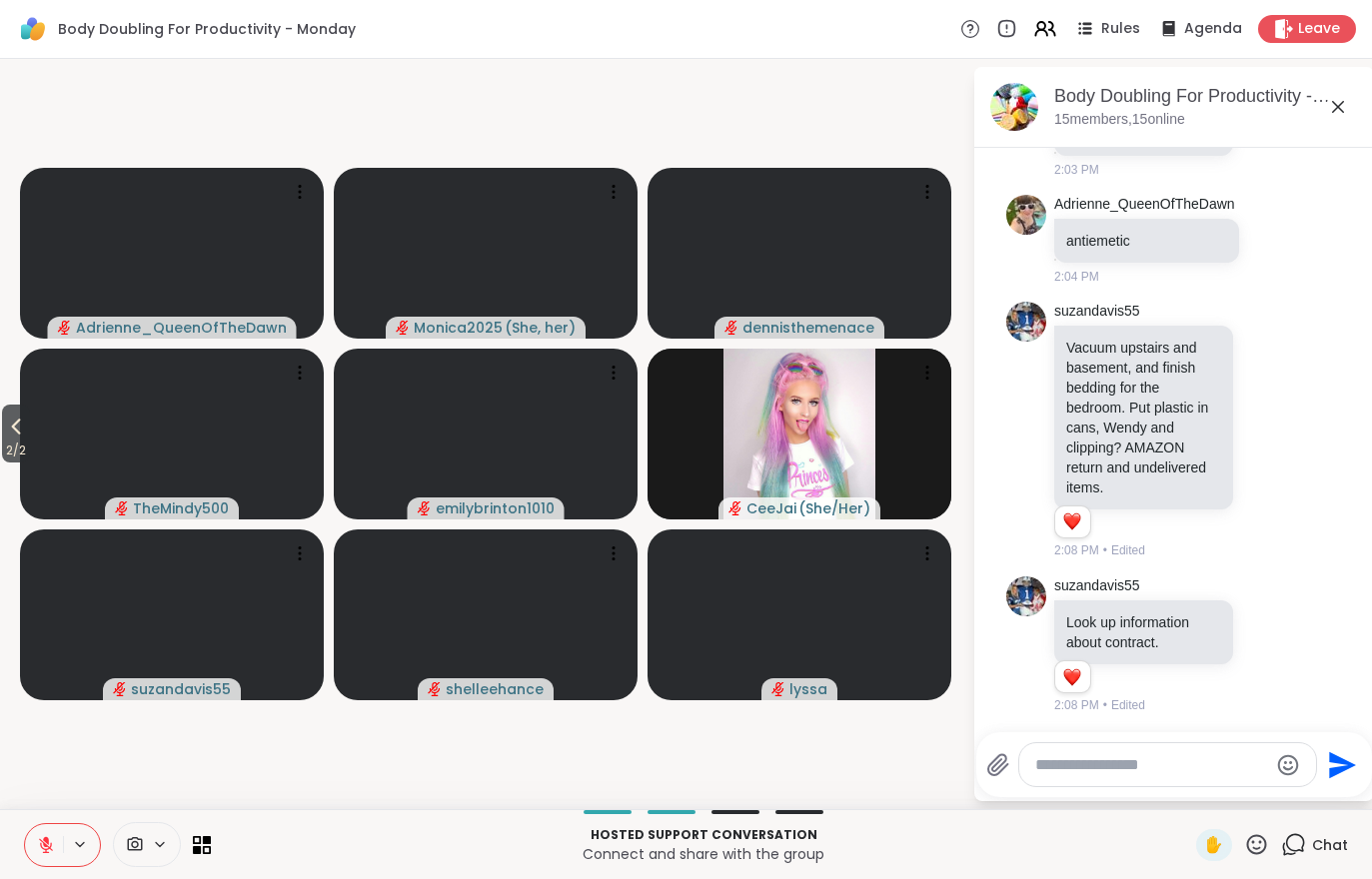 click 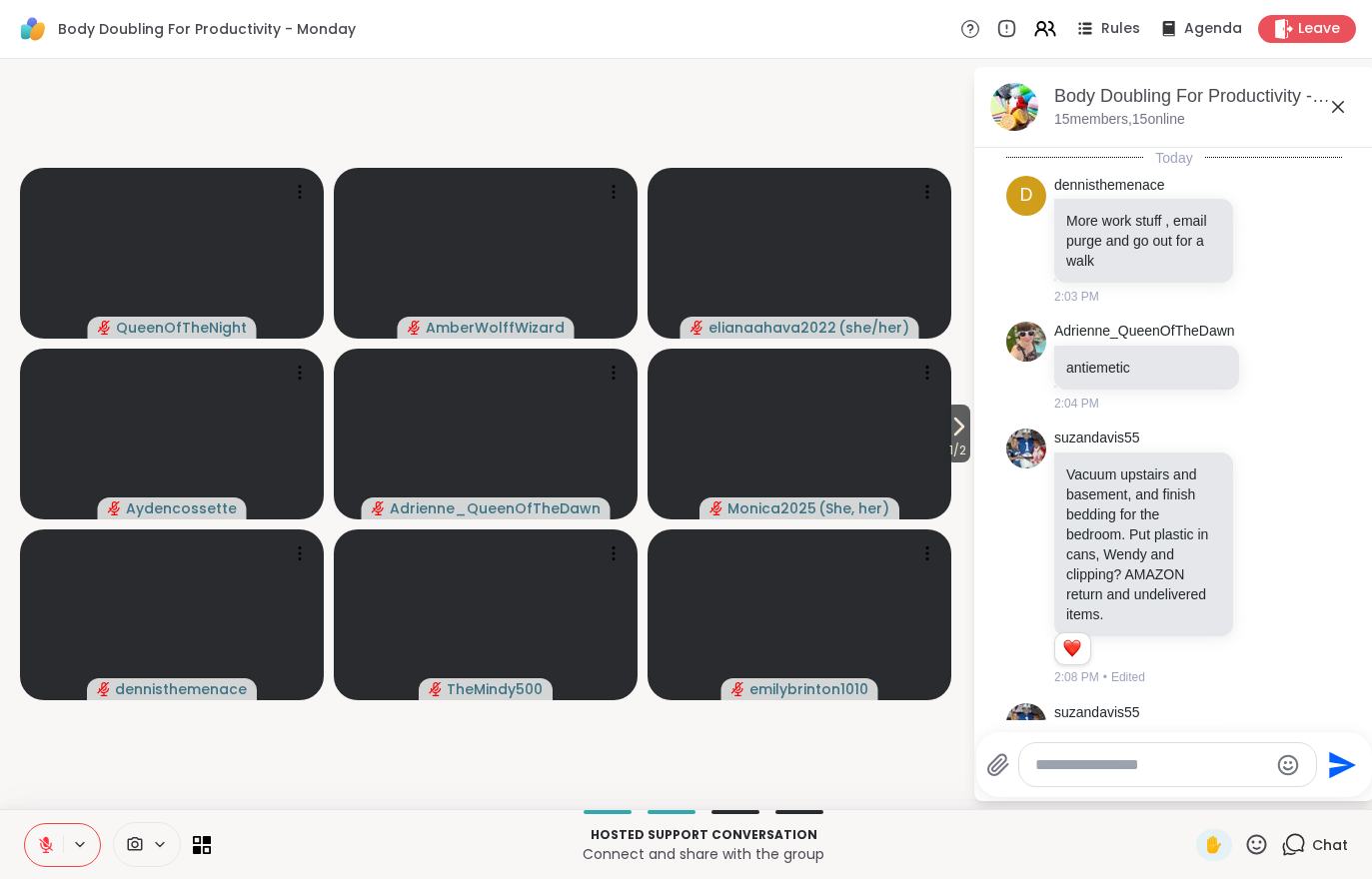 scroll, scrollTop: 127, scrollLeft: 0, axis: vertical 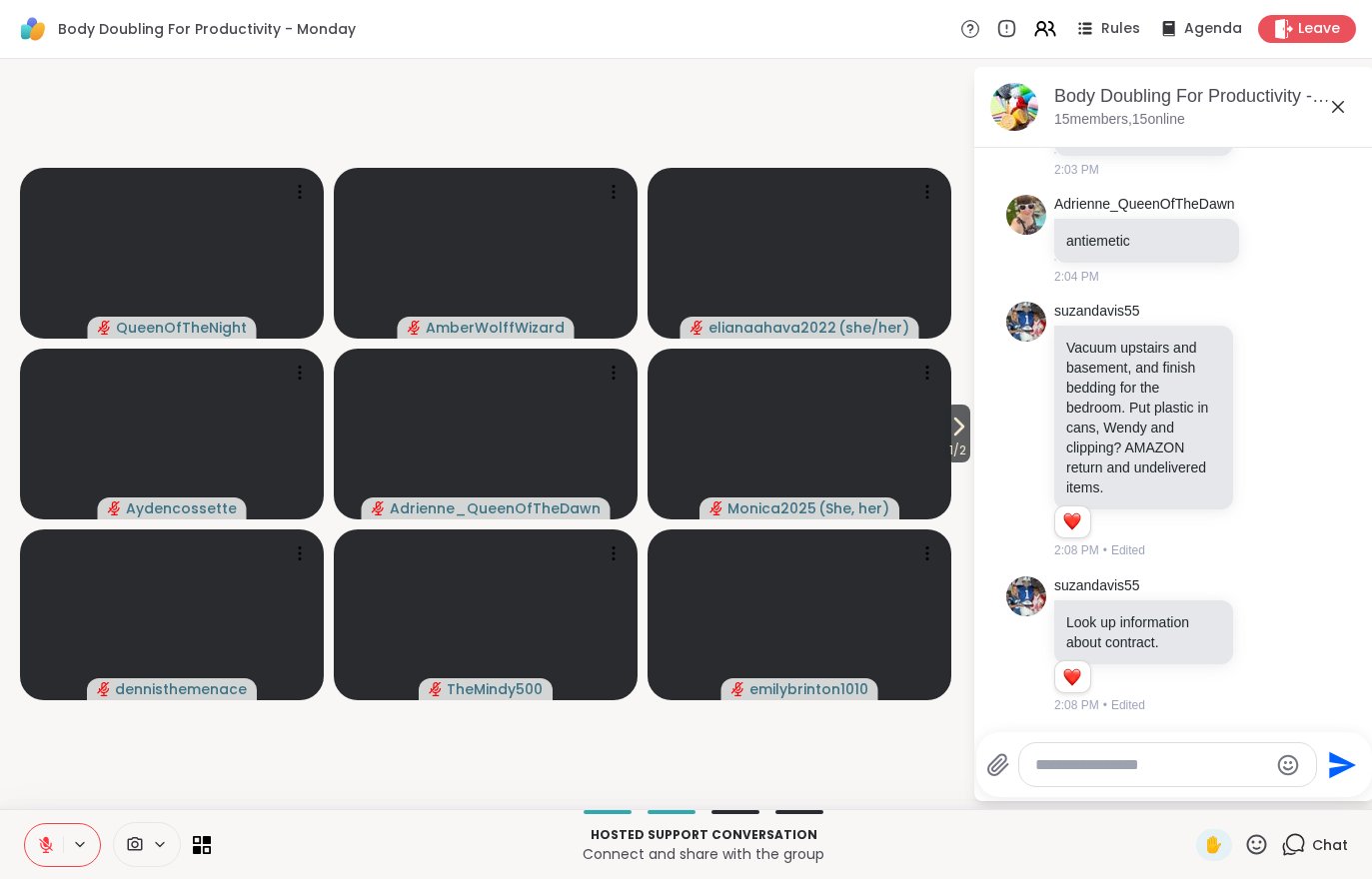 click on "1  /  2" at bounding box center (957, 450) 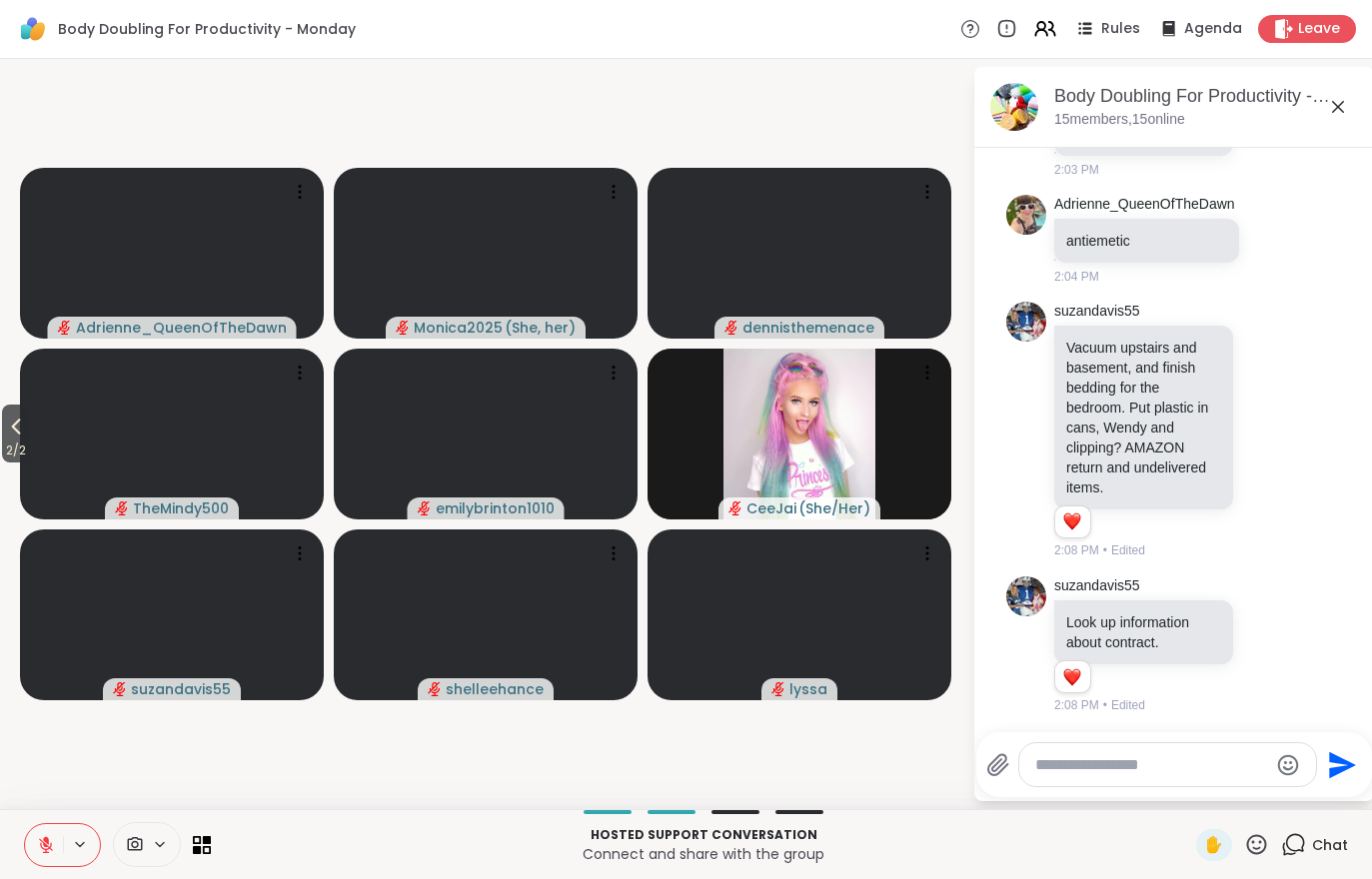 click 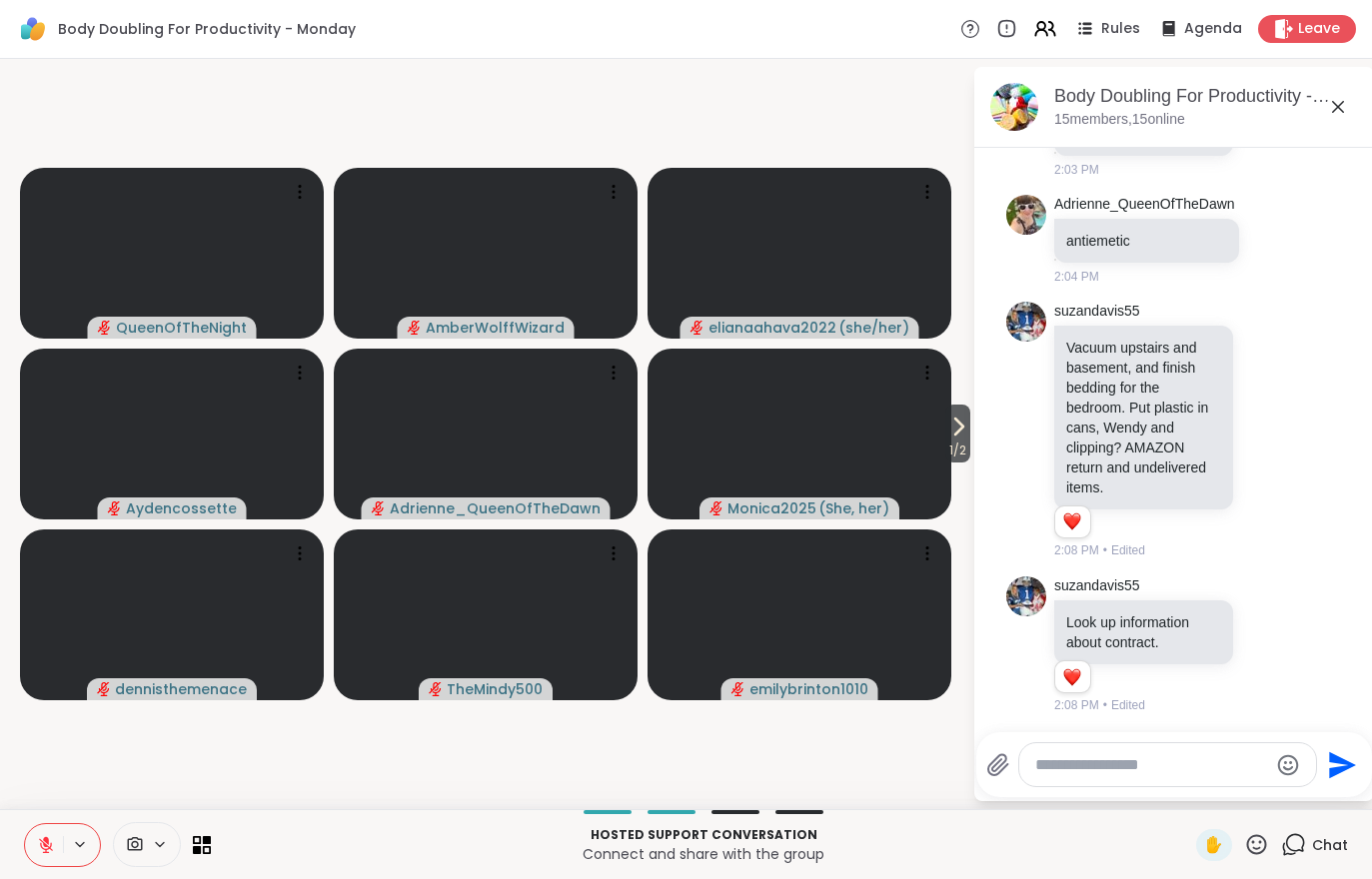 click on "Leave" at bounding box center [1319, 29] 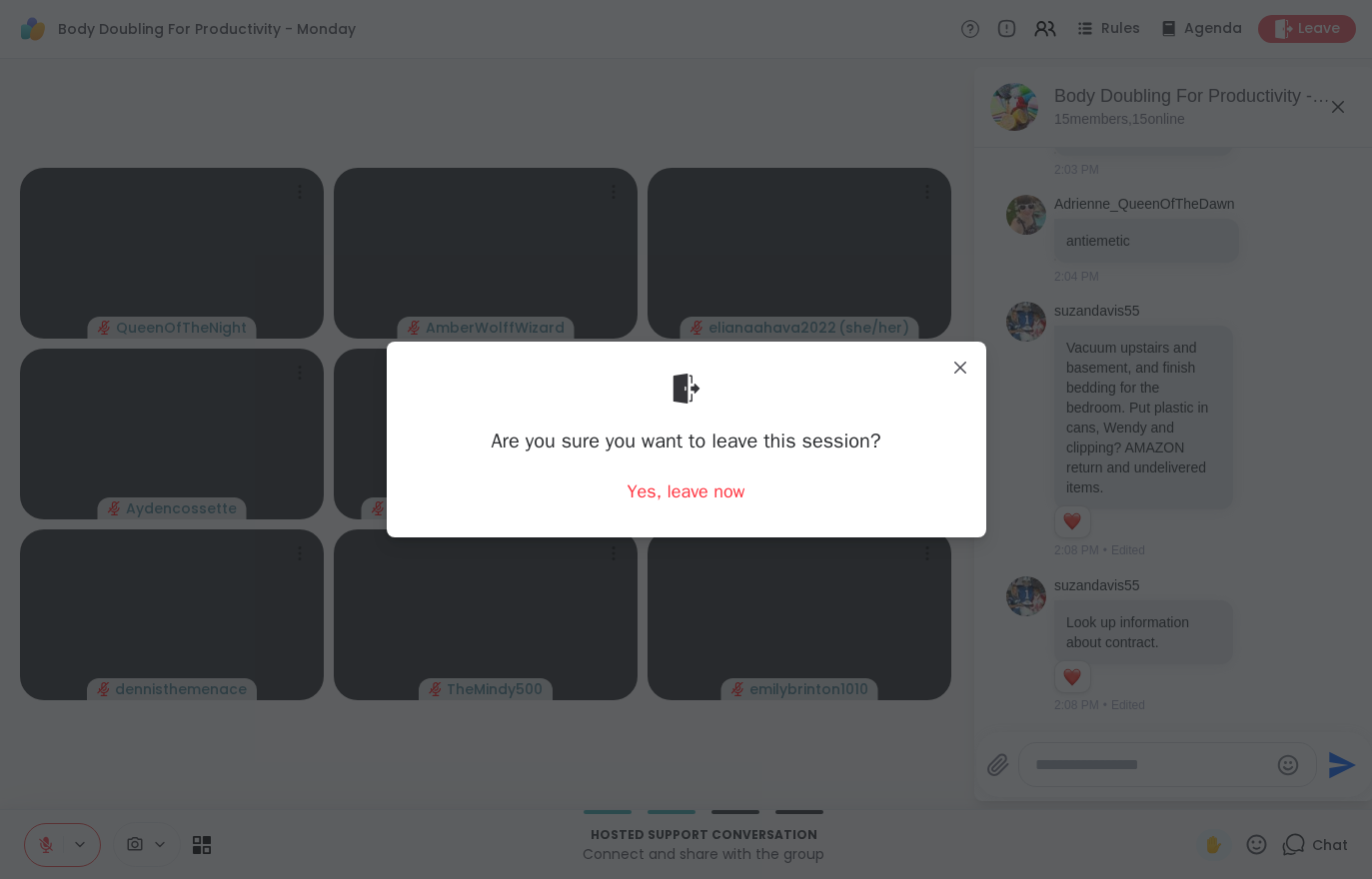 click on "Yes, leave now" at bounding box center (686, 491) 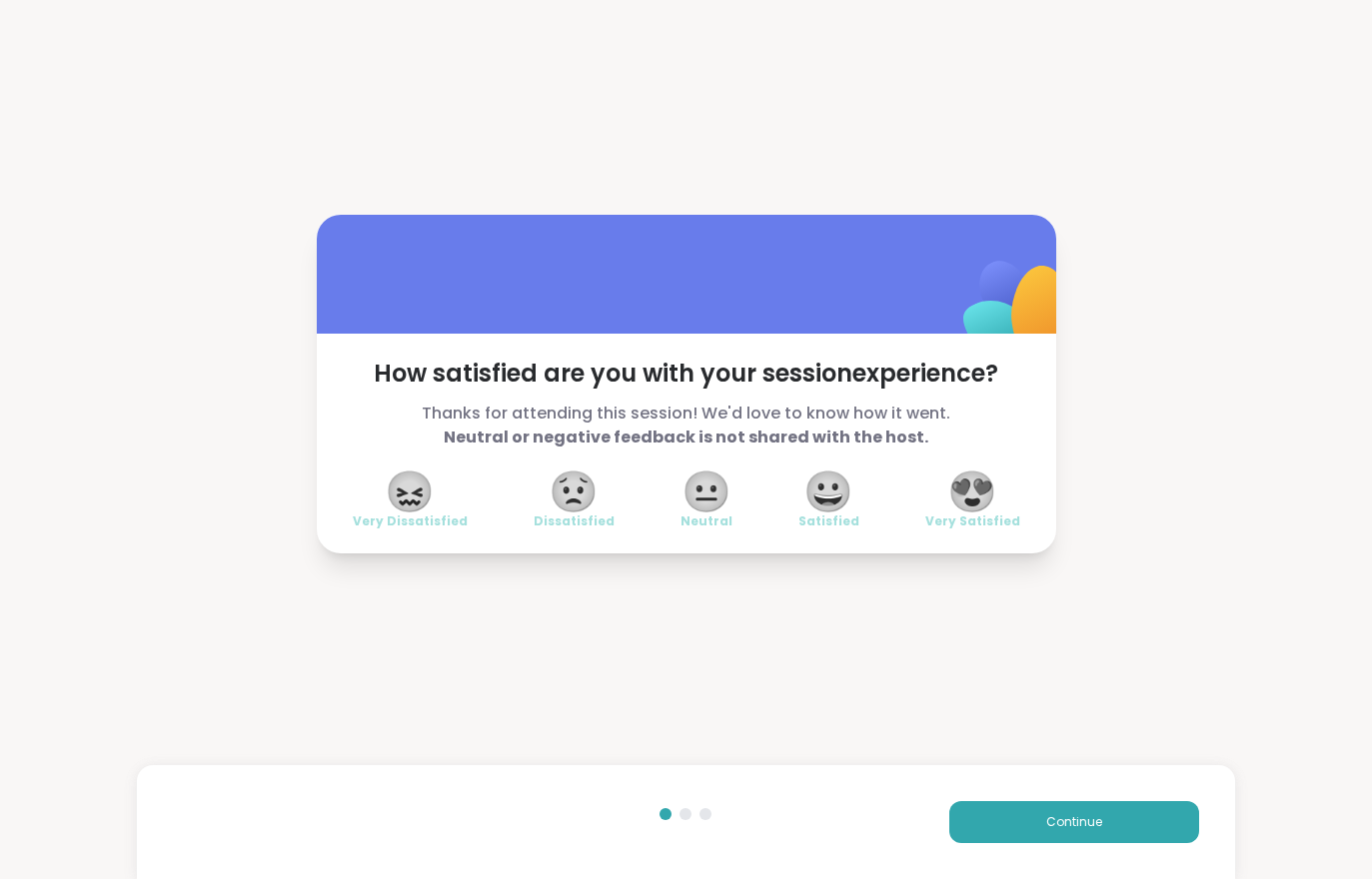 click on "Continue" at bounding box center [686, 822] 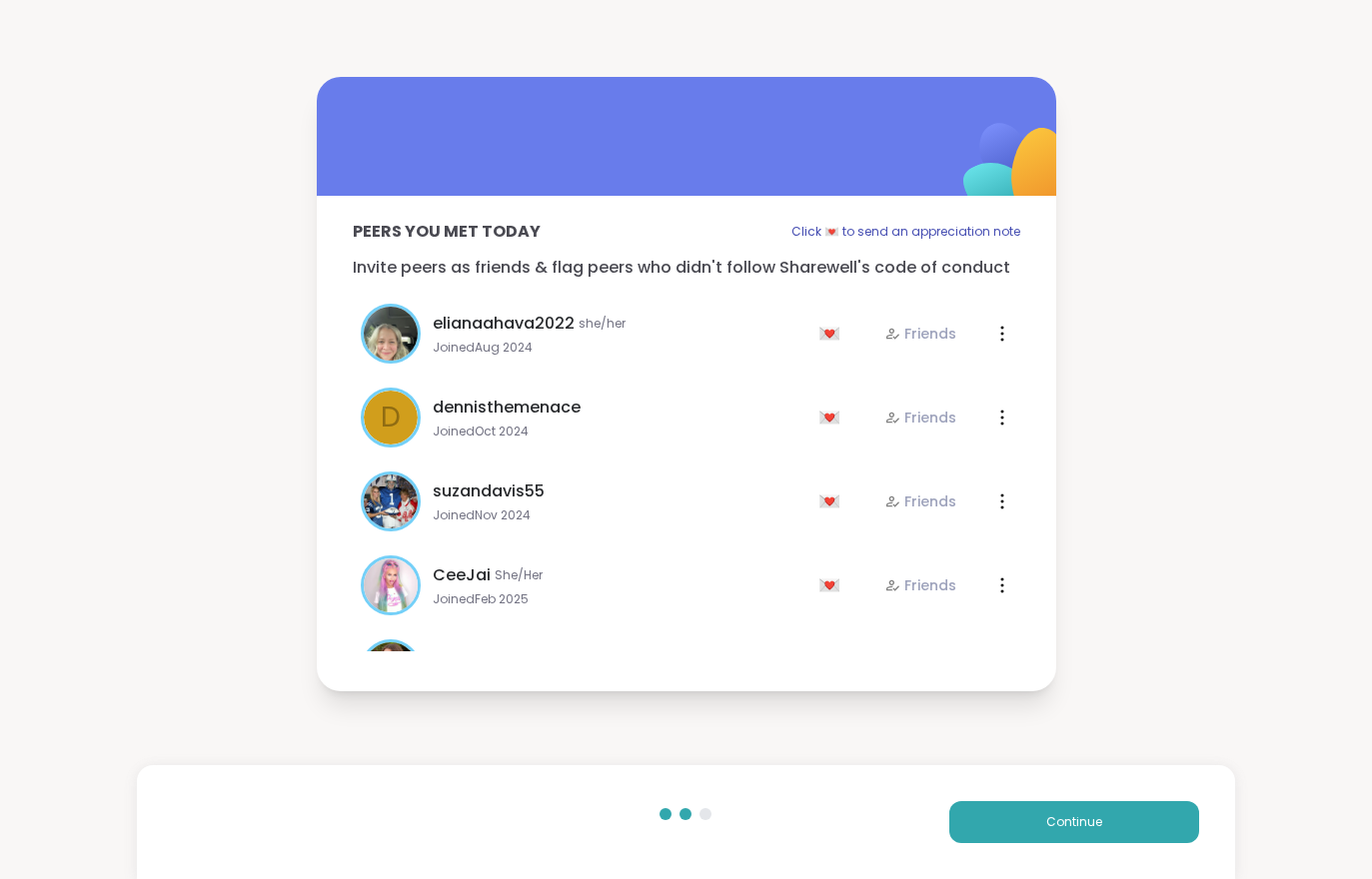 click on "Continue" at bounding box center (1074, 822) 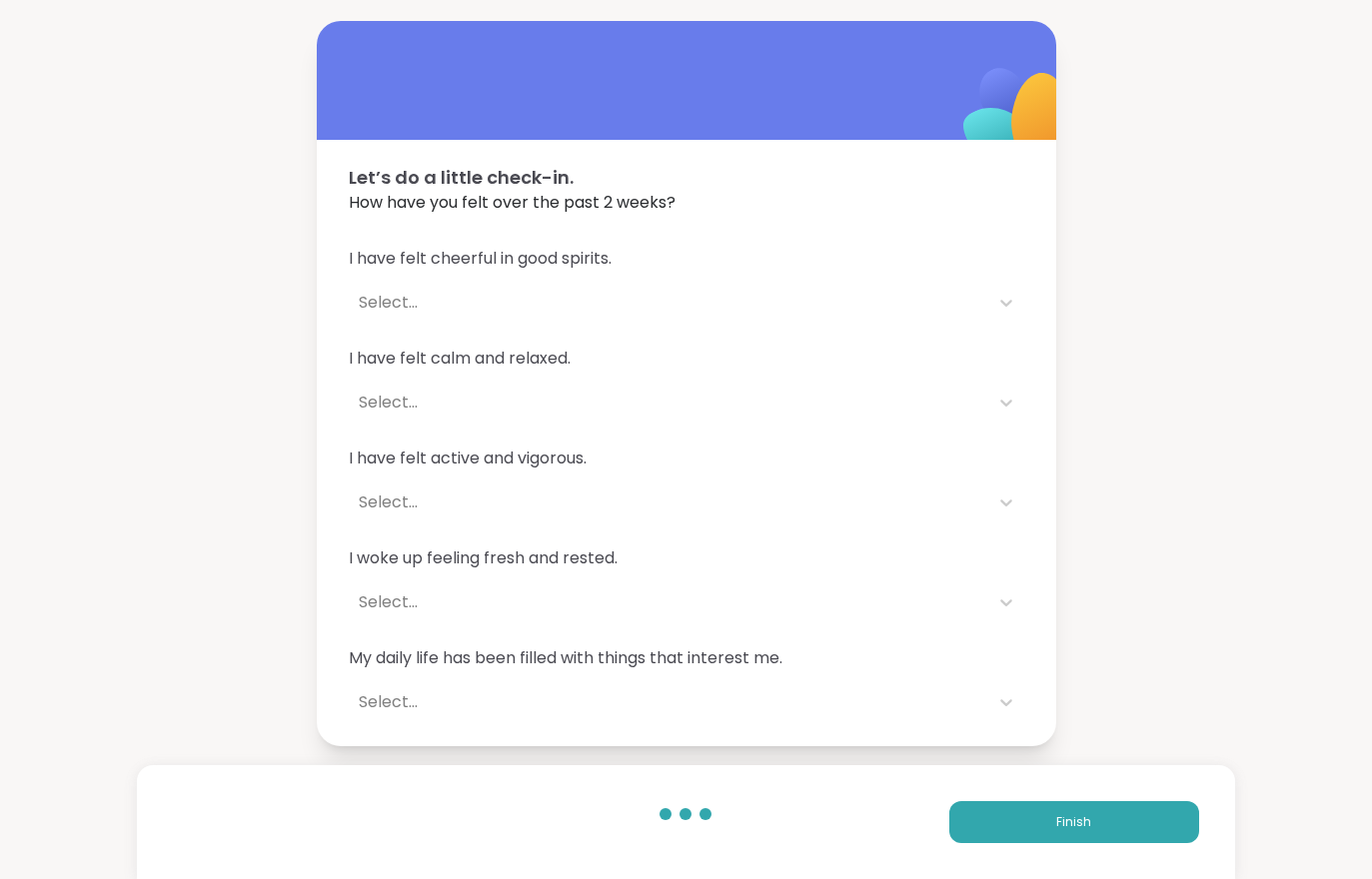 click on "Finish" at bounding box center (1074, 822) 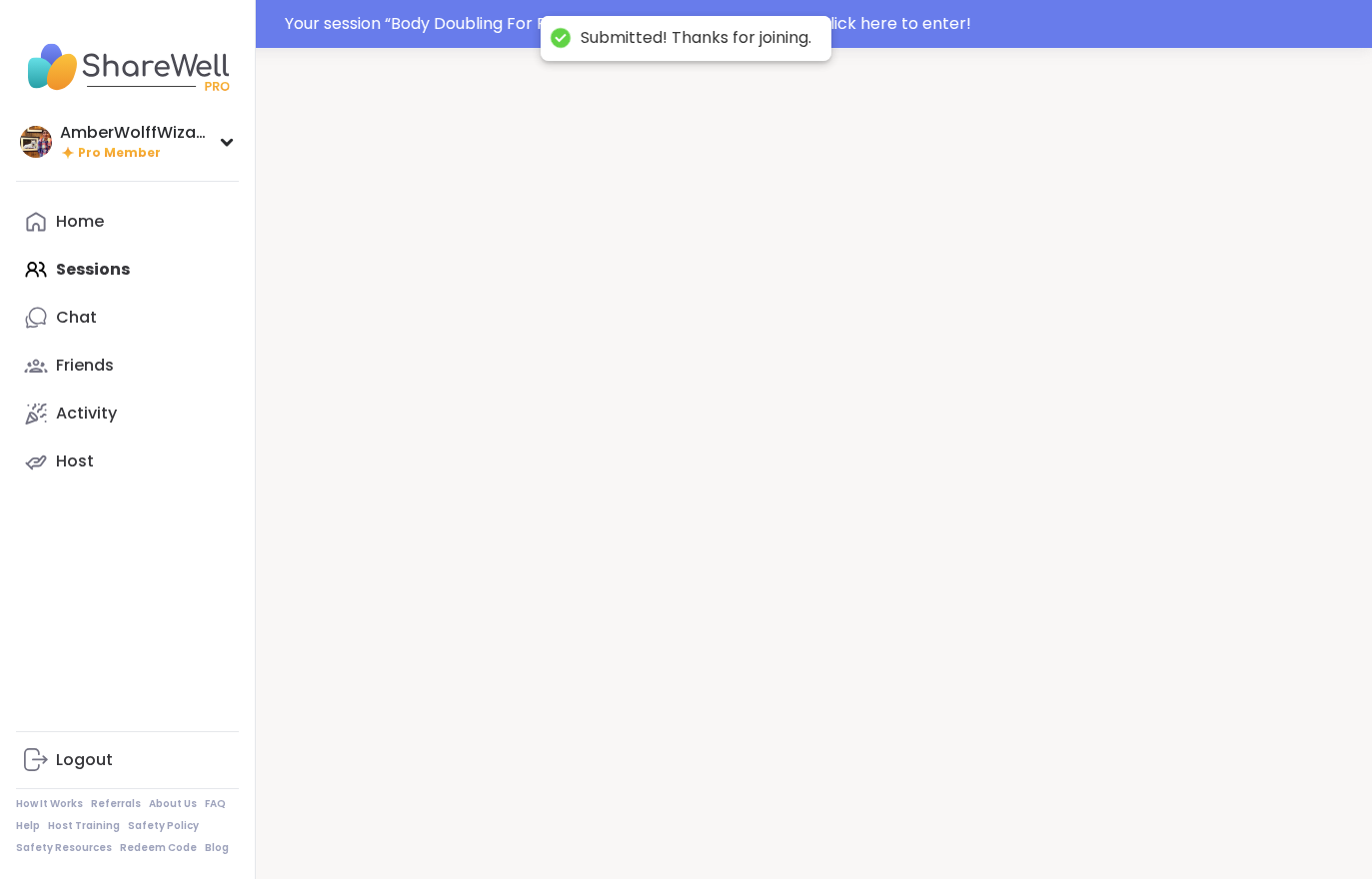 click at bounding box center (813, 487) 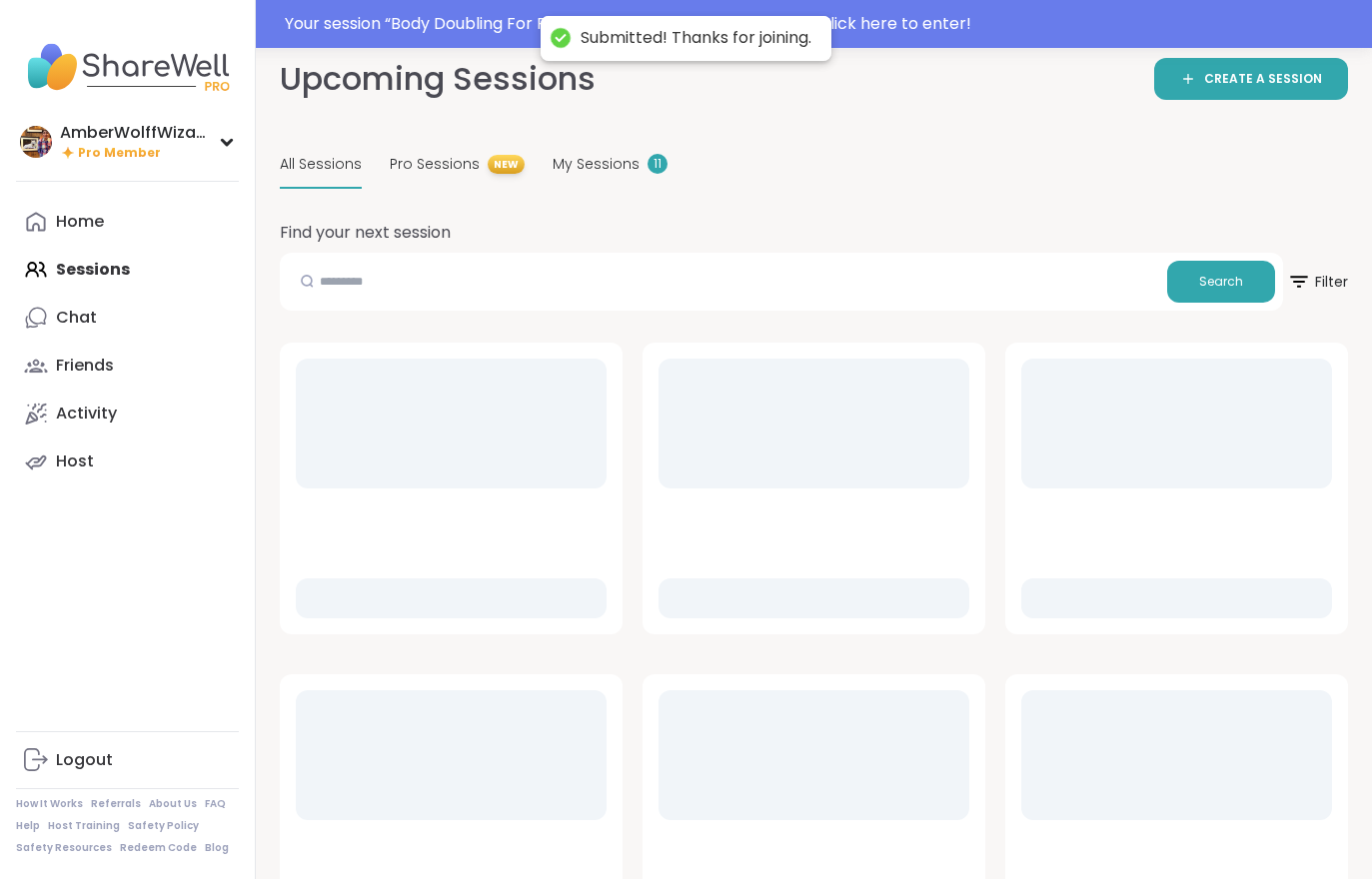 scroll, scrollTop: 16, scrollLeft: 0, axis: vertical 